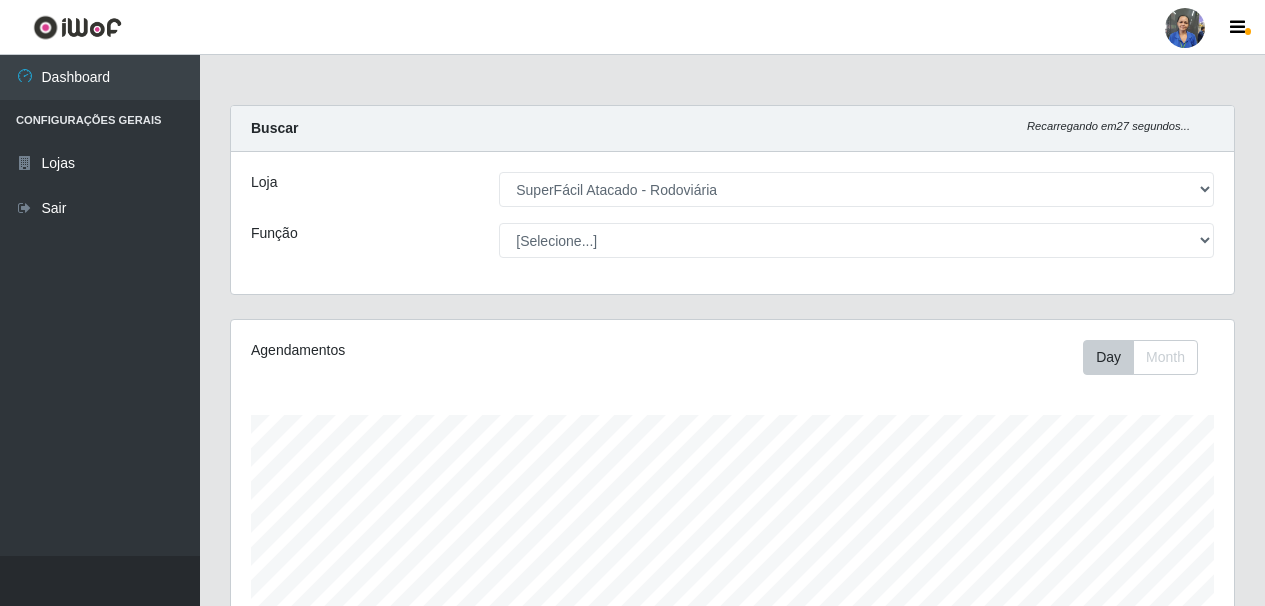 select on "400" 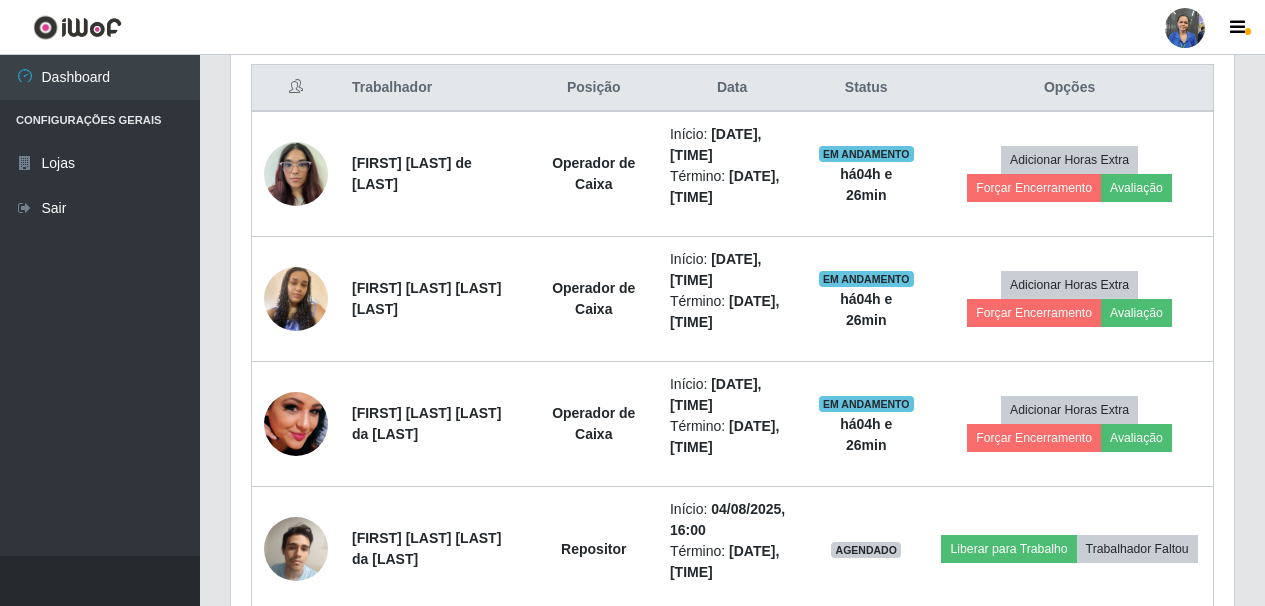 scroll, scrollTop: 765, scrollLeft: 0, axis: vertical 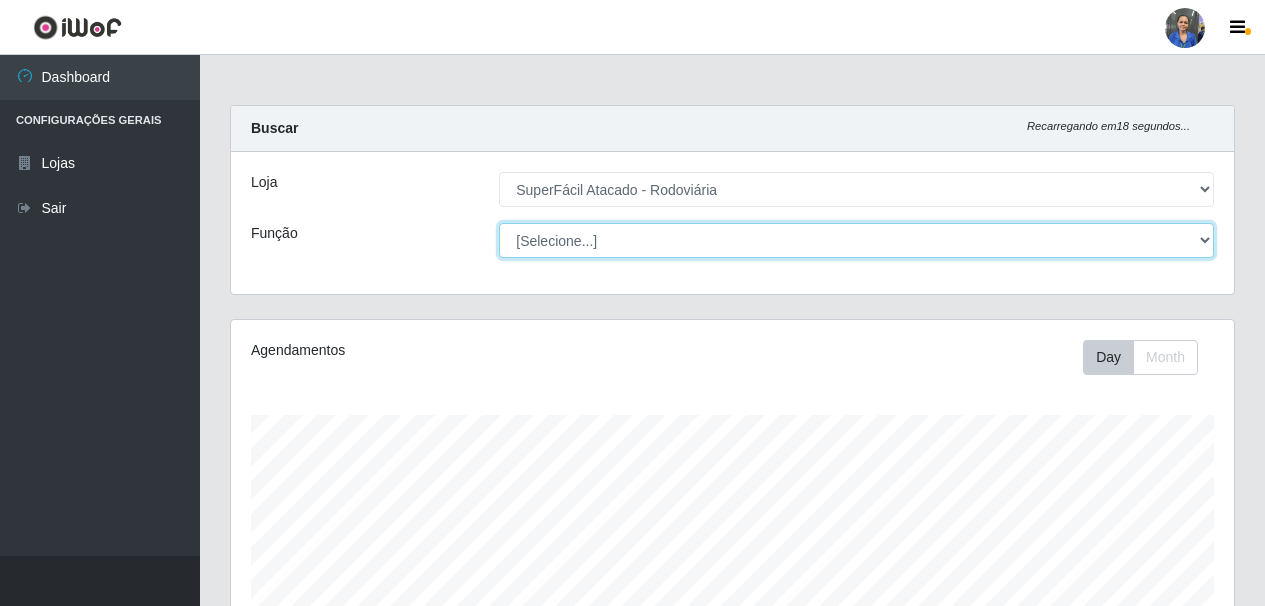 click on "[Selecione...] Embalador Embalador + Embalador ++ Operador de Caixa Operador de Caixa + Operador de Caixa ++ Repositor  Repositor + Repositor ++ Repositor de Hortifruti Repositor de Hortifruti + Repositor de Hortifruti ++" at bounding box center [856, 240] 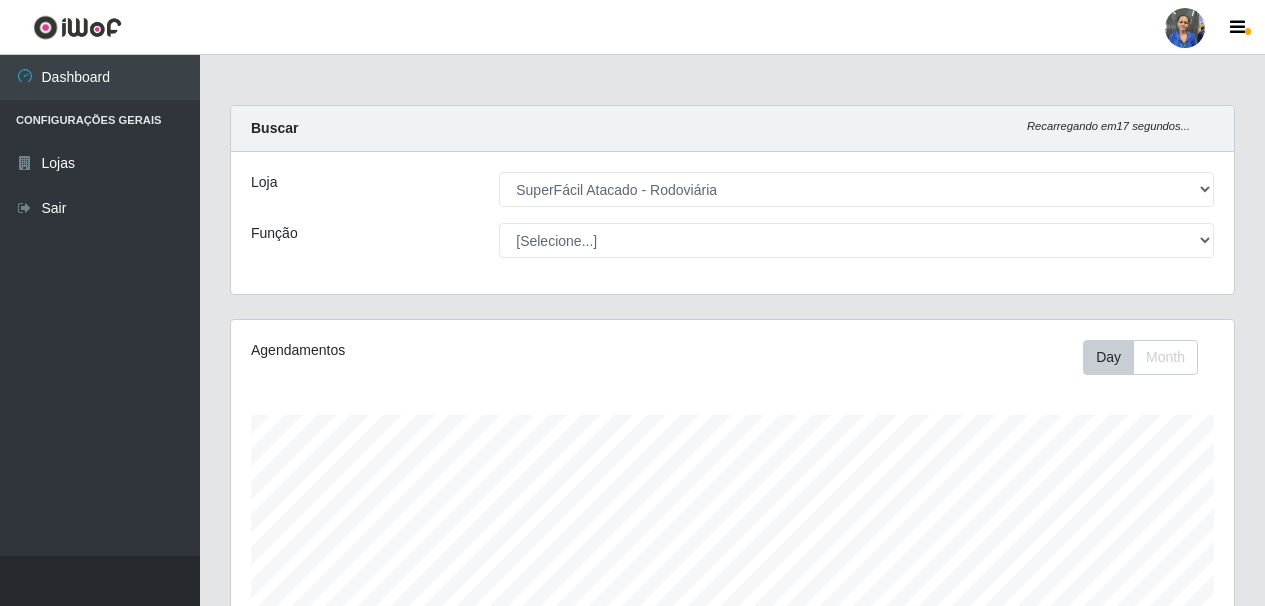 click on "Agendamentos" at bounding box center (443, 350) 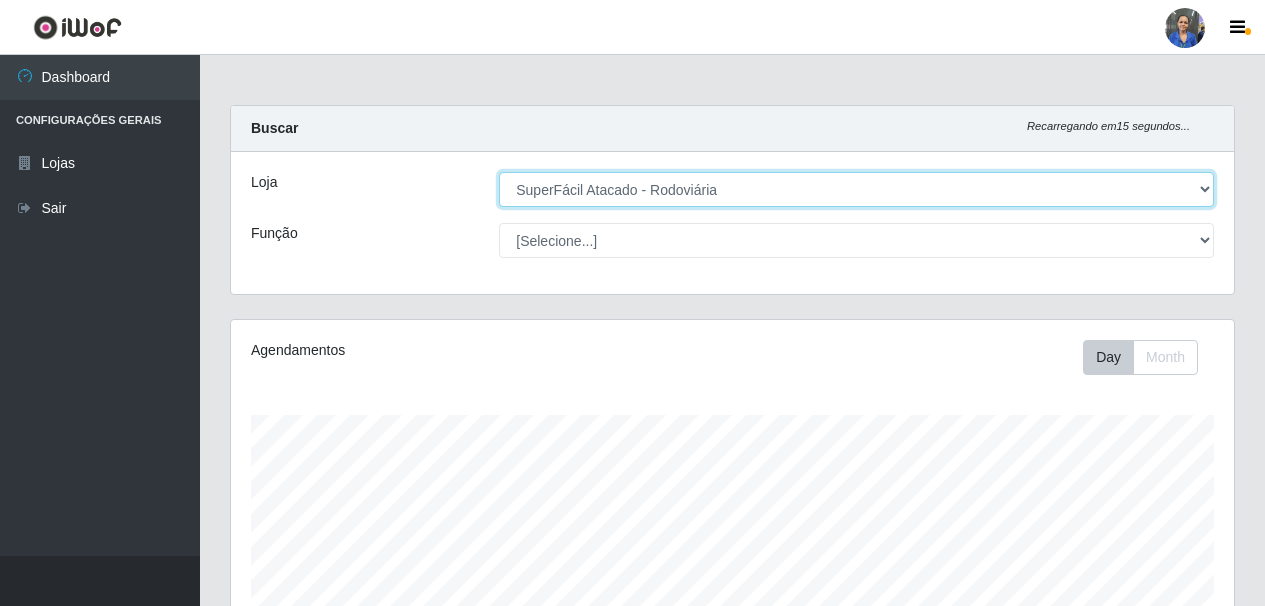 click on "[Selecione...] SuperFácil Atacado - Rodoviária" at bounding box center [856, 189] 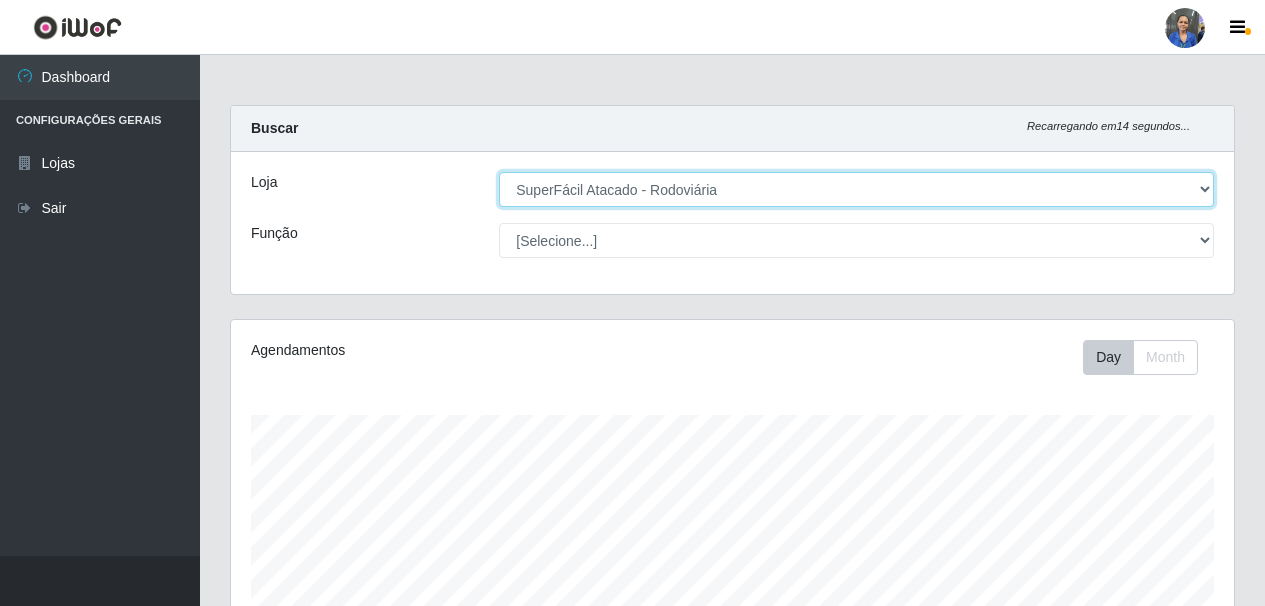 click on "[Selecione...] SuperFácil Atacado - Rodoviária" at bounding box center [856, 189] 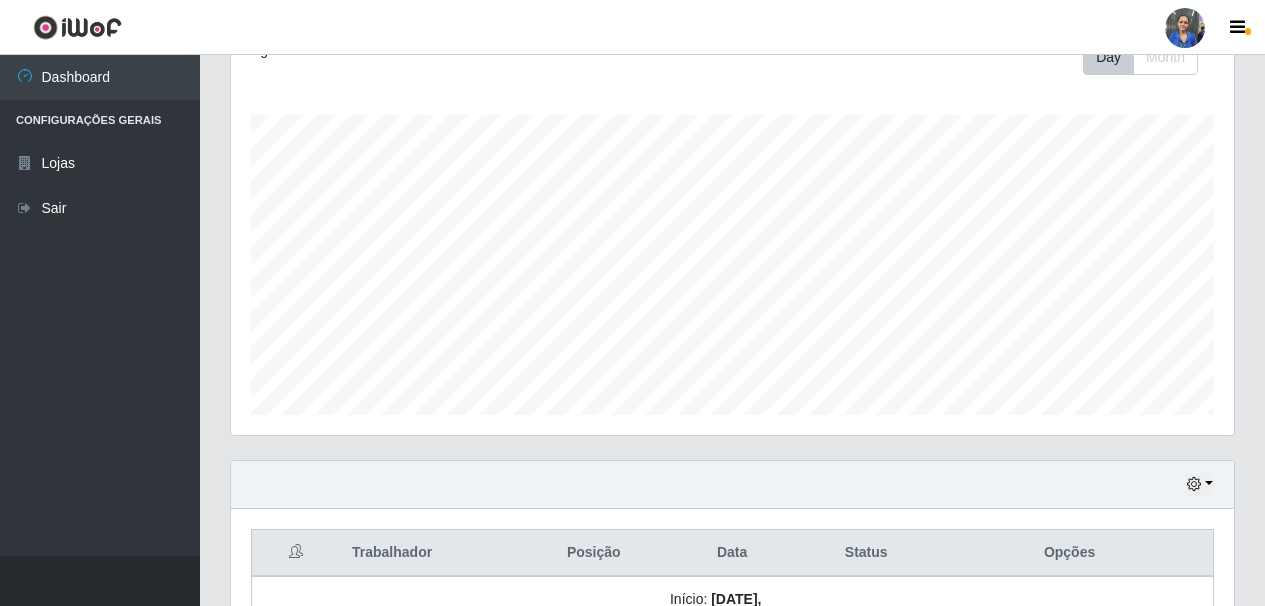 scroll, scrollTop: 400, scrollLeft: 0, axis: vertical 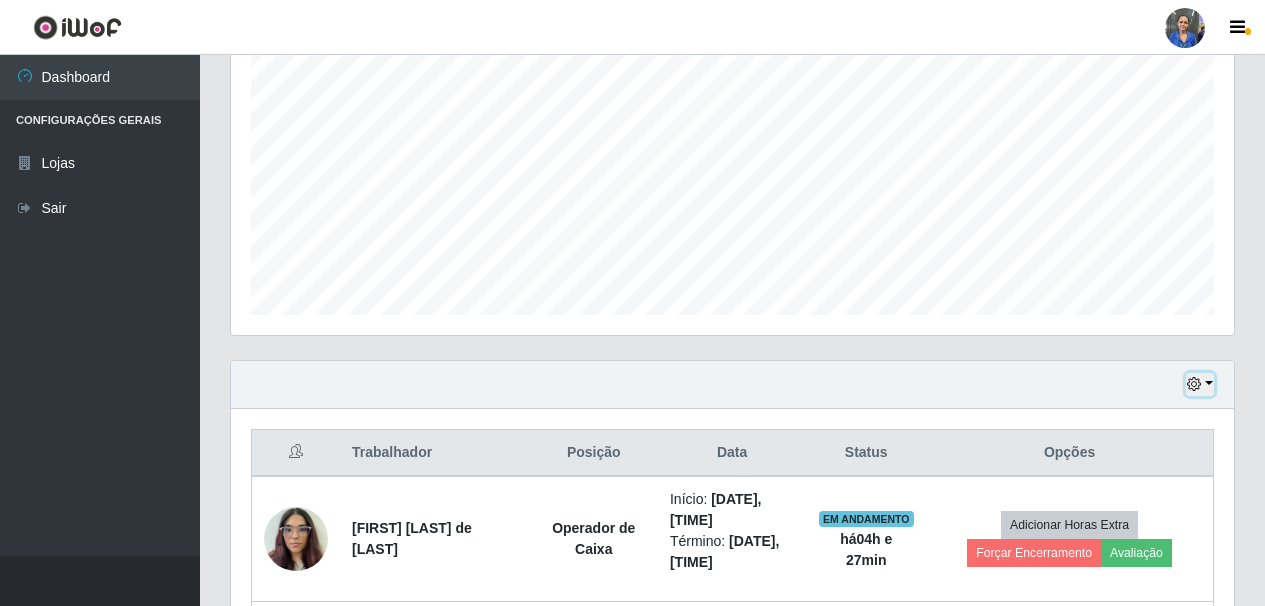 click at bounding box center (1194, 384) 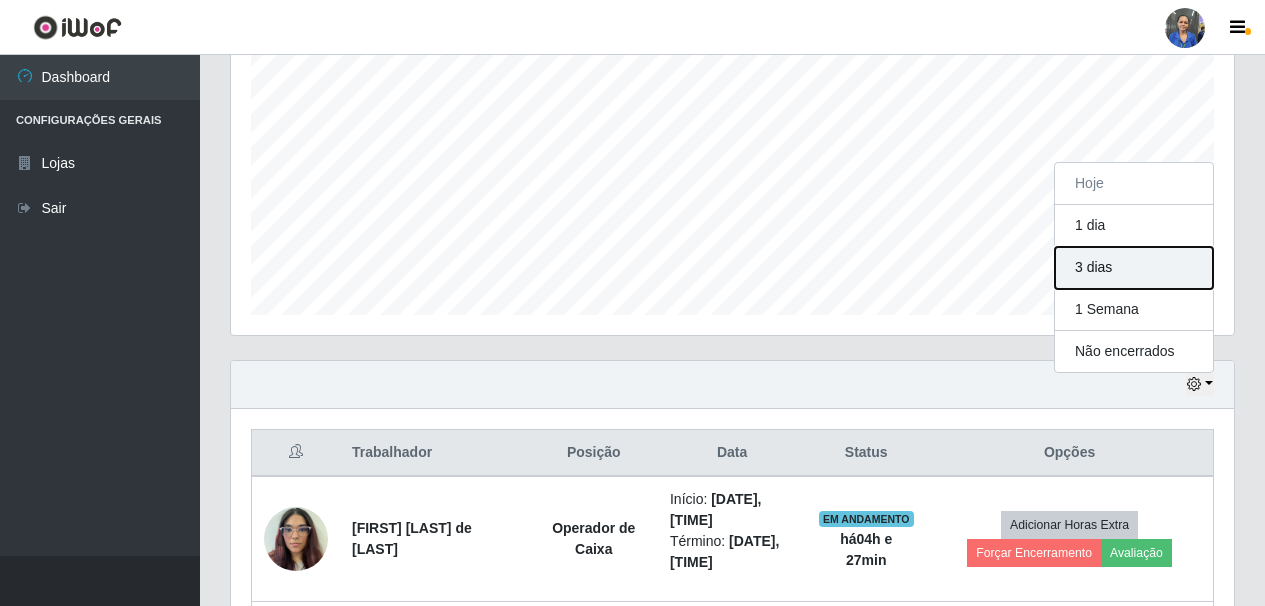click on "3 dias" at bounding box center (1134, 268) 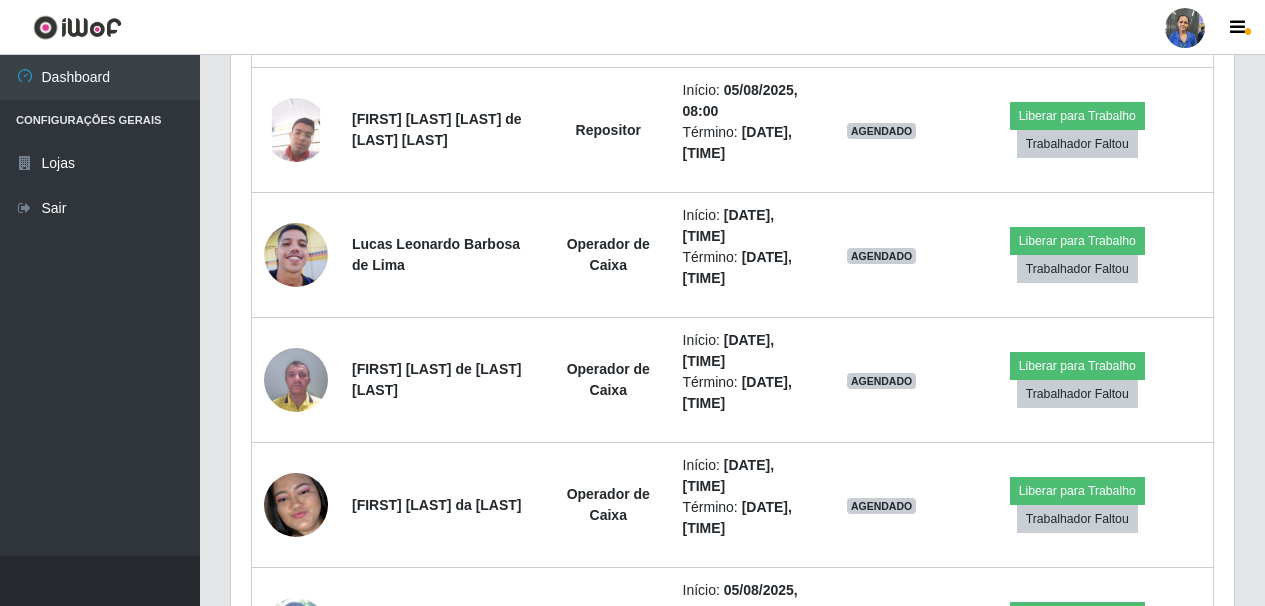 scroll, scrollTop: 3300, scrollLeft: 0, axis: vertical 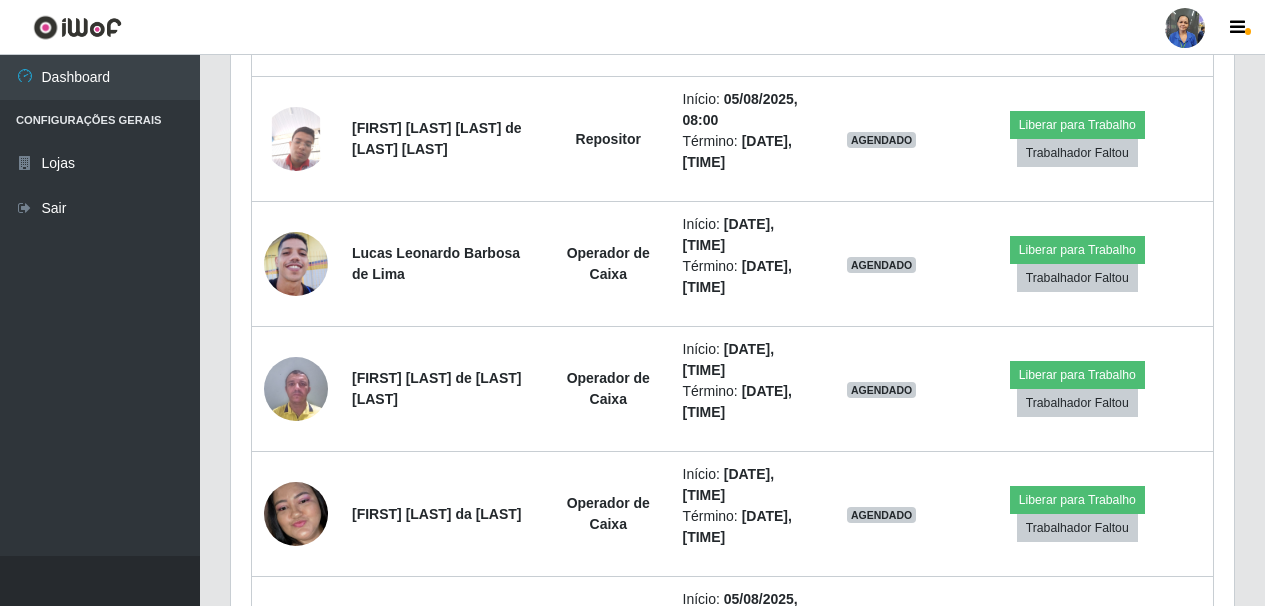 click at bounding box center [1185, 28] 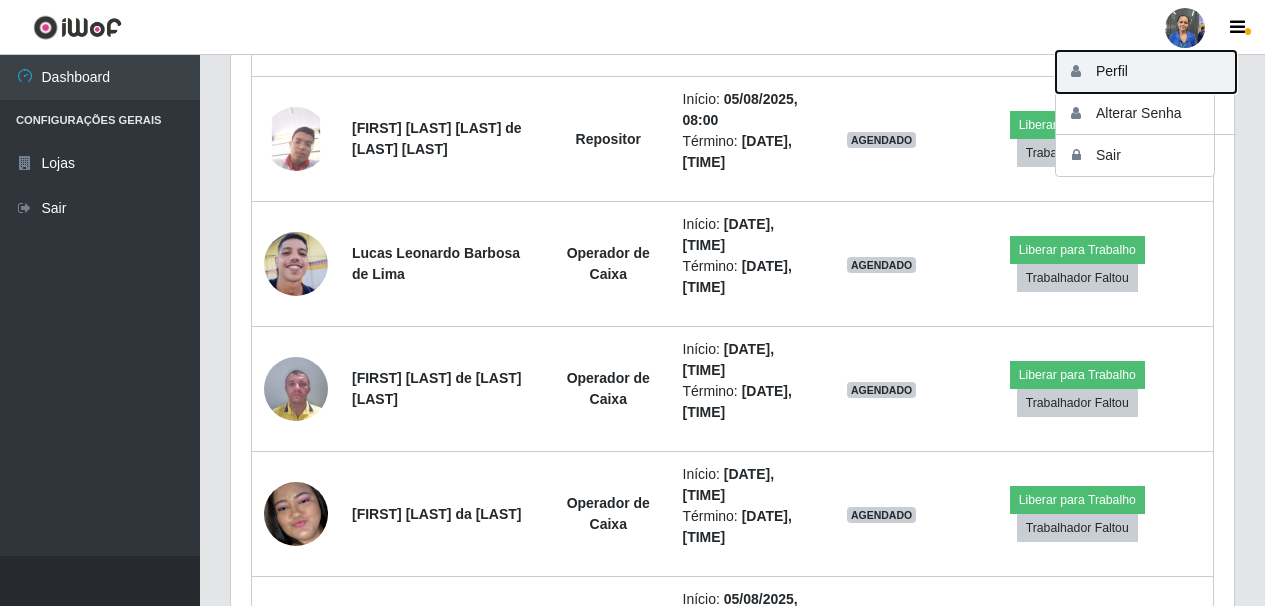 click on "Perfil" at bounding box center (1146, 72) 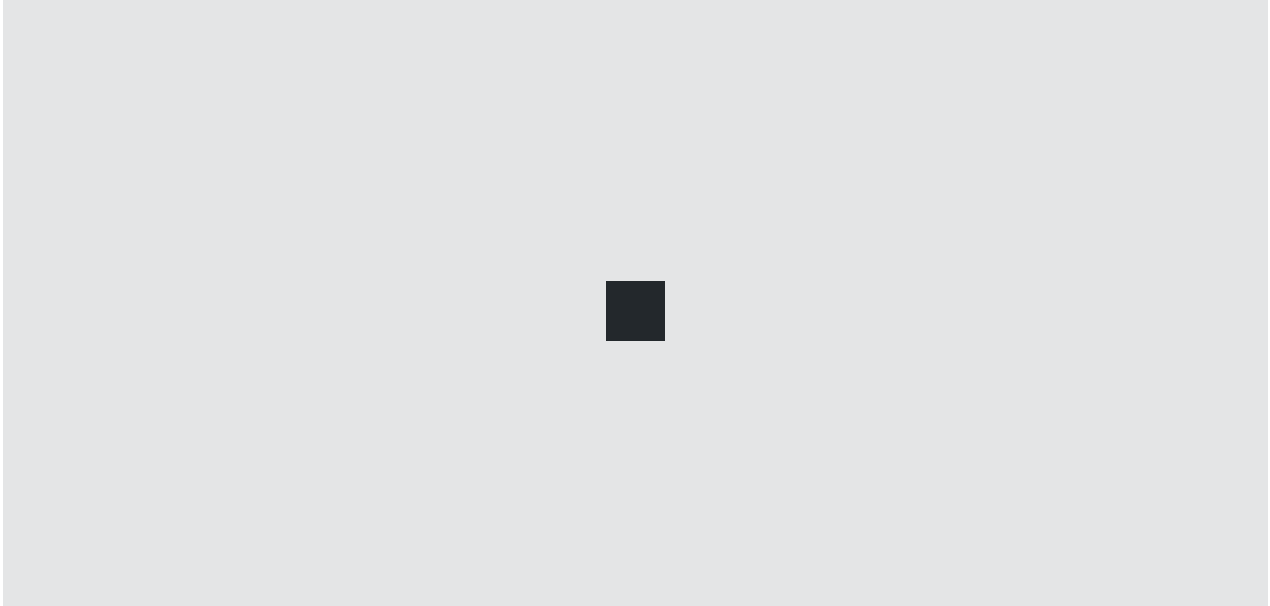 scroll, scrollTop: 0, scrollLeft: 0, axis: both 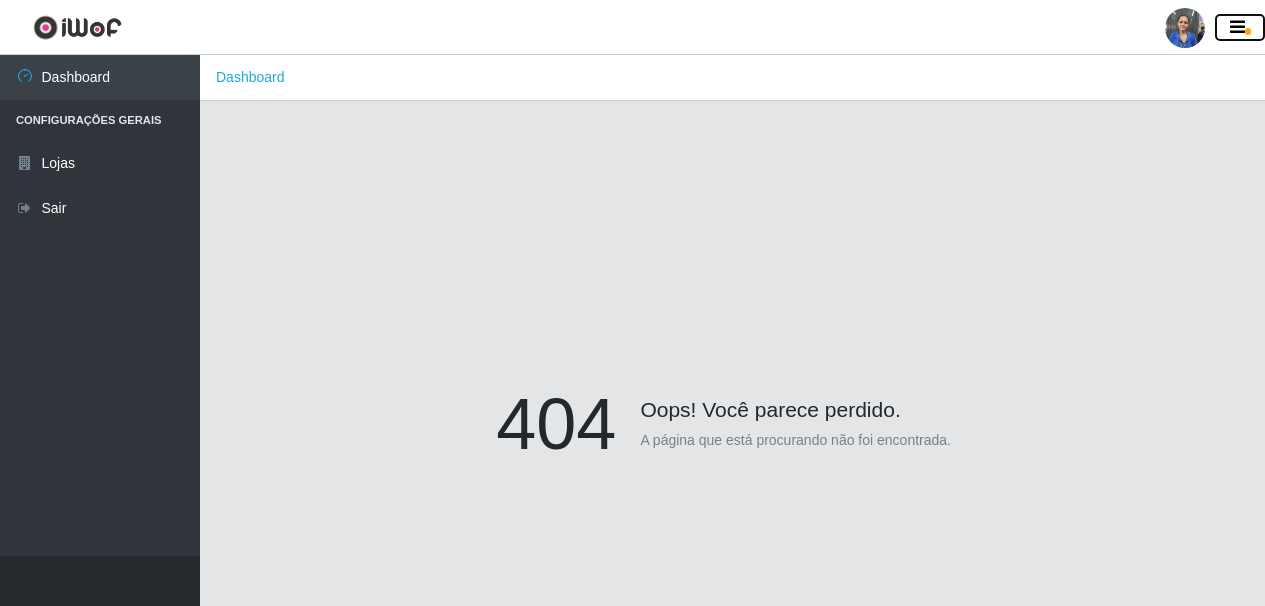 click at bounding box center (1237, 28) 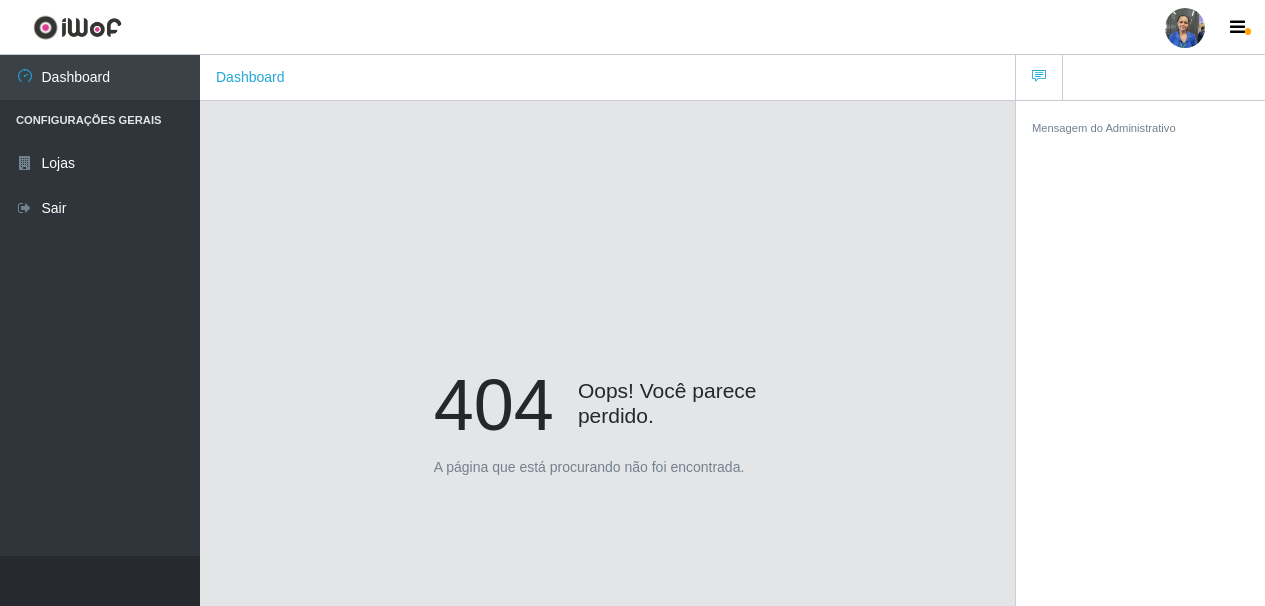 click on "Dashboard" at bounding box center (607, 78) 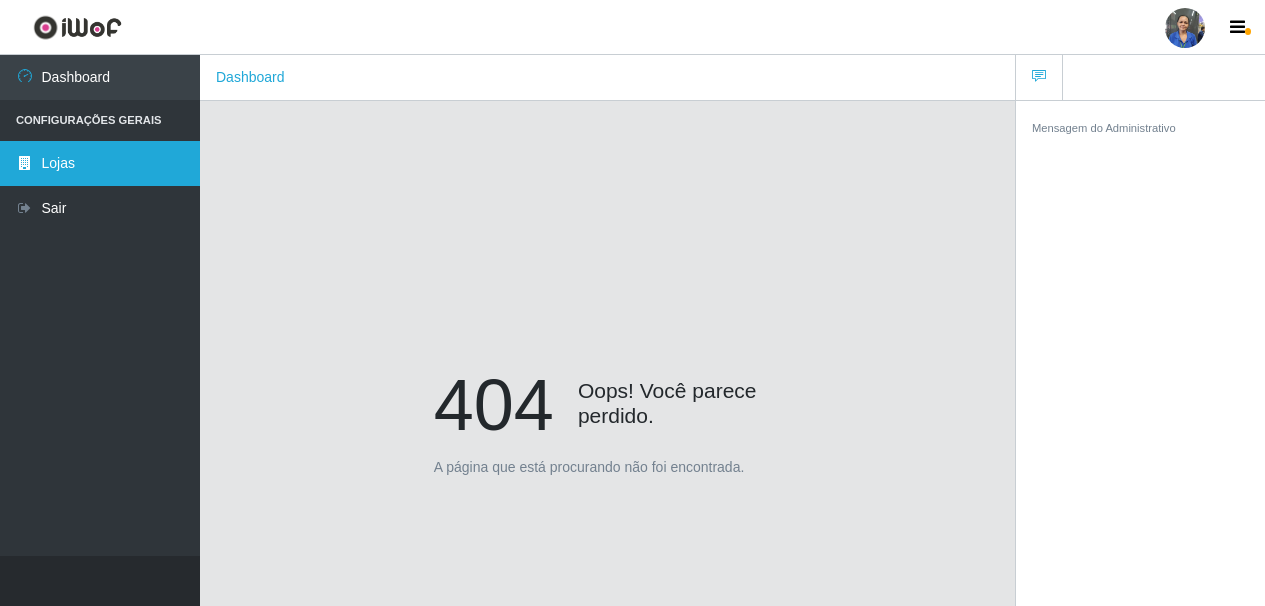 click on "Lojas" at bounding box center (100, 163) 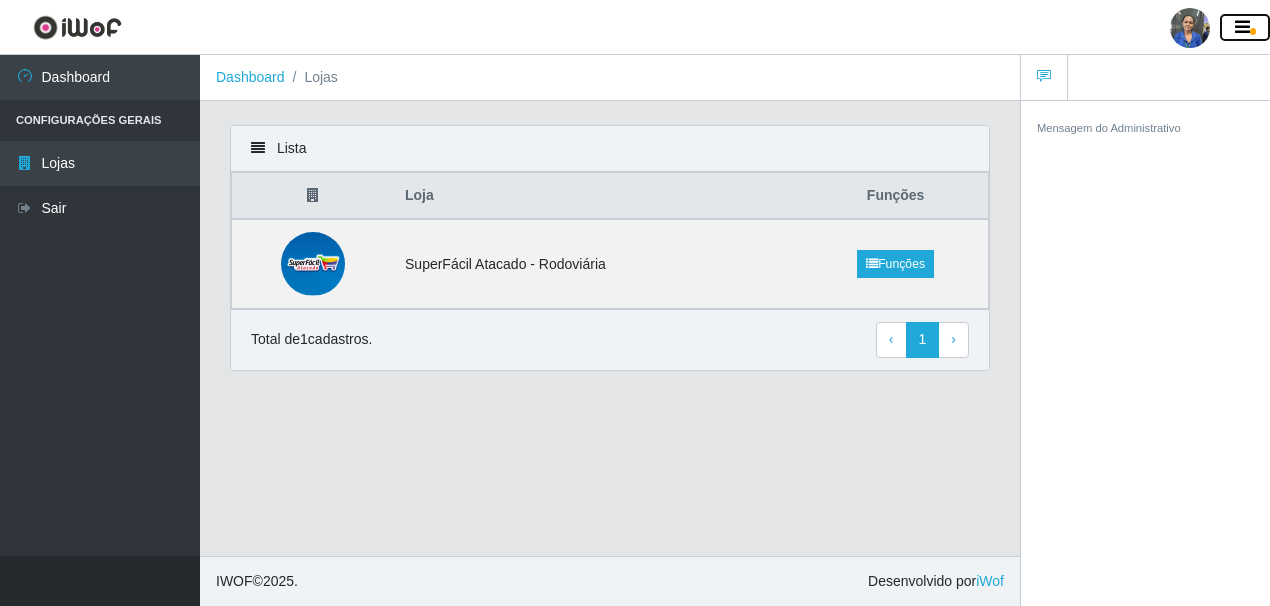 click at bounding box center [1242, 28] 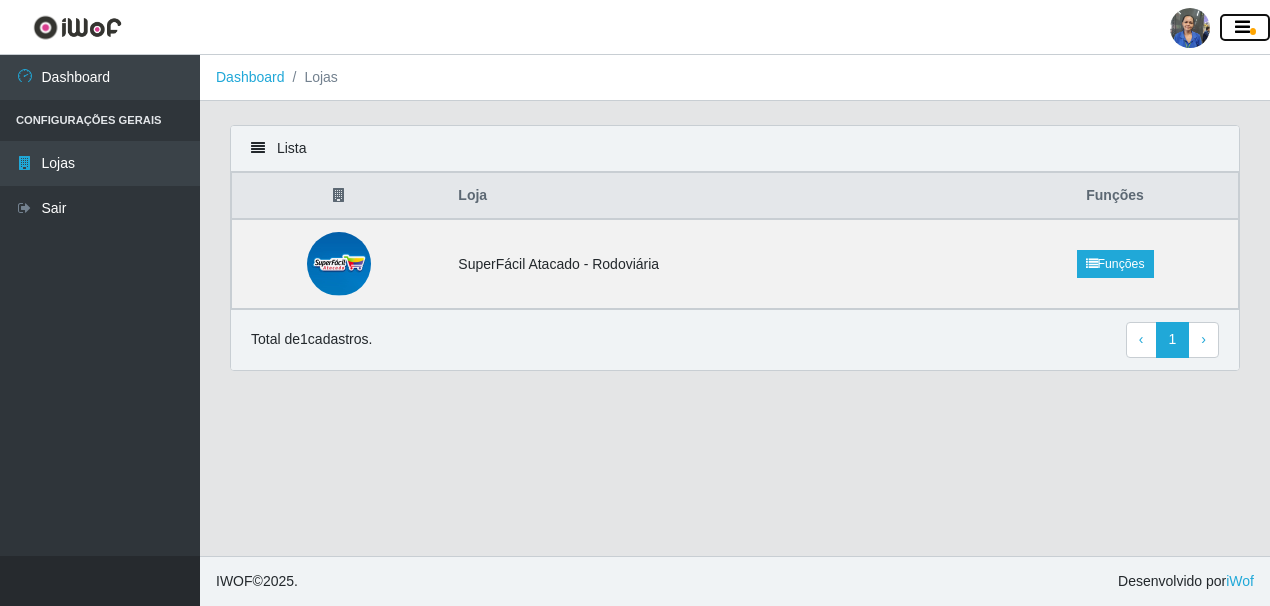 click at bounding box center (1242, 28) 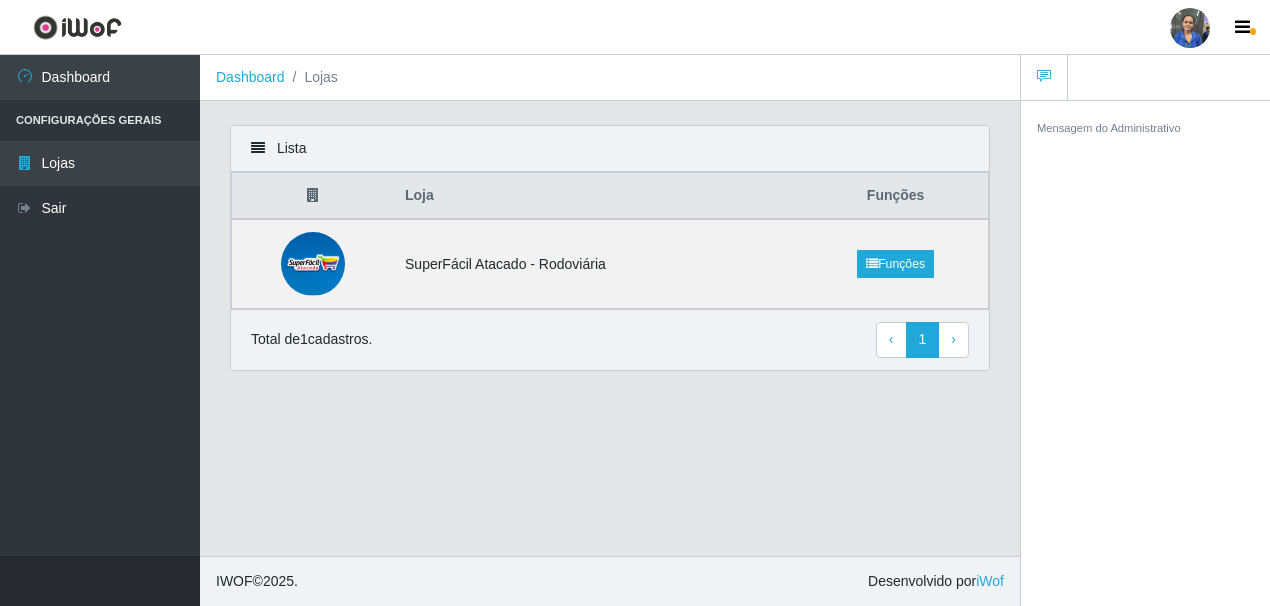 click at bounding box center [1190, 28] 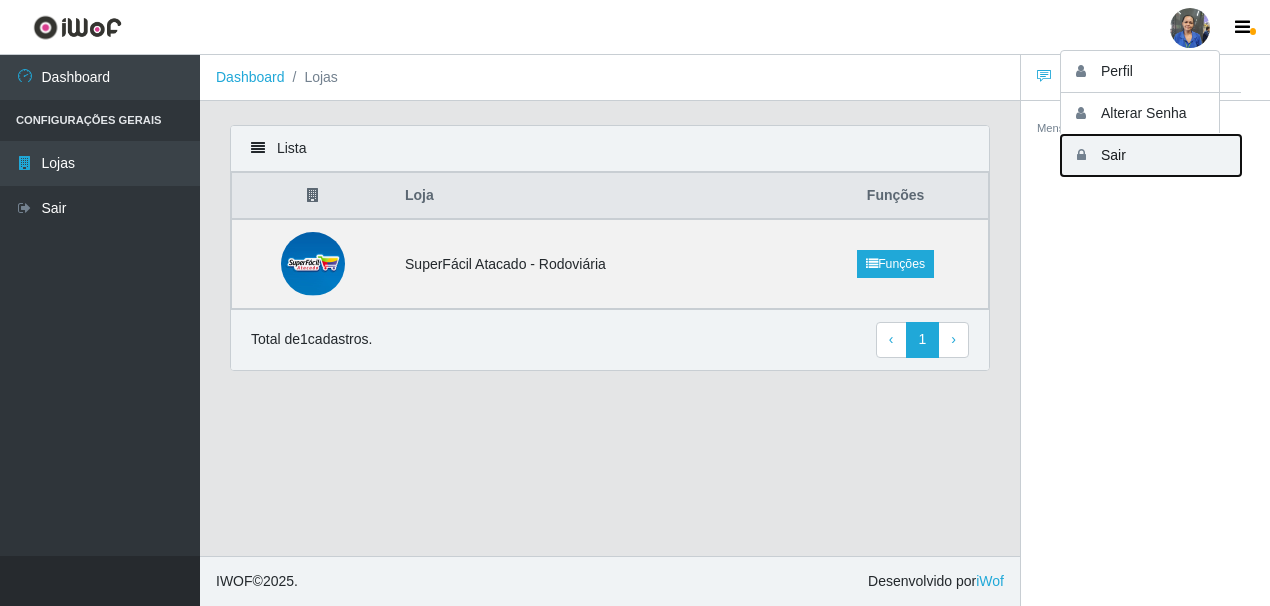 click on "Sair" at bounding box center [1151, 155] 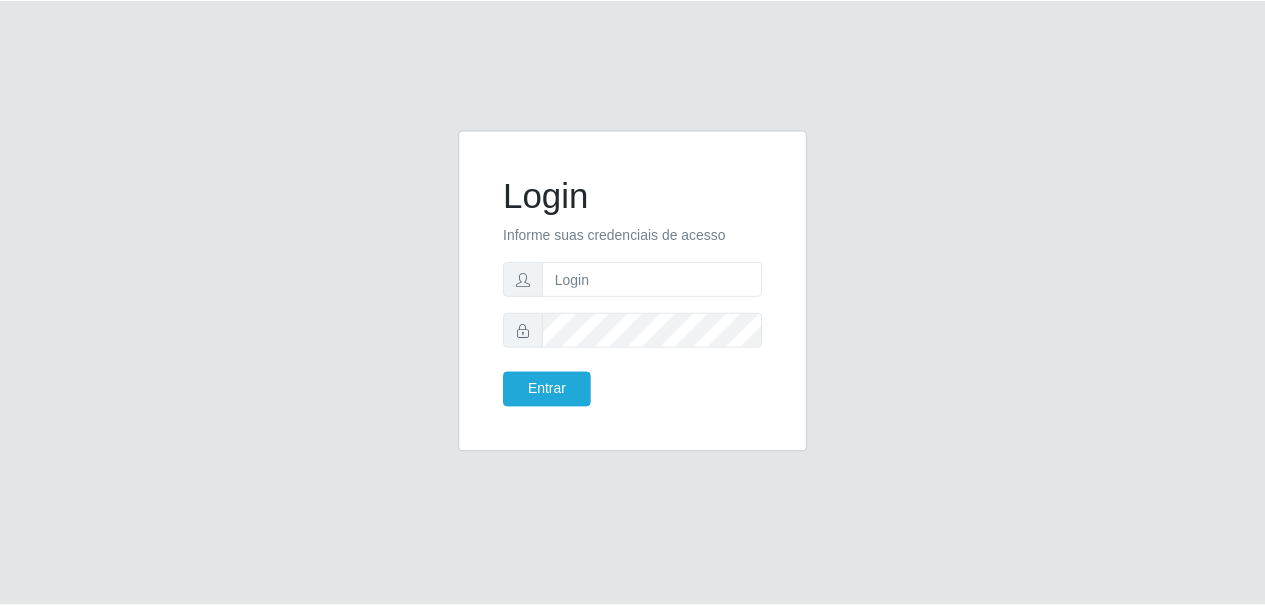 scroll, scrollTop: 0, scrollLeft: 0, axis: both 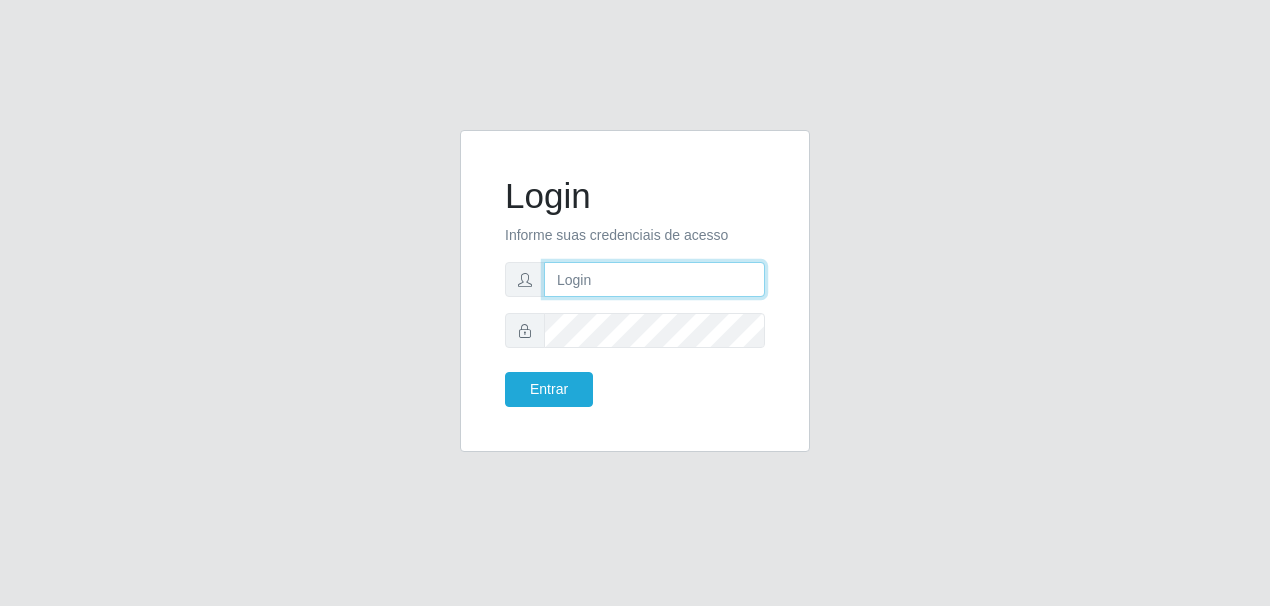 click at bounding box center [654, 279] 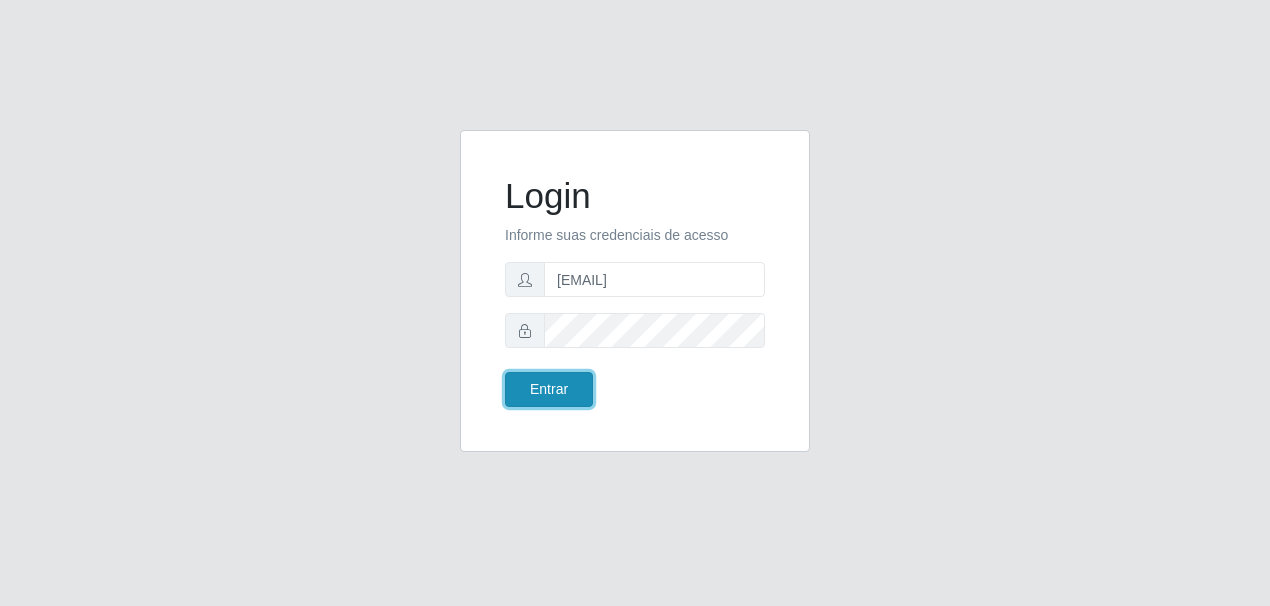 click on "Entrar" at bounding box center [549, 389] 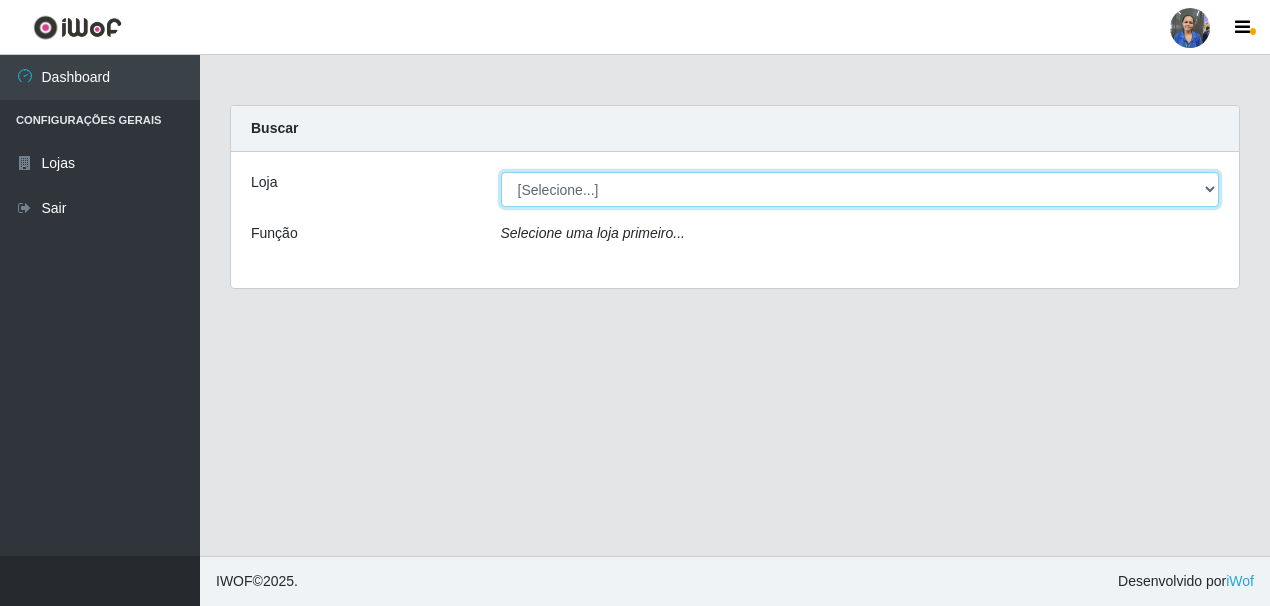 click on "[Selecione...] SuperFácil Atacado - Rodoviária" at bounding box center [860, 189] 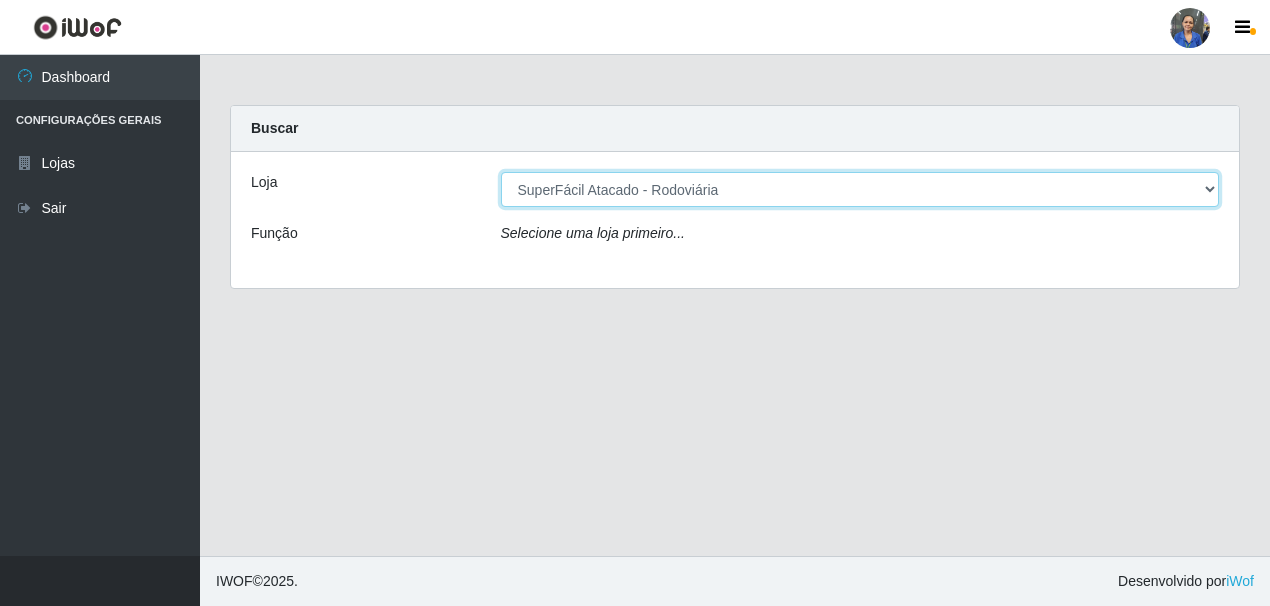 click on "[Selecione...] SuperFácil Atacado - Rodoviária" at bounding box center (860, 189) 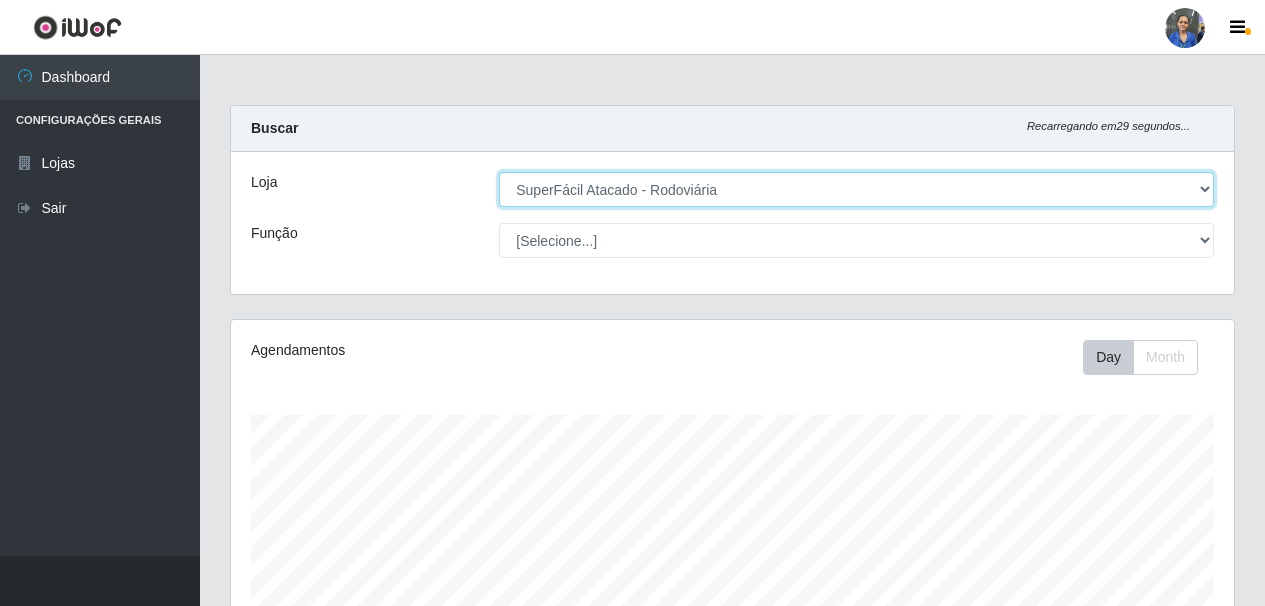 scroll, scrollTop: 999585, scrollLeft: 998997, axis: both 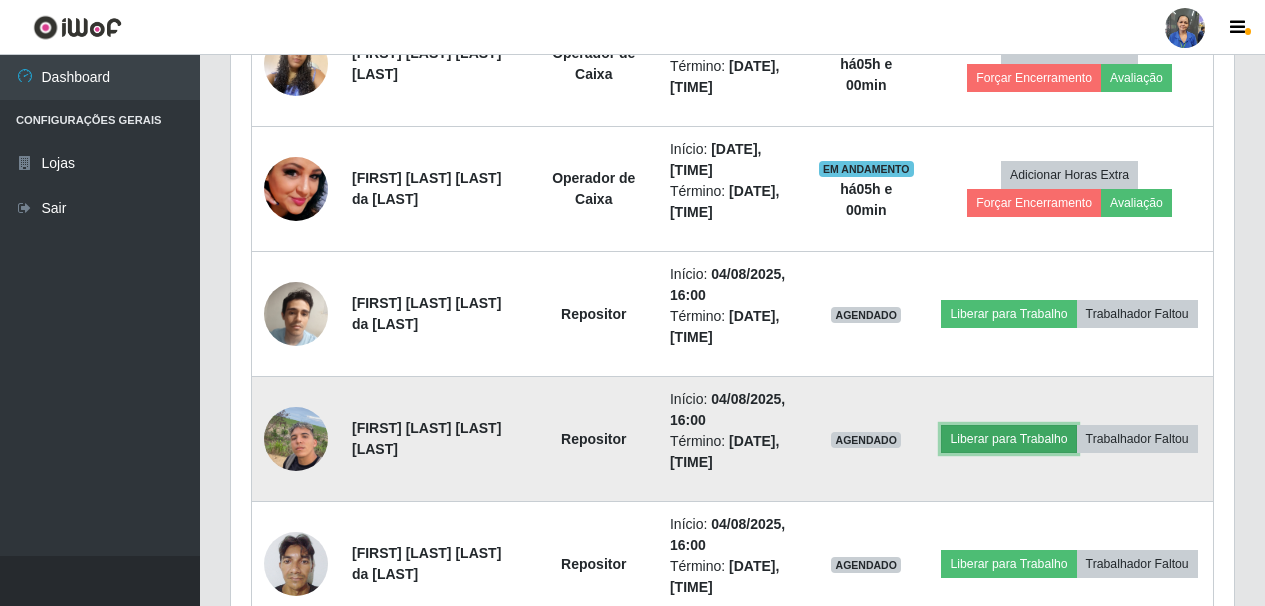click on "Liberar para Trabalho" at bounding box center [1008, 439] 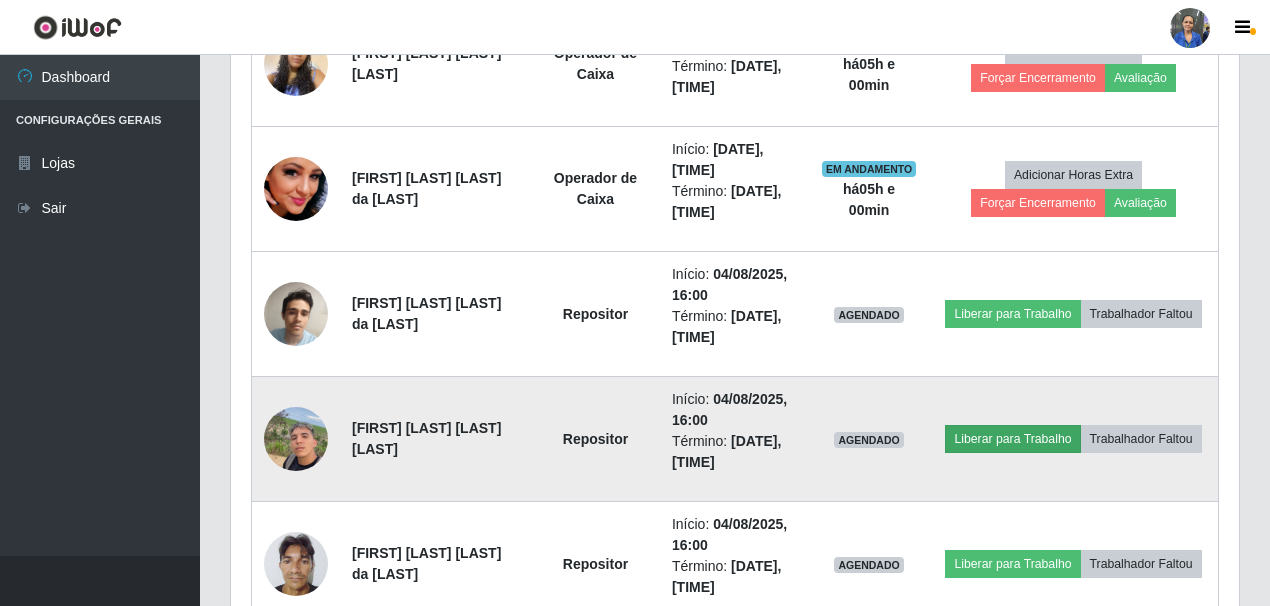 scroll, scrollTop: 999585, scrollLeft: 999007, axis: both 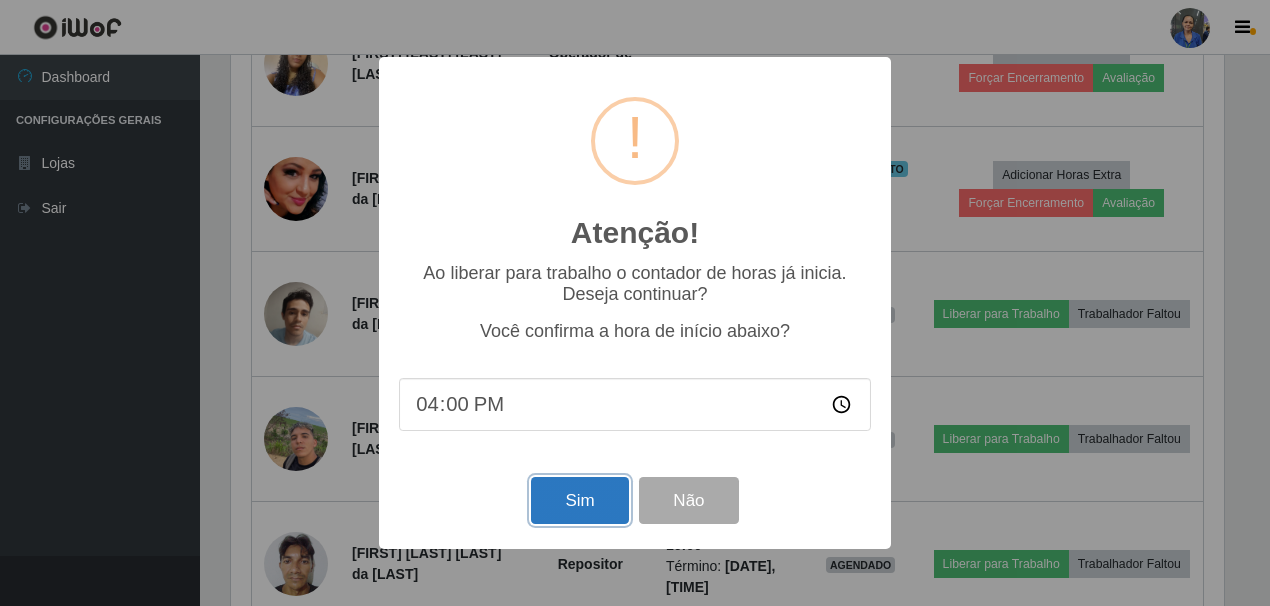 click on "Sim" at bounding box center (579, 500) 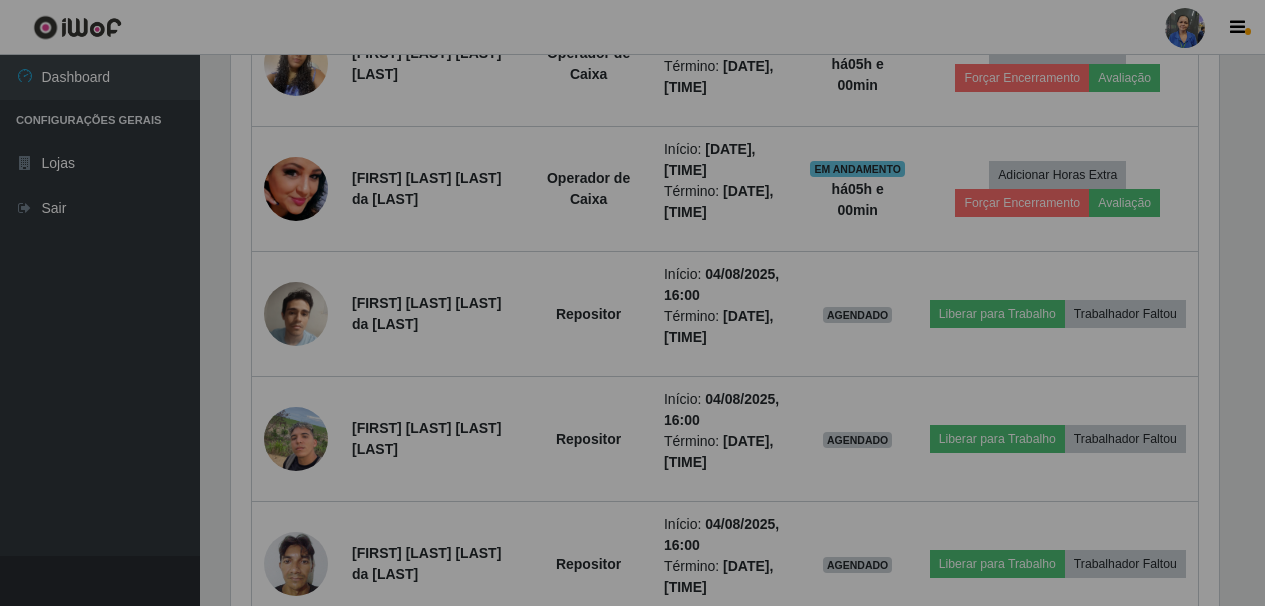 scroll, scrollTop: 999585, scrollLeft: 998997, axis: both 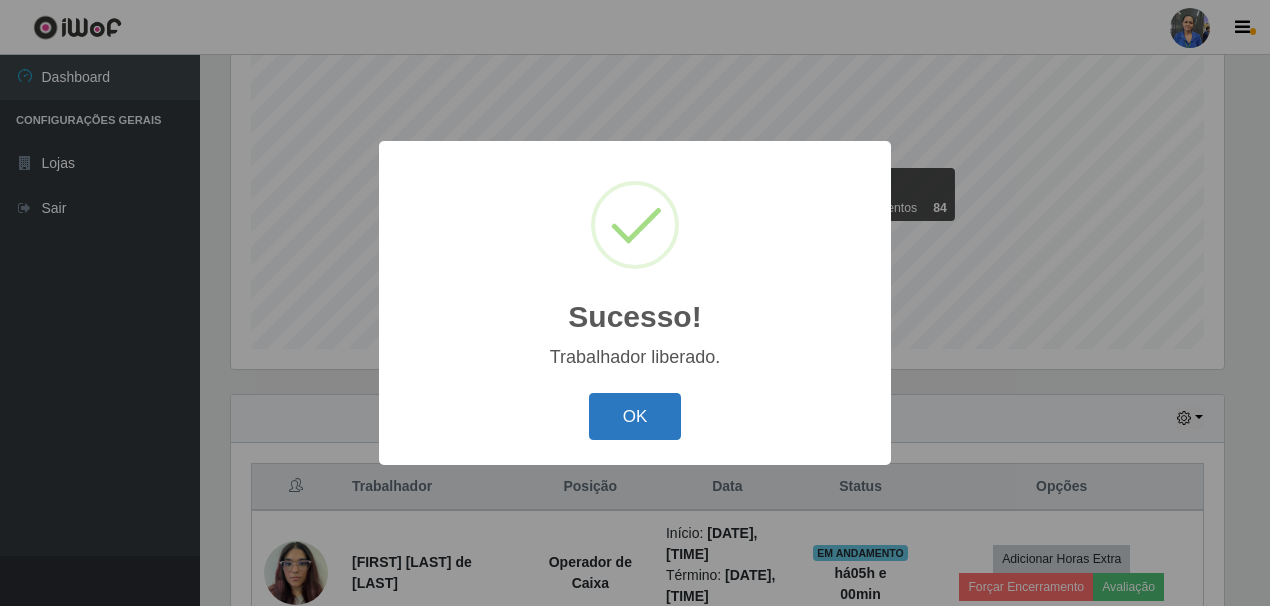 click on "OK" at bounding box center (635, 416) 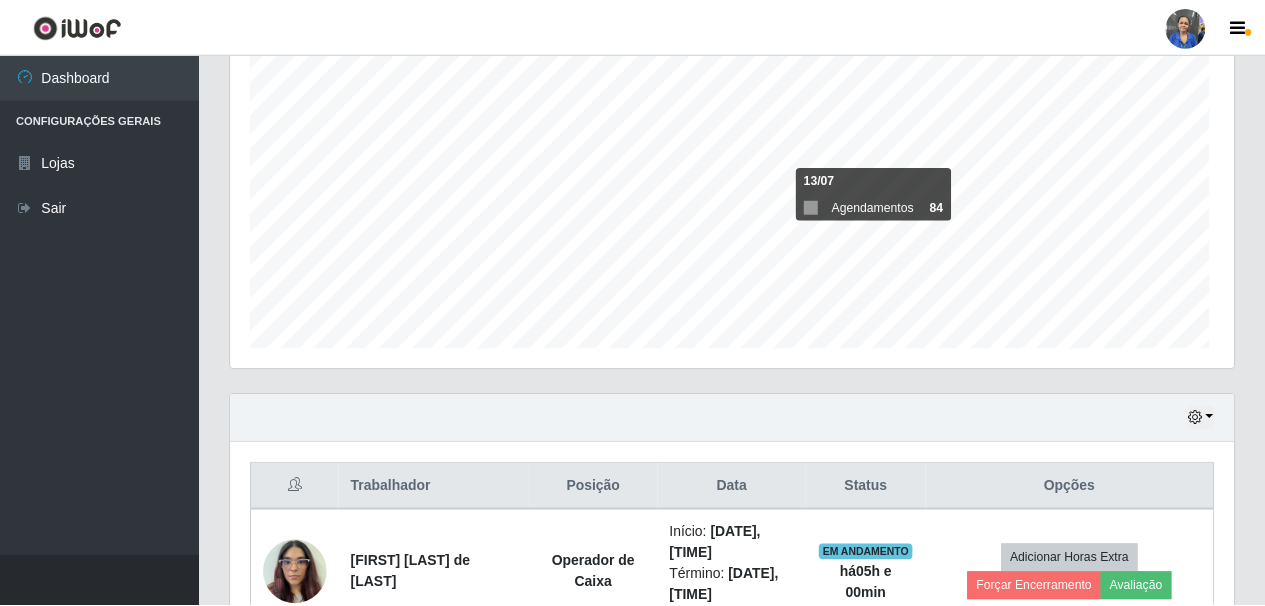 scroll, scrollTop: 999585, scrollLeft: 998997, axis: both 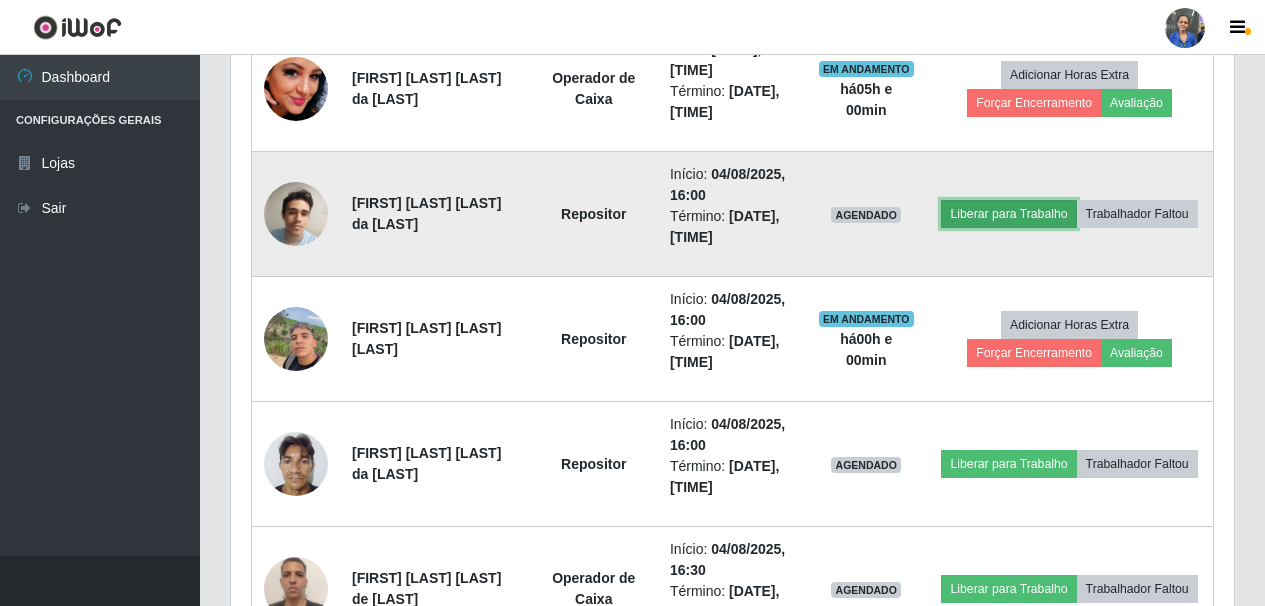 click on "Liberar para Trabalho" at bounding box center (1008, 214) 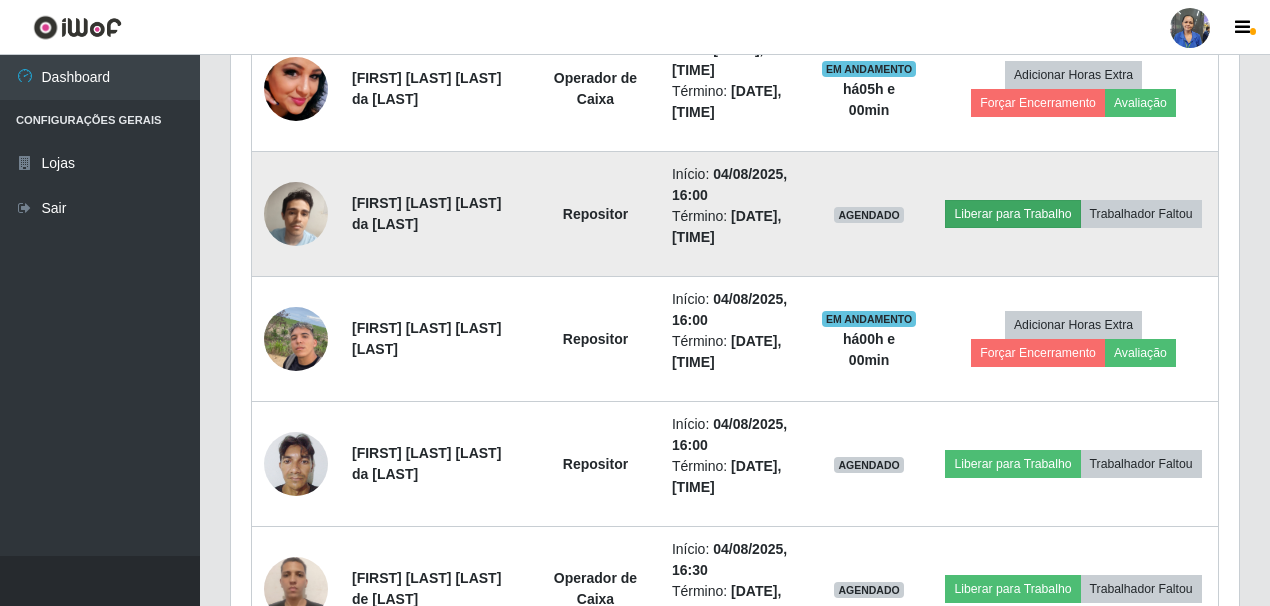 scroll, scrollTop: 999585, scrollLeft: 999007, axis: both 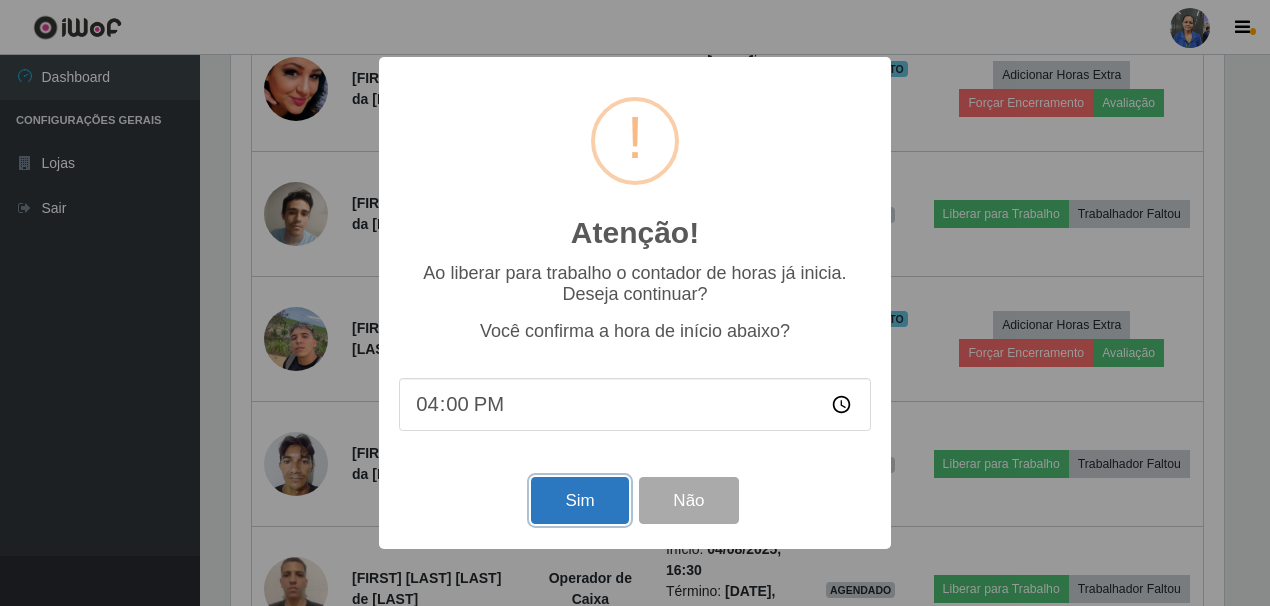 click on "Sim" at bounding box center (579, 500) 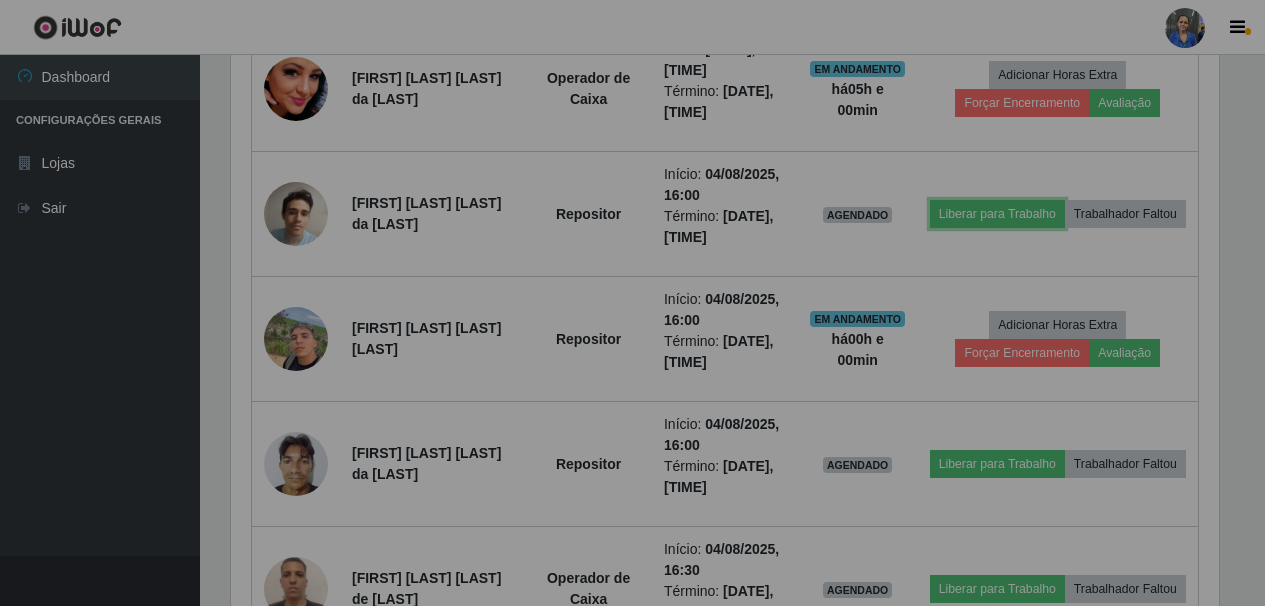 scroll, scrollTop: 999585, scrollLeft: 998997, axis: both 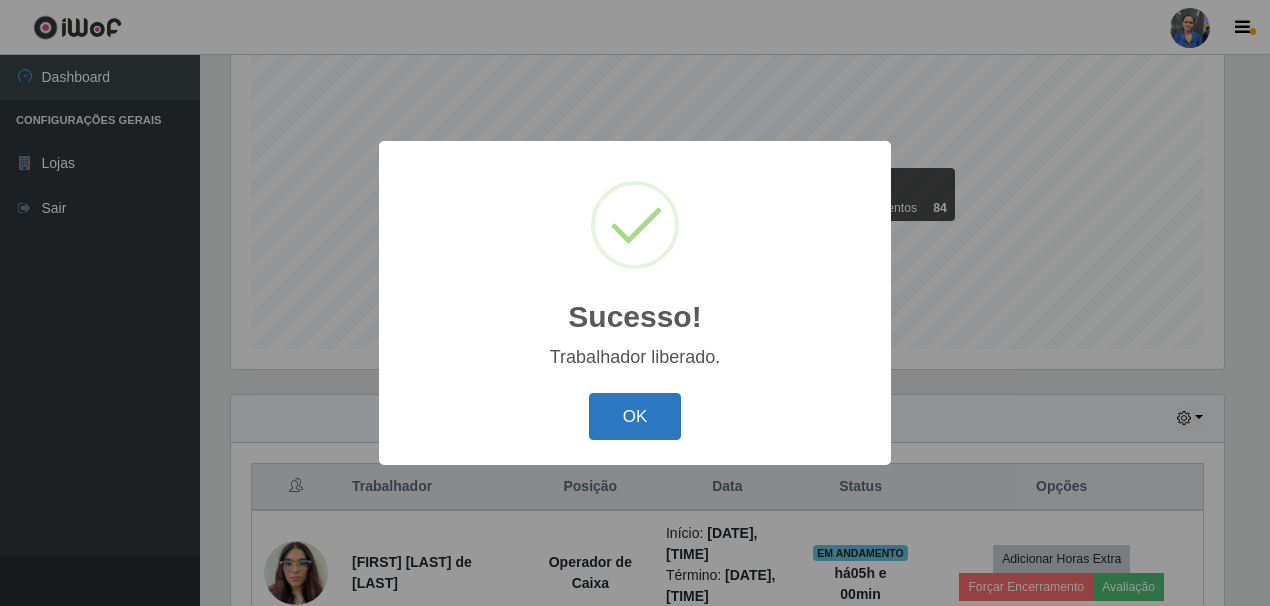 click on "OK" at bounding box center (635, 416) 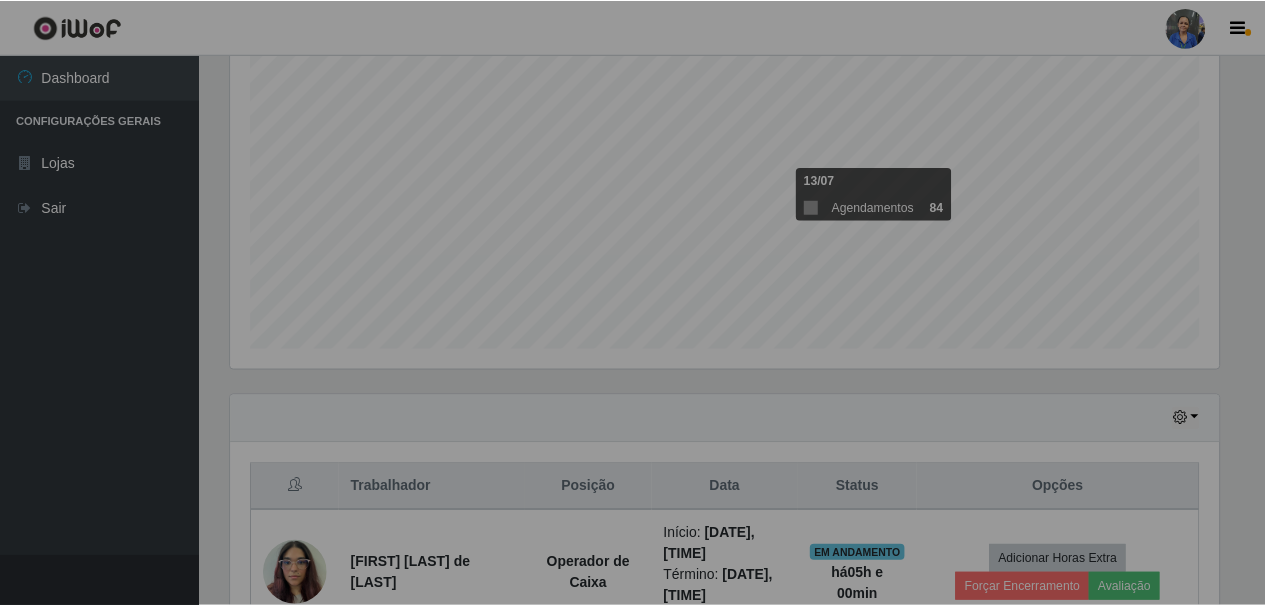 scroll, scrollTop: 999585, scrollLeft: 998997, axis: both 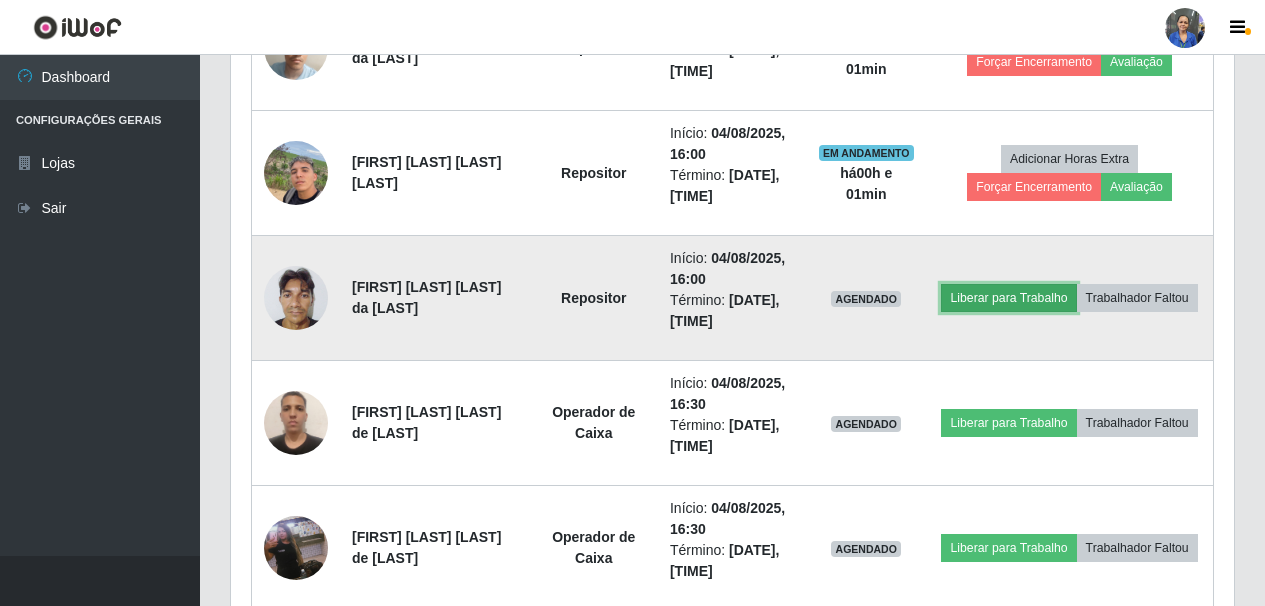 click on "Liberar para Trabalho" at bounding box center [1008, 298] 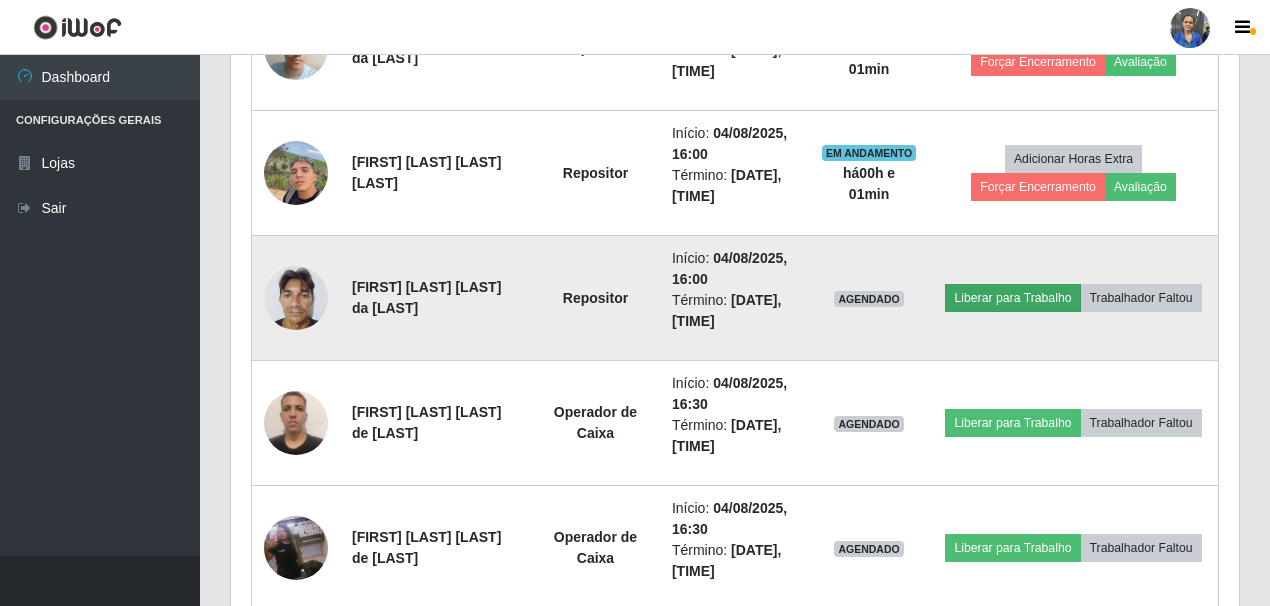 scroll, scrollTop: 999585, scrollLeft: 999007, axis: both 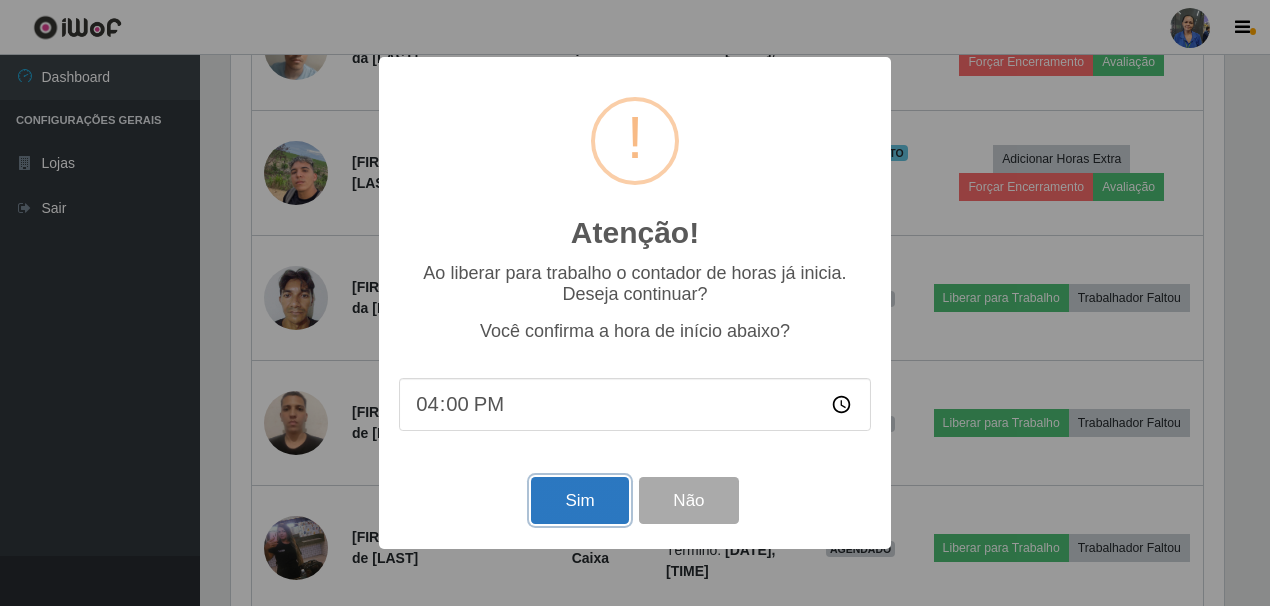 click on "Sim" at bounding box center [579, 500] 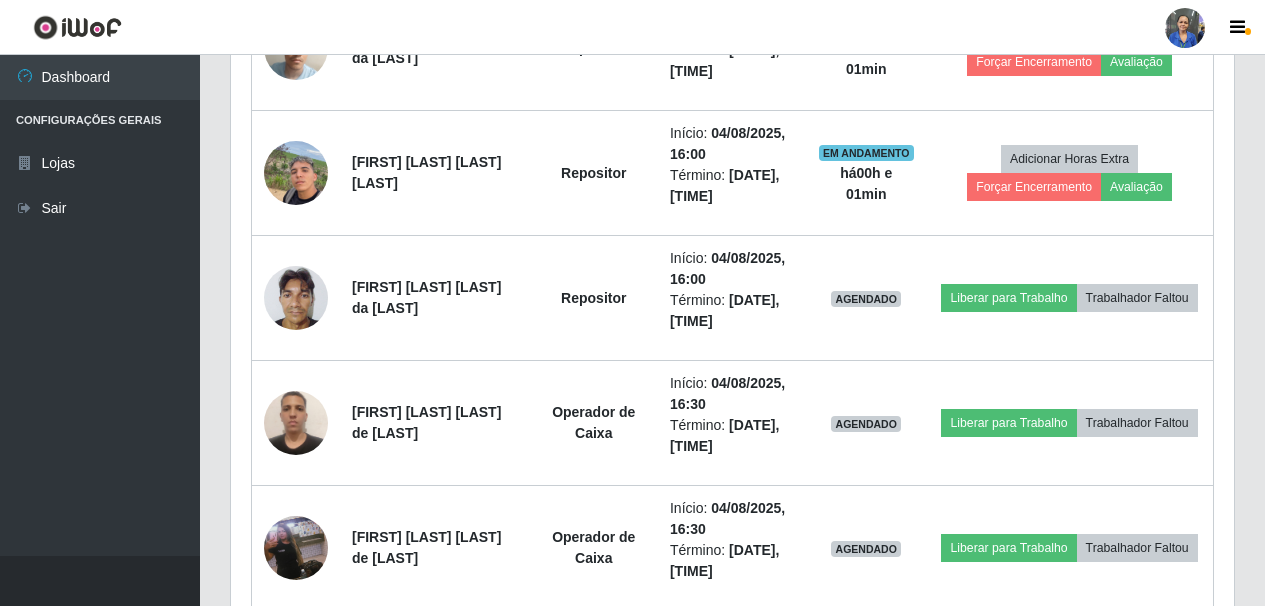 scroll, scrollTop: 999585, scrollLeft: 998997, axis: both 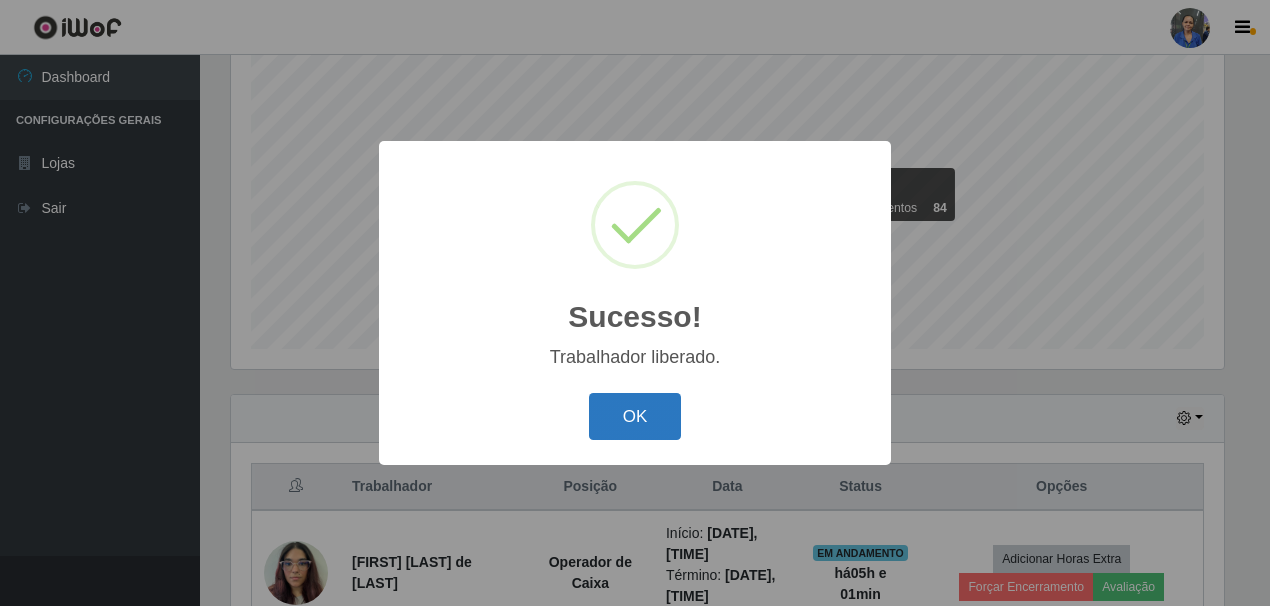 click on "OK" at bounding box center (635, 416) 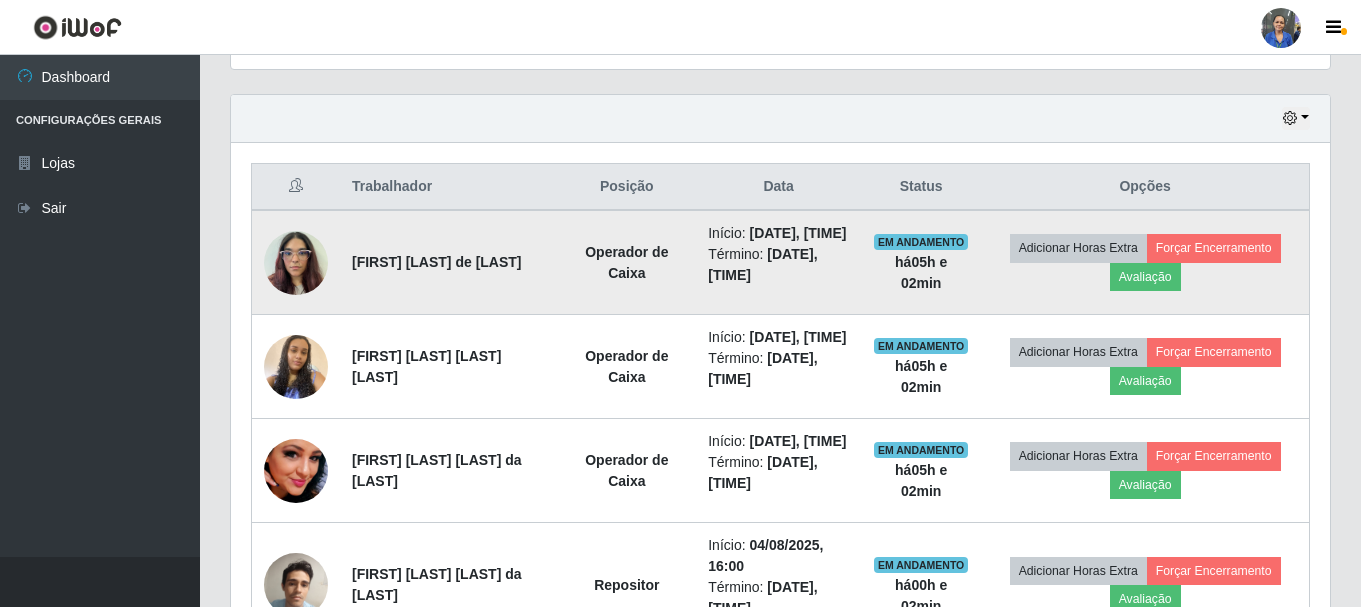 scroll, scrollTop: 999585, scrollLeft: 998901, axis: both 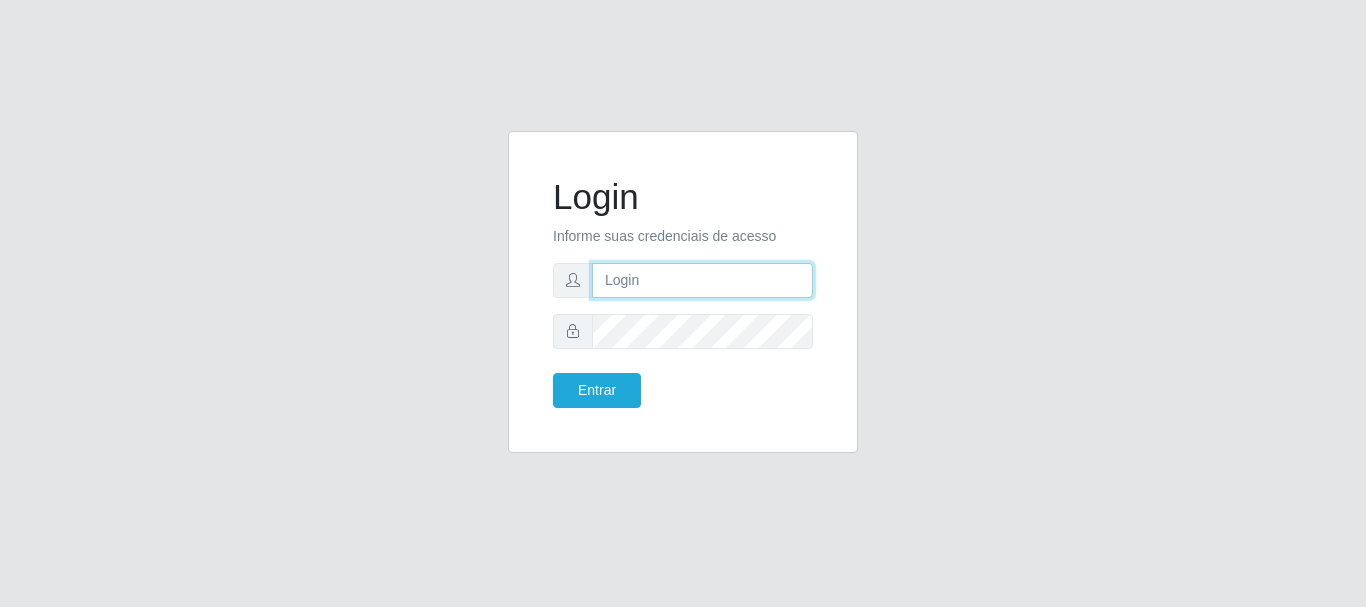 click at bounding box center (702, 280) 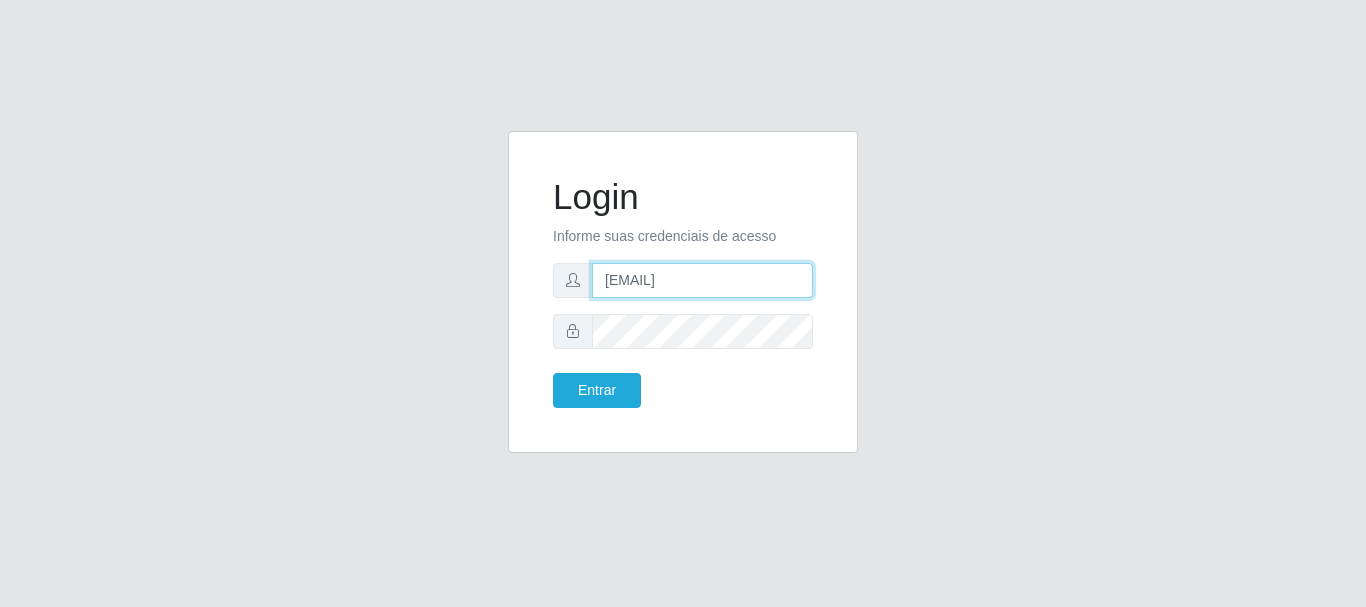 click on "geyse.liane@gmail.com" at bounding box center [702, 280] 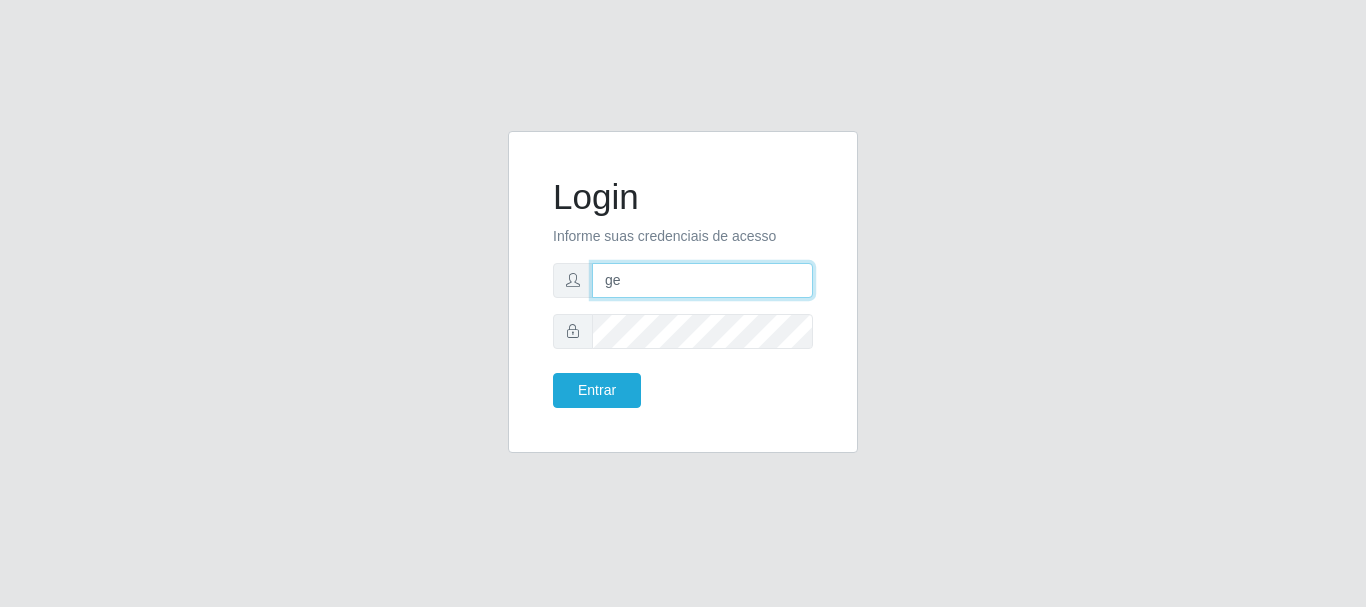 type on "g" 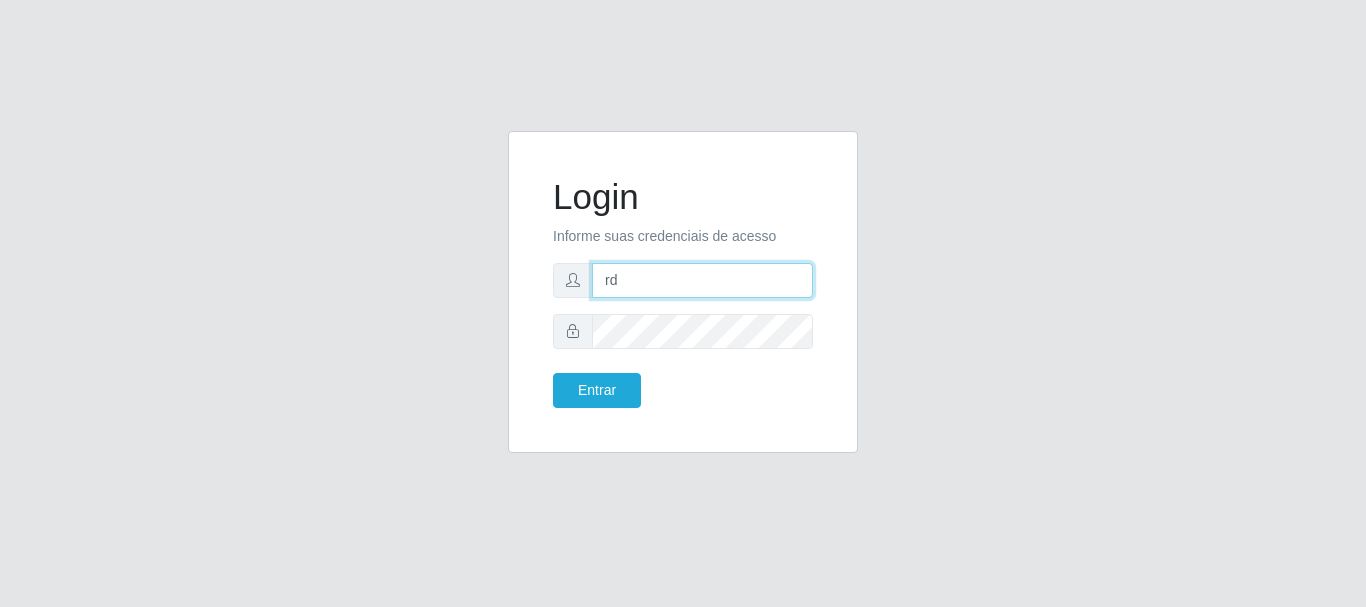 type on "r" 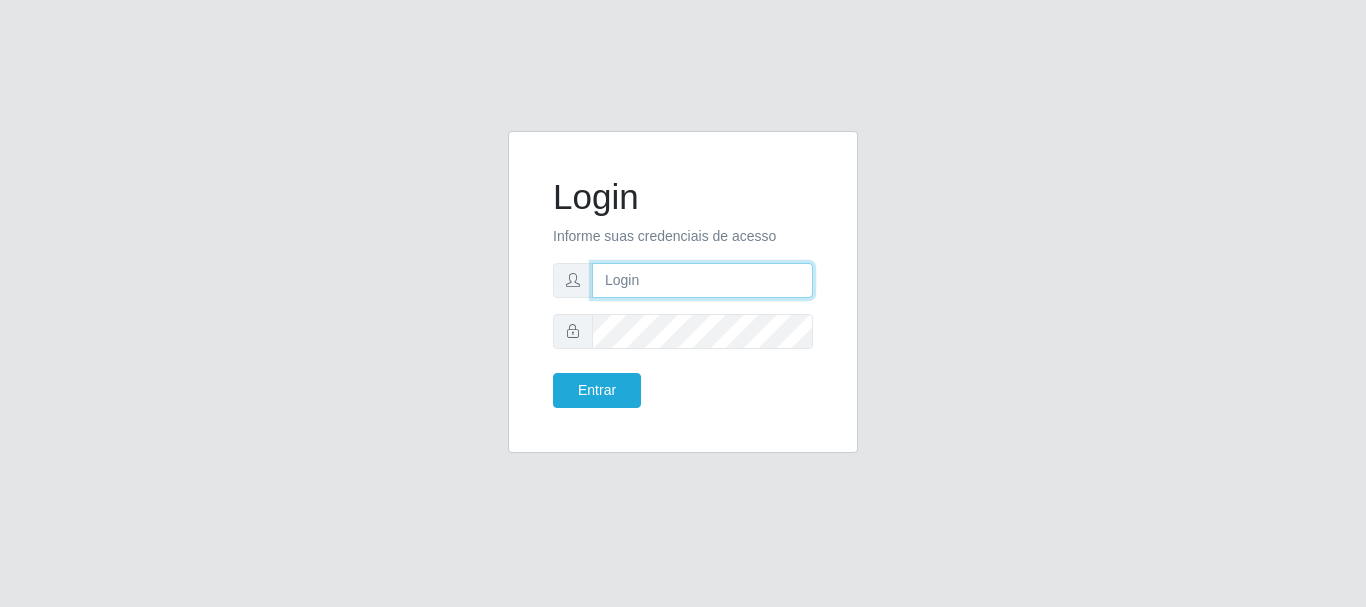 type on "r" 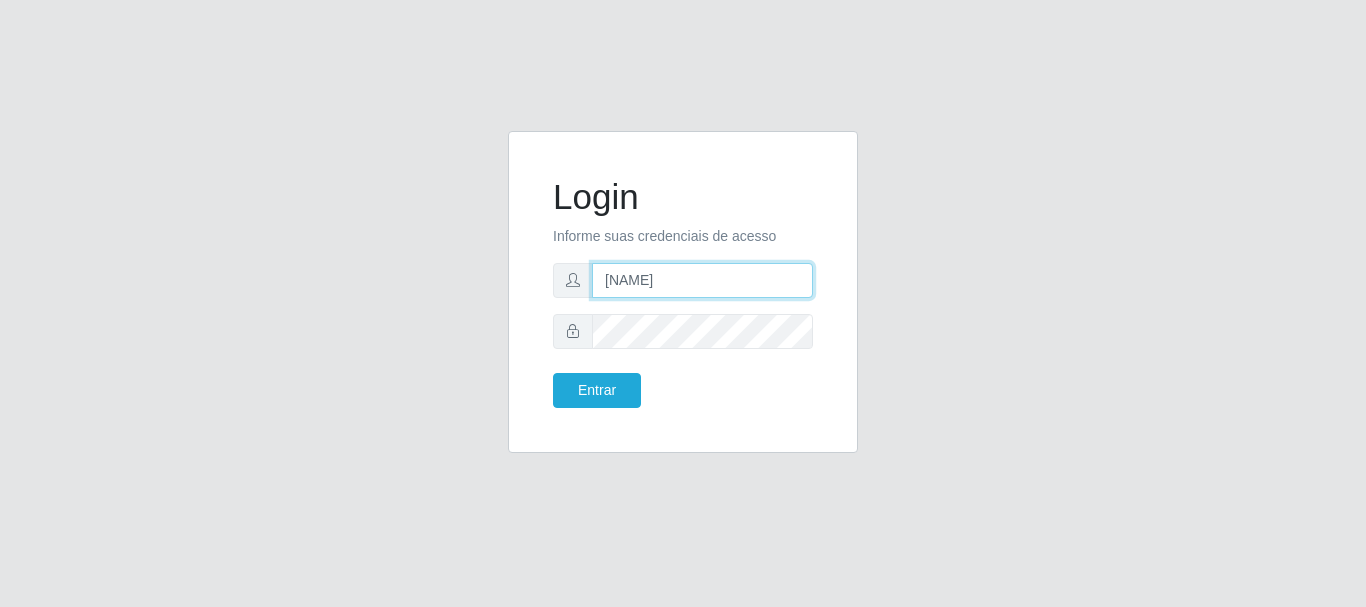 type on "edherlandson.santos@nordestao.com.br" 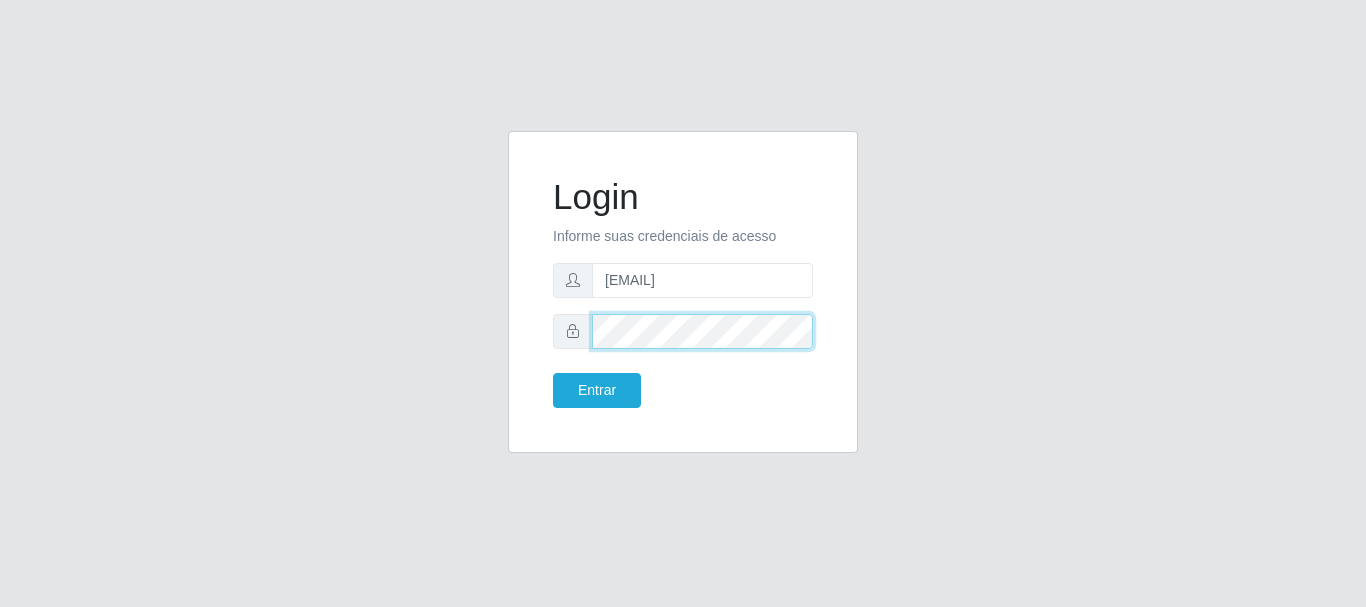 click on "Entrar" at bounding box center (597, 390) 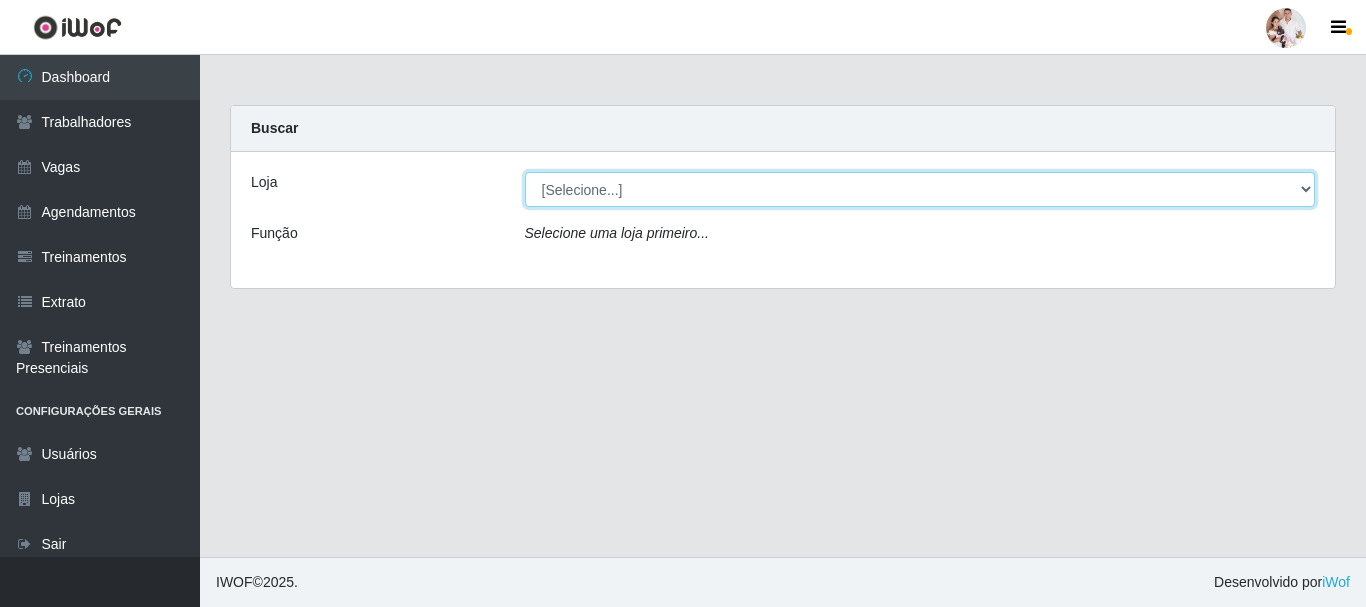 click on "[Selecione...] SuperFácil Atacado - Rodoviária" at bounding box center [920, 189] 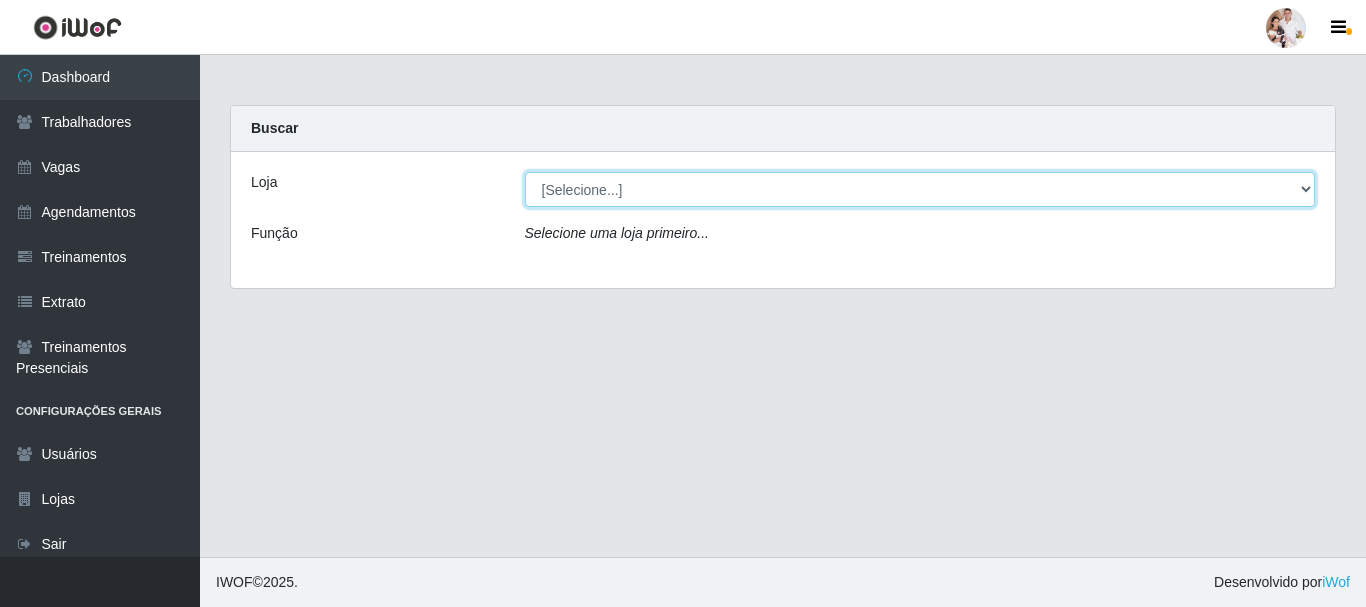 select on "400" 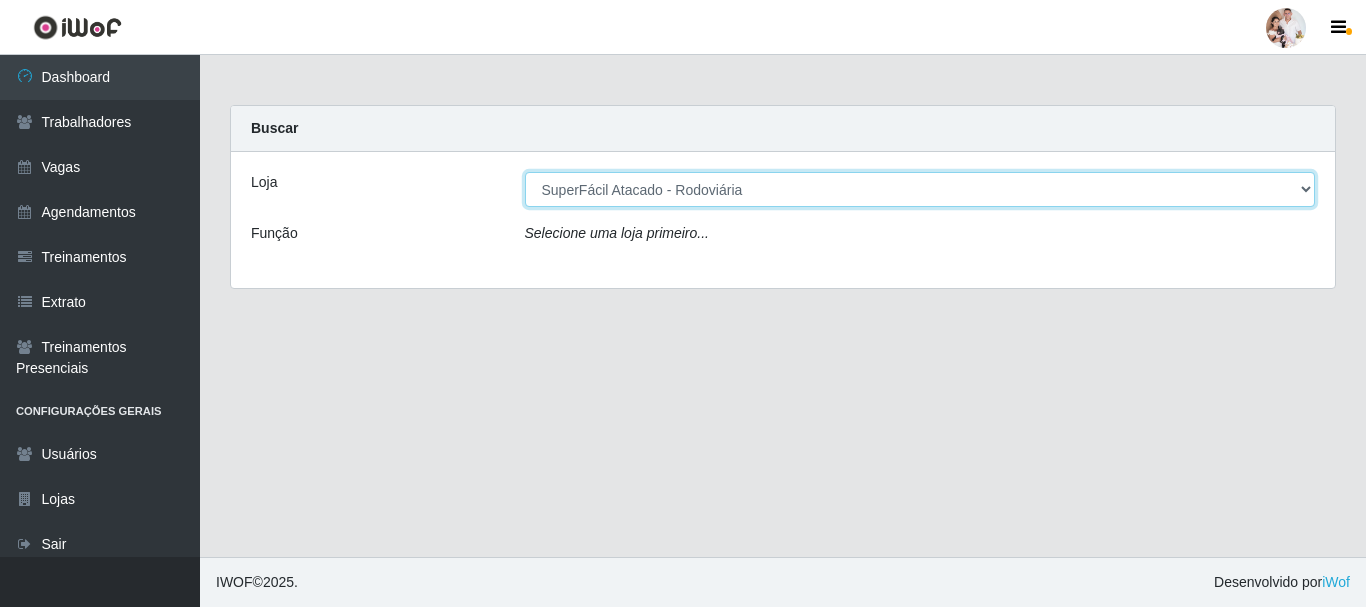 click on "[Selecione...] SuperFácil Atacado - Rodoviária" at bounding box center (920, 189) 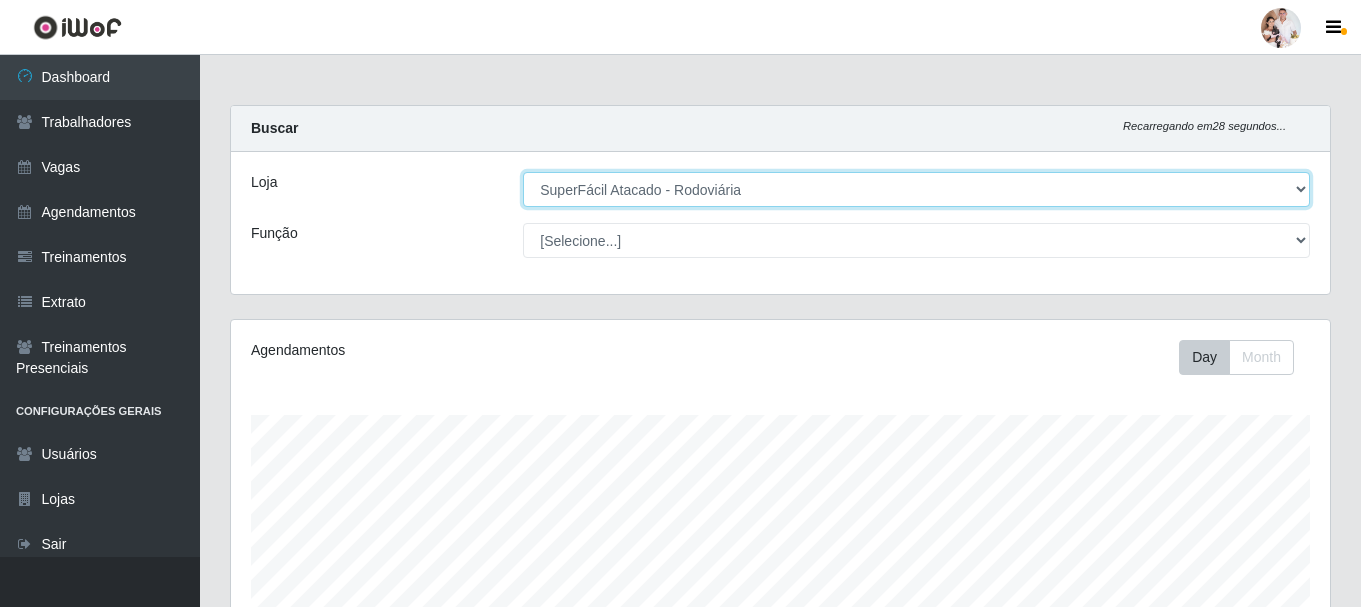 scroll, scrollTop: 999585, scrollLeft: 998901, axis: both 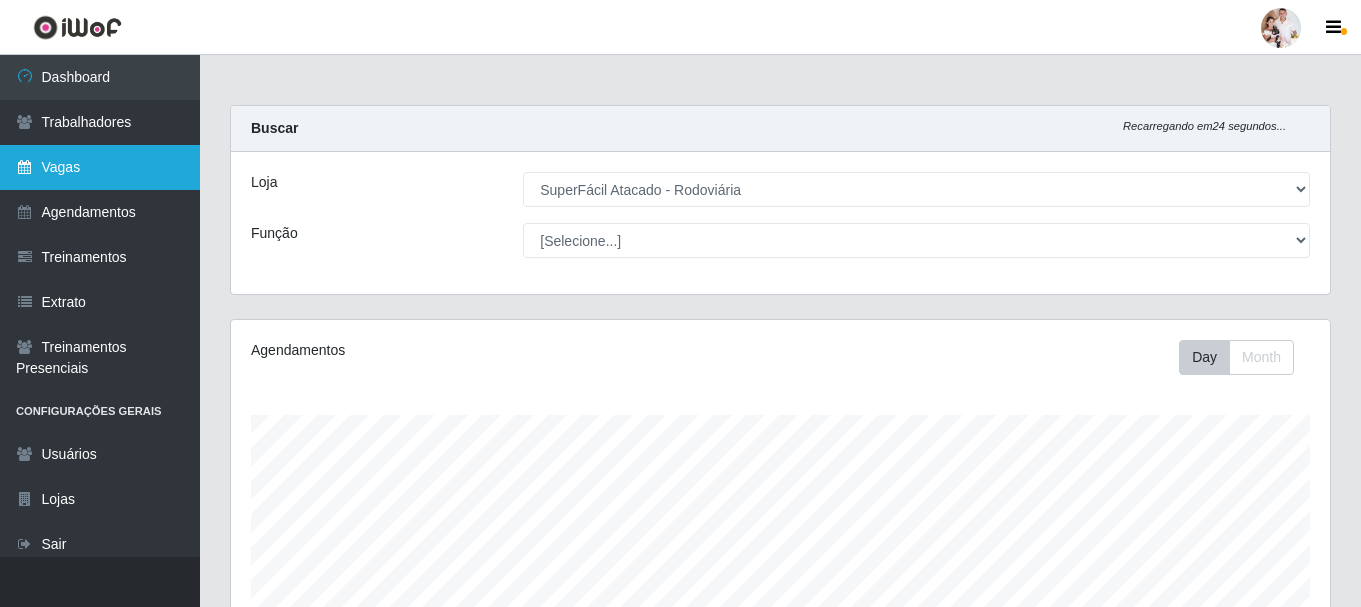 click on "Vagas" at bounding box center [100, 167] 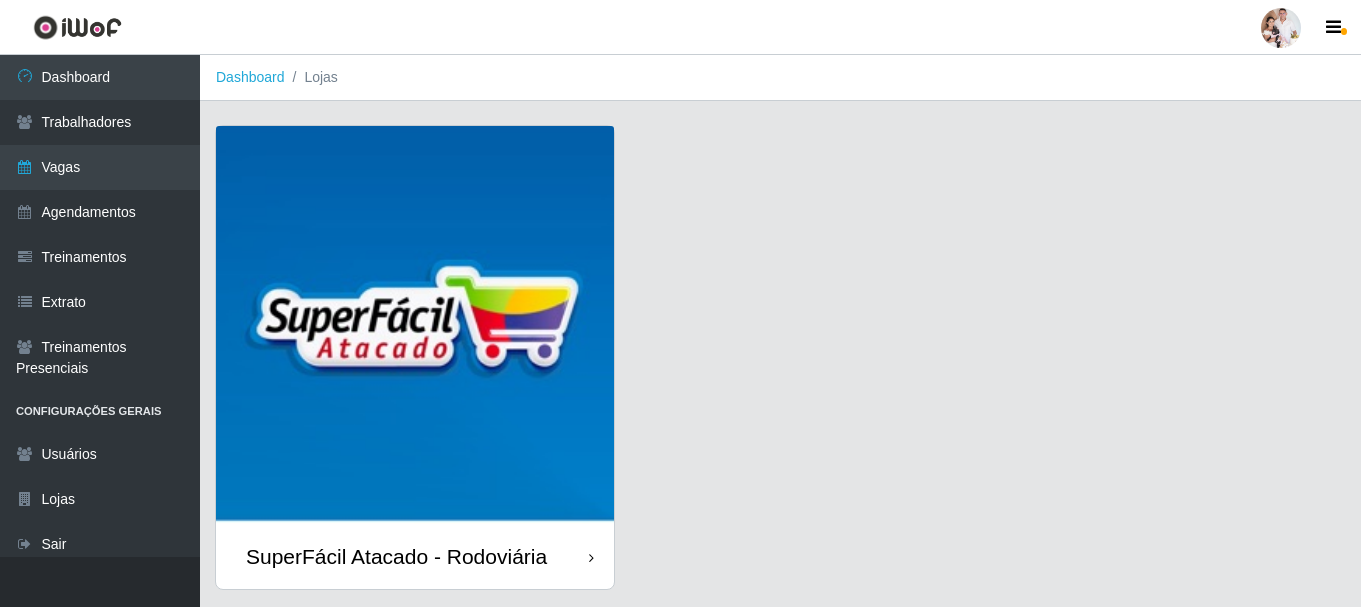 click at bounding box center [415, 325] 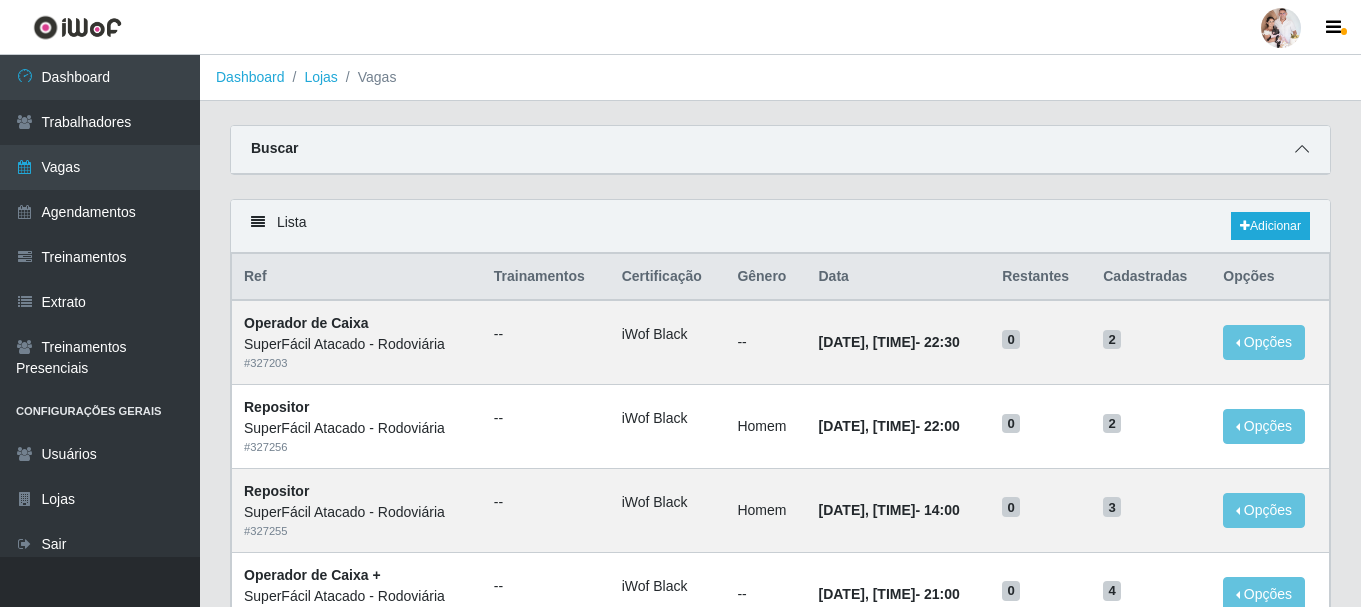 click at bounding box center [1302, 149] 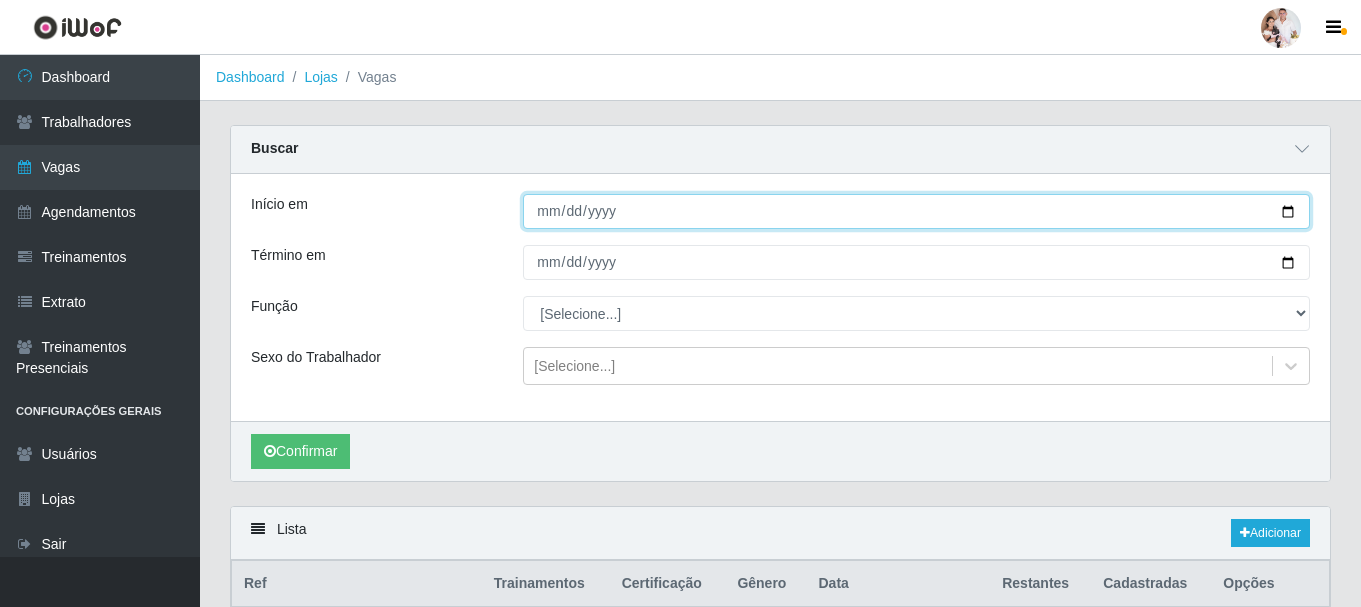 click on "Início em" at bounding box center [916, 211] 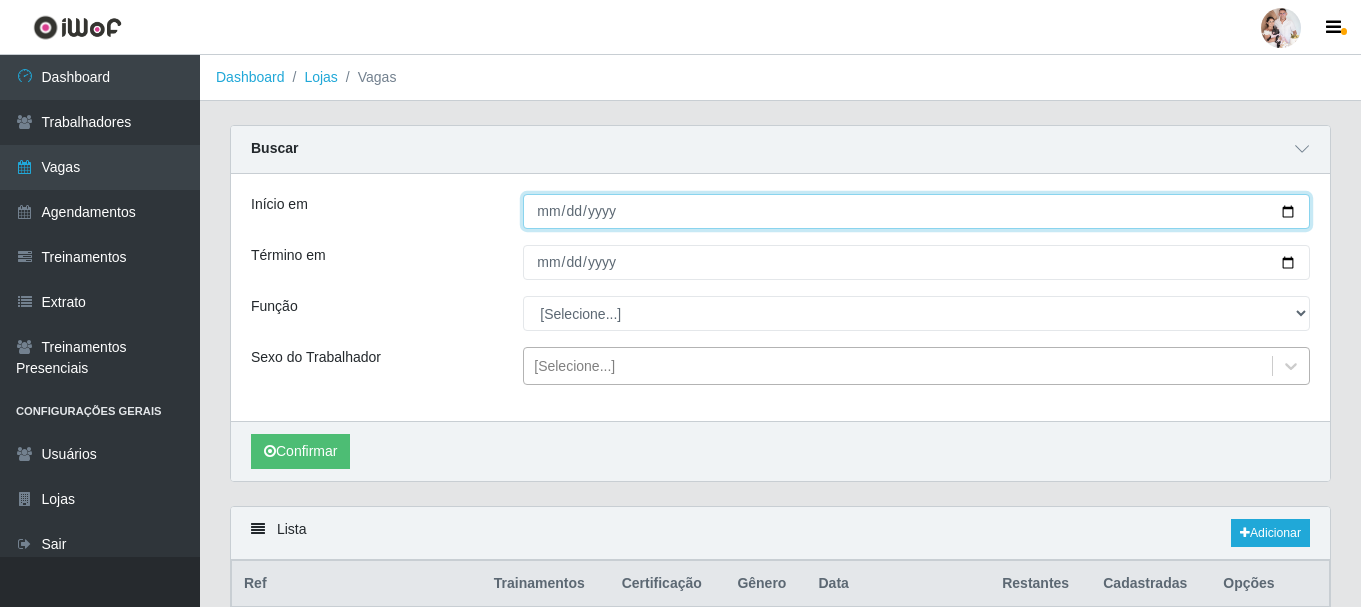 type on "2025-08-11" 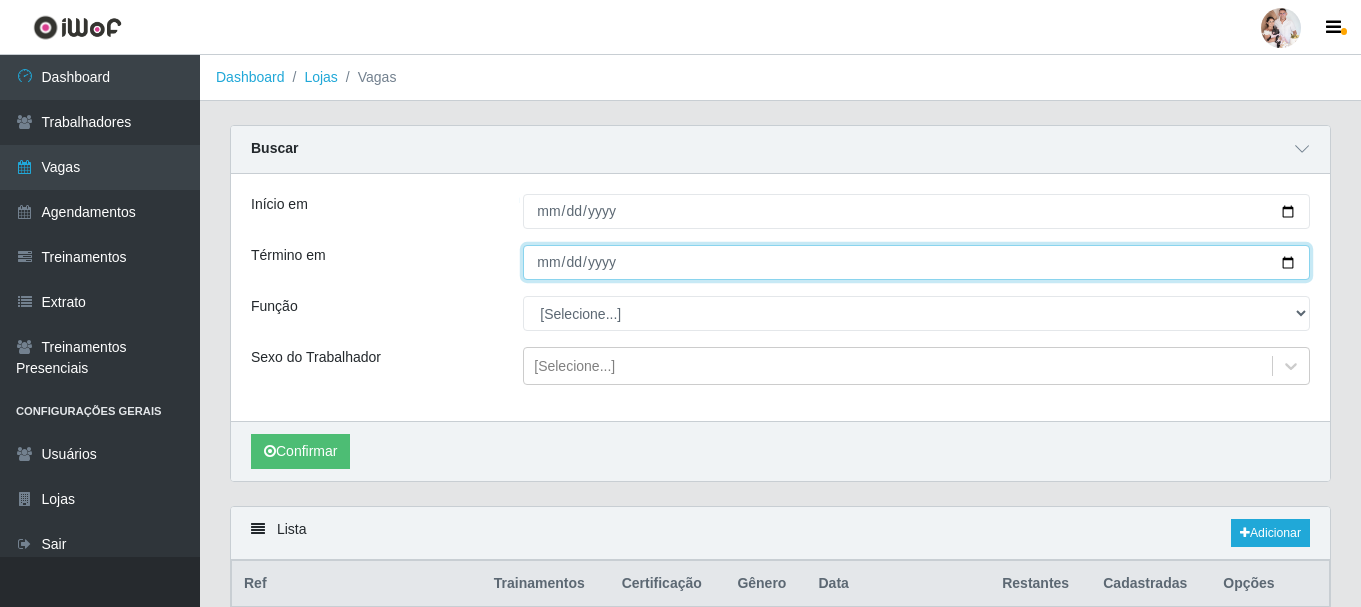 click on "Término em" at bounding box center [916, 262] 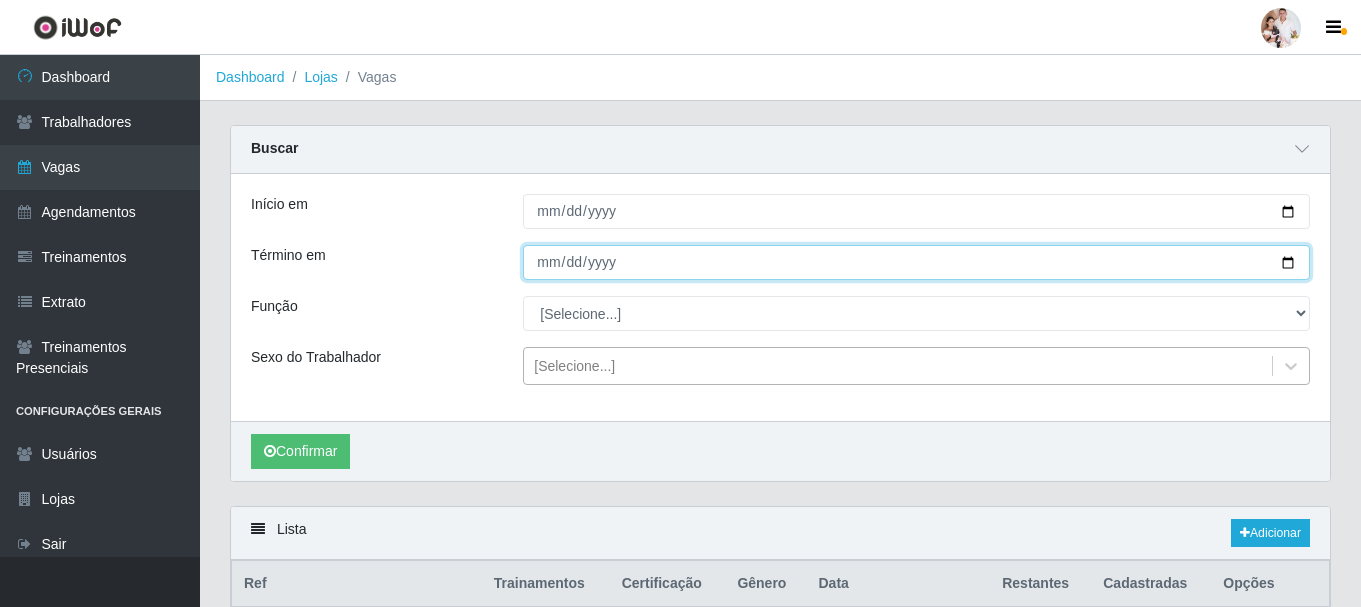 type on "2025-08-11" 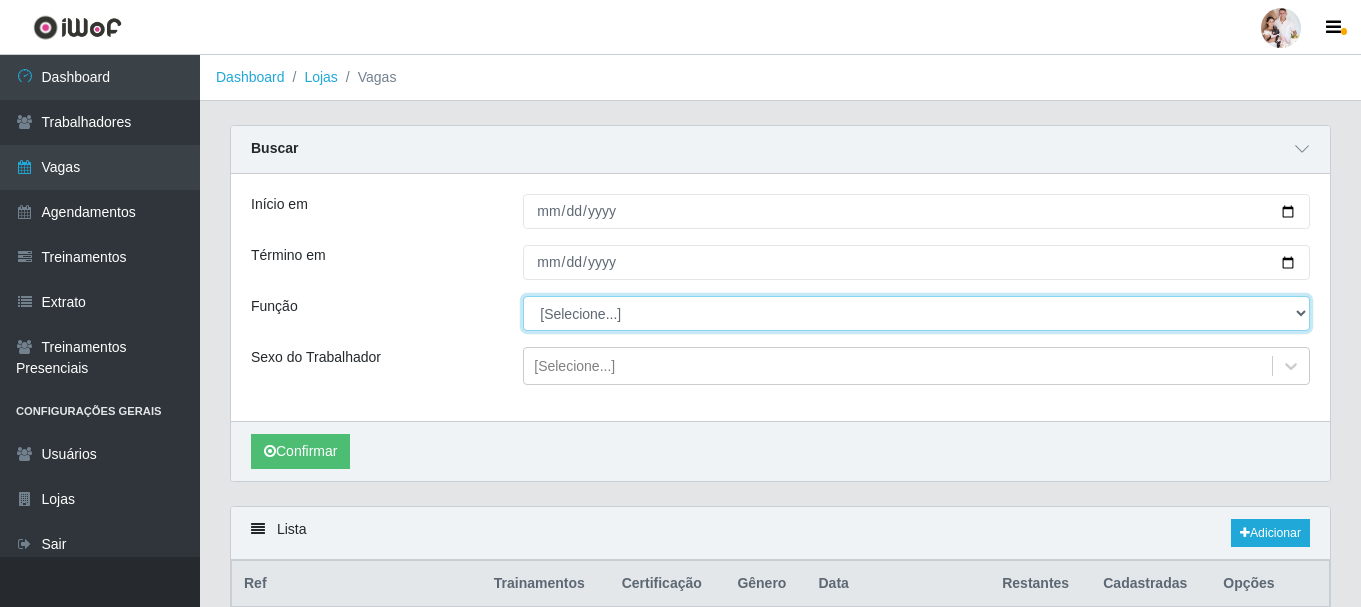 click on "[Selecione...] Embalador Embalador + Embalador ++ Operador de Caixa Operador de Caixa + Operador de Caixa ++ Repositor  Repositor + Repositor ++ Repositor de Hortifruti Repositor de Hortifruti + Repositor de Hortifruti ++" at bounding box center (916, 313) 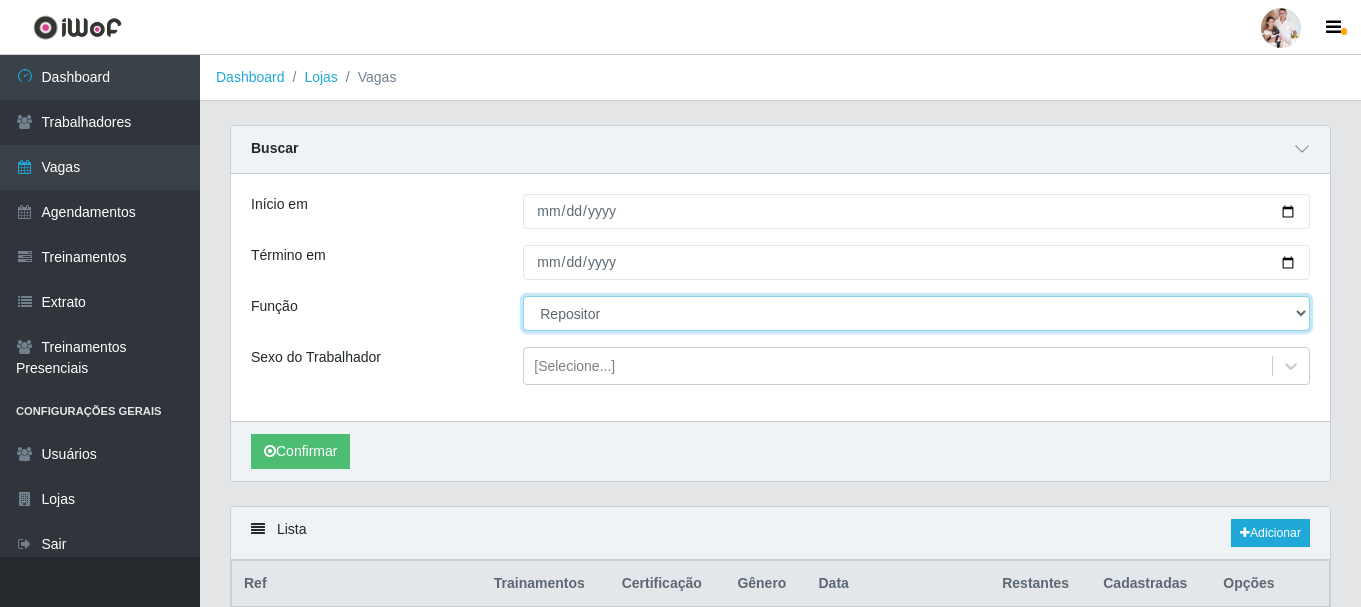click on "[Selecione...] Embalador Embalador + Embalador ++ Operador de Caixa Operador de Caixa + Operador de Caixa ++ Repositor  Repositor + Repositor ++ Repositor de Hortifruti Repositor de Hortifruti + Repositor de Hortifruti ++" at bounding box center (916, 313) 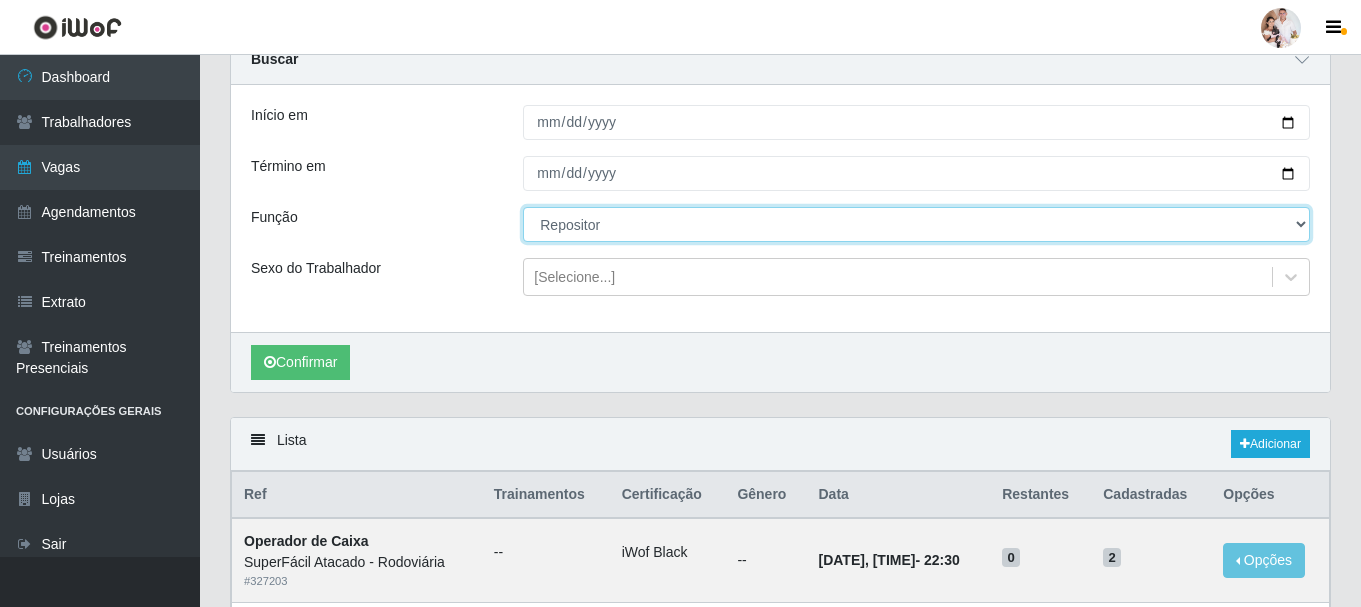 scroll, scrollTop: 200, scrollLeft: 0, axis: vertical 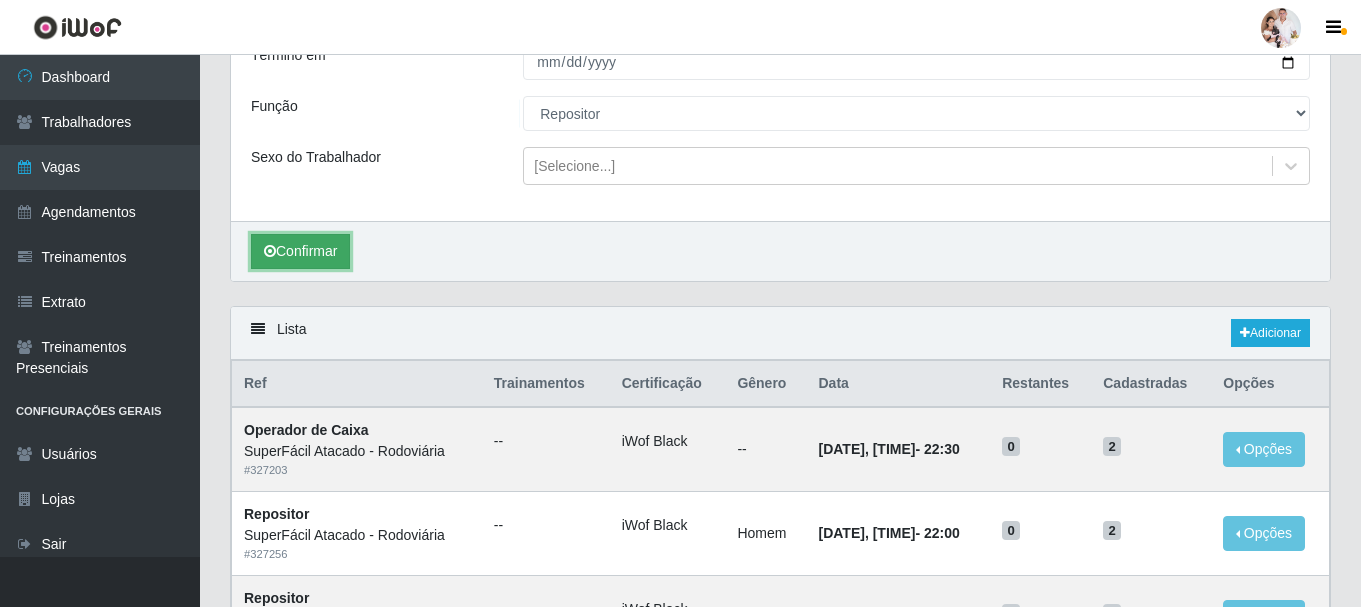 click on "Confirmar" at bounding box center [300, 251] 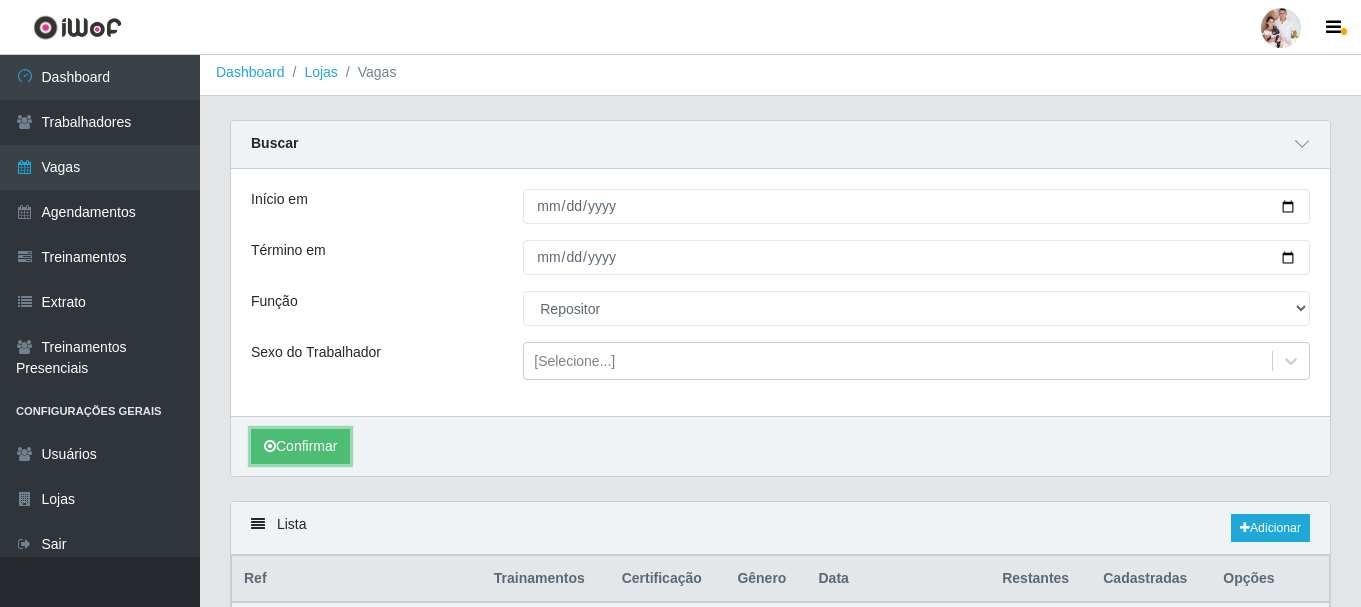 scroll, scrollTop: 0, scrollLeft: 0, axis: both 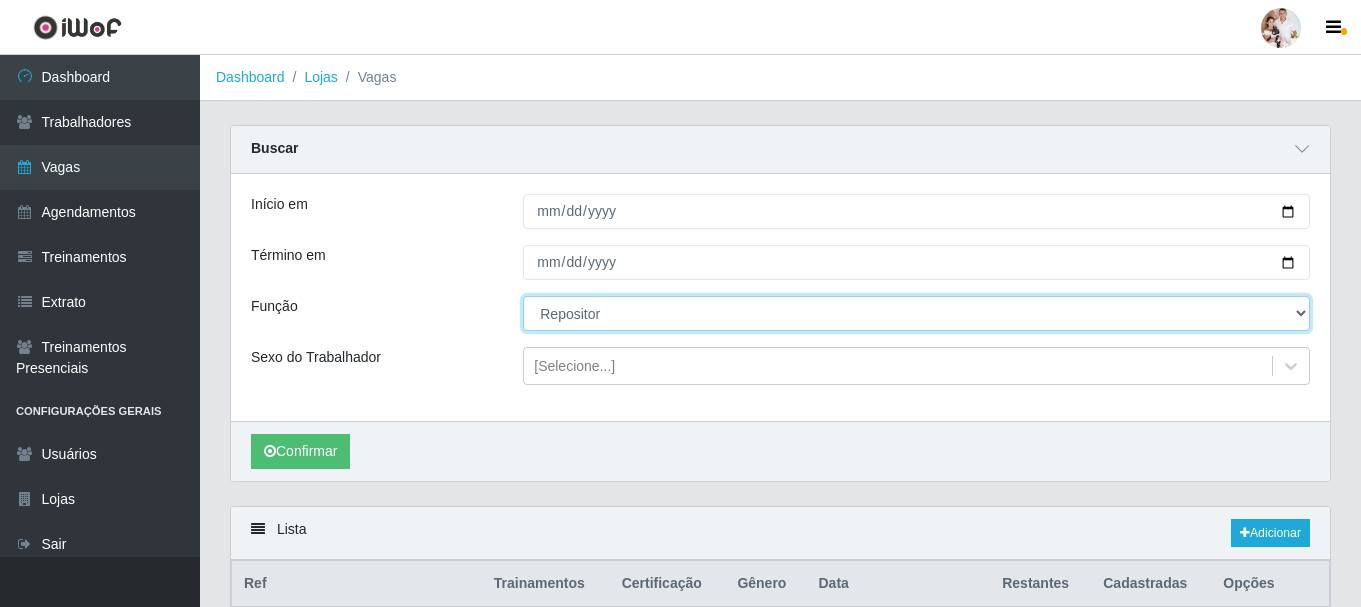 click on "[Selecione...] Embalador Embalador + Embalador ++ Operador de Caixa Operador de Caixa + Operador de Caixa ++ Repositor  Repositor + Repositor ++ Repositor de Hortifruti Repositor de Hortifruti + Repositor de Hortifruti ++" at bounding box center [916, 313] 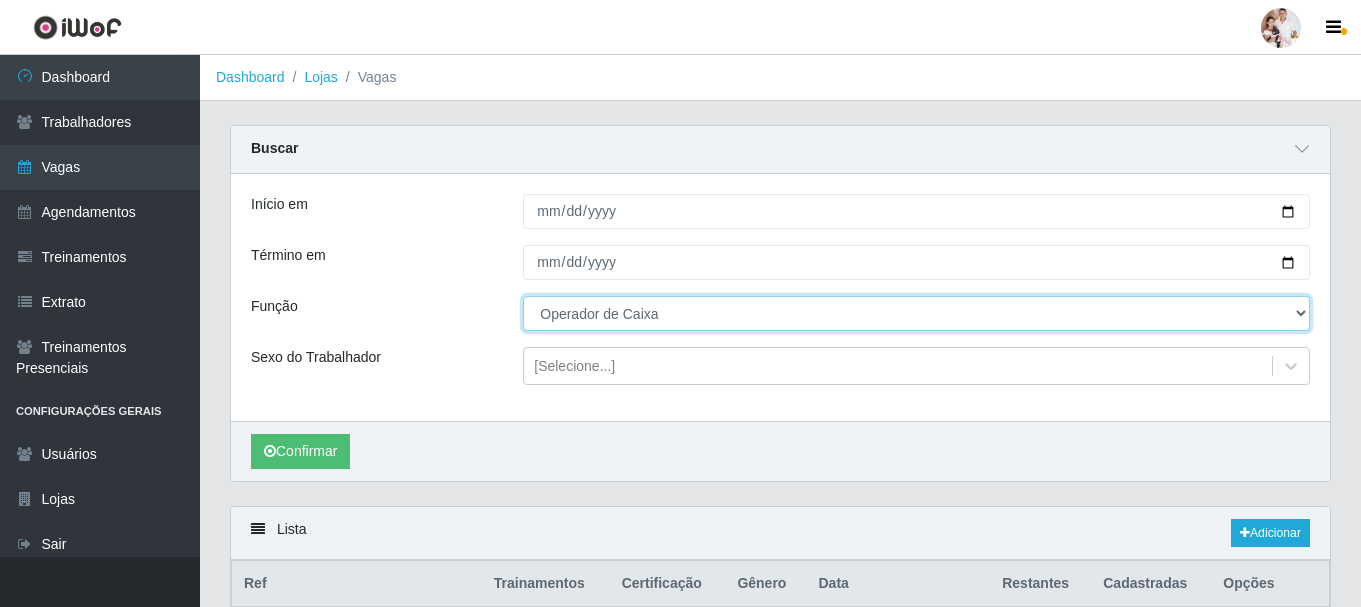 click on "[Selecione...] Embalador Embalador + Embalador ++ Operador de Caixa Operador de Caixa + Operador de Caixa ++ Repositor  Repositor + Repositor ++ Repositor de Hortifruti Repositor de Hortifruti + Repositor de Hortifruti ++" at bounding box center (916, 313) 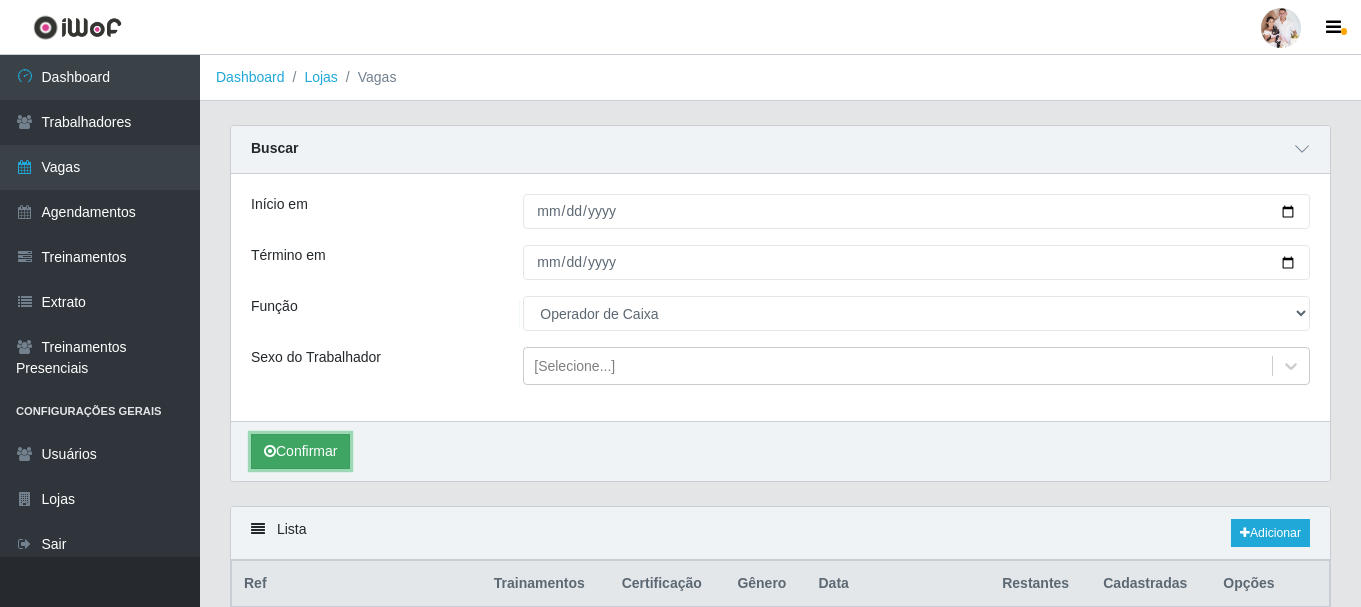 click on "Confirmar" at bounding box center [300, 451] 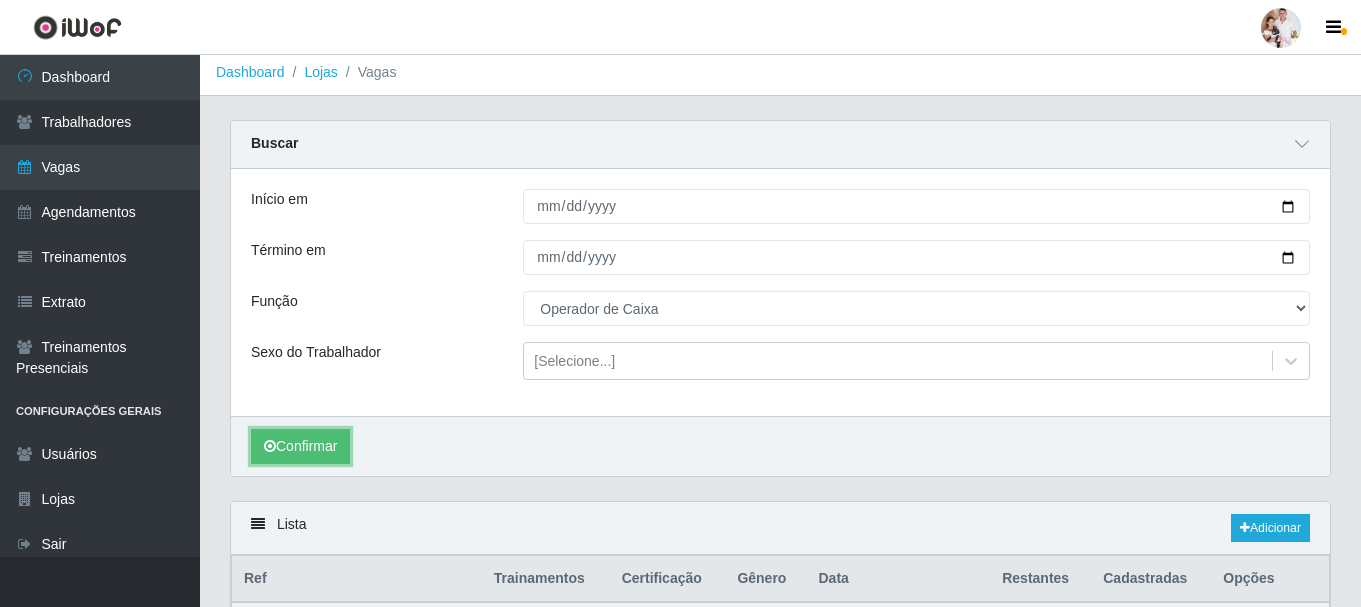 scroll, scrollTop: 0, scrollLeft: 0, axis: both 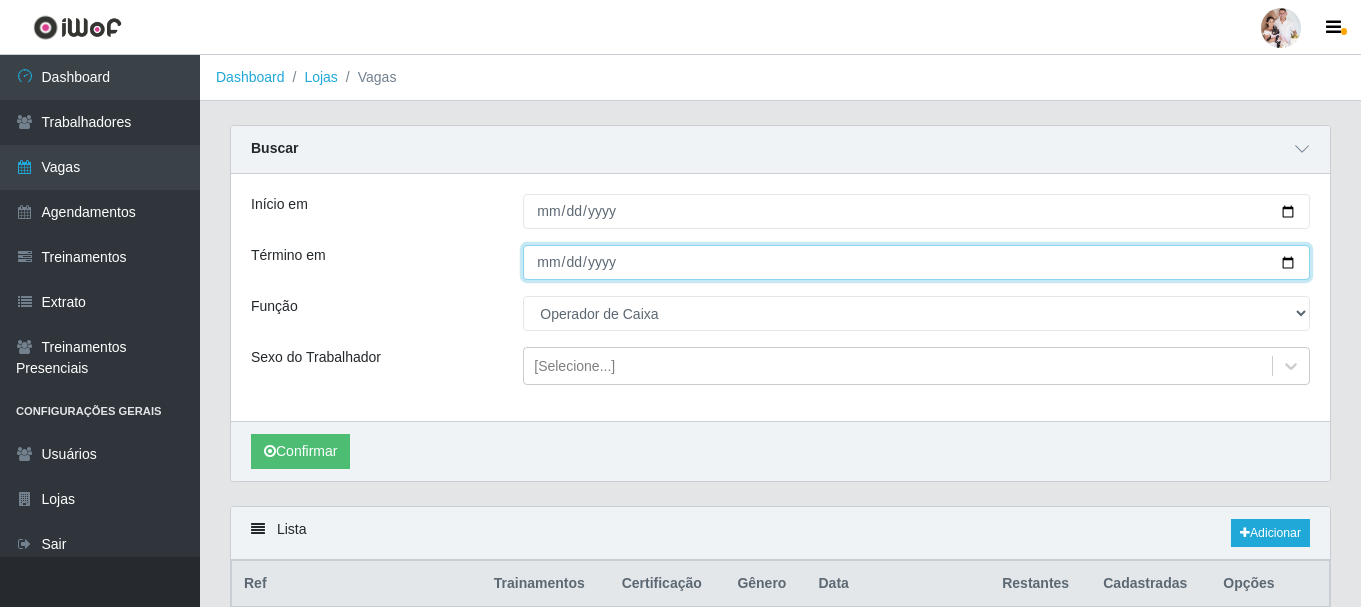 click on "2025-08-11" at bounding box center [916, 262] 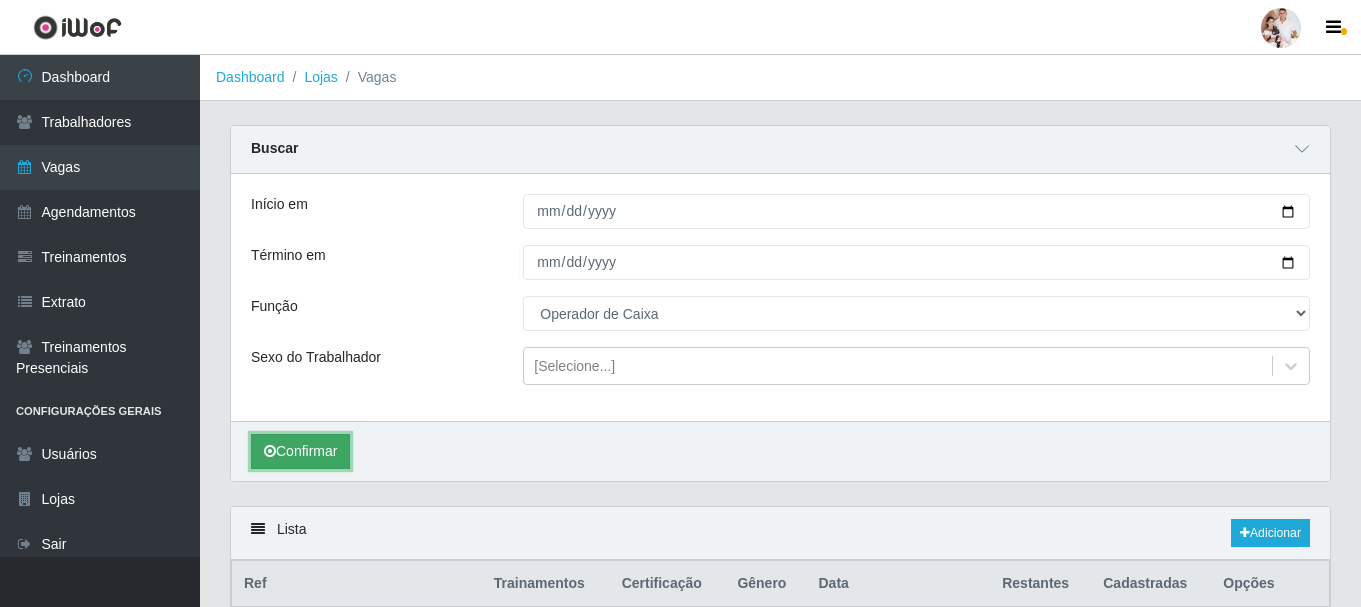 click on "Confirmar" at bounding box center [300, 451] 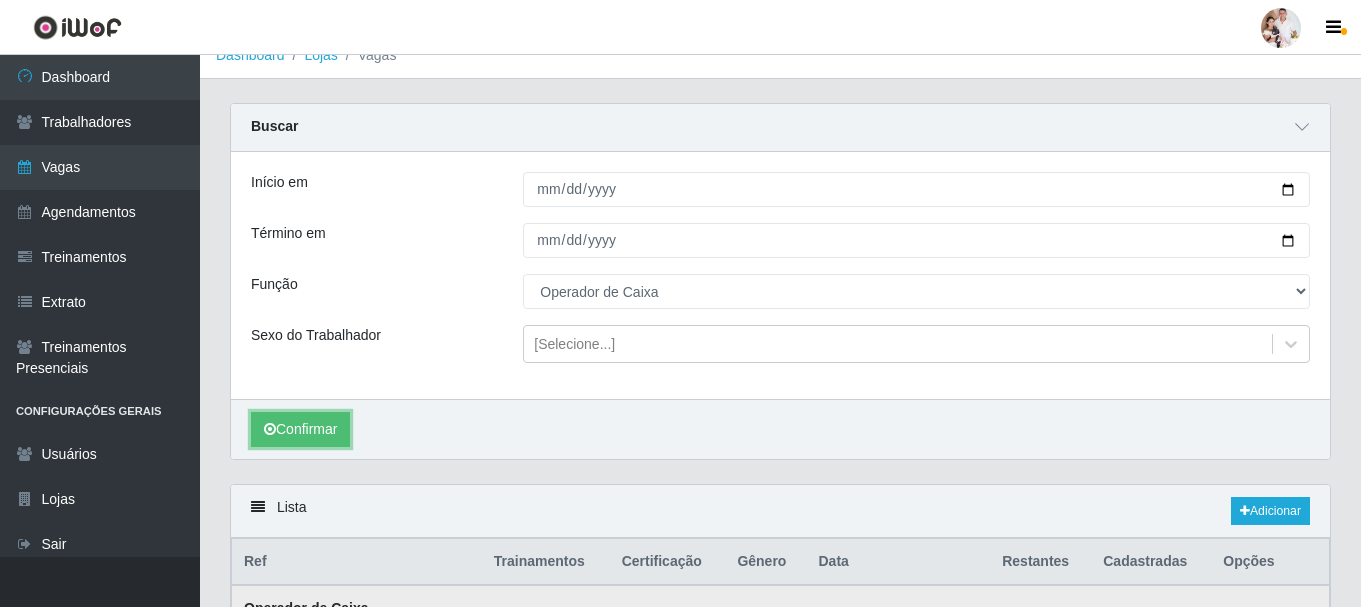 scroll, scrollTop: 0, scrollLeft: 0, axis: both 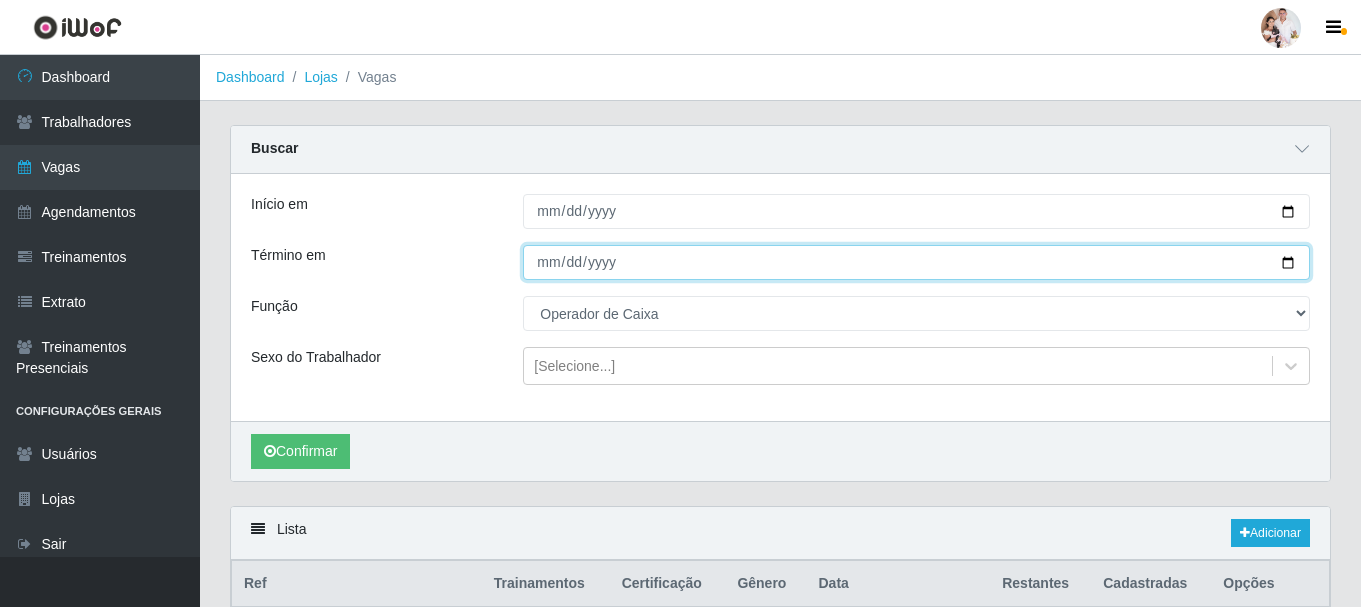 click on "2025-08-15" at bounding box center (916, 262) 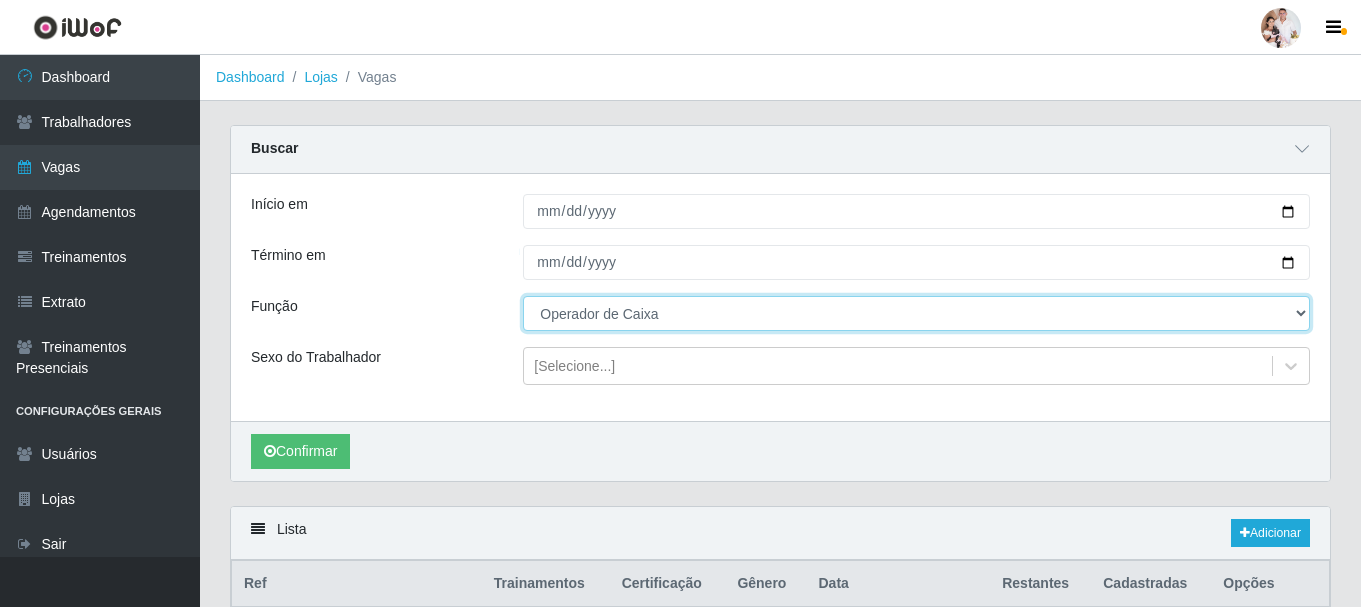 click on "[Selecione...] Embalador Embalador + Embalador ++ Operador de Caixa Operador de Caixa + Operador de Caixa ++ Repositor  Repositor + Repositor ++ Repositor de Hortifruti Repositor de Hortifruti + Repositor de Hortifruti ++" at bounding box center (916, 313) 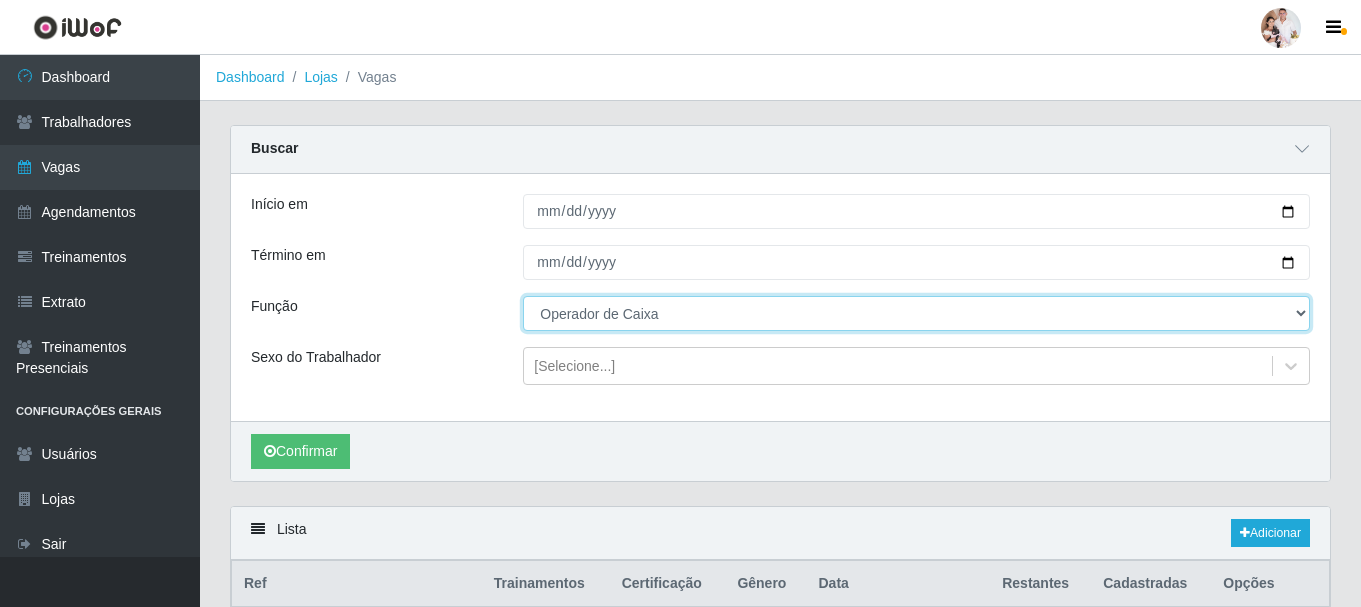 select on "24" 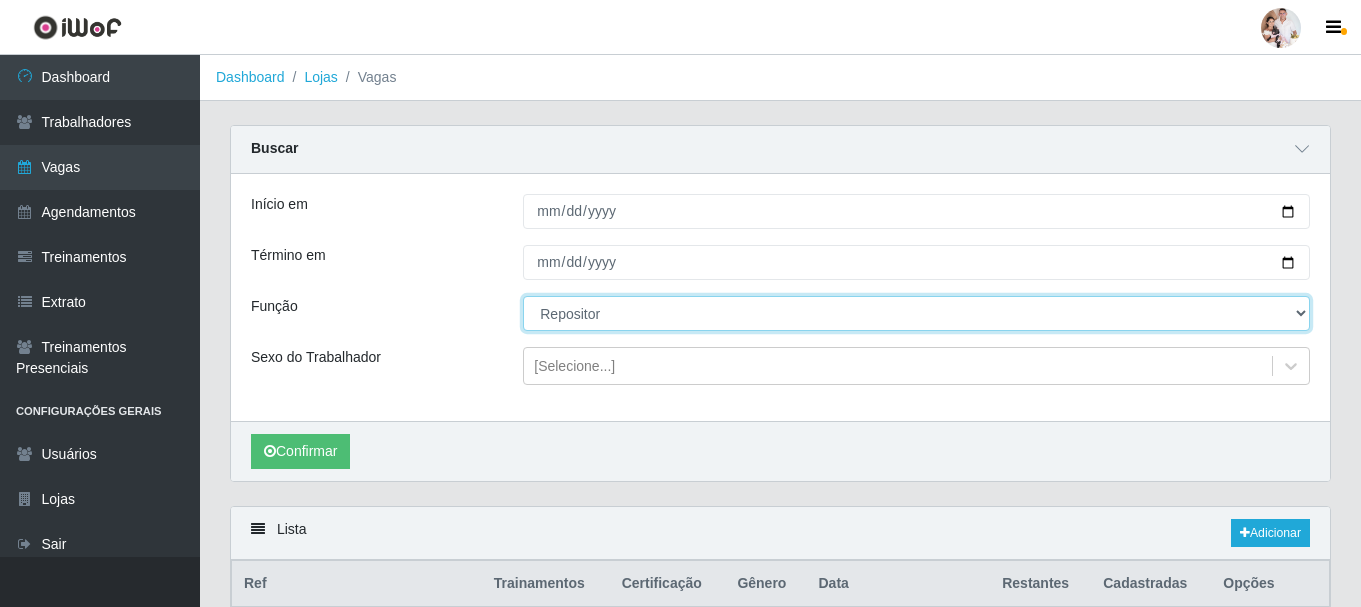 click on "[Selecione...] Embalador Embalador + Embalador ++ Operador de Caixa Operador de Caixa + Operador de Caixa ++ Repositor  Repositor + Repositor ++ Repositor de Hortifruti Repositor de Hortifruti + Repositor de Hortifruti ++" at bounding box center (916, 313) 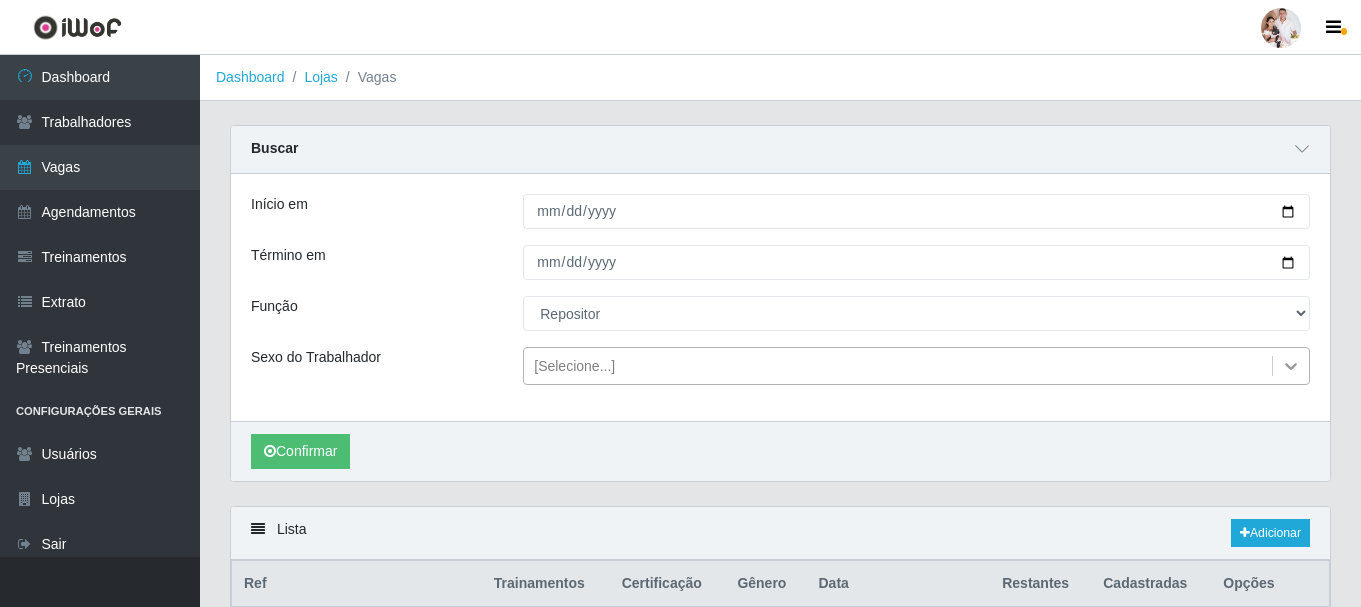 click 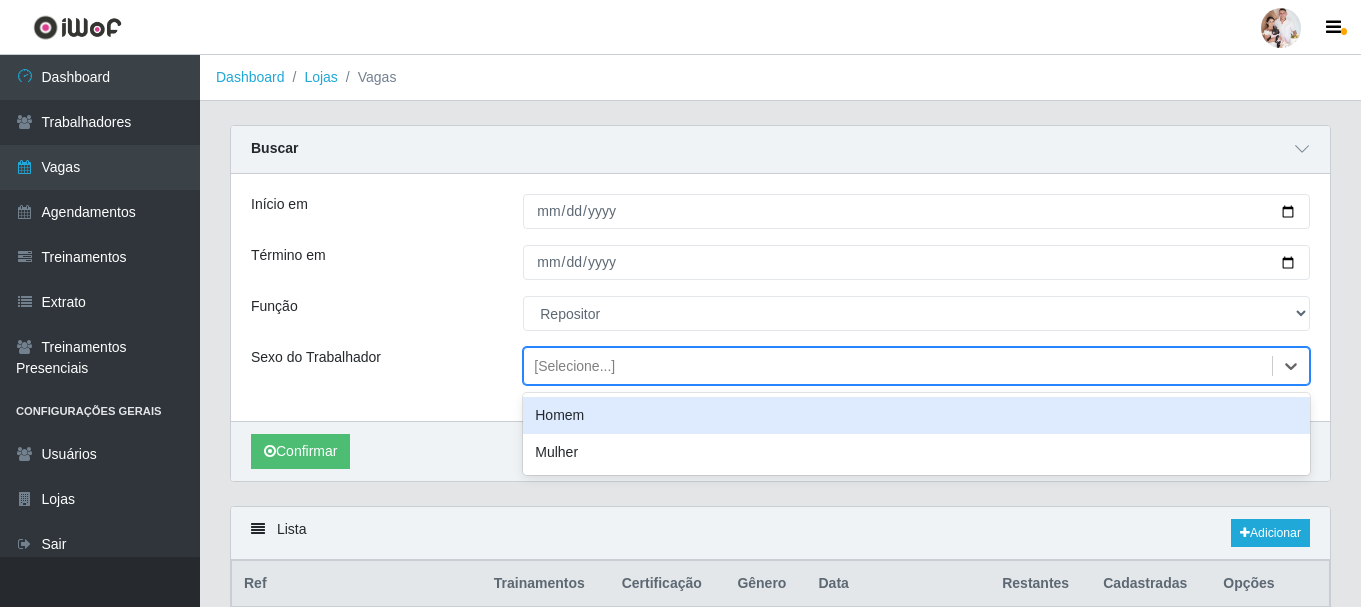 click on "Homem" at bounding box center (916, 415) 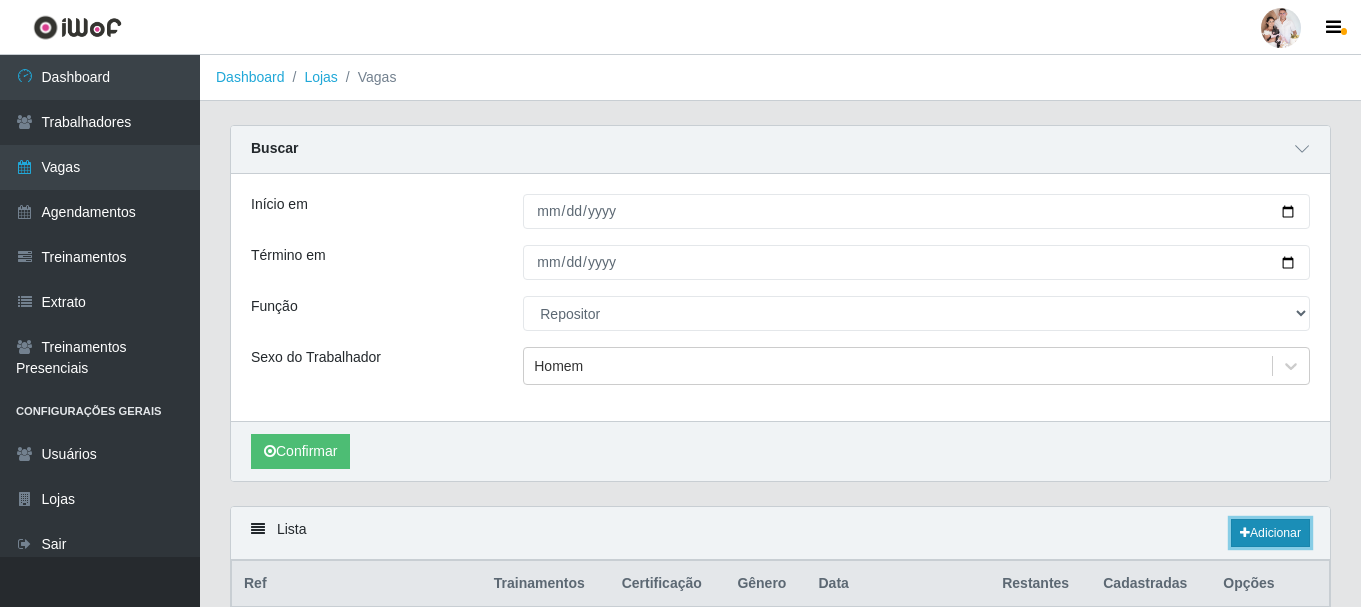 click on "Adicionar" at bounding box center (1270, 533) 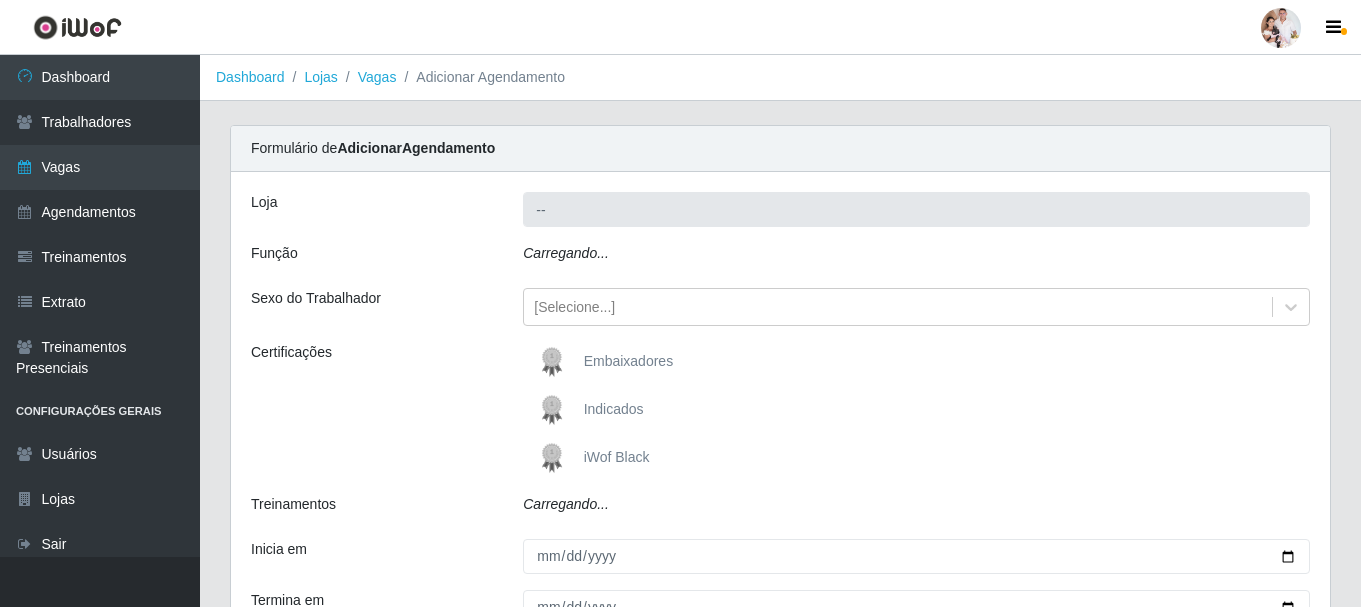 type on "SuperFácil Atacado - Rodoviária" 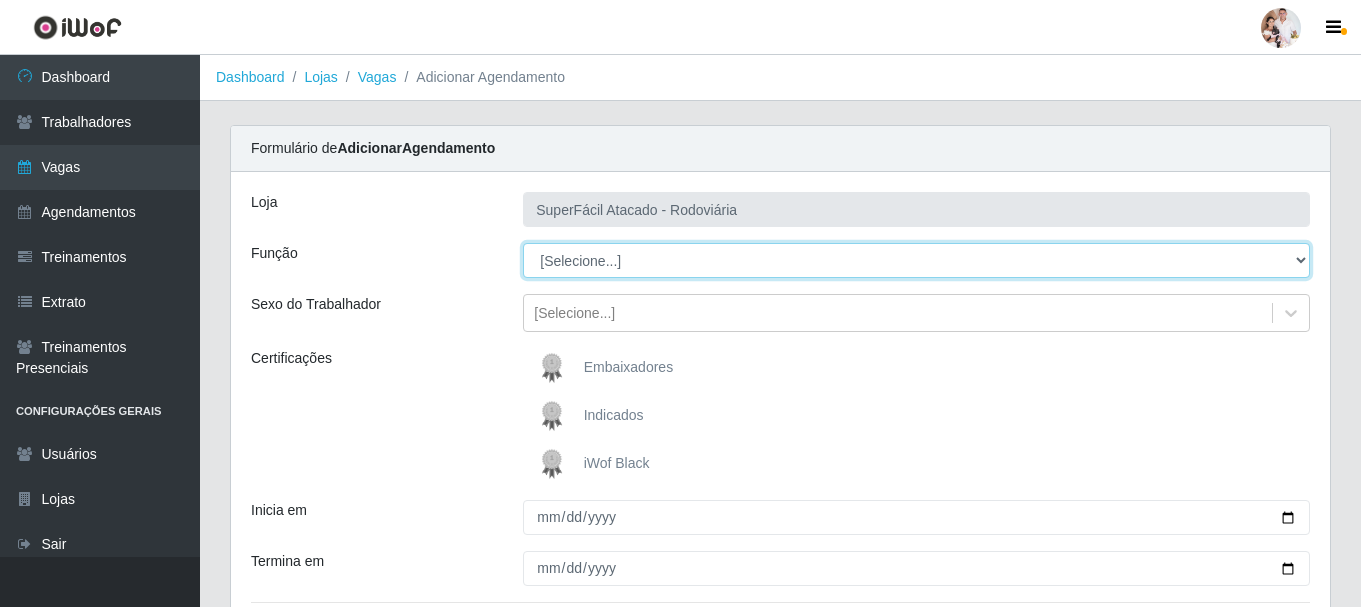 click on "[Selecione...] Embalador Embalador + Embalador ++ Operador de Caixa Operador de Caixa + Operador de Caixa ++ Repositor  Repositor + Repositor ++ Repositor de Hortifruti Repositor de Hortifruti + Repositor de Hortifruti ++" at bounding box center [916, 260] 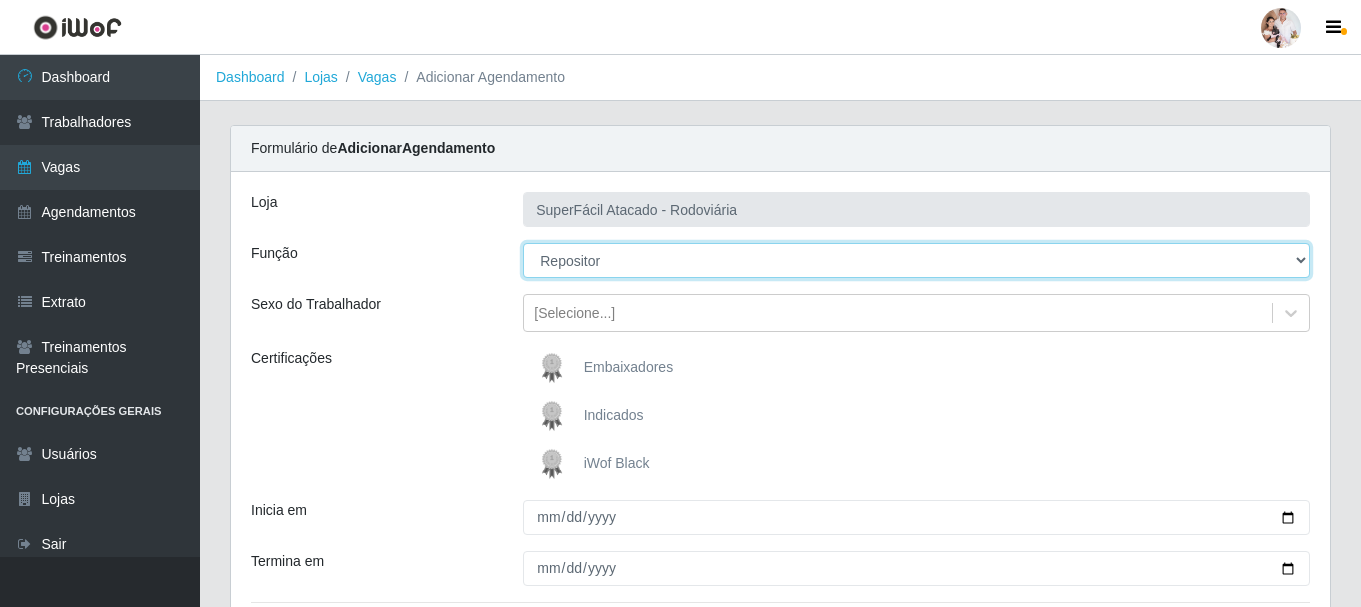 click on "[Selecione...] Embalador Embalador + Embalador ++ Operador de Caixa Operador de Caixa + Operador de Caixa ++ Repositor  Repositor + Repositor ++ Repositor de Hortifruti Repositor de Hortifruti + Repositor de Hortifruti ++" at bounding box center (916, 260) 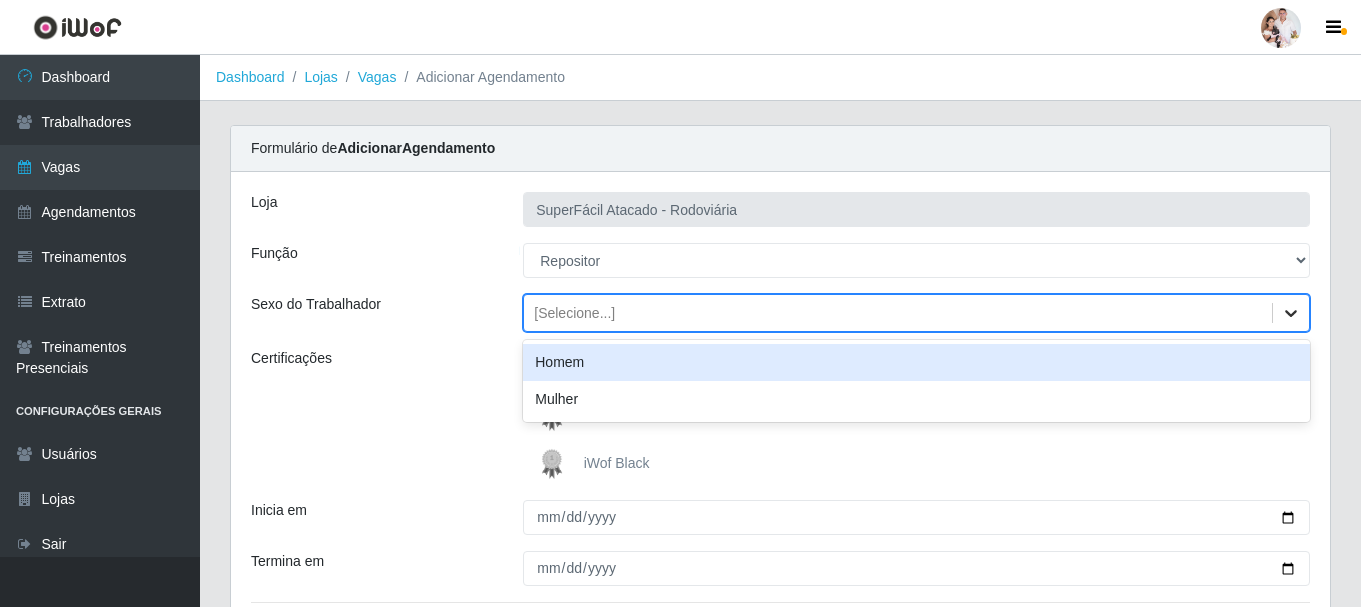 click 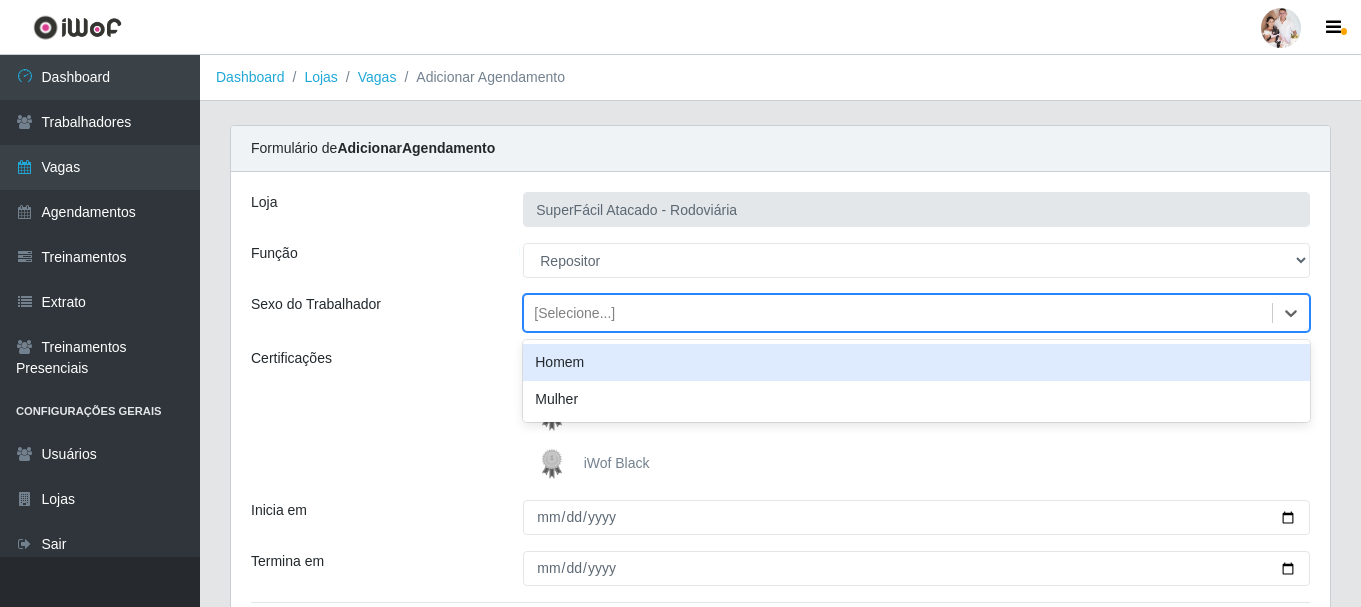 click on "Homem" at bounding box center [916, 362] 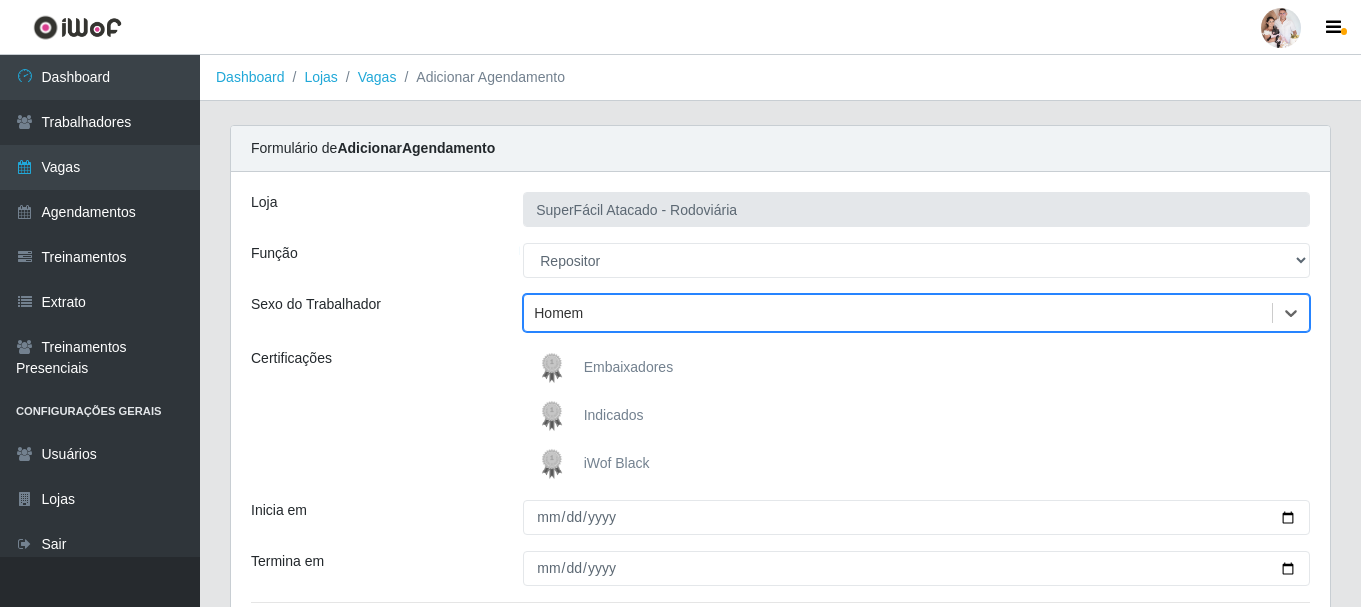 click on "iWof Black" at bounding box center (617, 463) 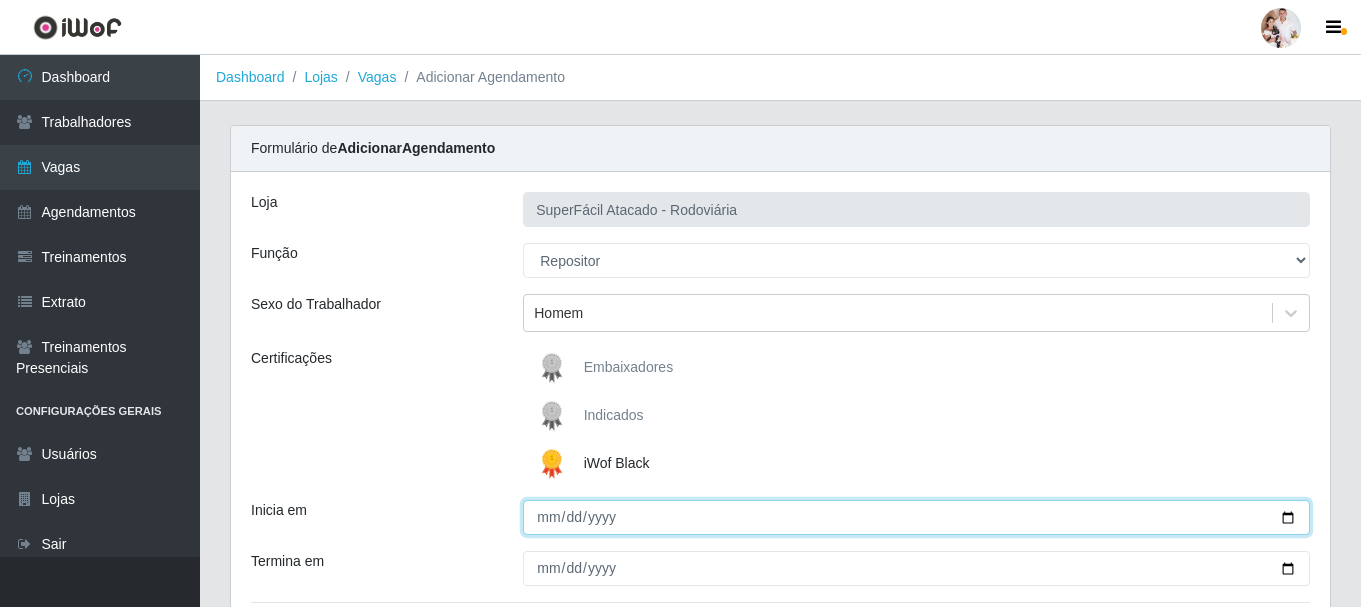 click on "Inicia em" at bounding box center [916, 517] 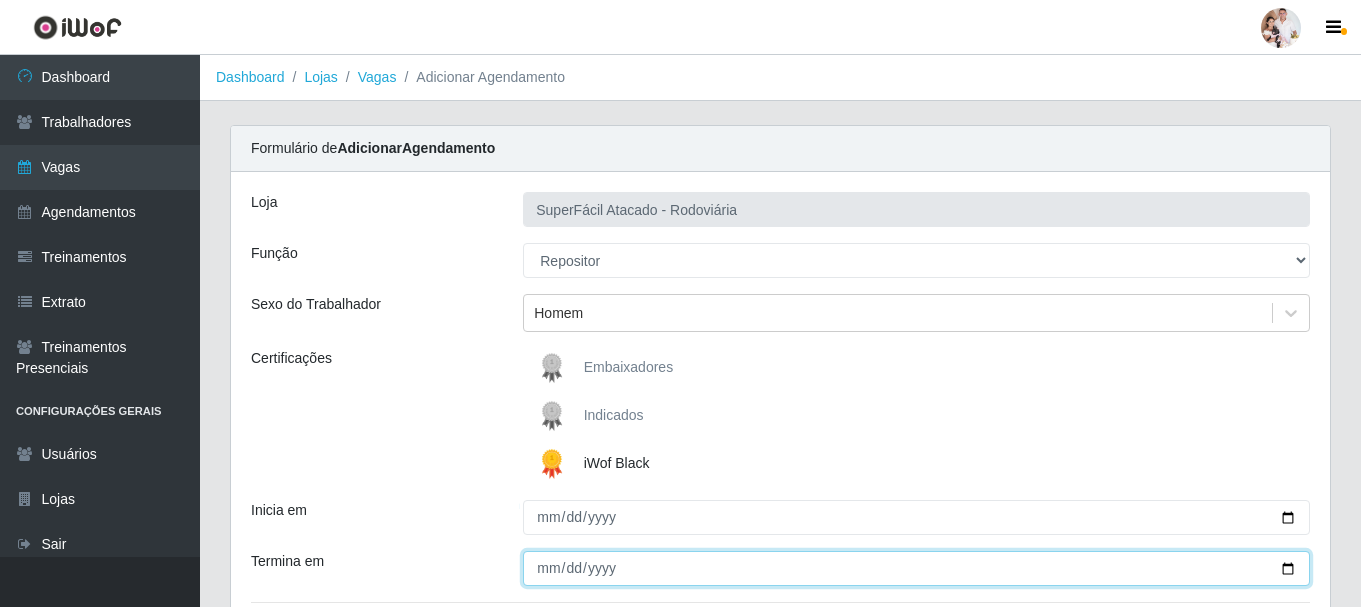 click on "Termina em" at bounding box center (916, 568) 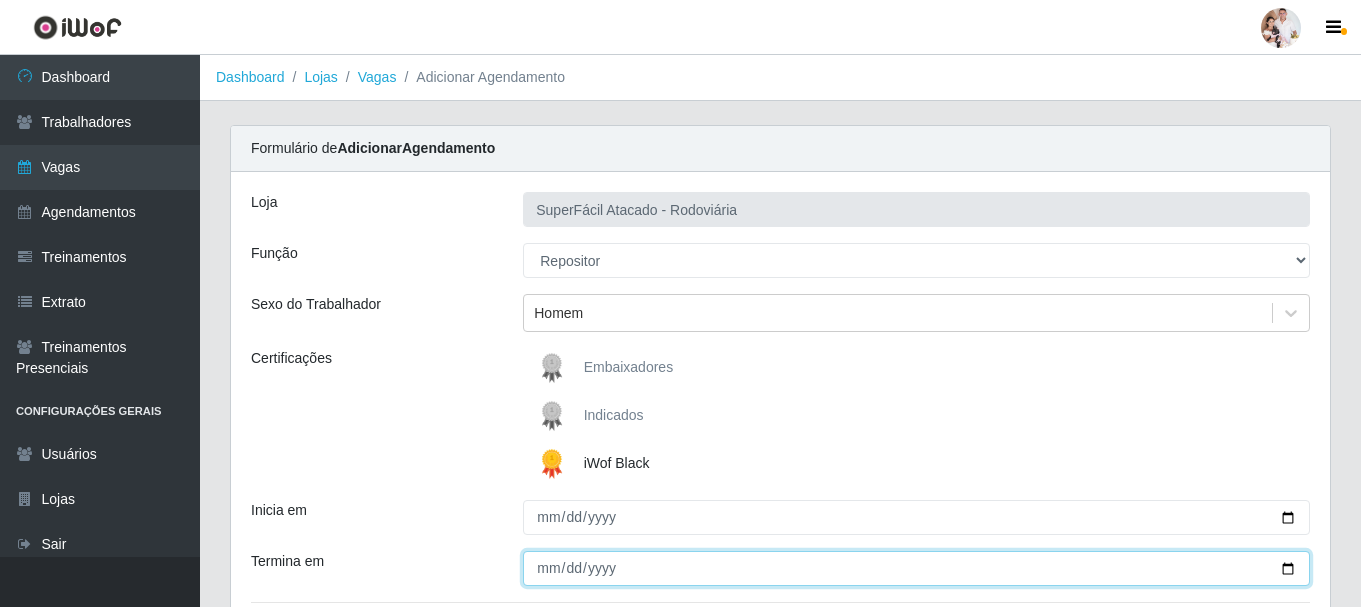 type on "2025-08-31" 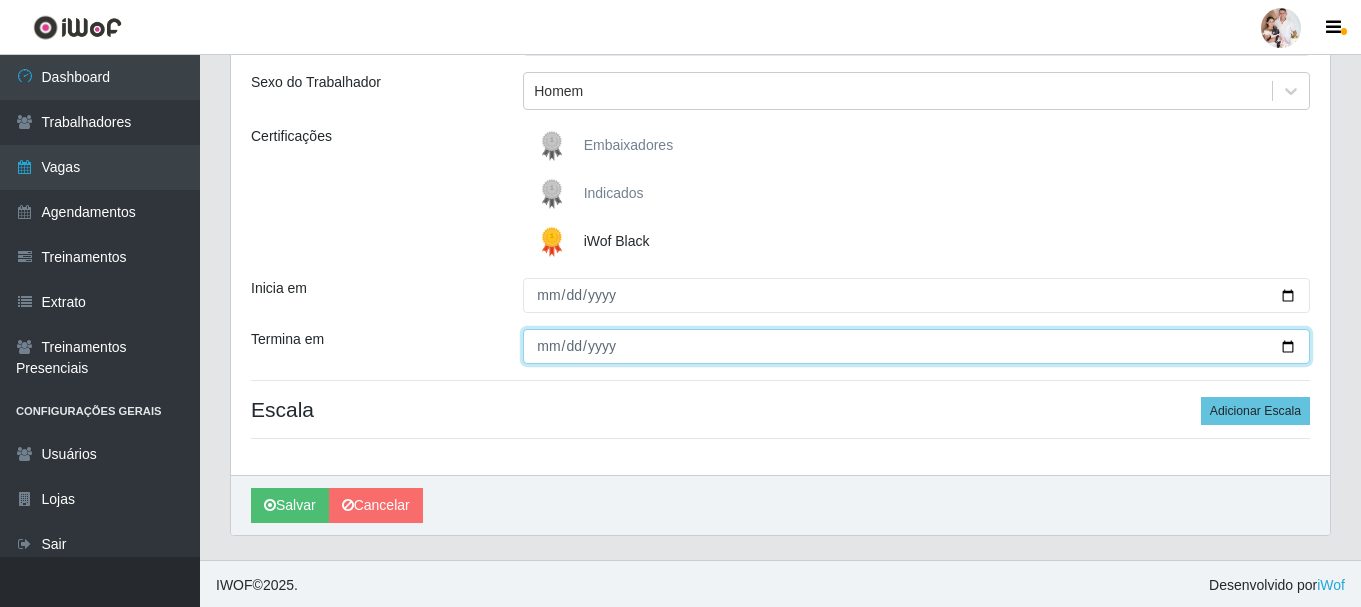 scroll, scrollTop: 225, scrollLeft: 0, axis: vertical 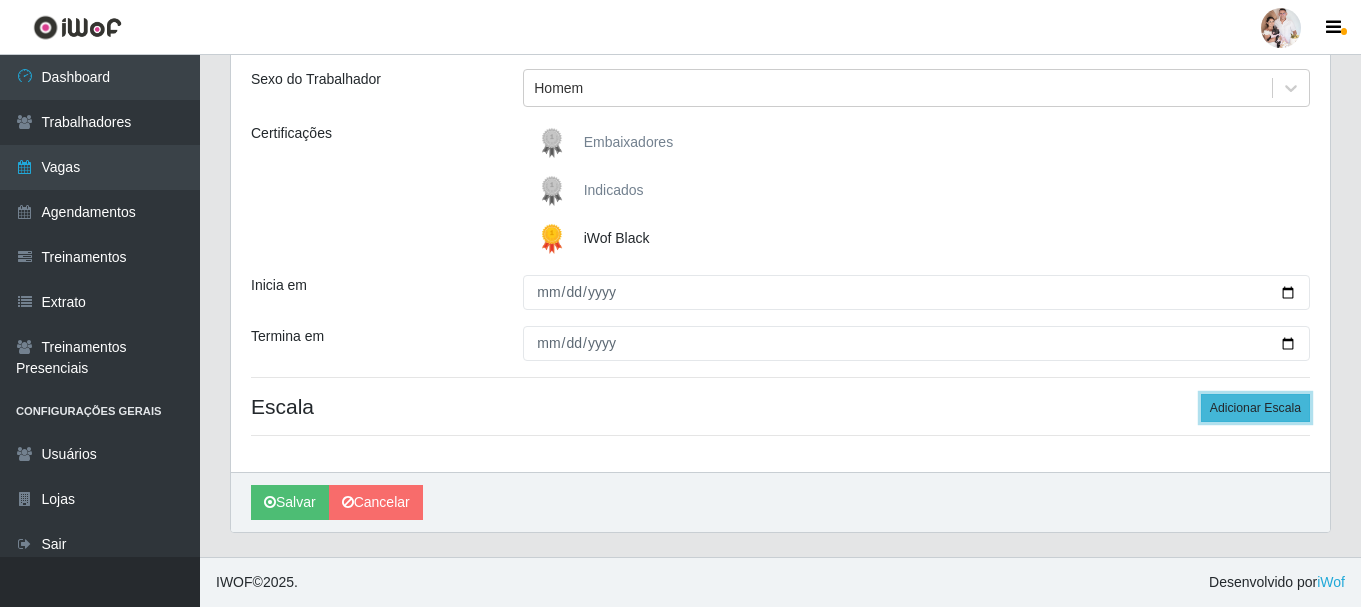 click on "Adicionar Escala" at bounding box center [1255, 408] 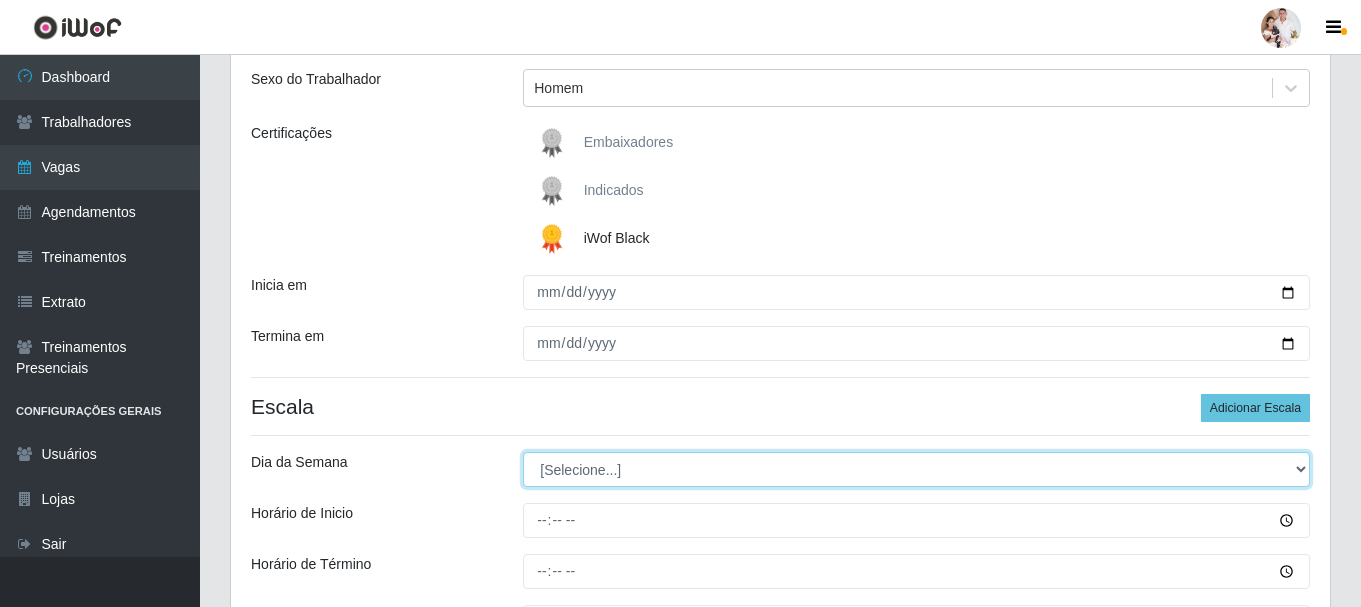 click on "[Selecione...] Segunda Terça Quarta Quinta Sexta Sábado Domingo" at bounding box center (916, 469) 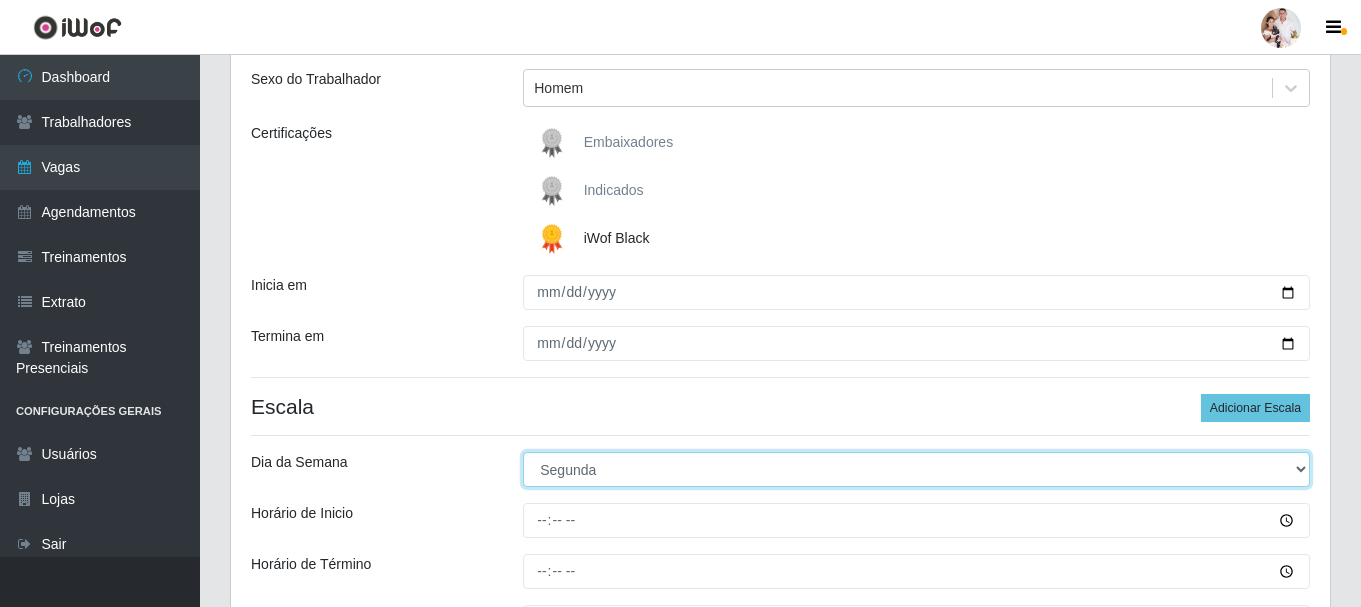 click on "[Selecione...] Segunda Terça Quarta Quinta Sexta Sábado Domingo" at bounding box center [916, 469] 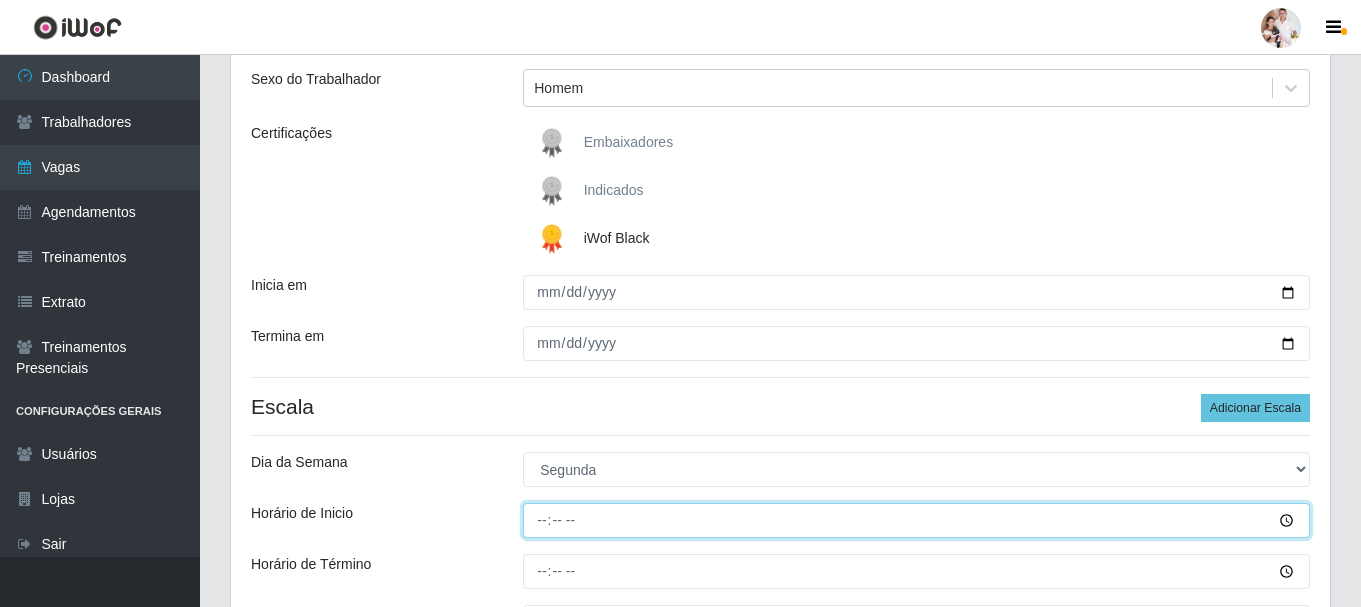 click on "Horário de Inicio" at bounding box center (916, 520) 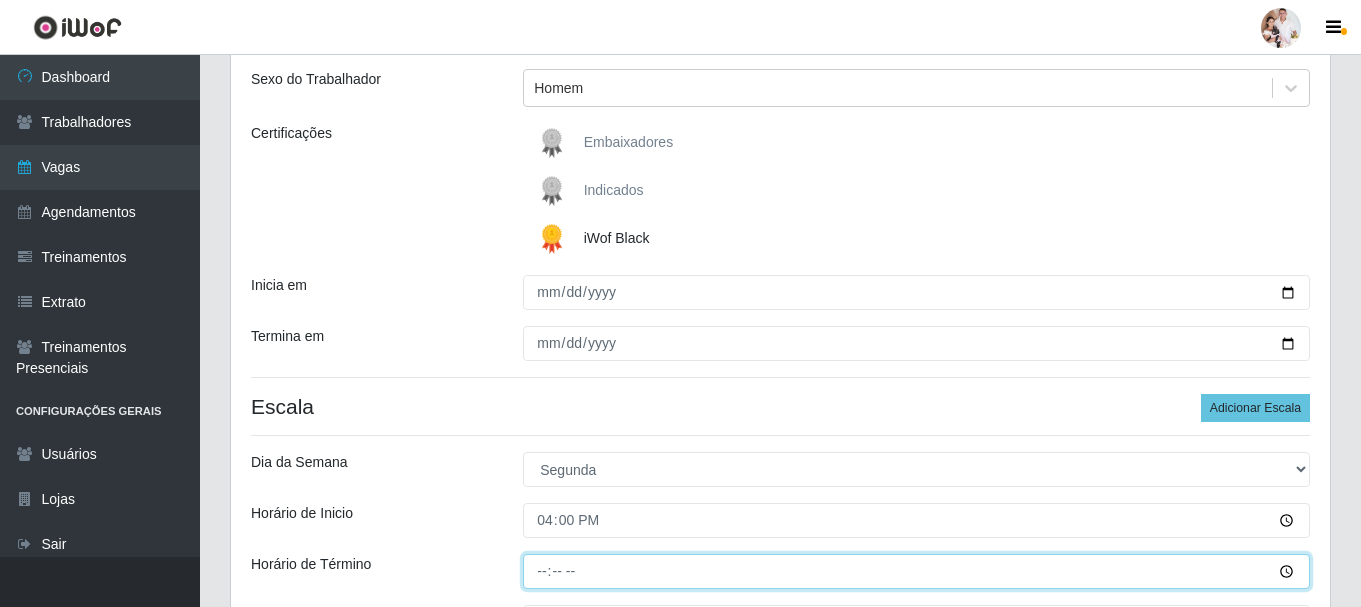 click on "Horário de Término" at bounding box center [916, 571] 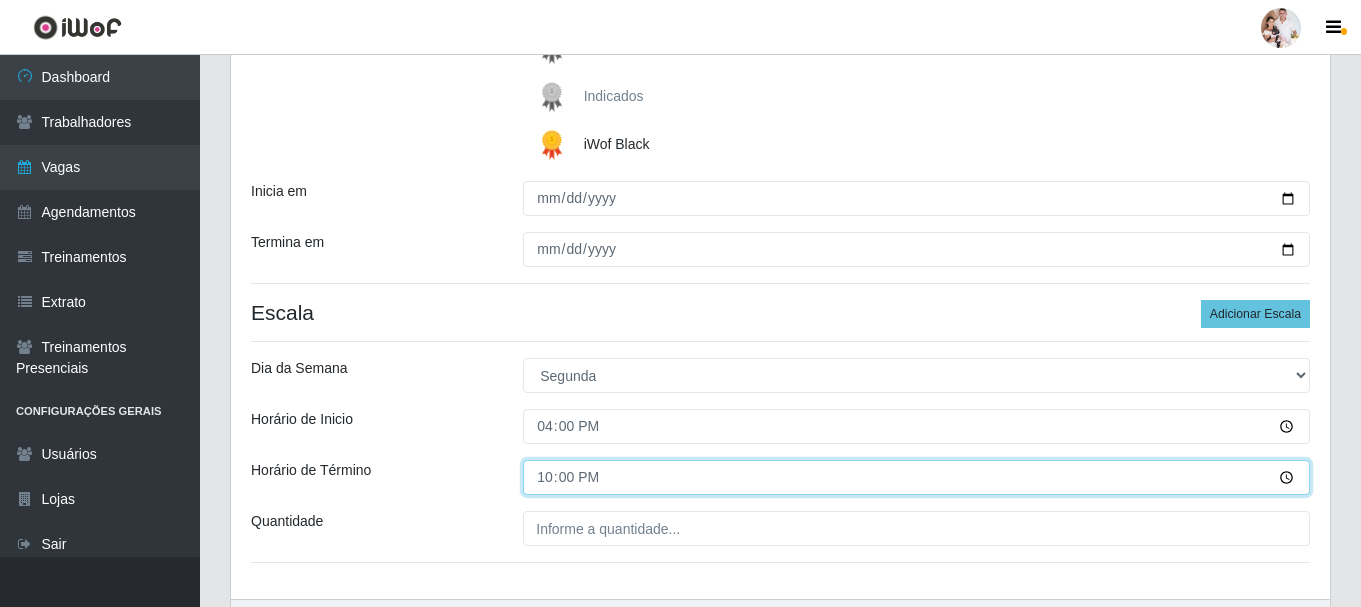 scroll, scrollTop: 425, scrollLeft: 0, axis: vertical 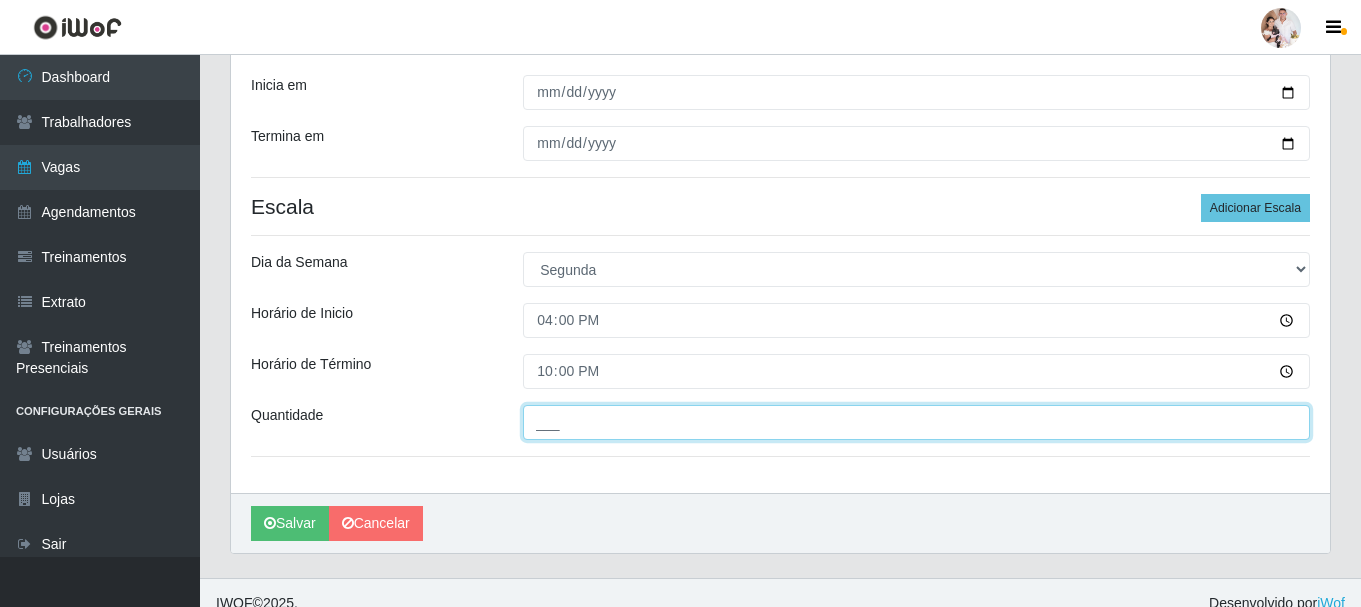 click on "___" at bounding box center [916, 422] 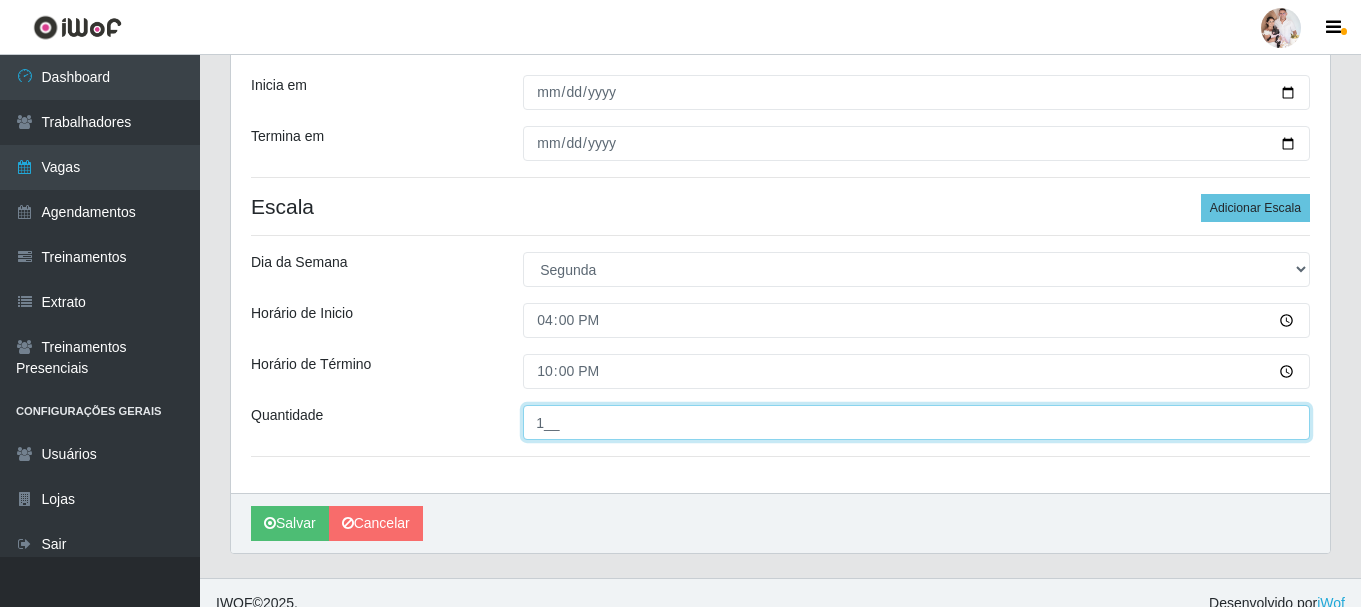 type on "1__" 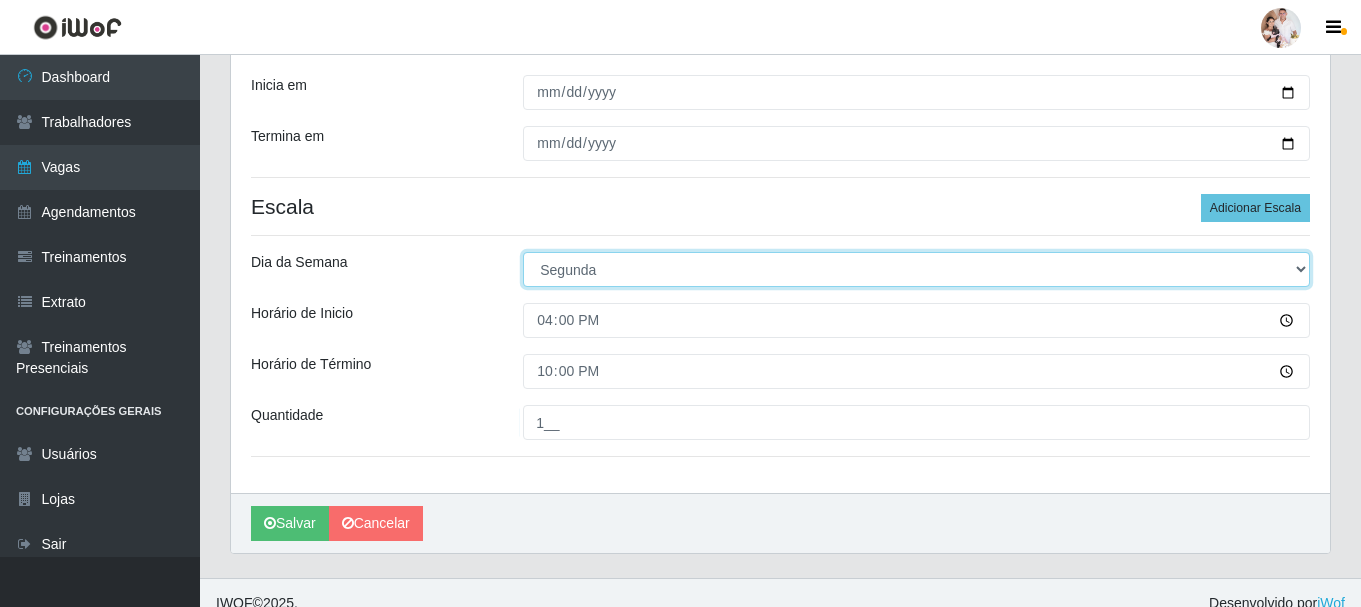 click on "[Selecione...] Segunda Terça Quarta Quinta Sexta Sábado Domingo" at bounding box center [916, 269] 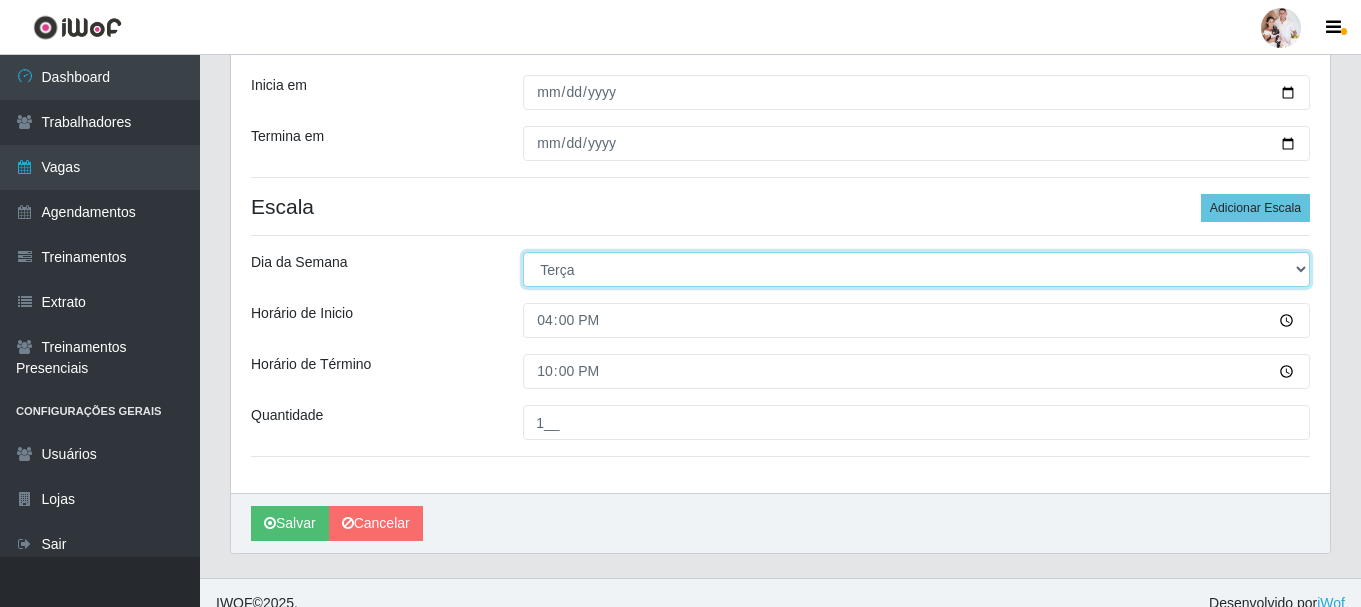 click on "[Selecione...] Segunda Terça Quarta Quinta Sexta Sábado Domingo" at bounding box center (916, 269) 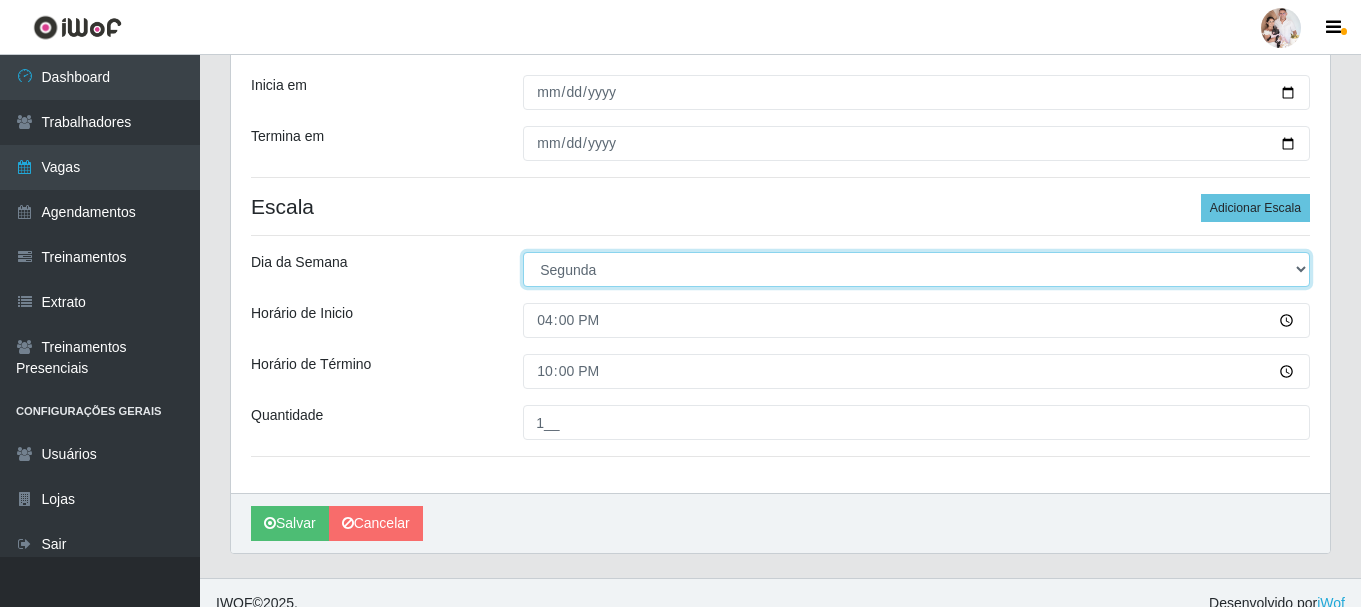 click on "[Selecione...] Segunda Terça Quarta Quinta Sexta Sábado Domingo" at bounding box center [916, 269] 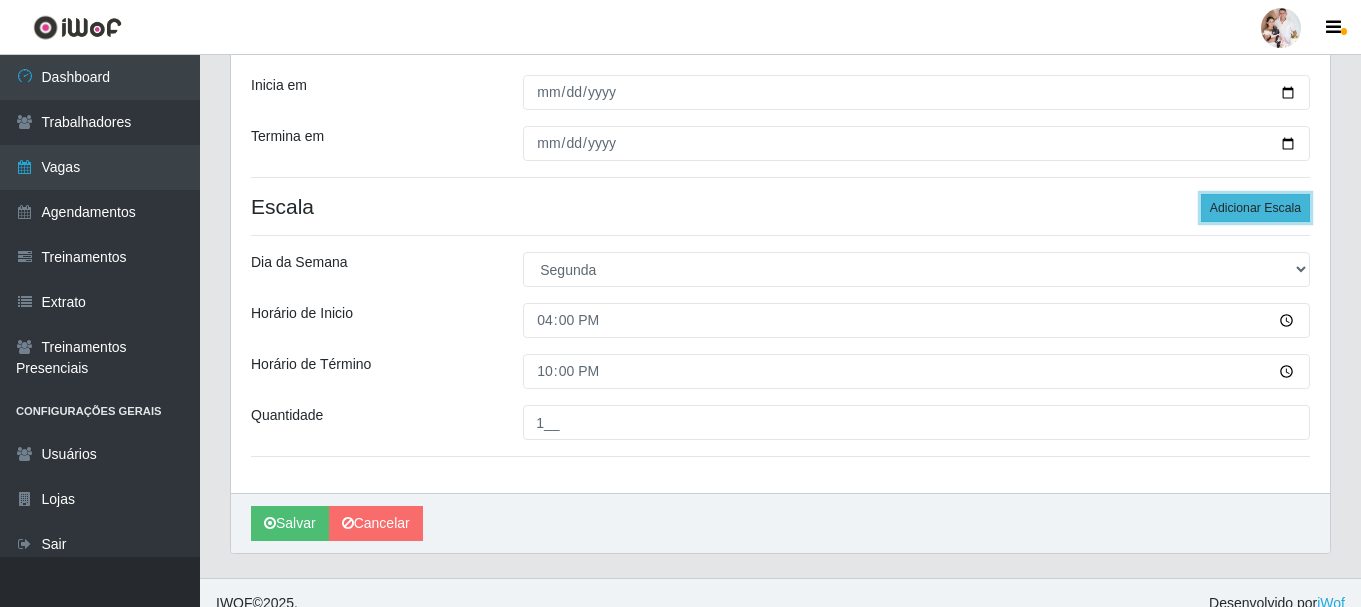 click on "Adicionar Escala" at bounding box center (1255, 208) 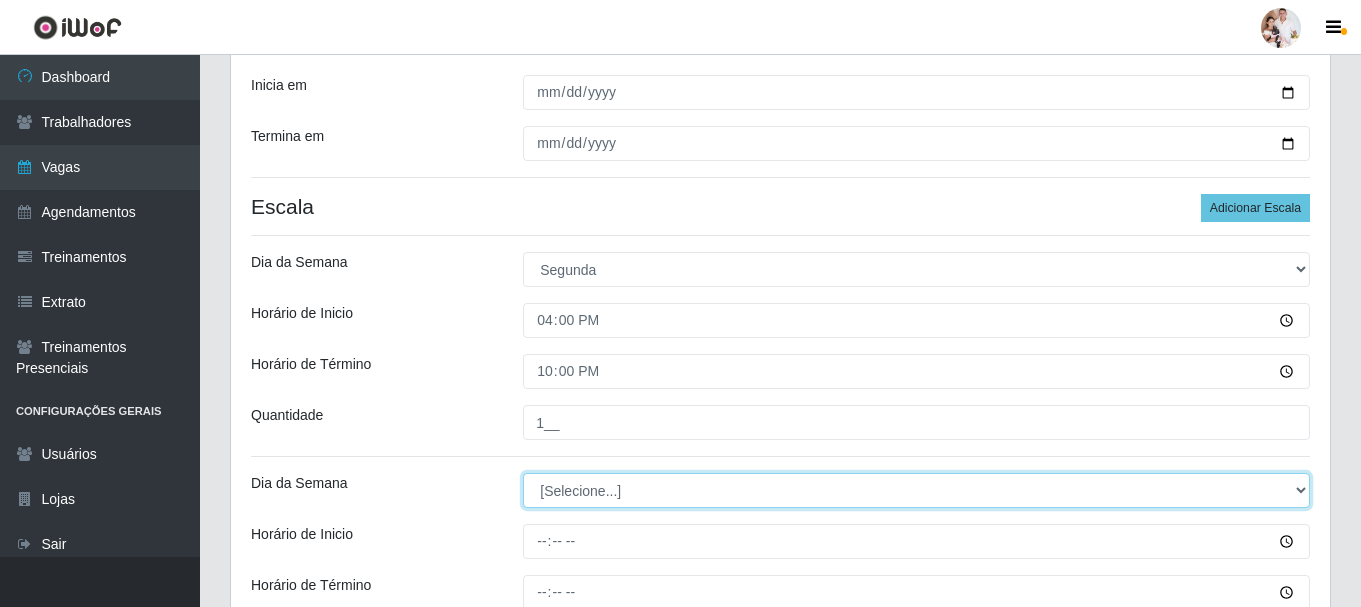 click on "[Selecione...] Segunda Terça Quarta Quinta Sexta Sábado Domingo" at bounding box center (916, 490) 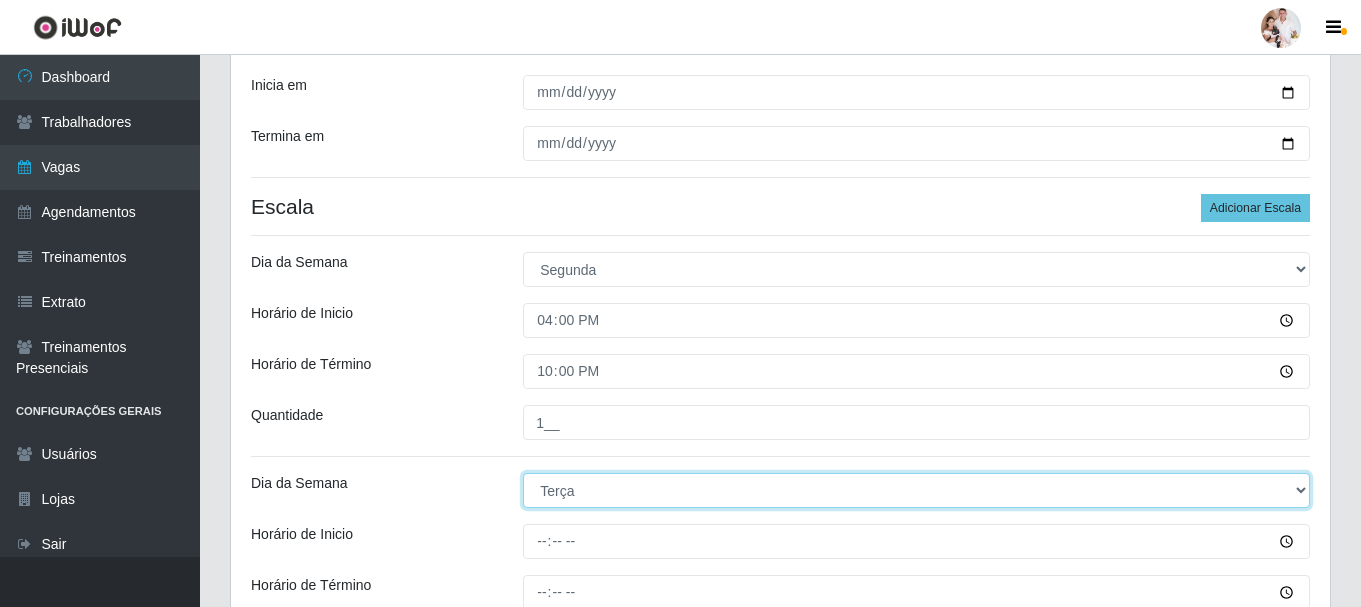 click on "[Selecione...] Segunda Terça Quarta Quinta Sexta Sábado Domingo" at bounding box center [916, 490] 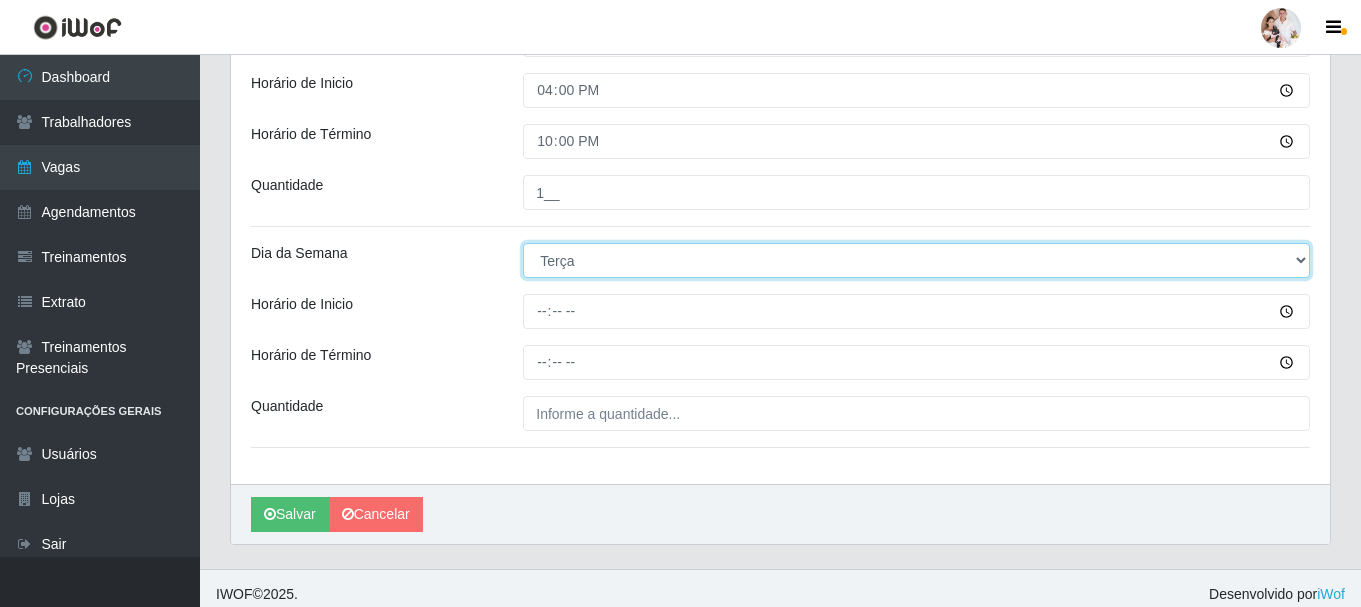 scroll, scrollTop: 667, scrollLeft: 0, axis: vertical 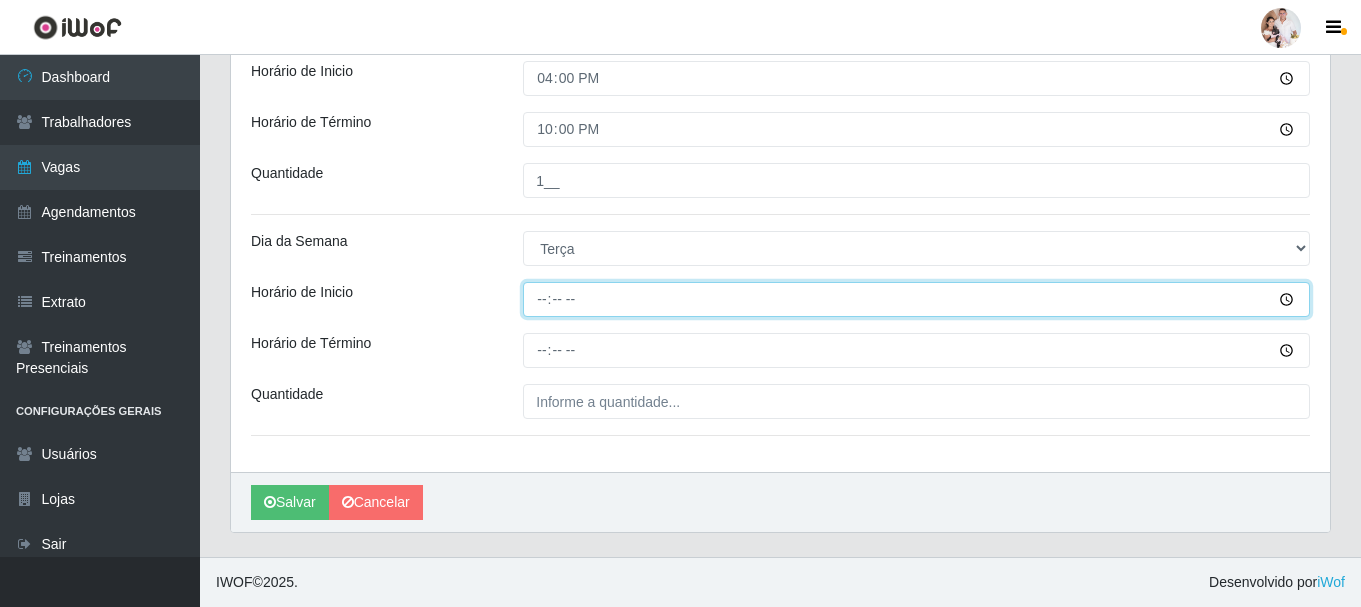 click on "Horário de Inicio" at bounding box center [916, 299] 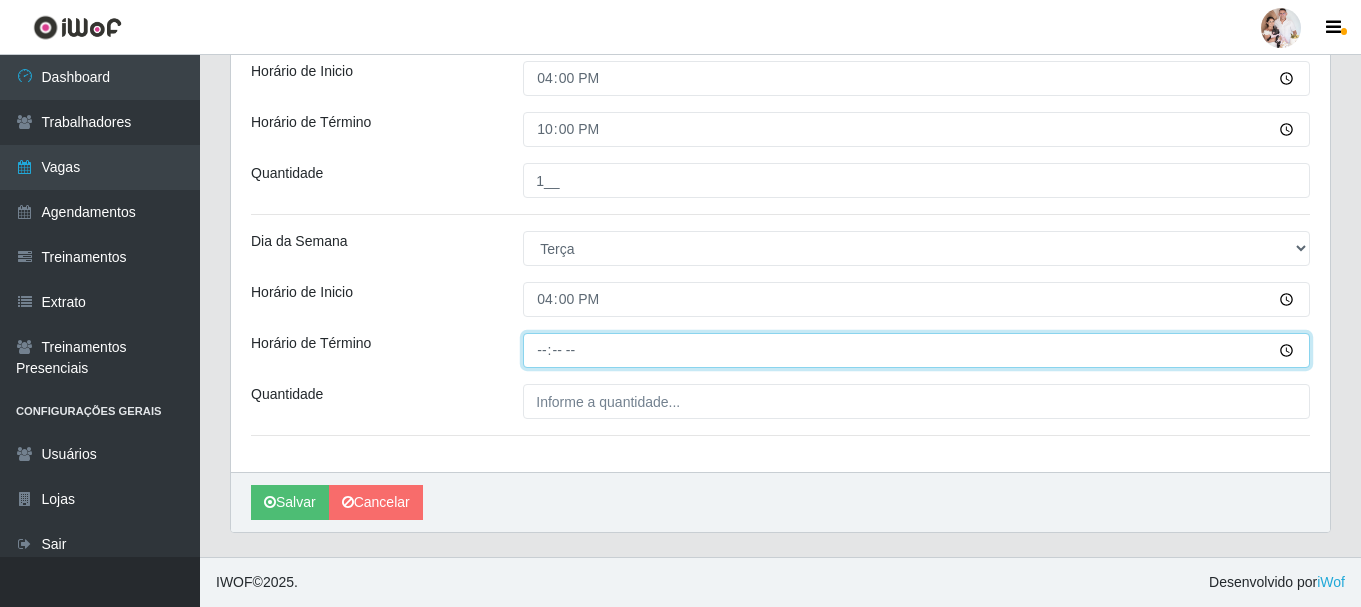 click on "Horário de Término" at bounding box center [916, 350] 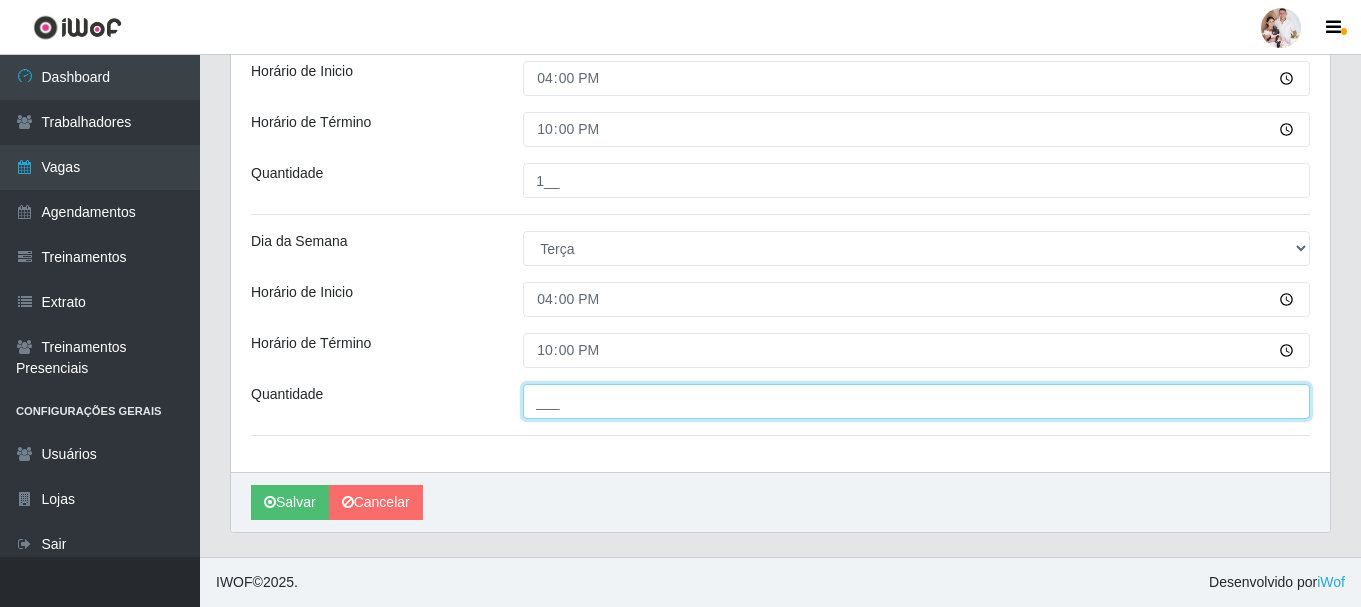 click on "___" at bounding box center [916, 401] 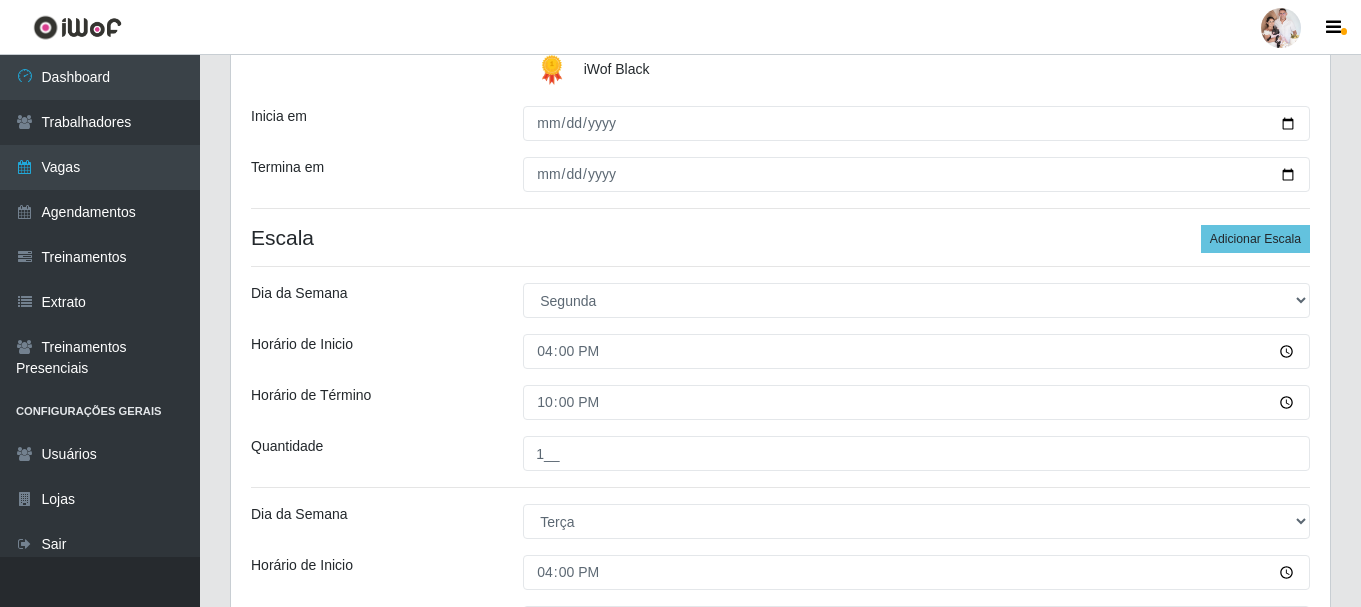 scroll, scrollTop: 367, scrollLeft: 0, axis: vertical 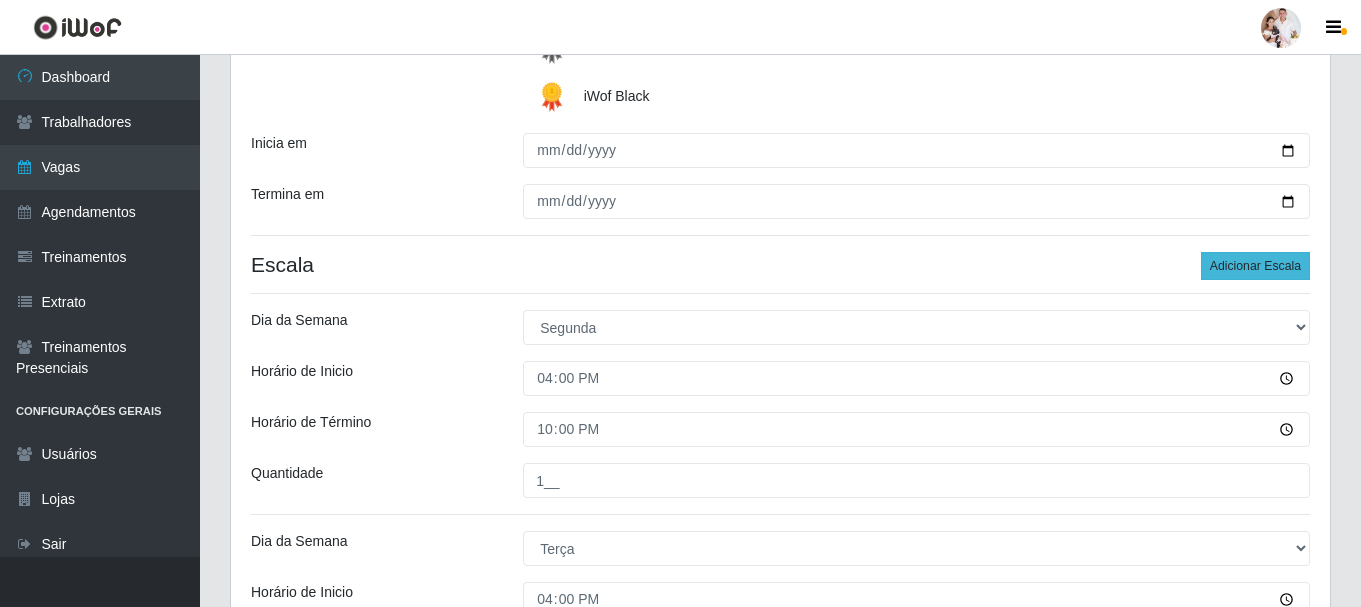 type on "1__" 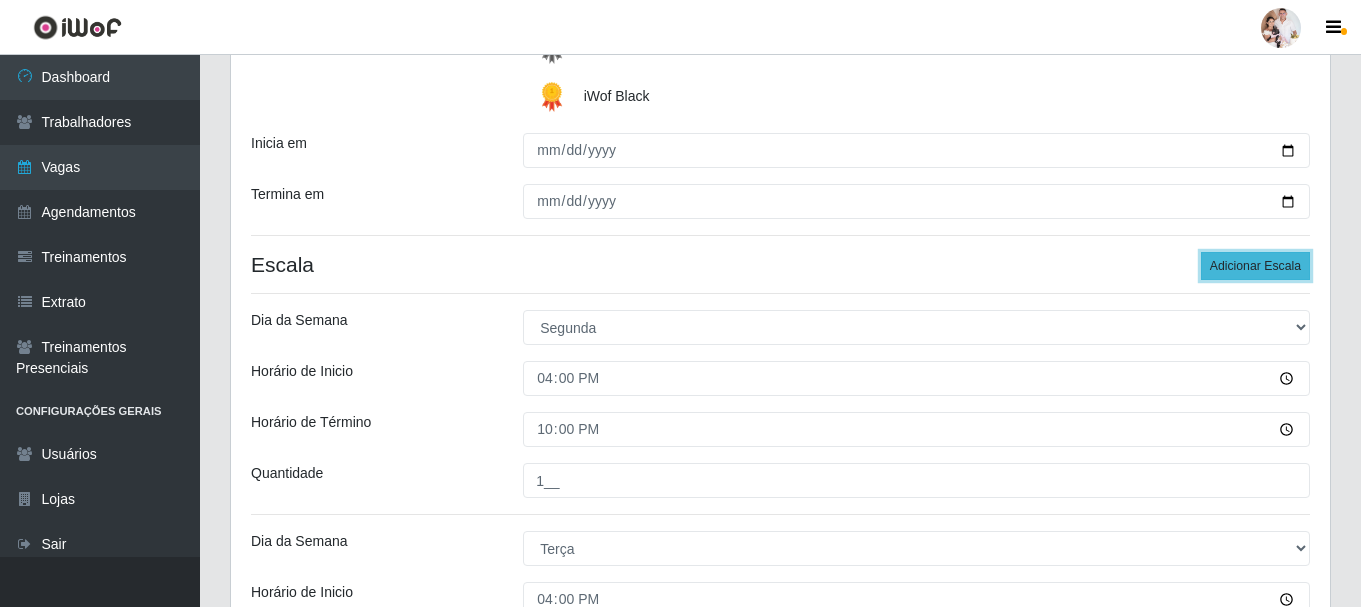 click on "Adicionar Escala" at bounding box center (1255, 266) 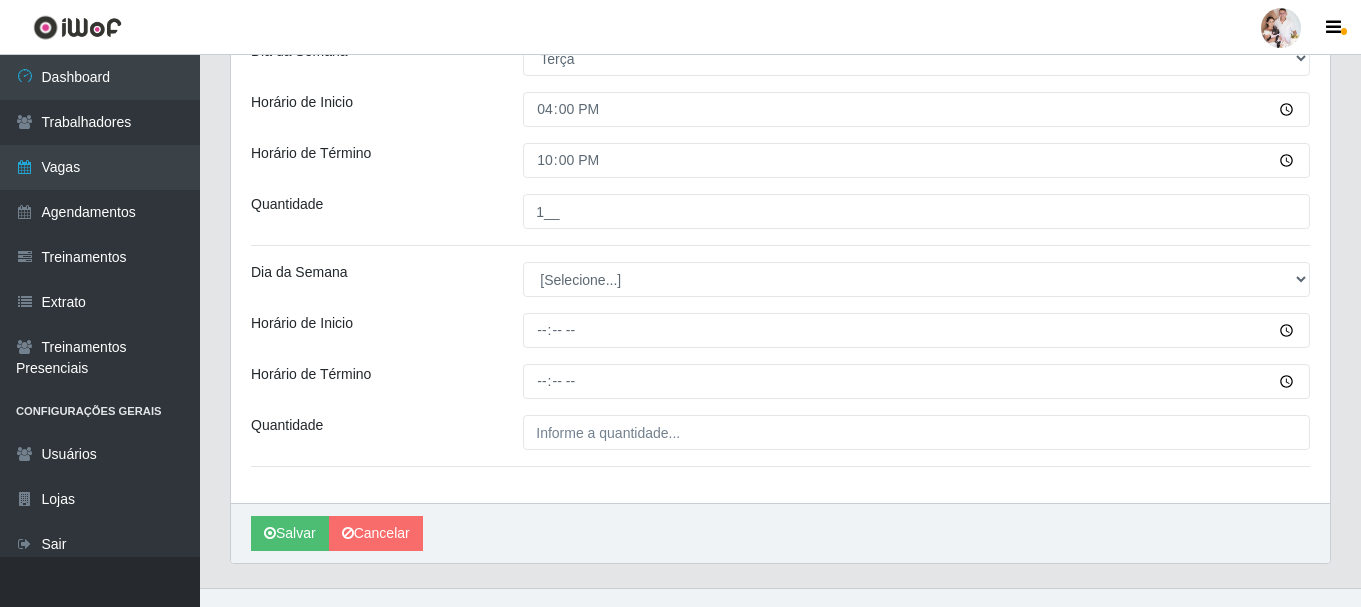 scroll, scrollTop: 867, scrollLeft: 0, axis: vertical 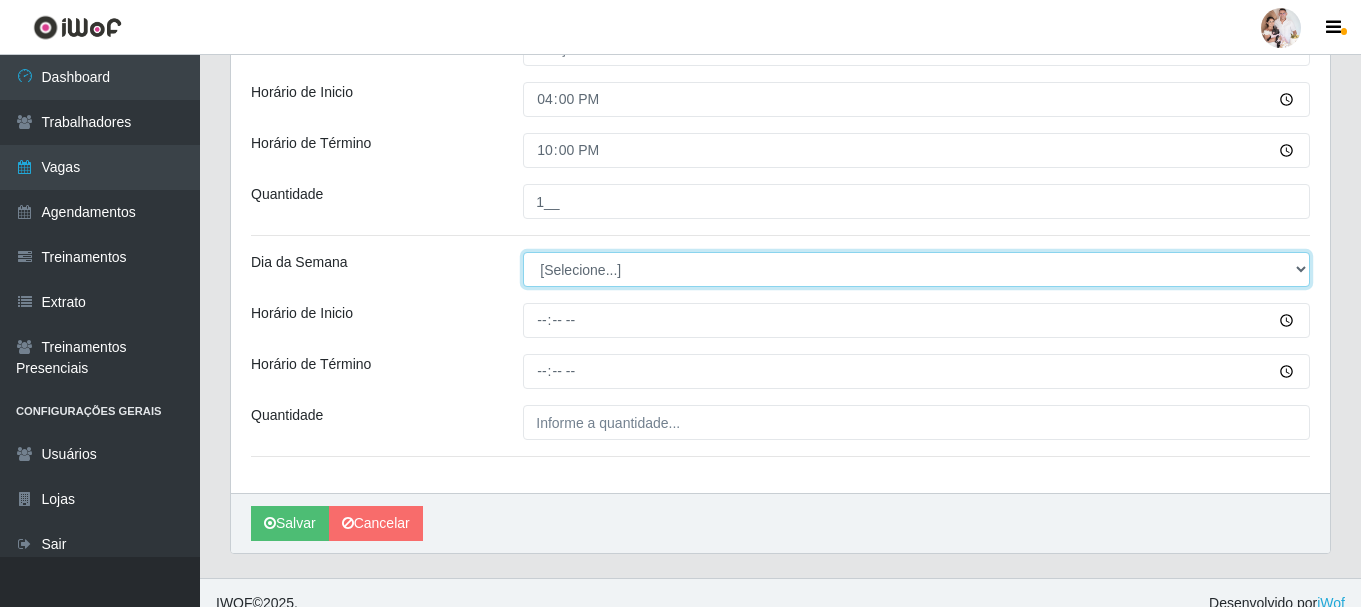 click on "[Selecione...] Segunda Terça Quarta Quinta Sexta Sábado Domingo" at bounding box center [916, 269] 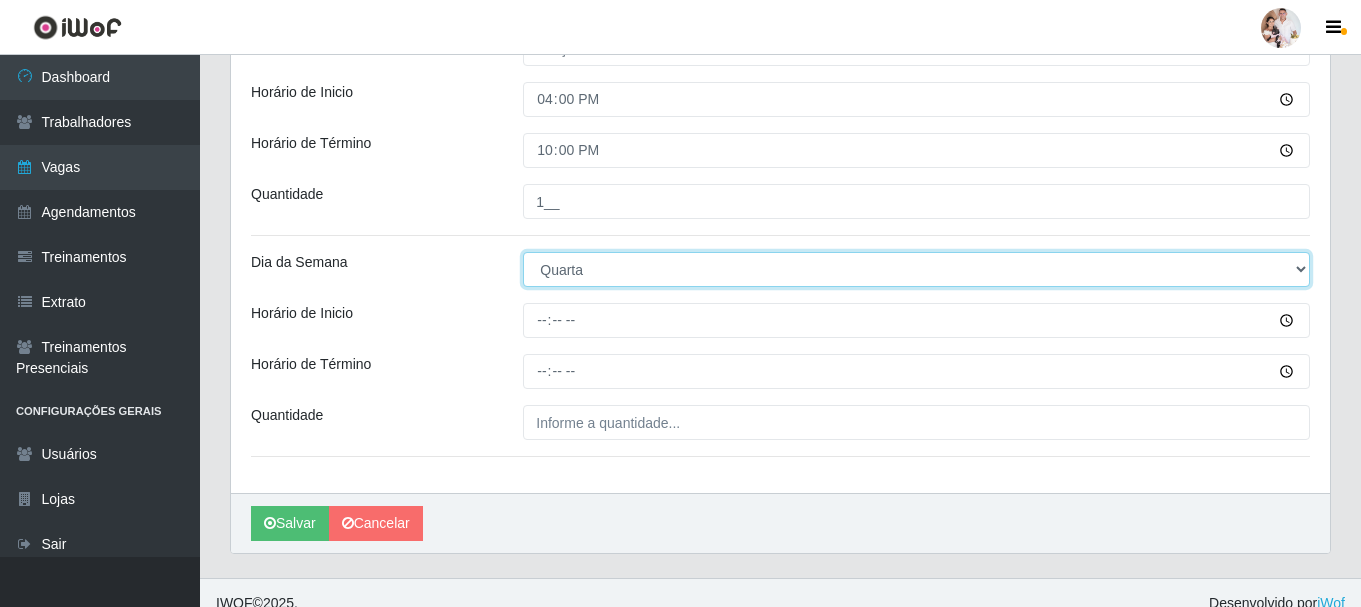 click on "[Selecione...] Segunda Terça Quarta Quinta Sexta Sábado Domingo" at bounding box center [916, 269] 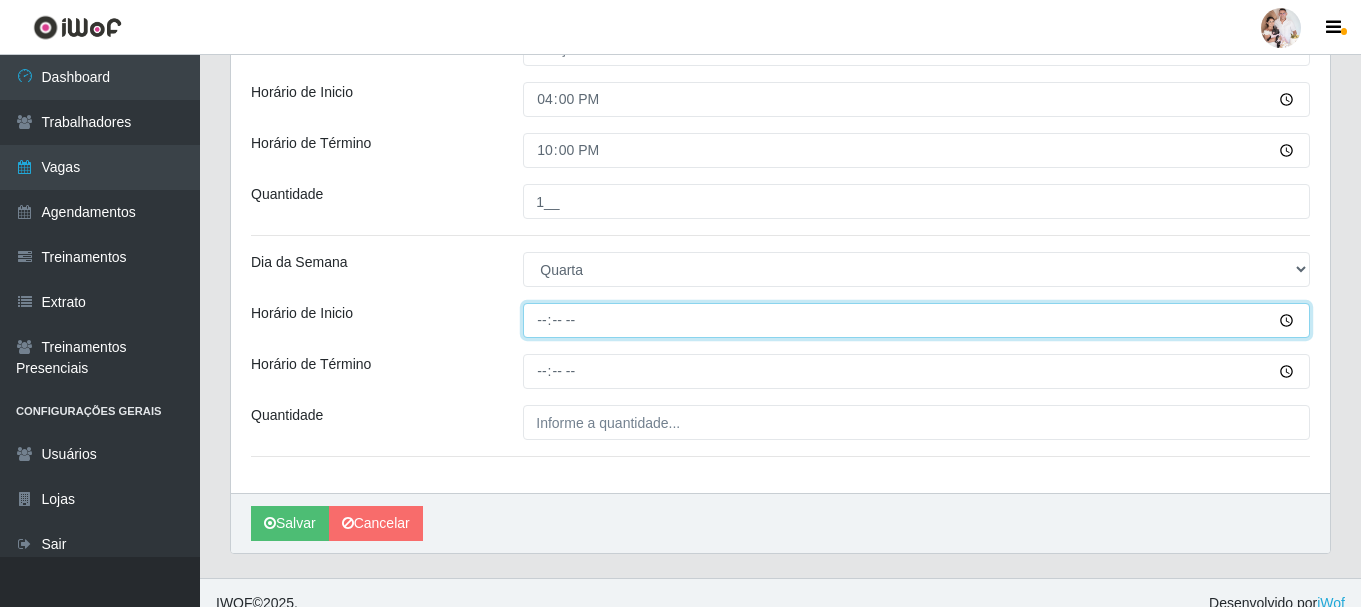 click on "Horário de Inicio" at bounding box center [916, 320] 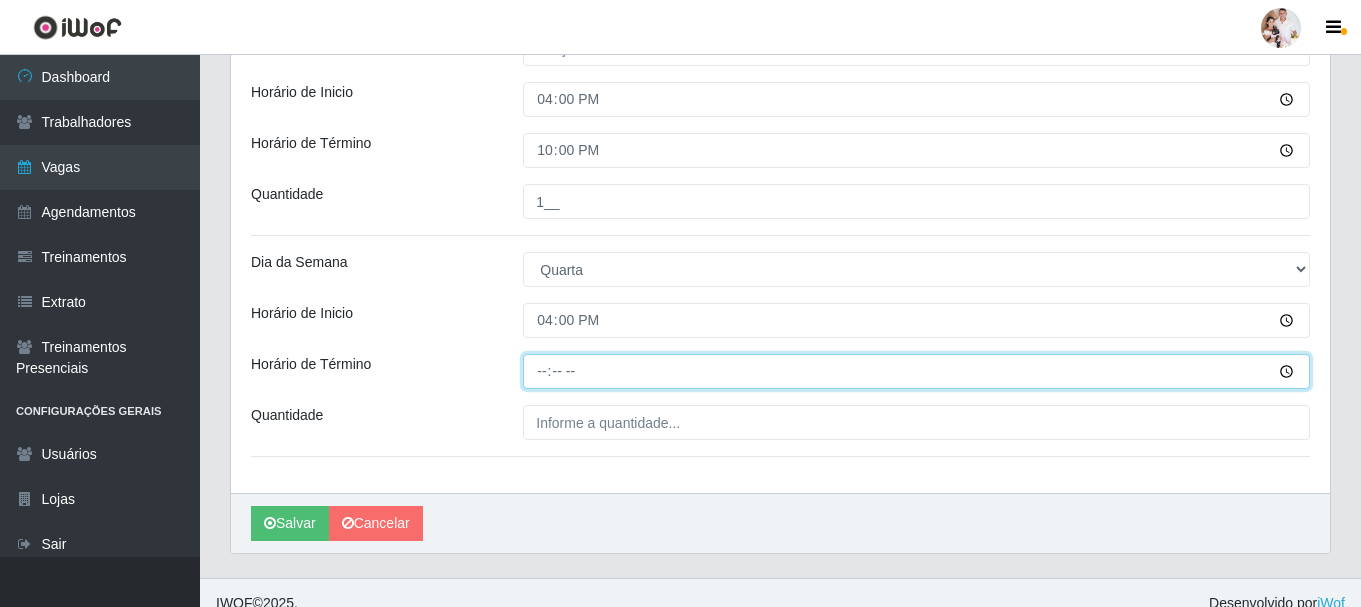 click on "Horário de Término" at bounding box center [916, 371] 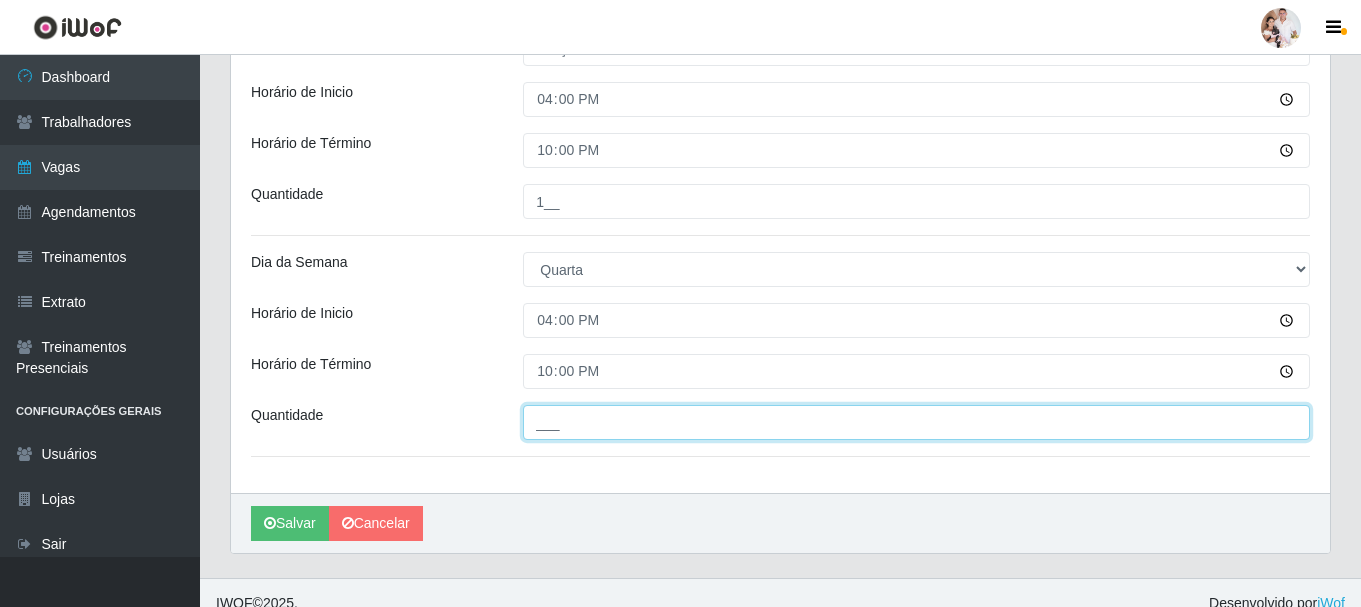 click on "___" at bounding box center [916, 422] 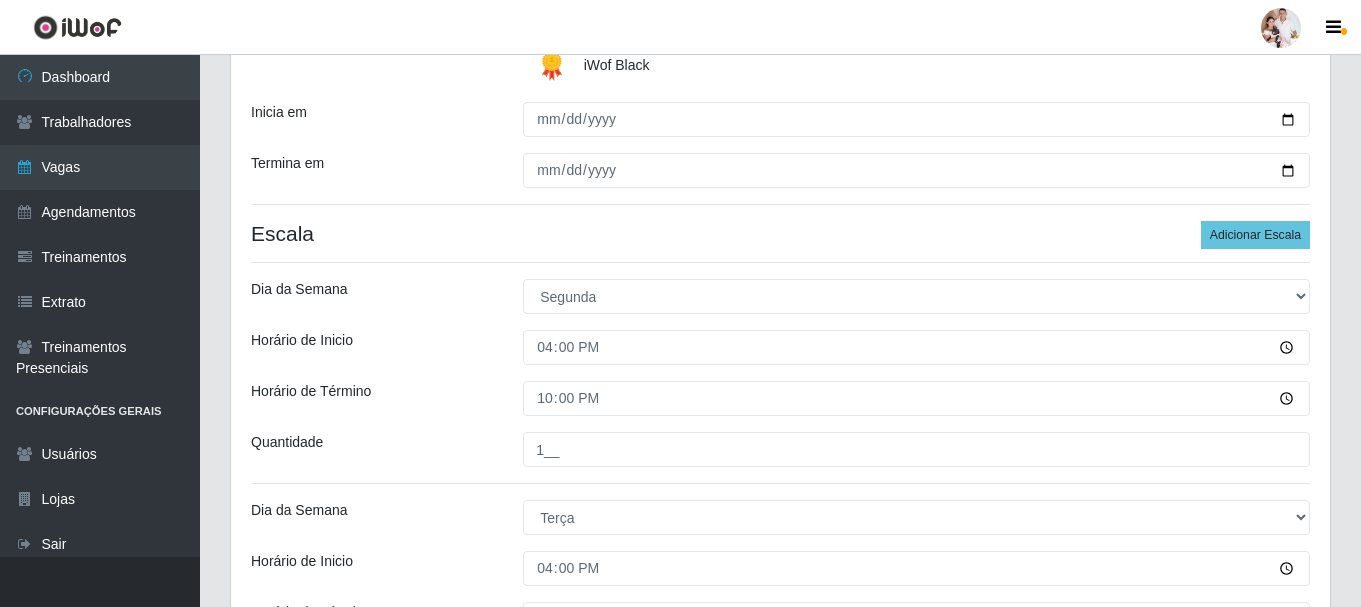 scroll, scrollTop: 367, scrollLeft: 0, axis: vertical 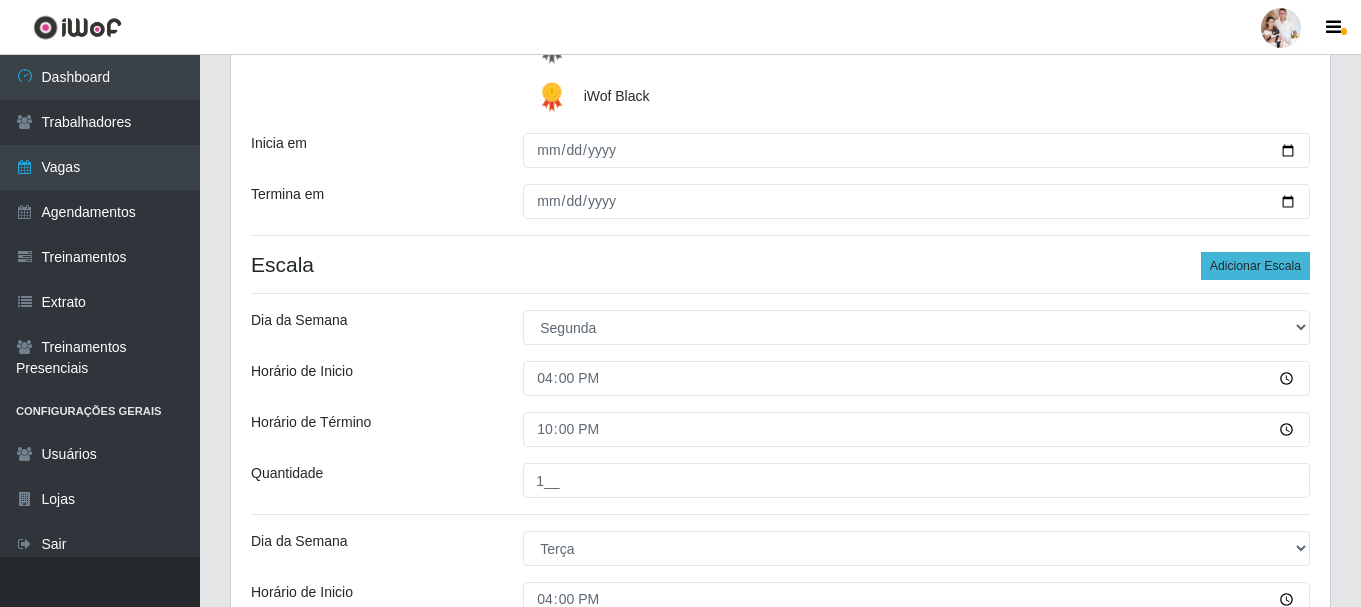 type on "1__" 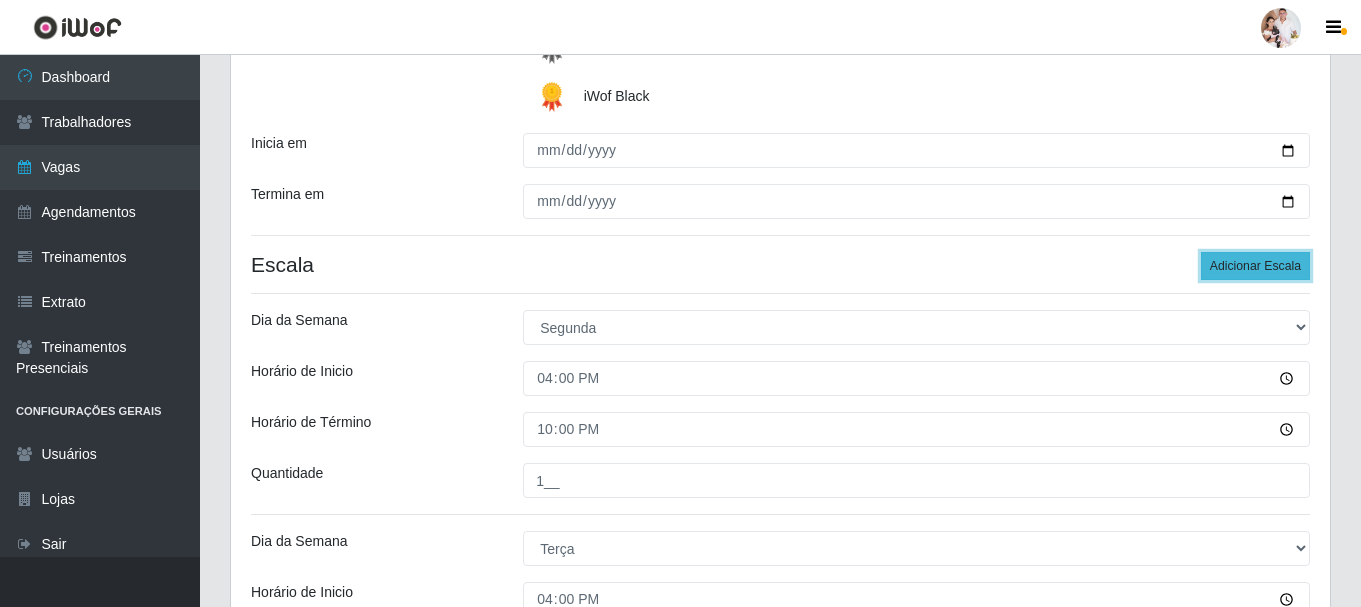 click on "Adicionar Escala" at bounding box center (1255, 266) 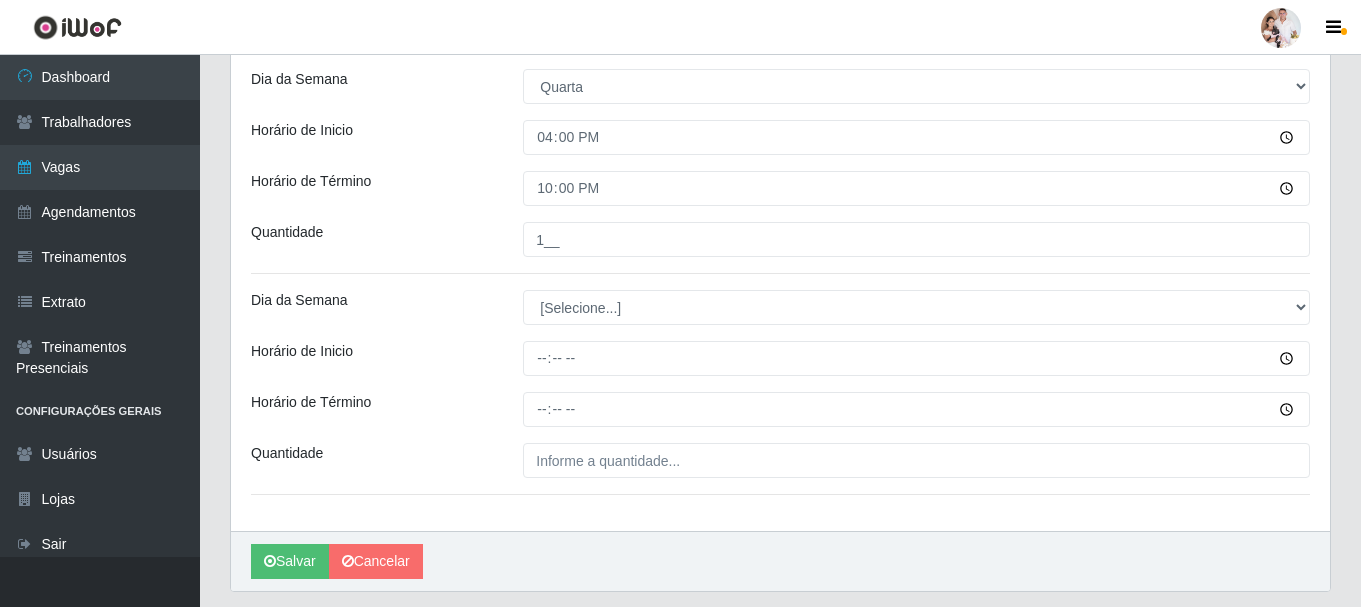 scroll, scrollTop: 1067, scrollLeft: 0, axis: vertical 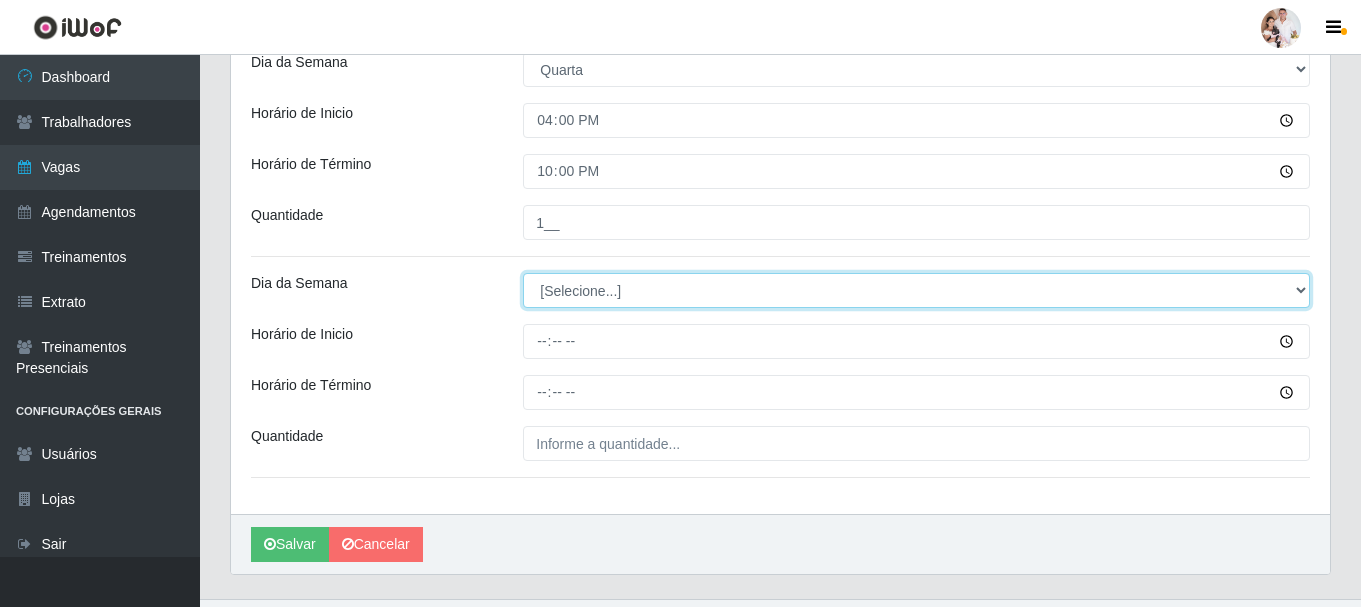 click on "[Selecione...] Segunda Terça Quarta Quinta Sexta Sábado Domingo" at bounding box center (916, 290) 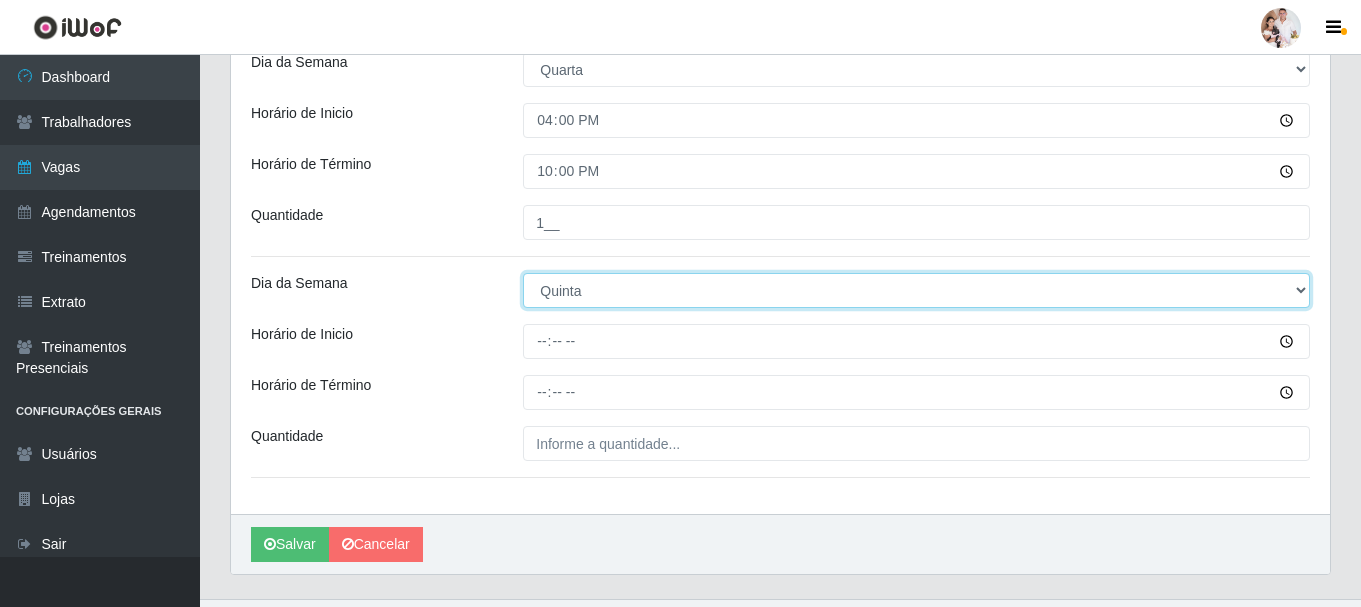 click on "[Selecione...] Segunda Terça Quarta Quinta Sexta Sábado Domingo" at bounding box center [916, 290] 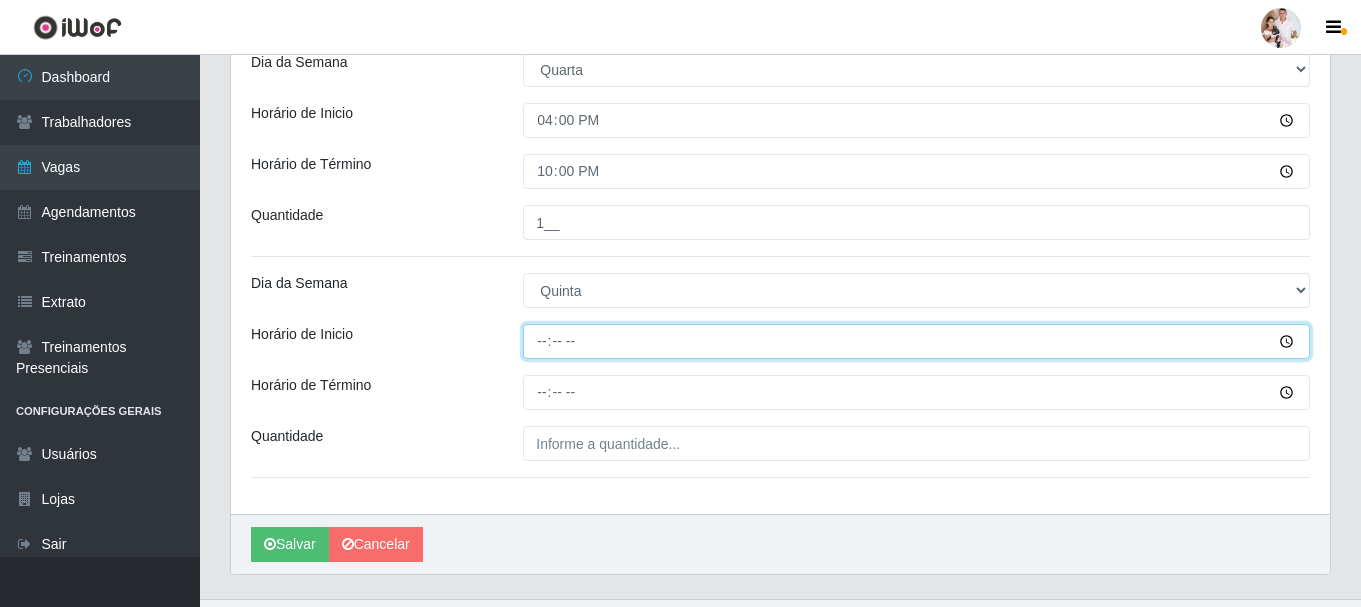 click on "Horário de Inicio" at bounding box center [916, 341] 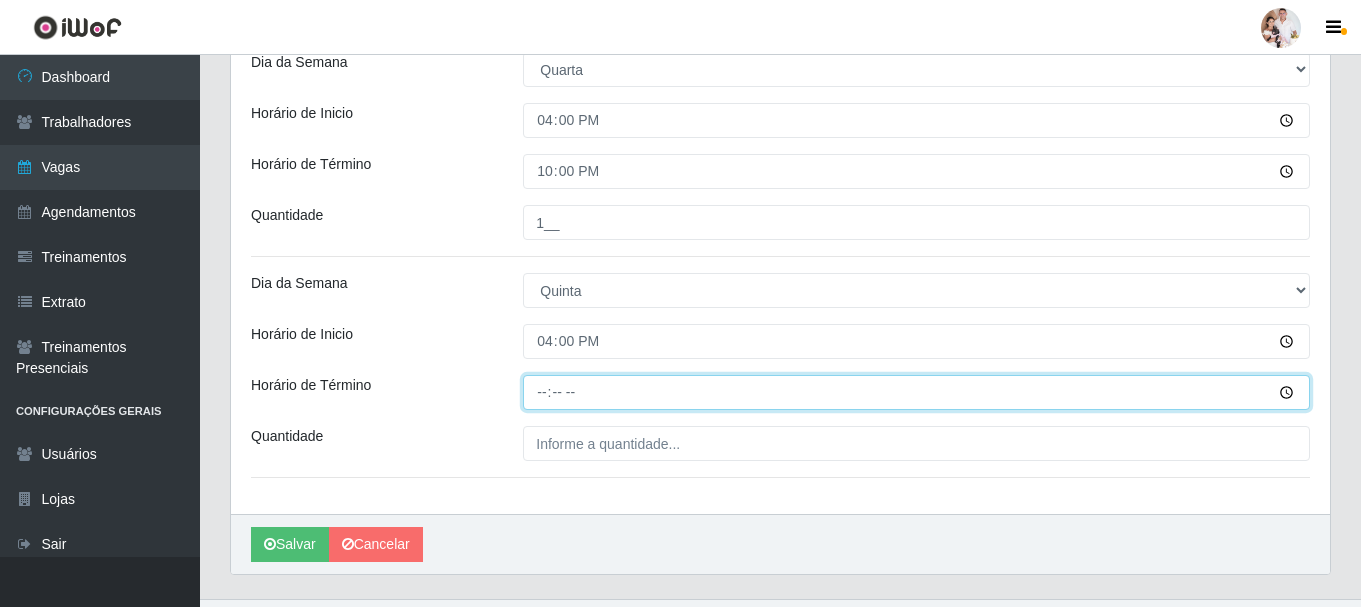 click on "Horário de Término" at bounding box center [916, 392] 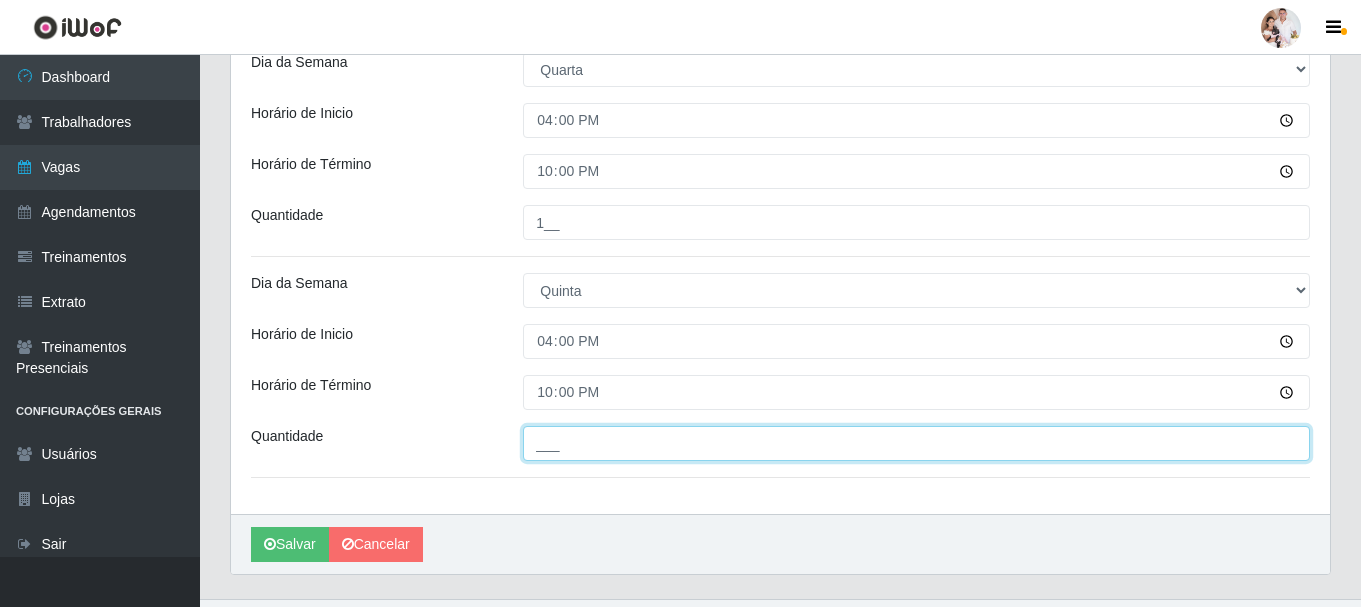 click on "___" at bounding box center [916, 443] 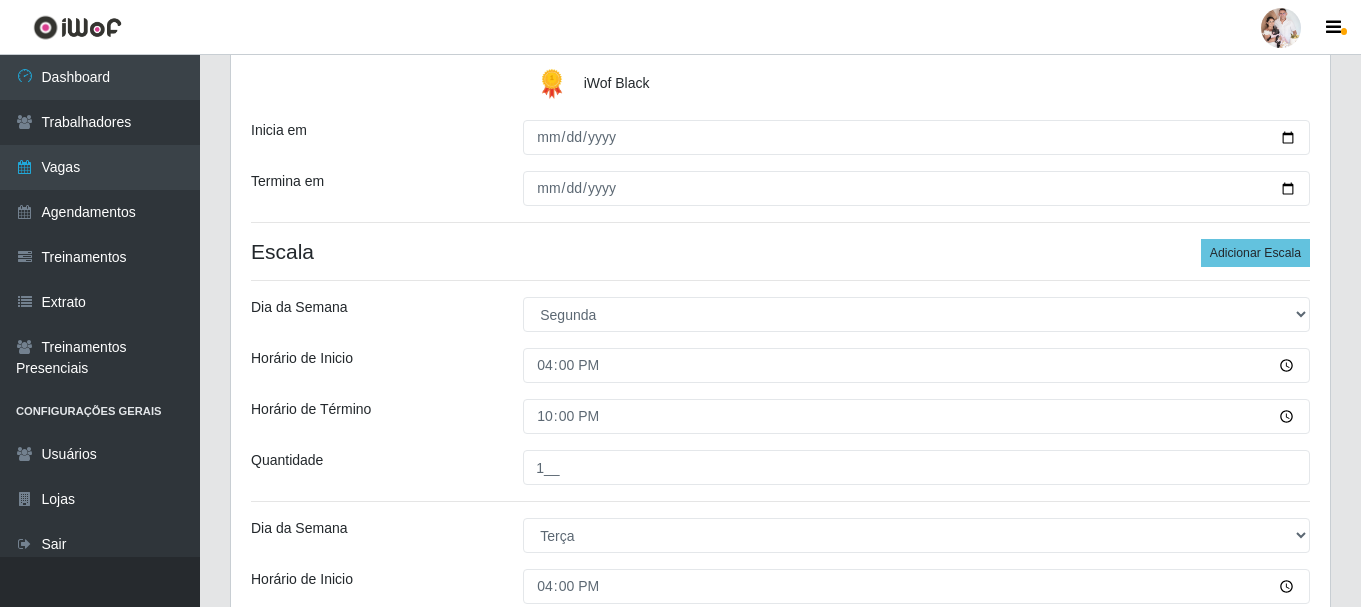 scroll, scrollTop: 367, scrollLeft: 0, axis: vertical 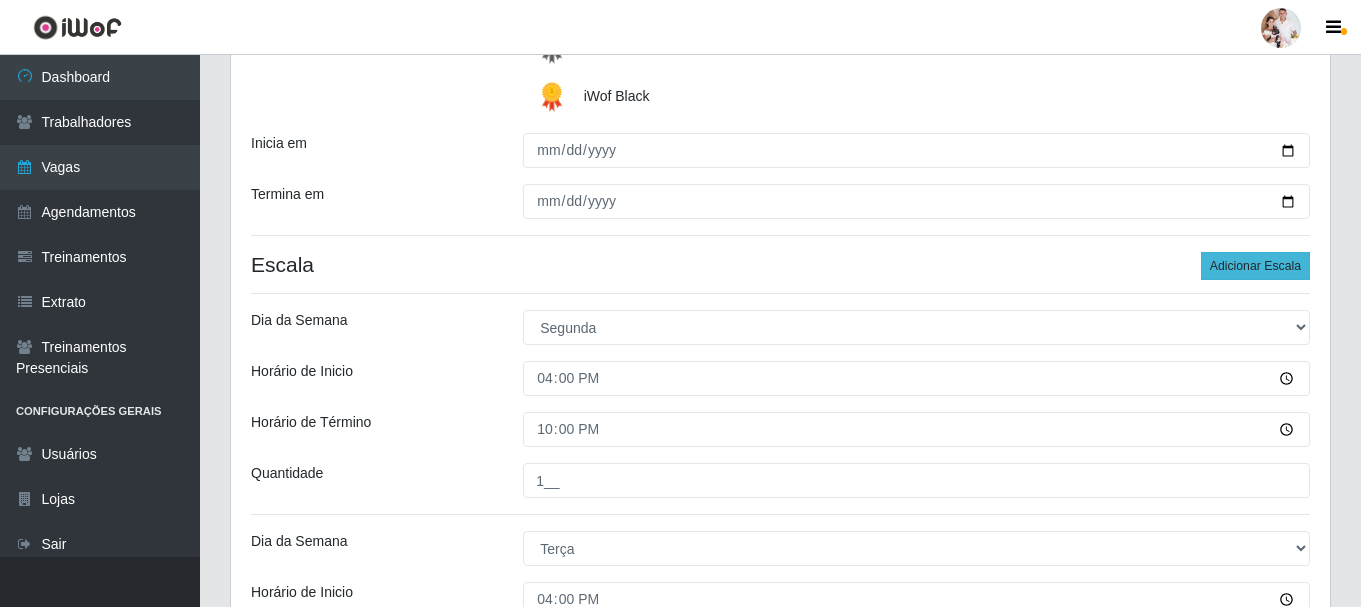 type on "1__" 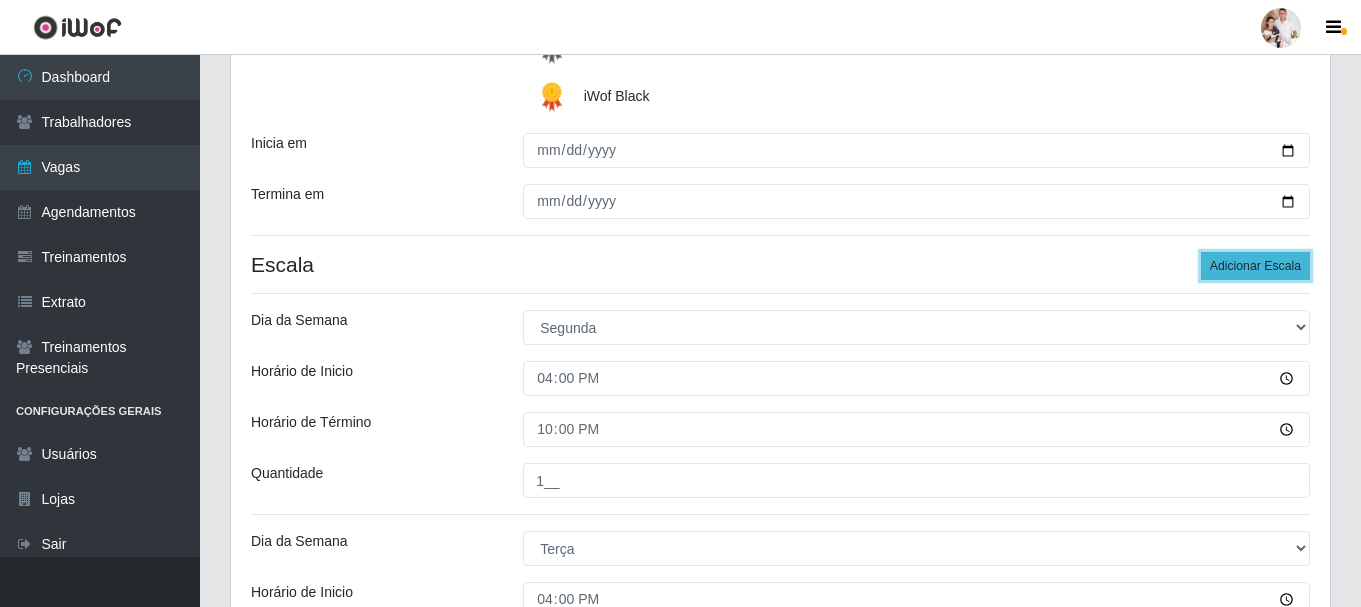 click on "Adicionar Escala" at bounding box center (1255, 266) 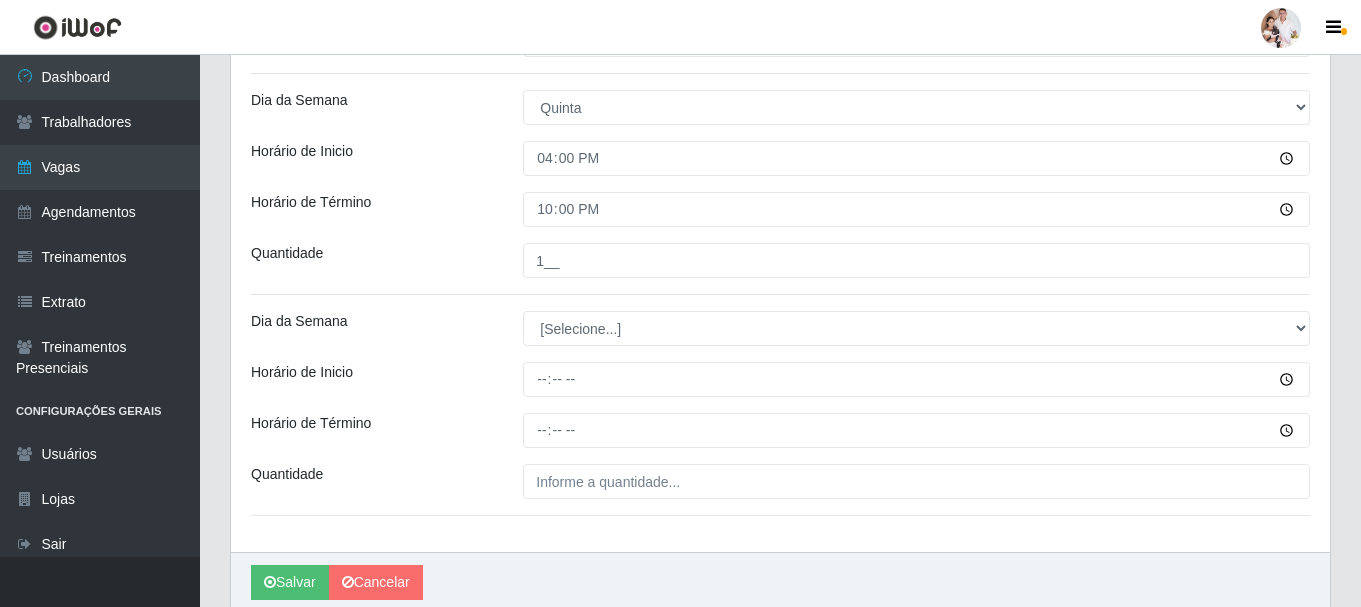 scroll, scrollTop: 1267, scrollLeft: 0, axis: vertical 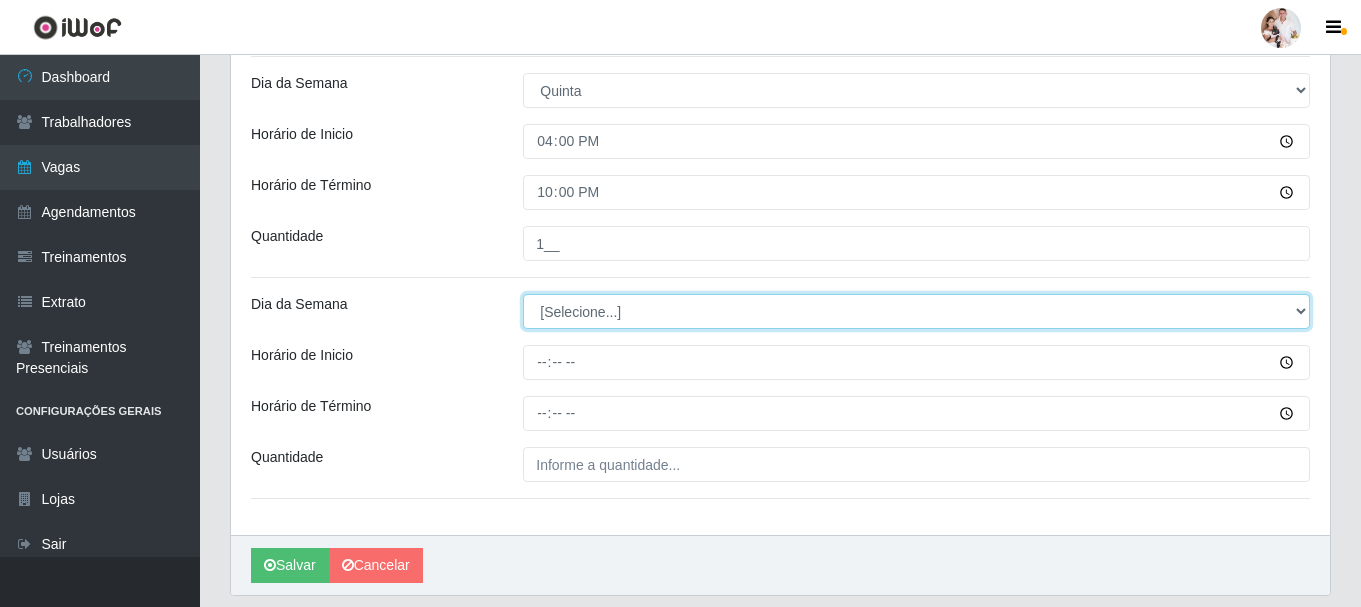 click on "[Selecione...] Segunda Terça Quarta Quinta Sexta Sábado Domingo" at bounding box center (916, 311) 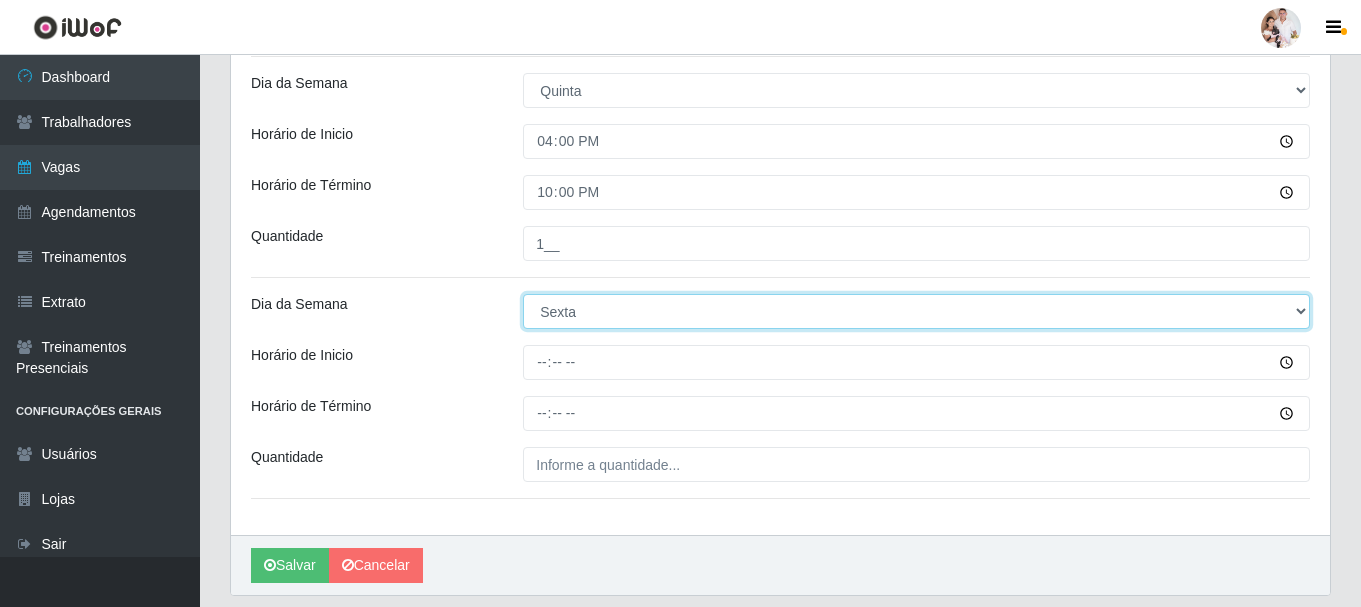 click on "[Selecione...] Segunda Terça Quarta Quinta Sexta Sábado Domingo" at bounding box center (916, 311) 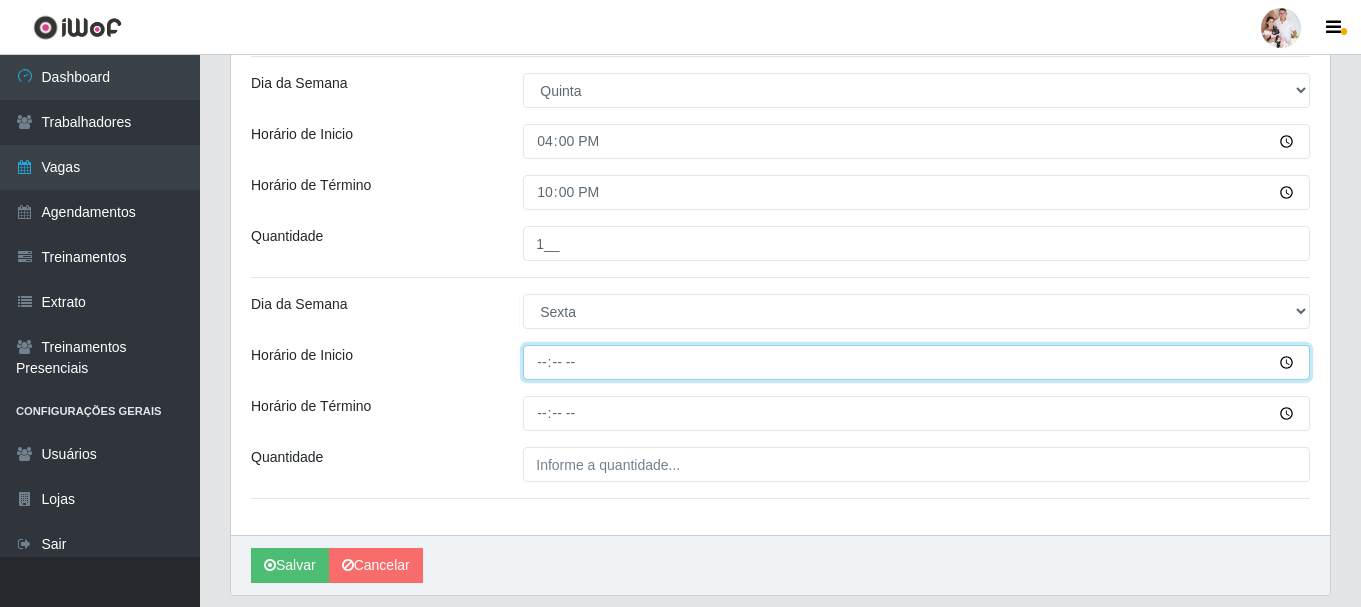 click on "Horário de Inicio" at bounding box center [916, 362] 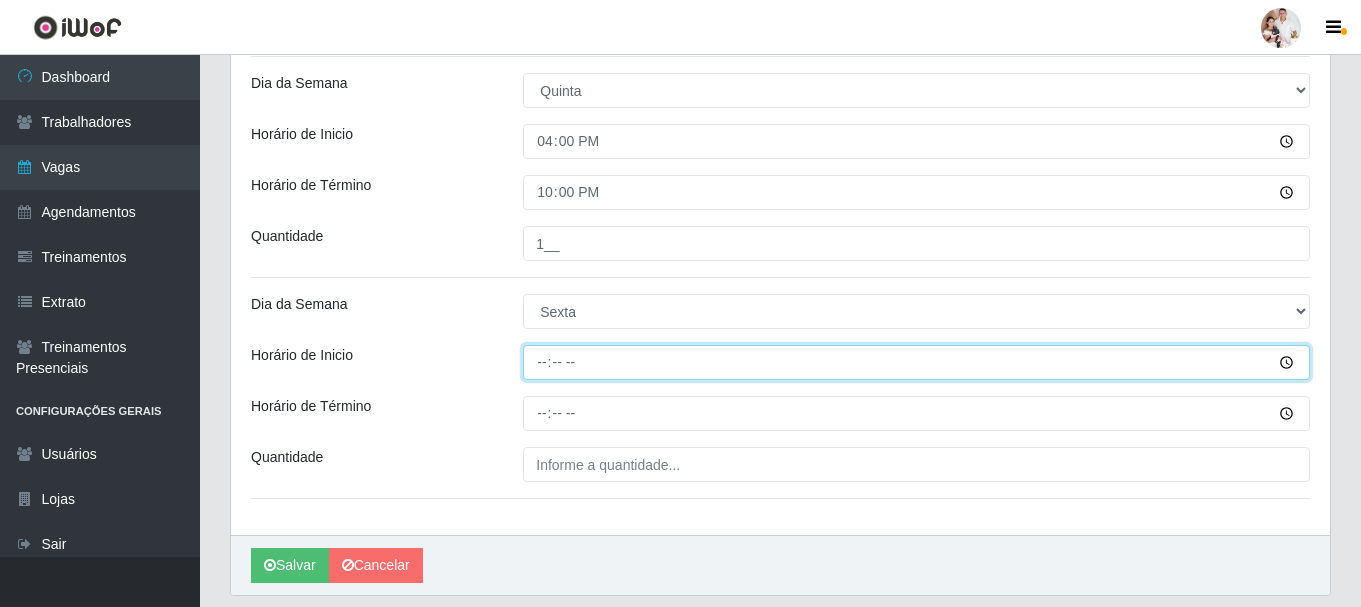 type on "14:00" 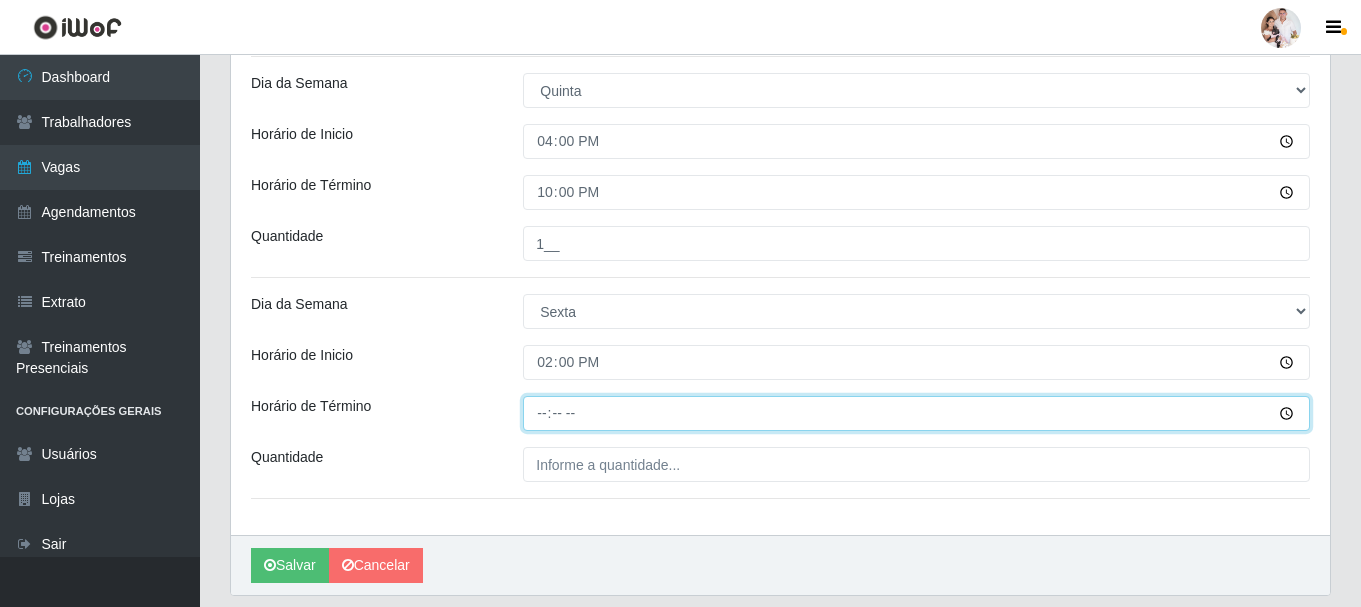 click on "Horário de Término" at bounding box center [916, 413] 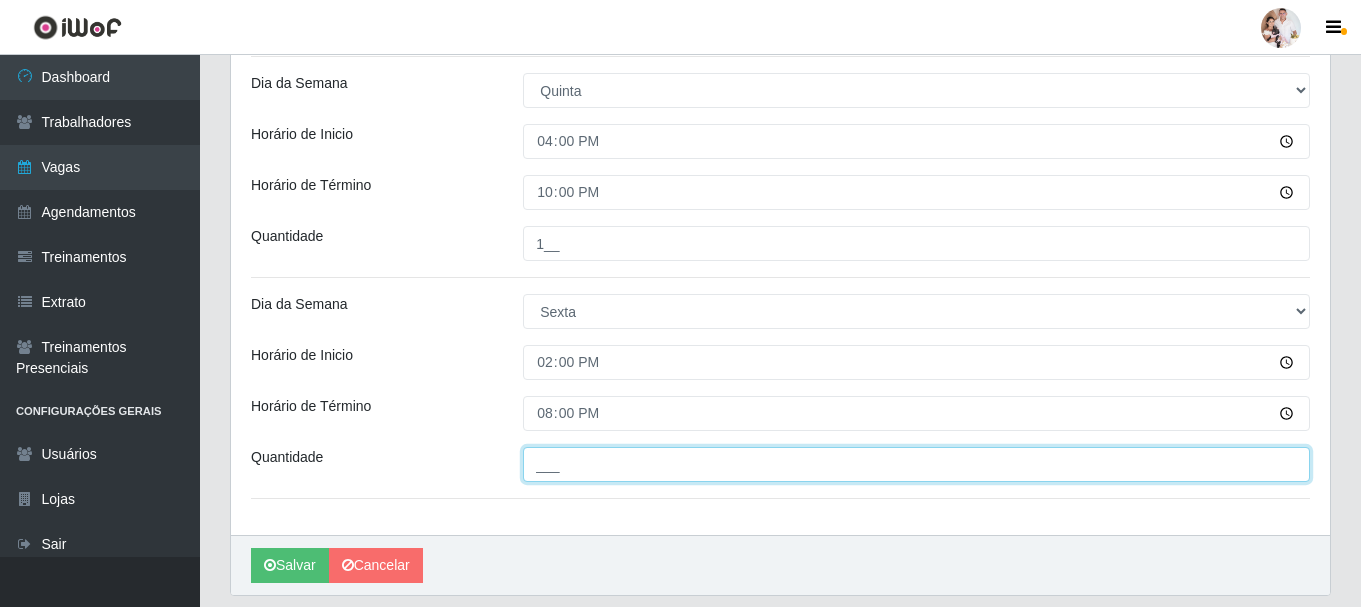 click on "___" at bounding box center [916, 464] 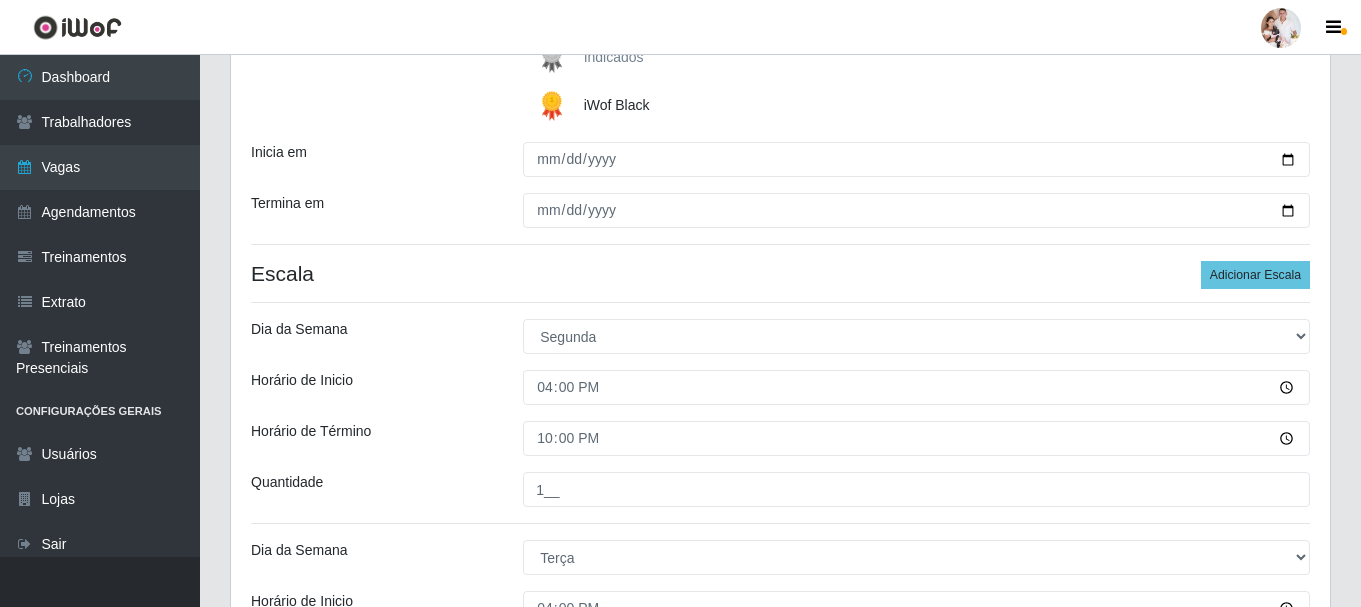 scroll, scrollTop: 267, scrollLeft: 0, axis: vertical 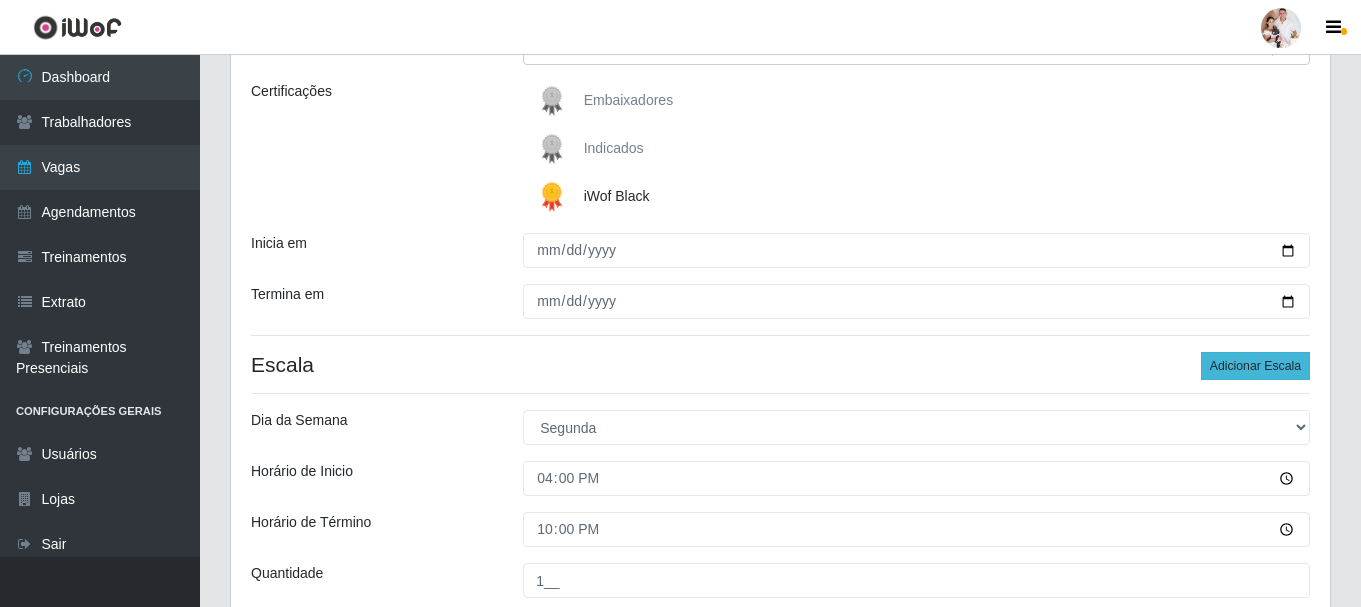 type on "2__" 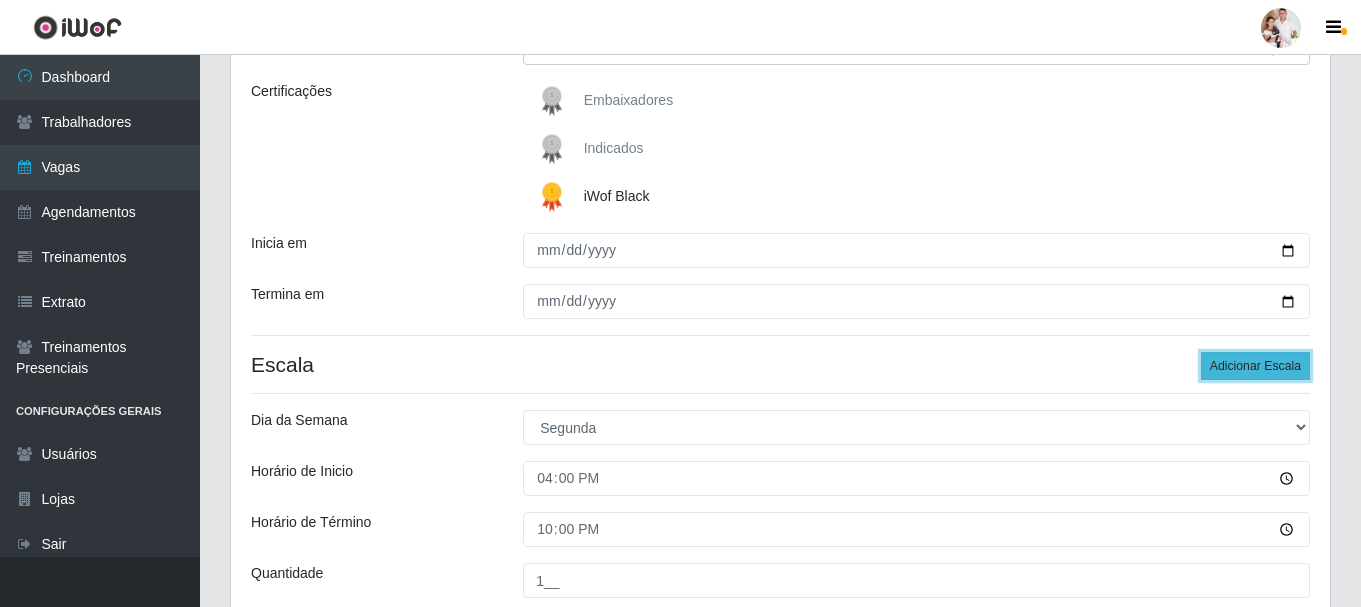 click on "Adicionar Escala" at bounding box center [1255, 366] 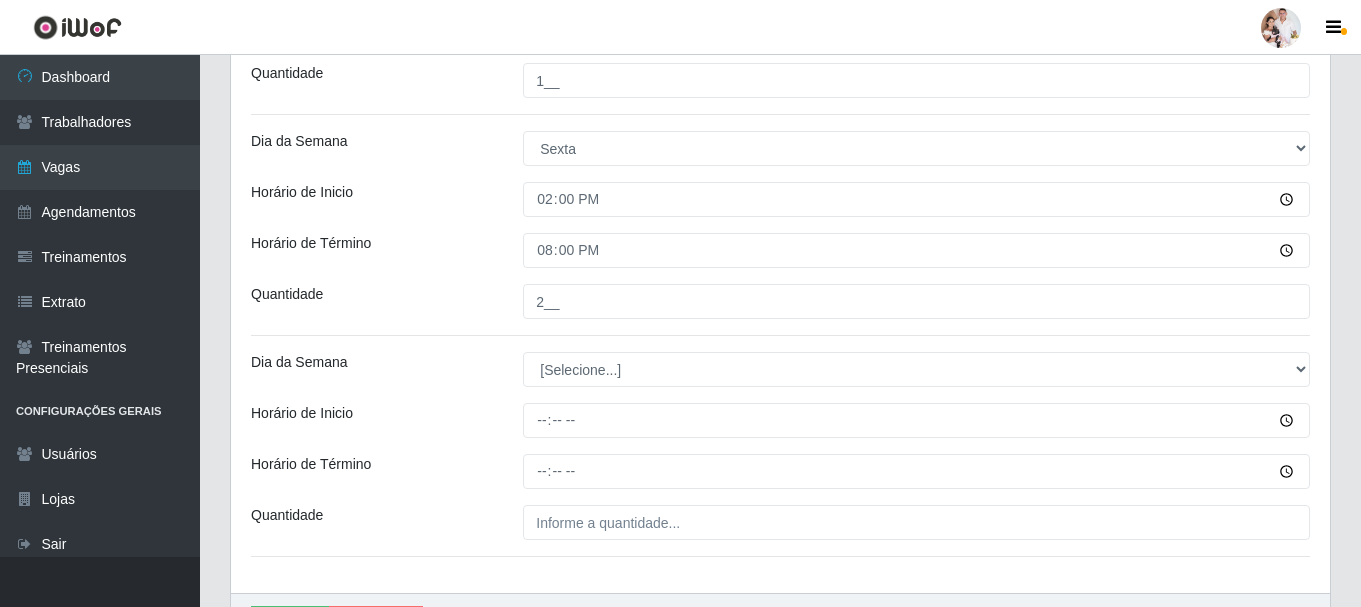 scroll, scrollTop: 1467, scrollLeft: 0, axis: vertical 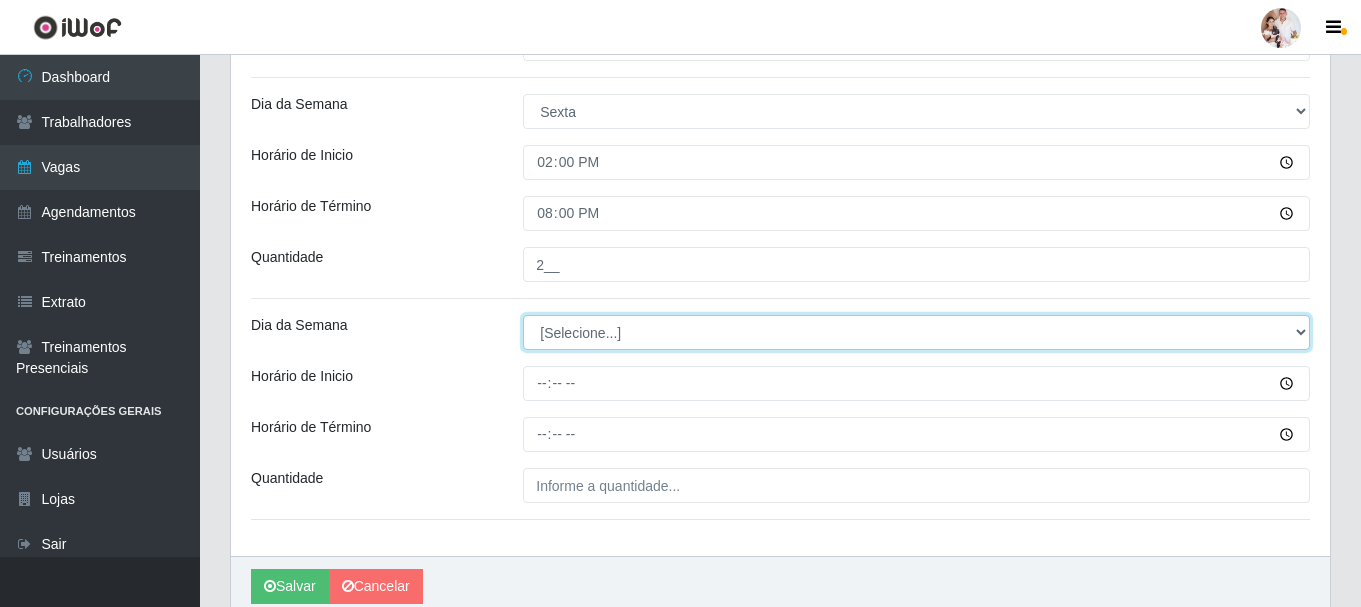 click on "[Selecione...] Segunda Terça Quarta Quinta Sexta Sábado Domingo" at bounding box center (916, 332) 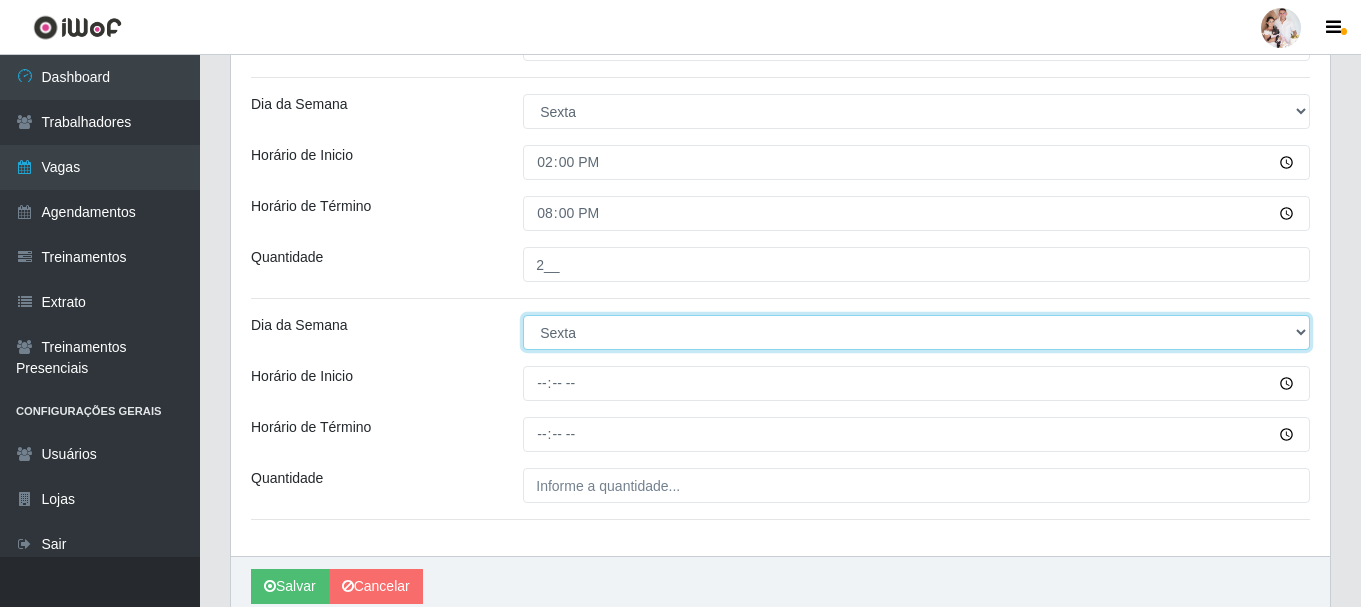 click on "[Selecione...] Segunda Terça Quarta Quinta Sexta Sábado Domingo" at bounding box center [916, 332] 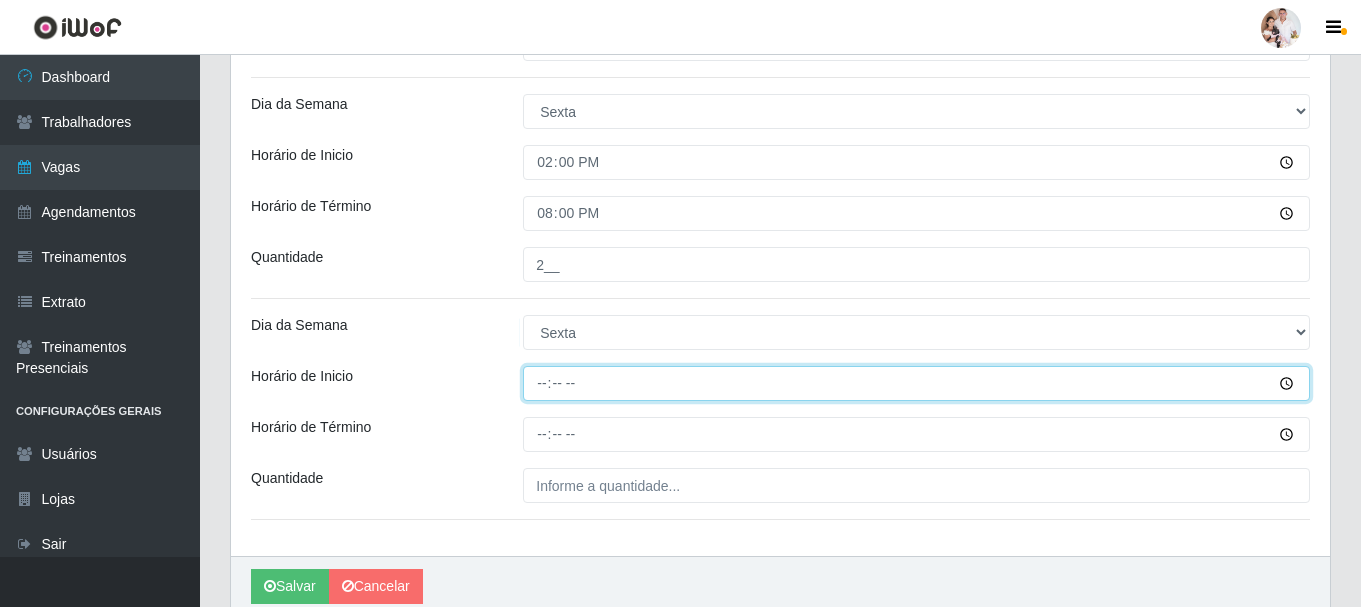 click on "Horário de Inicio" at bounding box center [916, 383] 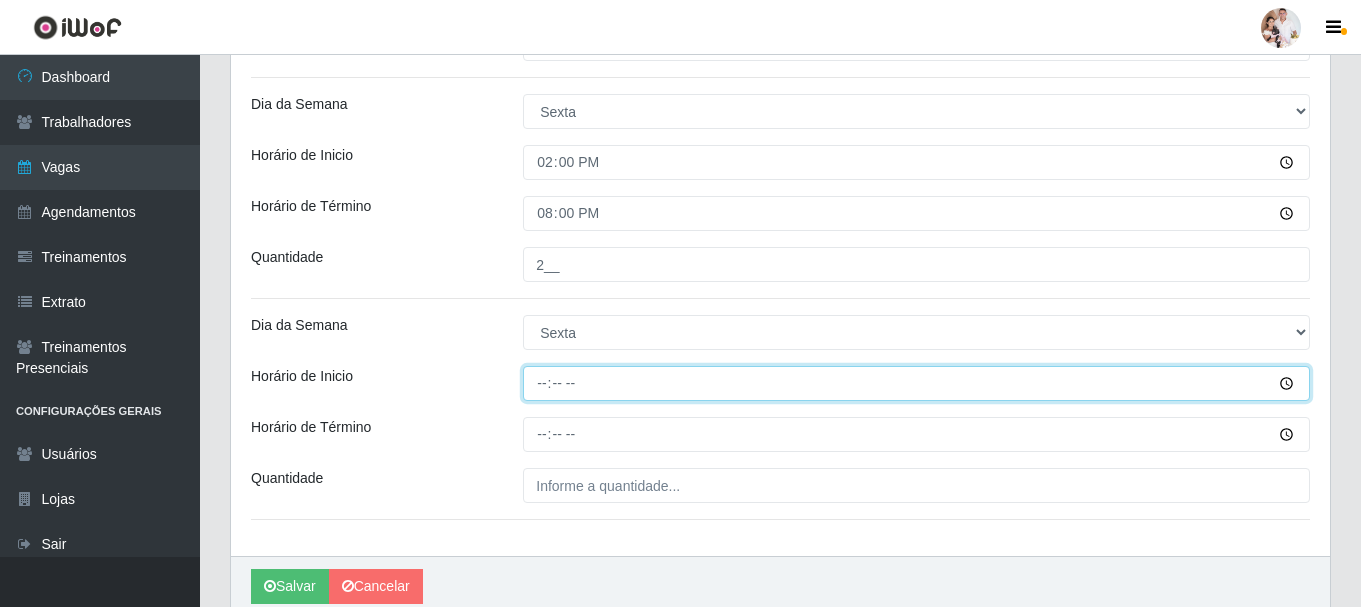 type on "14:00" 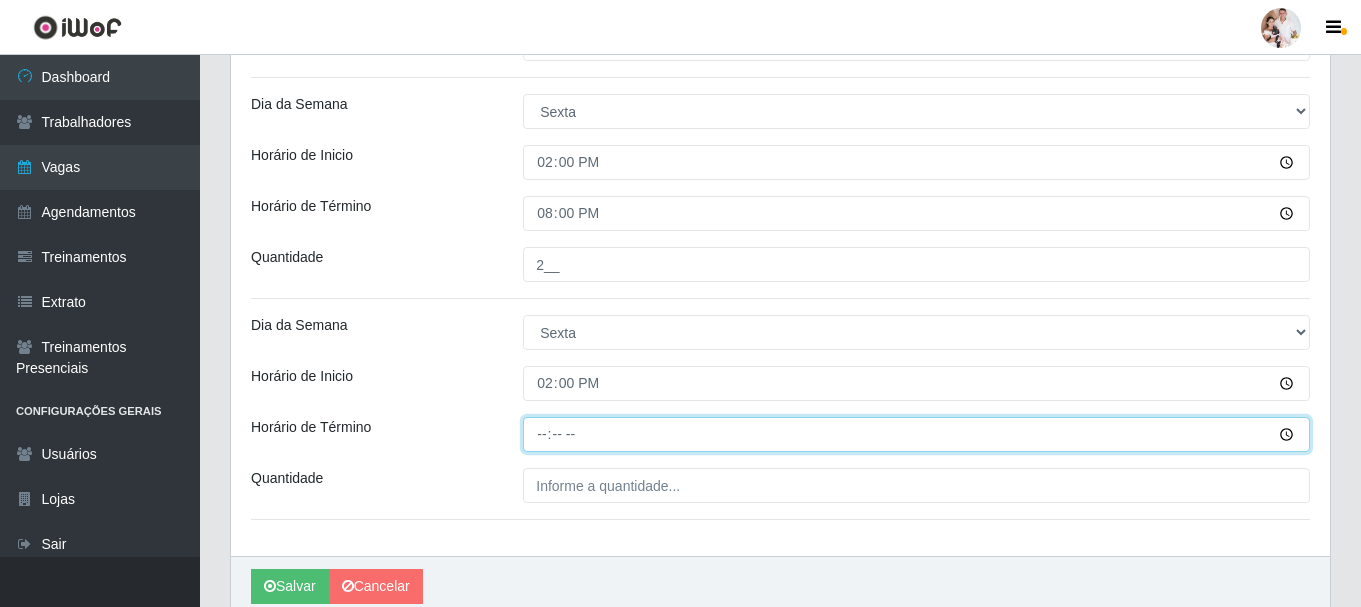 click on "Horário de Término" at bounding box center [916, 434] 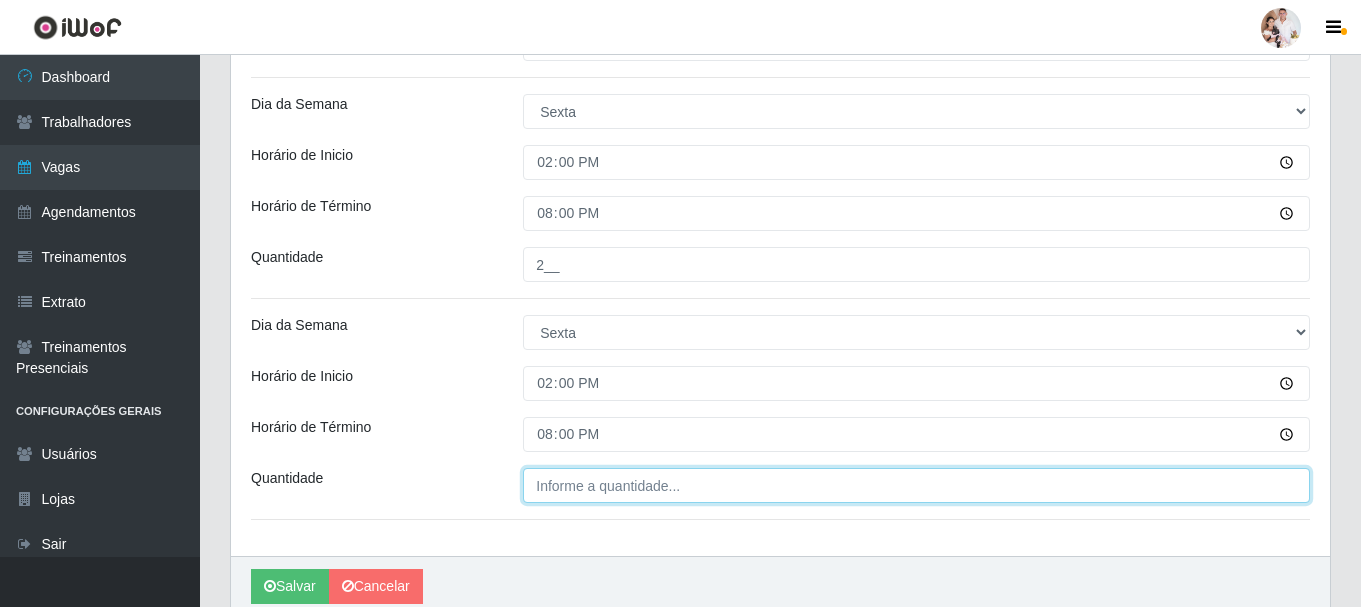 type on "___" 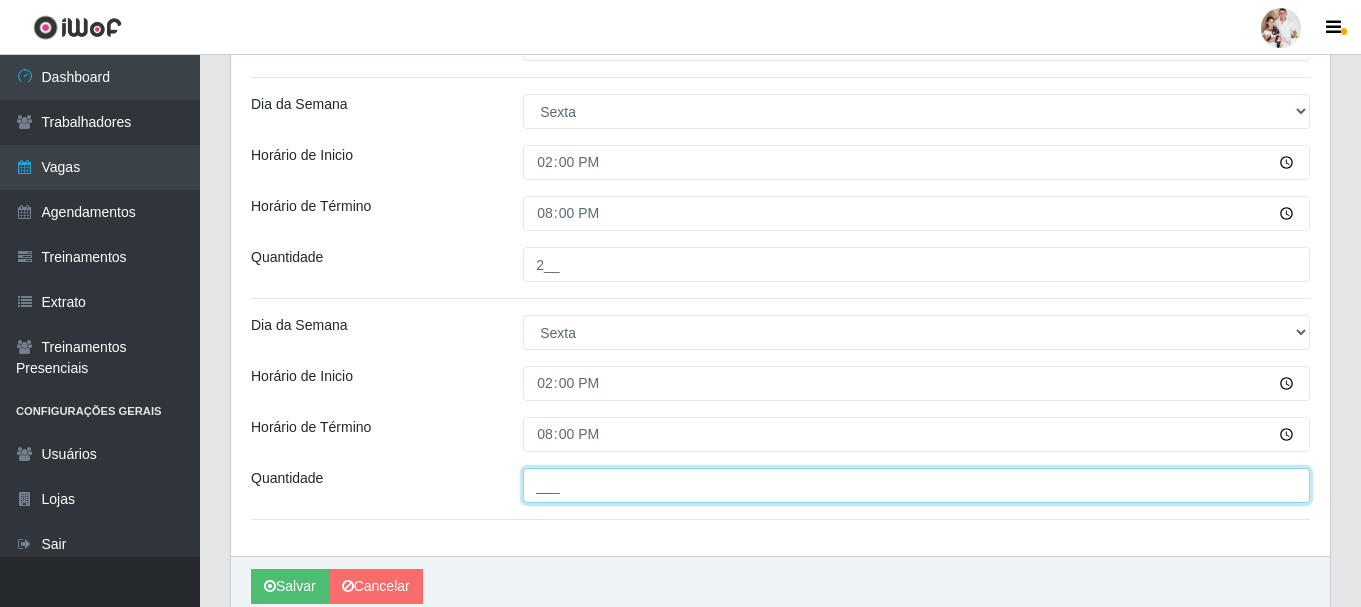 click on "___" at bounding box center (916, 485) 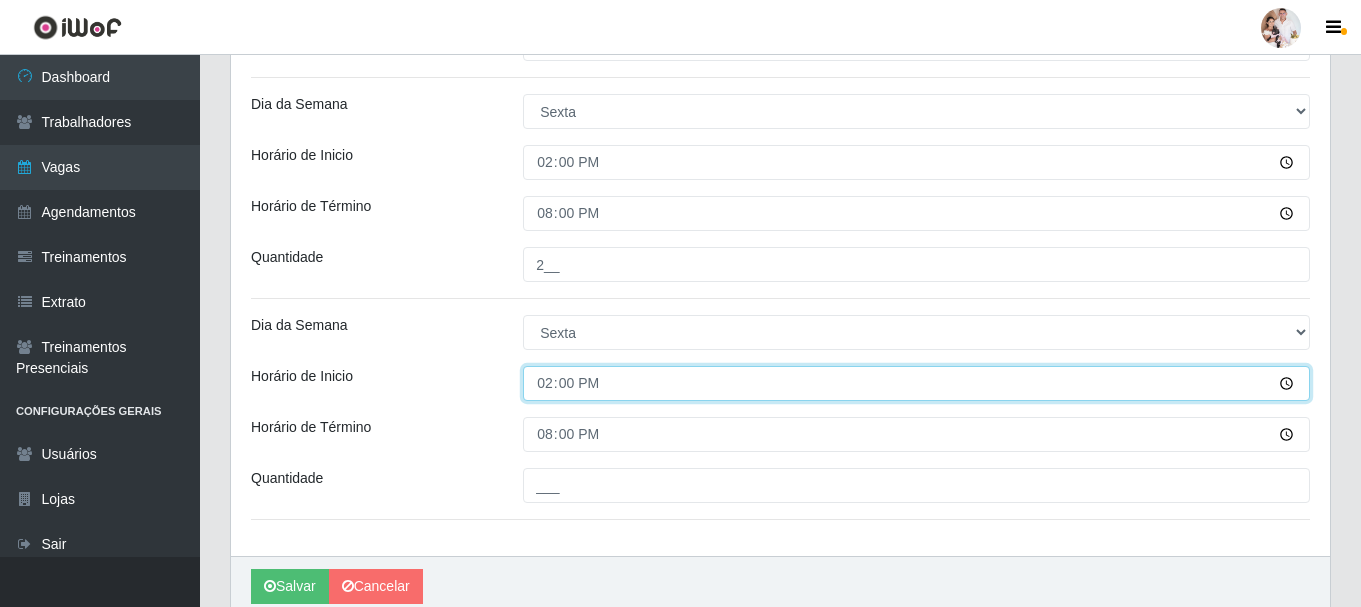 type 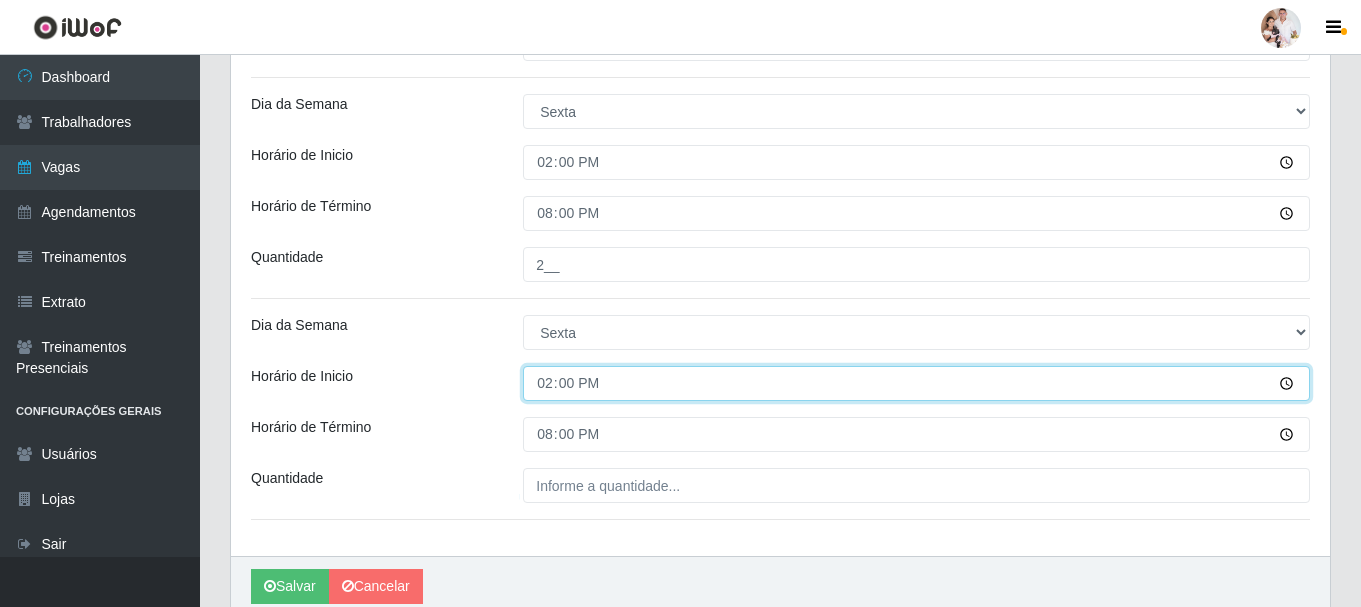 click on "14:00" at bounding box center [916, 383] 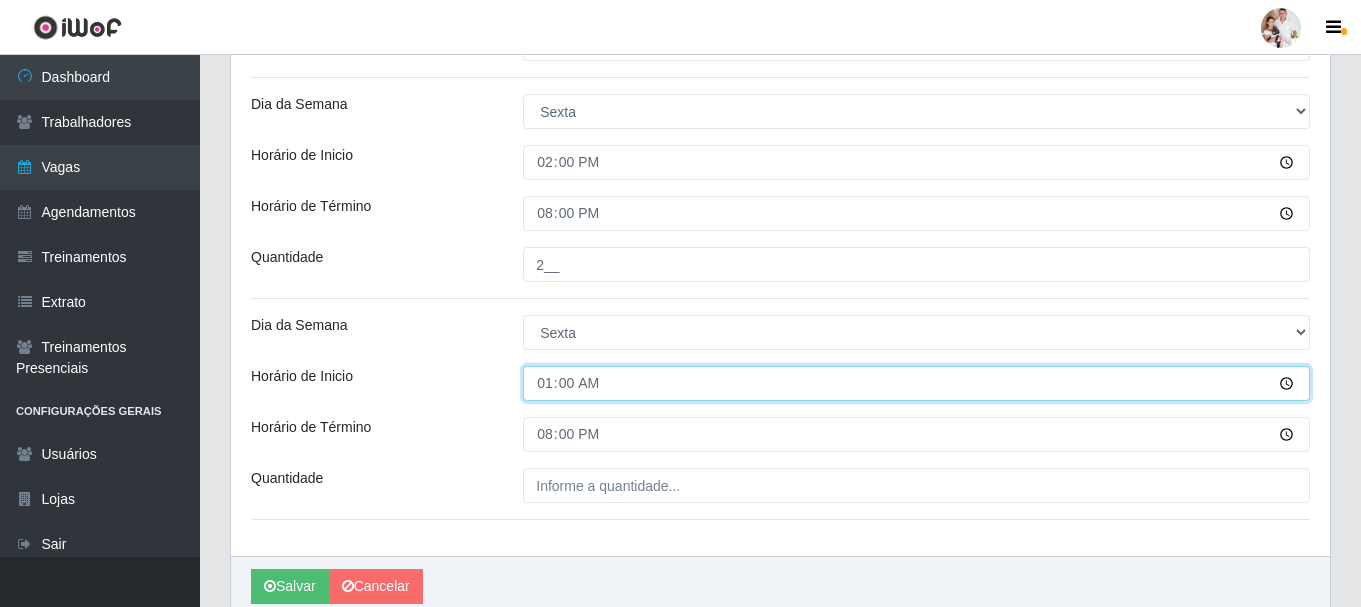 type on "16:00" 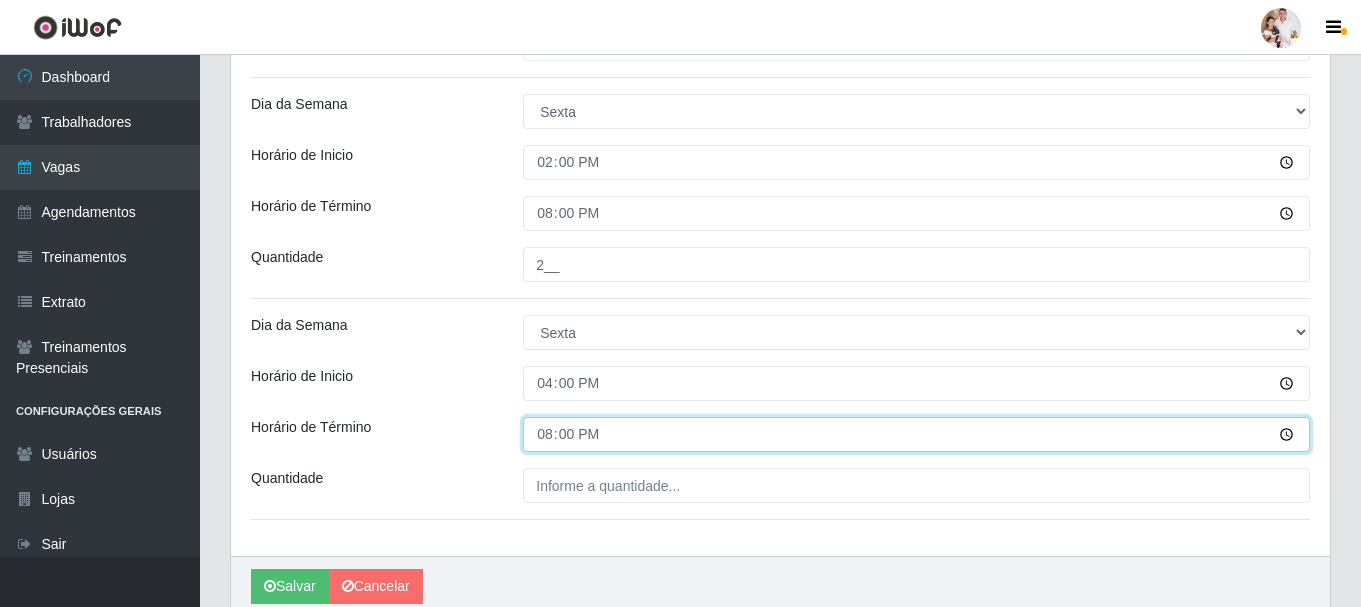 click on "20:00" at bounding box center (916, 434) 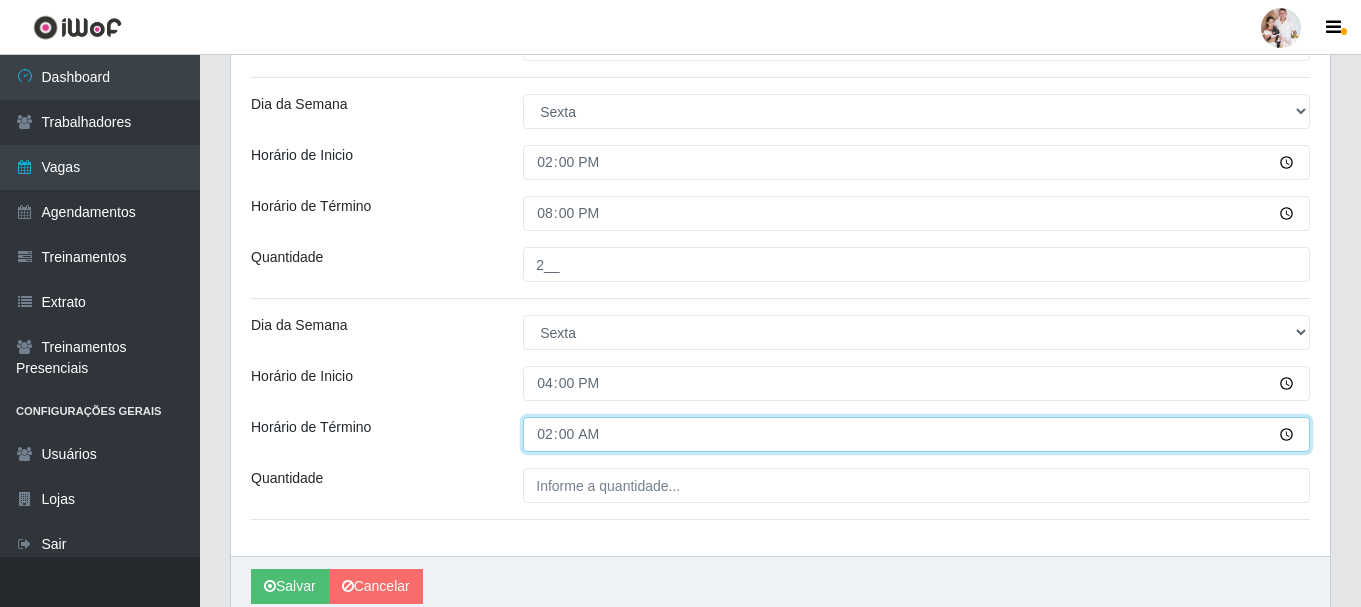 type on "22:00" 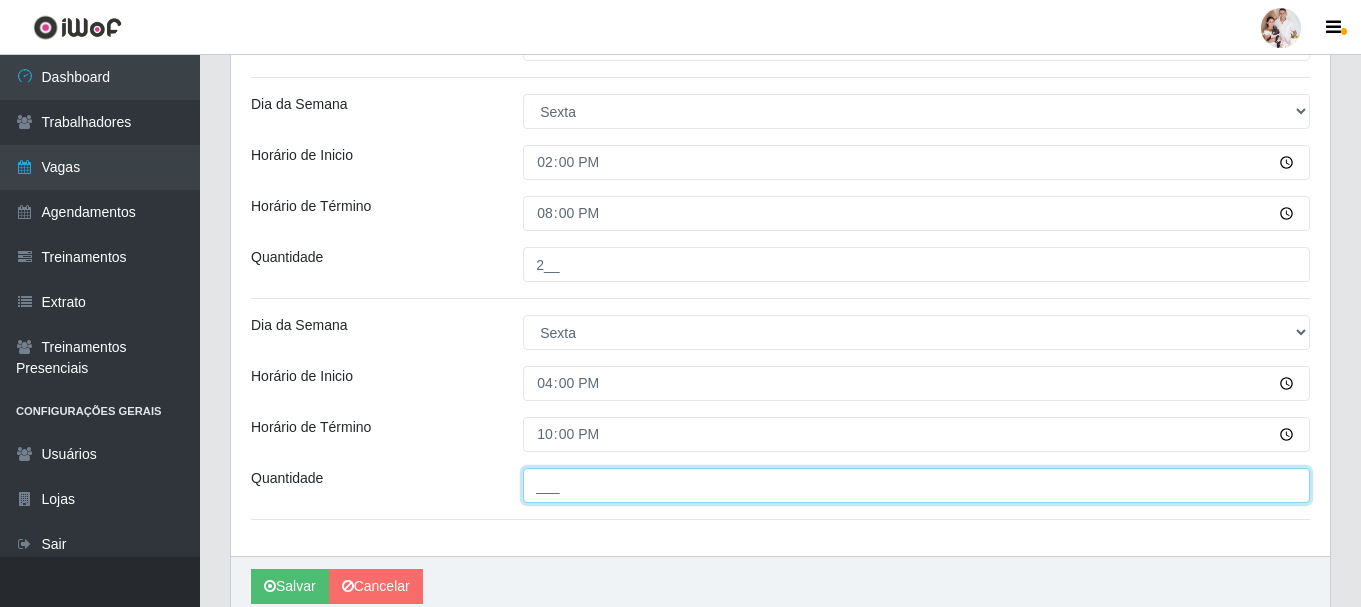click on "___" at bounding box center [916, 485] 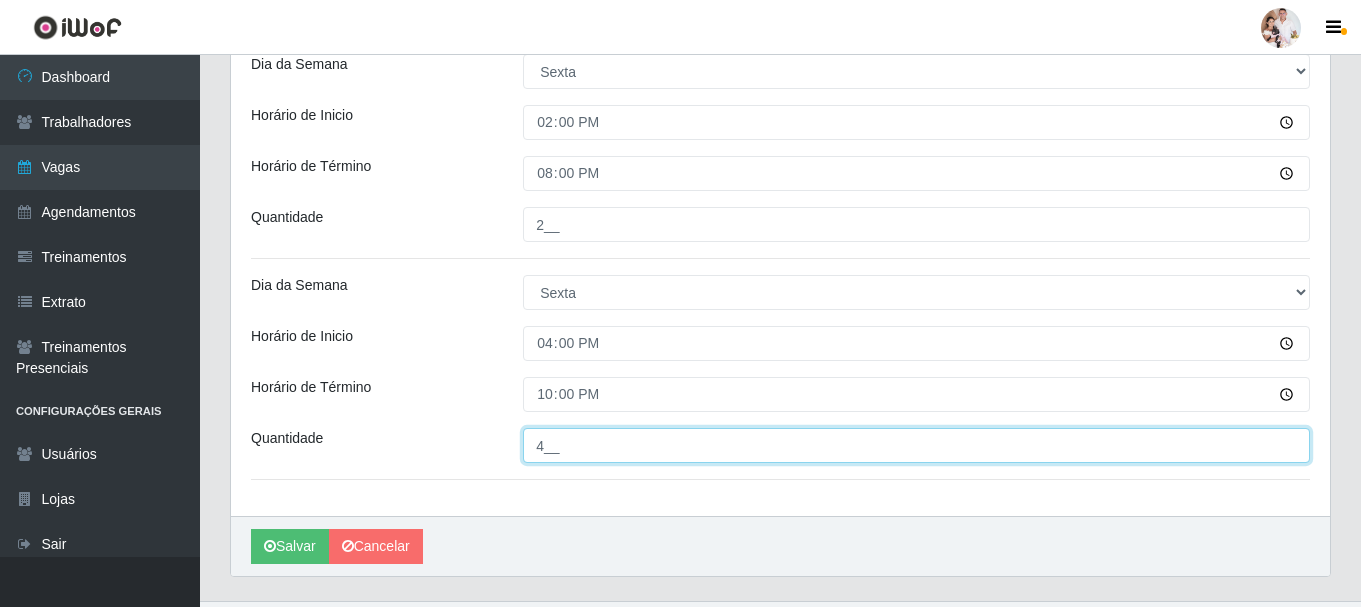 scroll, scrollTop: 1551, scrollLeft: 0, axis: vertical 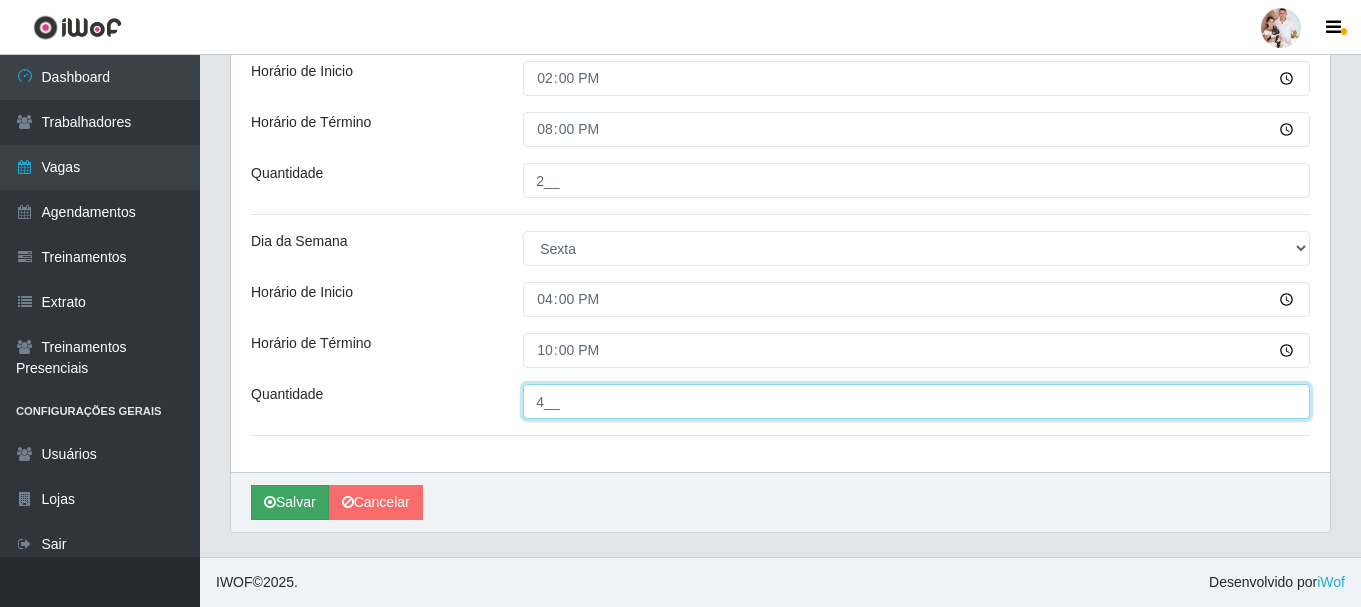 type on "4__" 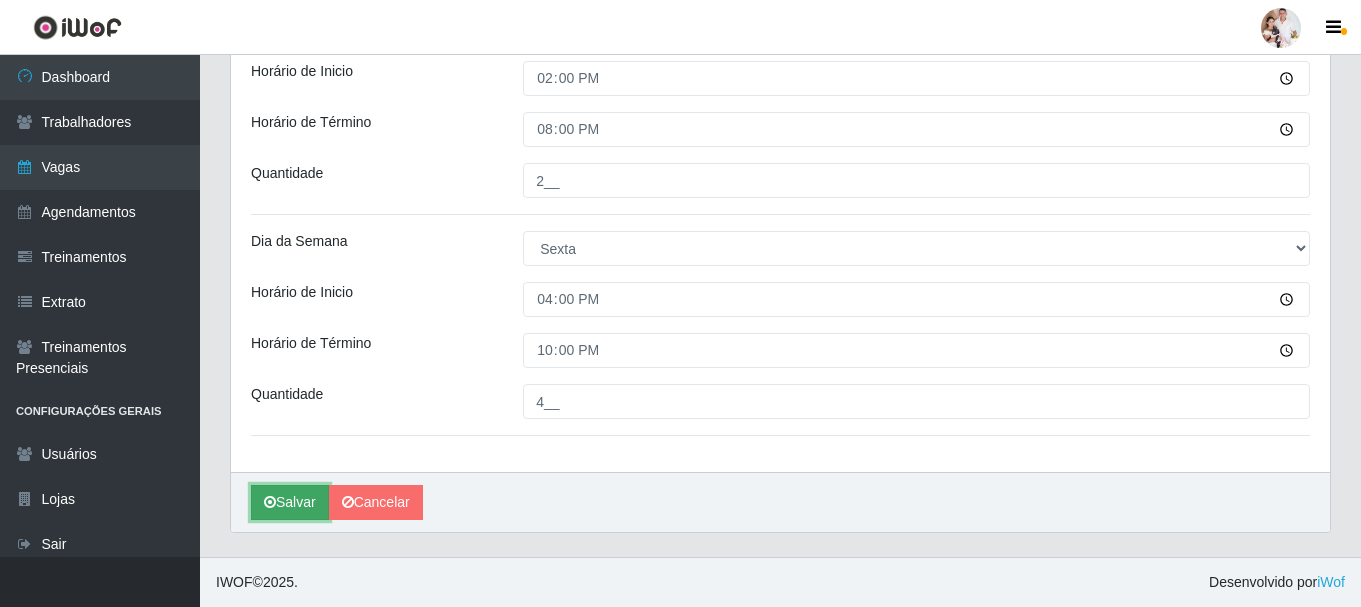 click on "Salvar" at bounding box center (290, 502) 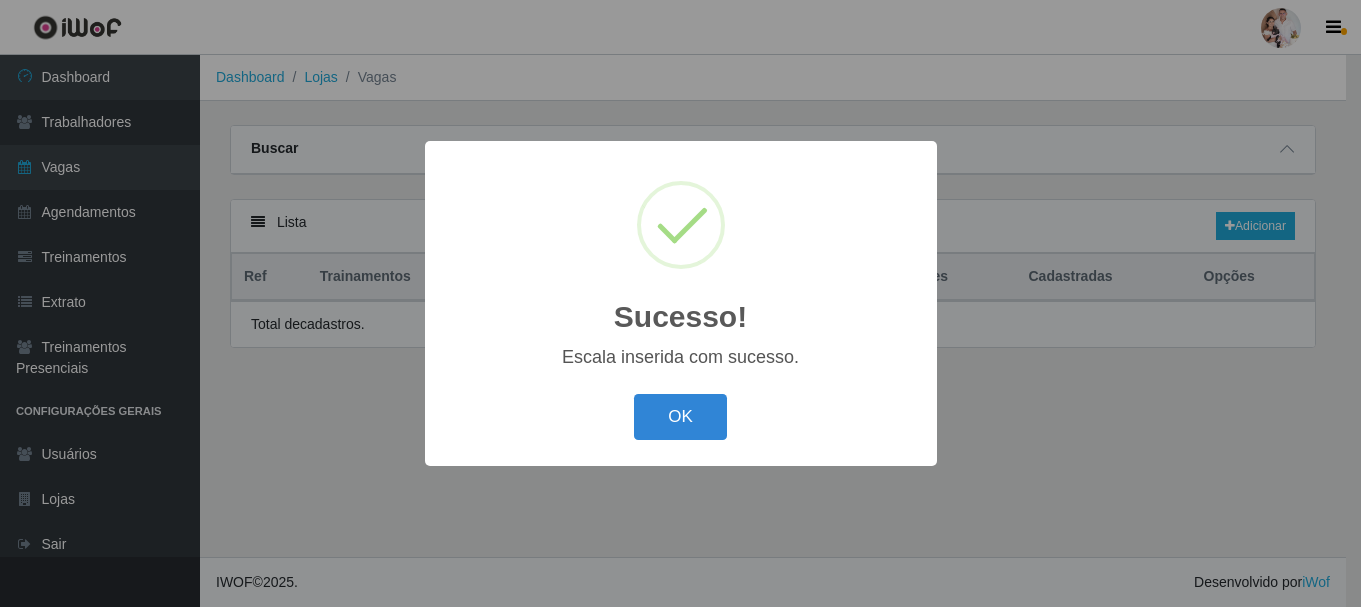 scroll, scrollTop: 0, scrollLeft: 0, axis: both 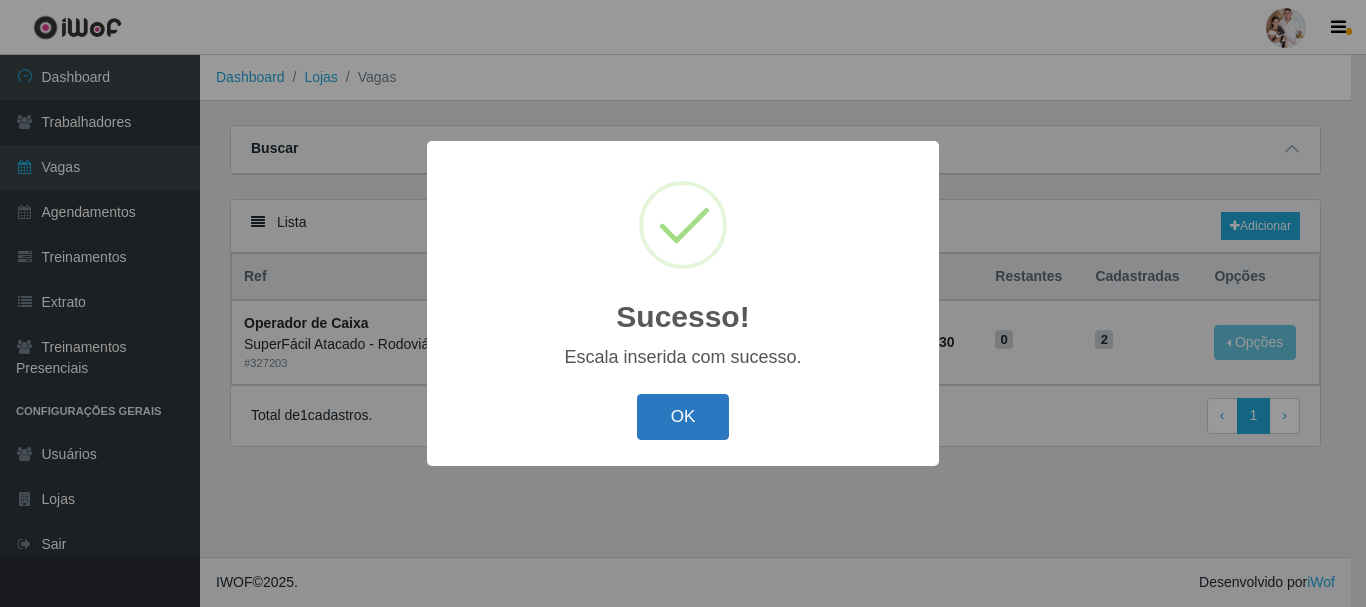 click on "OK" at bounding box center (683, 417) 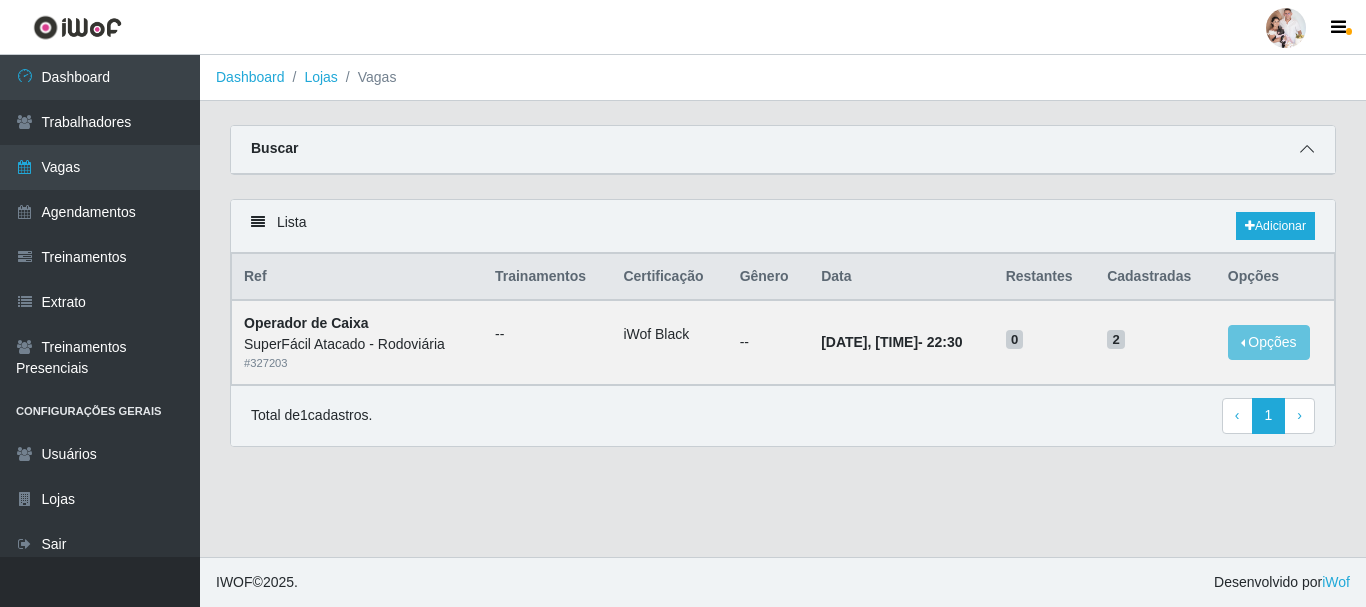 click at bounding box center [1307, 149] 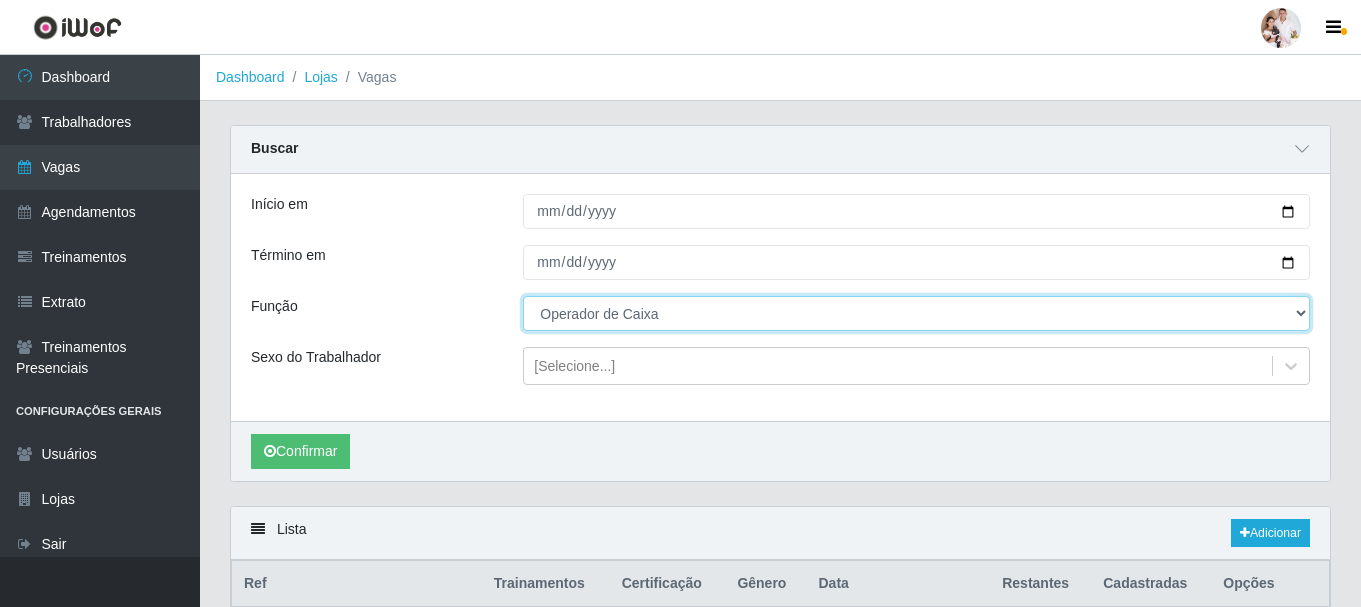 click on "[Selecione...] Embalador Embalador + Embalador ++ Operador de Caixa Operador de Caixa + Operador de Caixa ++ Repositor  Repositor + Repositor ++ Repositor de Hortifruti Repositor de Hortifruti + Repositor de Hortifruti ++" at bounding box center (916, 313) 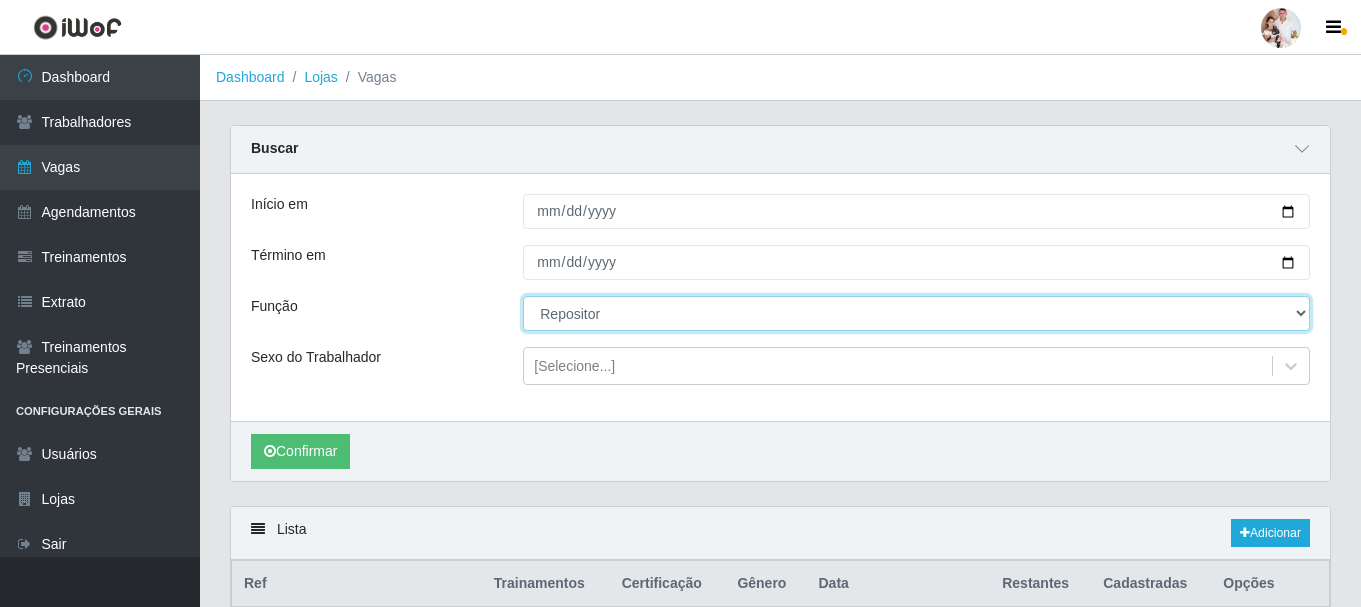 click on "[Selecione...] Embalador Embalador + Embalador ++ Operador de Caixa Operador de Caixa + Operador de Caixa ++ Repositor  Repositor + Repositor ++ Repositor de Hortifruti Repositor de Hortifruti + Repositor de Hortifruti ++" at bounding box center (916, 313) 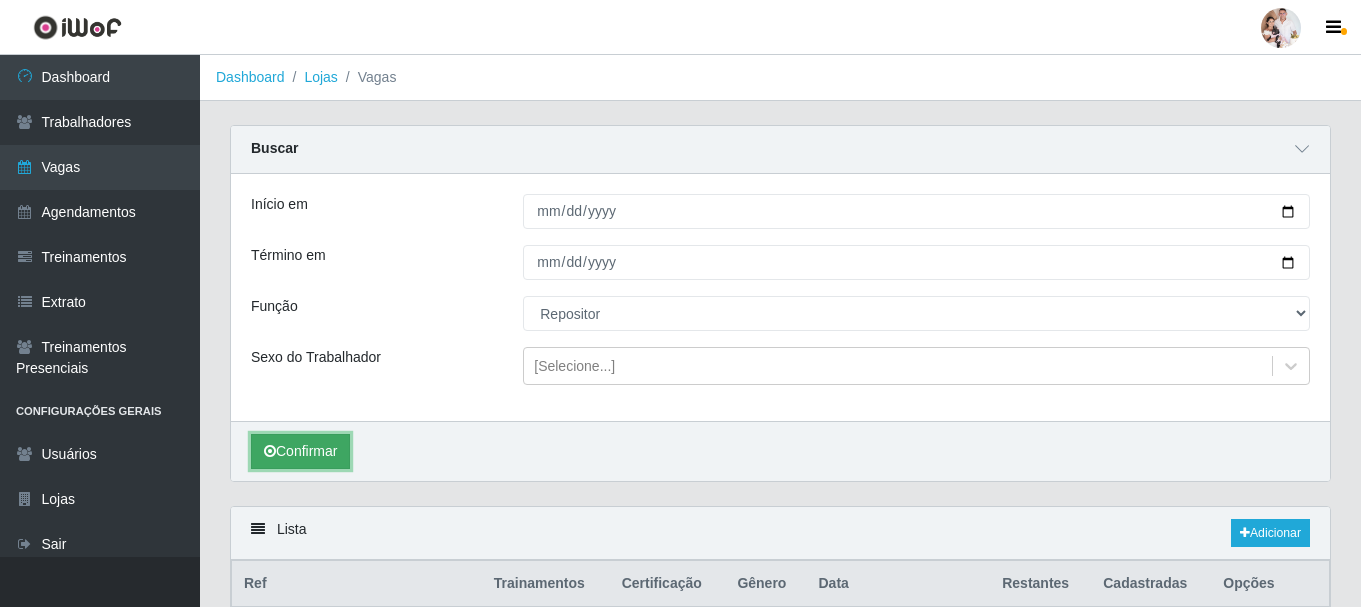 click on "Confirmar" at bounding box center (300, 451) 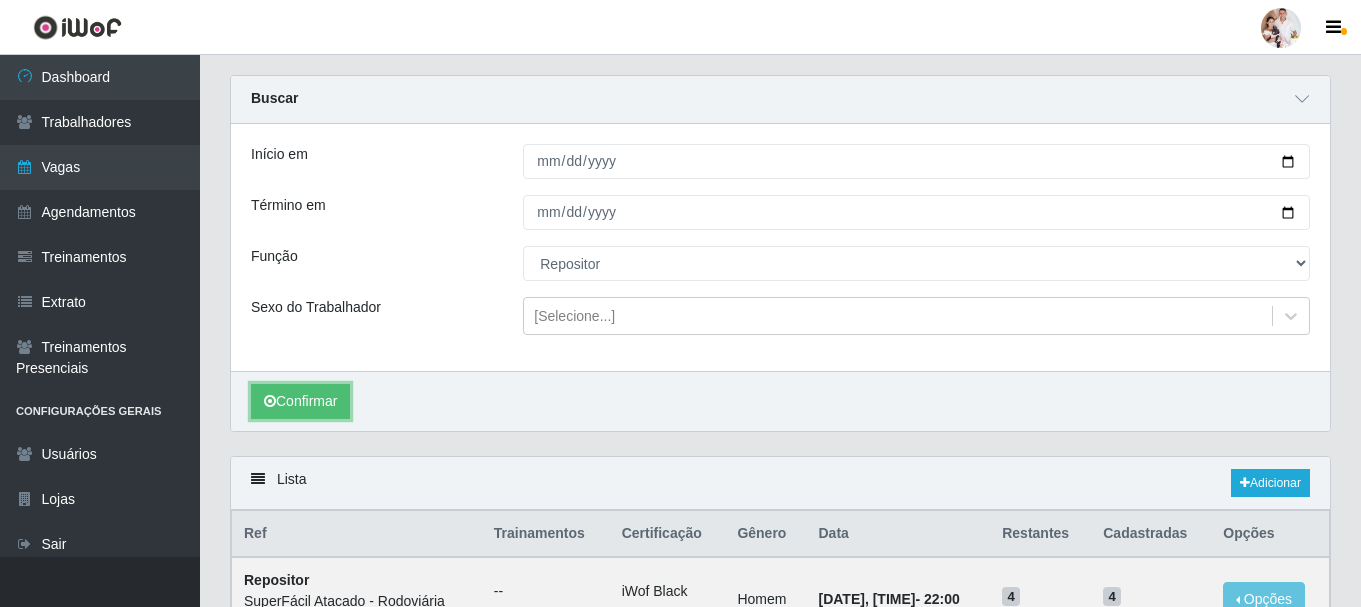 scroll, scrollTop: 0, scrollLeft: 0, axis: both 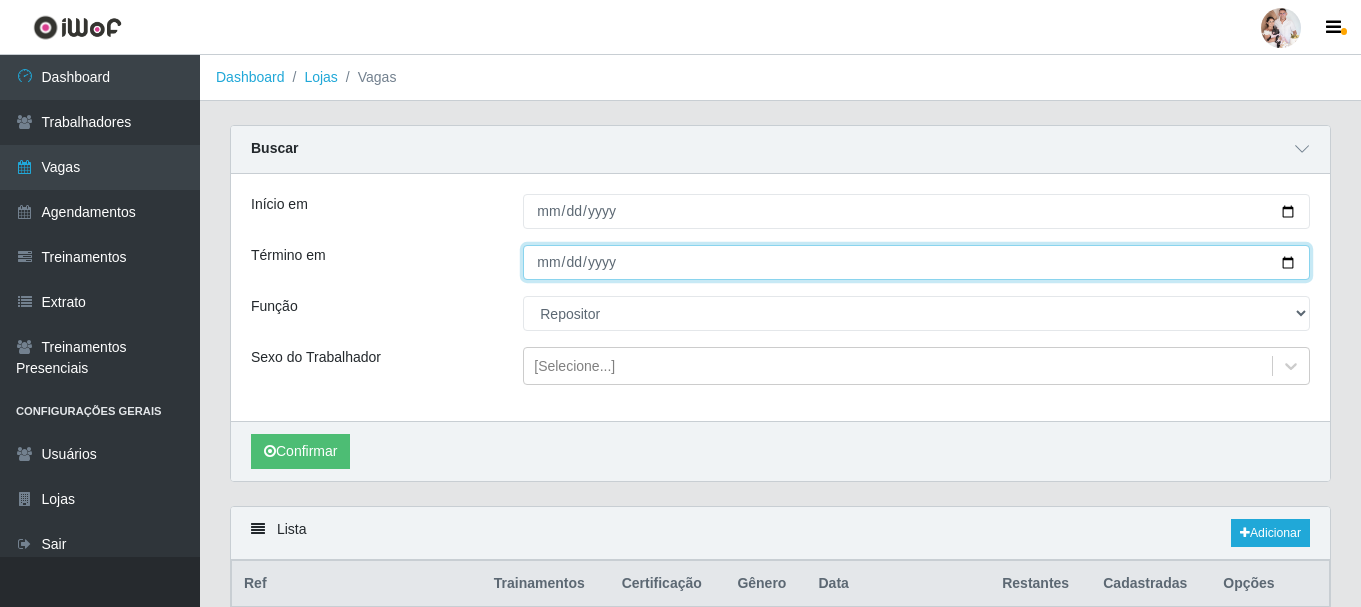 click on "[DATE]" at bounding box center (916, 262) 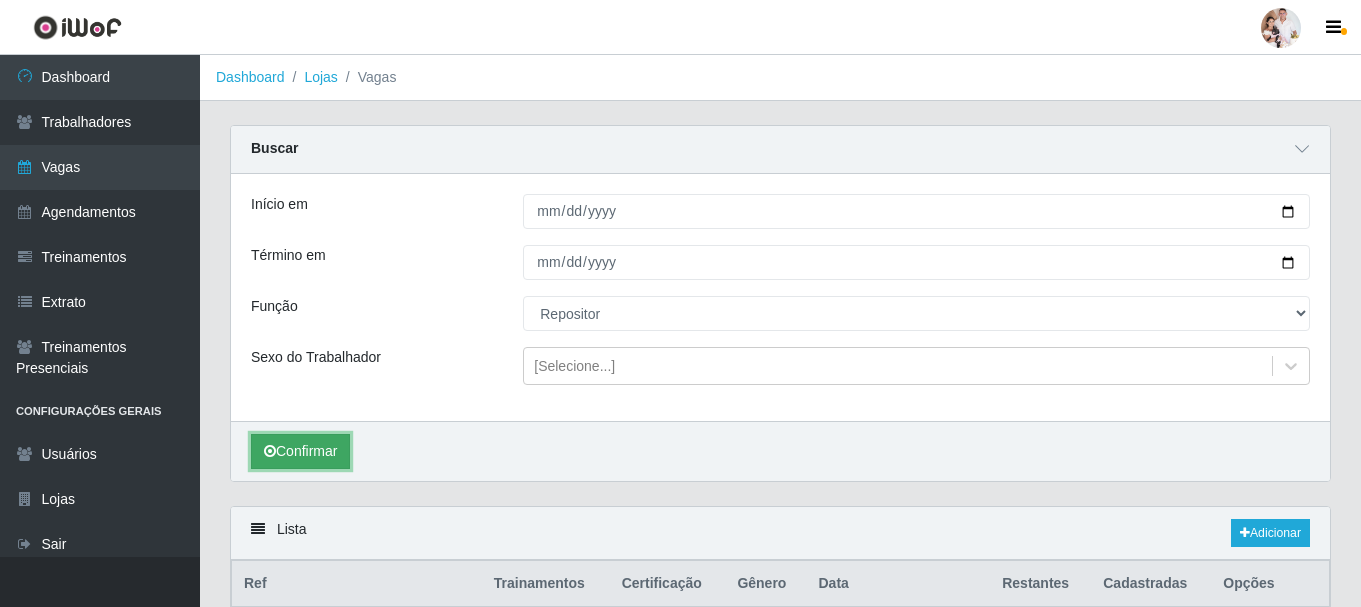 click on "Confirmar" at bounding box center [300, 451] 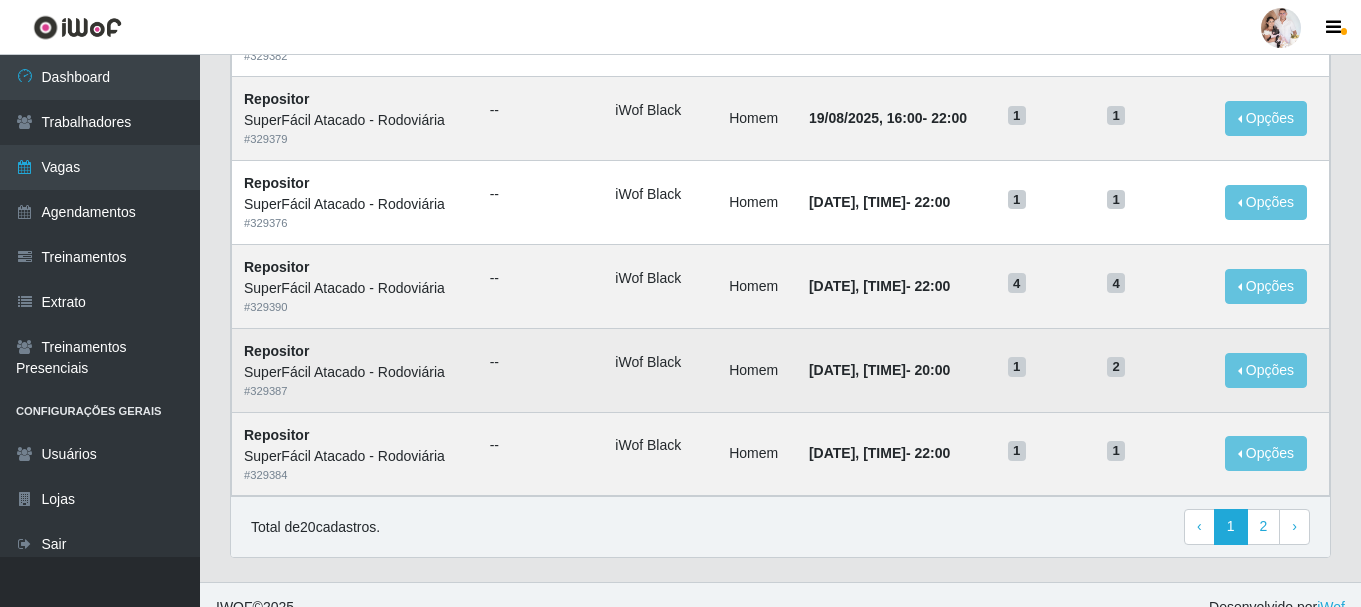 scroll, scrollTop: 1395, scrollLeft: 0, axis: vertical 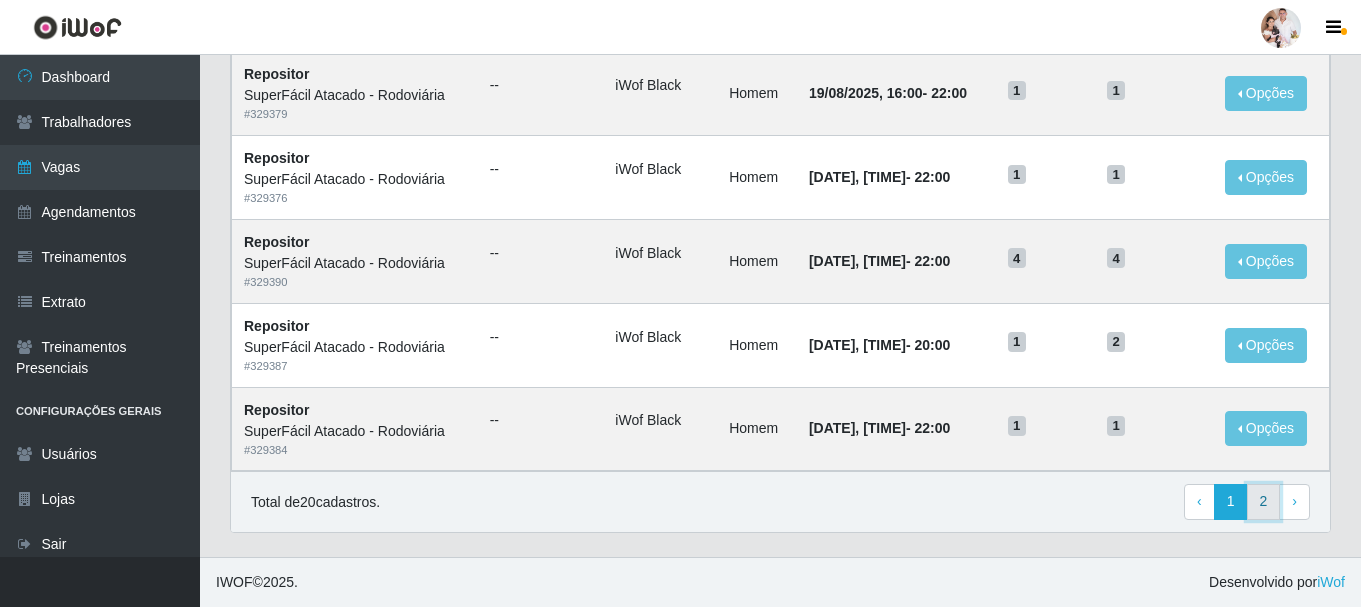 click on "2" at bounding box center (1264, 502) 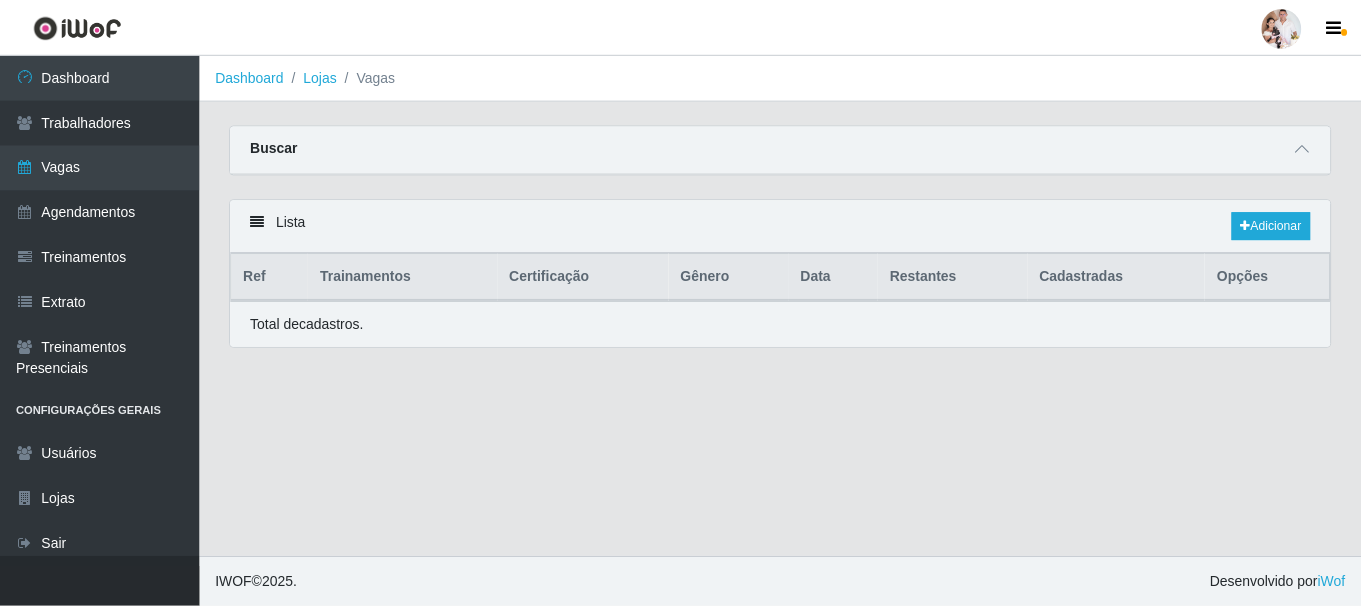 scroll, scrollTop: 0, scrollLeft: 0, axis: both 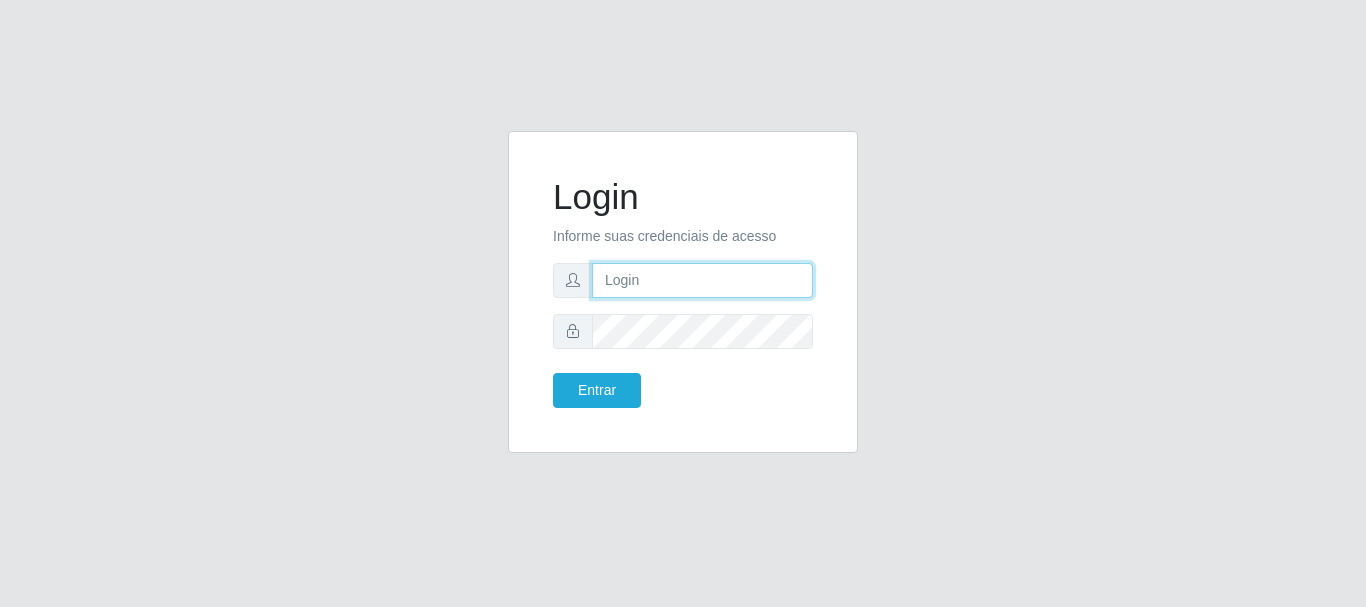 click at bounding box center [702, 280] 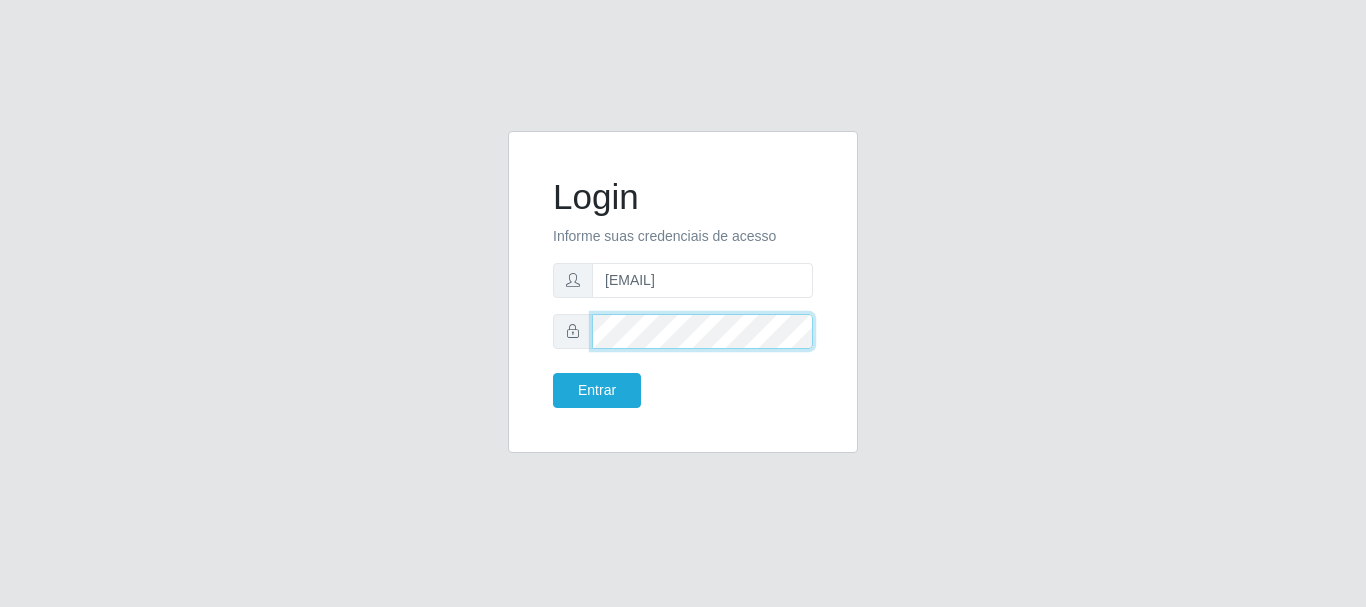 click on "Entrar" at bounding box center (597, 390) 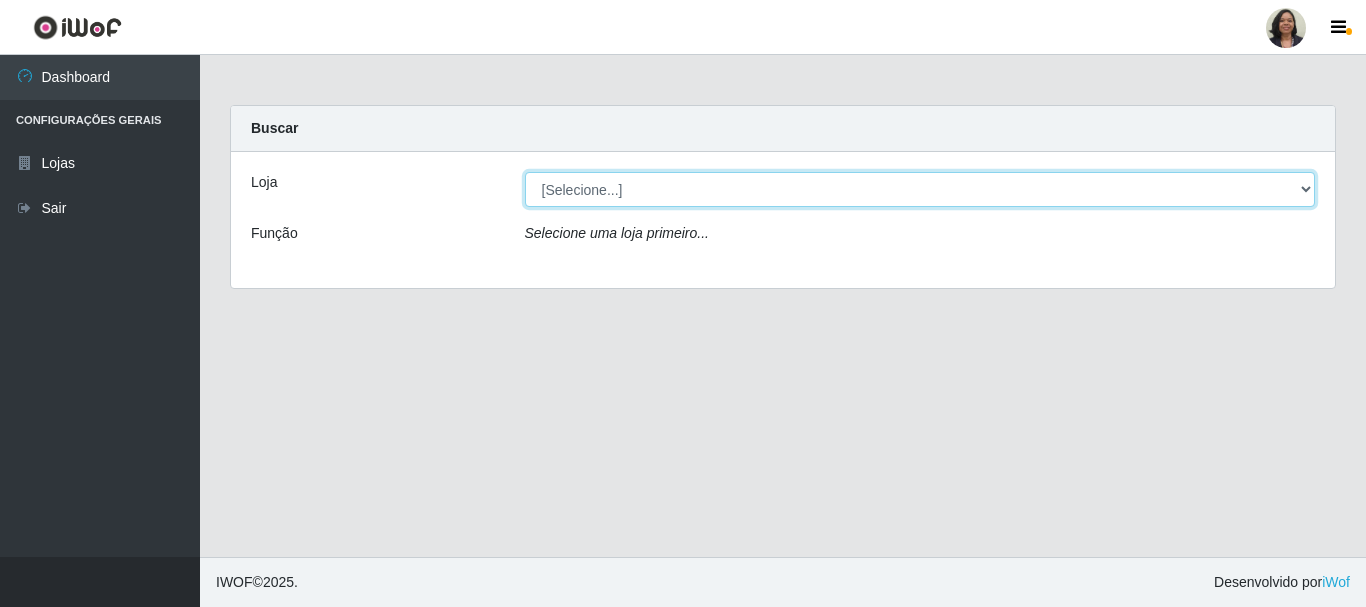click on "[Selecione...] SuperFácil Atacado - Rodoviária" at bounding box center (920, 189) 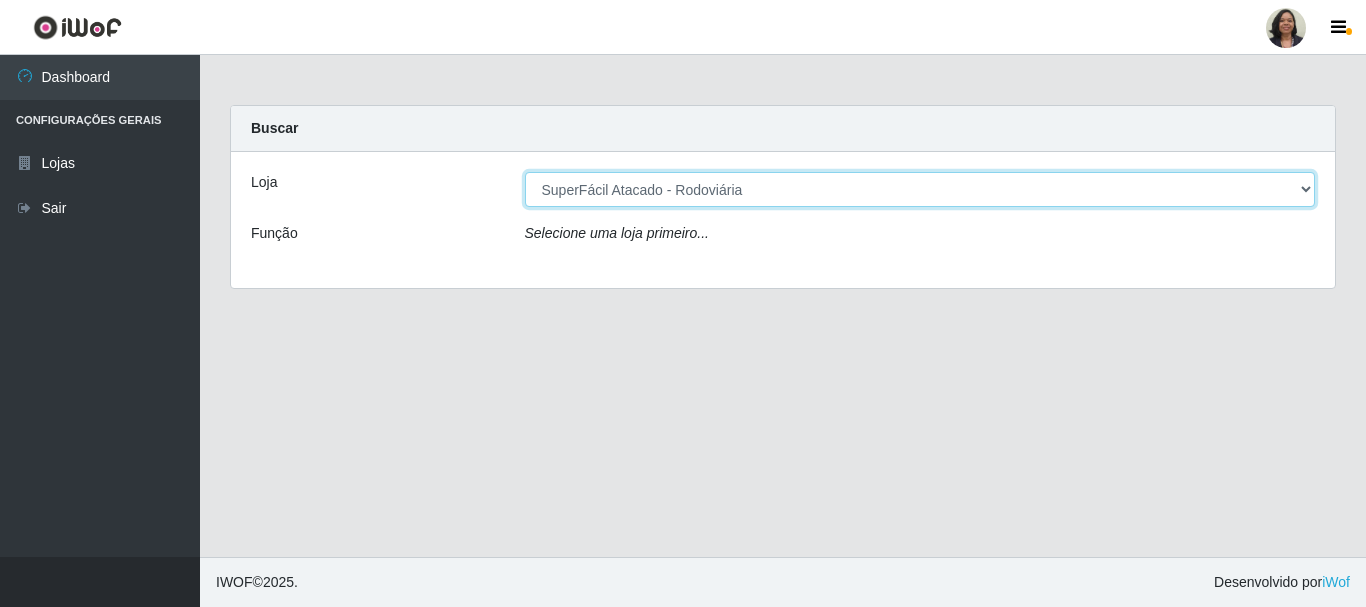 click on "[Selecione...] SuperFácil Atacado - Rodoviária" at bounding box center (920, 189) 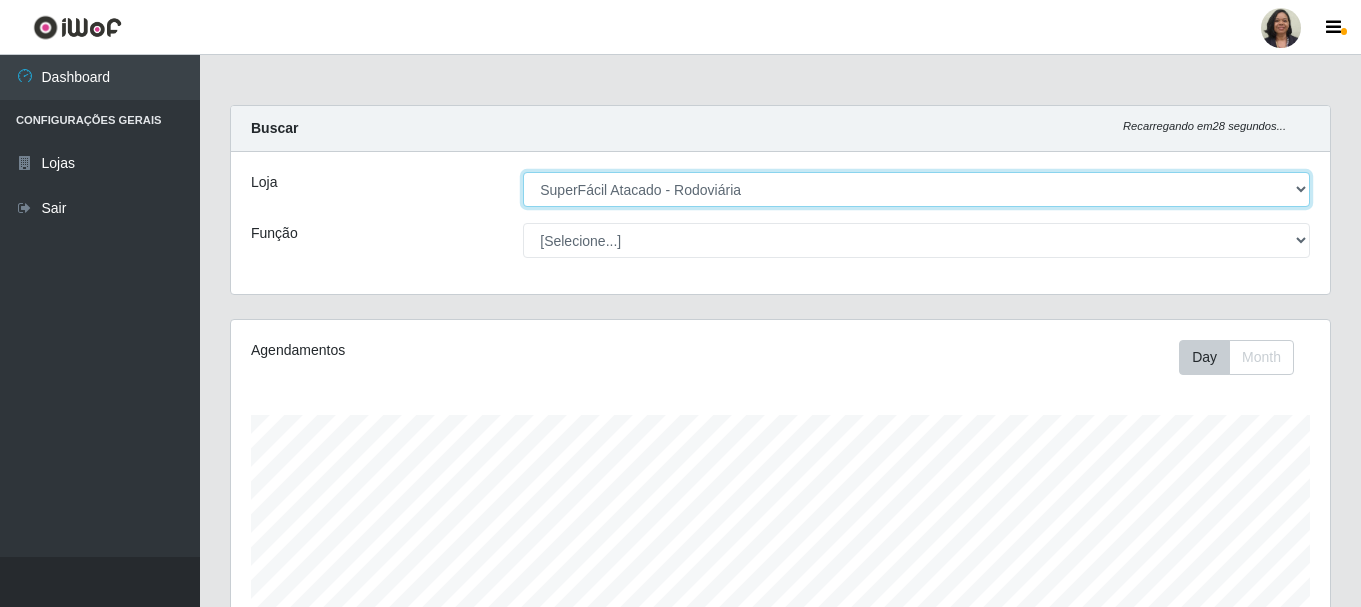 scroll, scrollTop: 999585, scrollLeft: 998901, axis: both 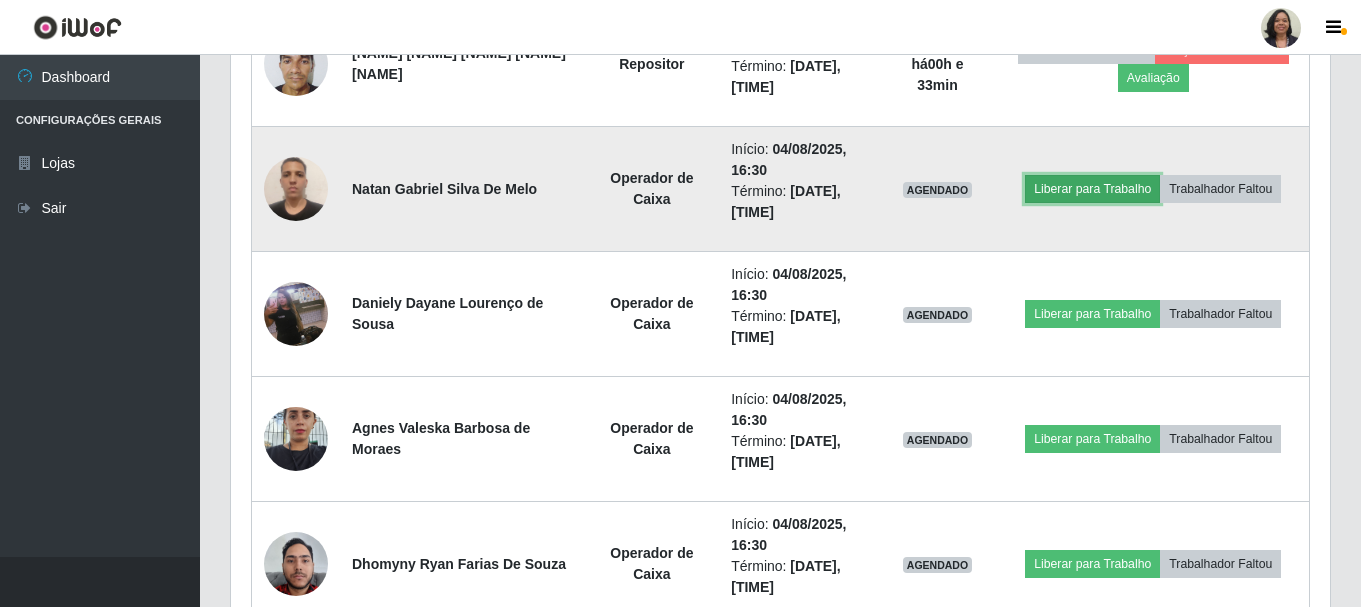 click on "Liberar para Trabalho" at bounding box center (1092, 189) 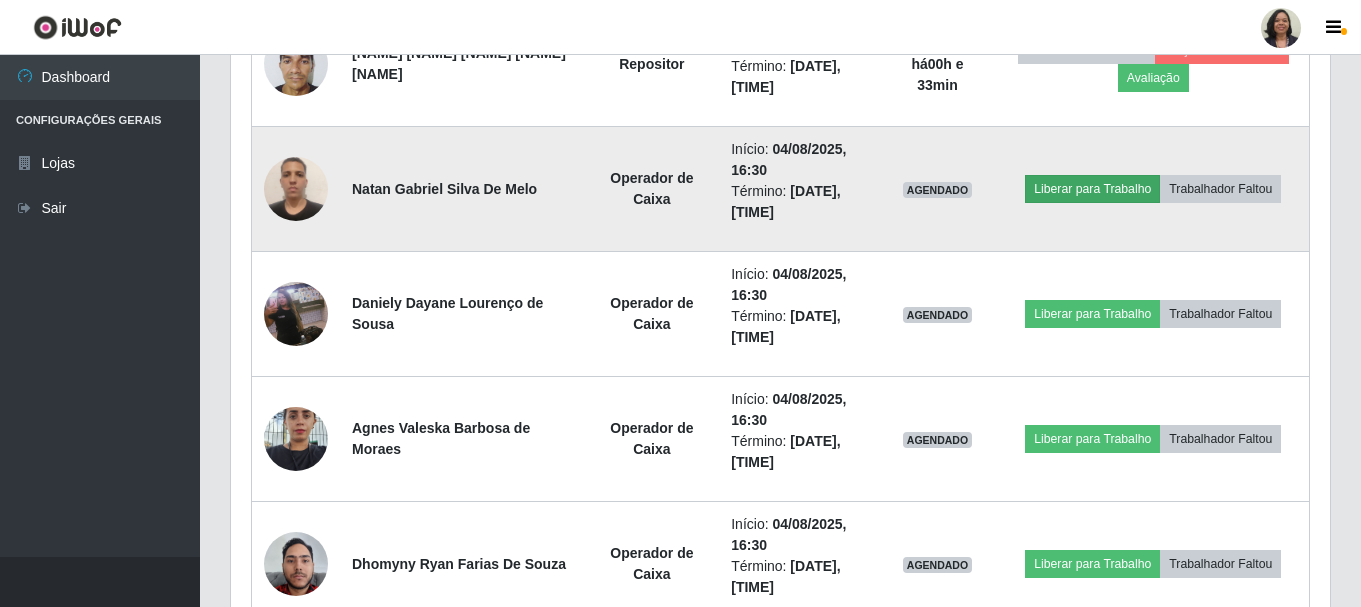 scroll, scrollTop: 999585, scrollLeft: 998911, axis: both 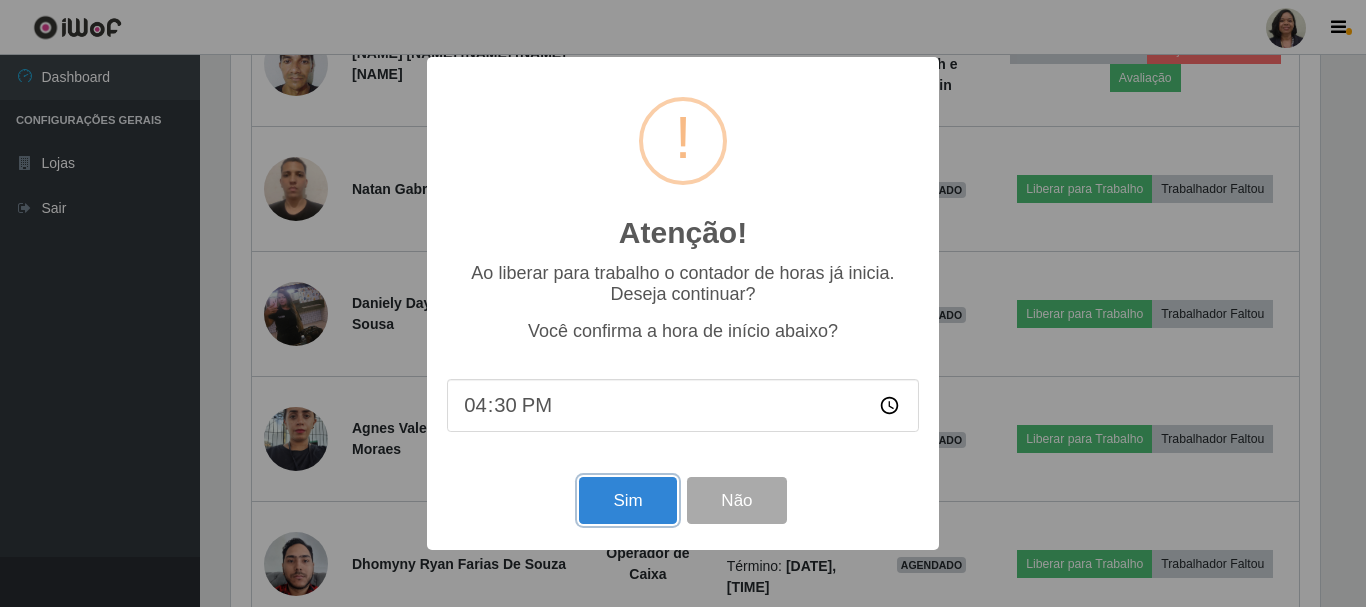 click on "Sim" at bounding box center (627, 500) 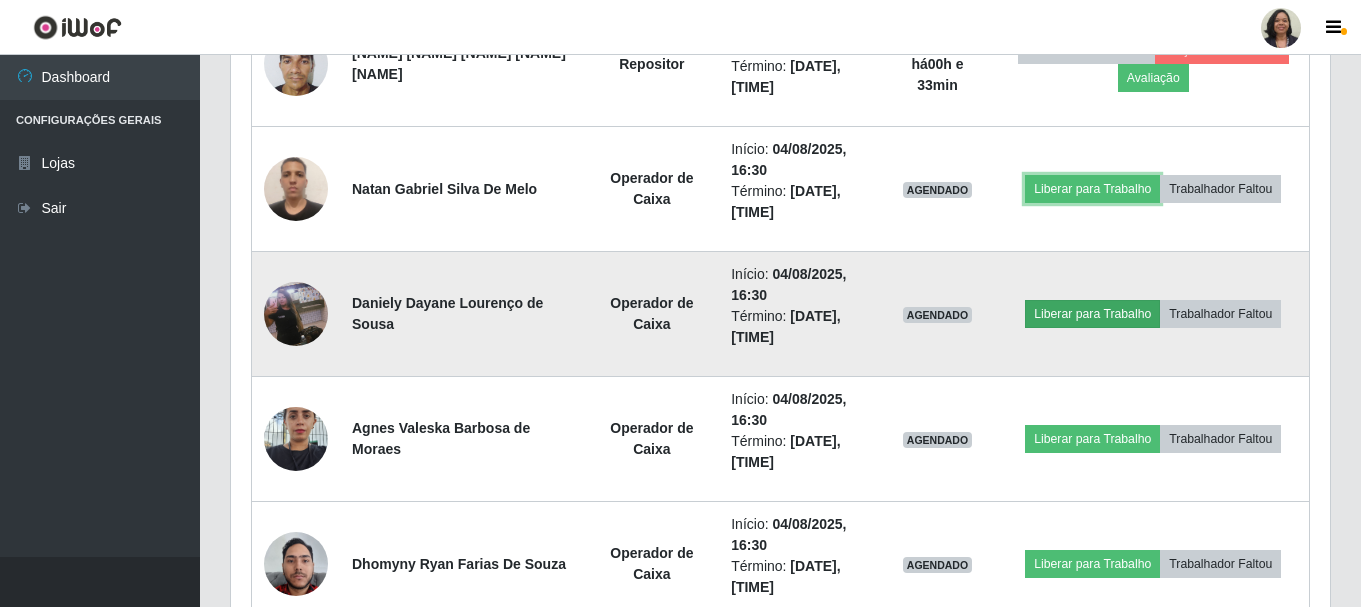 scroll, scrollTop: 999585, scrollLeft: 998901, axis: both 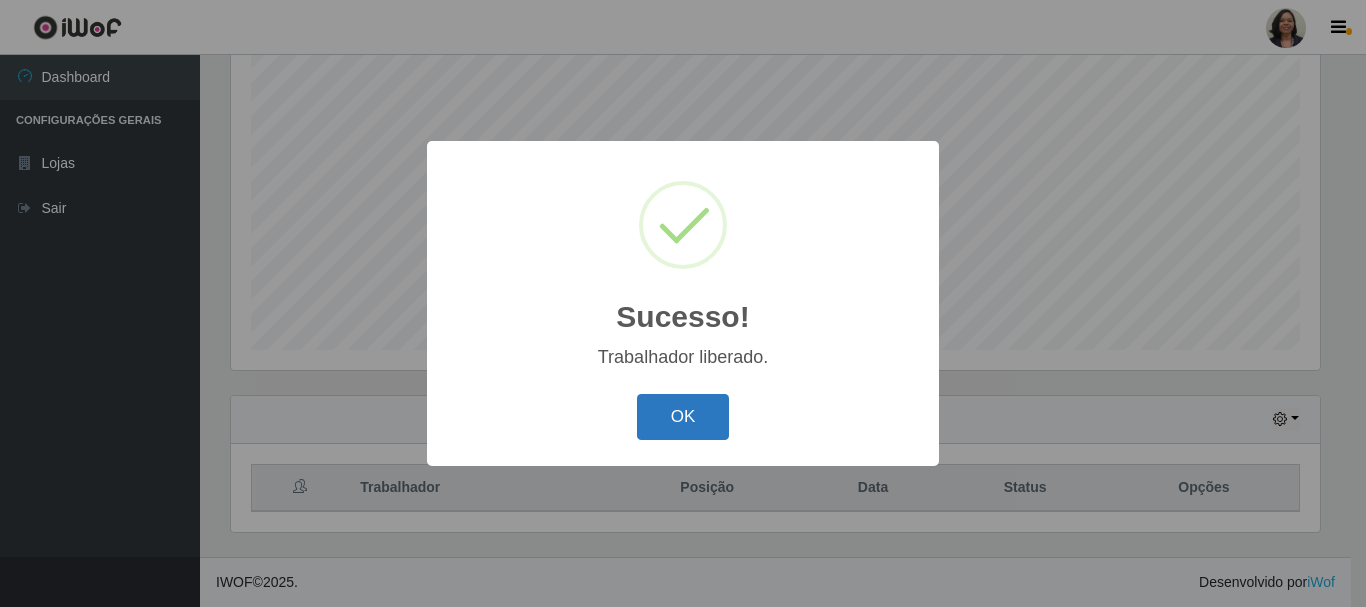 click on "OK" at bounding box center (683, 417) 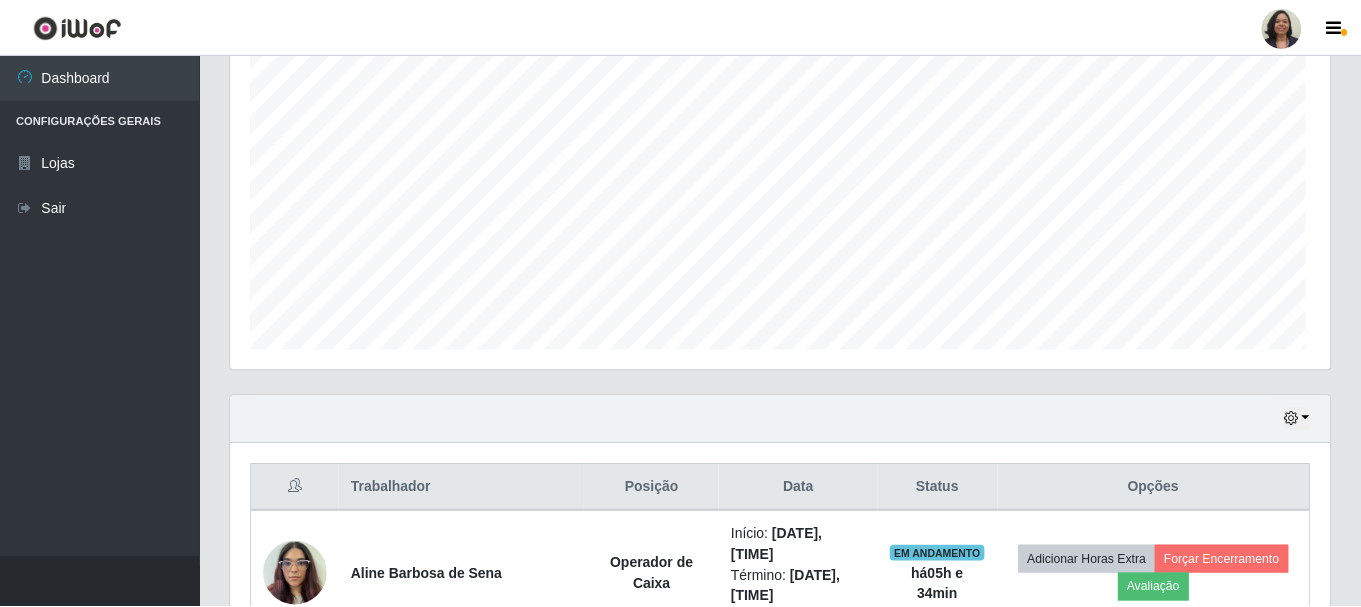 scroll, scrollTop: 999585, scrollLeft: 998901, axis: both 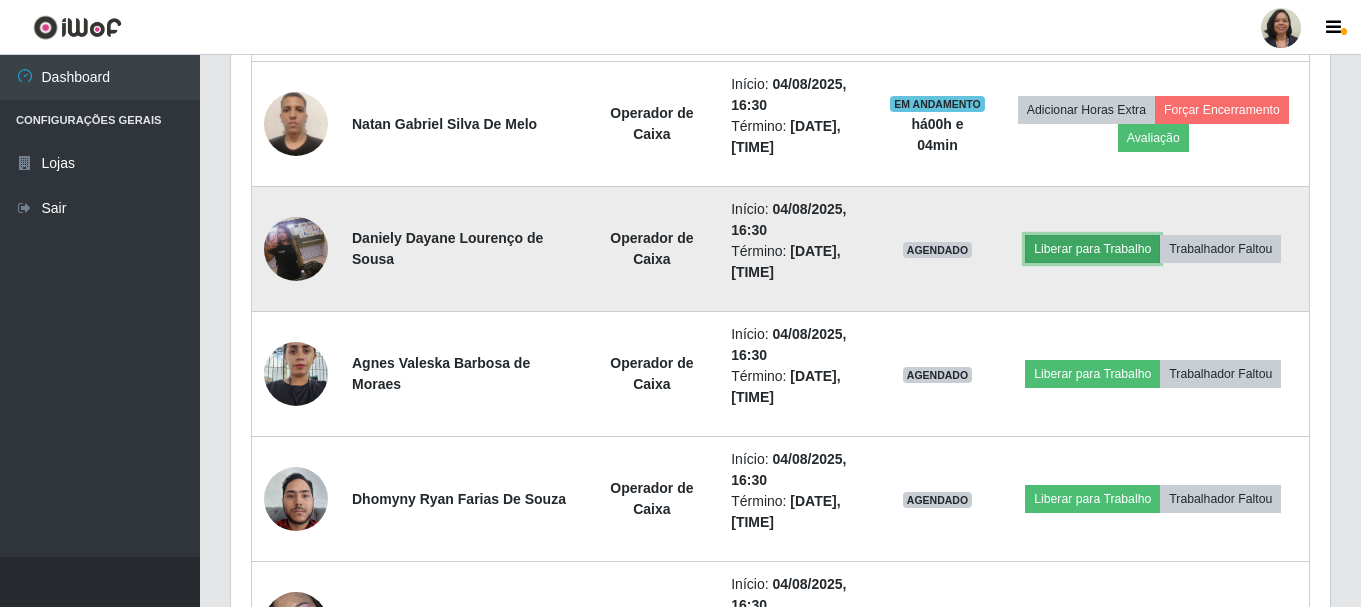 click on "Liberar para Trabalho" at bounding box center [1092, 249] 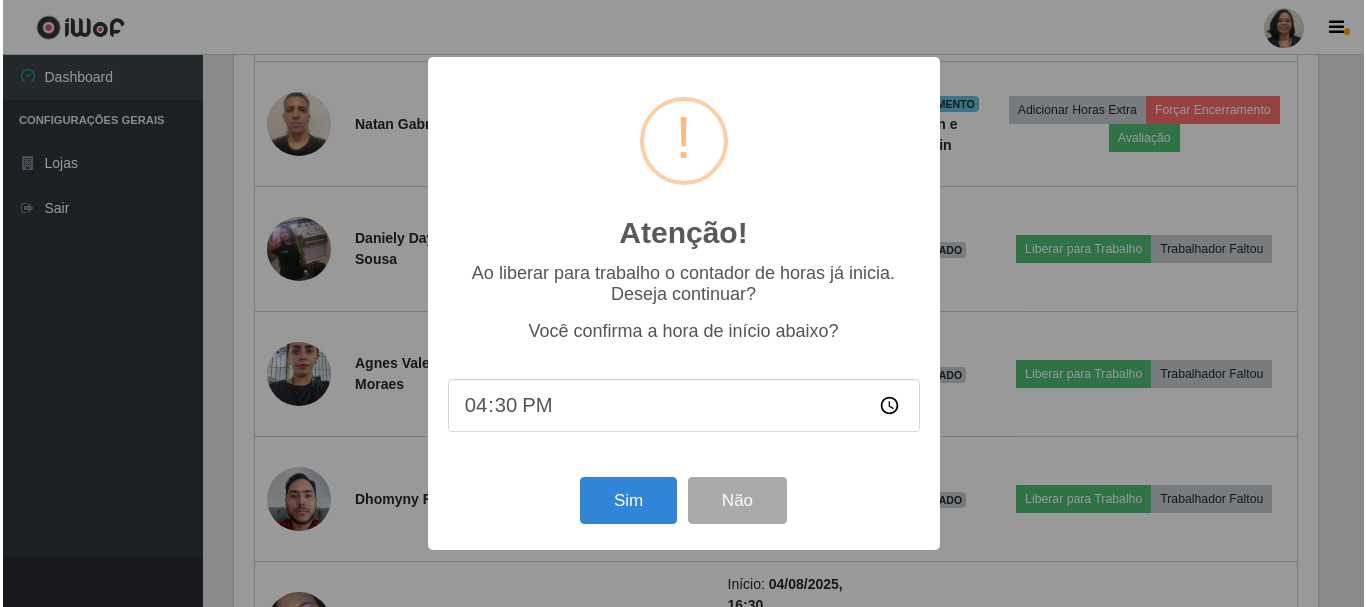 scroll, scrollTop: 999585, scrollLeft: 998911, axis: both 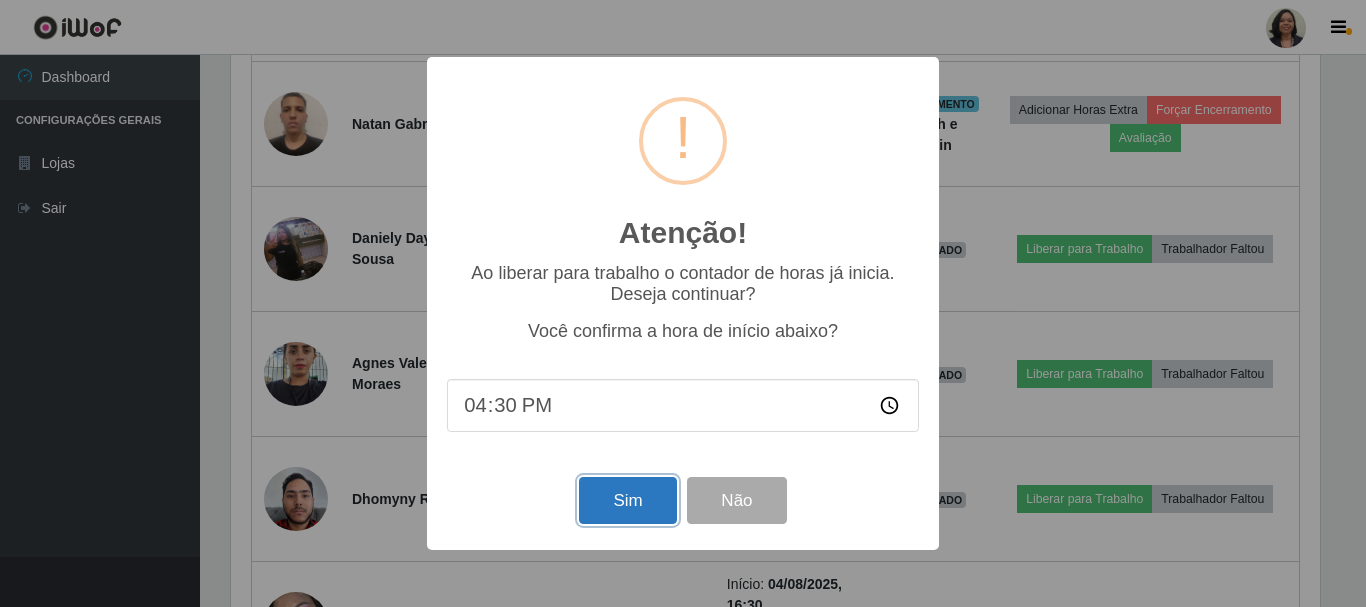 click on "Sim" at bounding box center (627, 500) 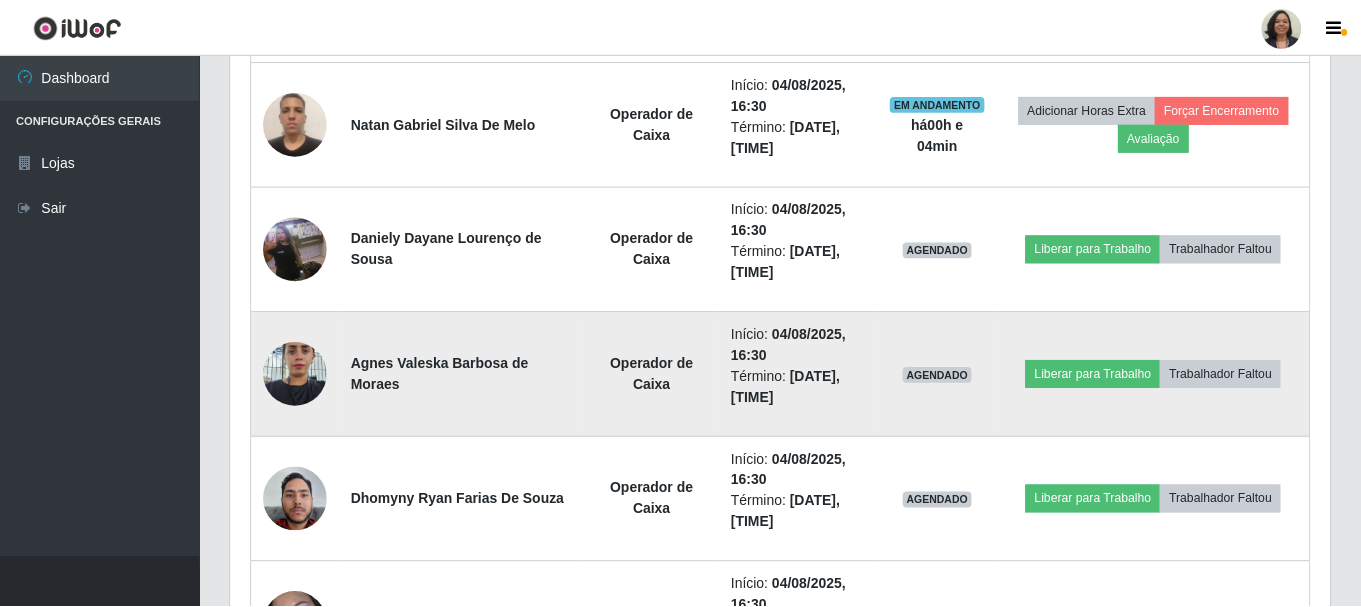 scroll, scrollTop: 999585, scrollLeft: 998901, axis: both 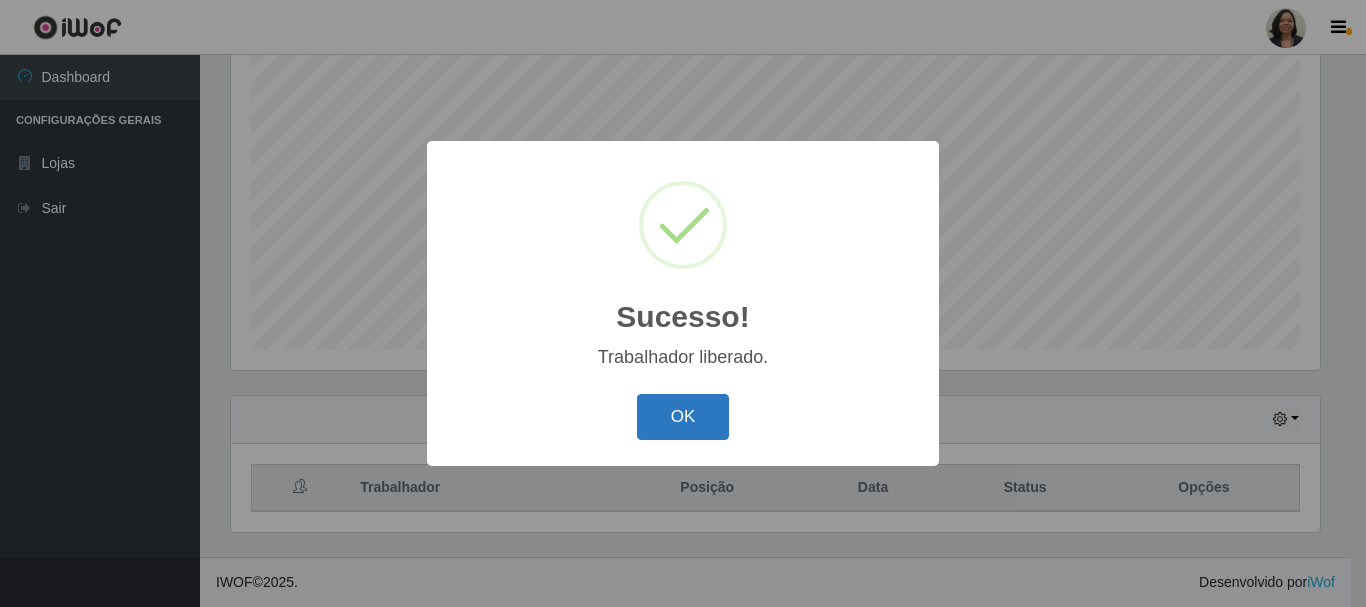click on "OK" at bounding box center (683, 417) 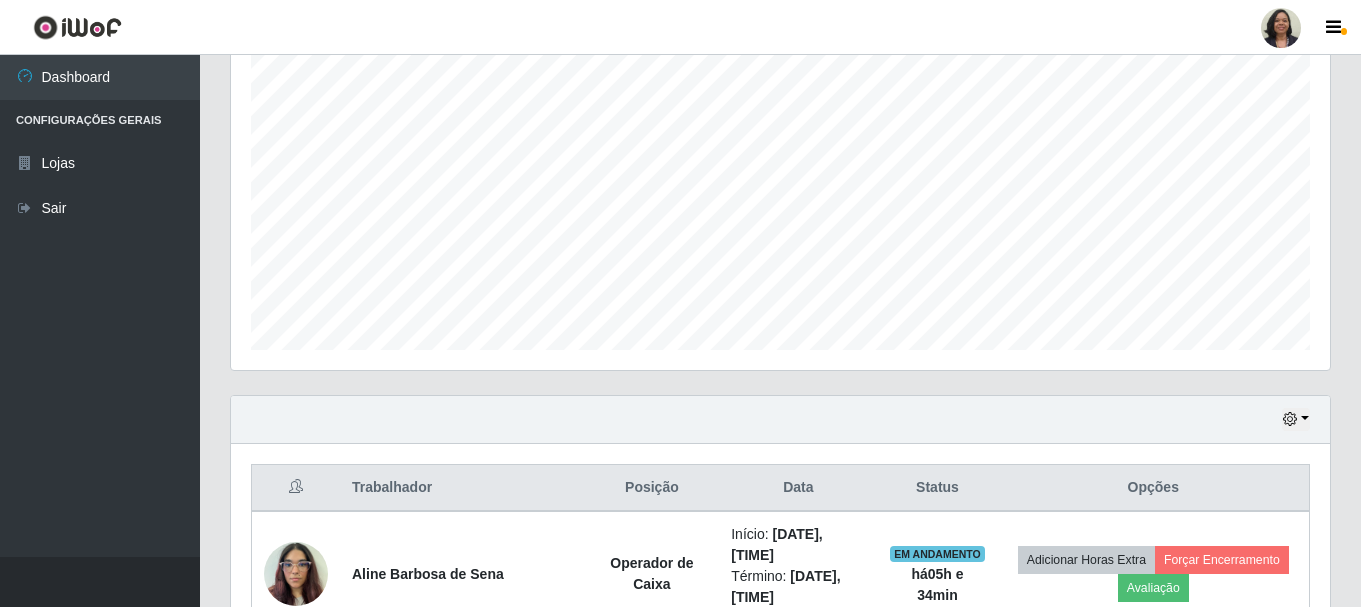 scroll, scrollTop: 999585, scrollLeft: 998901, axis: both 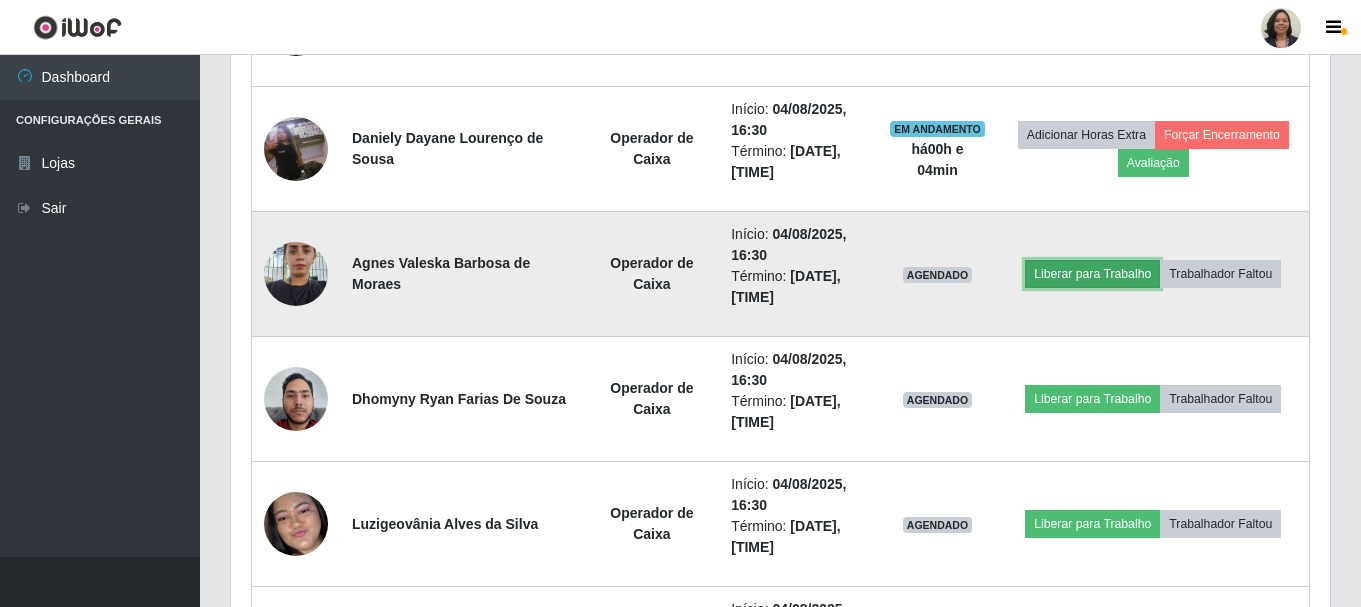 click on "Liberar para Trabalho" at bounding box center (1092, 274) 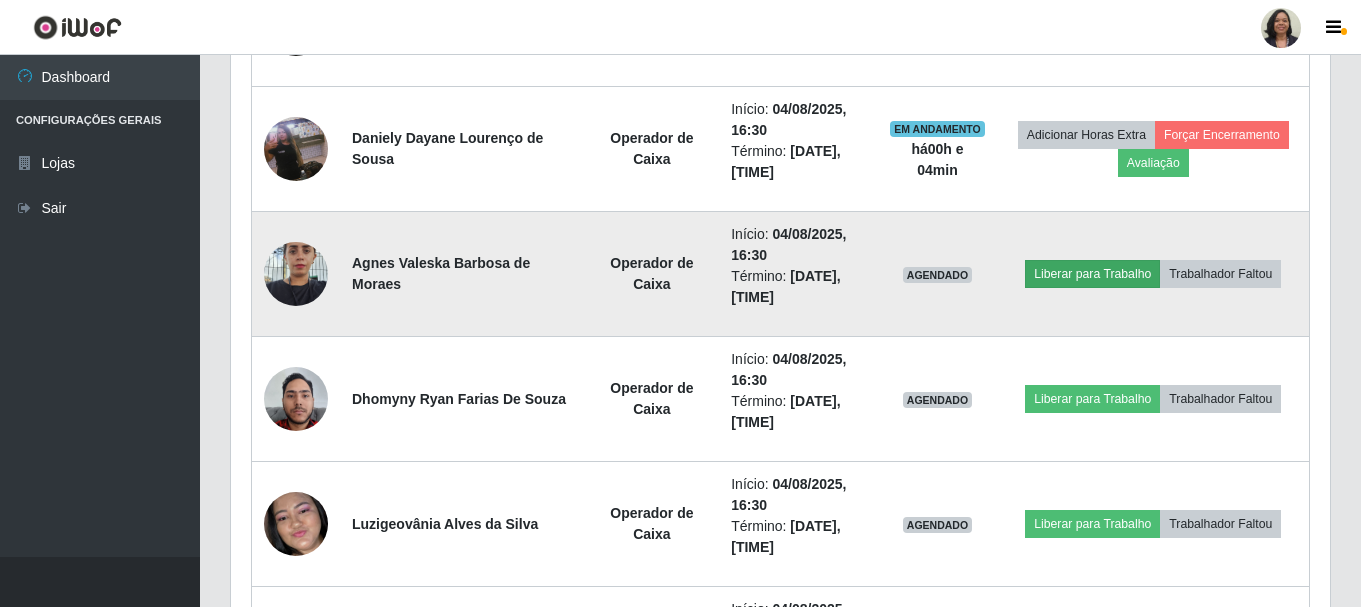 scroll, scrollTop: 999585, scrollLeft: 998911, axis: both 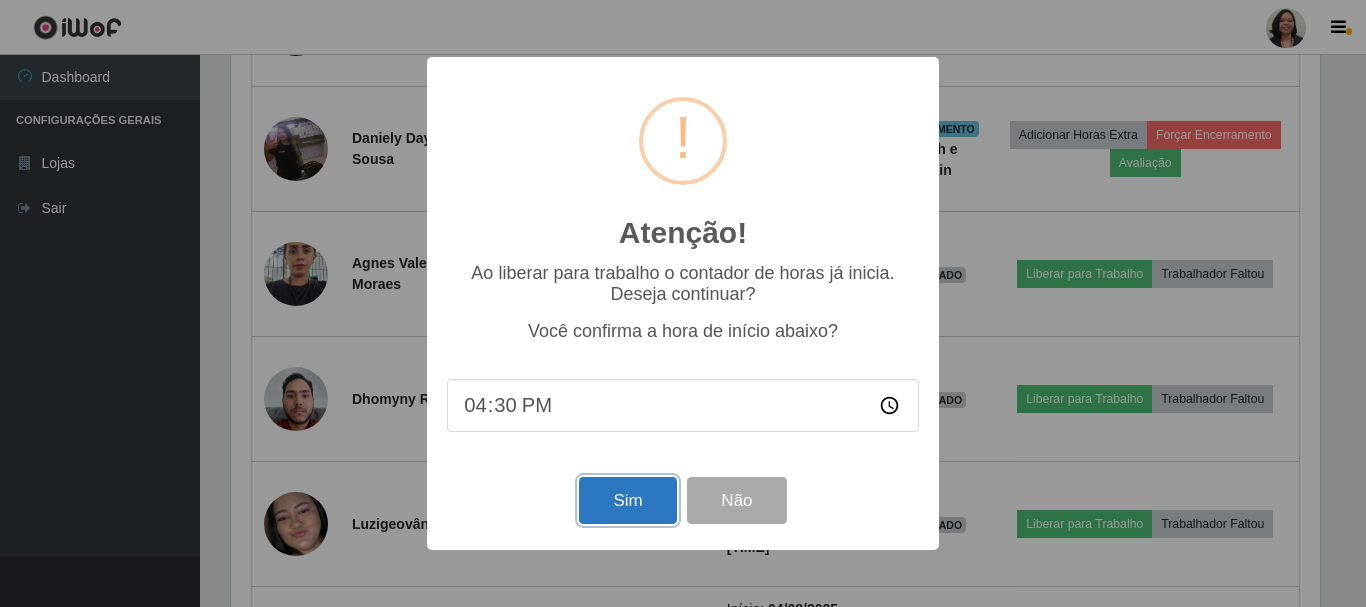 click on "Sim" at bounding box center [627, 500] 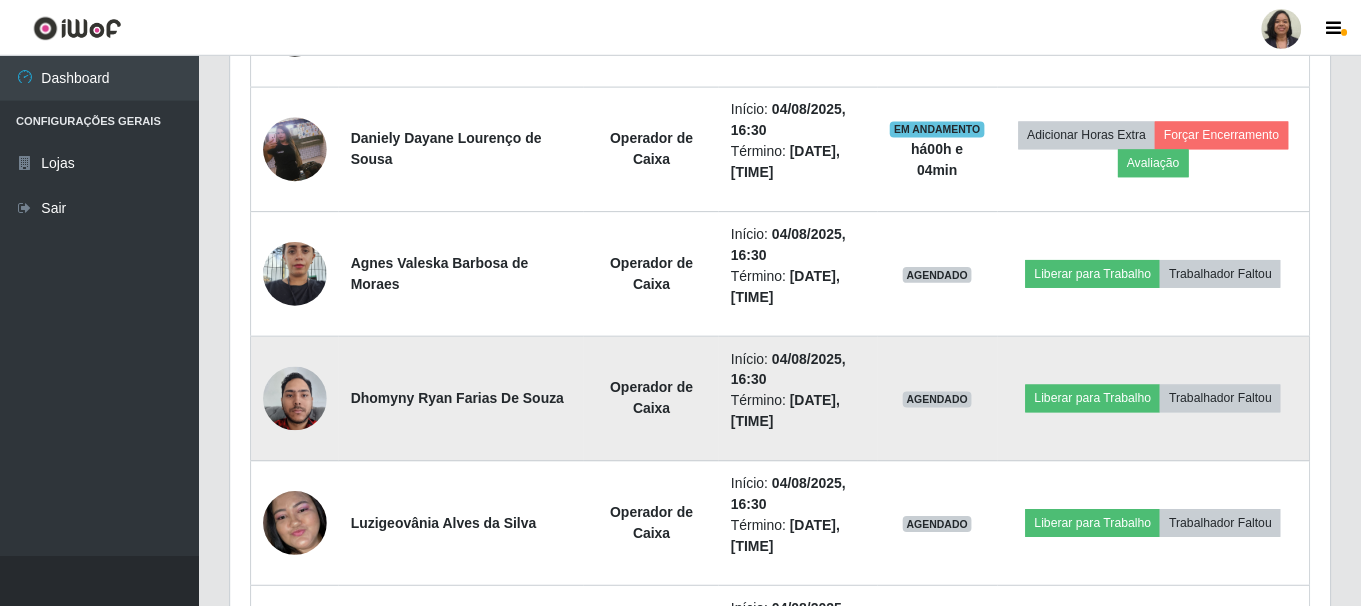 scroll, scrollTop: 999585, scrollLeft: 998901, axis: both 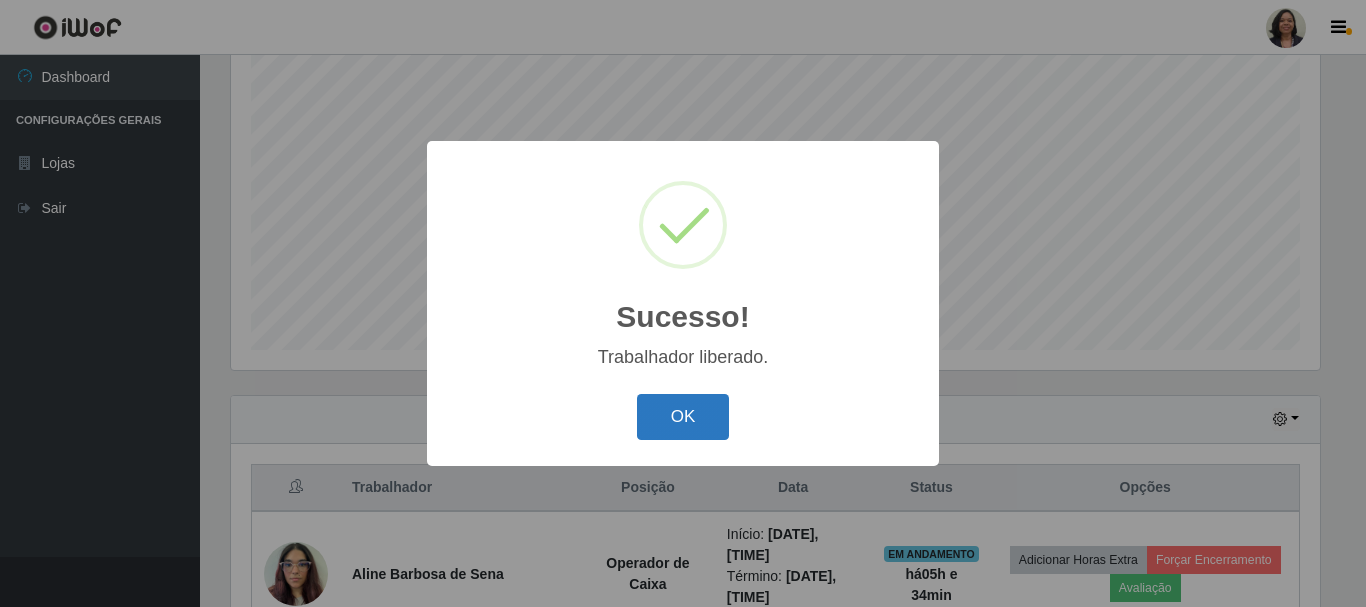click on "OK" at bounding box center [683, 417] 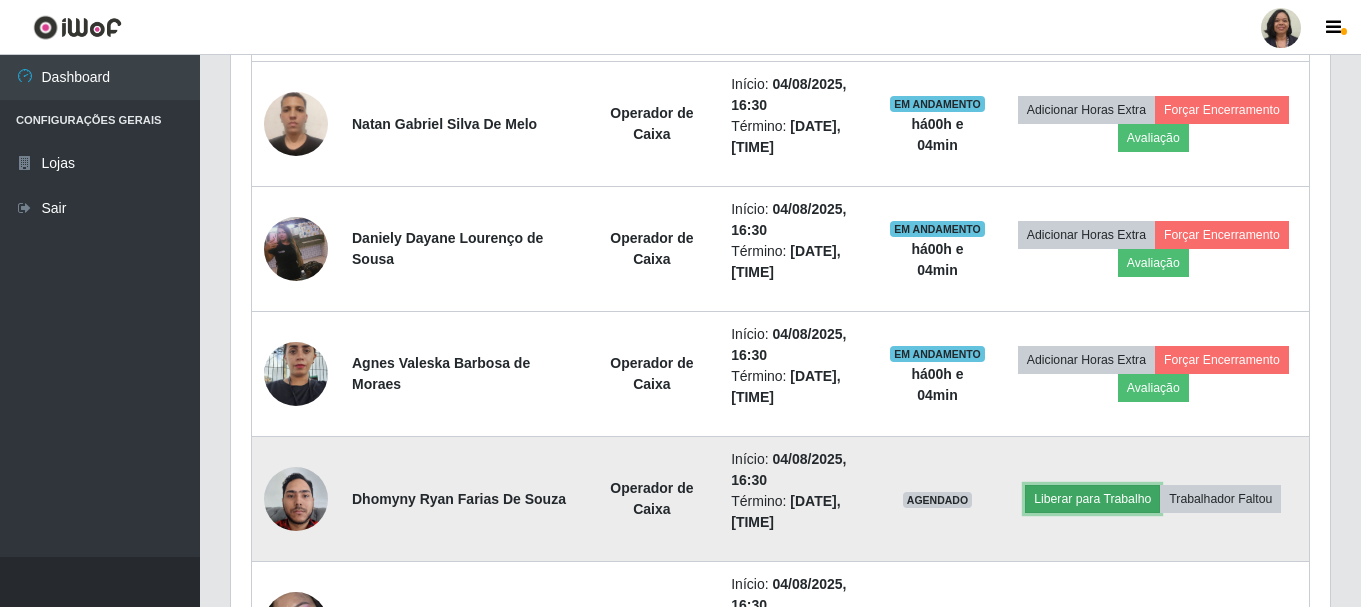 click on "Liberar para Trabalho" at bounding box center [1092, 499] 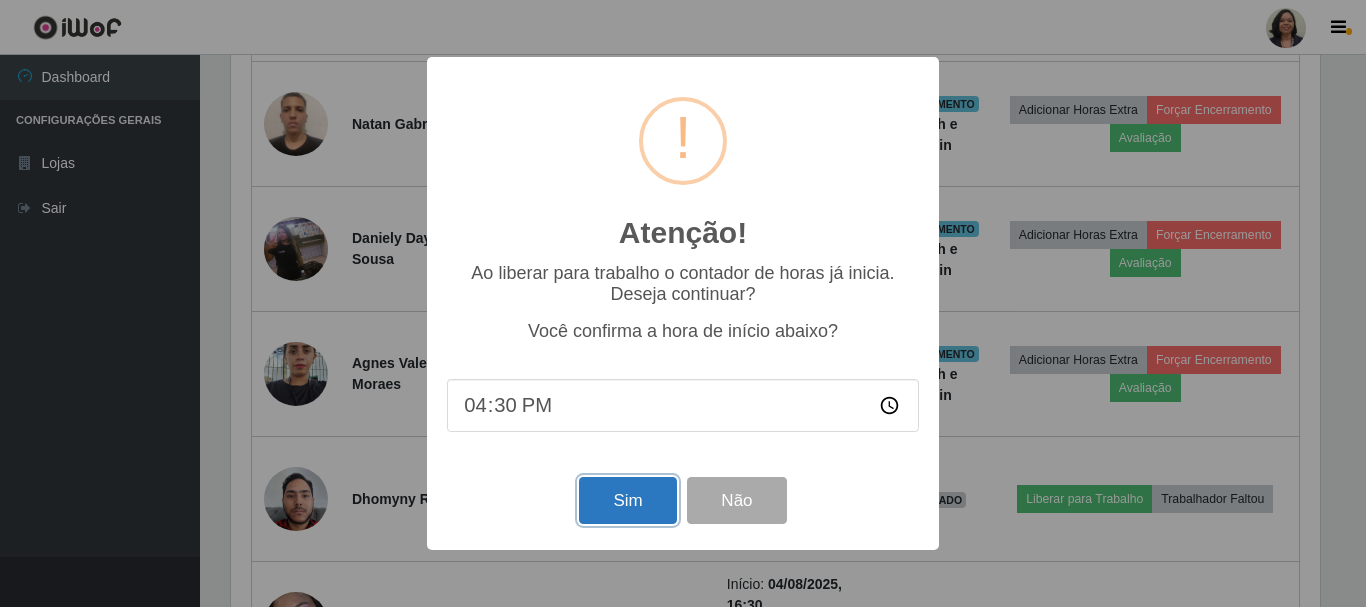 click on "Sim" at bounding box center [627, 500] 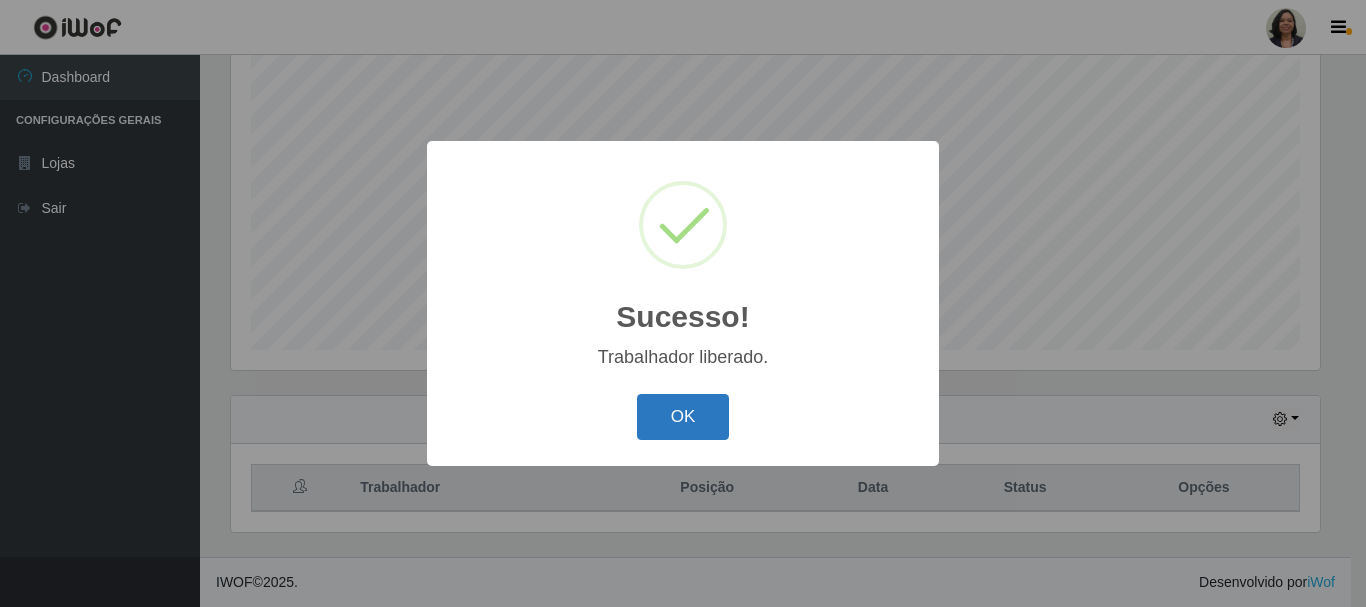 click on "OK" at bounding box center (683, 417) 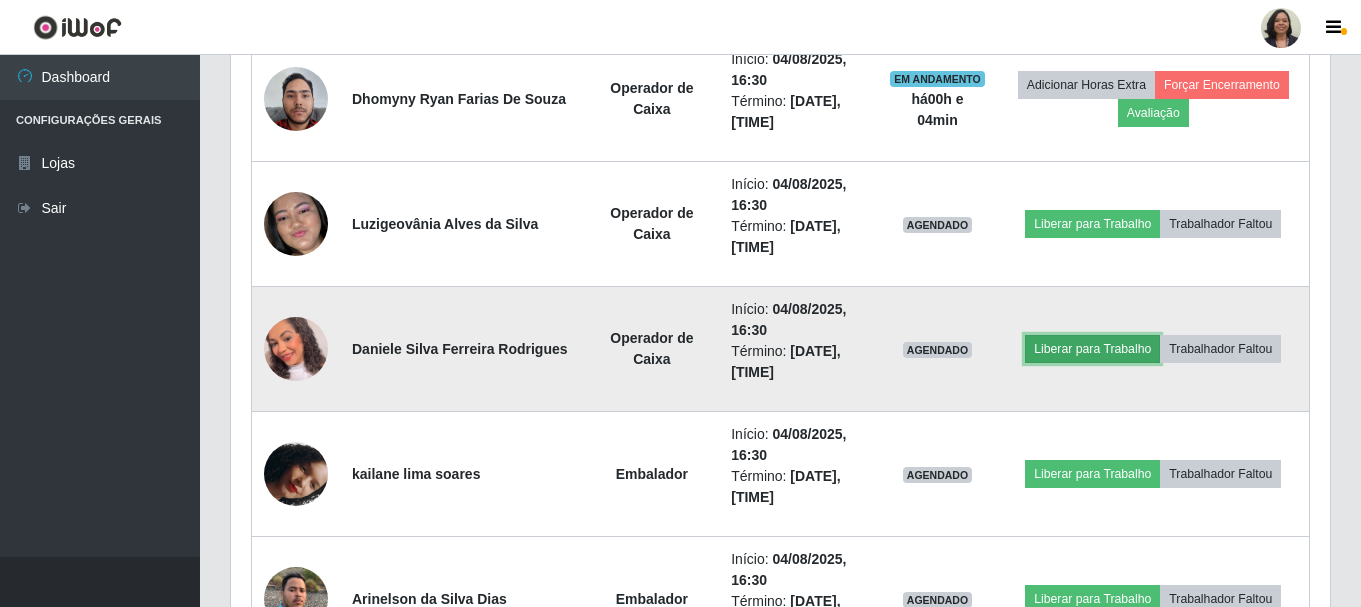 click on "Liberar para Trabalho" at bounding box center [1092, 349] 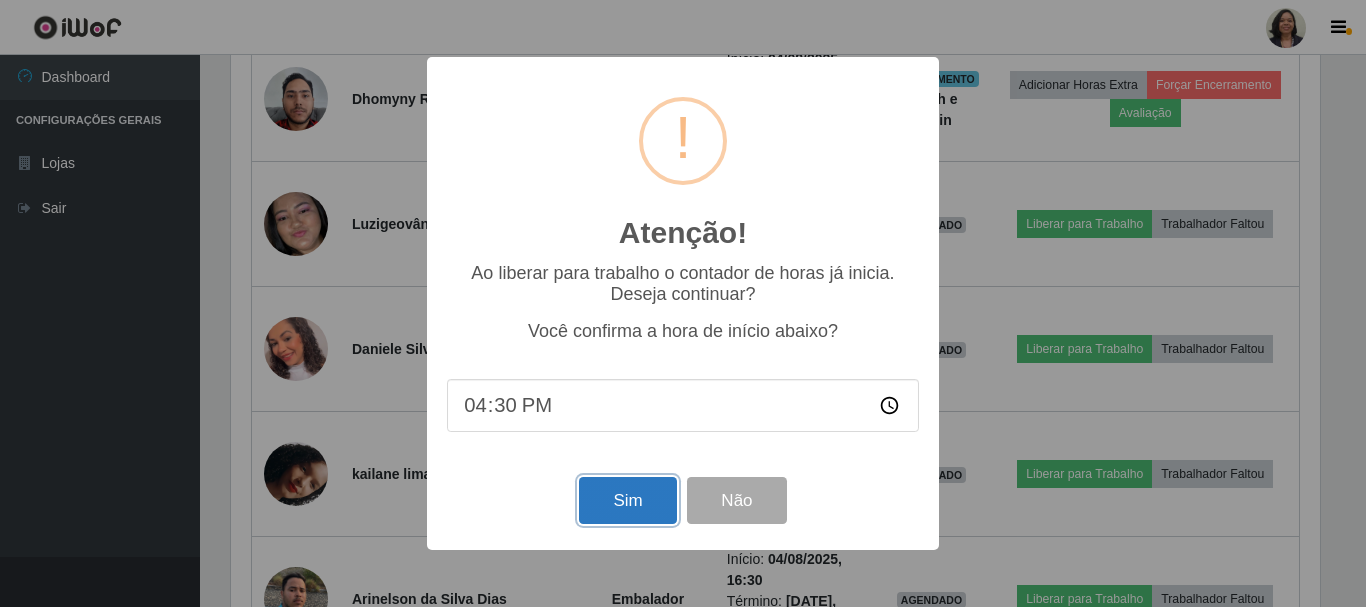 click on "Sim" at bounding box center [627, 500] 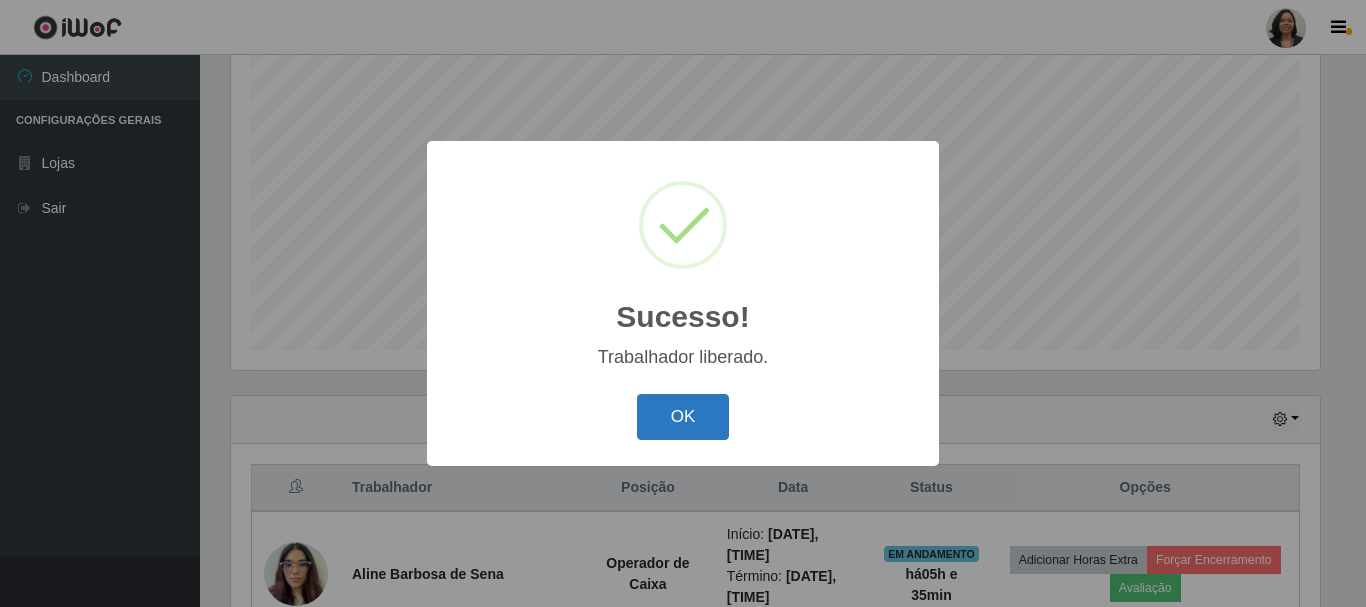 click on "OK" at bounding box center (683, 417) 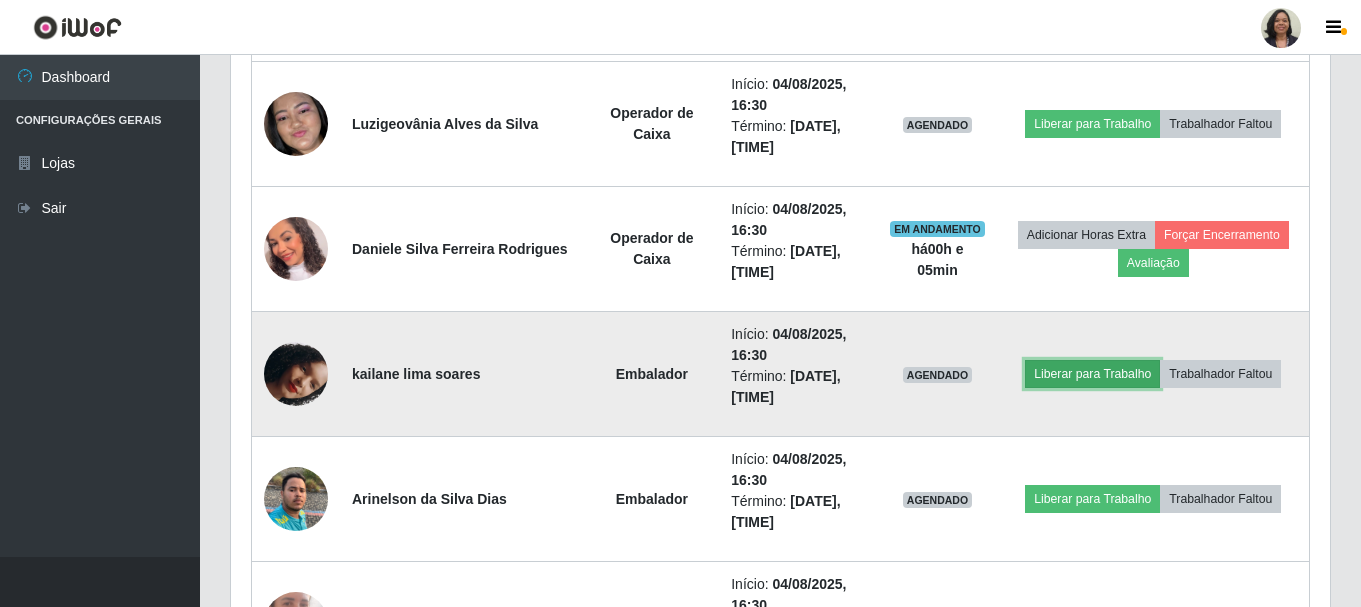 click on "Liberar para Trabalho" at bounding box center [1092, 374] 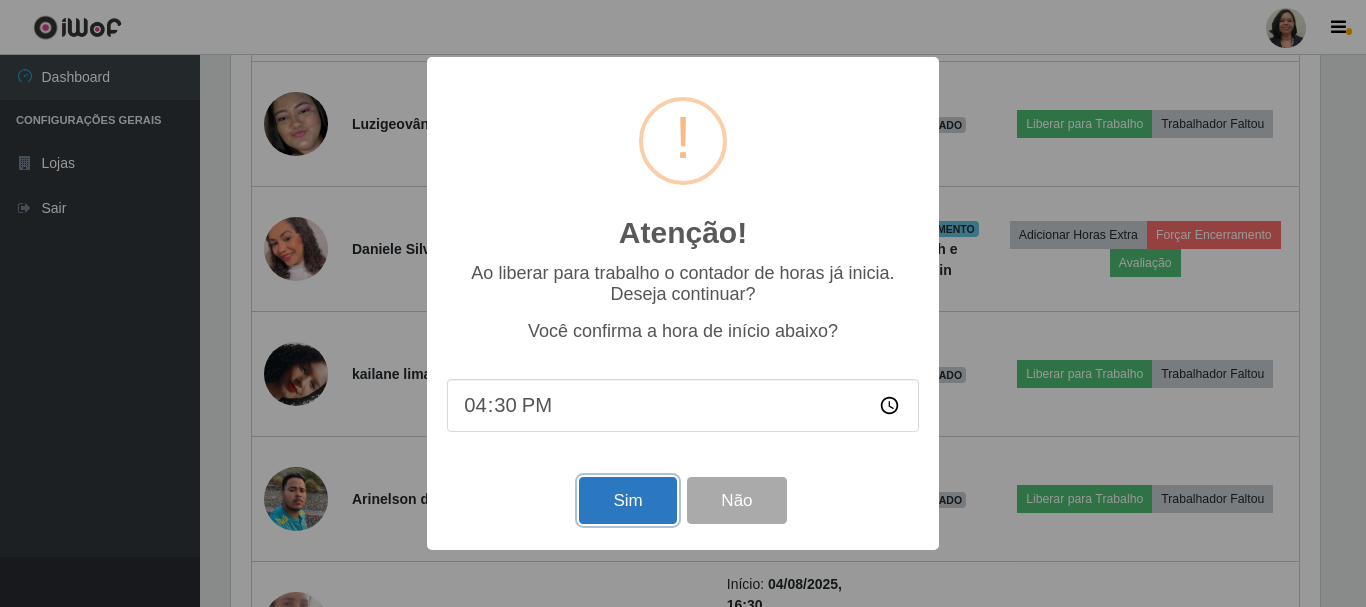 click on "Sim" at bounding box center [627, 500] 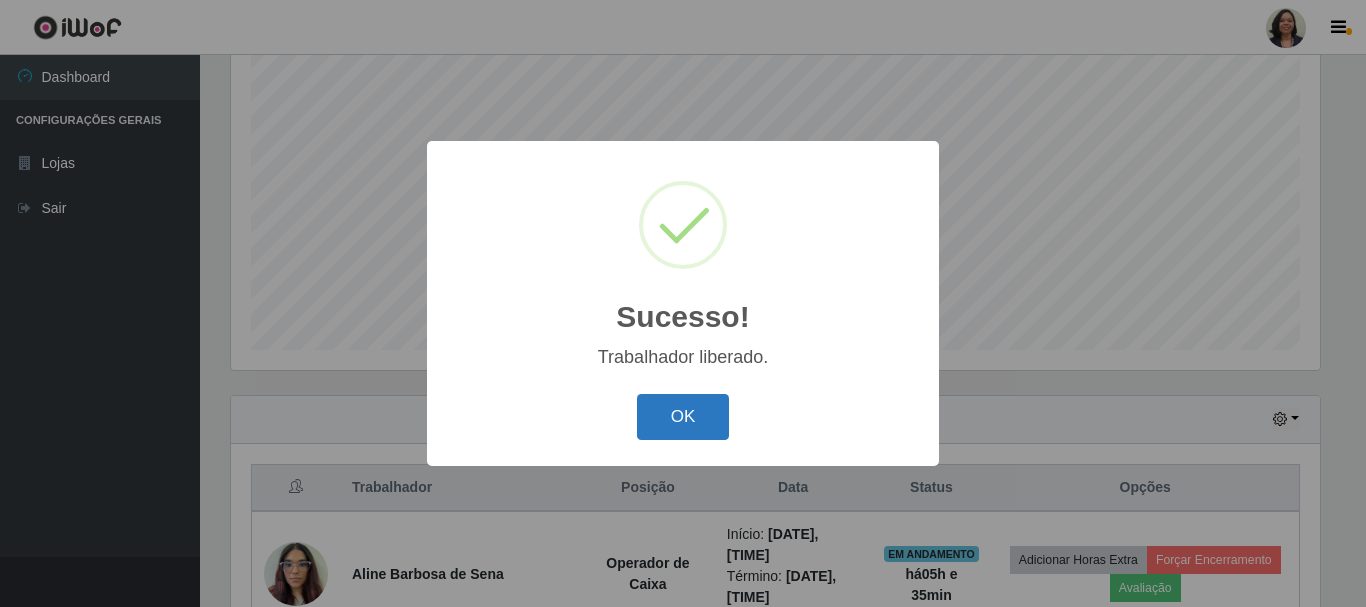 click on "OK" at bounding box center (683, 417) 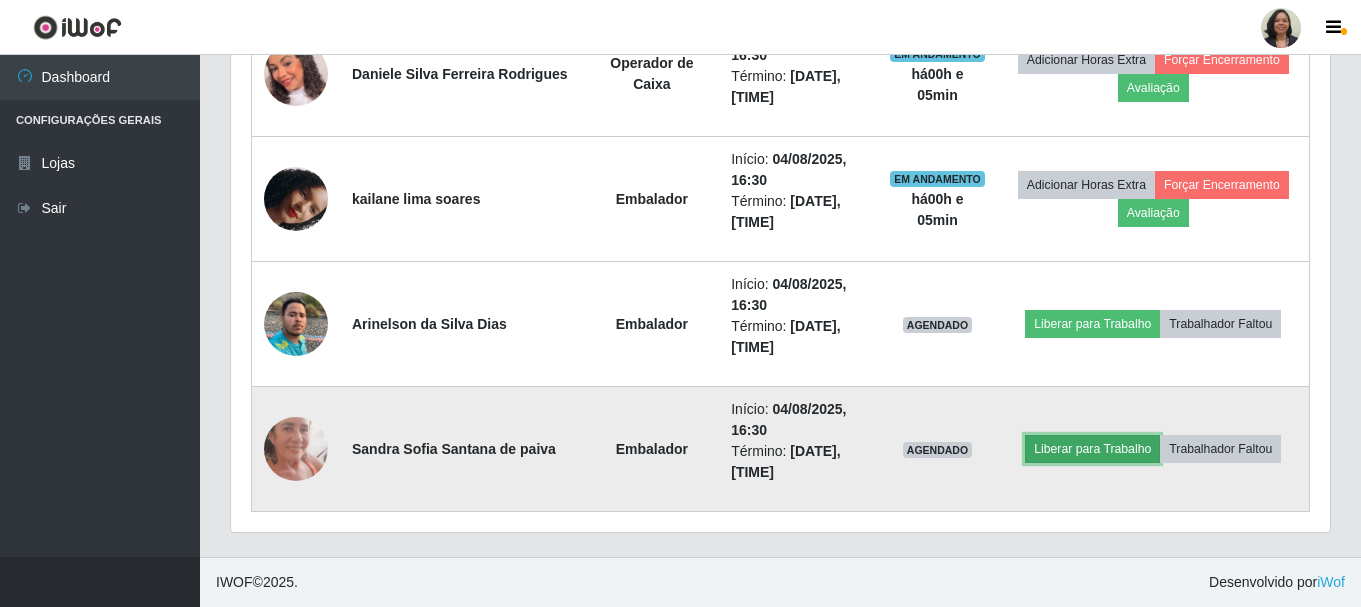 click on "Liberar para Trabalho" at bounding box center [1092, 449] 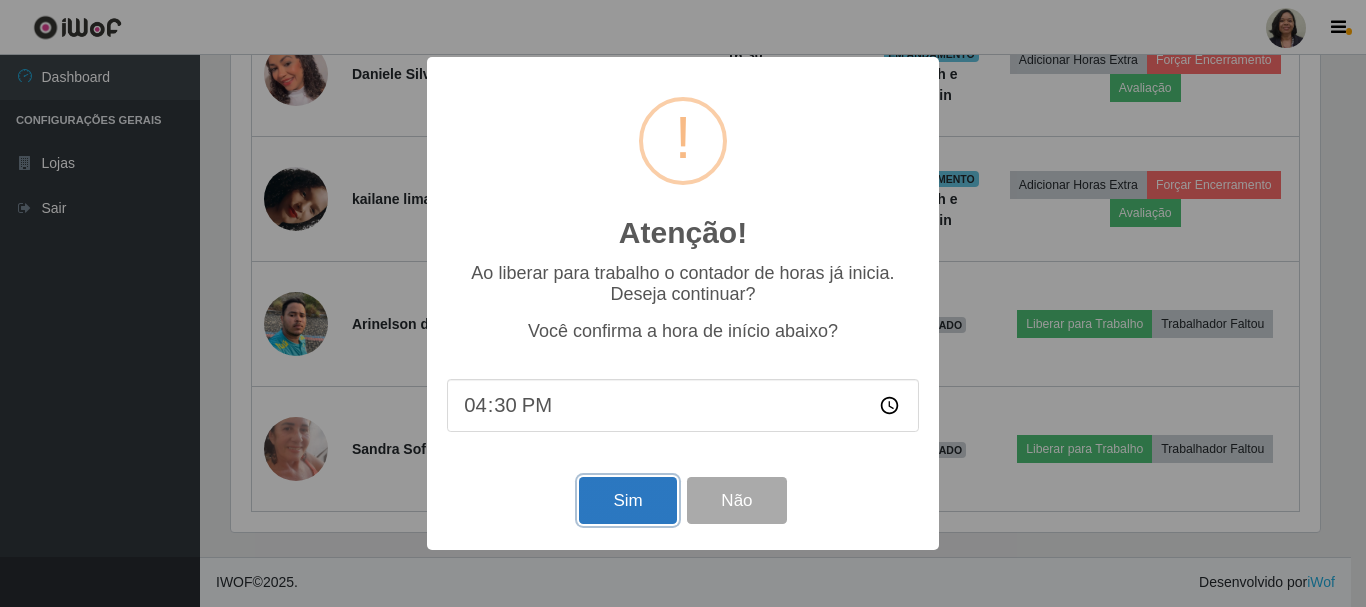 click on "Sim" at bounding box center (627, 500) 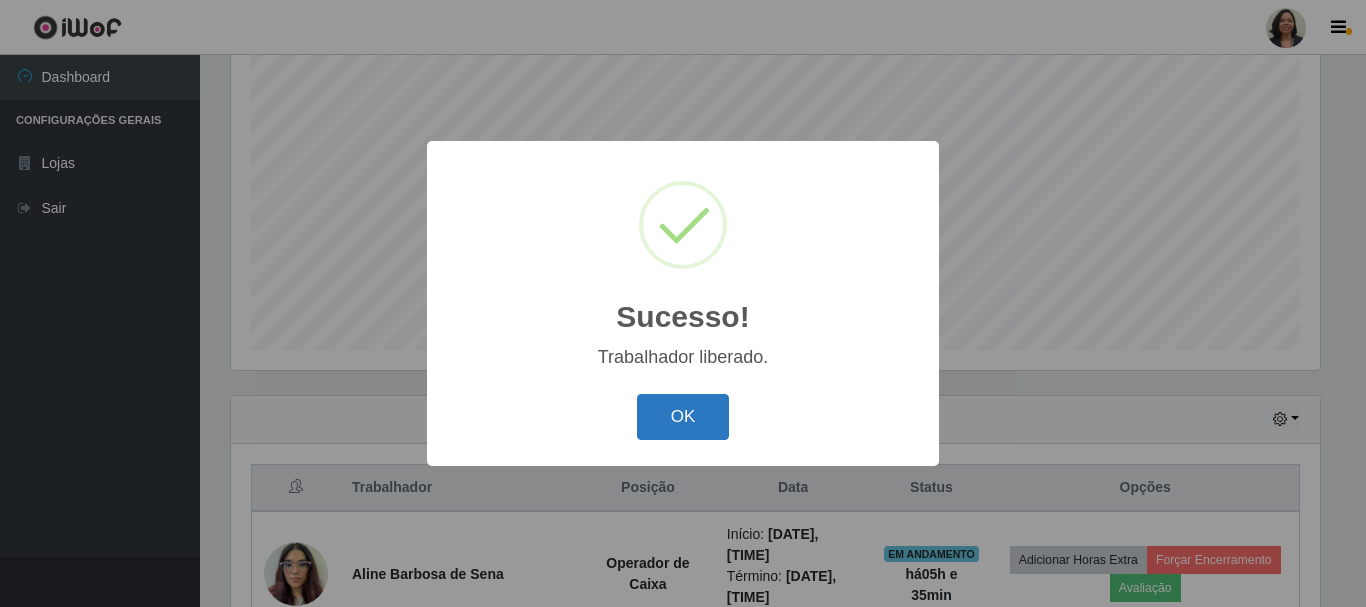 click on "OK" at bounding box center (683, 417) 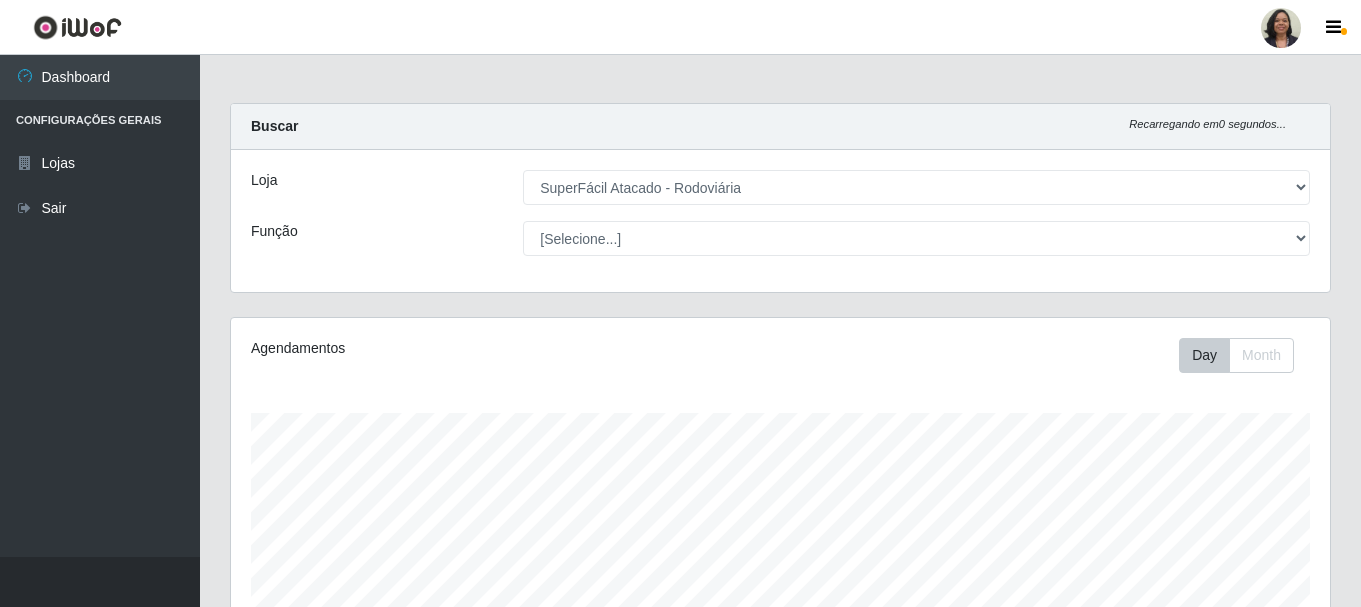 scroll, scrollTop: 0, scrollLeft: 0, axis: both 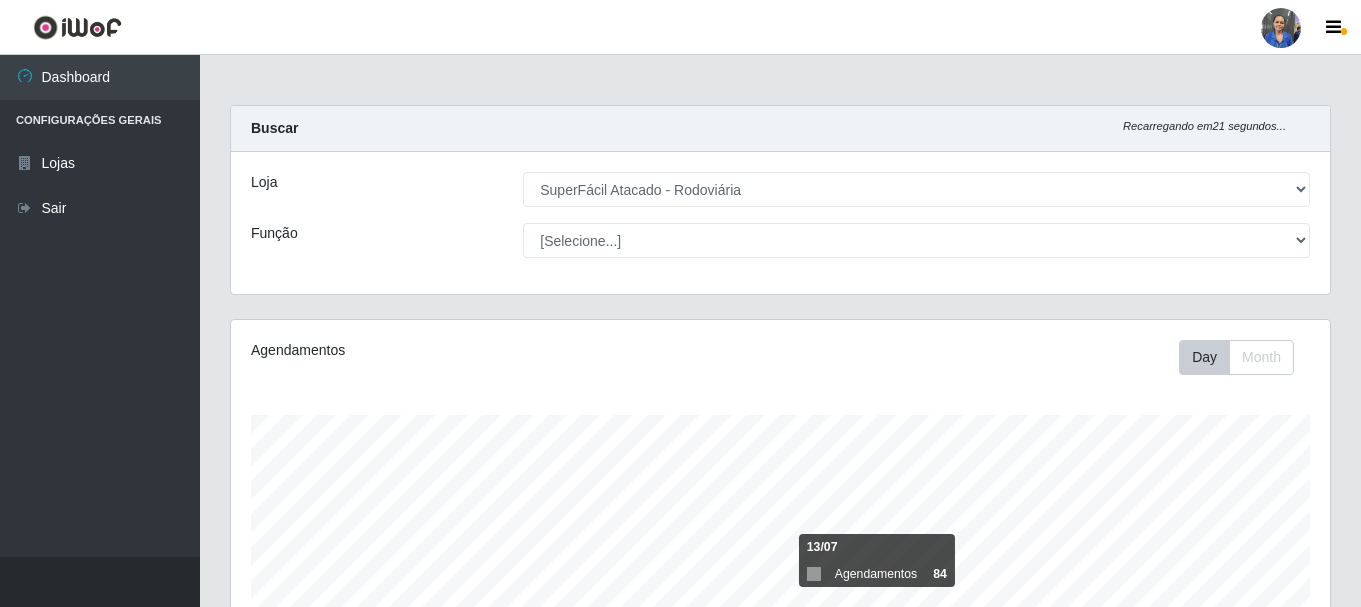 select on "400" 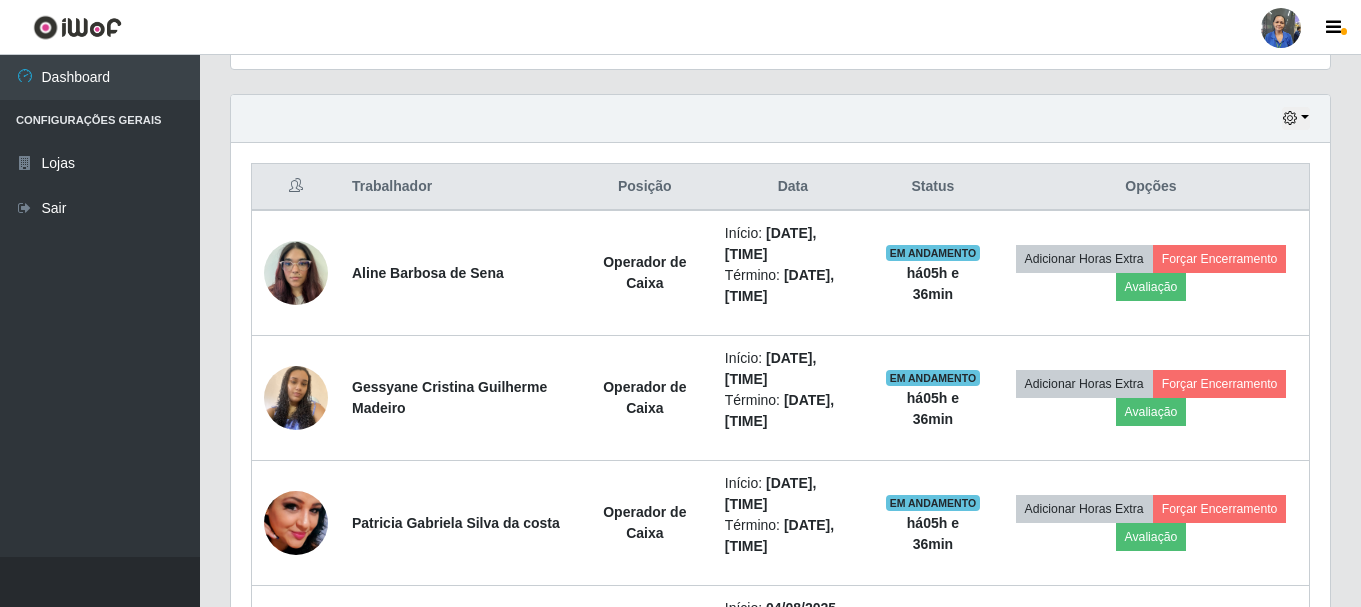 scroll, scrollTop: 999585, scrollLeft: 998901, axis: both 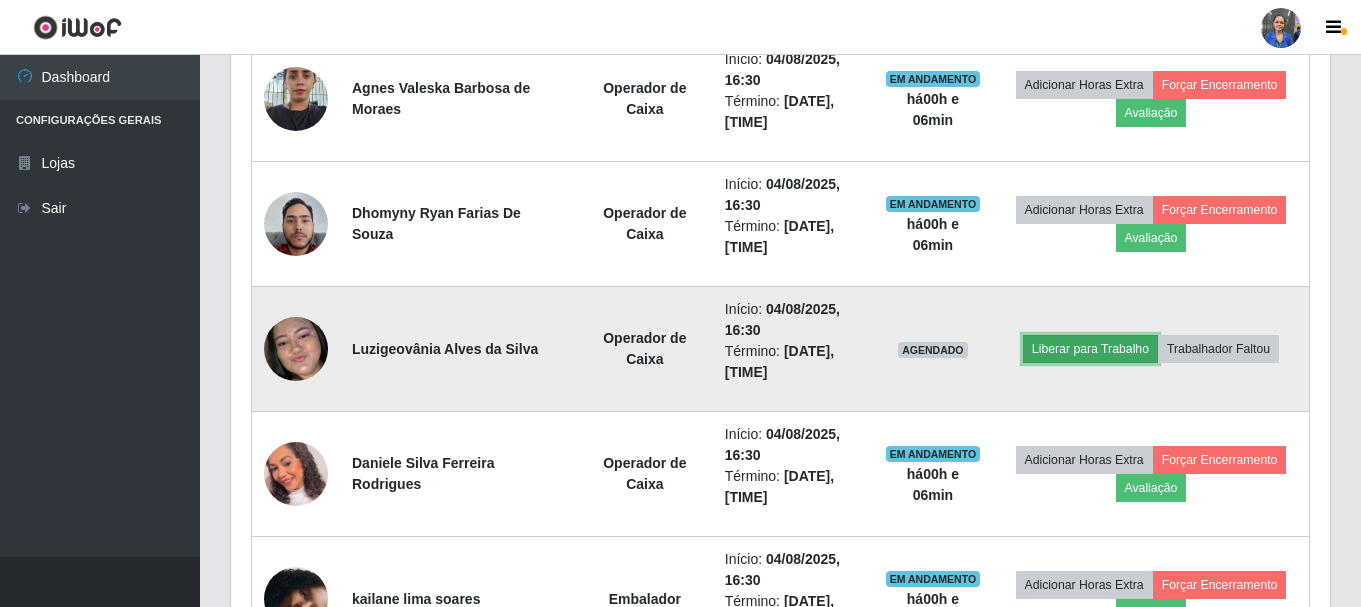 click on "Liberar para Trabalho" at bounding box center [1090, 349] 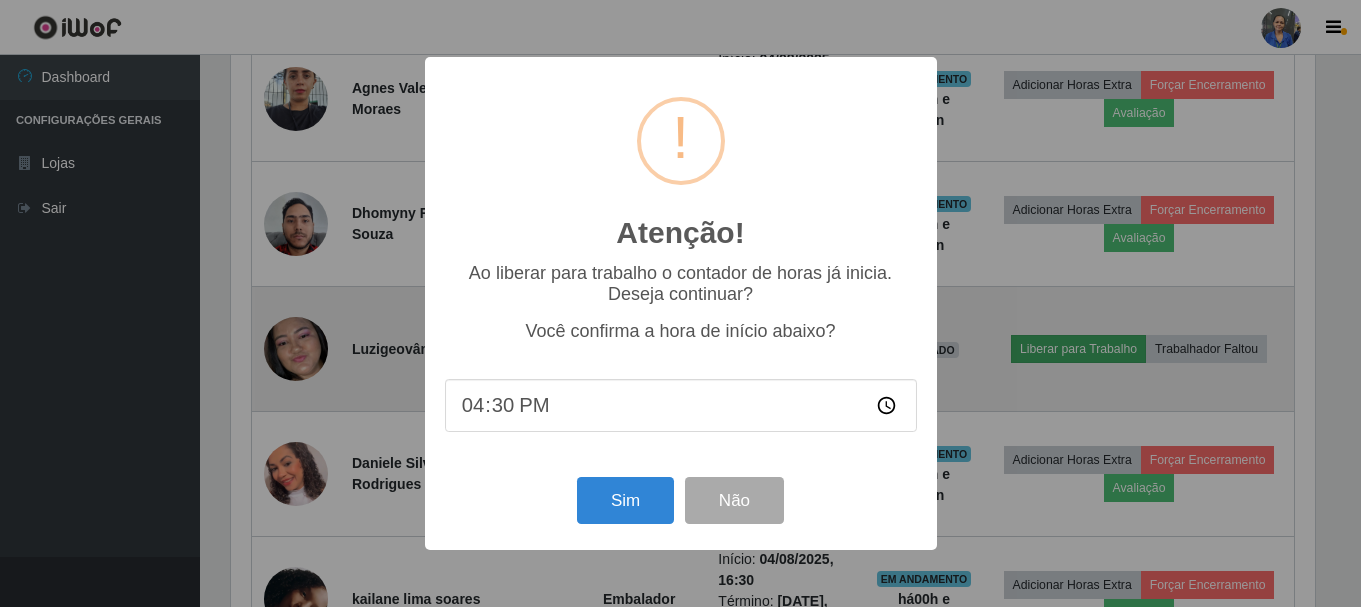 scroll, scrollTop: 999585, scrollLeft: 998911, axis: both 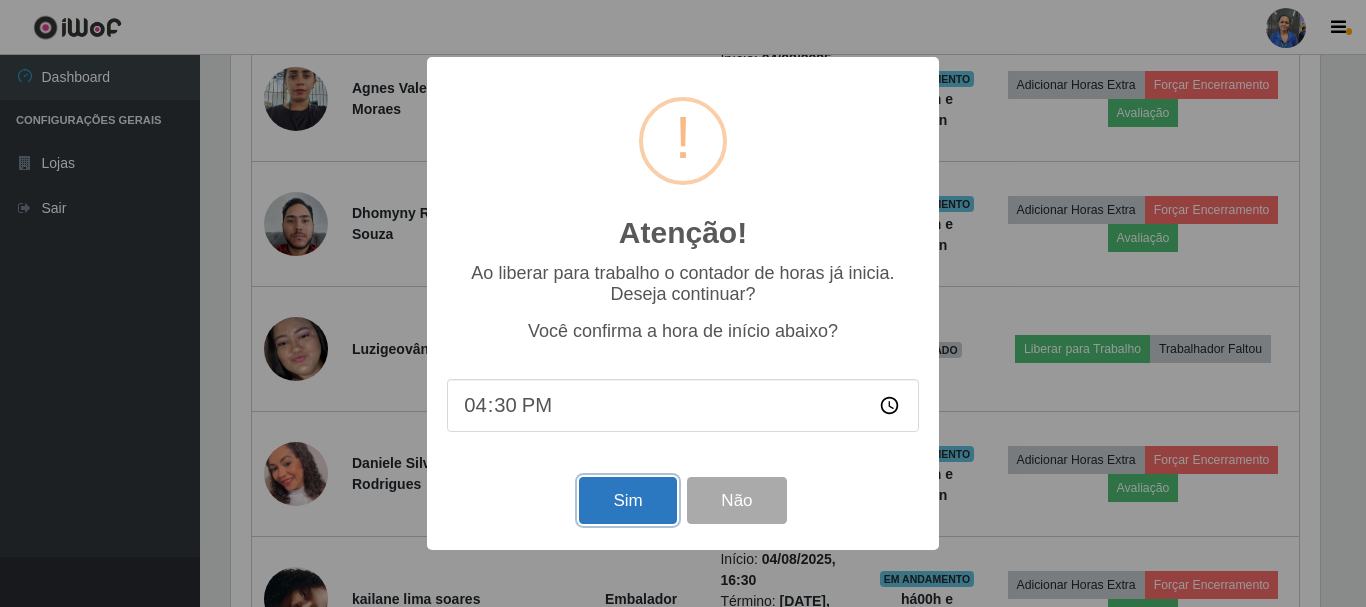 click on "Sim" at bounding box center (627, 500) 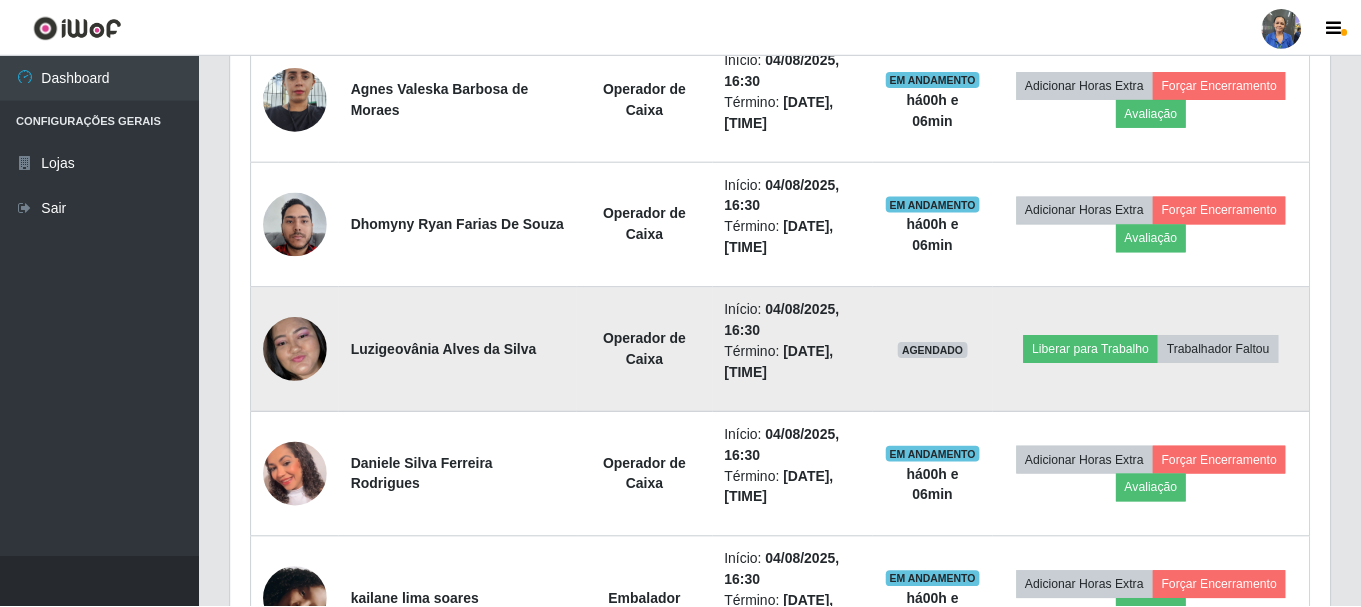 scroll, scrollTop: 999585, scrollLeft: 998901, axis: both 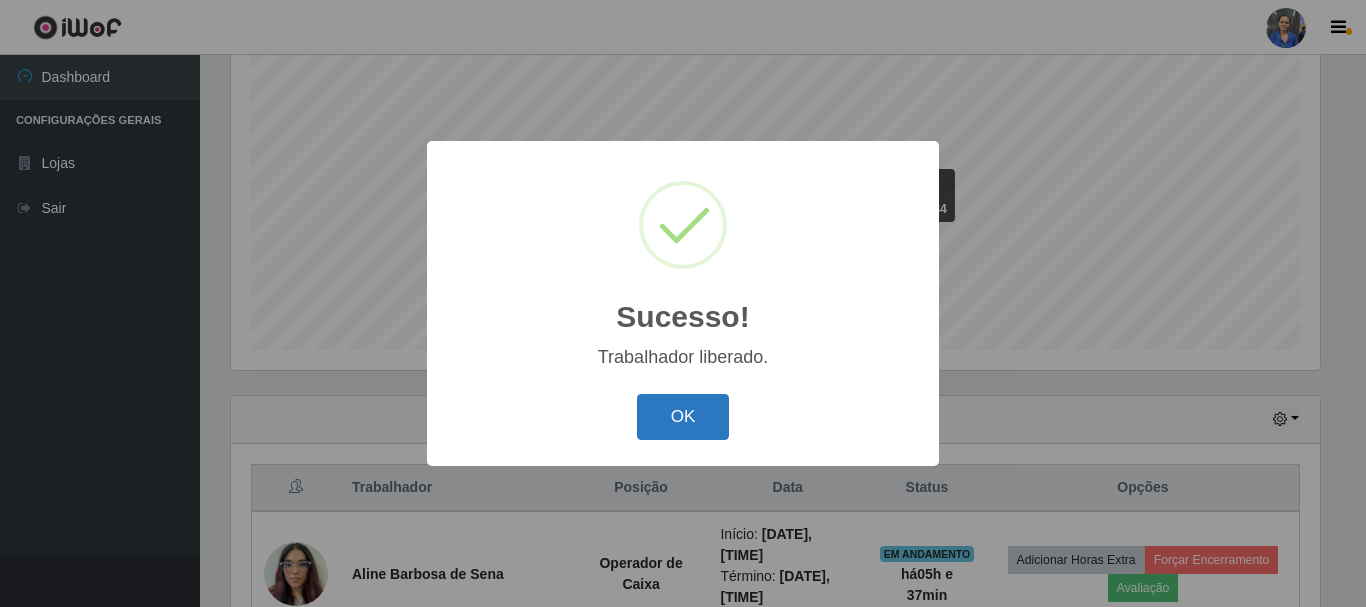 click on "OK" at bounding box center (683, 417) 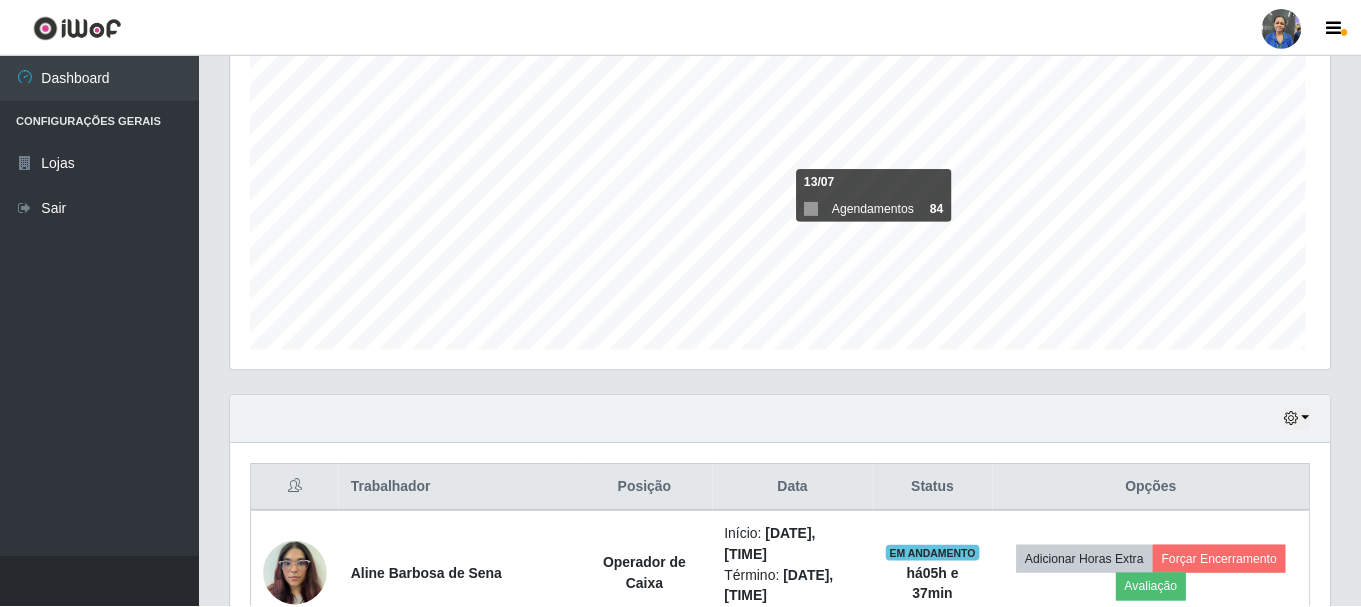 scroll, scrollTop: 999585, scrollLeft: 998901, axis: both 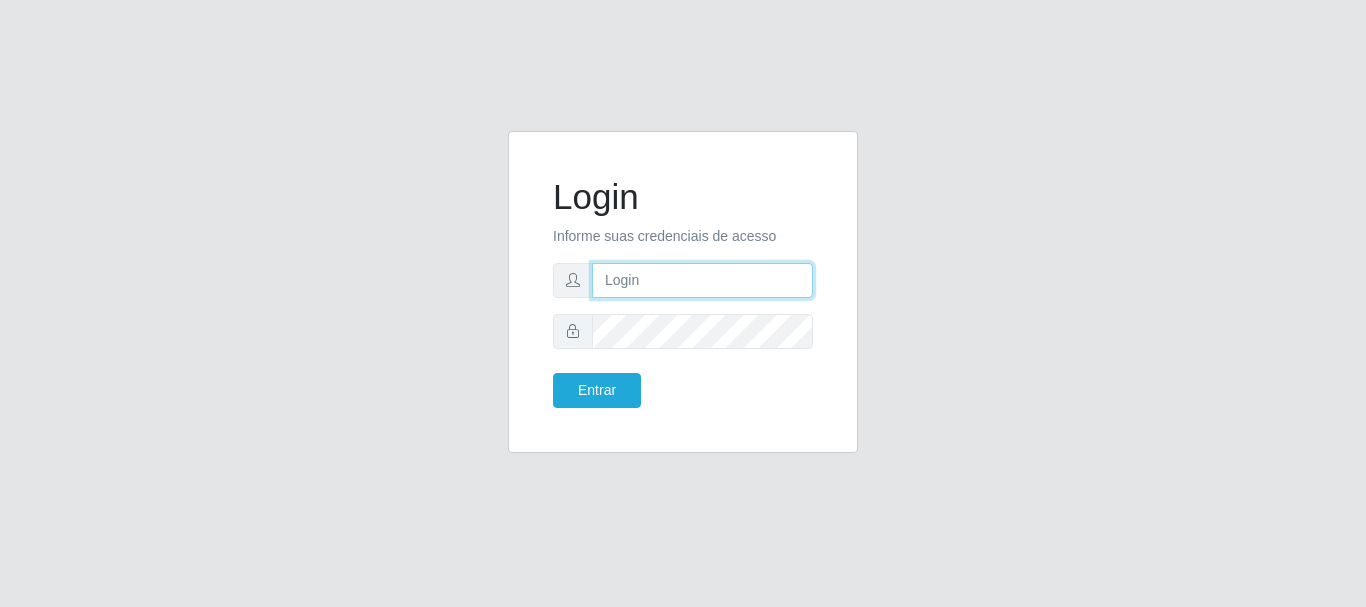 click at bounding box center [702, 280] 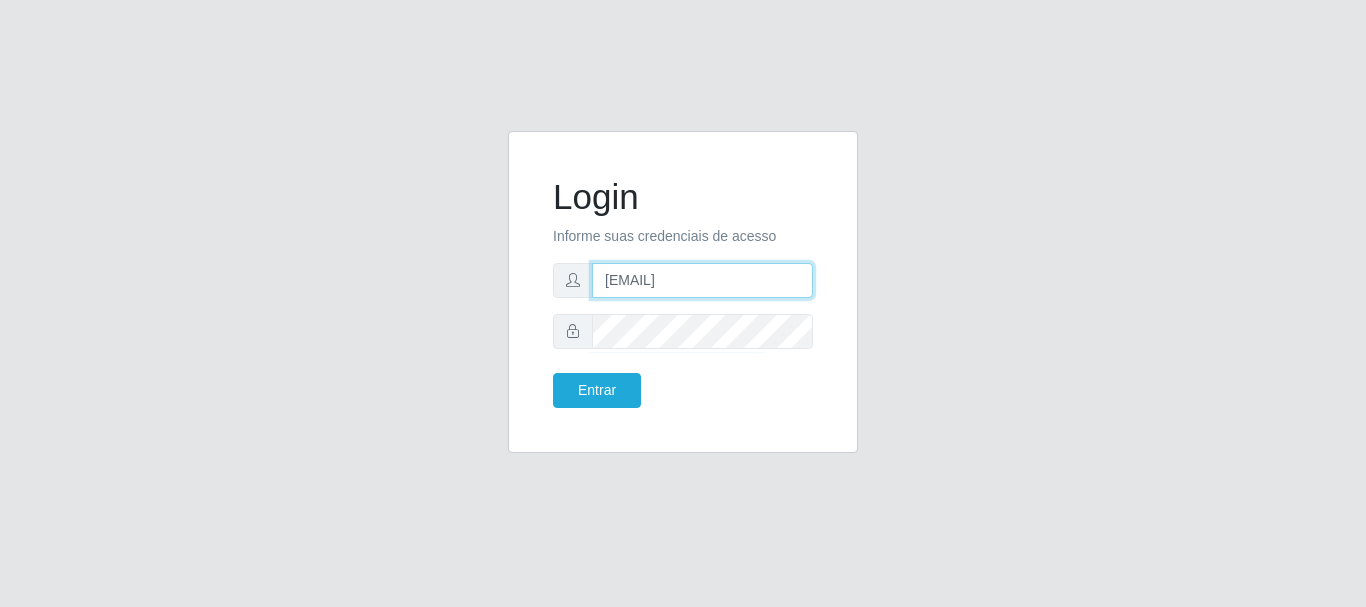 click on "[EMAIL]" at bounding box center (702, 280) 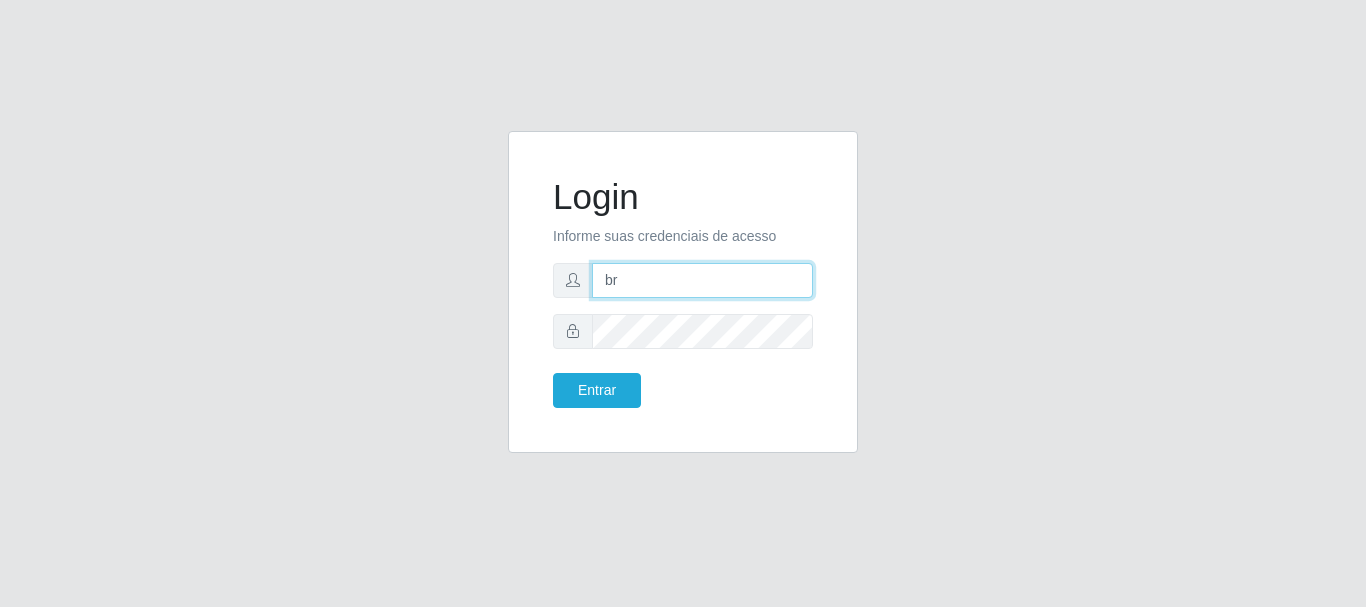 type on "r" 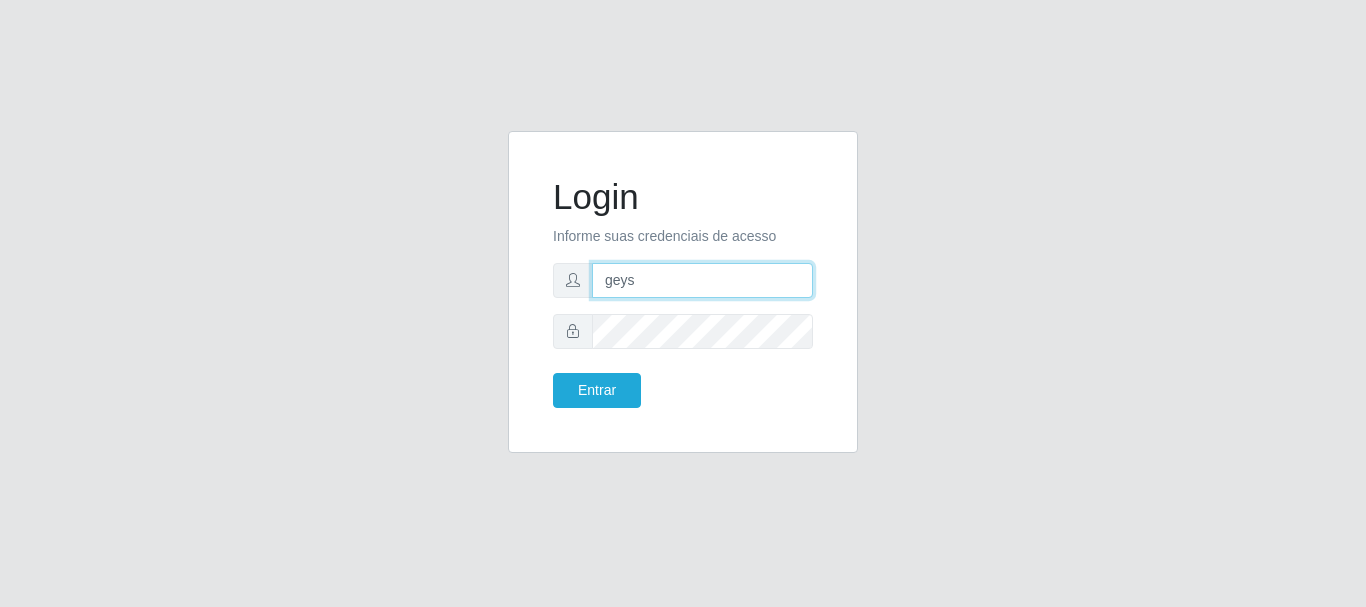 type on "[EMAIL]" 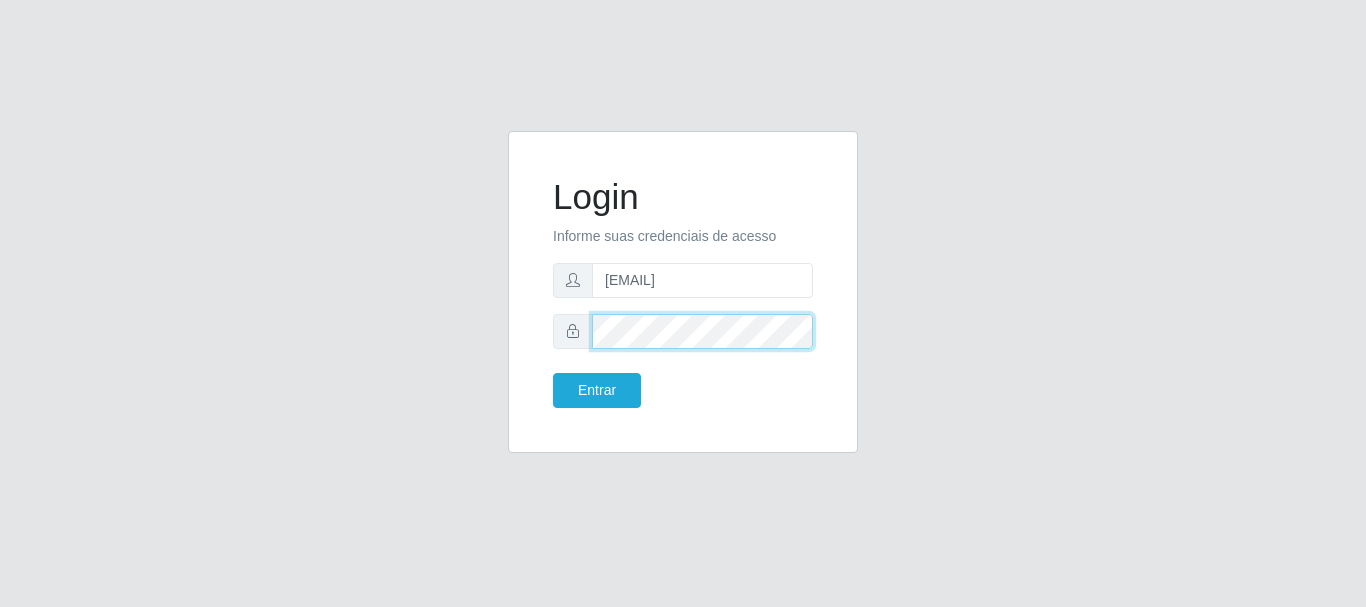 click on "Entrar" at bounding box center [597, 390] 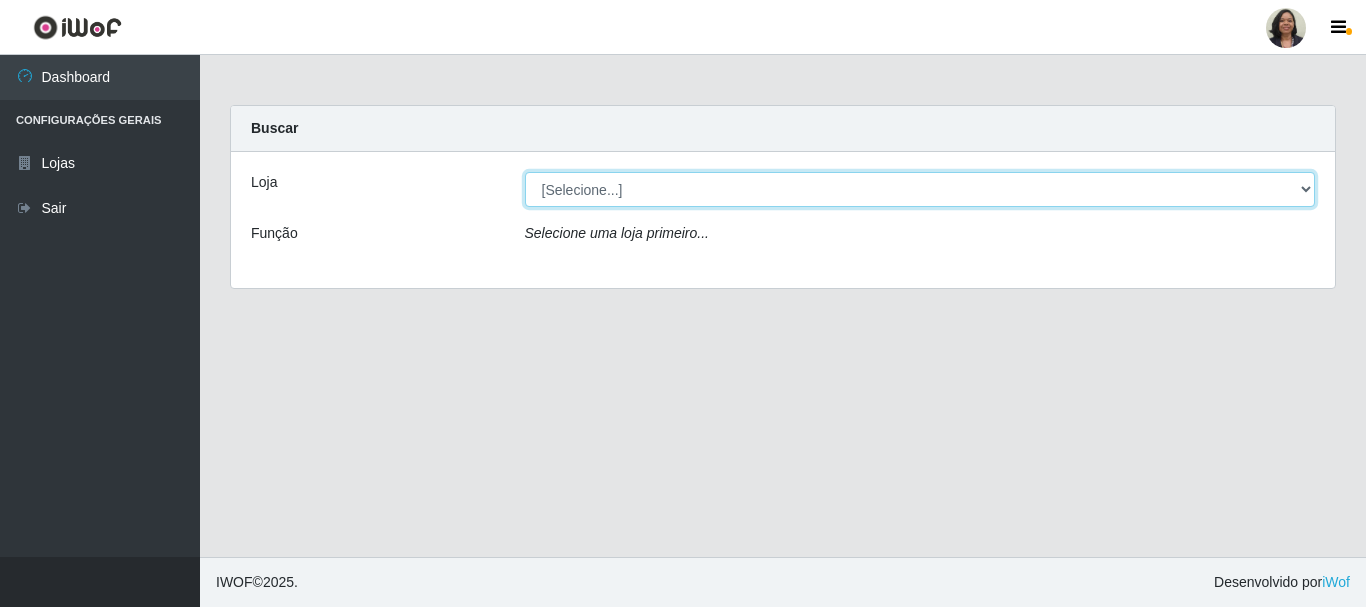click on "[Selecione...] SuperFácil Atacado - Rodoviária" at bounding box center (920, 189) 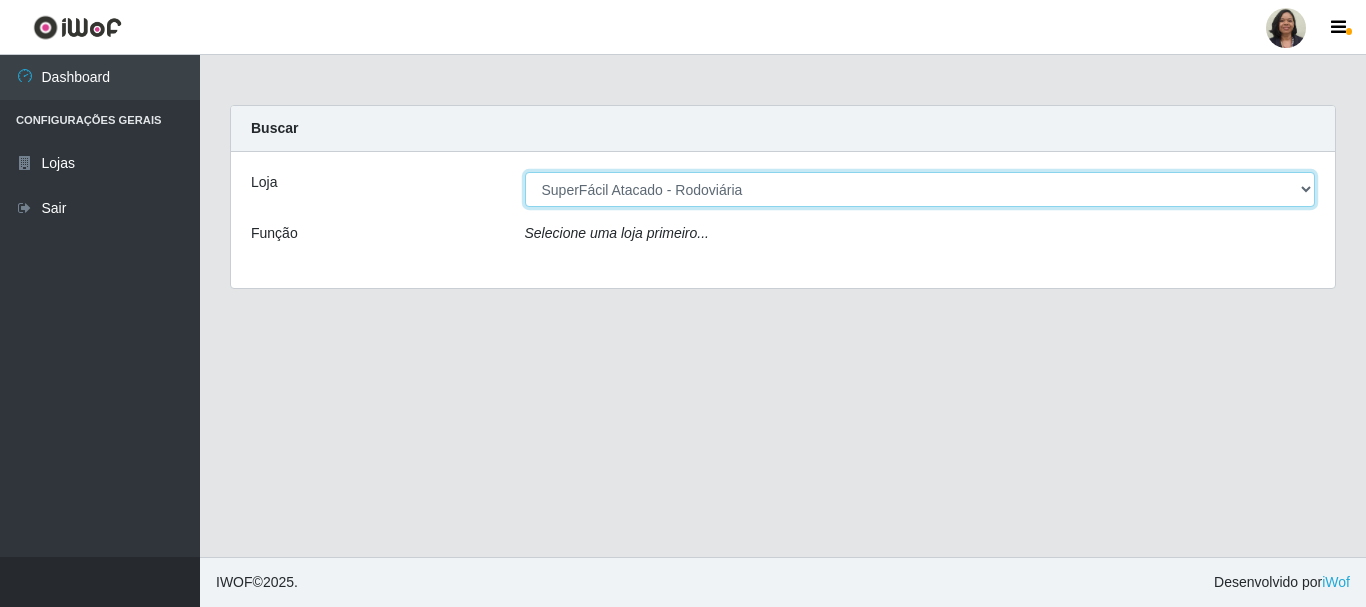 click on "[Selecione...] SuperFácil Atacado - Rodoviária" at bounding box center (920, 189) 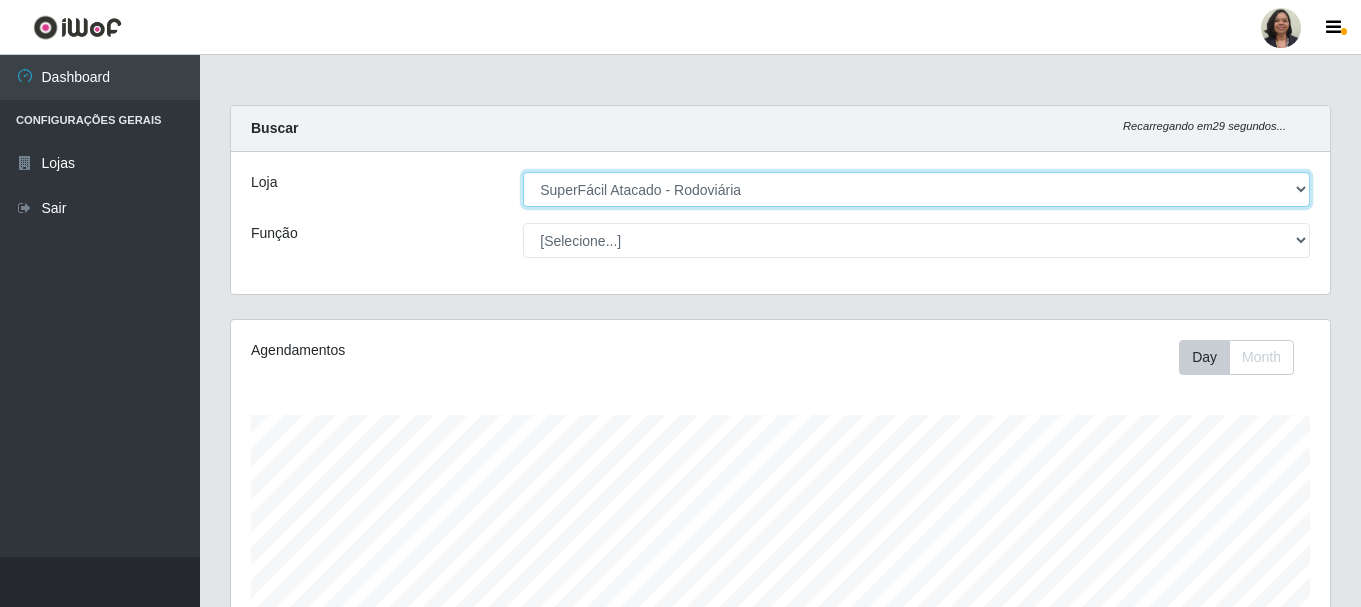 scroll, scrollTop: 999585, scrollLeft: 998901, axis: both 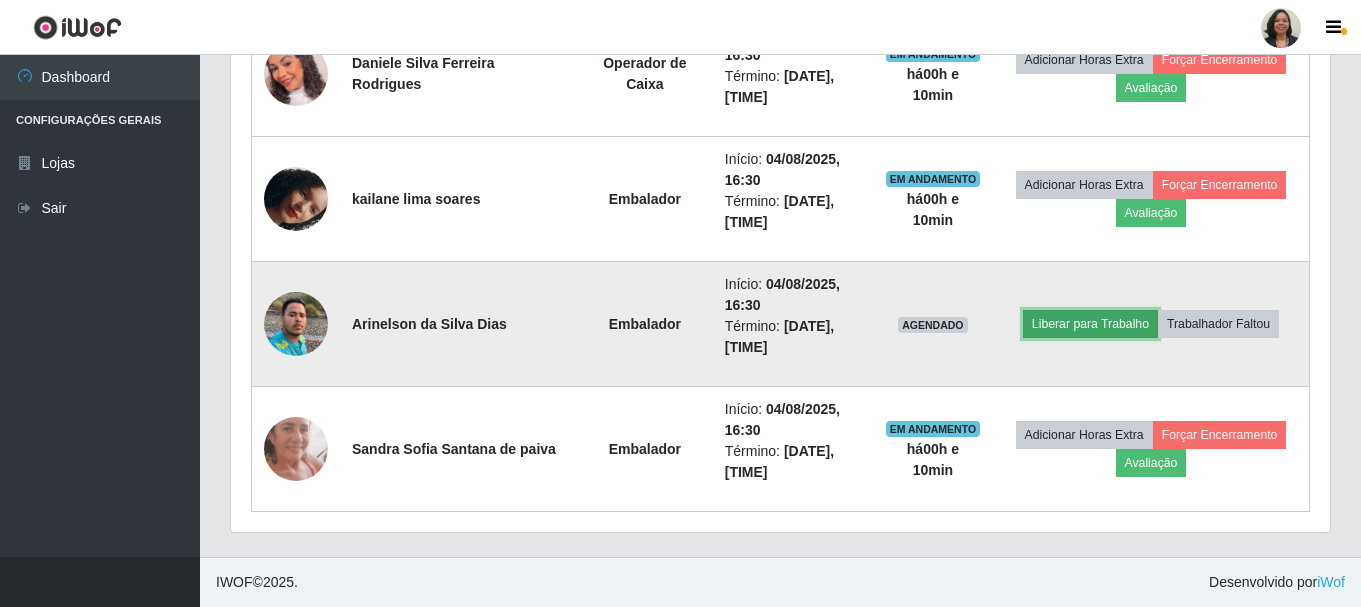 click on "Liberar para Trabalho" at bounding box center (1090, 324) 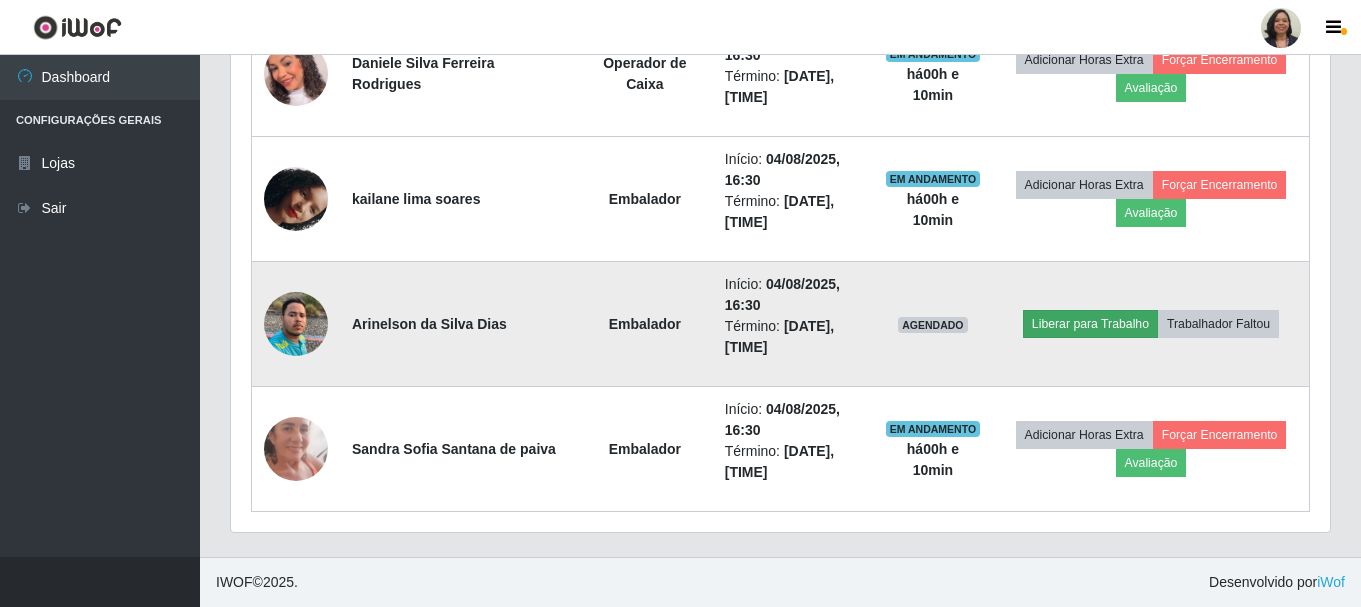 scroll, scrollTop: 999585, scrollLeft: 998911, axis: both 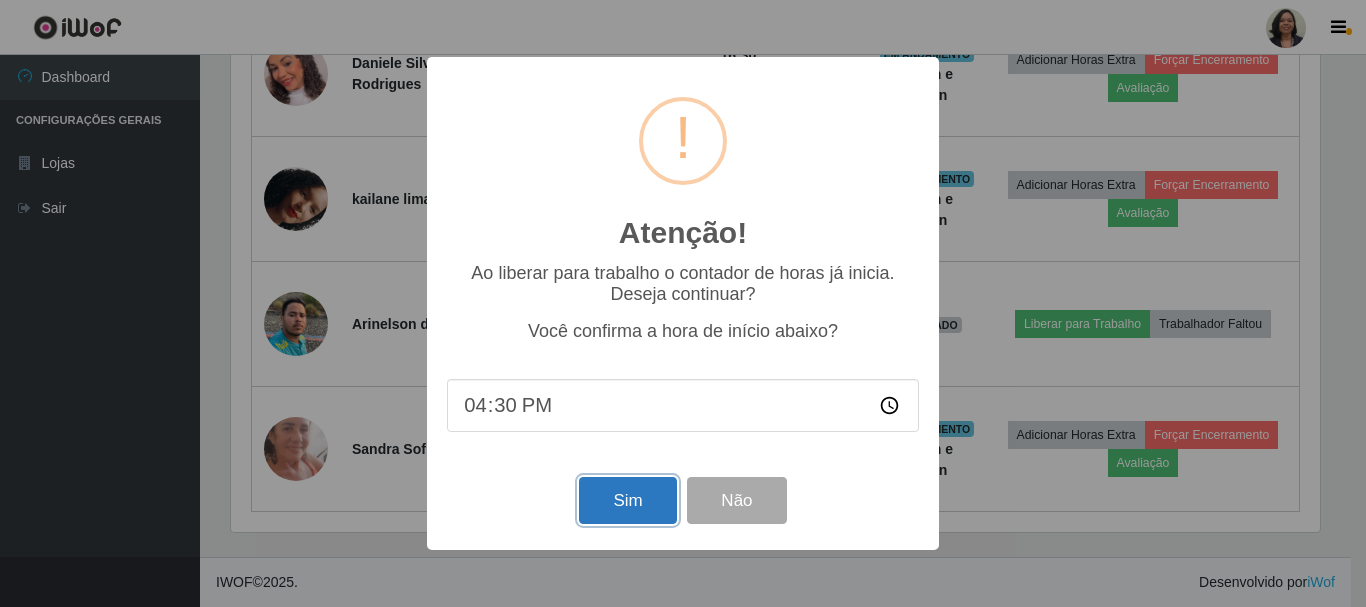 click on "Sim" at bounding box center (627, 500) 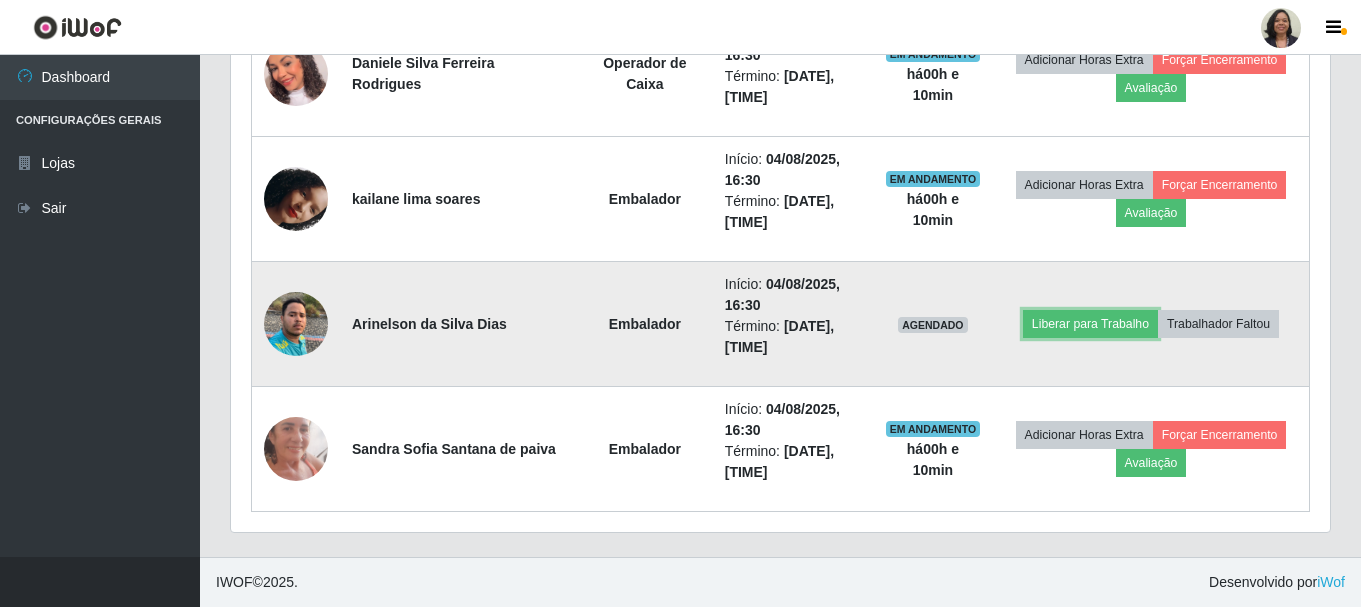 scroll, scrollTop: 999585, scrollLeft: 998901, axis: both 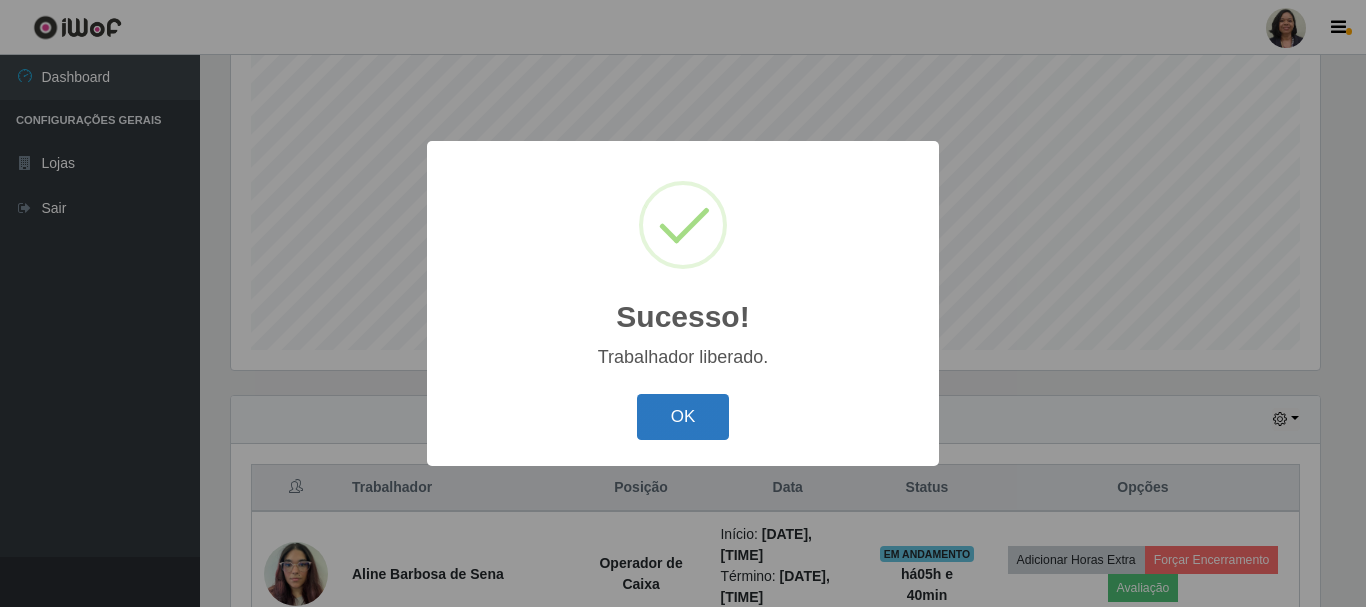 click on "OK" at bounding box center (683, 417) 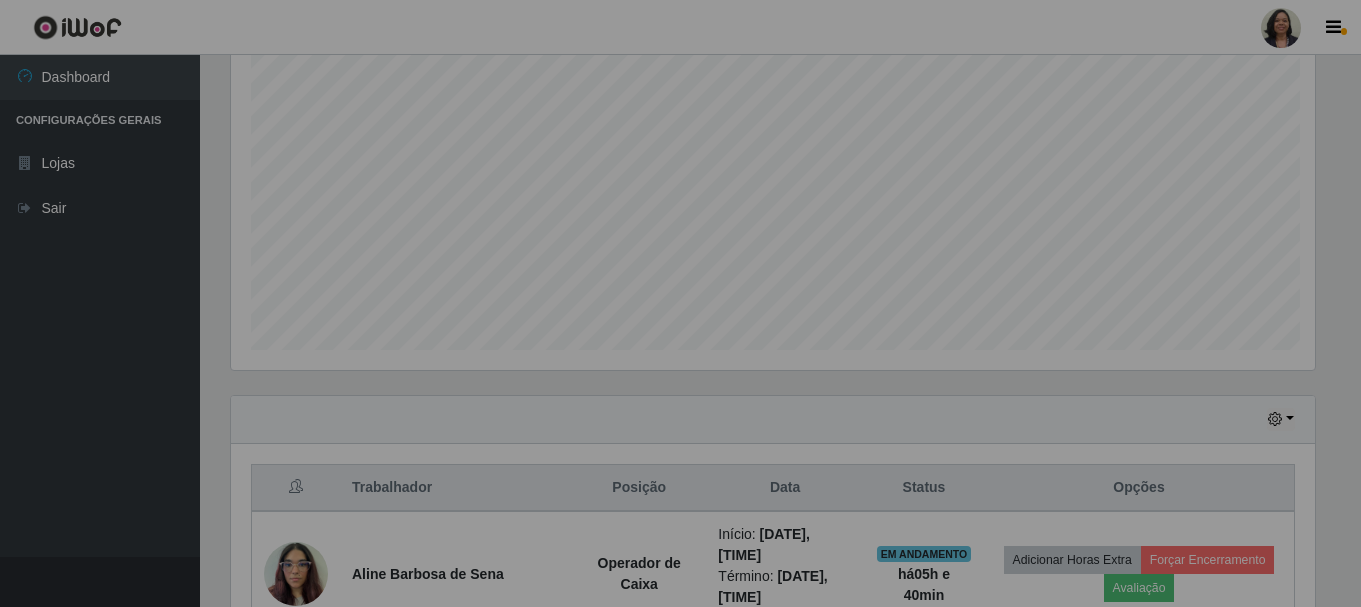 scroll, scrollTop: 999585, scrollLeft: 998901, axis: both 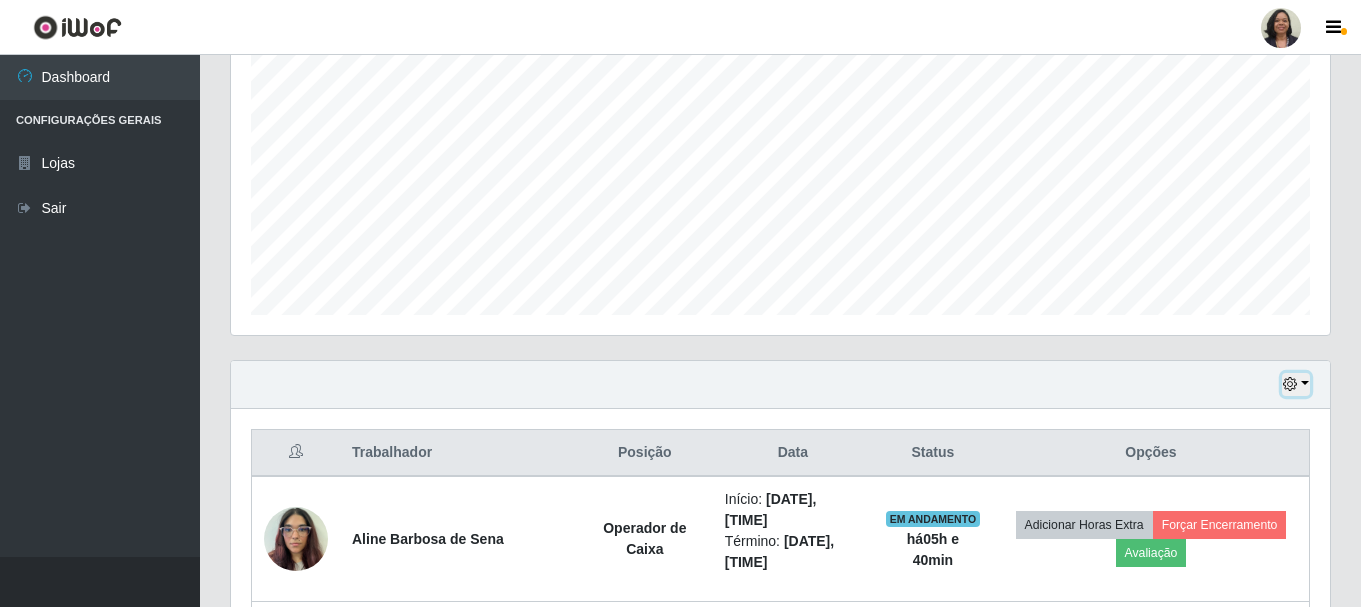 click at bounding box center [1290, 384] 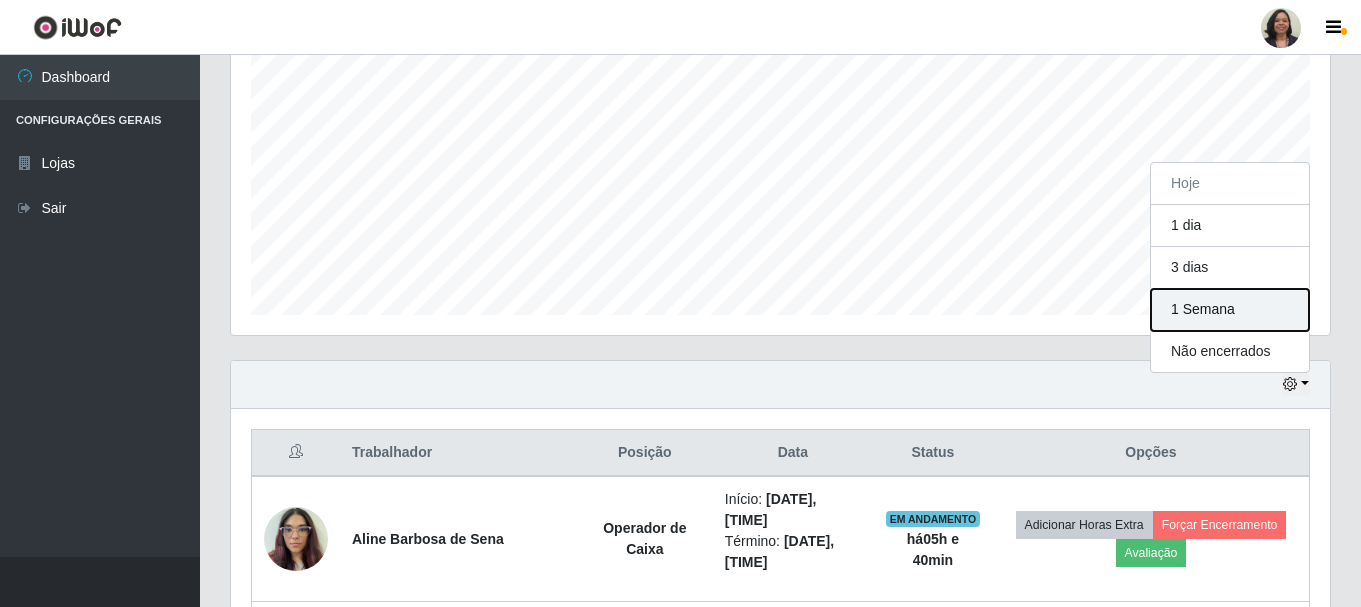 click on "1 Semana" at bounding box center (1230, 310) 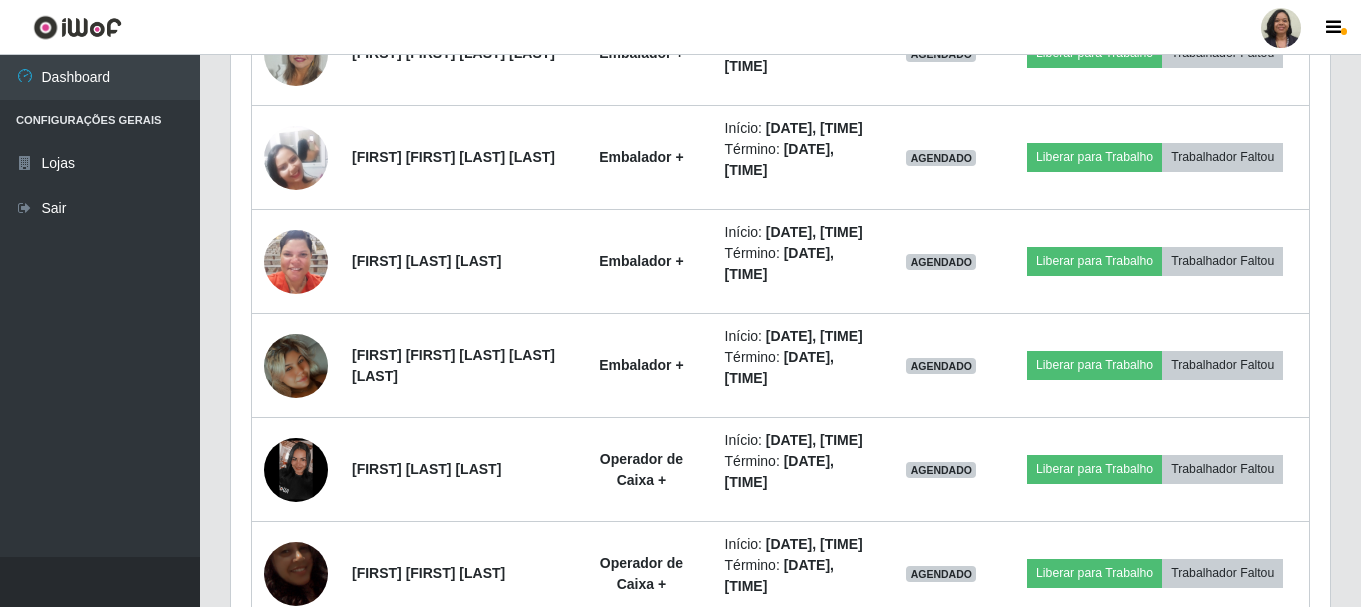 scroll, scrollTop: 14800, scrollLeft: 0, axis: vertical 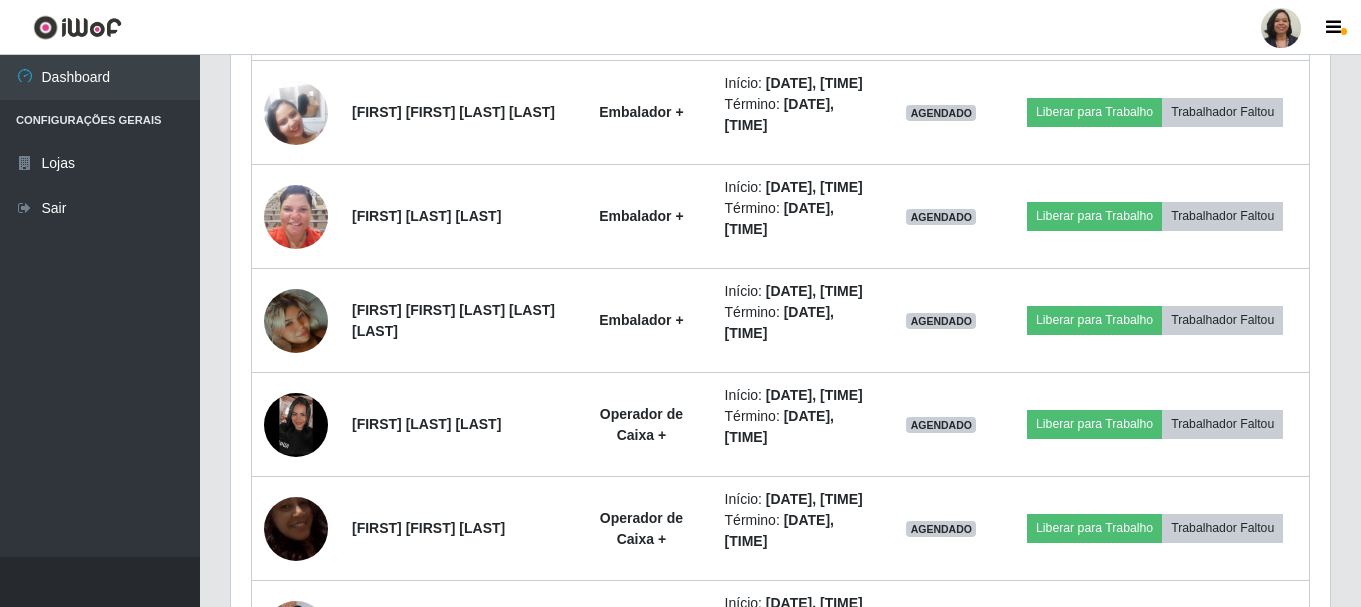 click on "AGENDADO" at bounding box center [941, -1447] 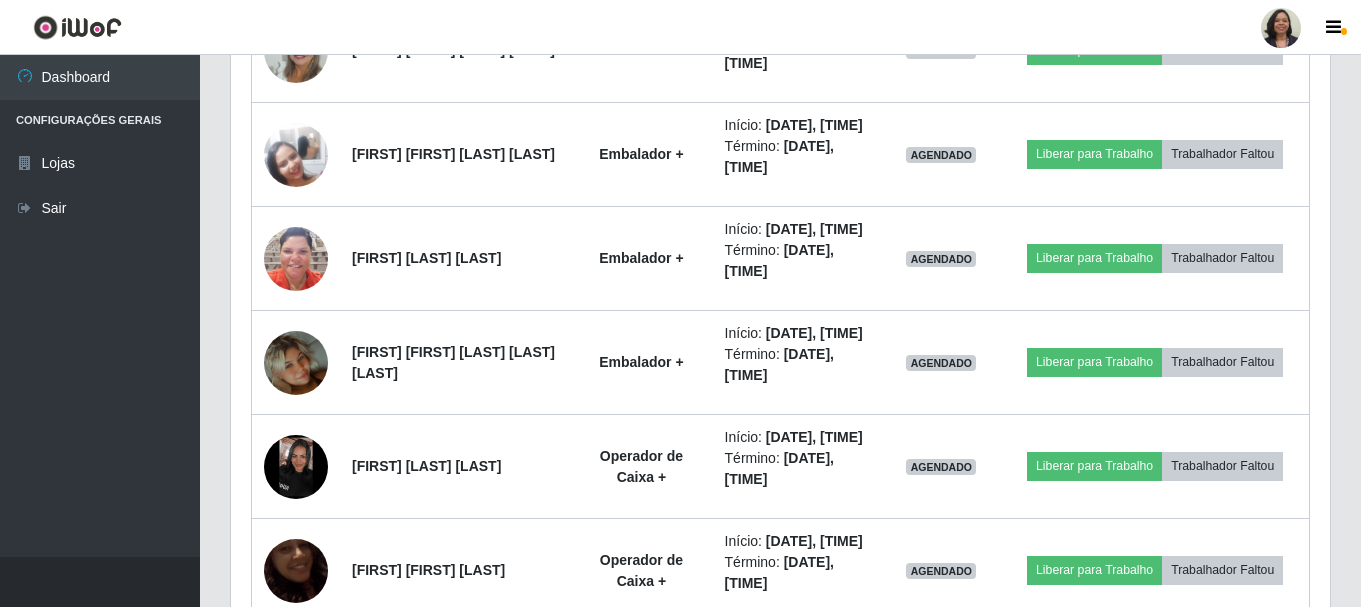 scroll, scrollTop: 14780, scrollLeft: 0, axis: vertical 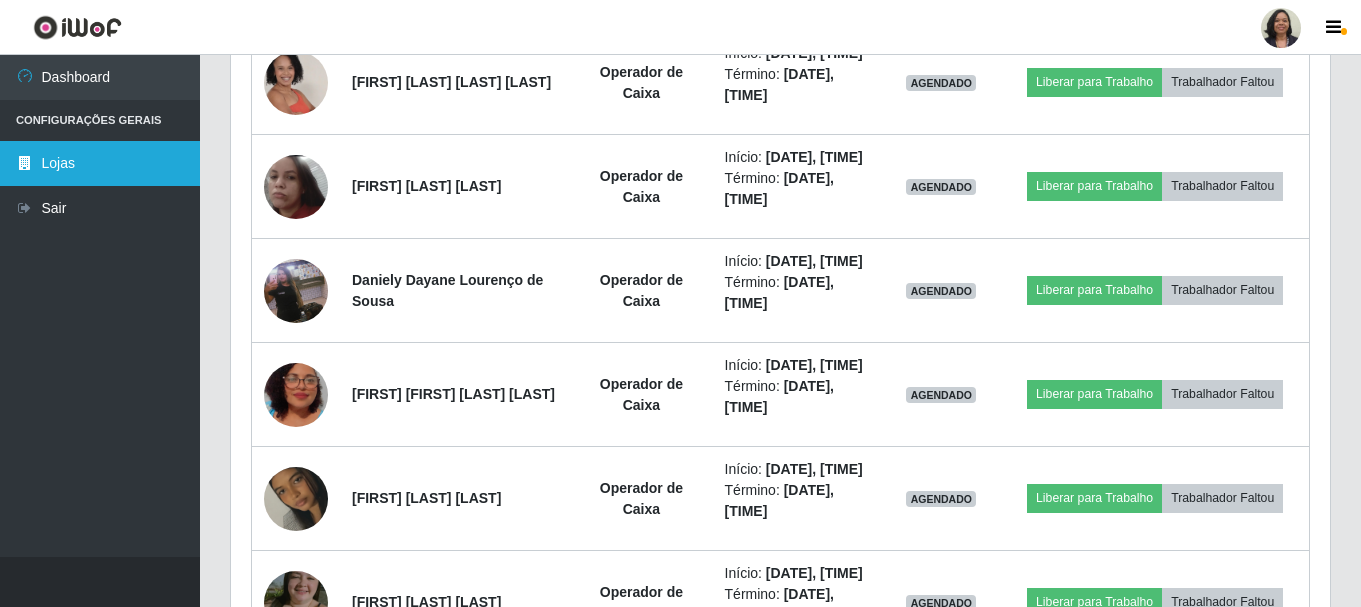 click on "Lojas" at bounding box center [100, 163] 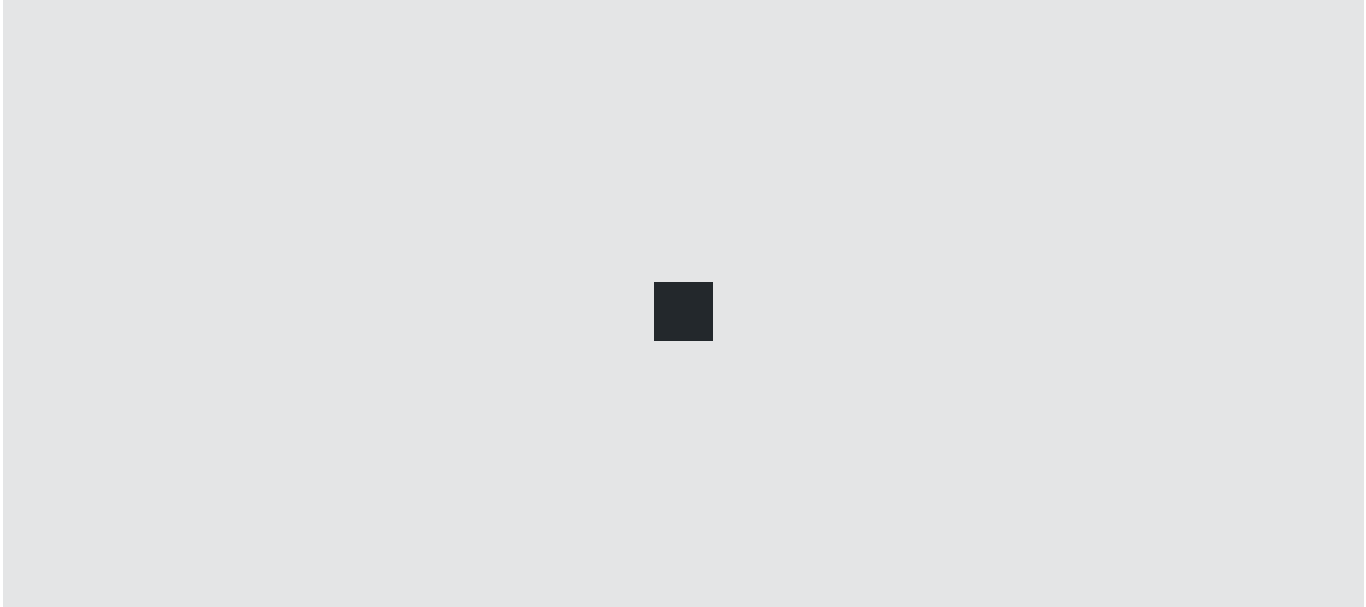 scroll, scrollTop: 0, scrollLeft: 0, axis: both 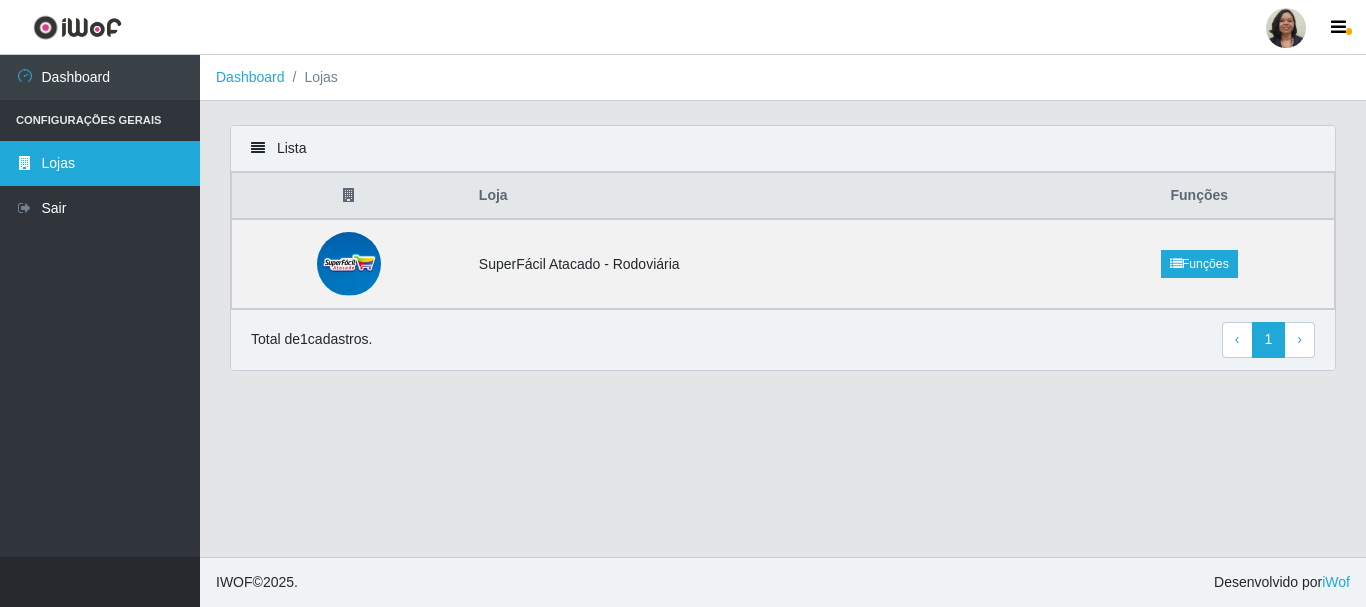 click on "Lojas" at bounding box center [100, 163] 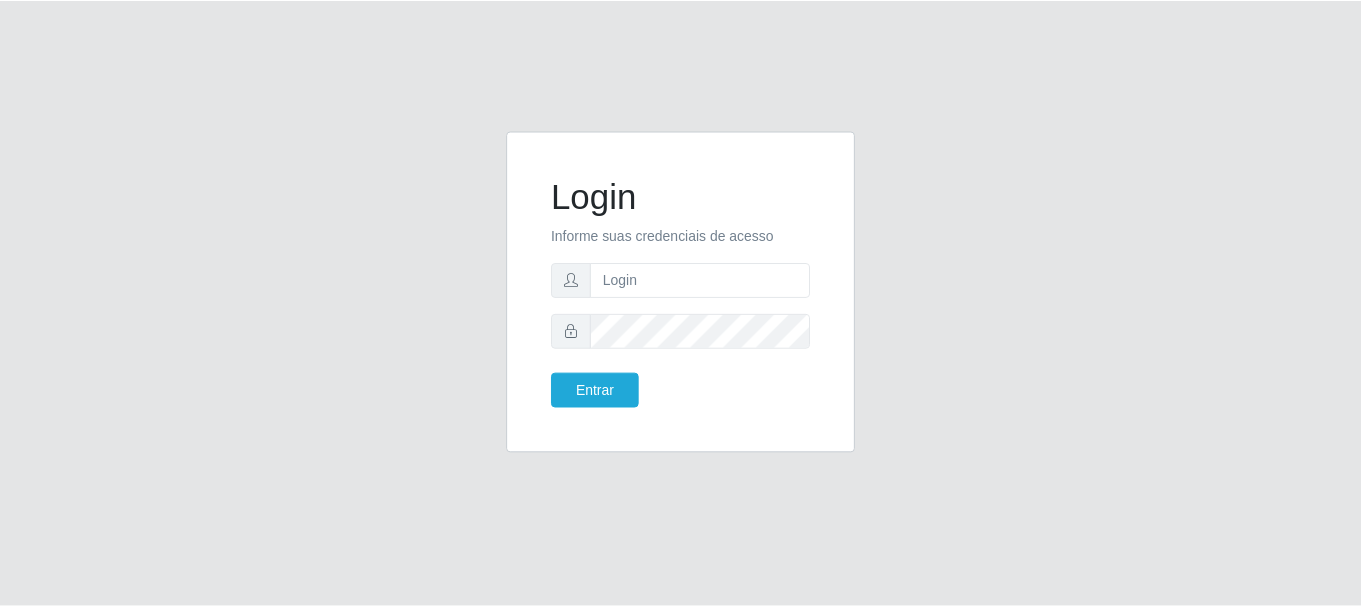 scroll, scrollTop: 0, scrollLeft: 0, axis: both 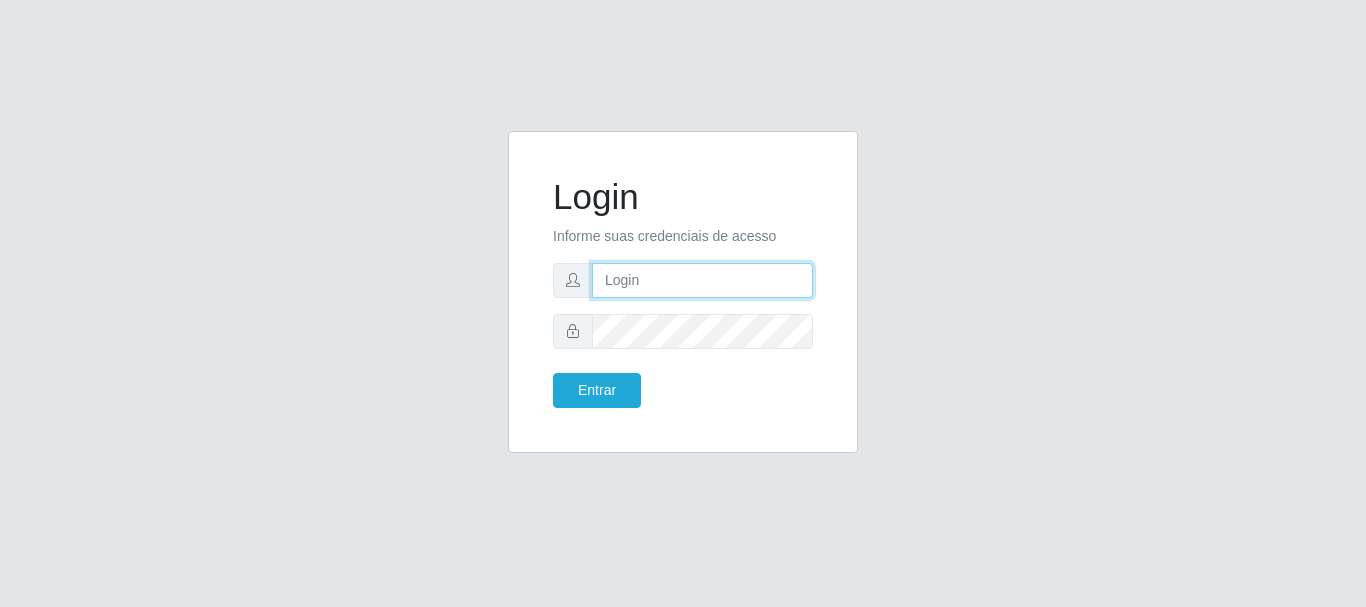 click at bounding box center (702, 280) 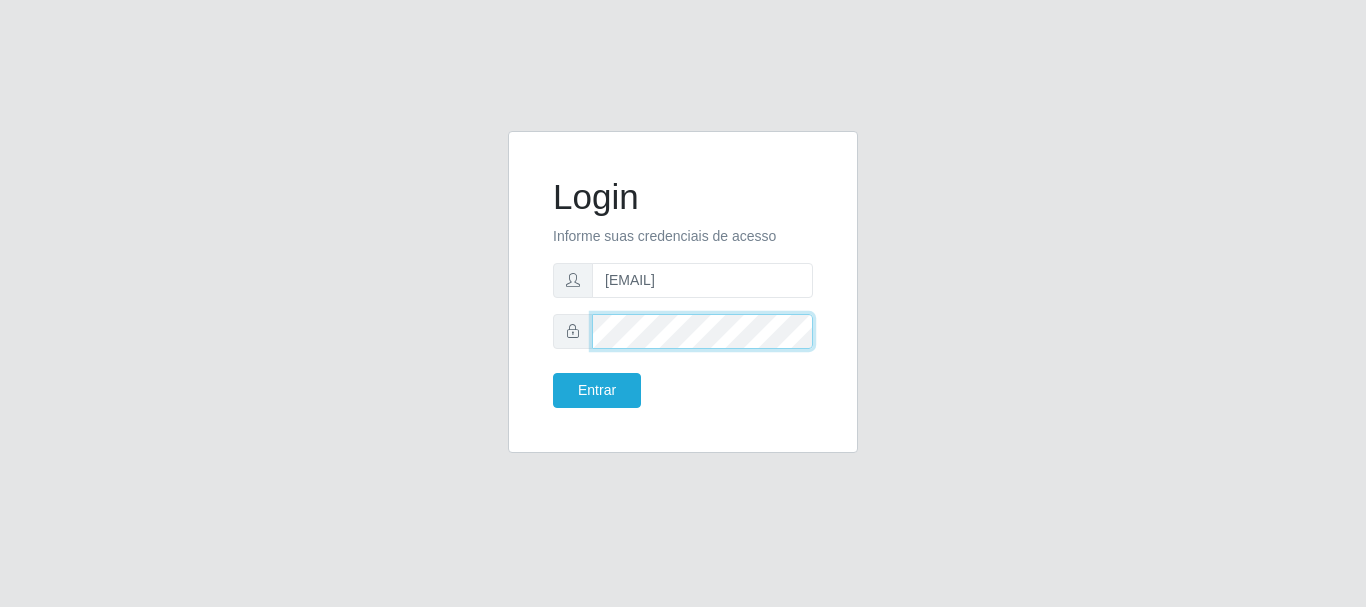 click on "Entrar" at bounding box center [597, 390] 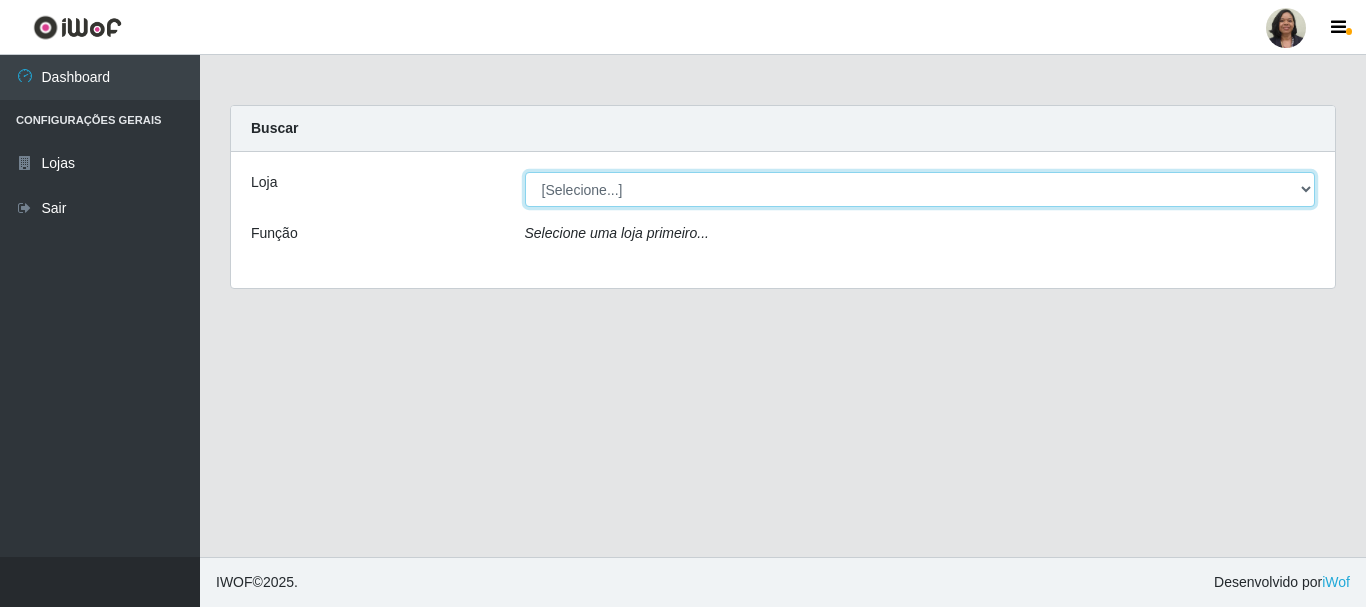 click on "[Selecione...] SuperFácil Atacado - Rodoviária" at bounding box center (920, 189) 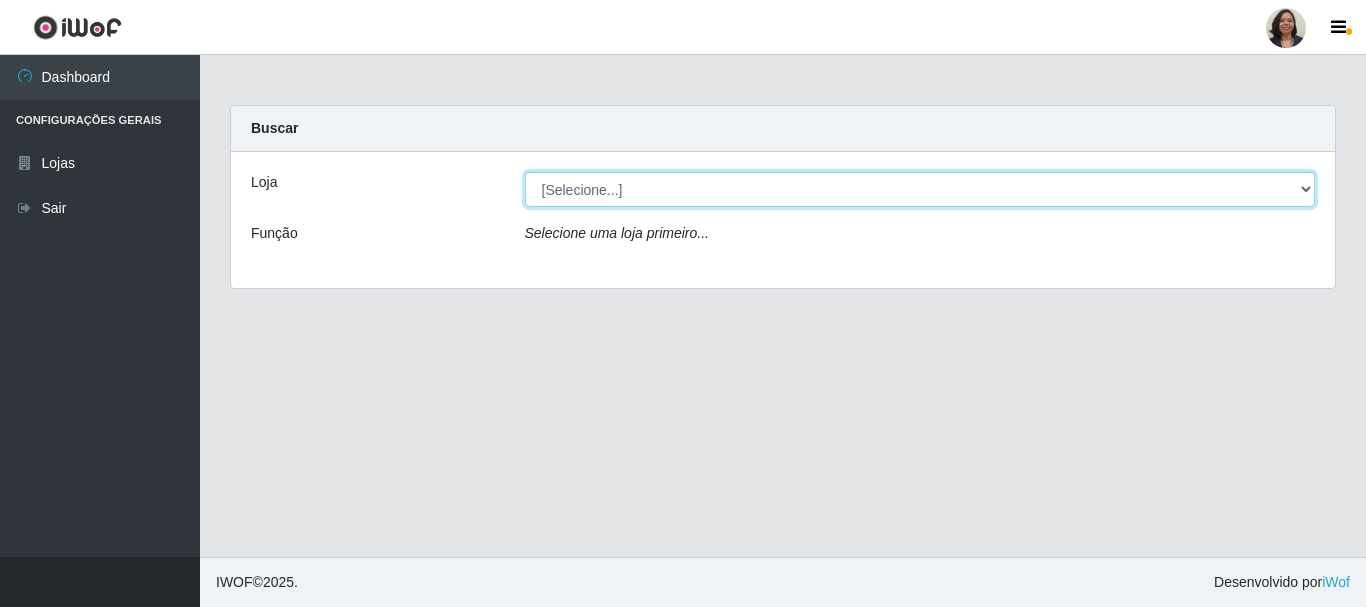 select on "400" 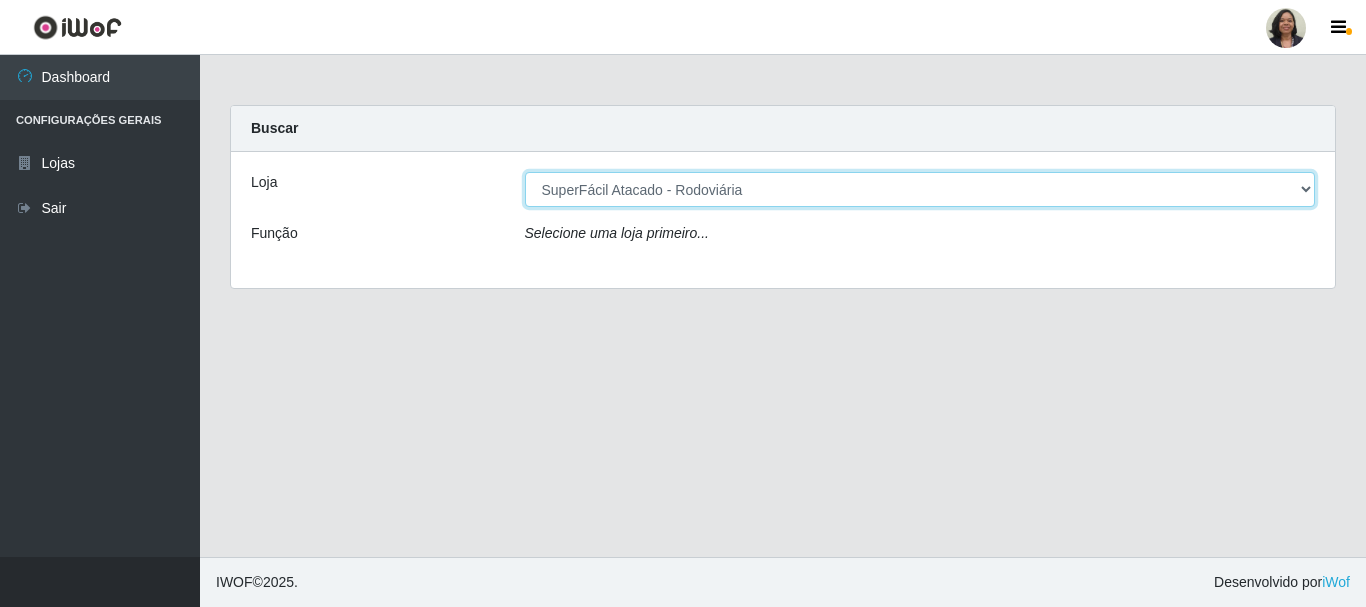 click on "[Selecione...] SuperFácil Atacado - Rodoviária" at bounding box center [920, 189] 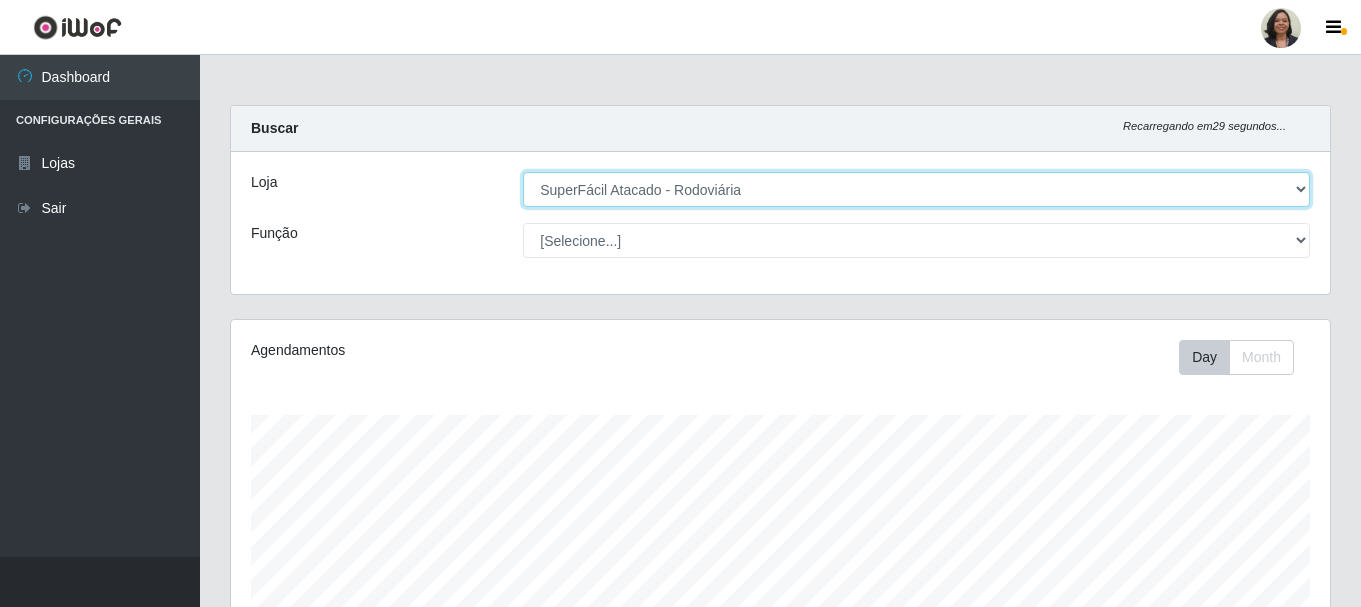 scroll, scrollTop: 999585, scrollLeft: 998901, axis: both 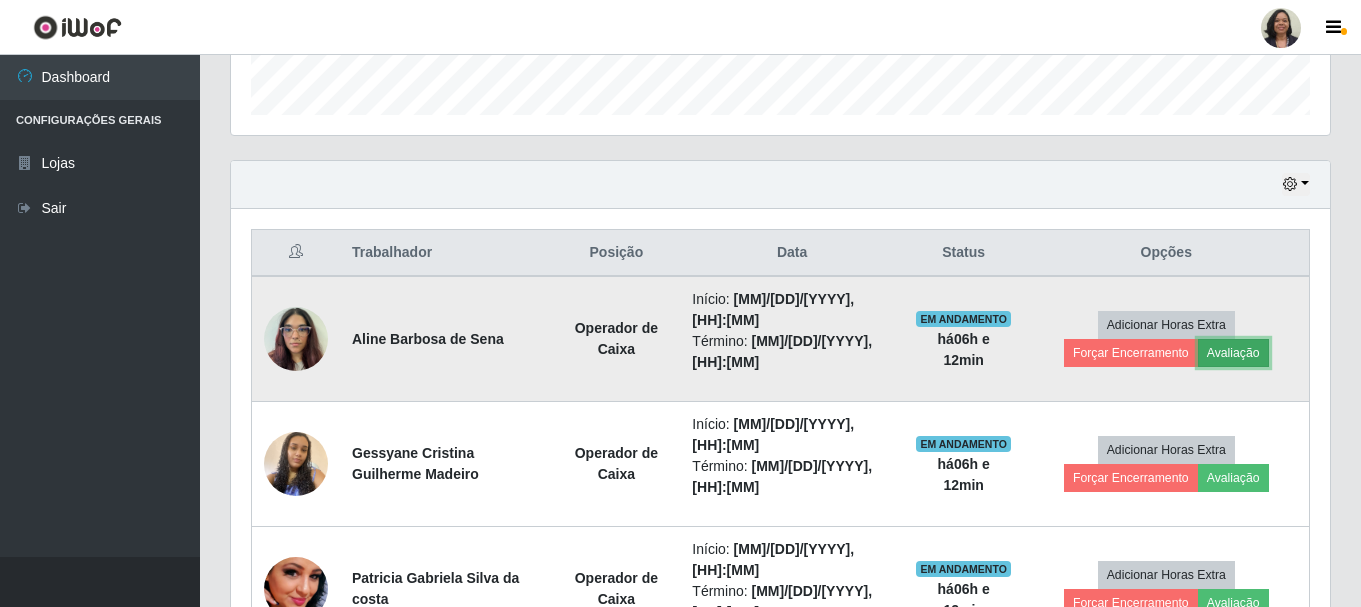 click on "Avaliação" at bounding box center [1233, 353] 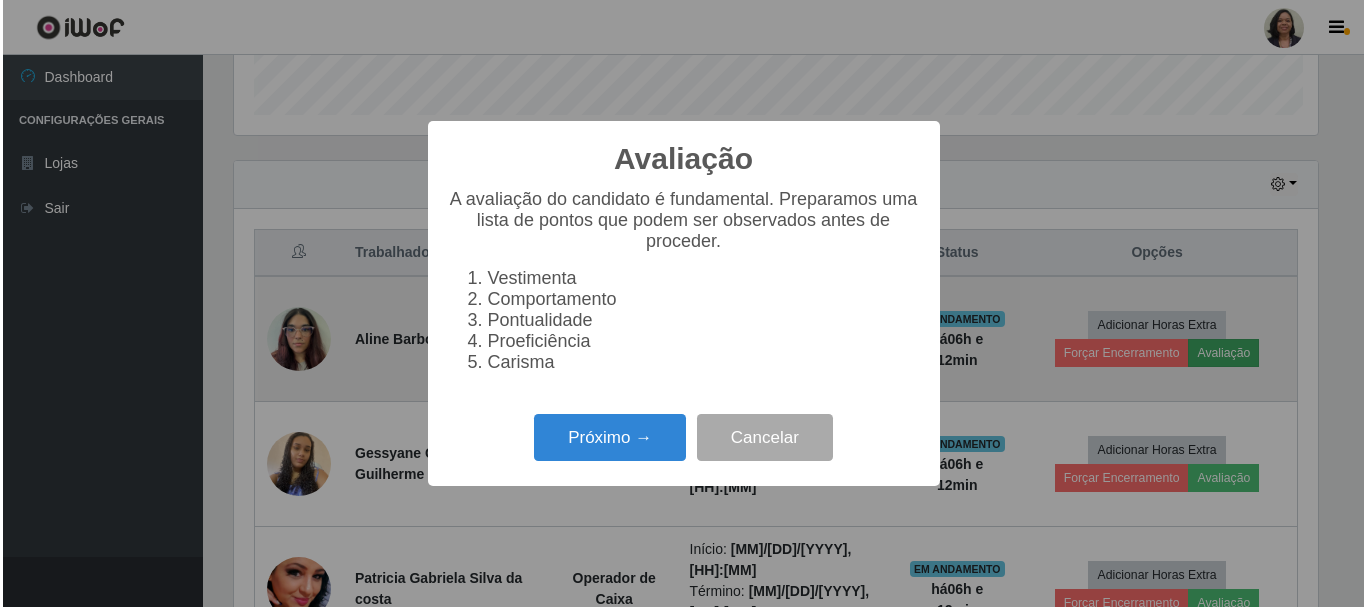 scroll, scrollTop: 999585, scrollLeft: 998911, axis: both 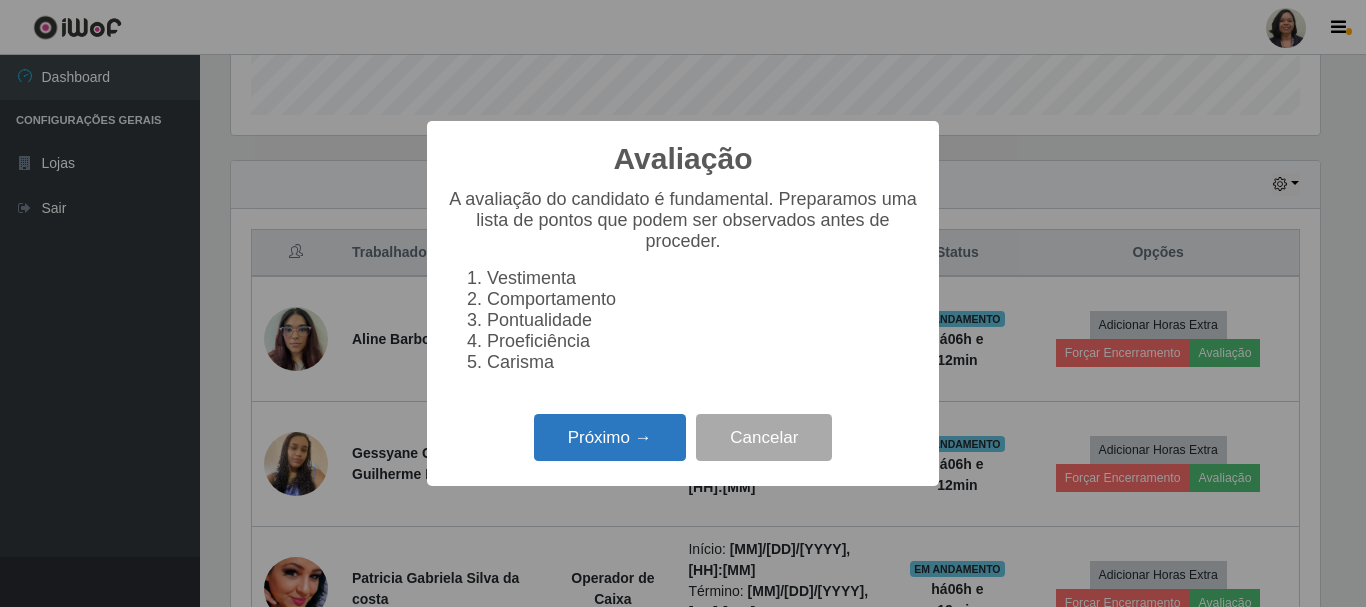 click on "Próximo →" at bounding box center (610, 437) 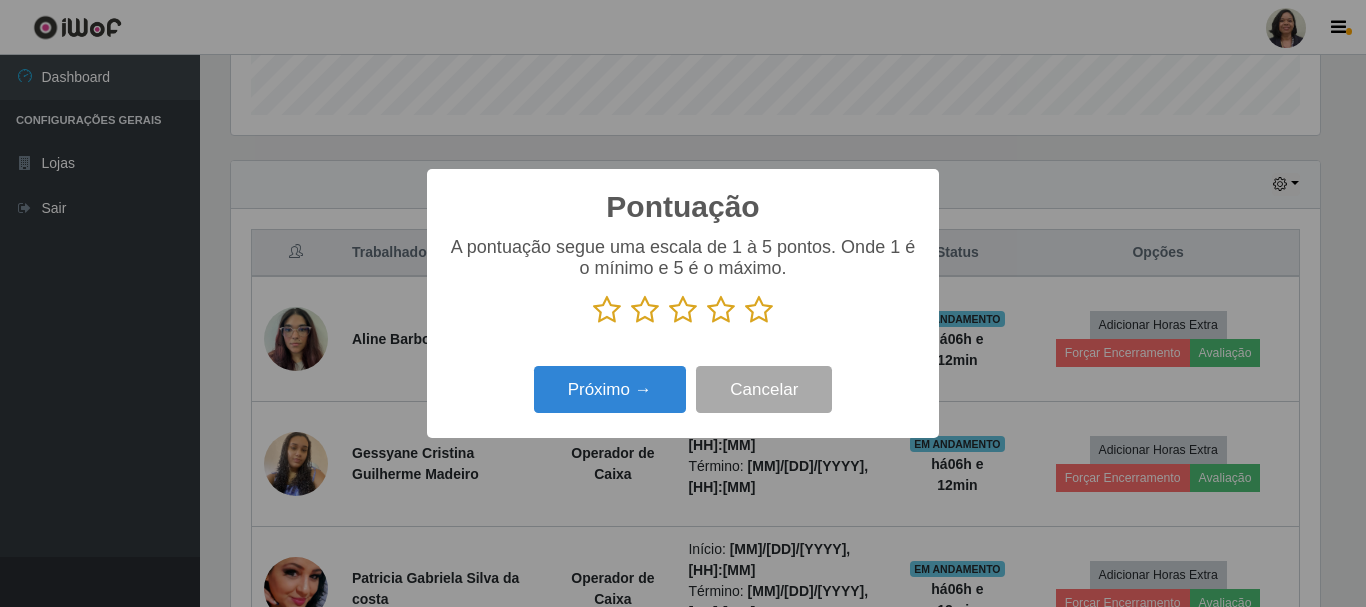 click at bounding box center (759, 310) 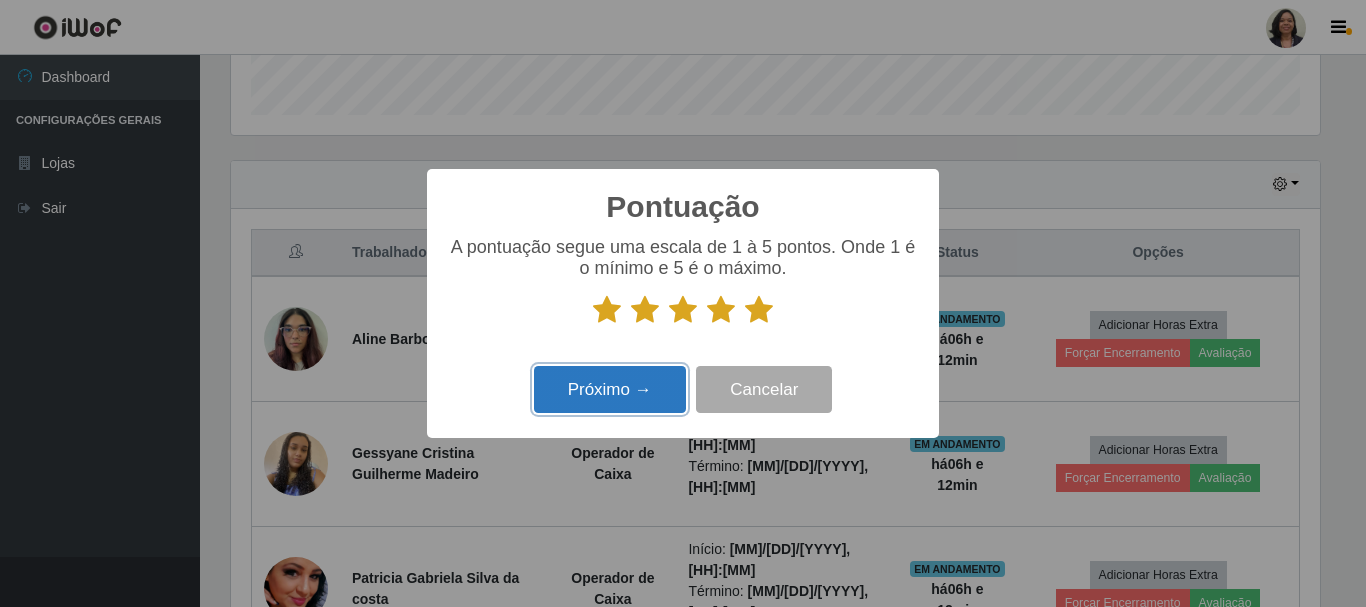click on "Próximo →" at bounding box center [610, 389] 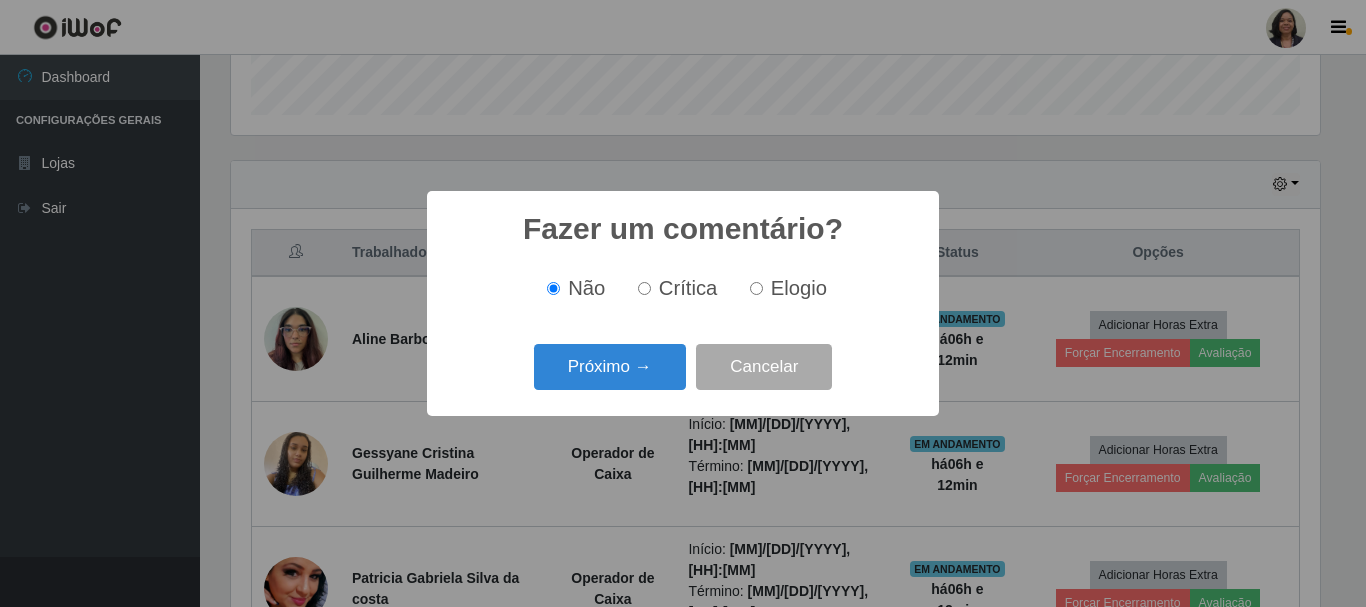 scroll, scrollTop: 999585, scrollLeft: 998911, axis: both 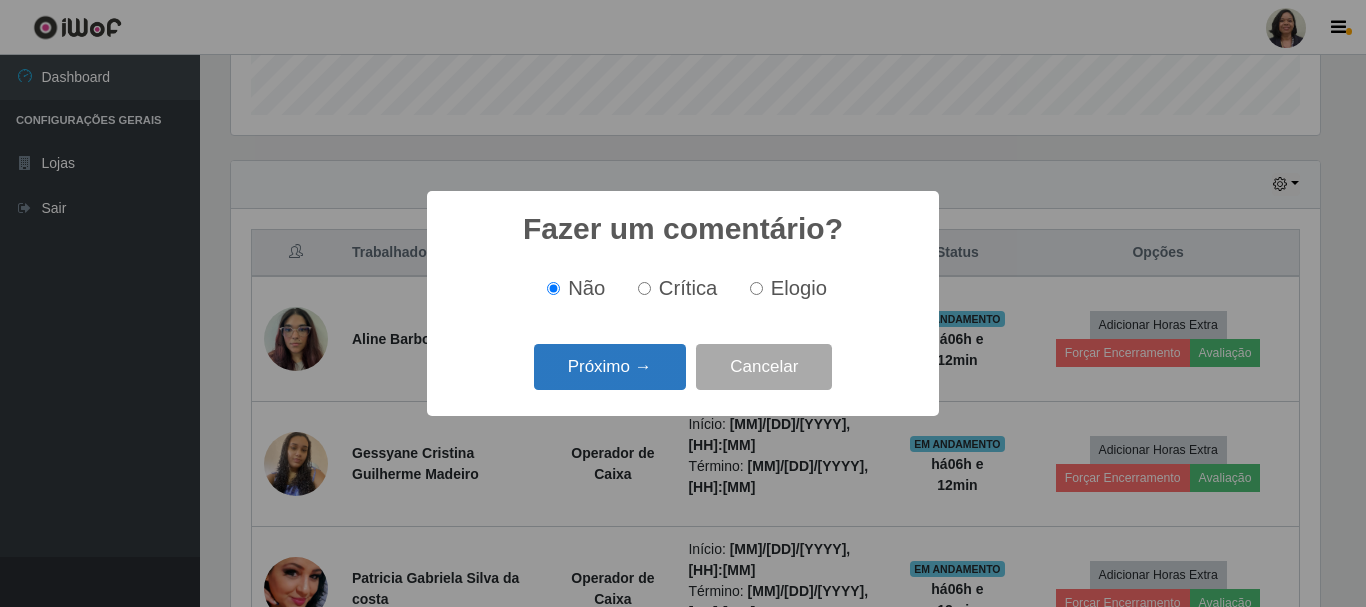 click on "Próximo →" at bounding box center (610, 367) 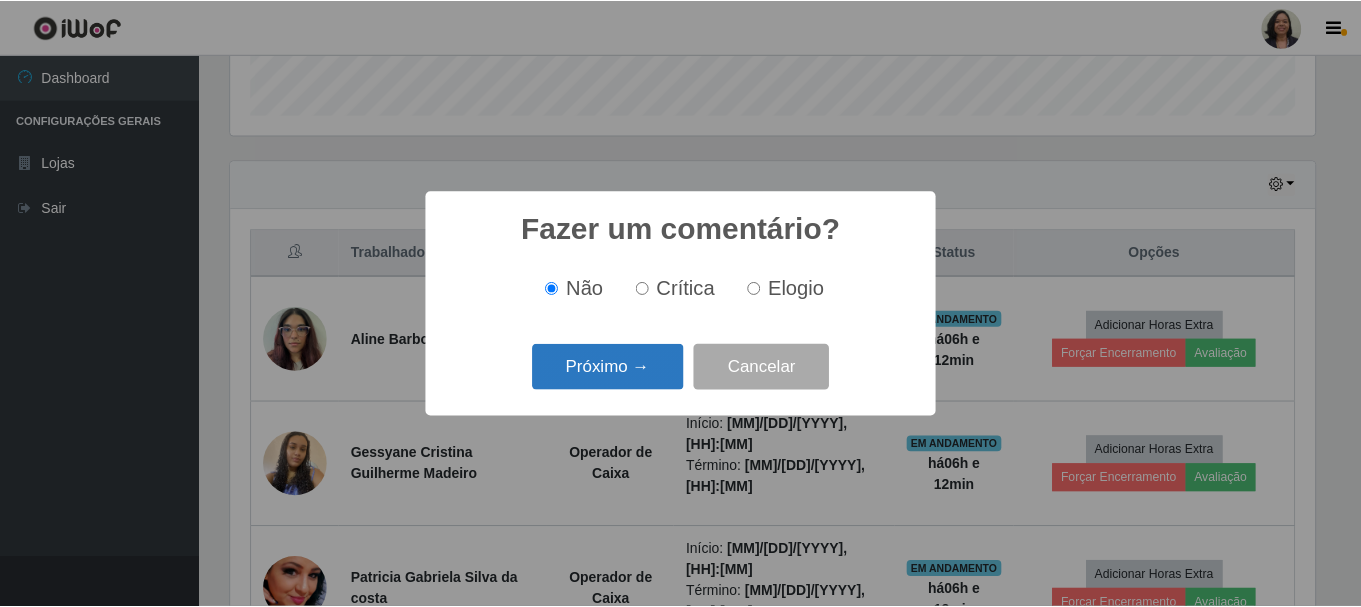 scroll, scrollTop: 999585, scrollLeft: 998911, axis: both 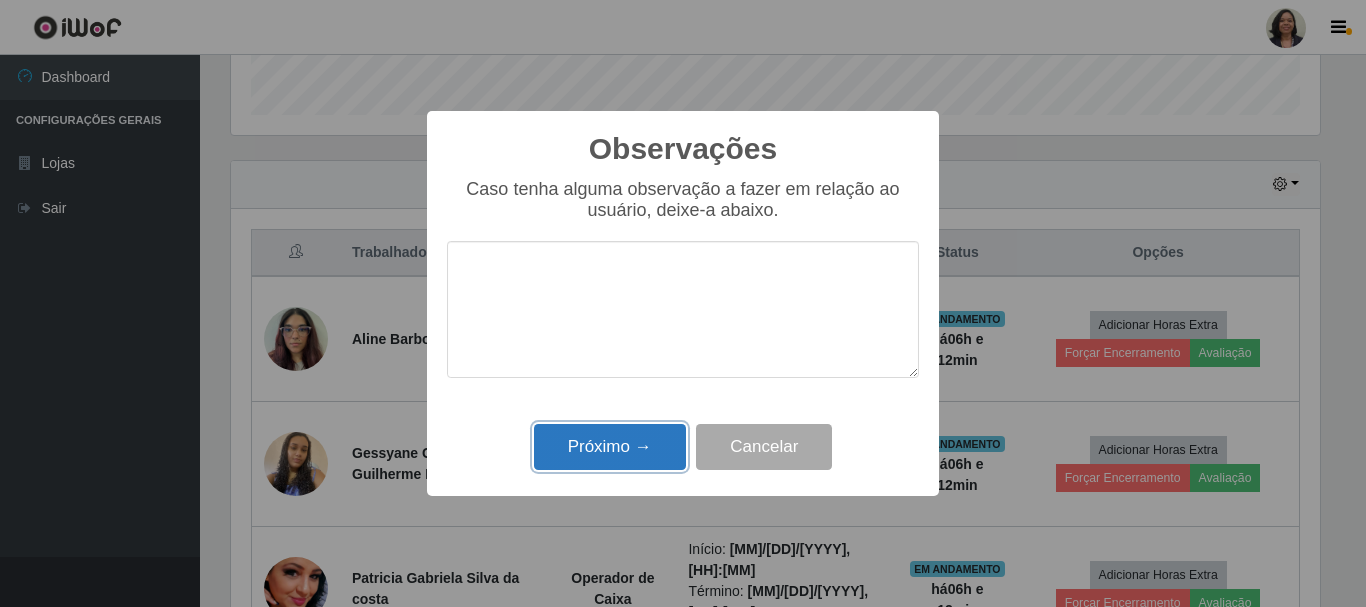 click on "Próximo →" at bounding box center [610, 447] 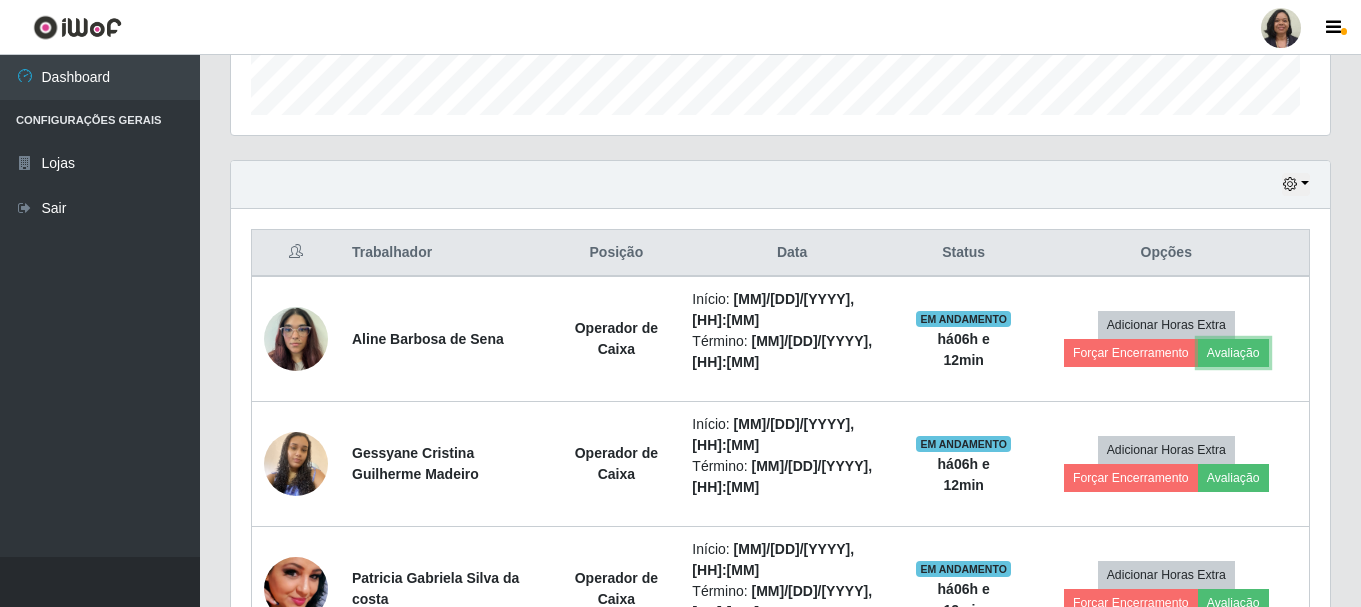 scroll, scrollTop: 999585, scrollLeft: 998901, axis: both 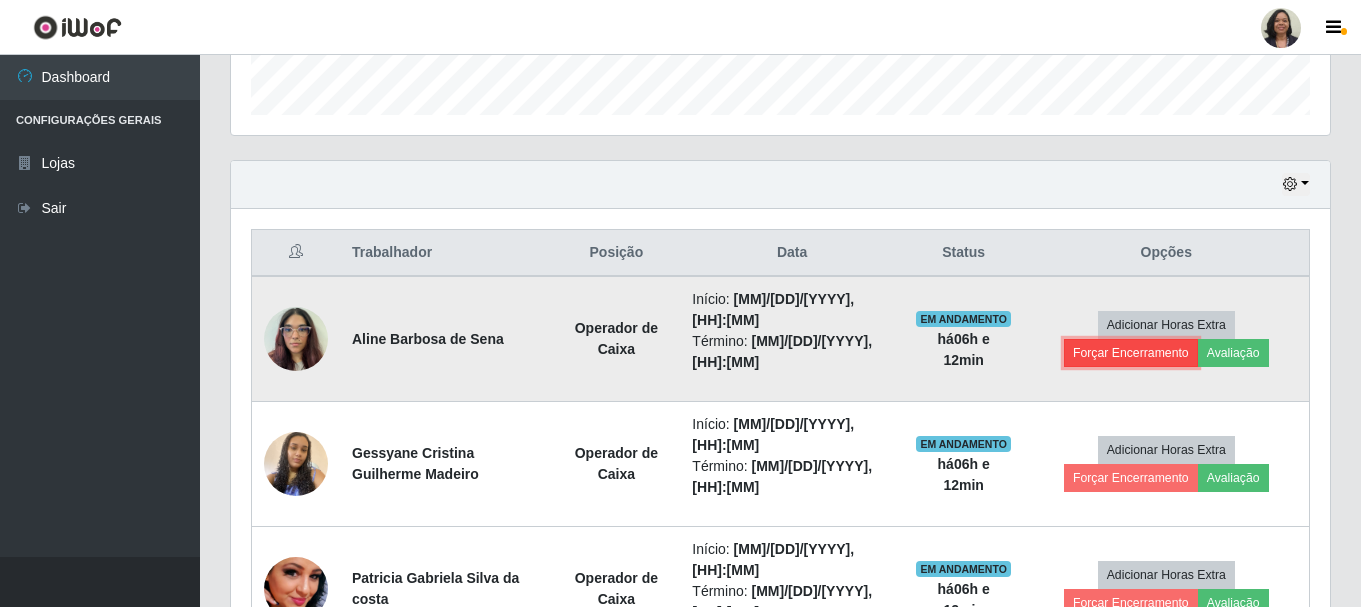 click on "Forçar Encerramento" at bounding box center (1131, 353) 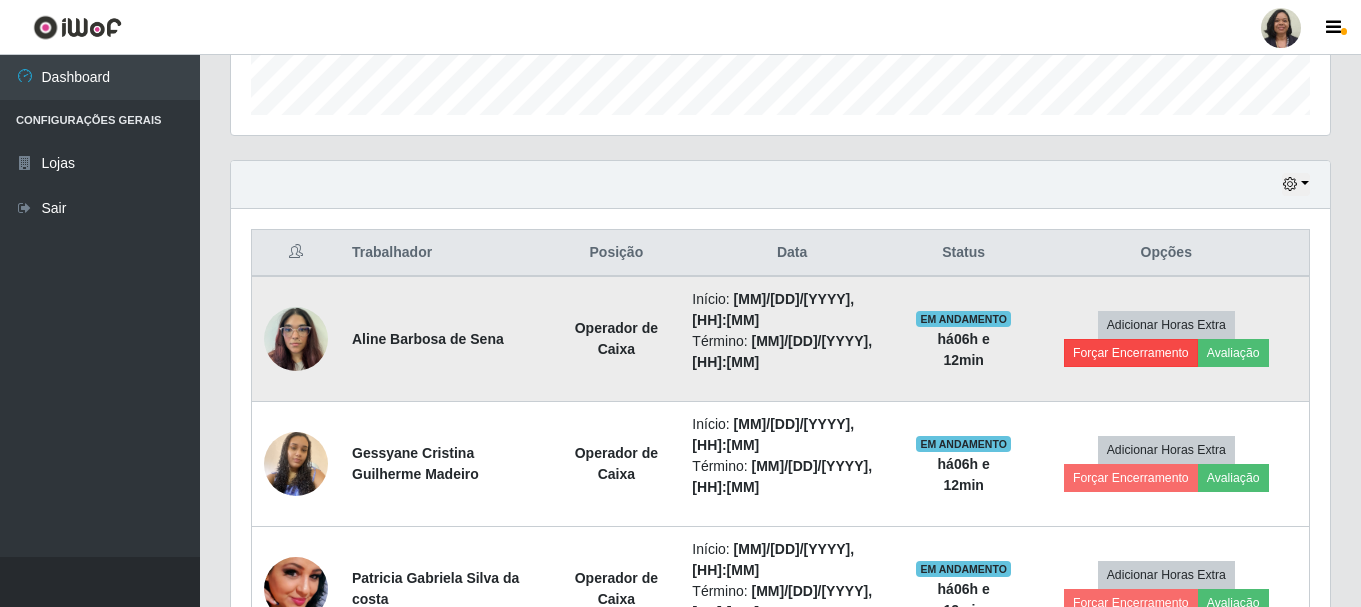 scroll, scrollTop: 999585, scrollLeft: 998911, axis: both 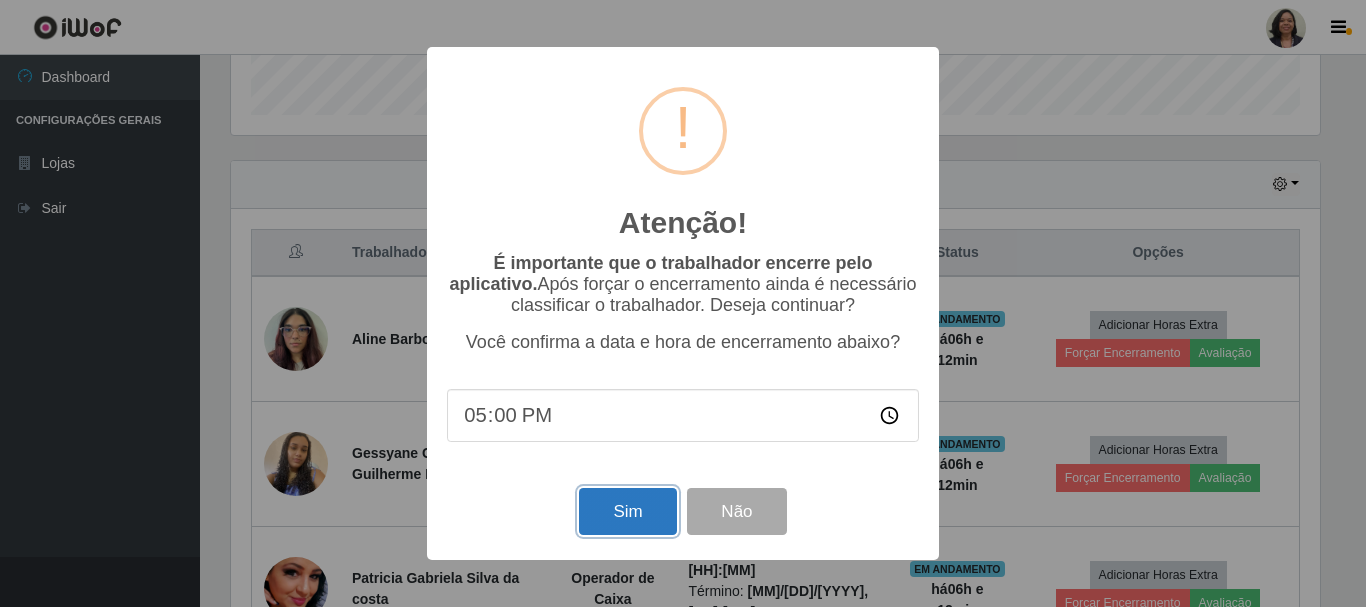 click on "Sim" at bounding box center (627, 511) 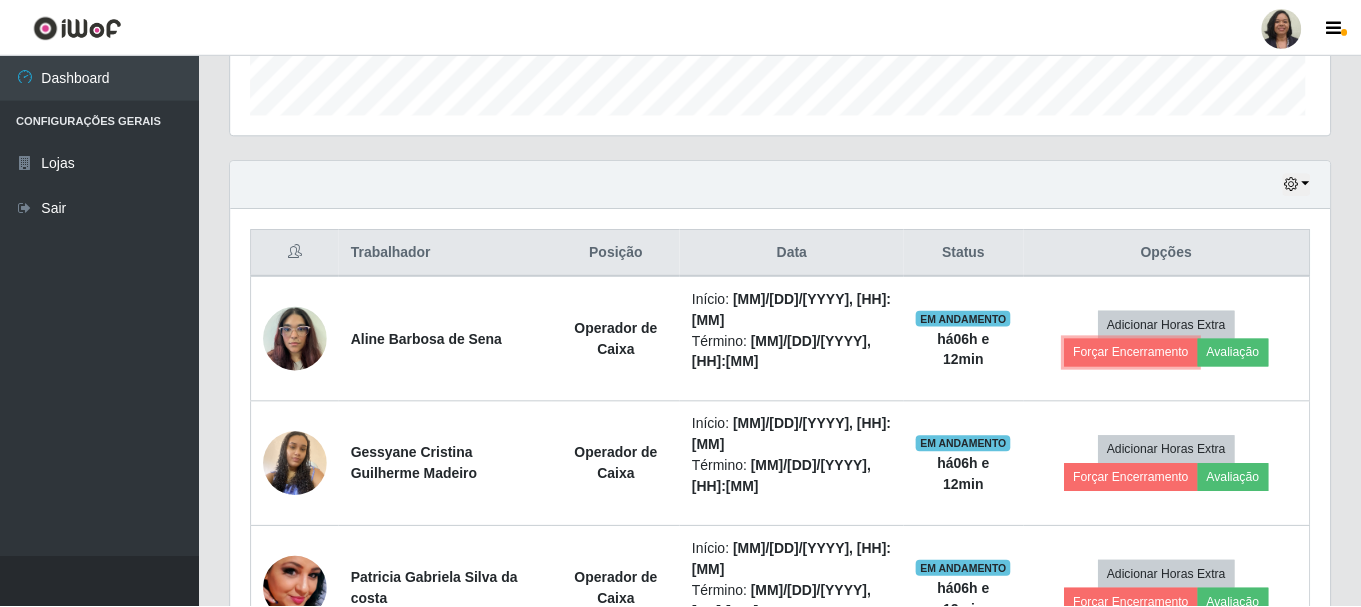 scroll, scrollTop: 999585, scrollLeft: 998901, axis: both 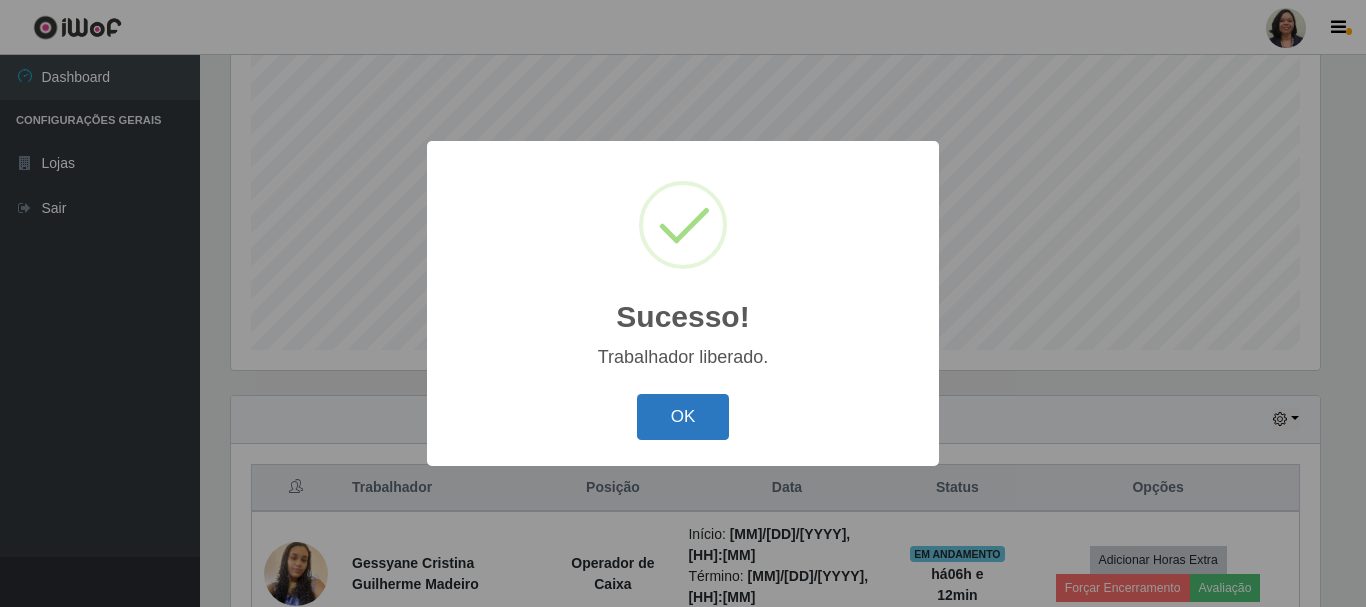 click on "OK" at bounding box center [683, 417] 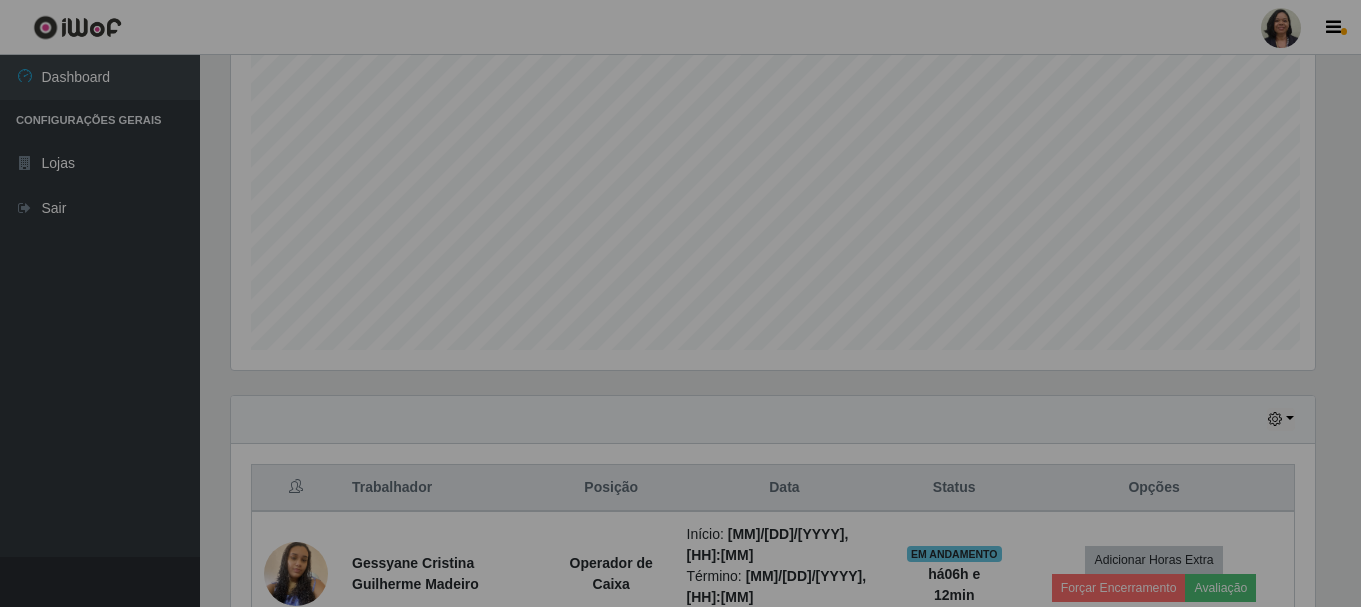 scroll, scrollTop: 999585, scrollLeft: 998901, axis: both 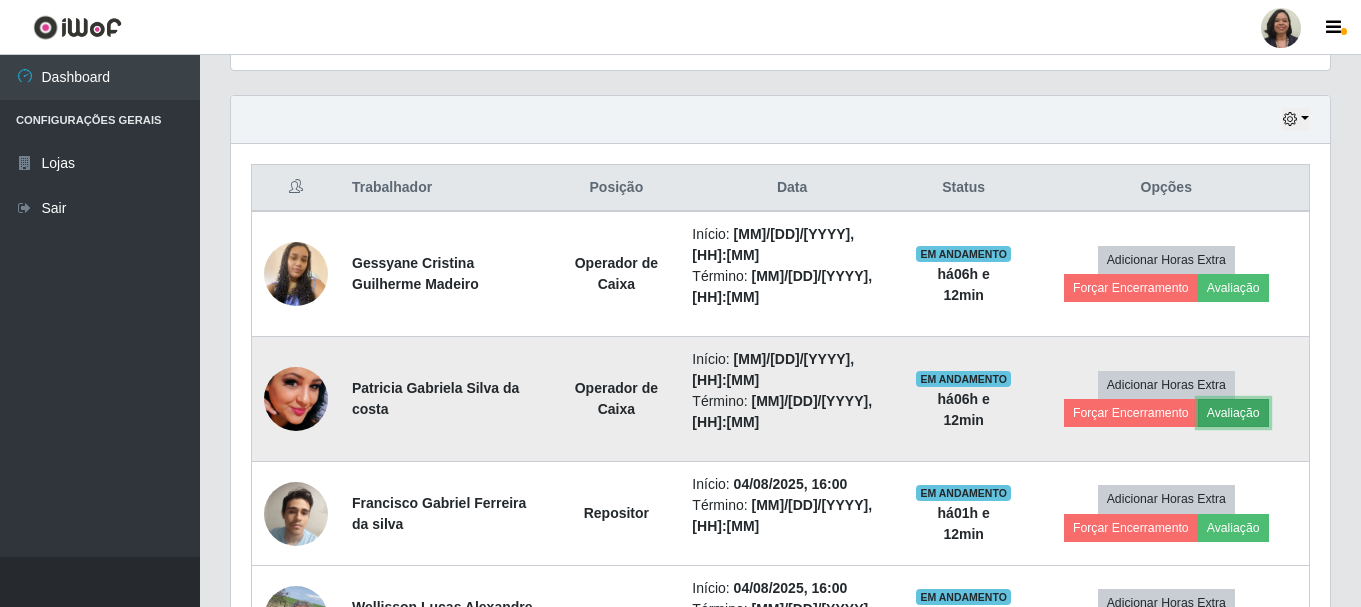 click on "Avaliação" at bounding box center (1233, 413) 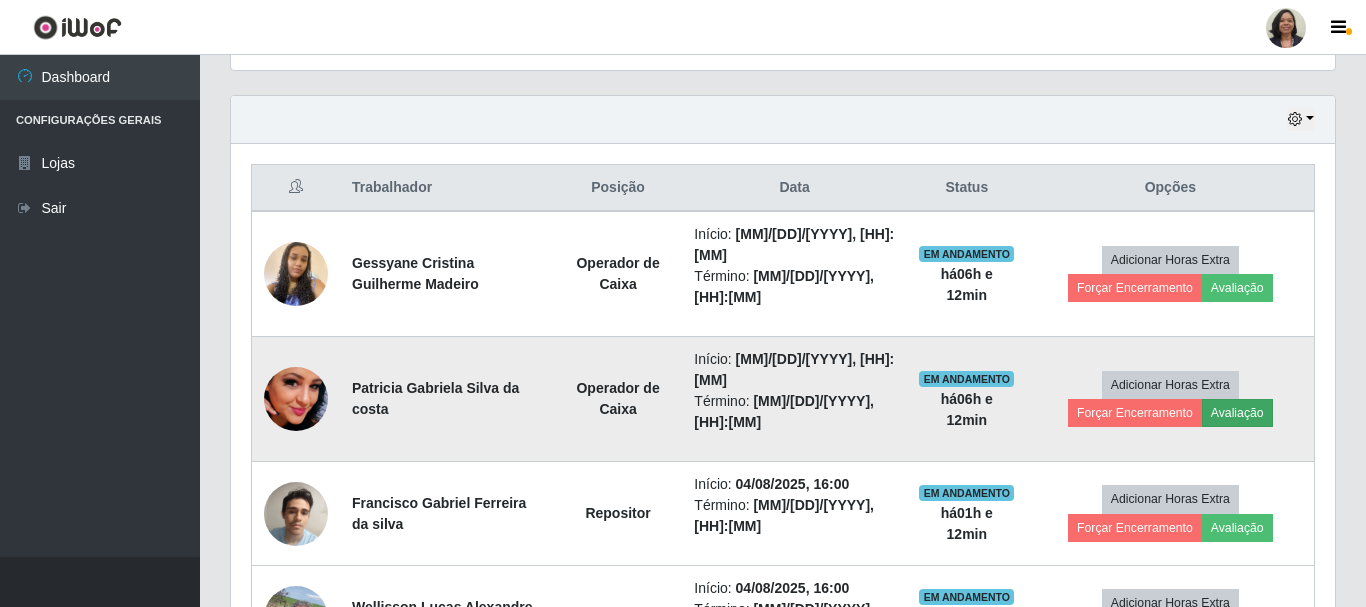 scroll, scrollTop: 999585, scrollLeft: 998911, axis: both 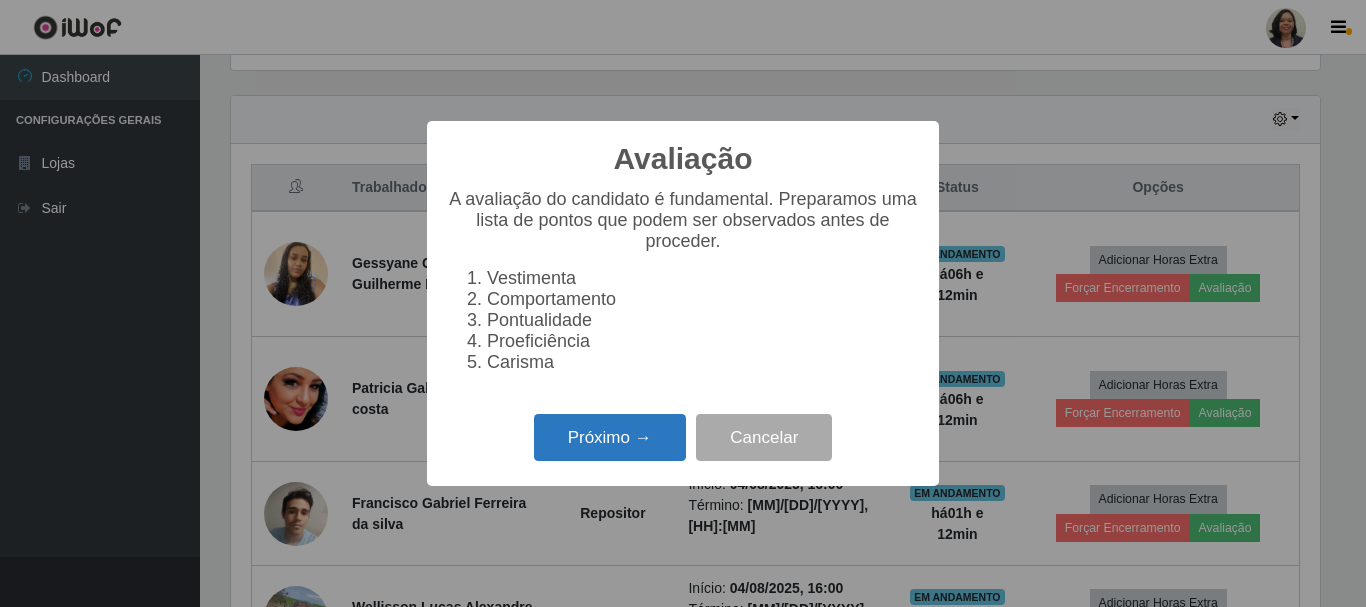click on "Próximo →" at bounding box center (610, 437) 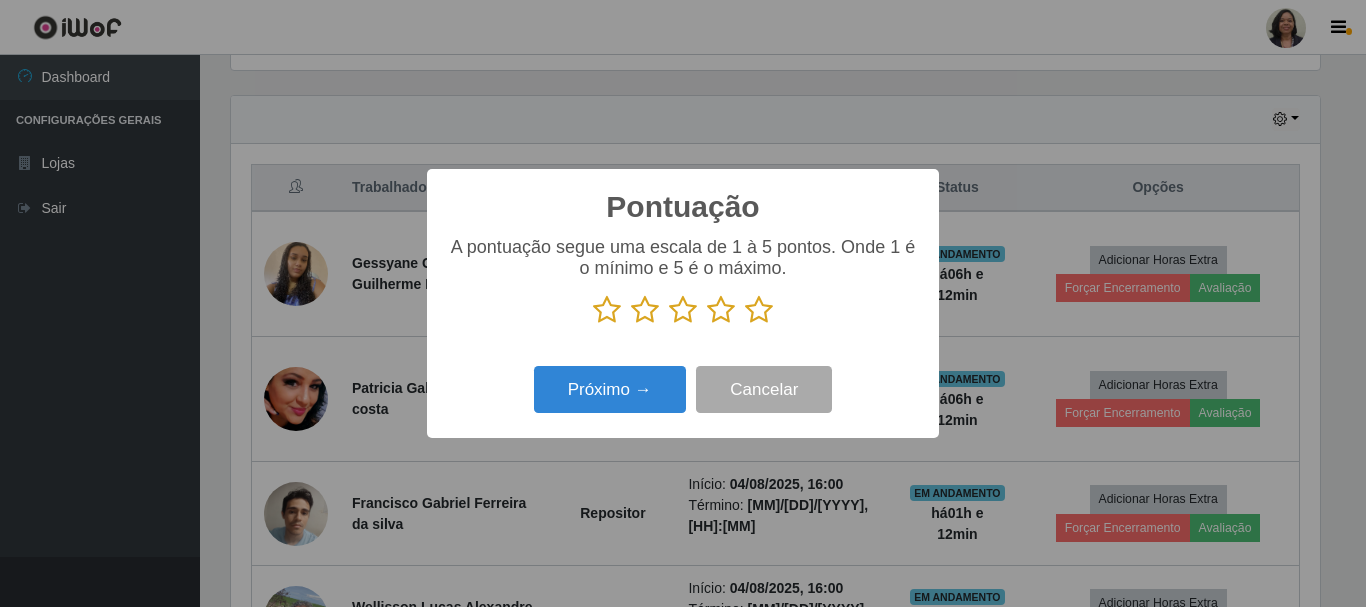 click at bounding box center [759, 310] 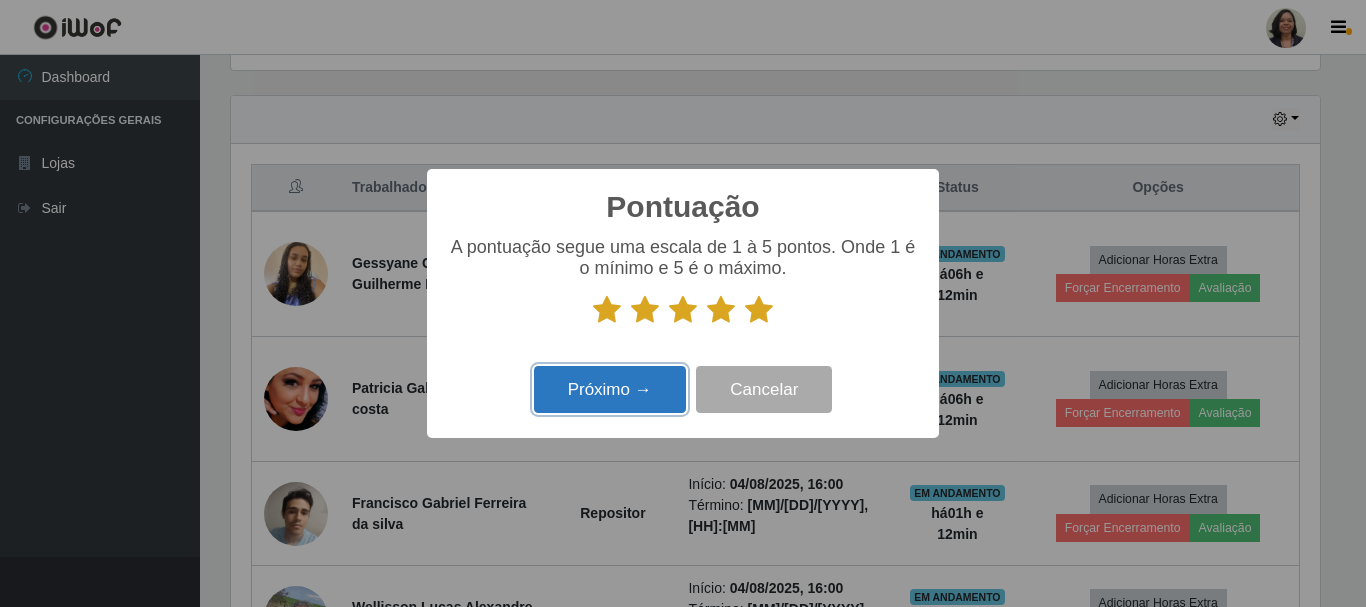 click on "Próximo →" at bounding box center (610, 389) 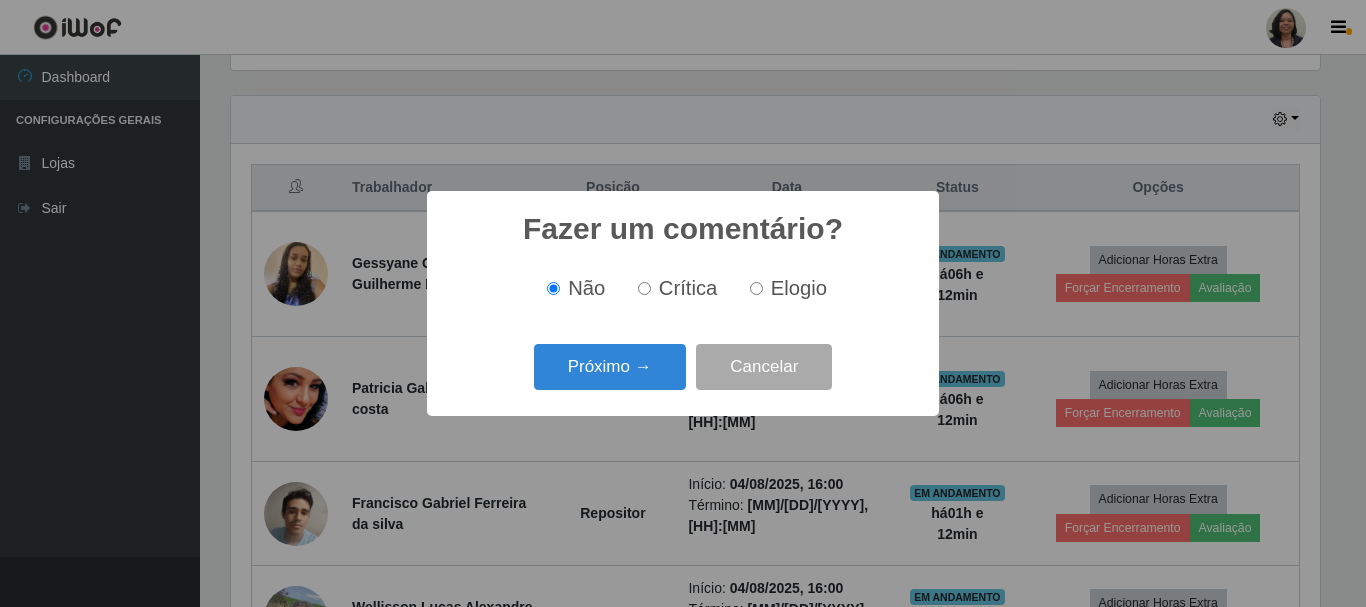 scroll, scrollTop: 999585, scrollLeft: 998911, axis: both 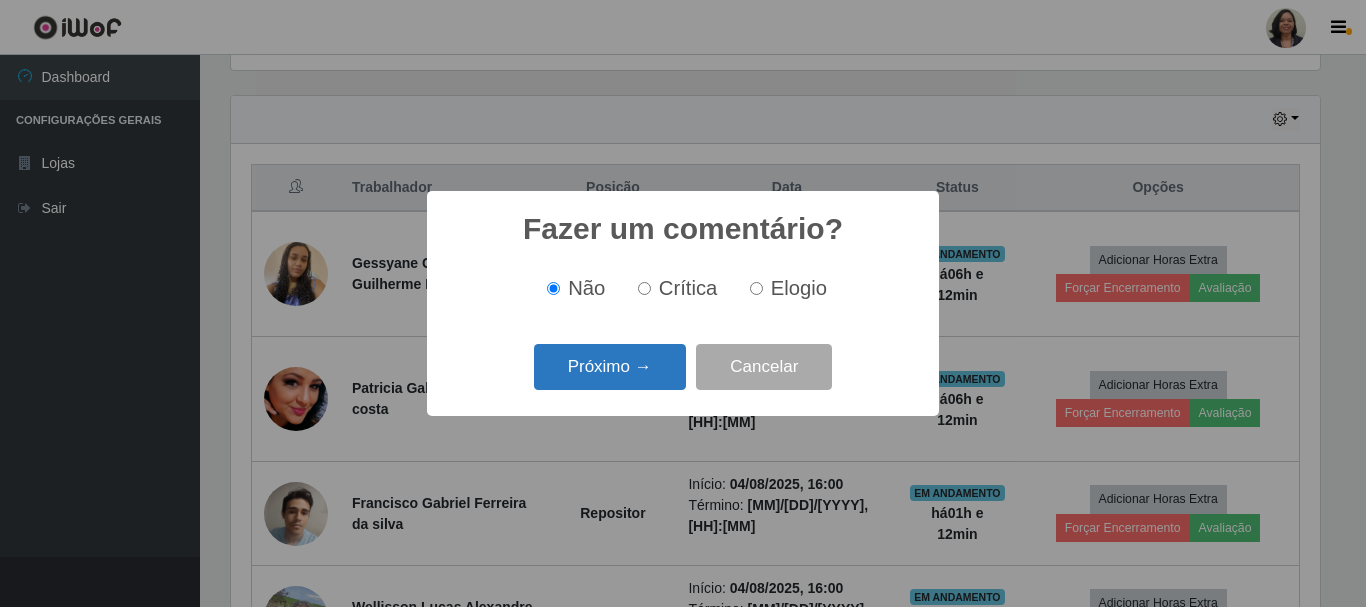 click on "Próximo →" at bounding box center [610, 367] 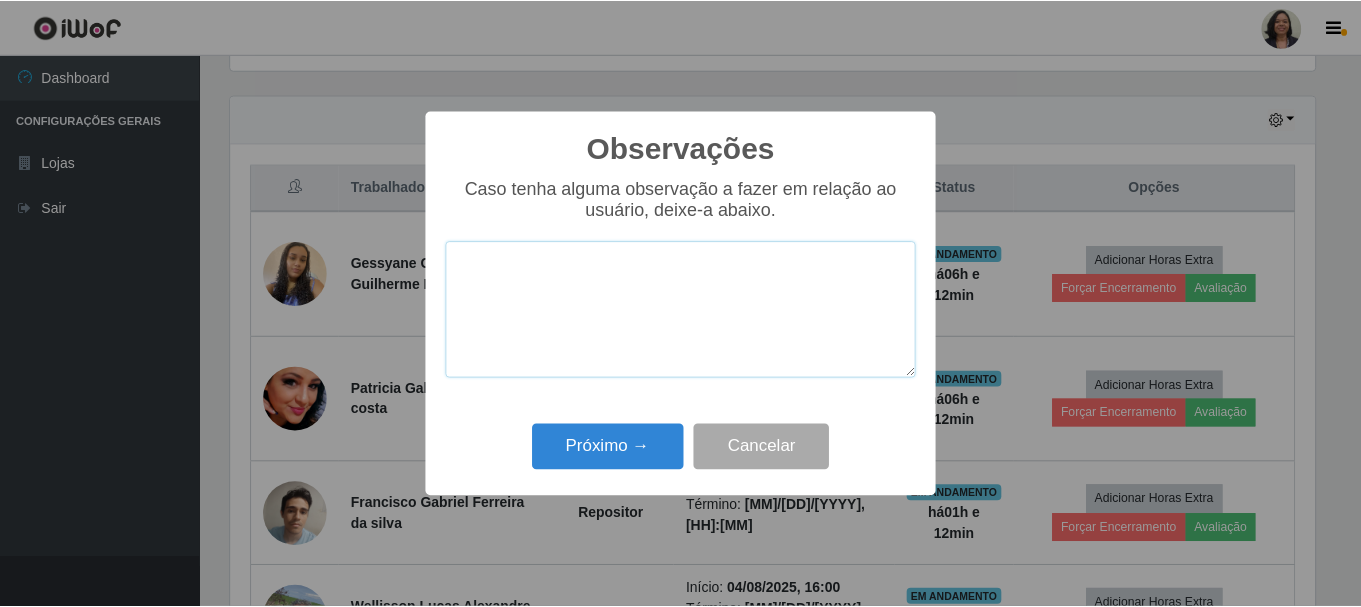 scroll, scrollTop: 999585, scrollLeft: 998911, axis: both 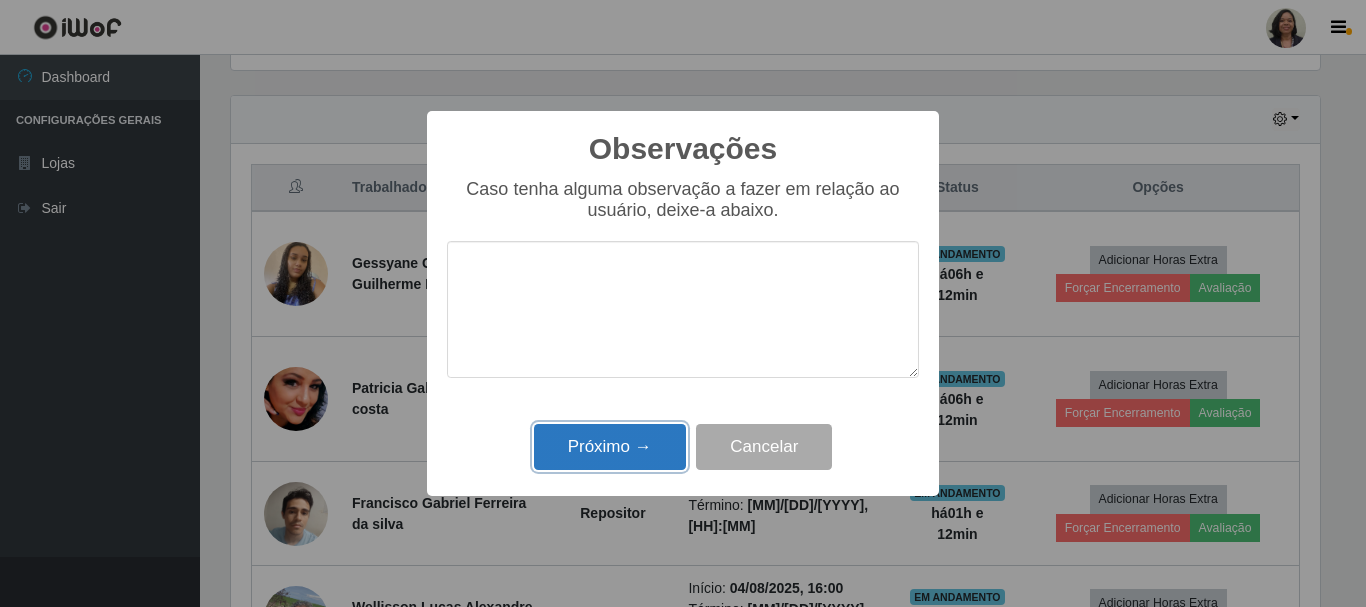 click on "Próximo →" at bounding box center (610, 447) 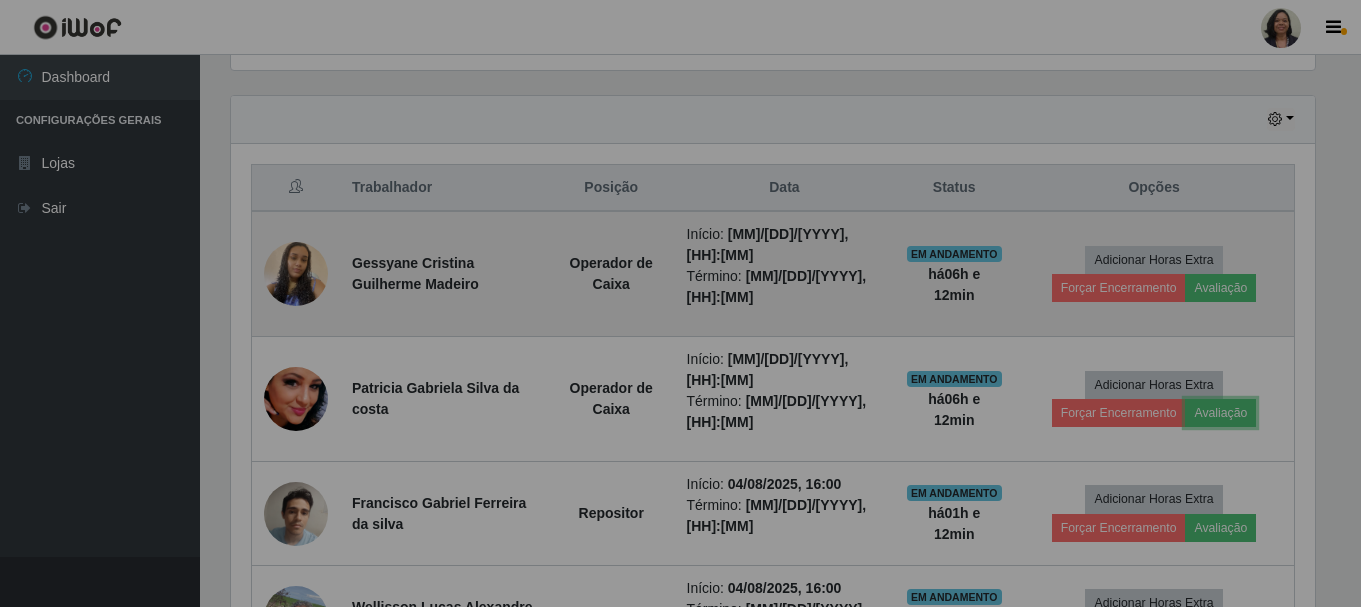scroll, scrollTop: 999585, scrollLeft: 998901, axis: both 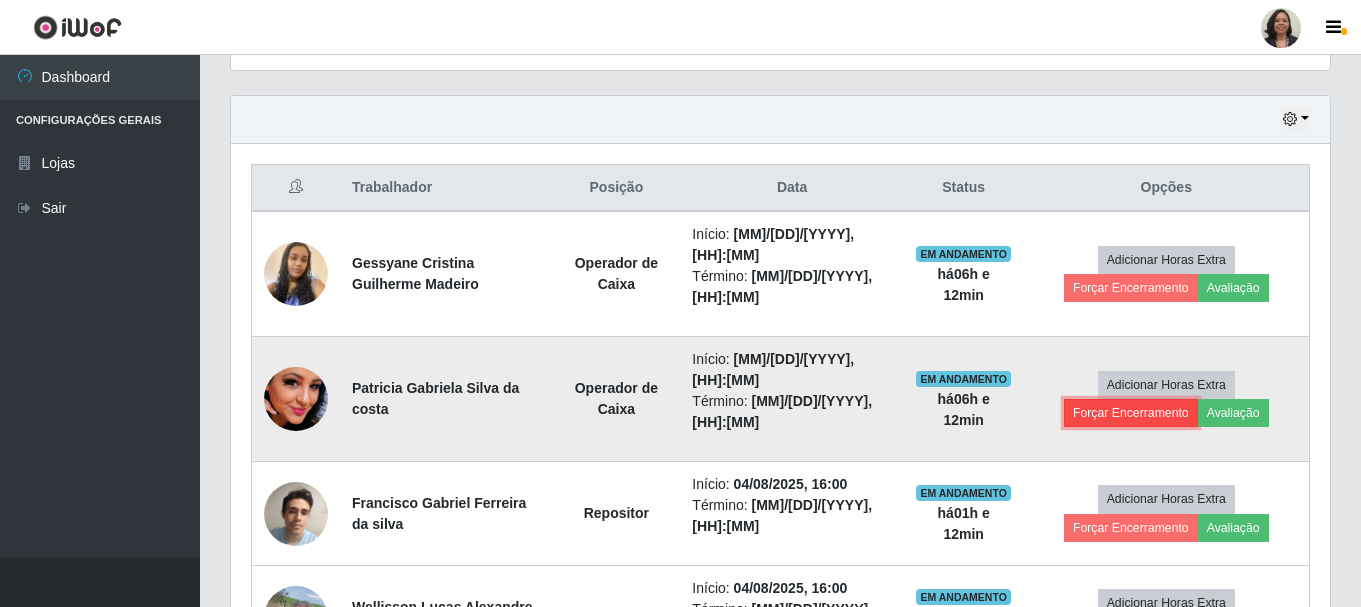 click on "Forçar Encerramento" at bounding box center [1131, 413] 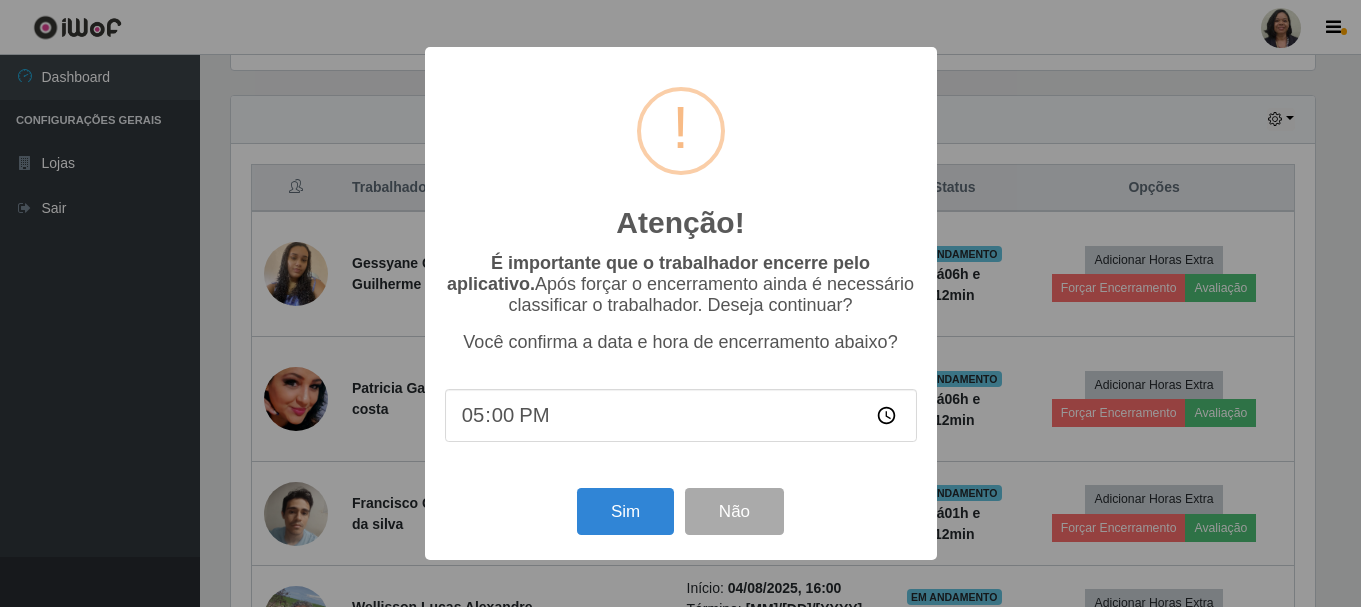 scroll, scrollTop: 999585, scrollLeft: 998911, axis: both 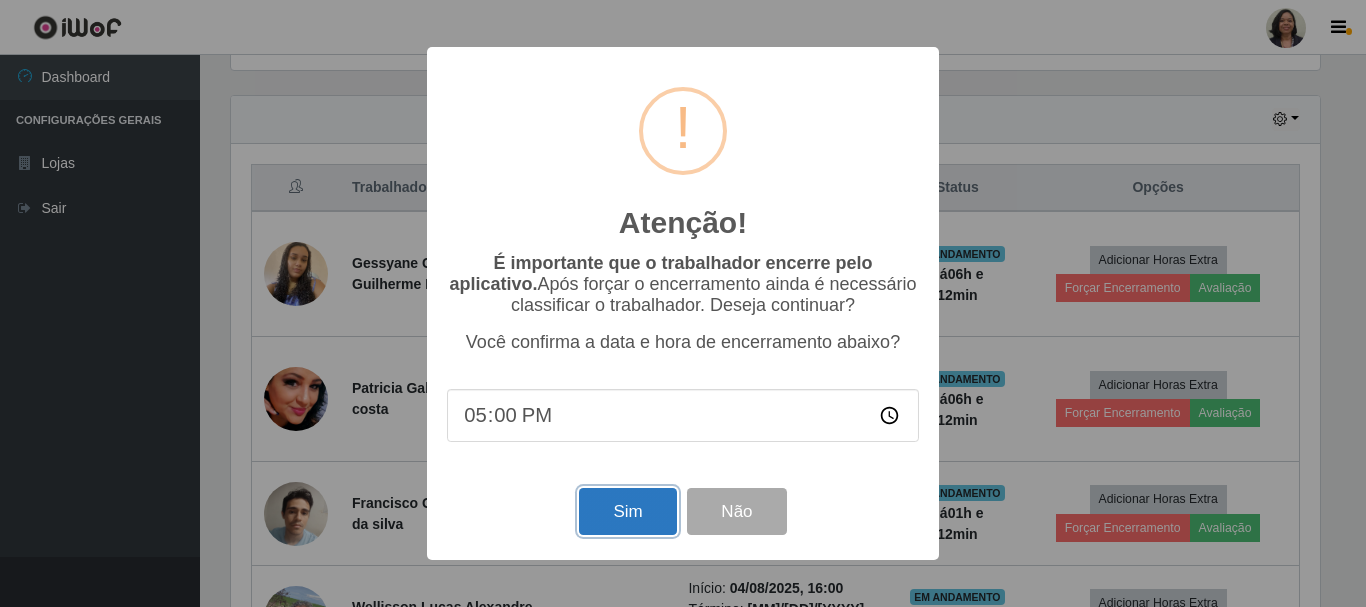 click on "Sim" at bounding box center [627, 511] 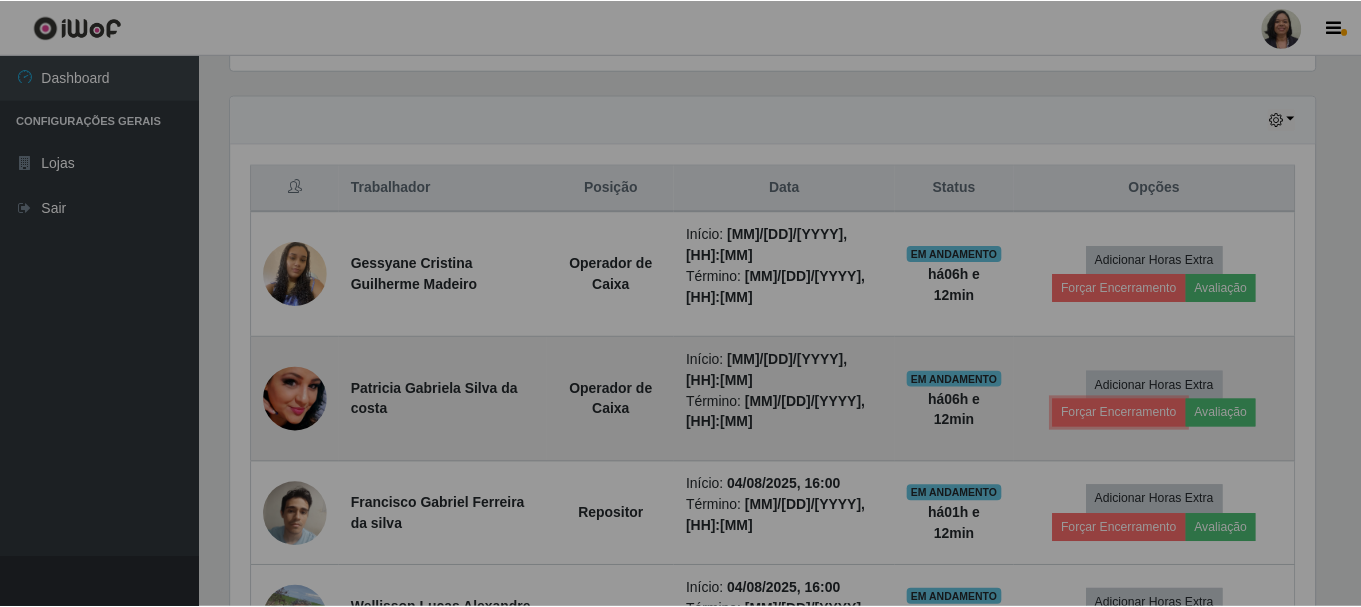 scroll 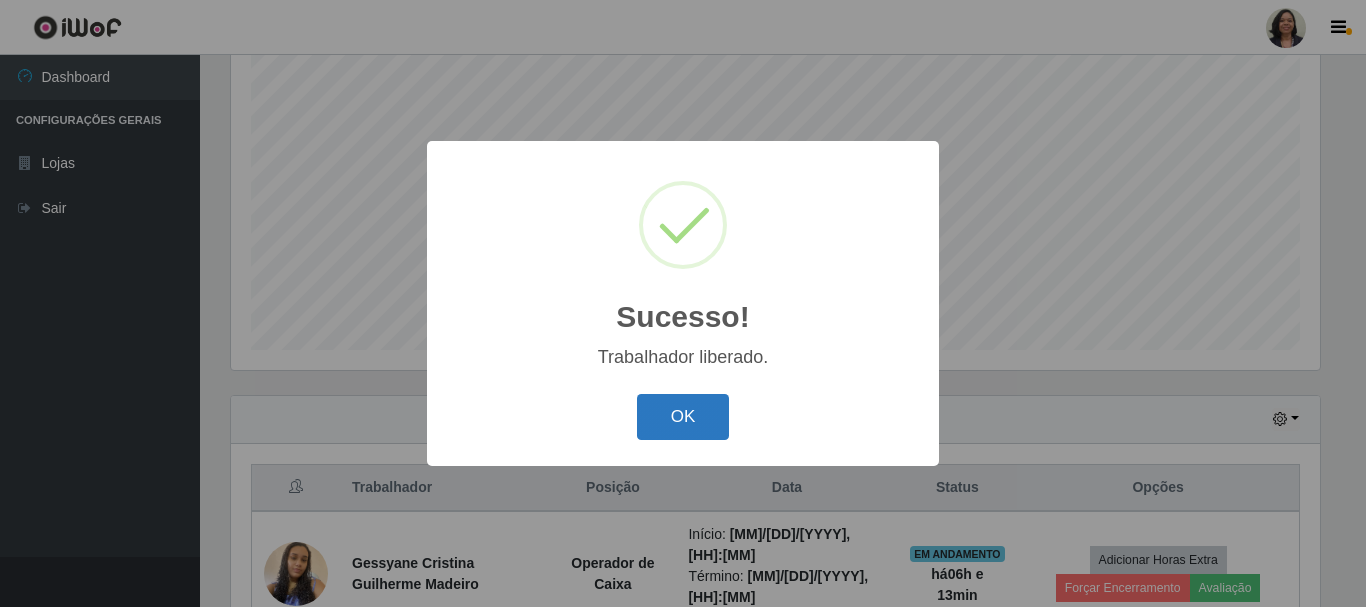 click on "OK" at bounding box center (683, 417) 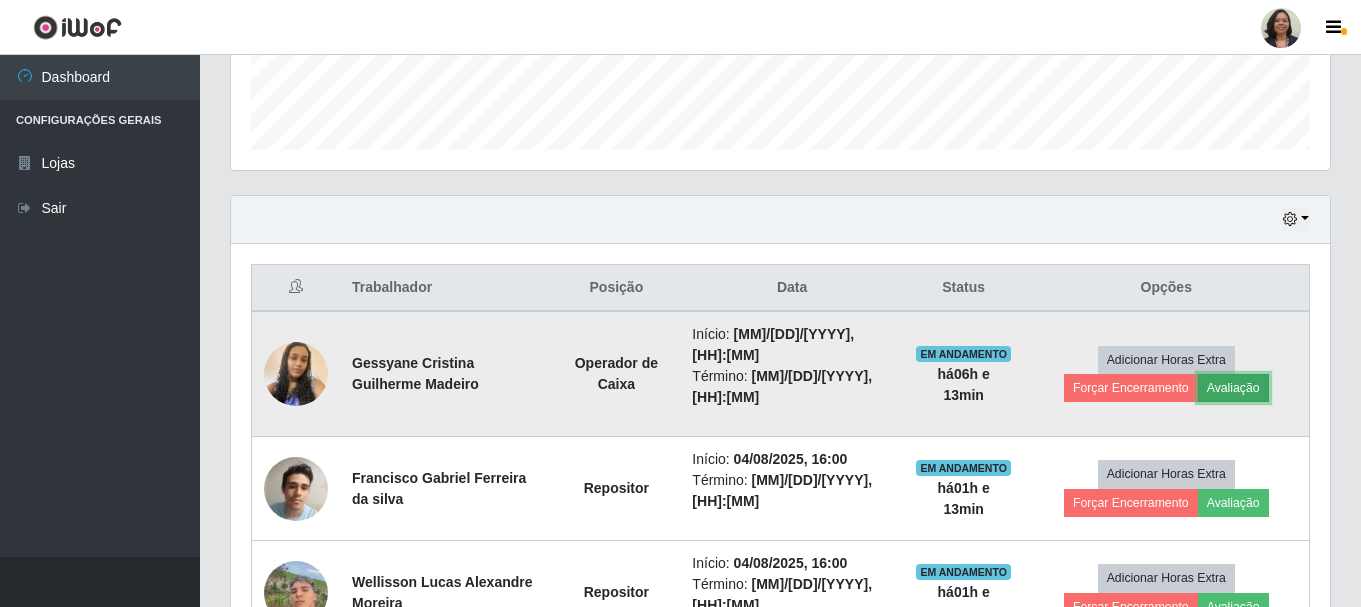 click on "Avaliação" at bounding box center (1233, 388) 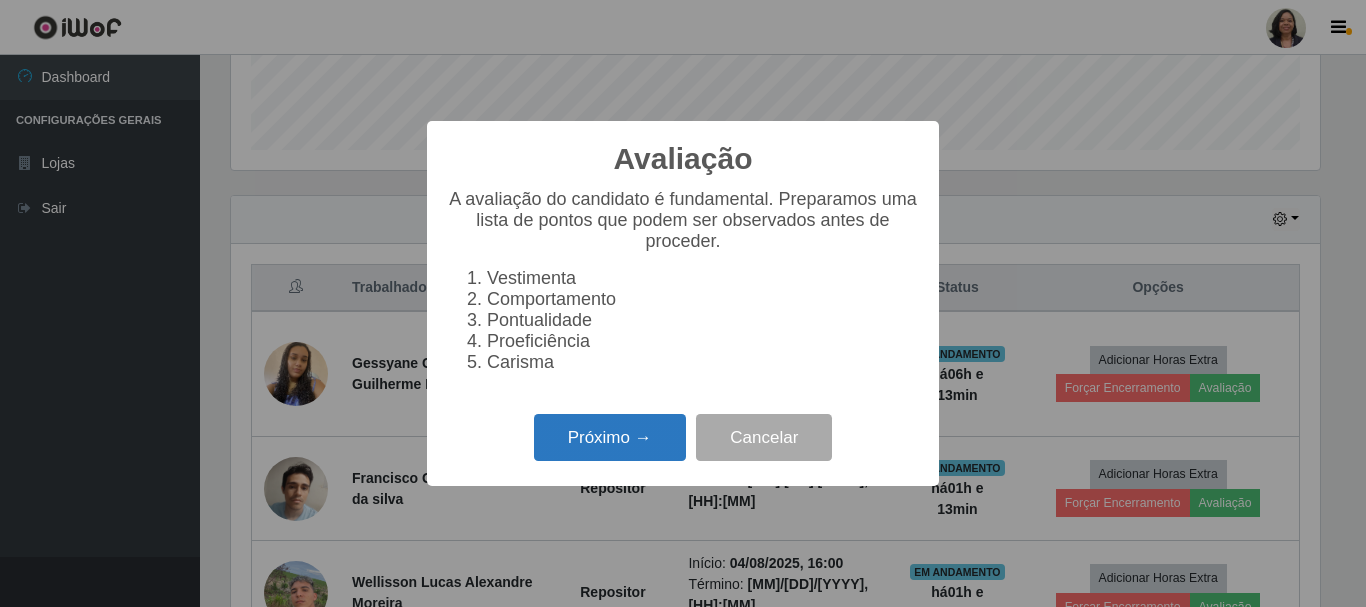 click on "Próximo →" at bounding box center [610, 437] 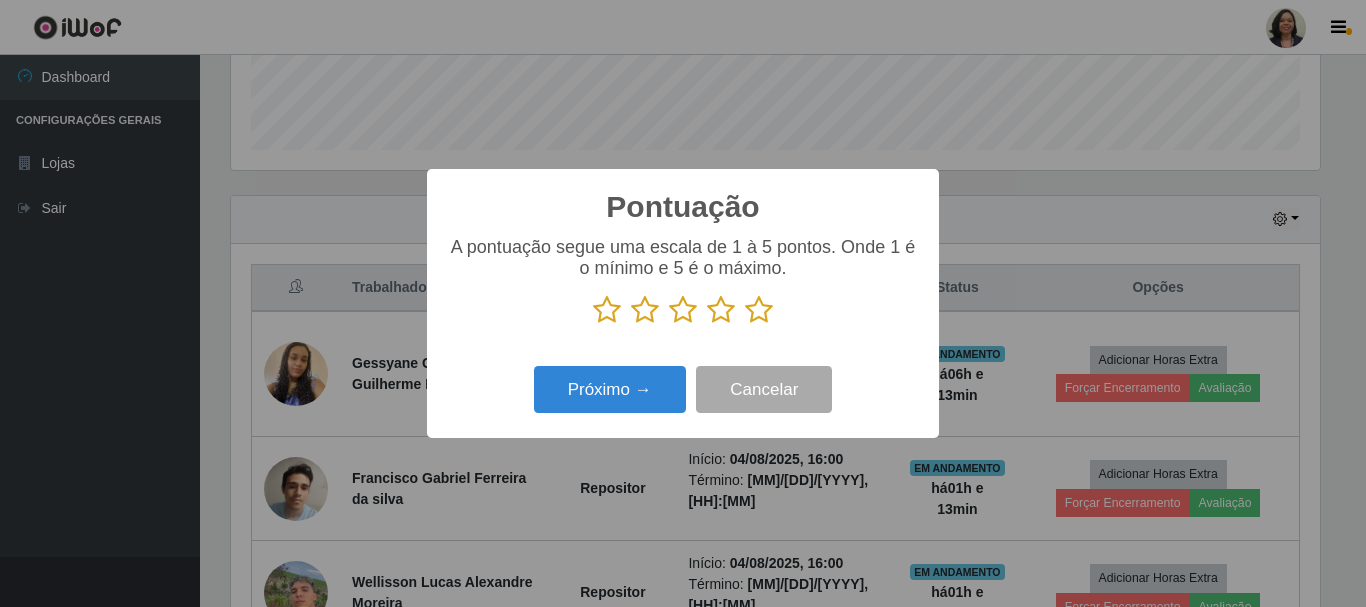 click at bounding box center (759, 310) 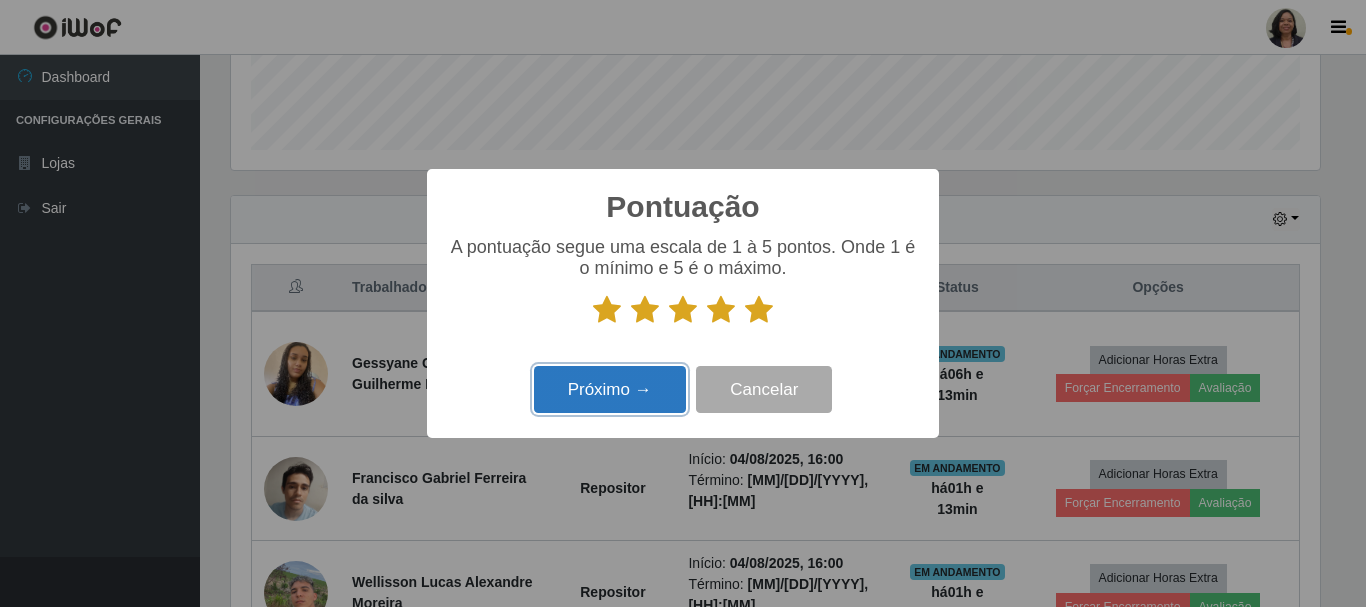 click on "Próximo →" at bounding box center [610, 389] 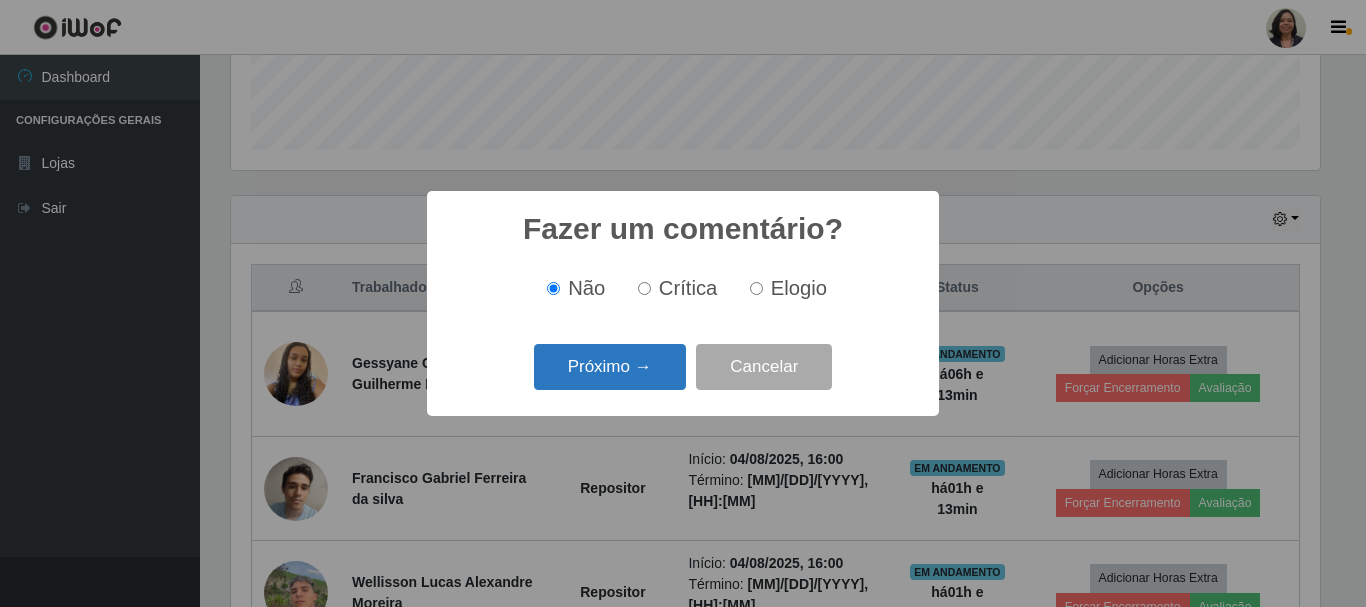click on "Próximo →" at bounding box center [610, 367] 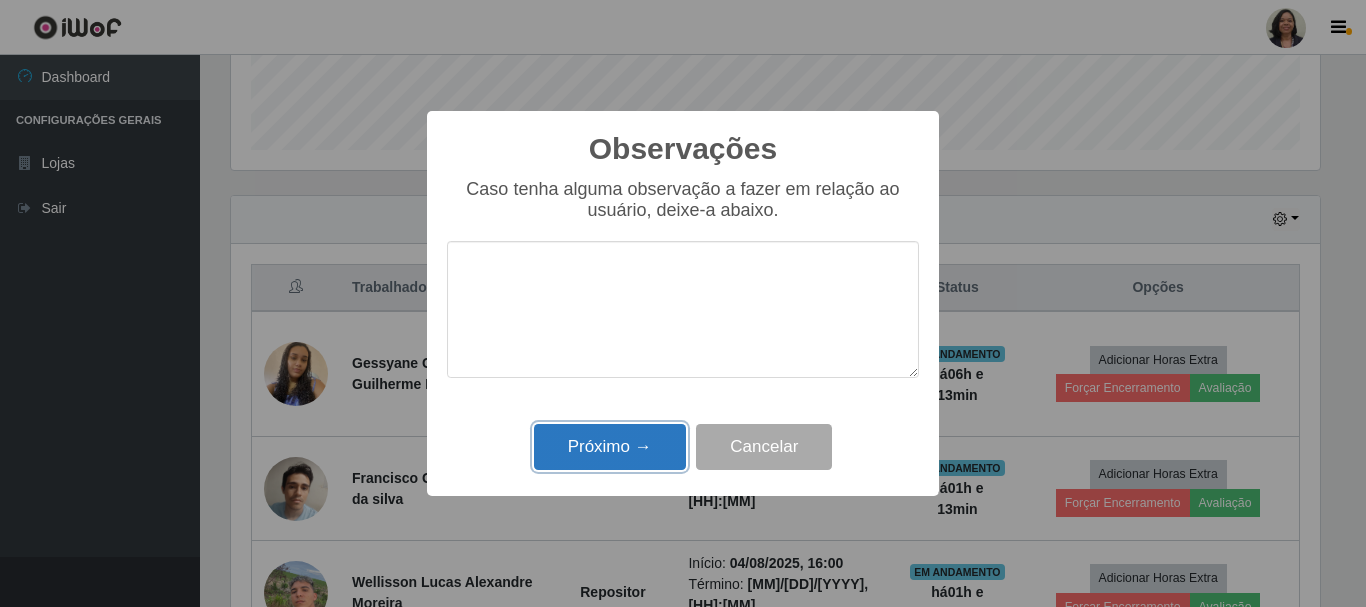 click on "Próximo →" at bounding box center (610, 447) 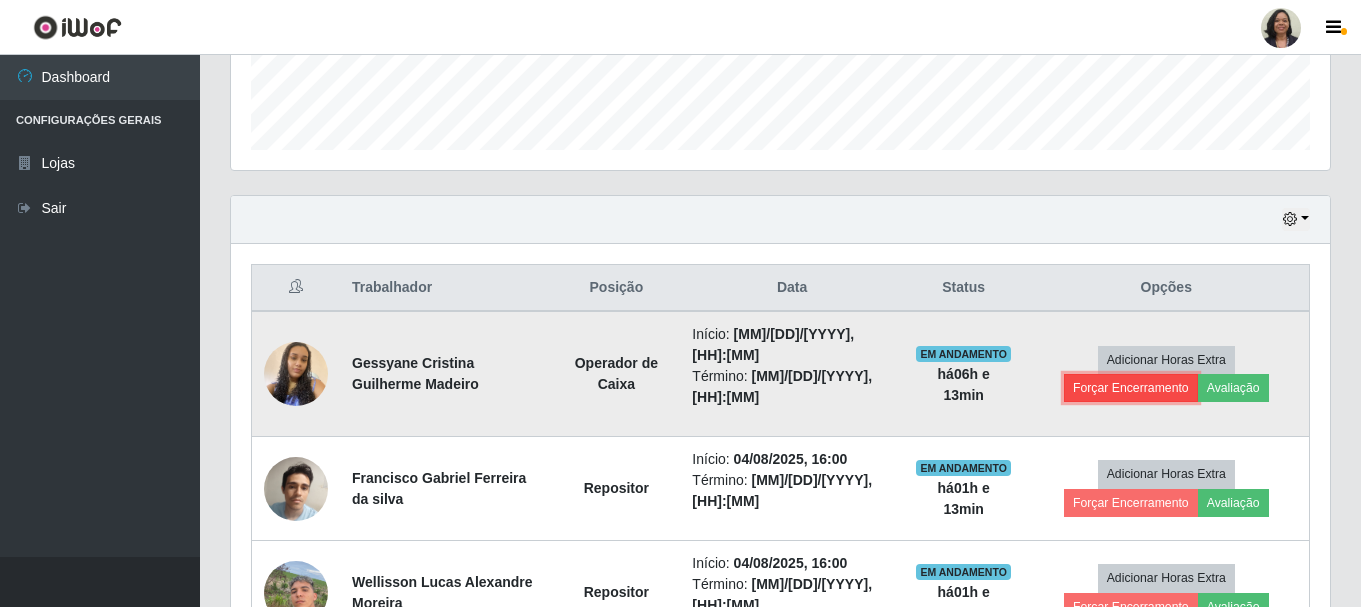 click on "Forçar Encerramento" at bounding box center (1131, 388) 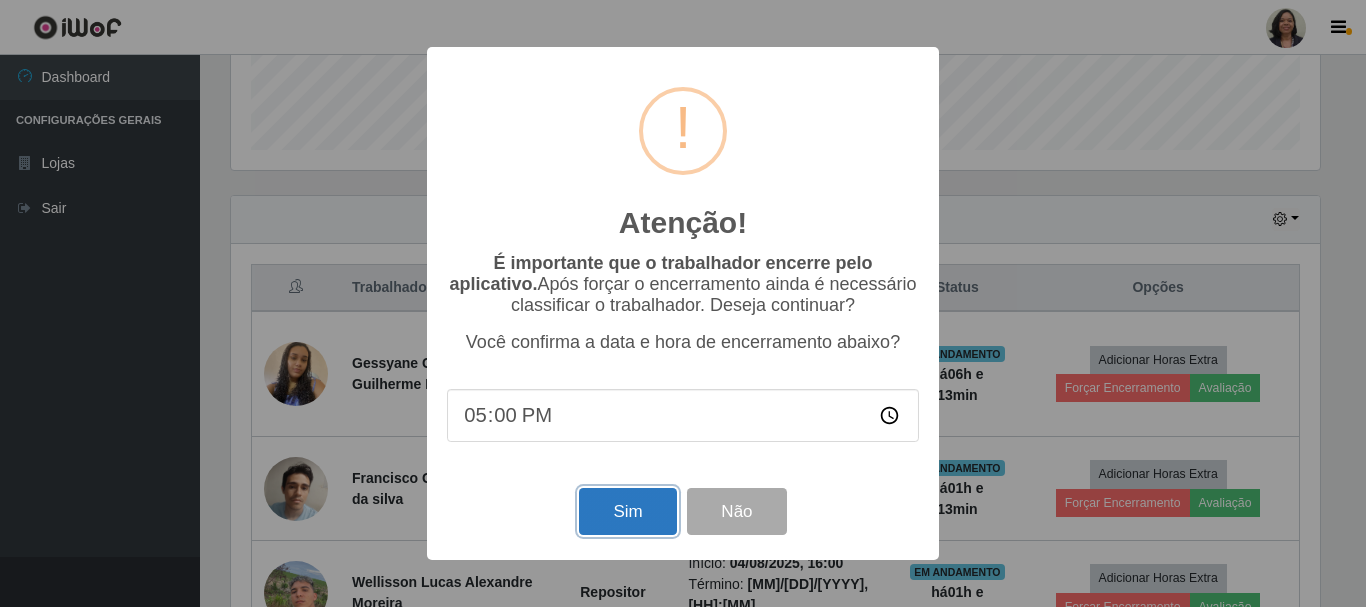 click on "Sim" at bounding box center (627, 511) 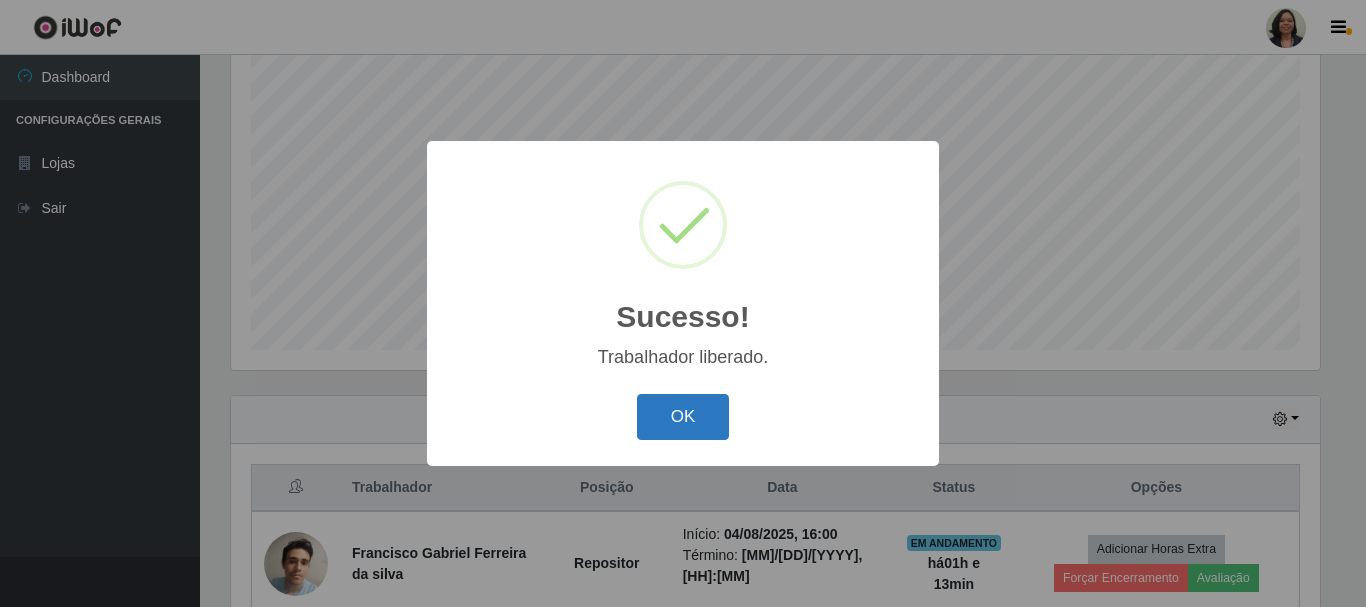 click on "OK" at bounding box center (683, 417) 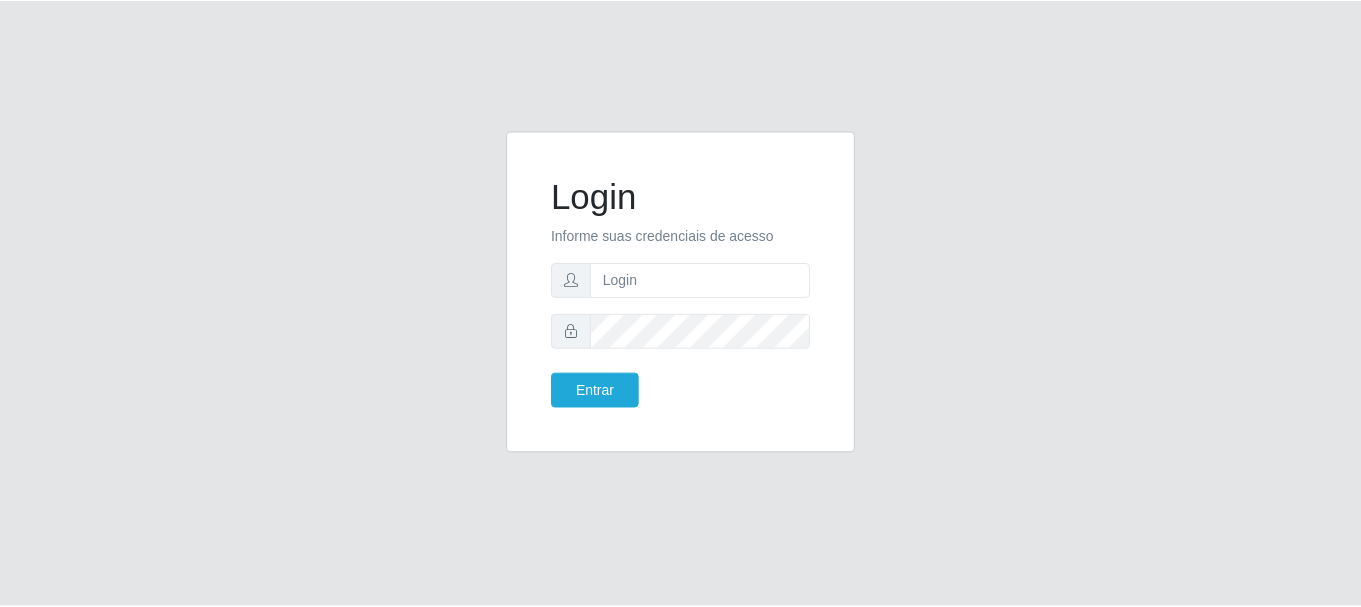 scroll, scrollTop: 0, scrollLeft: 0, axis: both 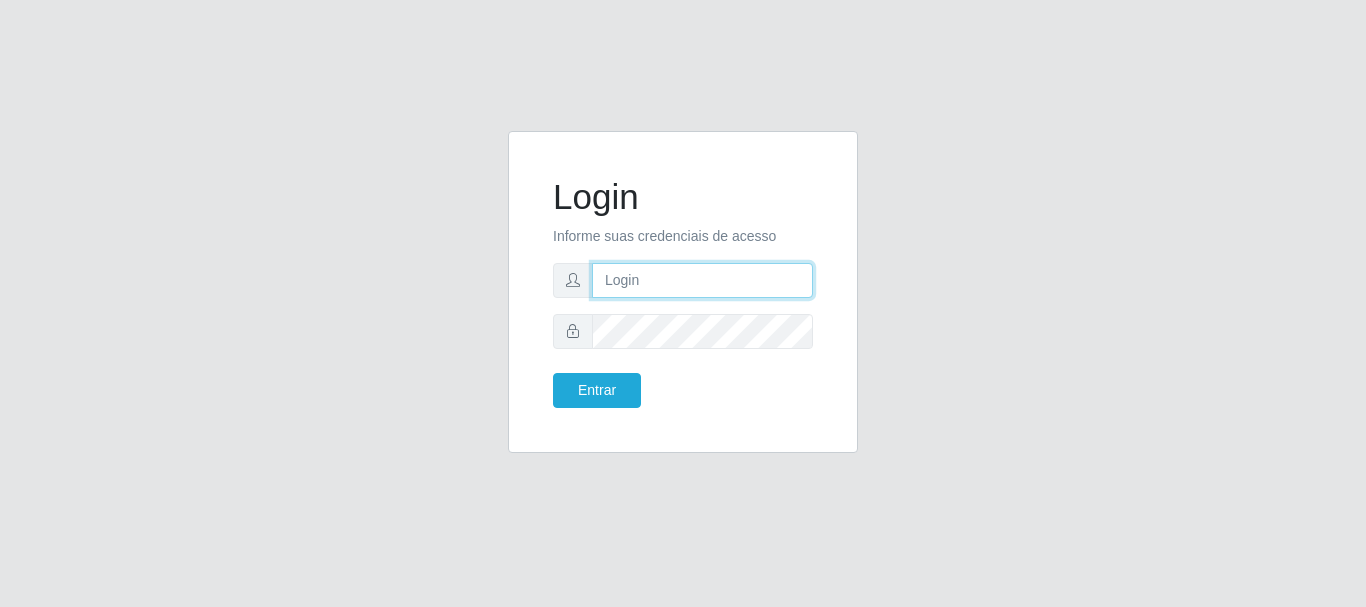 click at bounding box center (702, 280) 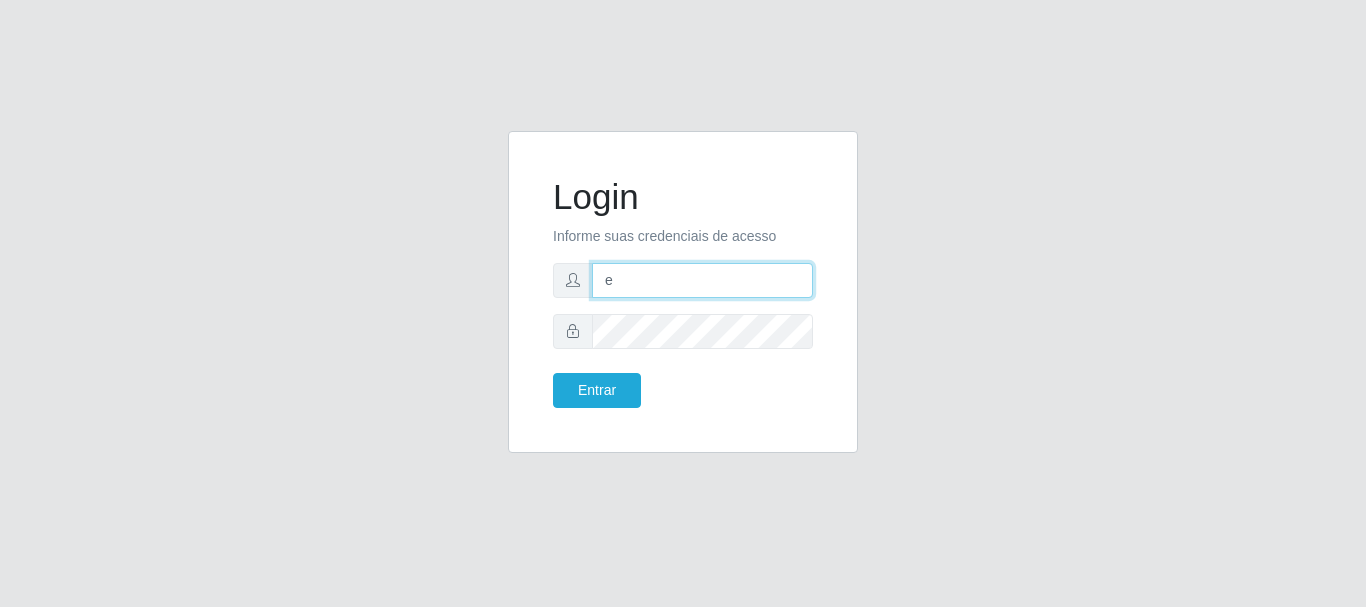 type on "[EMAIL]" 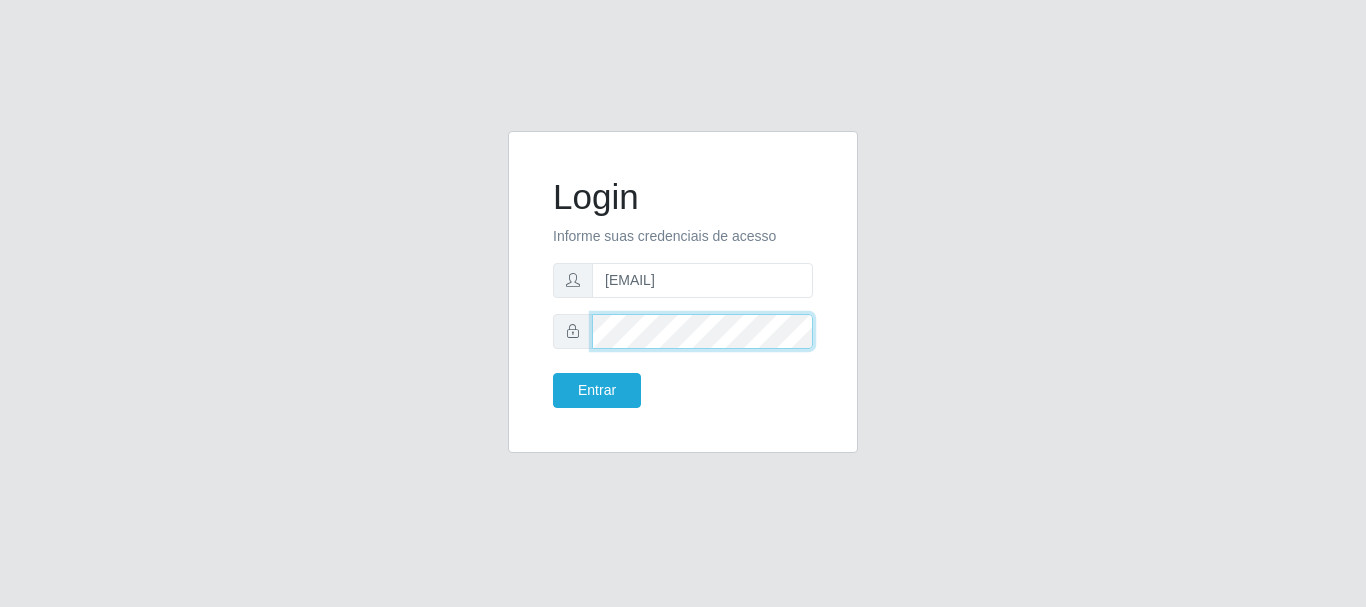 click on "Entrar" at bounding box center (597, 390) 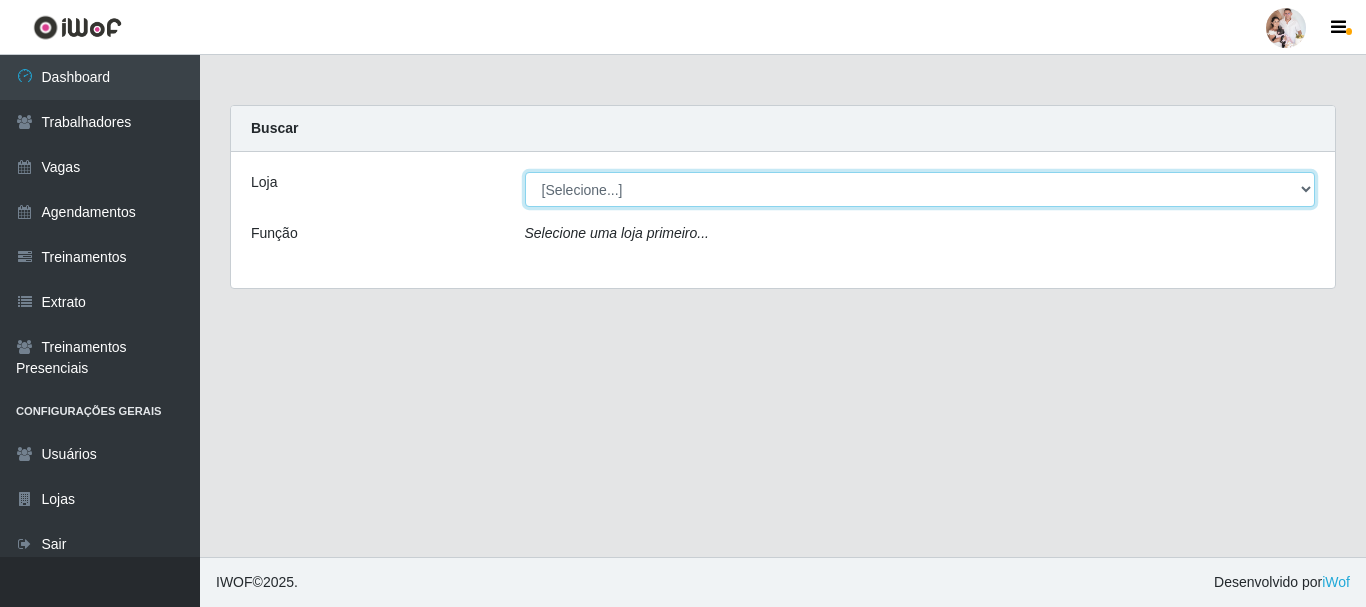 click on "[Selecione...] SuperFácil Atacado - Rodoviária" at bounding box center (920, 189) 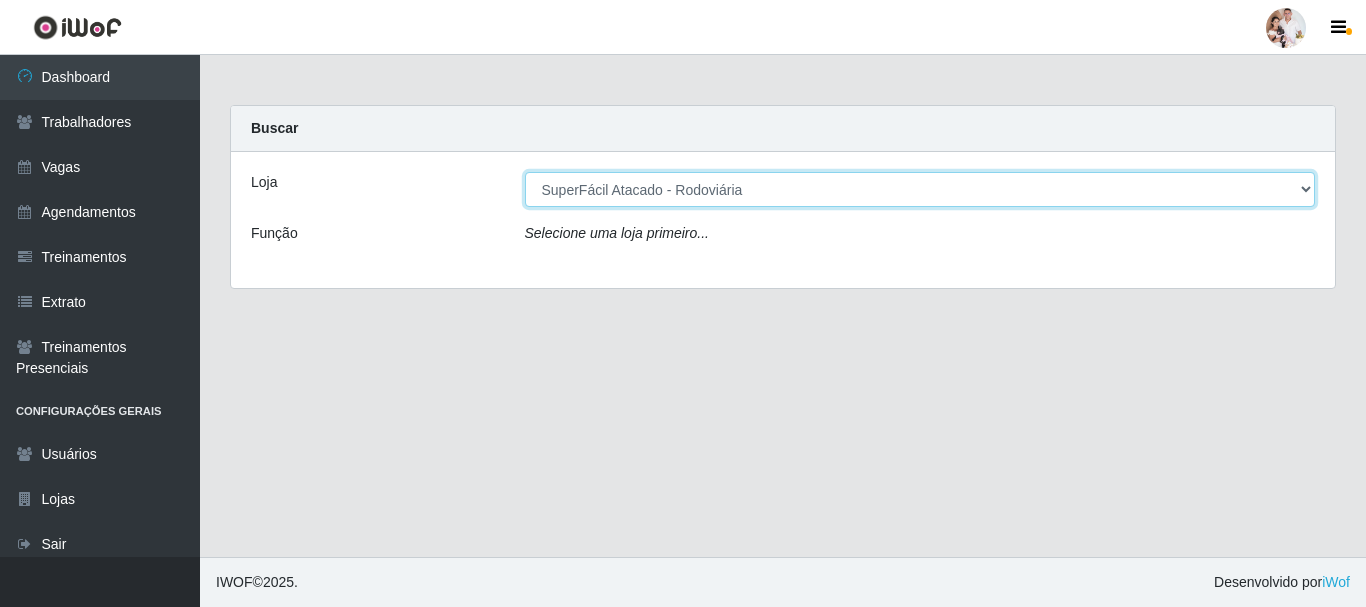 click on "[Selecione...] SuperFácil Atacado - Rodoviária" at bounding box center [920, 189] 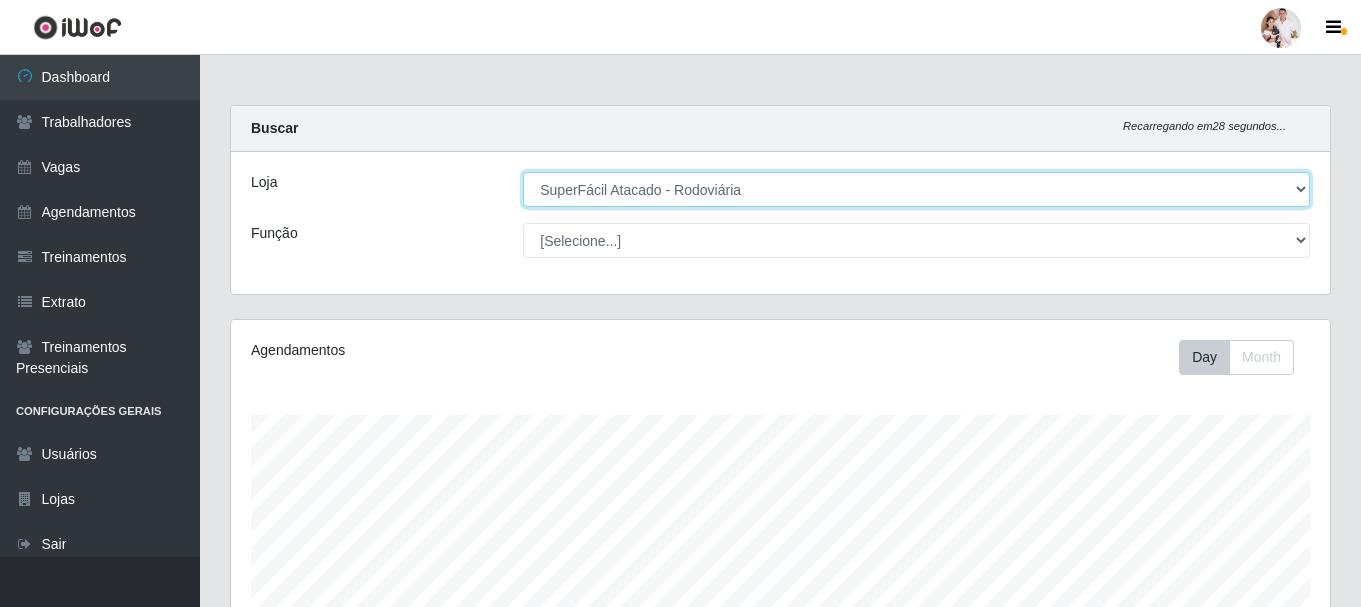 scroll, scrollTop: 999585, scrollLeft: 998901, axis: both 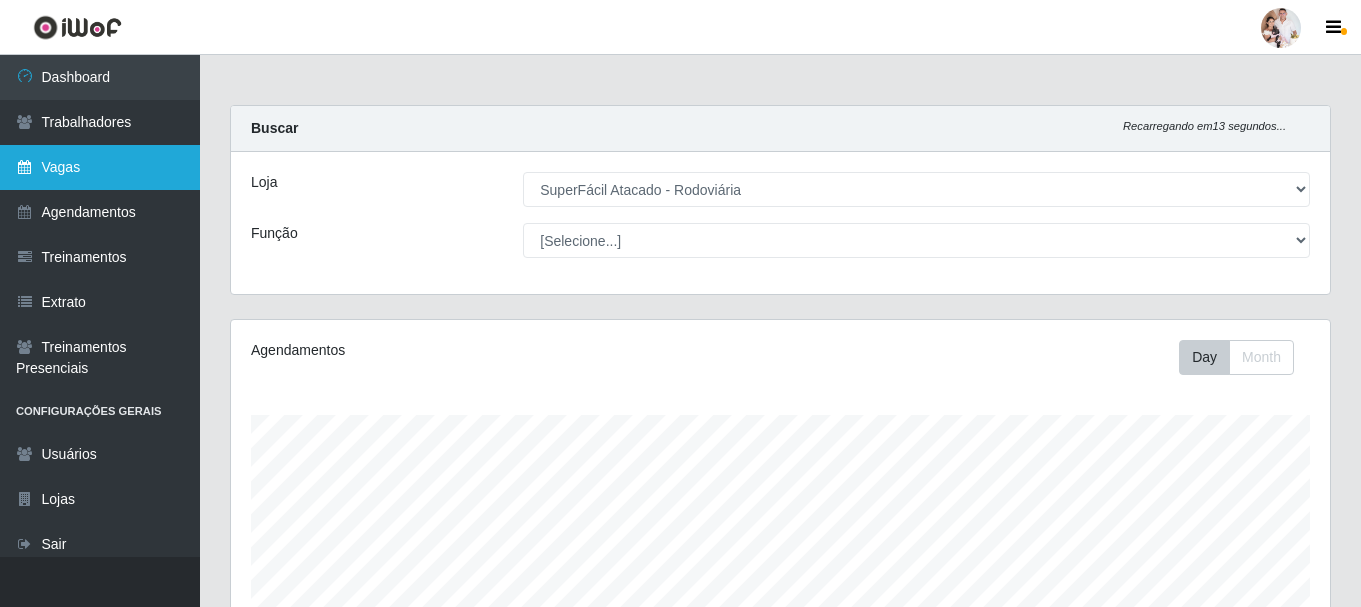 click on "Vagas" at bounding box center (100, 167) 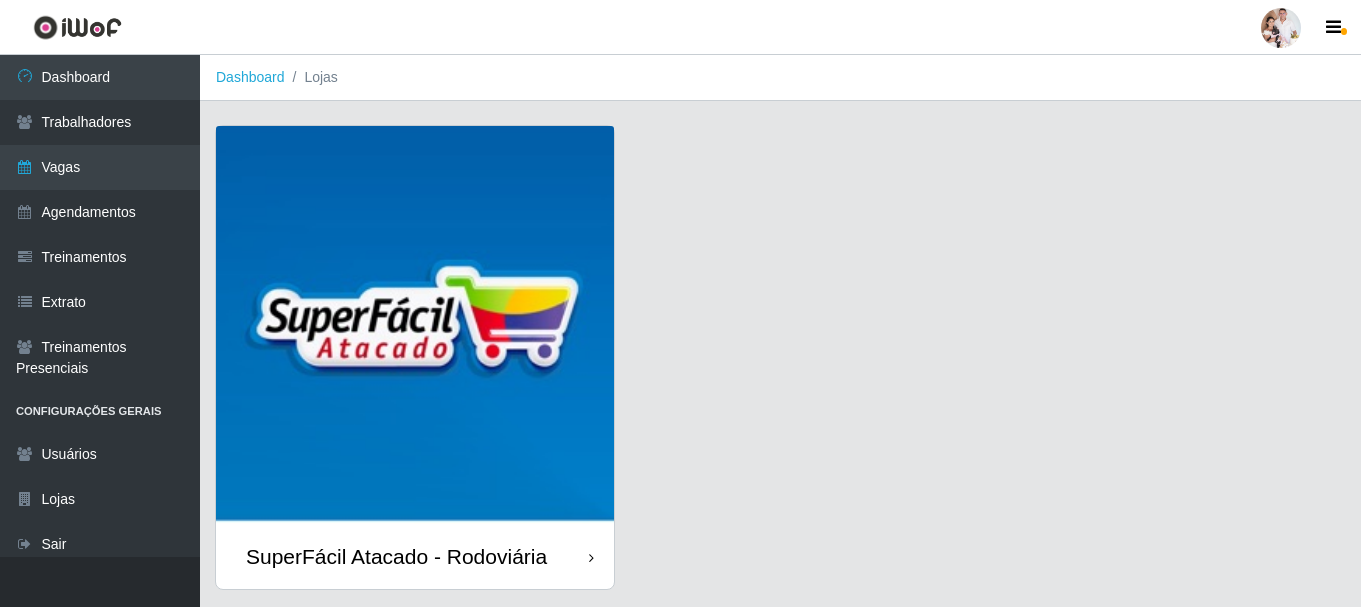 click at bounding box center [415, 325] 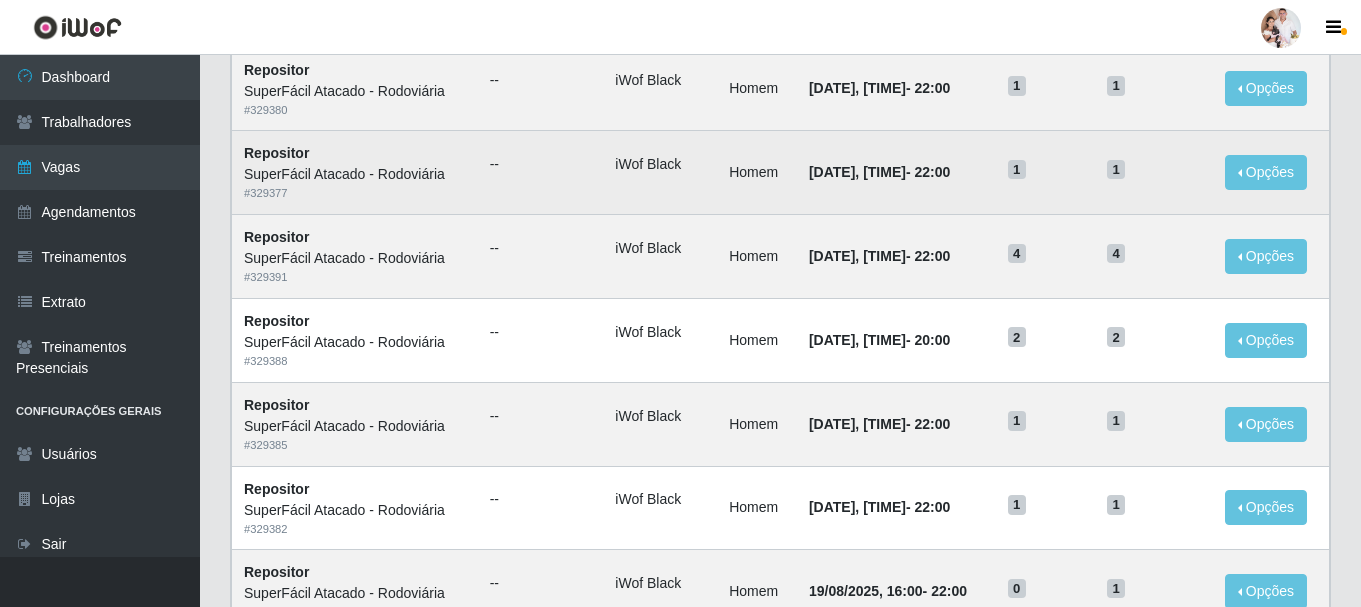 scroll, scrollTop: 600, scrollLeft: 0, axis: vertical 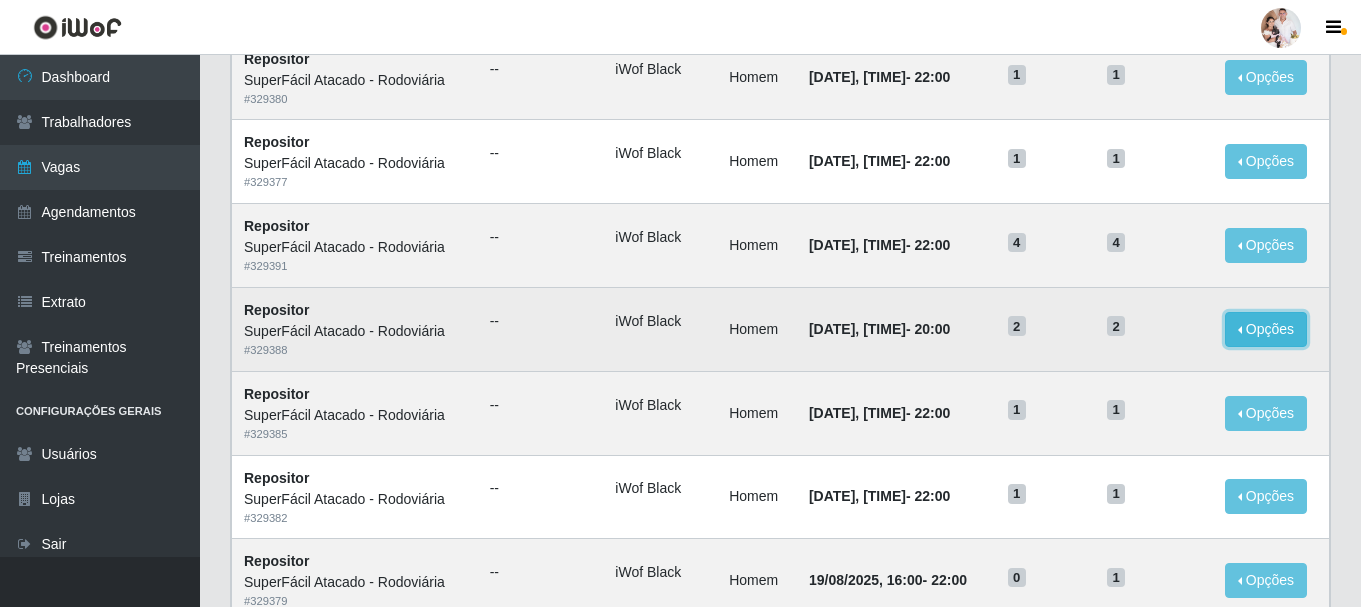 click on "Opções" at bounding box center (1266, 329) 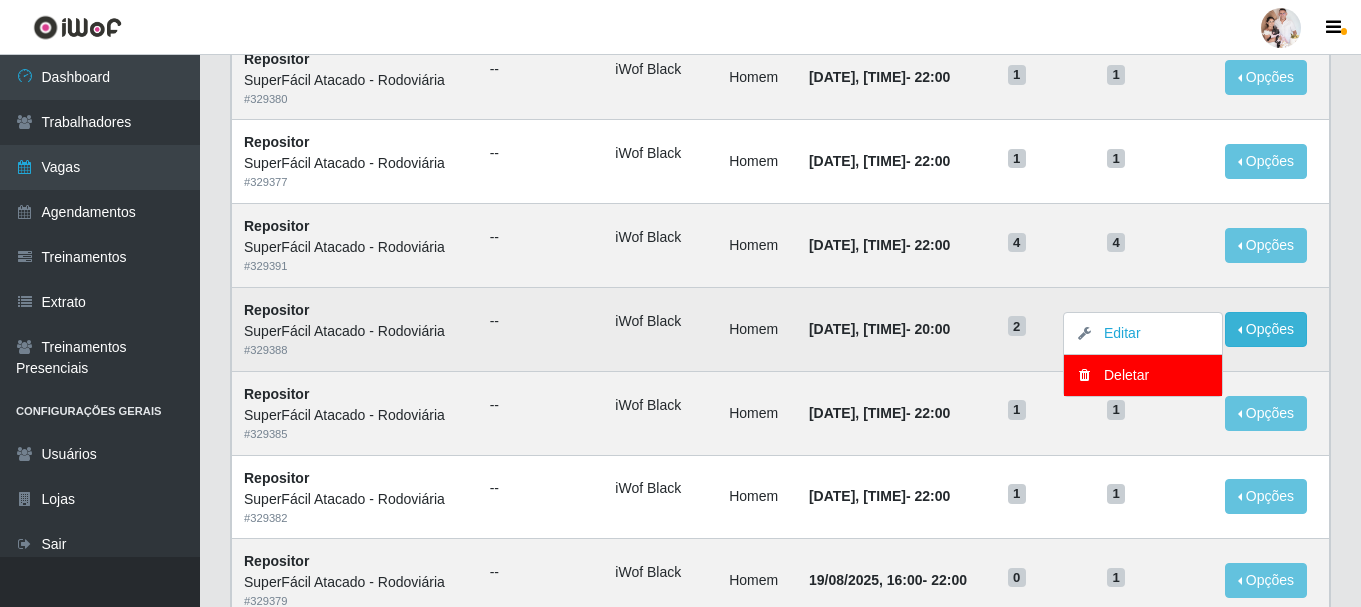click on "--" at bounding box center (541, 329) 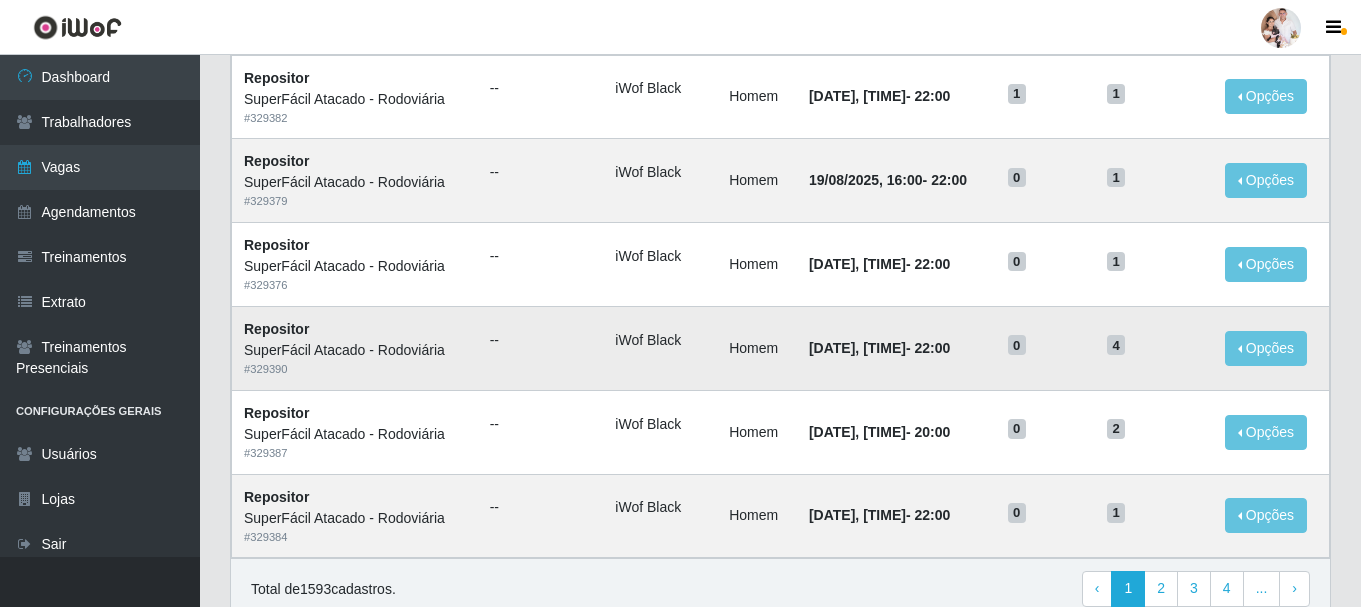 scroll, scrollTop: 1088, scrollLeft: 0, axis: vertical 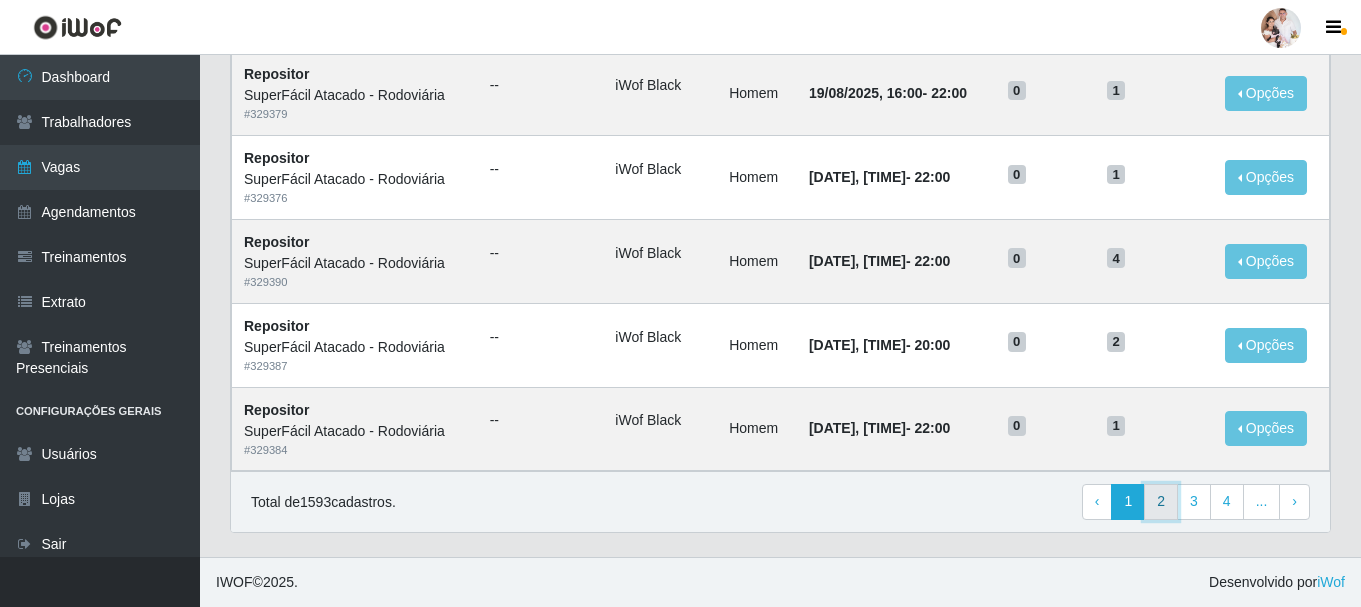 click on "2" at bounding box center [1161, 502] 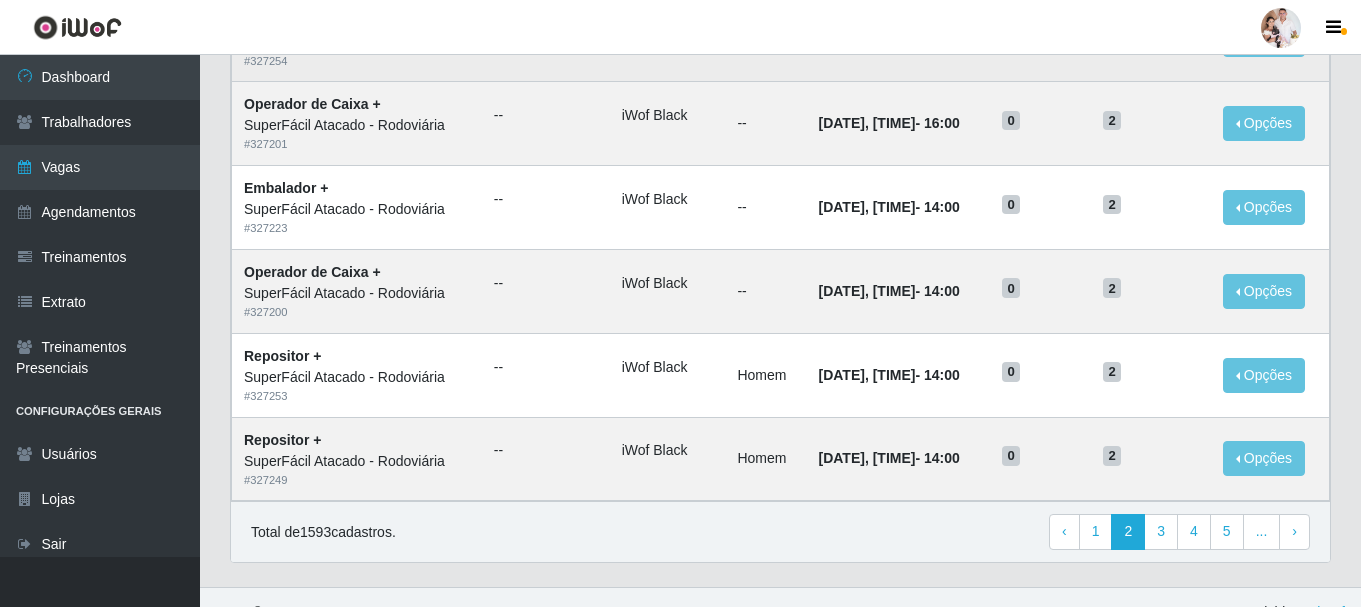 scroll, scrollTop: 1088, scrollLeft: 0, axis: vertical 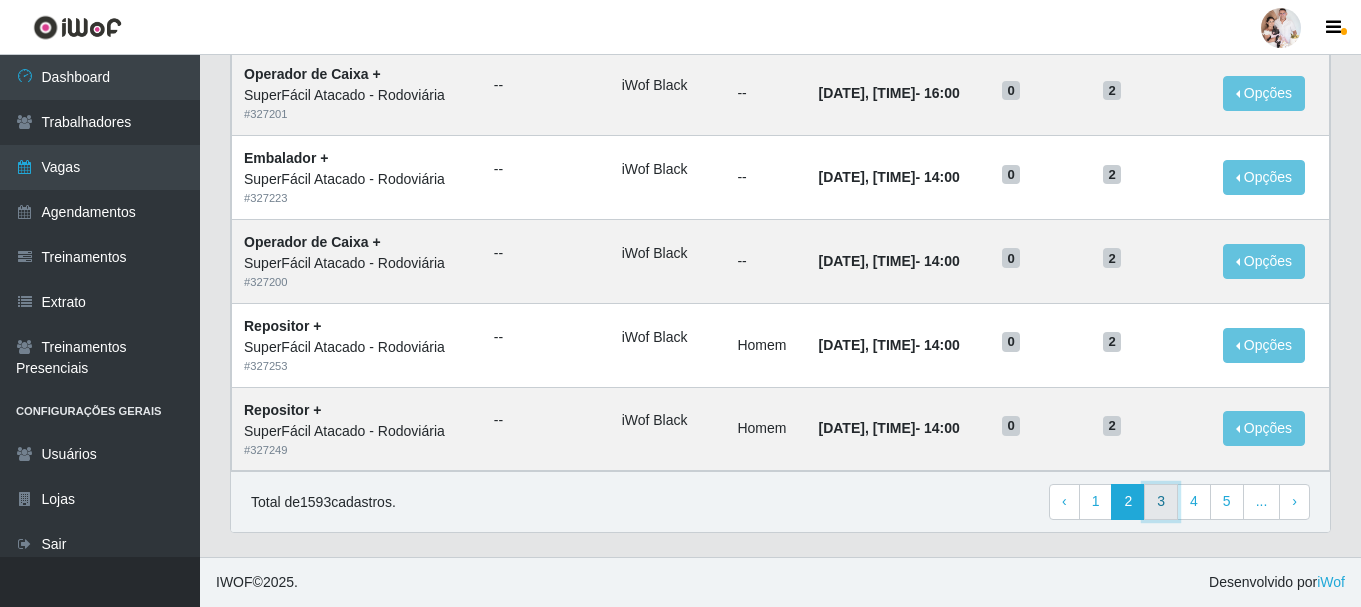 click on "3" at bounding box center (1161, 502) 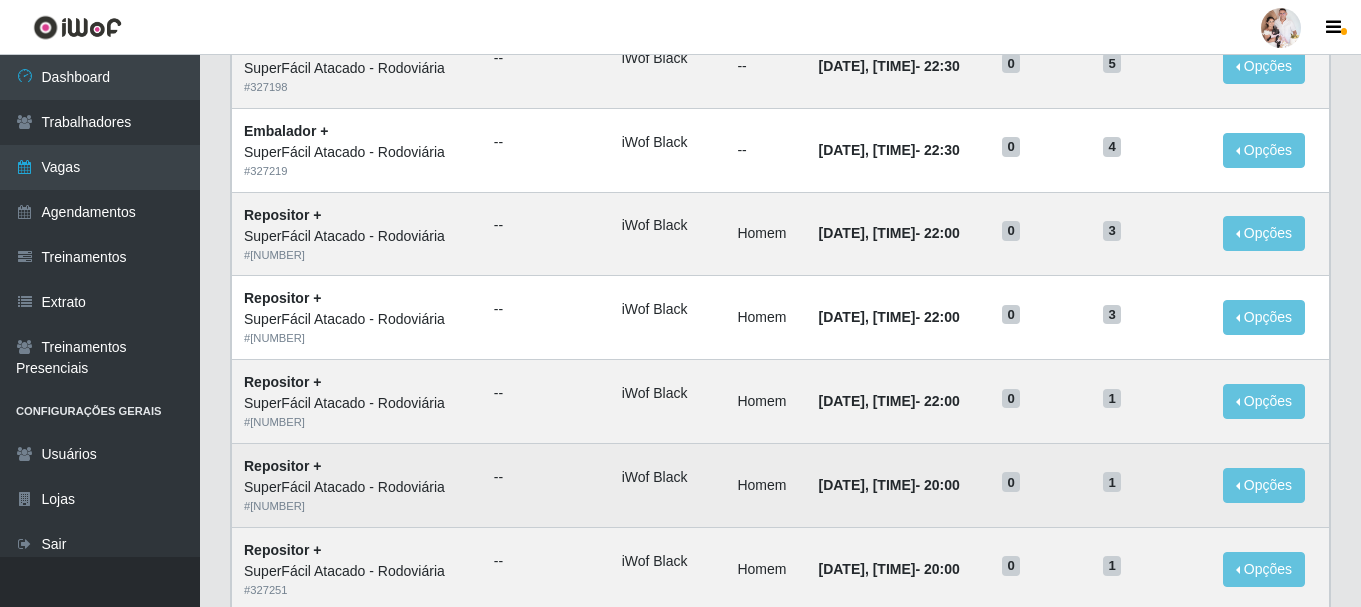 scroll, scrollTop: 400, scrollLeft: 0, axis: vertical 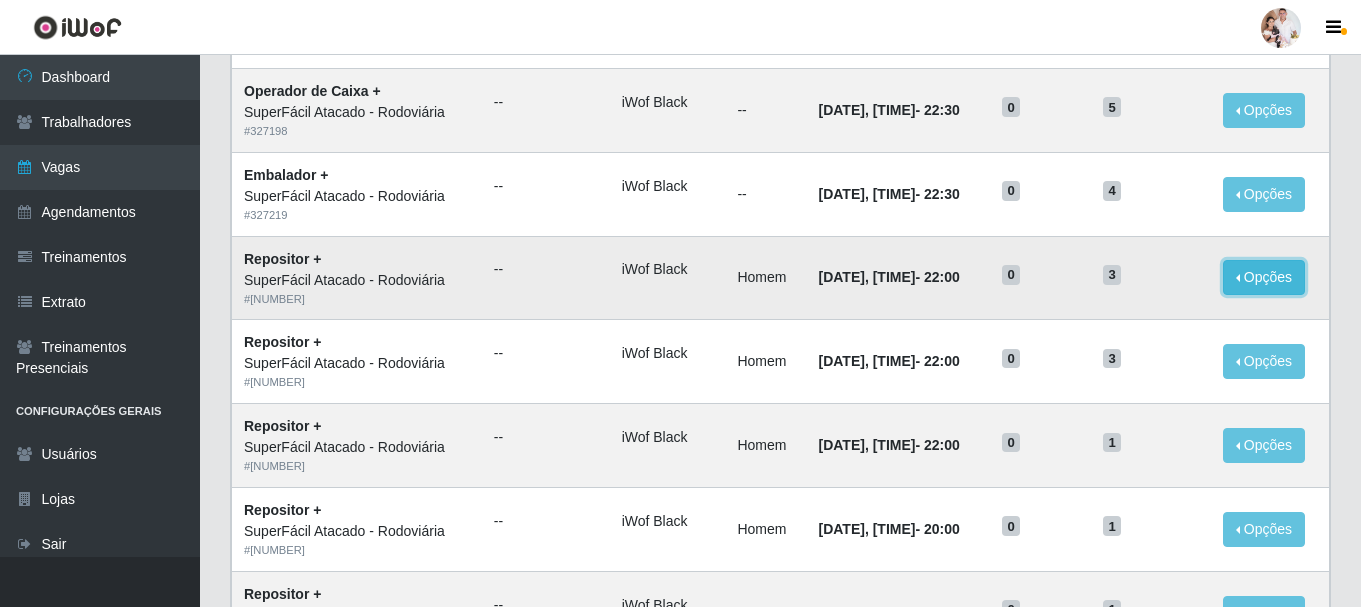 click on "Opções" at bounding box center (1264, 277) 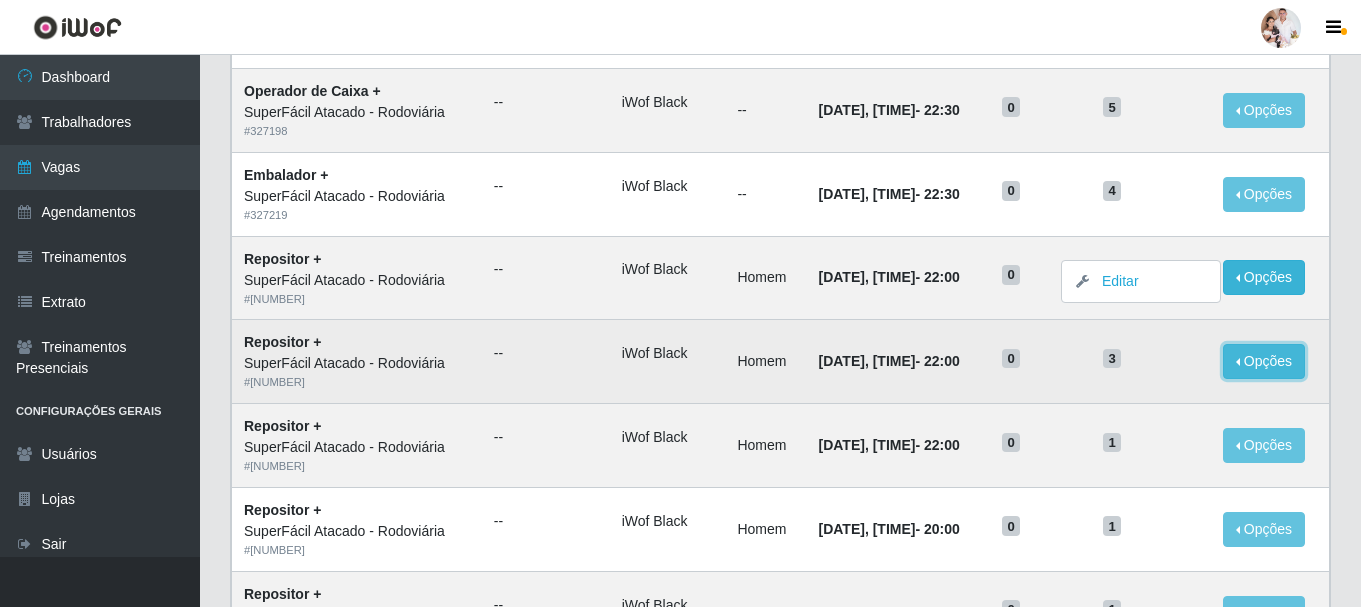 click on "Opções" at bounding box center (1264, 361) 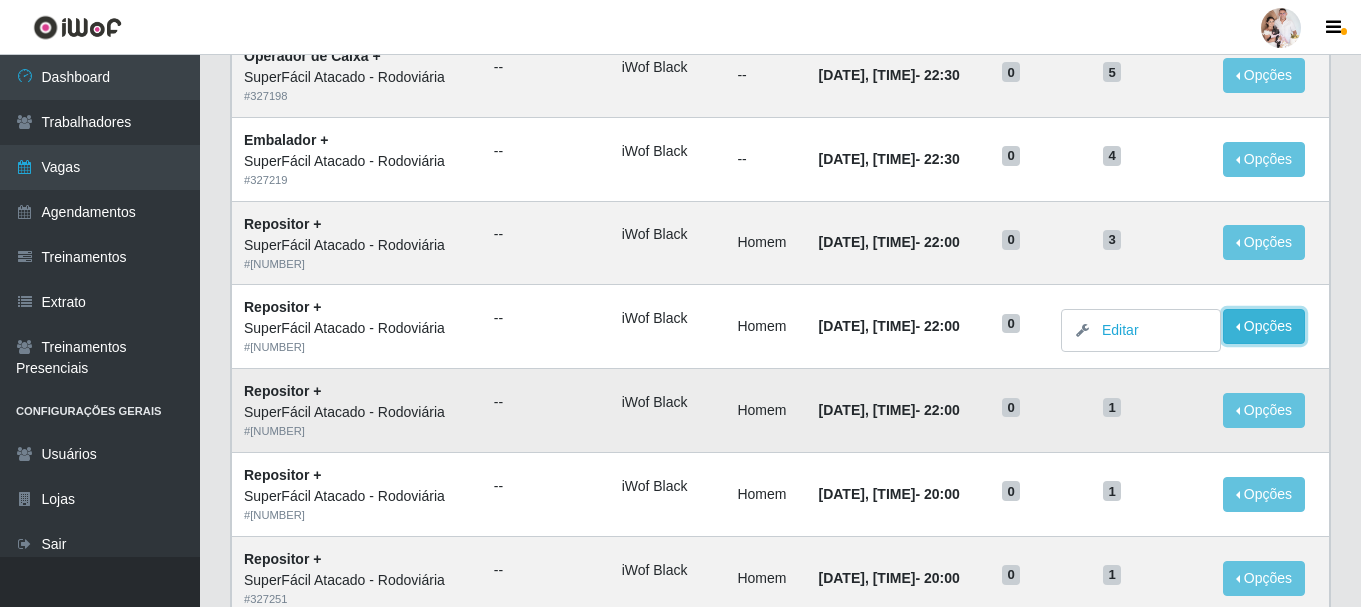 scroll, scrollTop: 400, scrollLeft: 0, axis: vertical 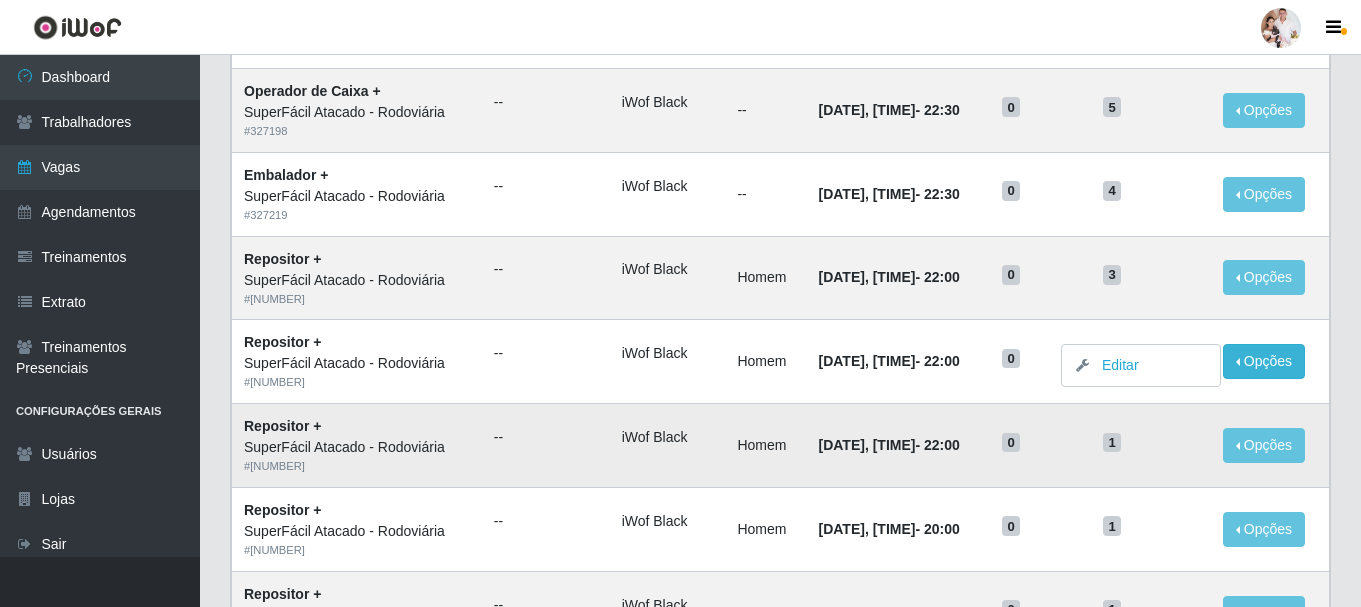 click on "1" at bounding box center (1151, 446) 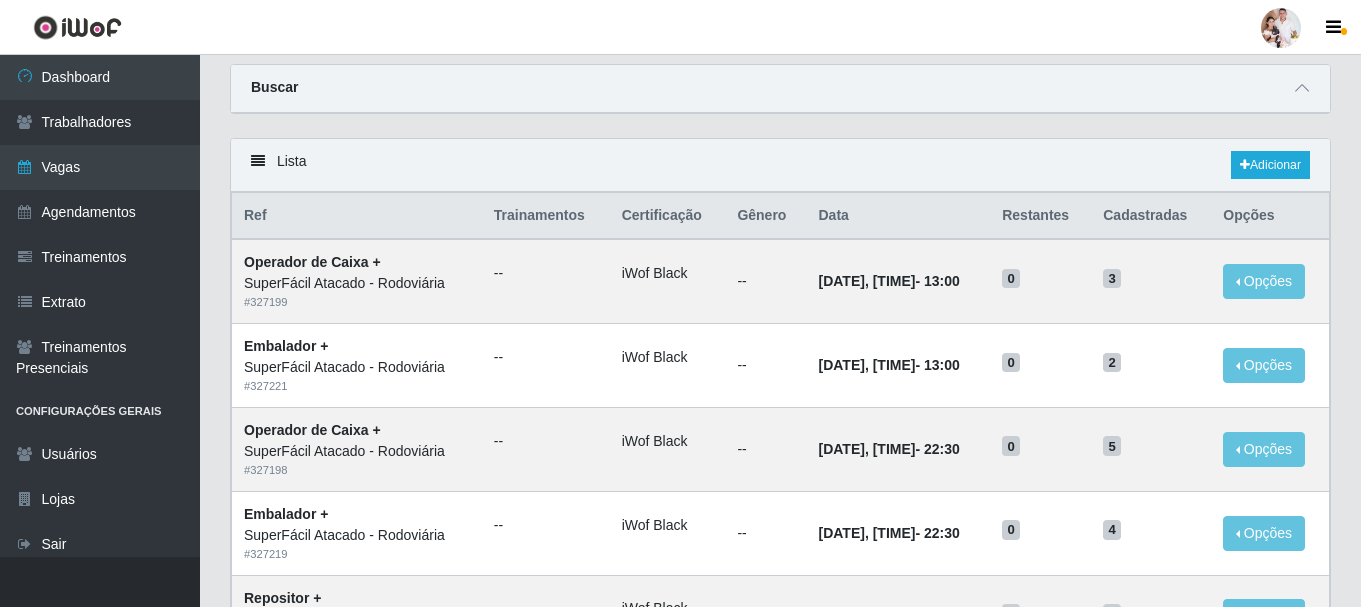 scroll, scrollTop: 0, scrollLeft: 0, axis: both 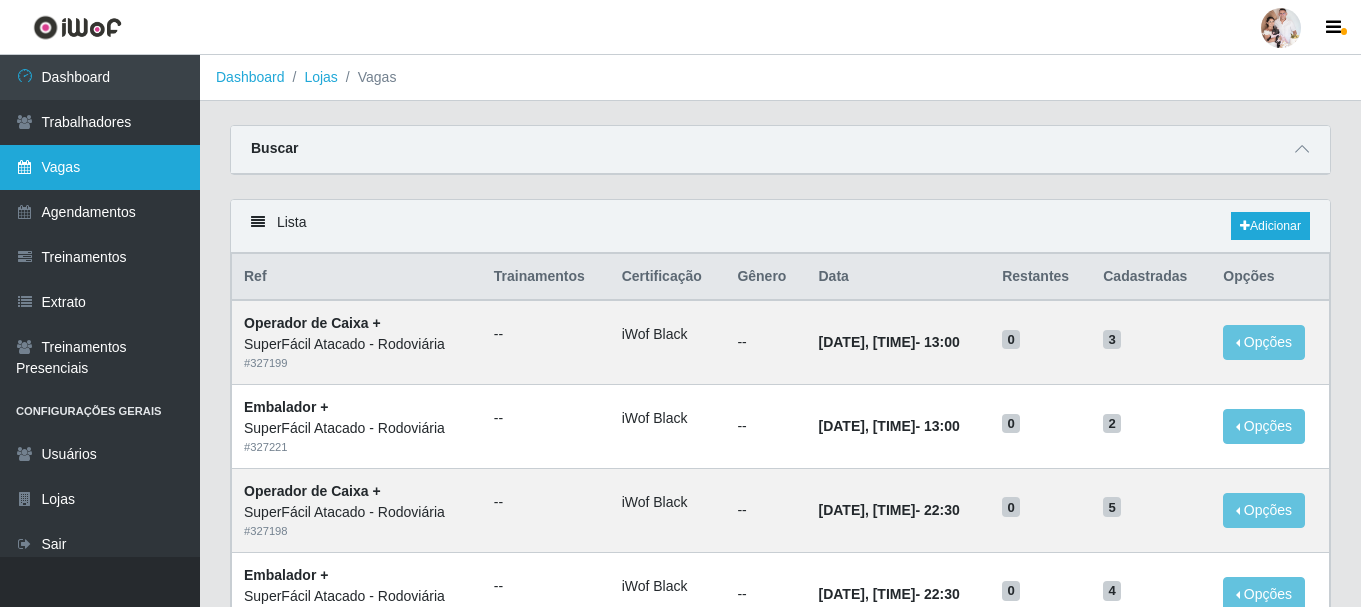 click on "Vagas" at bounding box center (100, 167) 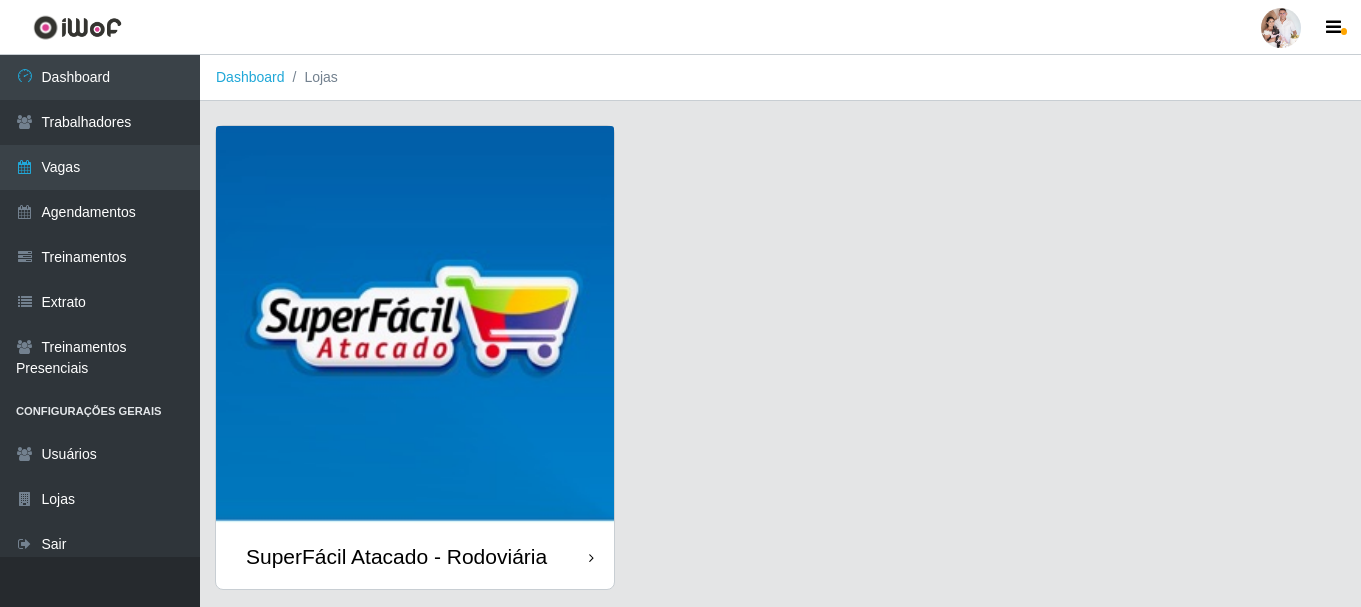 click at bounding box center [415, 325] 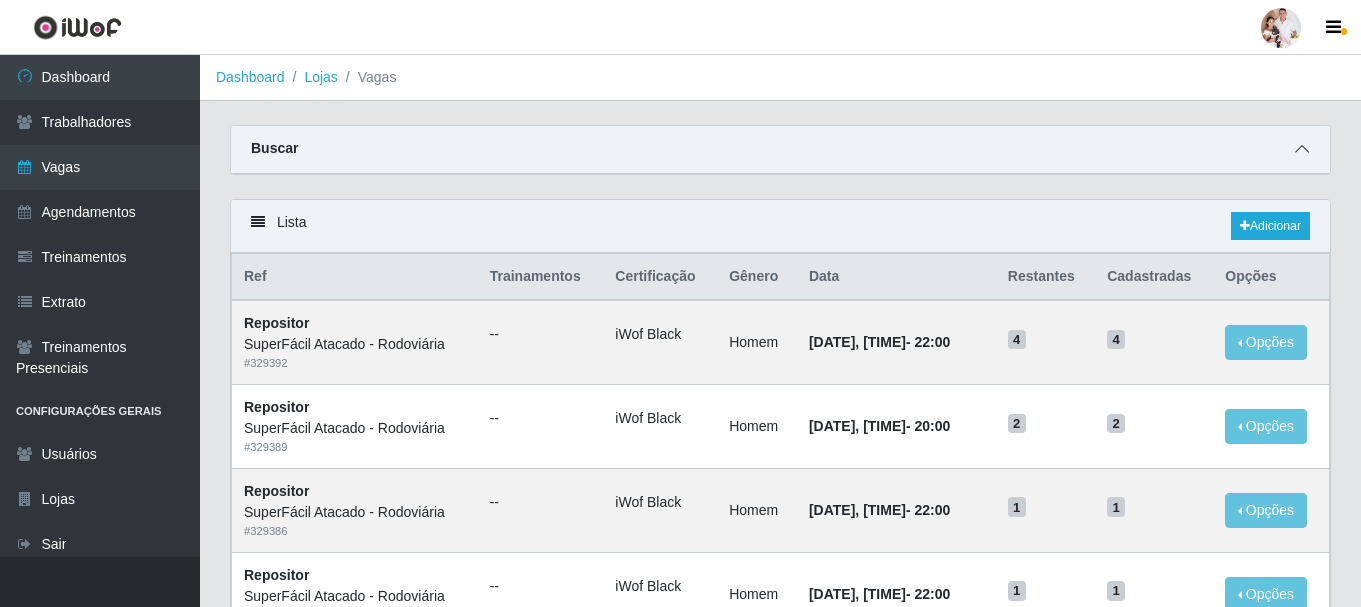 click at bounding box center [1302, 149] 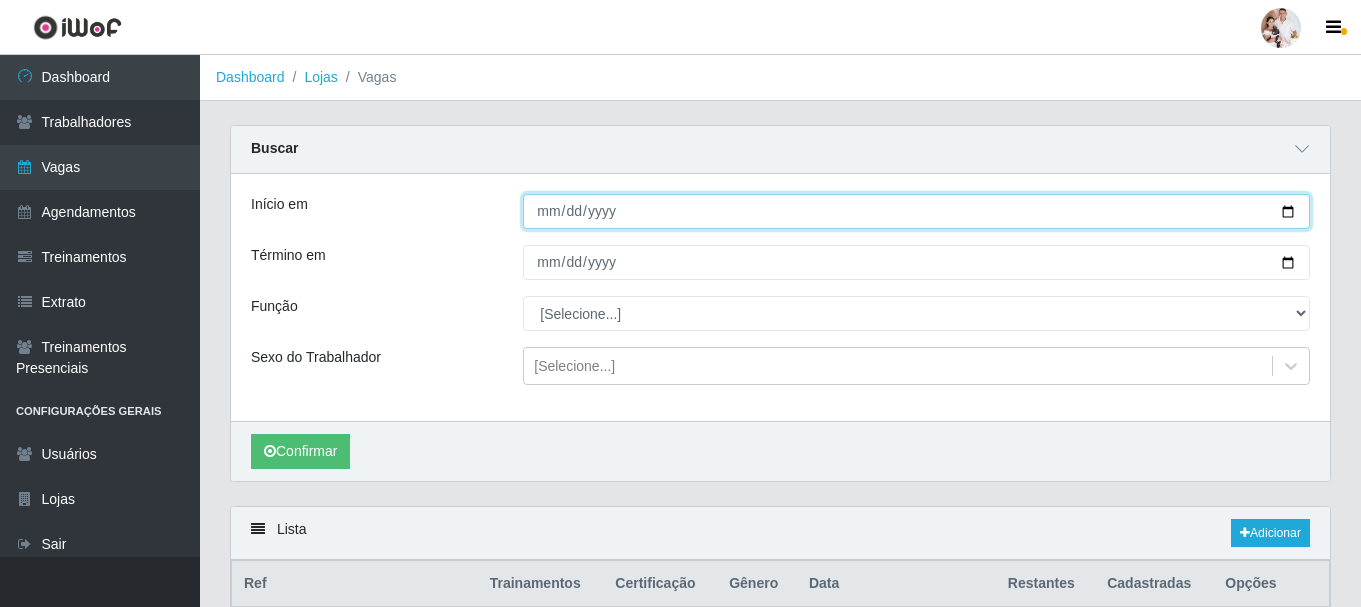 click on "Início em" at bounding box center [916, 211] 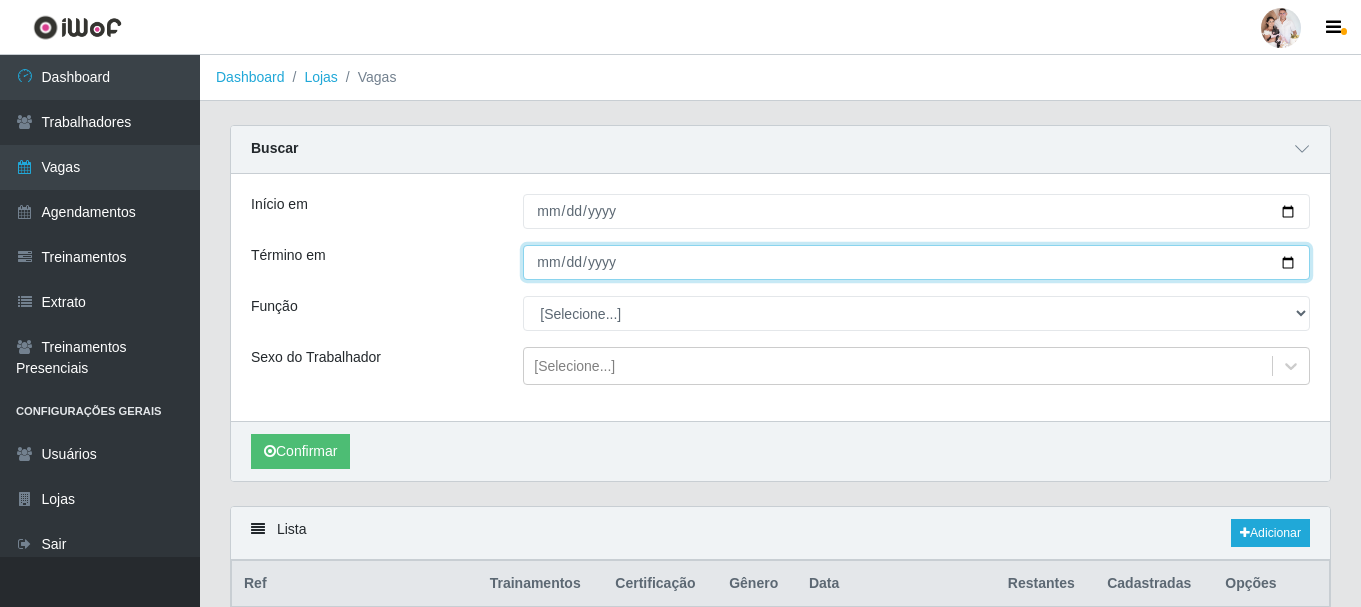 click on "Término em" at bounding box center [916, 262] 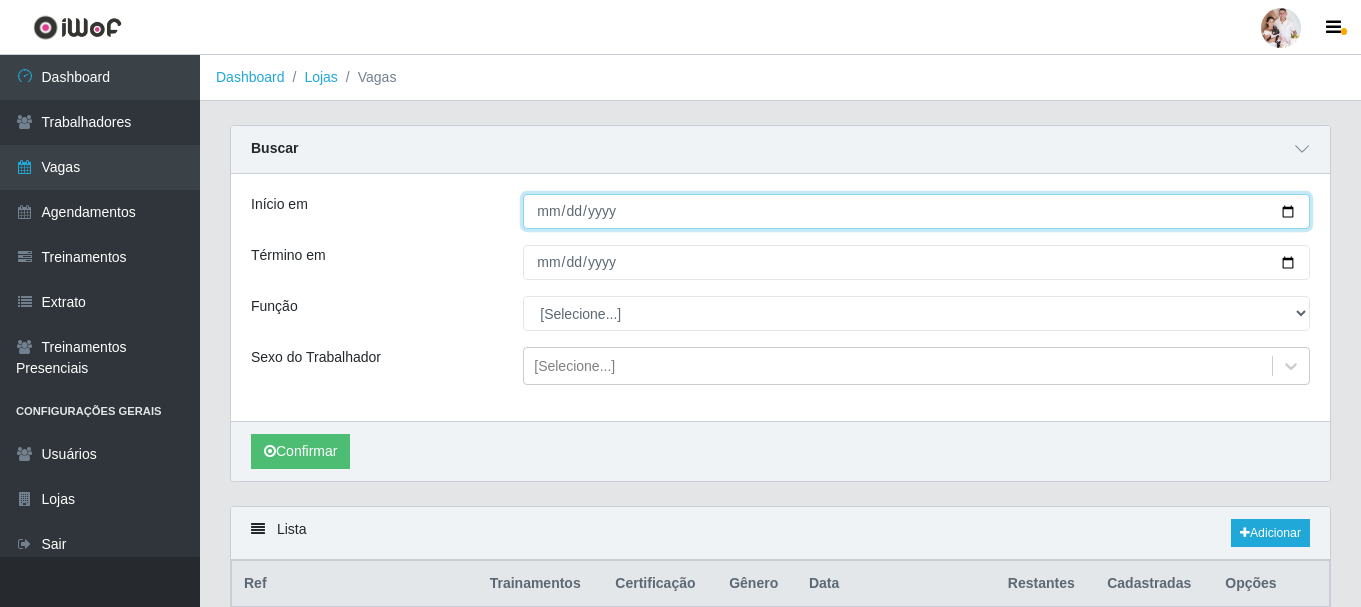click on "[DATE]" at bounding box center [916, 211] 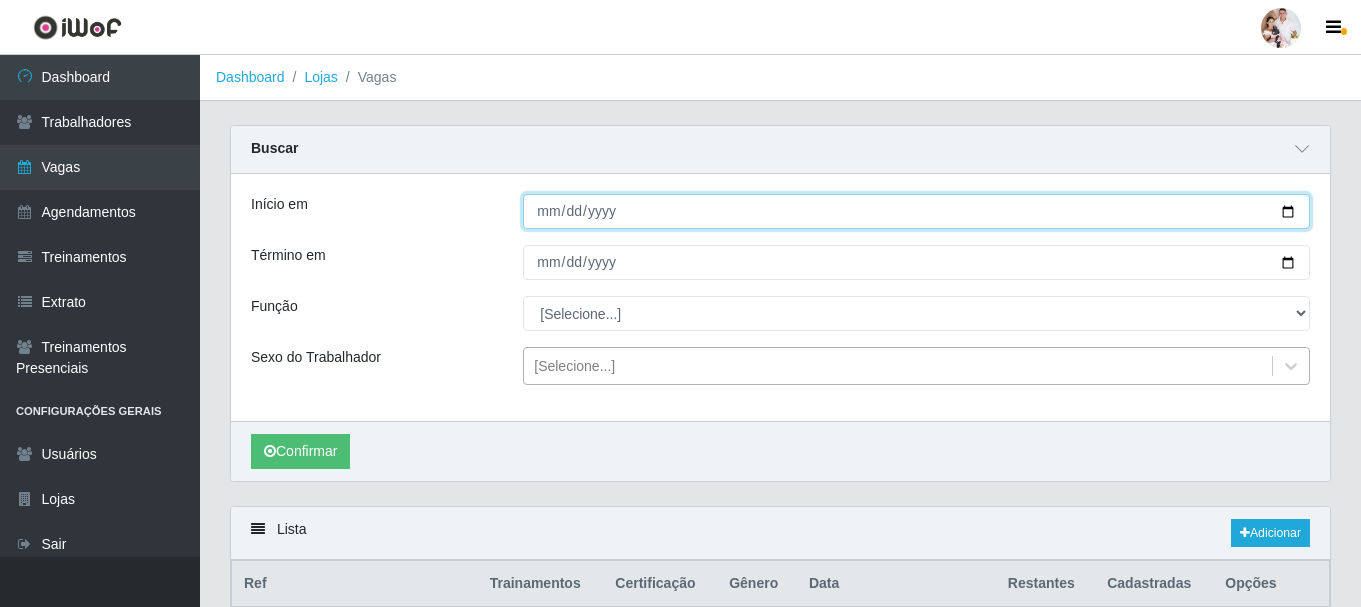 type on "[DATE]" 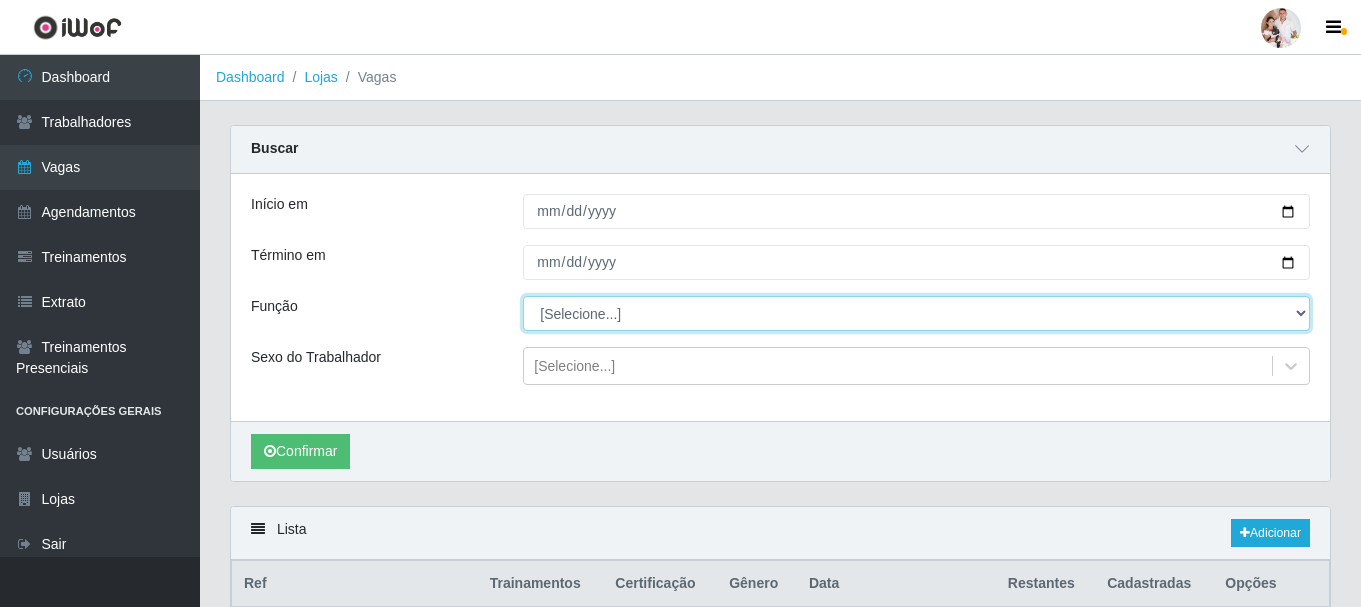 click on "[Selecione...] Embalador Embalador + Embalador ++ Operador de Caixa Operador de Caixa + Operador de Caixa ++ Repositor  Repositor + Repositor ++ Repositor de Hortifruti Repositor de Hortifruti + Repositor de Hortifruti ++" at bounding box center [916, 313] 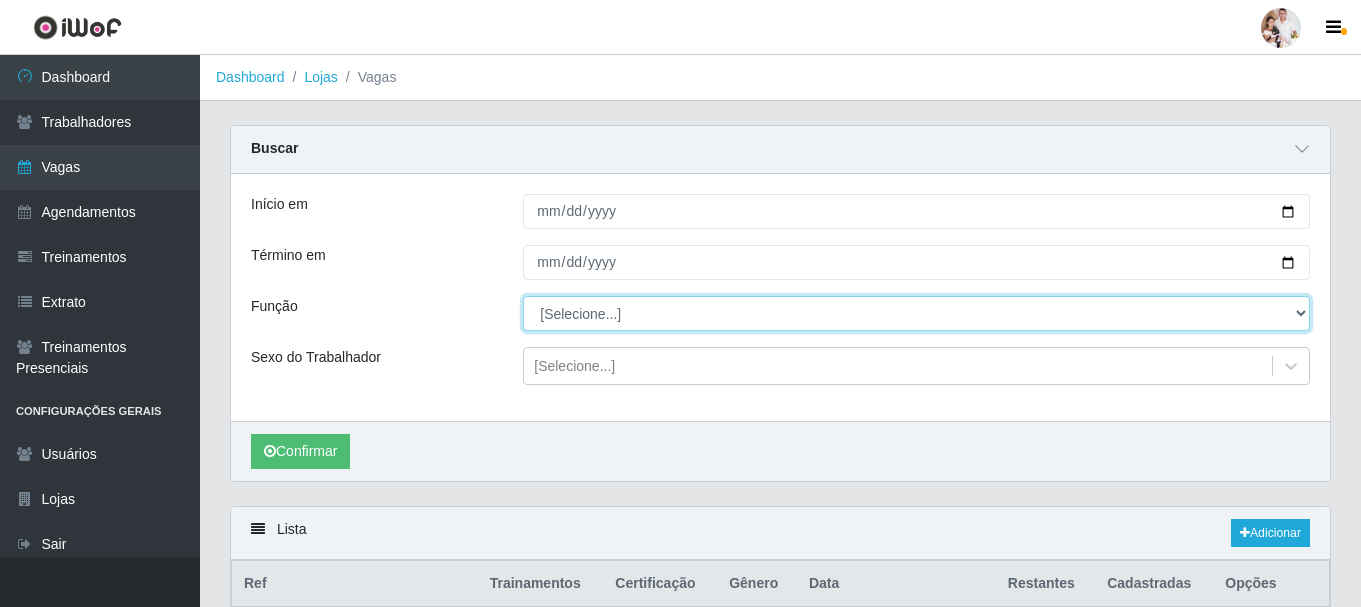 select on "82" 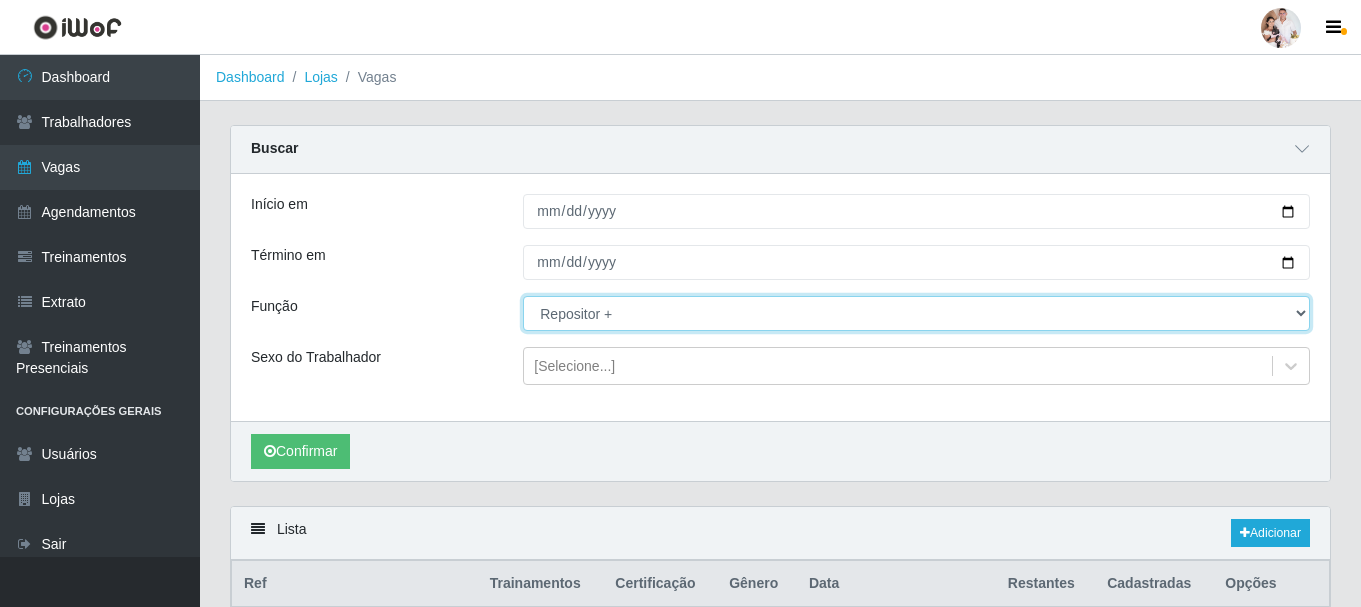 click on "[Selecione...] Embalador Embalador + Embalador ++ Operador de Caixa Operador de Caixa + Operador de Caixa ++ Repositor  Repositor + Repositor ++ Repositor de Hortifruti Repositor de Hortifruti + Repositor de Hortifruti ++" at bounding box center (916, 313) 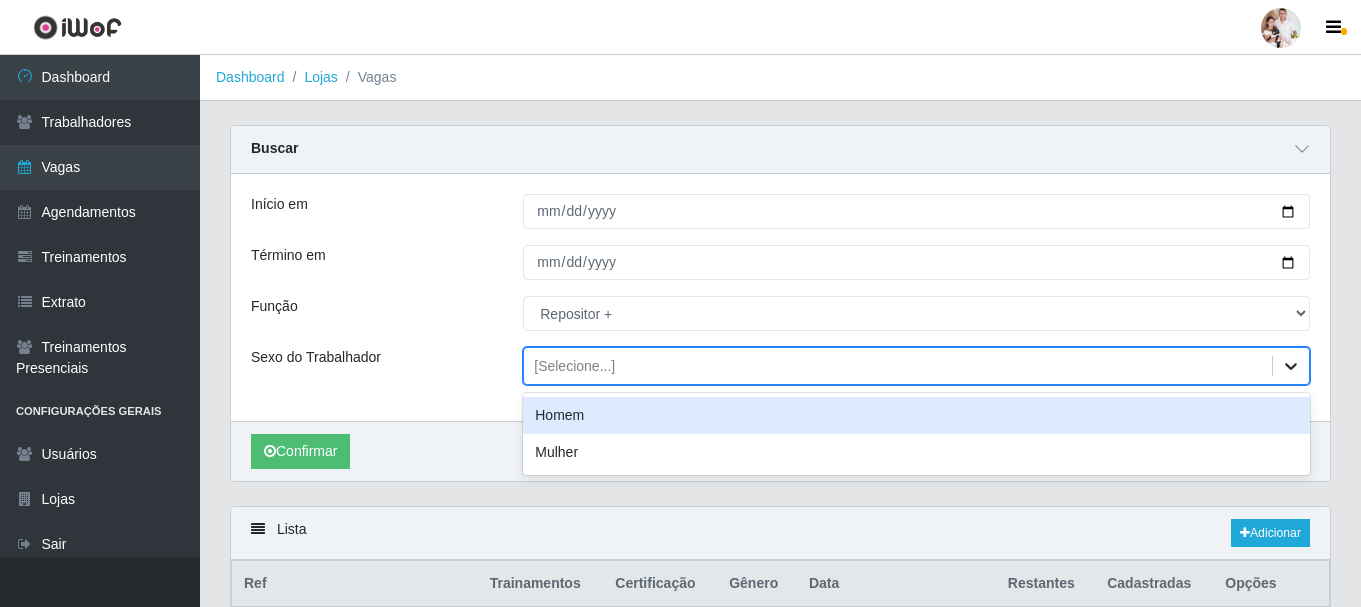 click 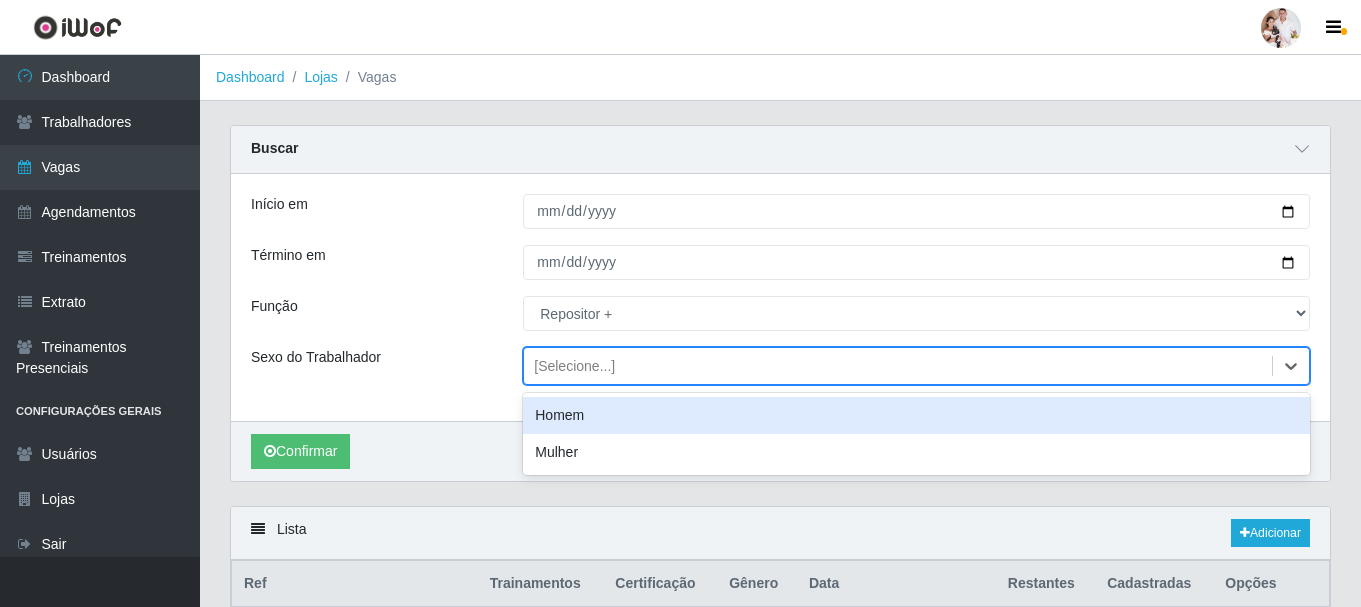 click on "Homem" at bounding box center [916, 415] 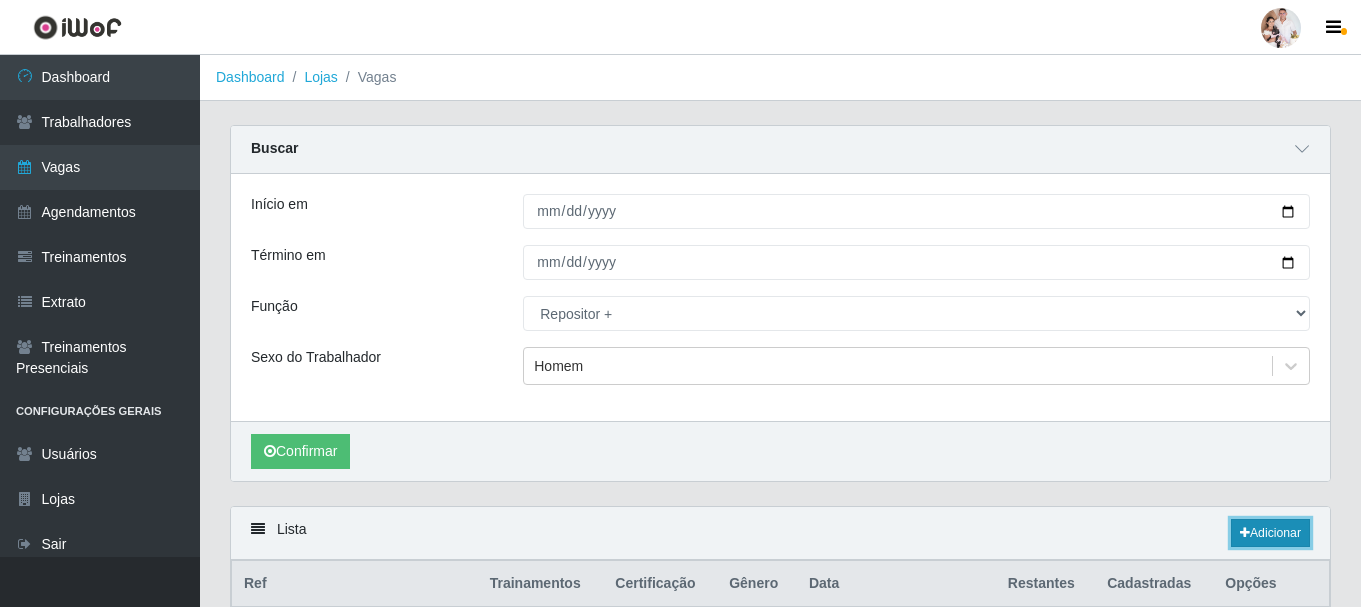 click on "Adicionar" at bounding box center [1270, 533] 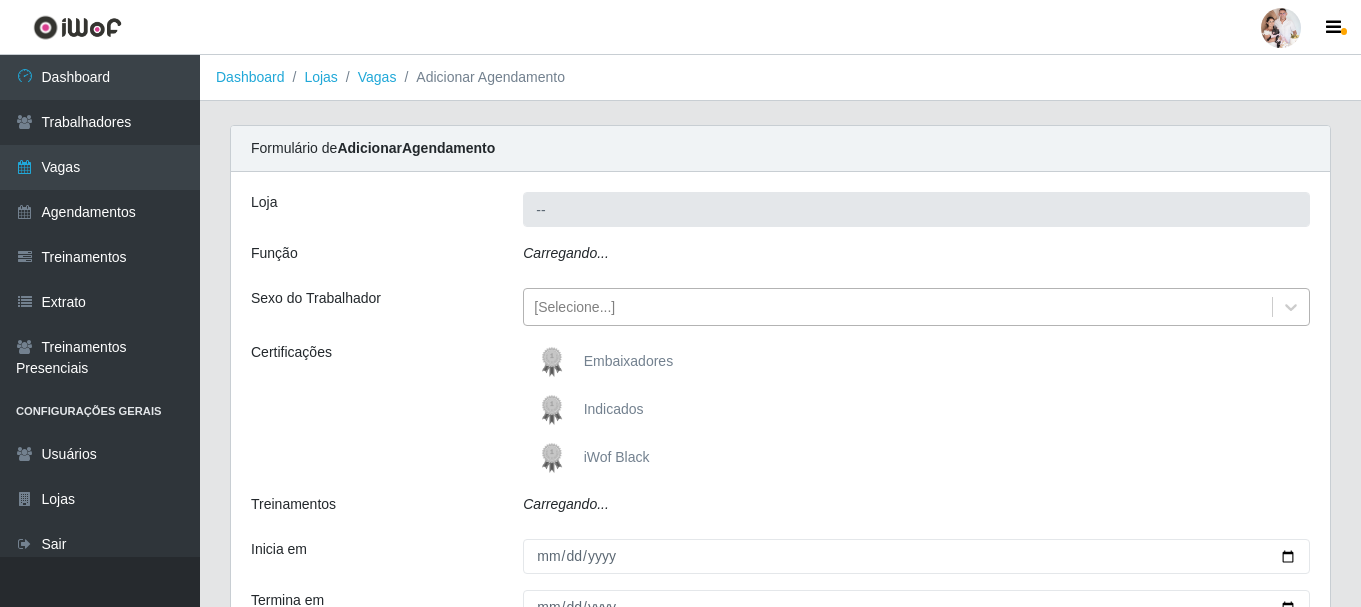 type on "SuperFácil Atacado - Rodoviária" 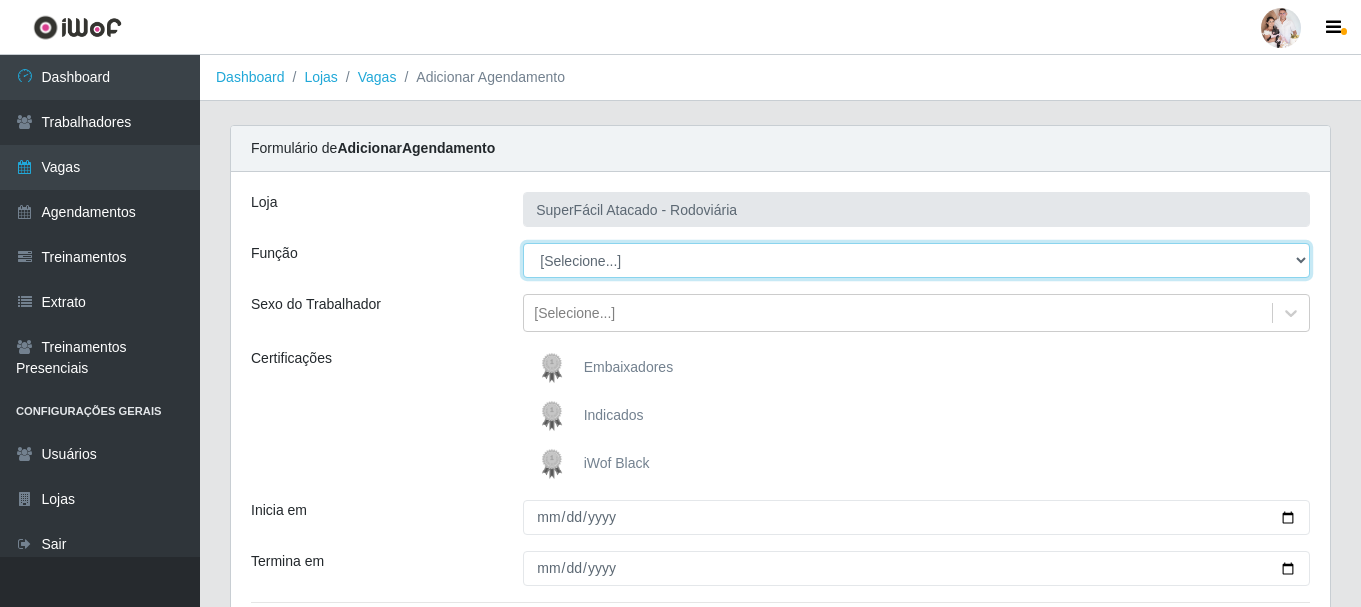 click on "[Selecione...] Embalador Embalador + Embalador ++ Operador de Caixa Operador de Caixa + Operador de Caixa ++ Repositor  Repositor + Repositor ++ Repositor de Hortifruti Repositor de Hortifruti + Repositor de Hortifruti ++" at bounding box center [916, 260] 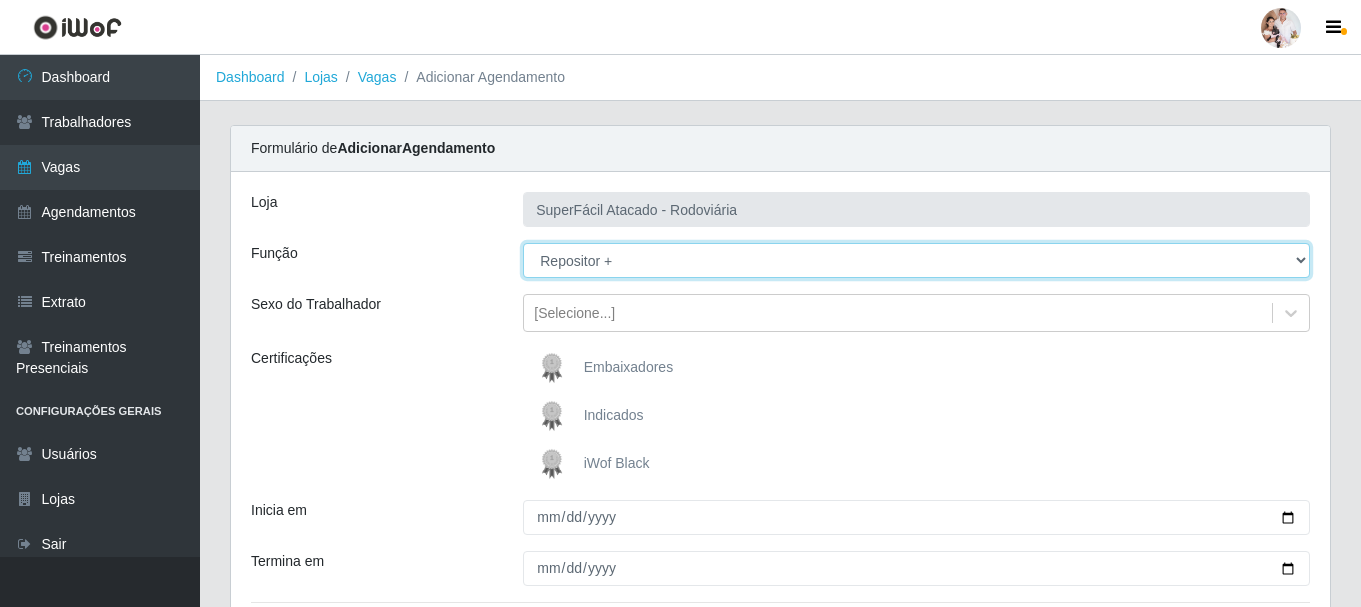 click on "[Selecione...] Embalador Embalador + Embalador ++ Operador de Caixa Operador de Caixa + Operador de Caixa ++ Repositor  Repositor + Repositor ++ Repositor de Hortifruti Repositor de Hortifruti + Repositor de Hortifruti ++" at bounding box center (916, 260) 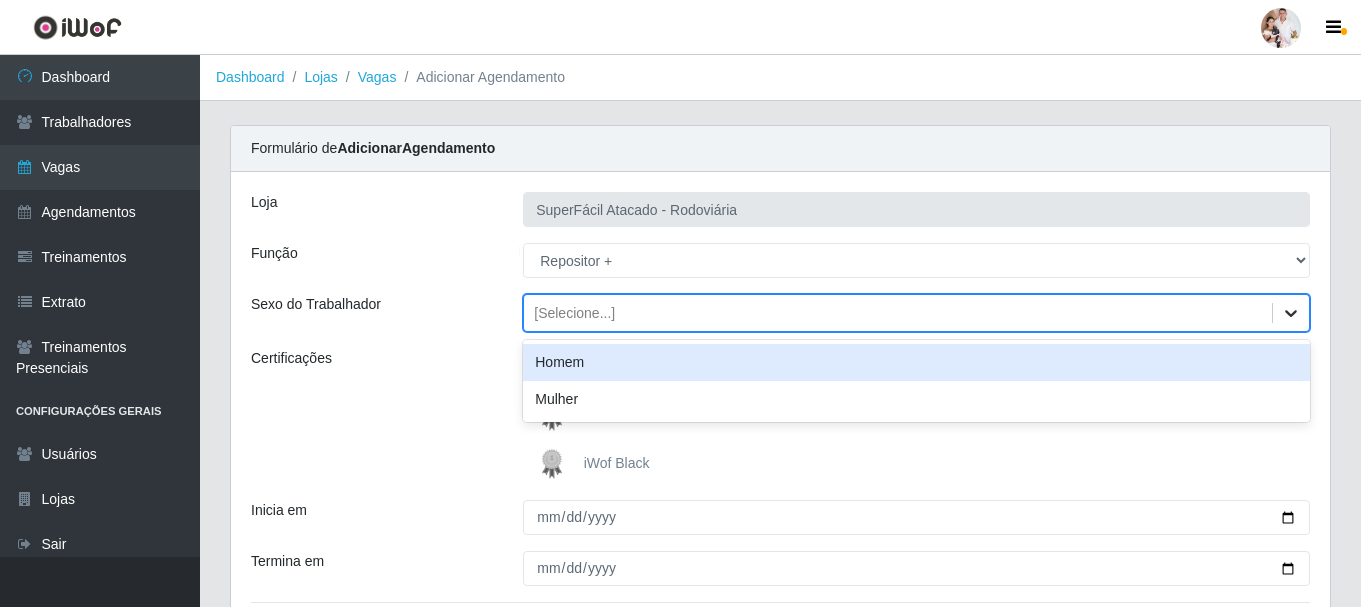 click 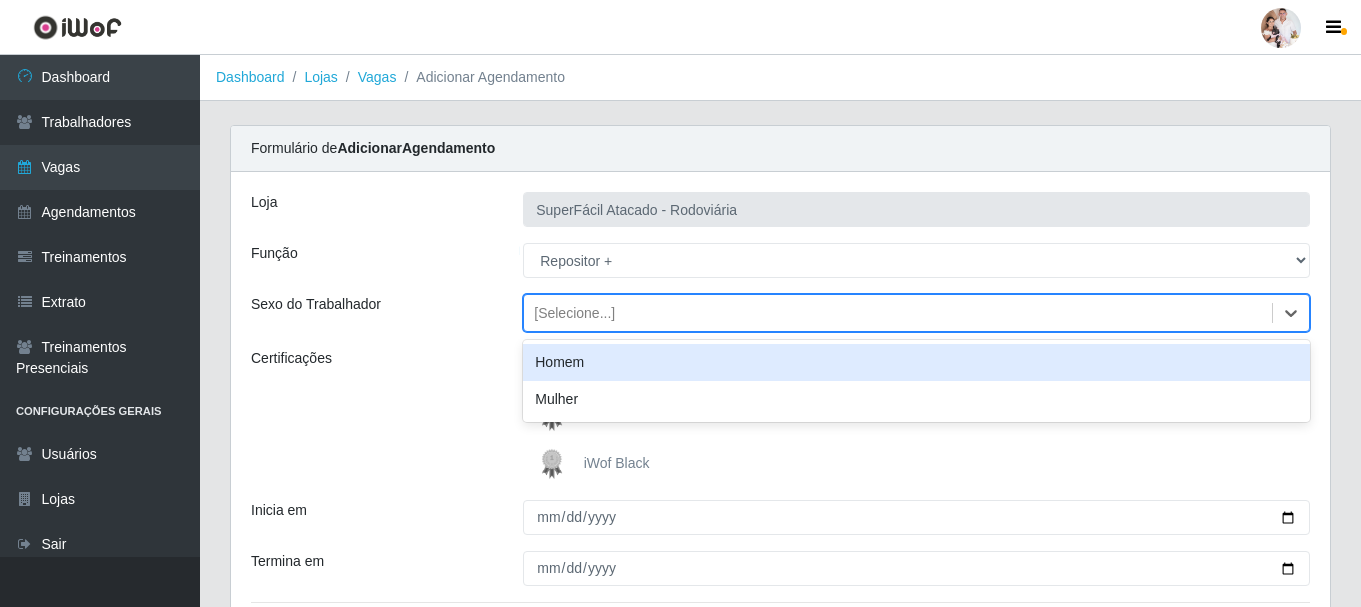 click on "Homem" at bounding box center [916, 362] 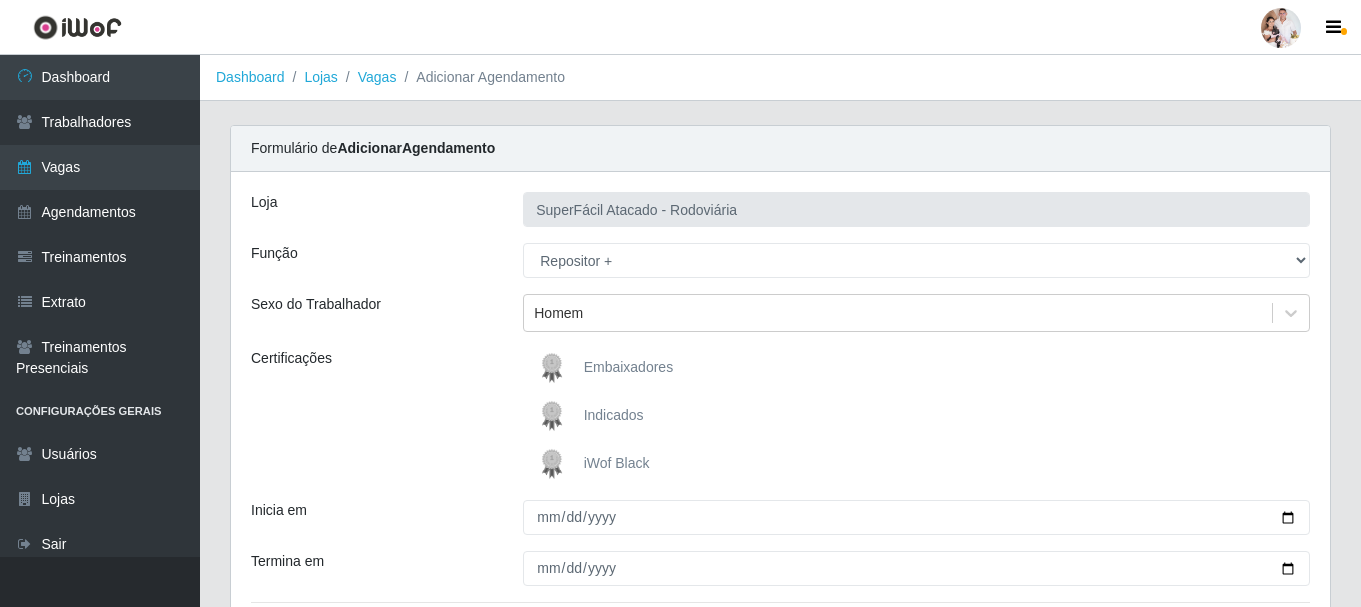 click on "iWof Black" at bounding box center (617, 463) 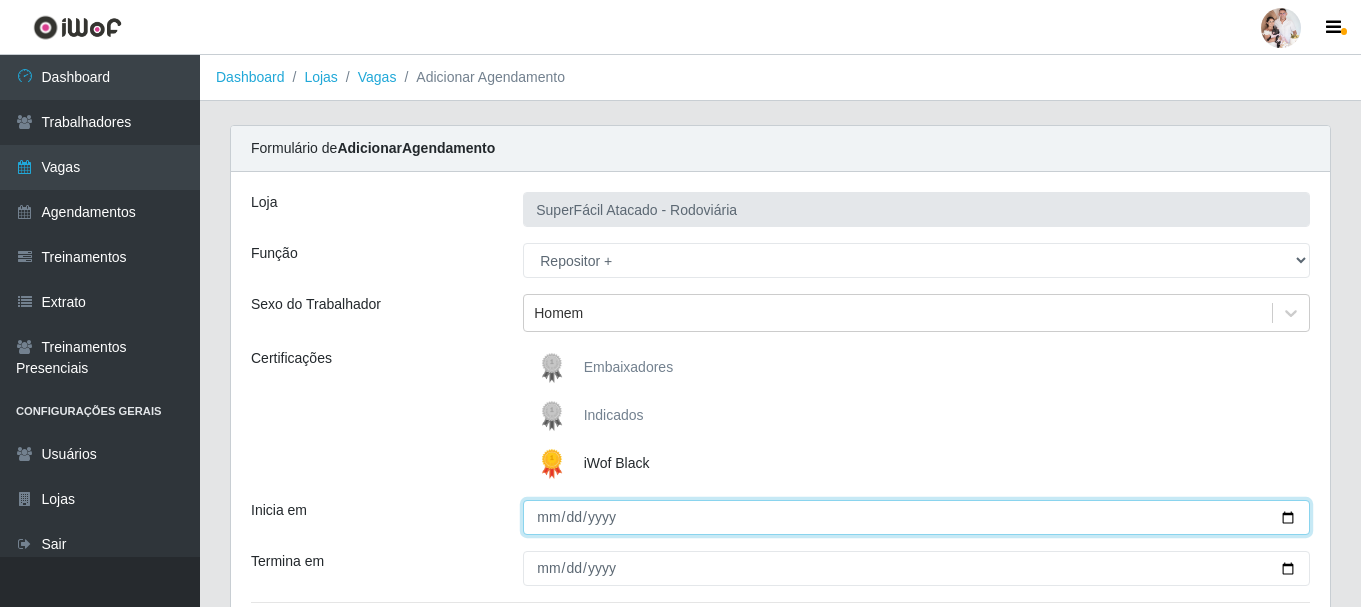 click on "Inicia em" at bounding box center (916, 517) 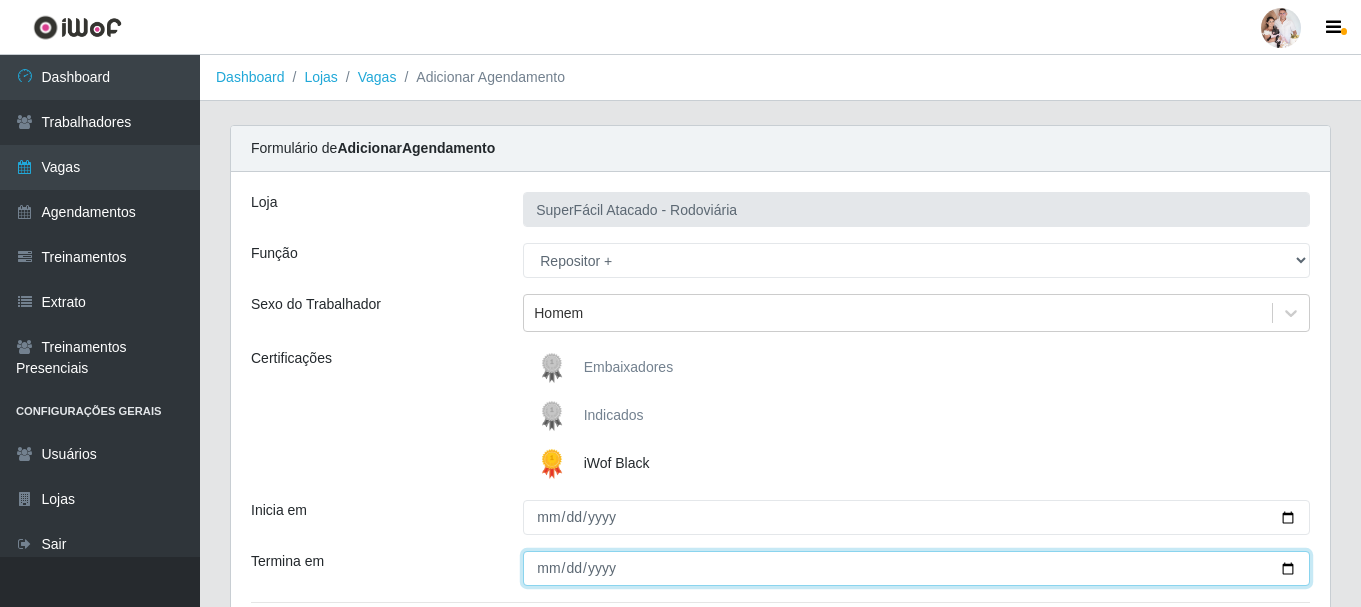 click on "Termina em" at bounding box center (916, 568) 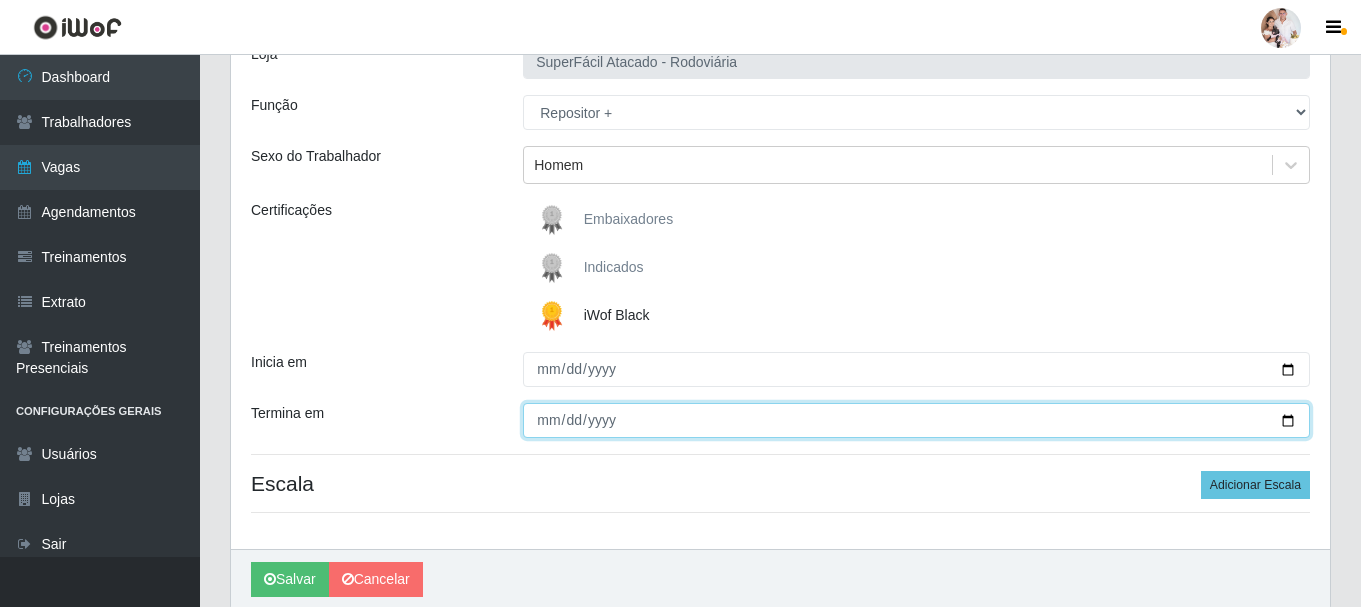 scroll, scrollTop: 200, scrollLeft: 0, axis: vertical 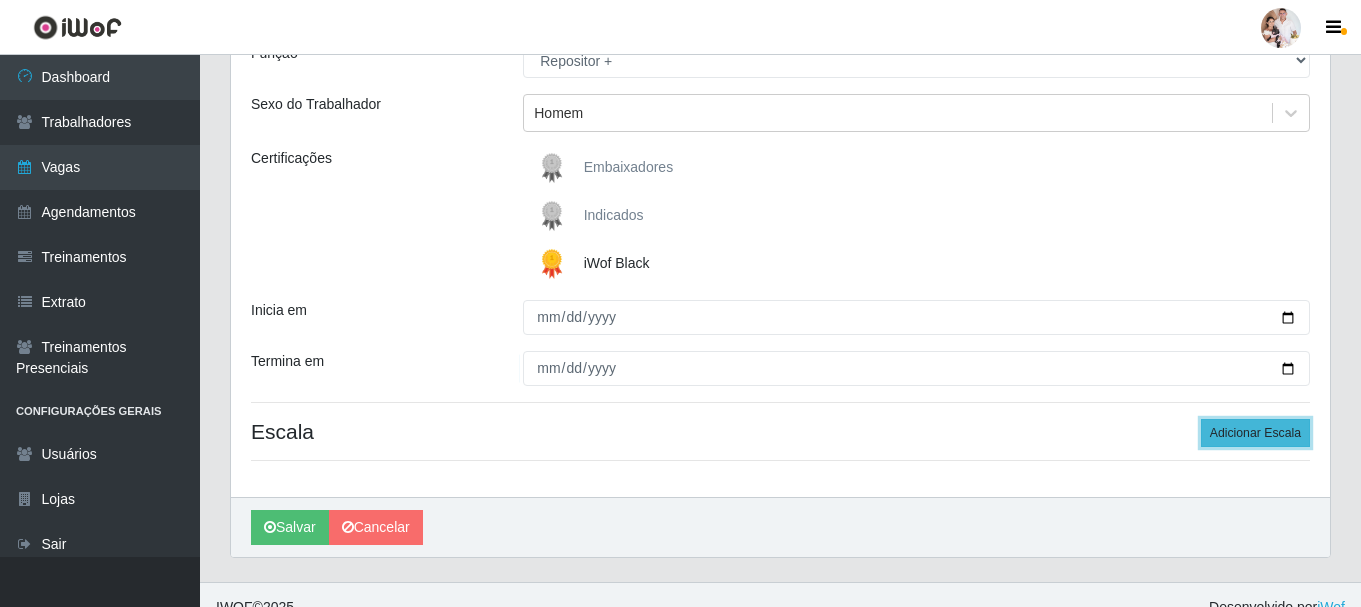 click on "Adicionar Escala" at bounding box center (1255, 433) 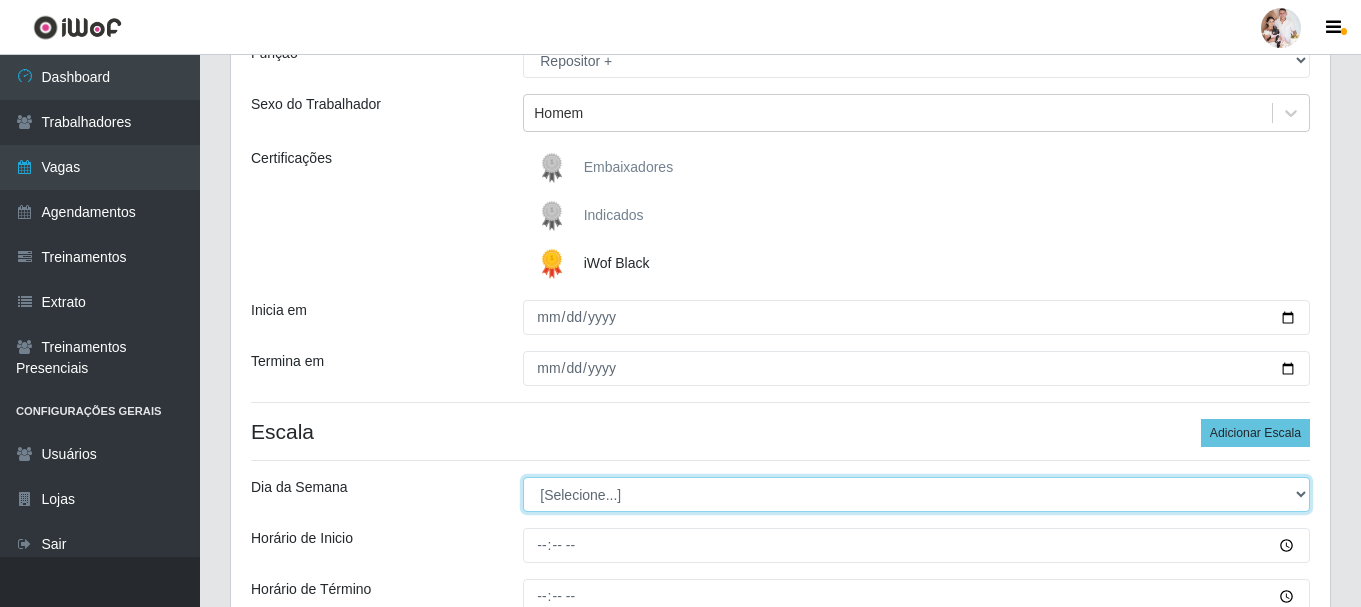 click on "[Selecione...] Segunda Terça Quarta Quinta Sexta Sábado Domingo" at bounding box center (916, 494) 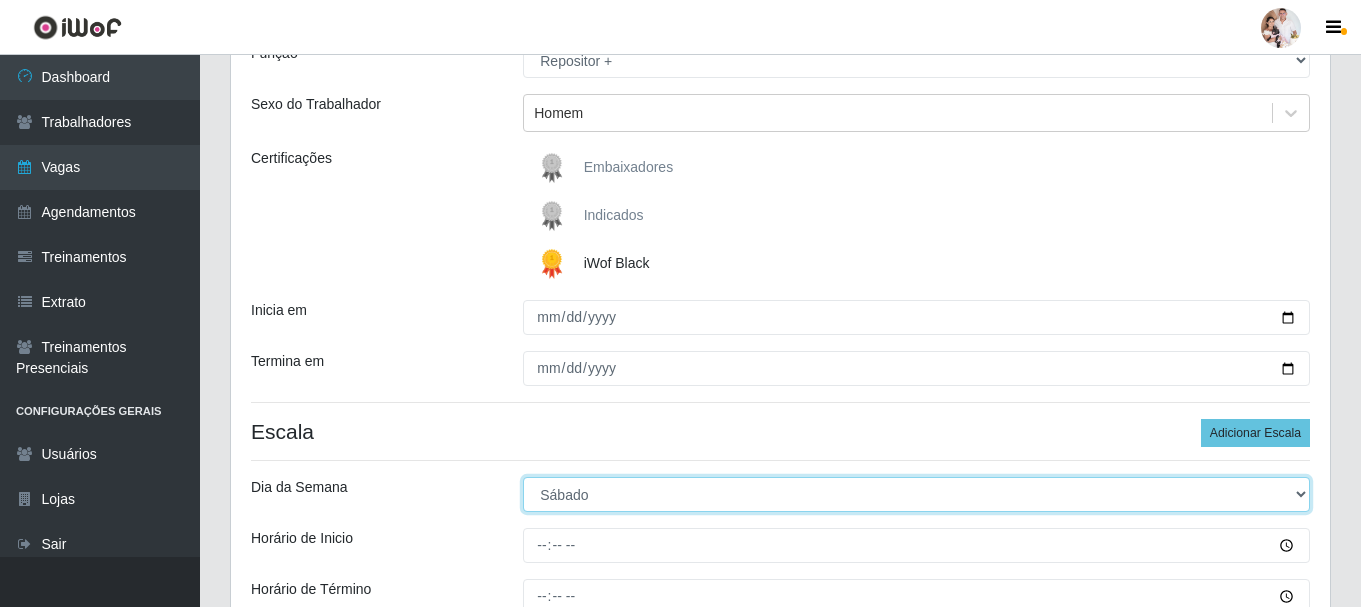 click on "[Selecione...] Segunda Terça Quarta Quinta Sexta Sábado Domingo" at bounding box center [916, 494] 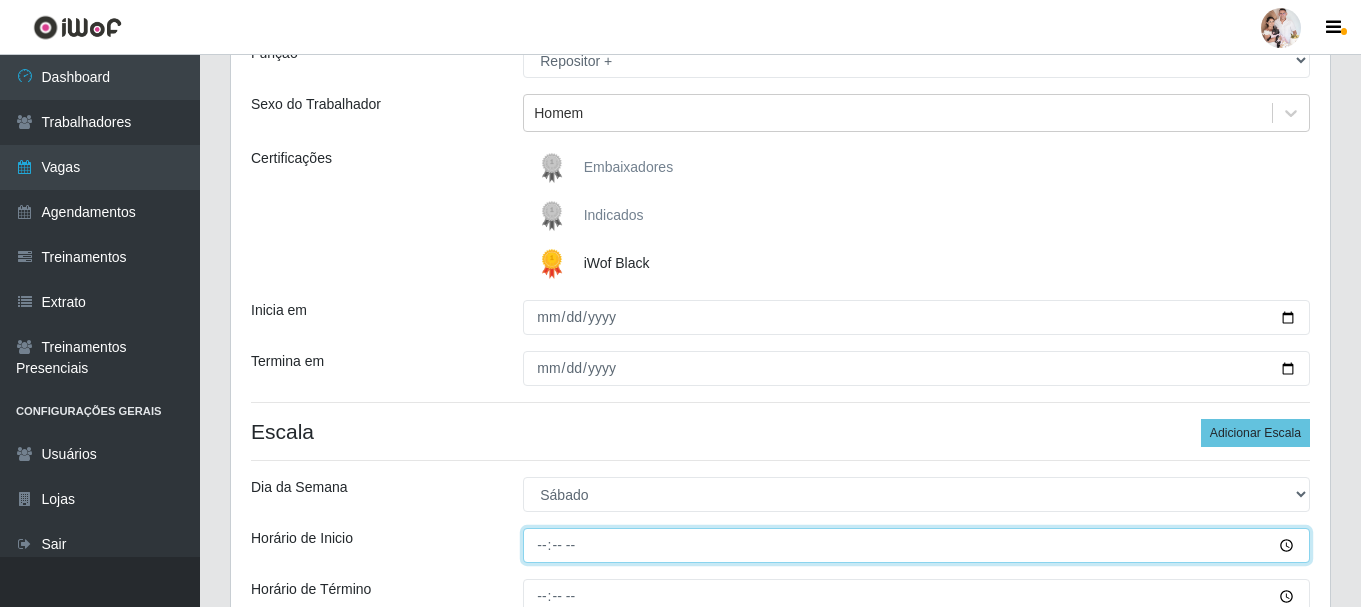 click on "Horário de Inicio" at bounding box center [916, 545] 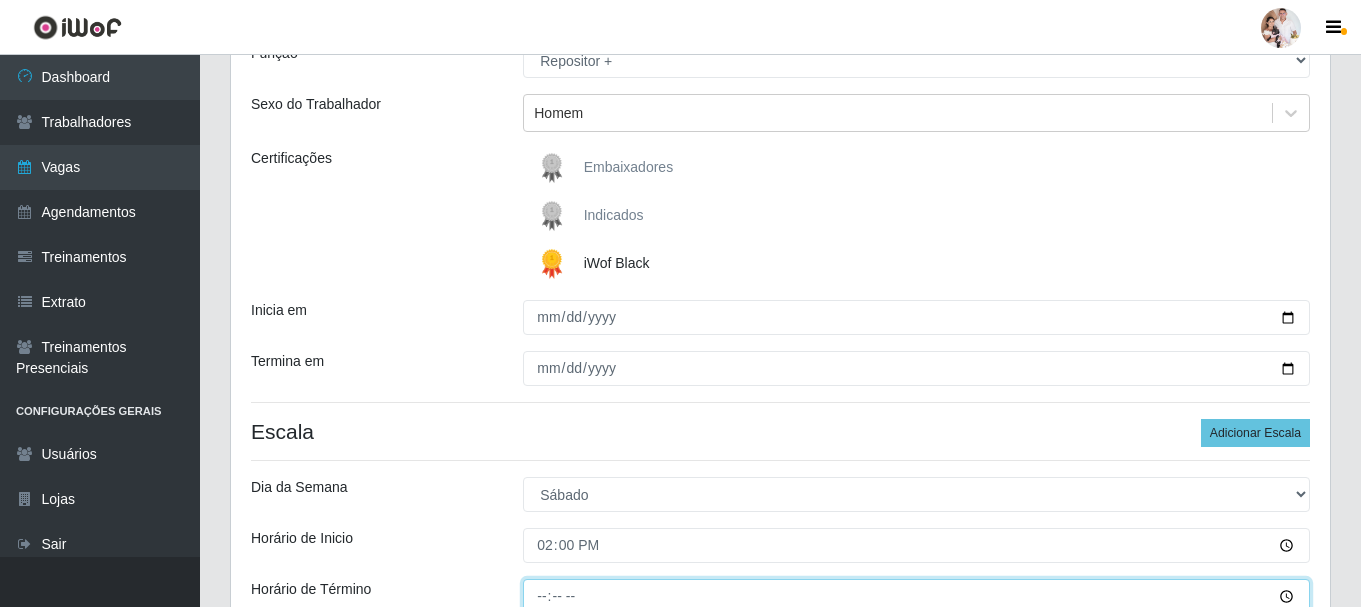 click on "Horário de Término" at bounding box center [916, 596] 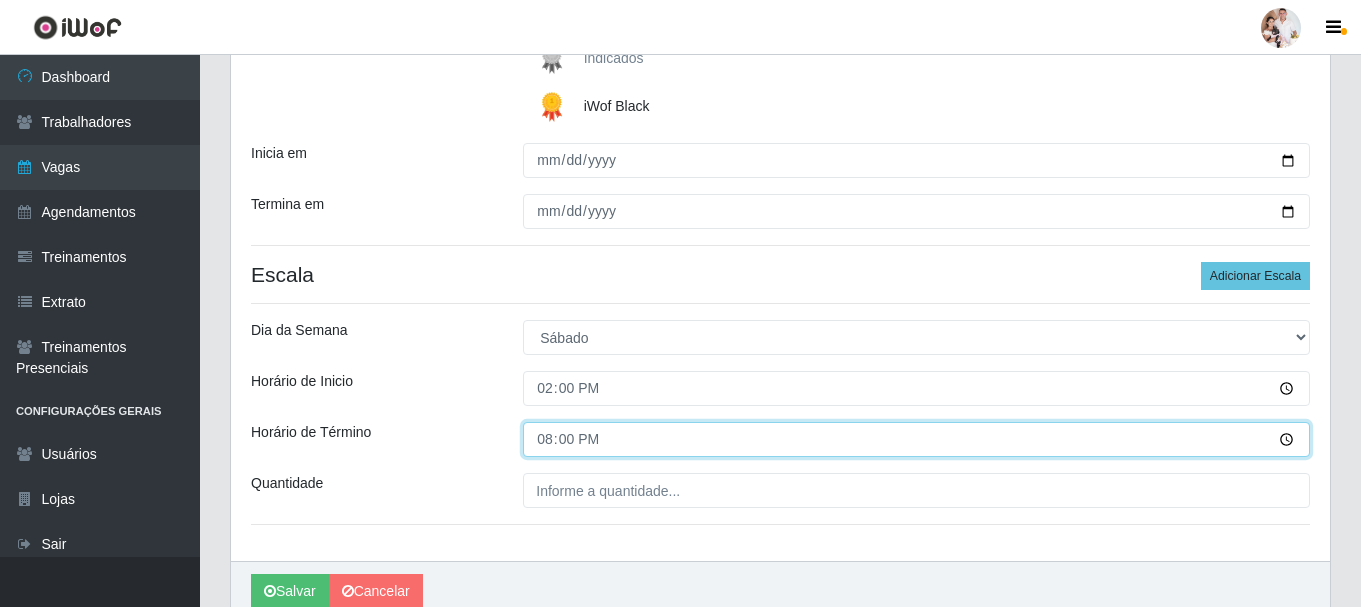 scroll, scrollTop: 400, scrollLeft: 0, axis: vertical 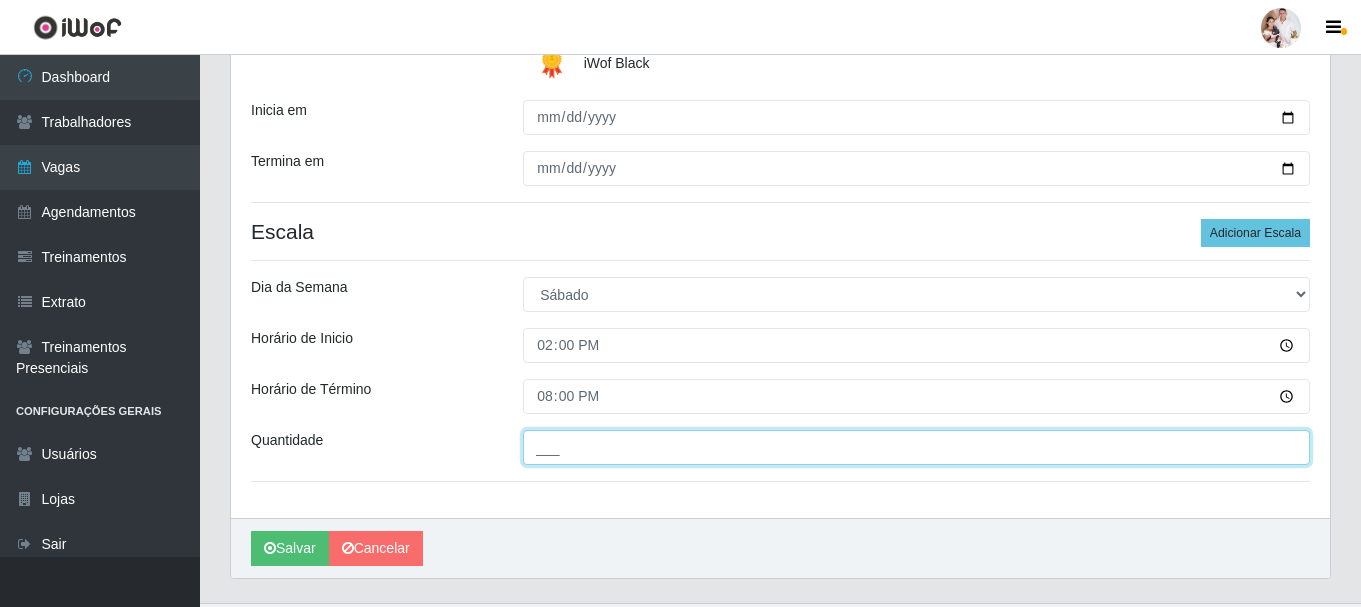 click on "___" at bounding box center [916, 447] 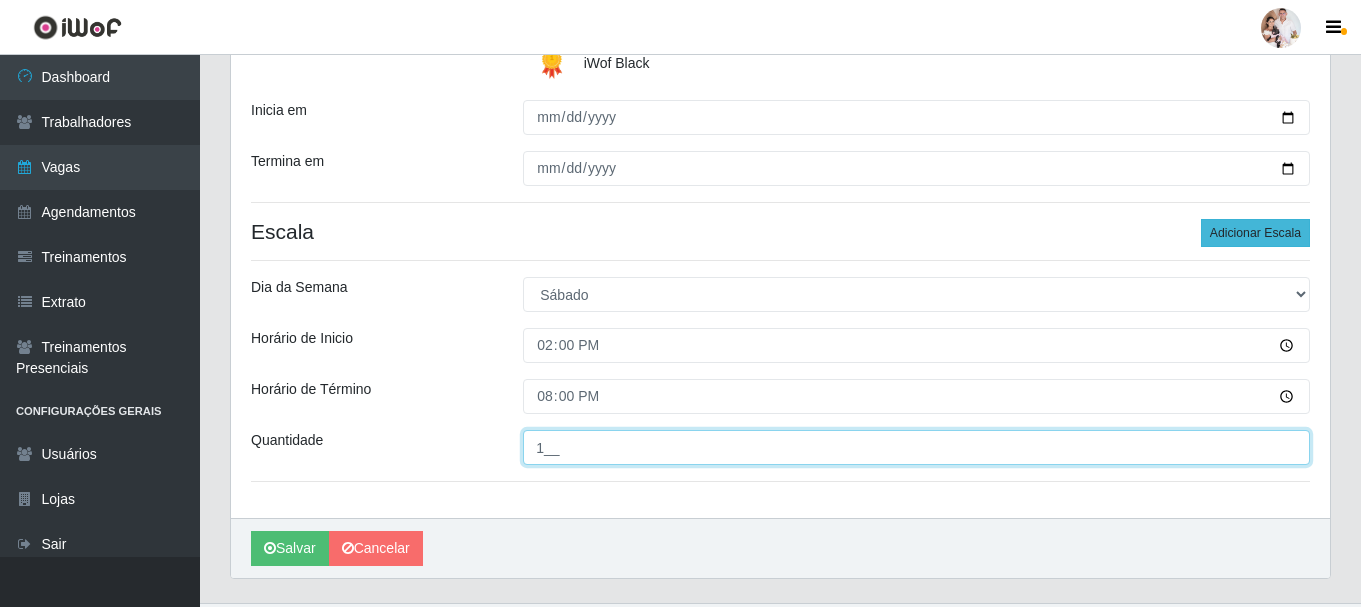 type on "1__" 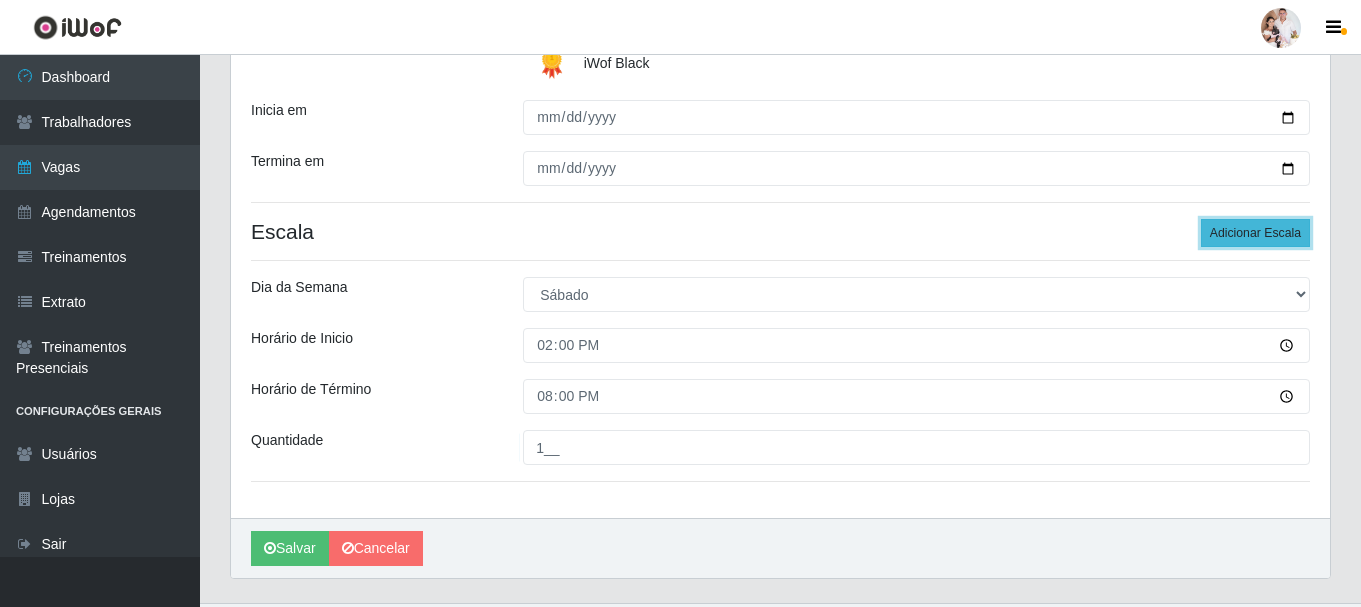 click on "Adicionar Escala" at bounding box center (1255, 233) 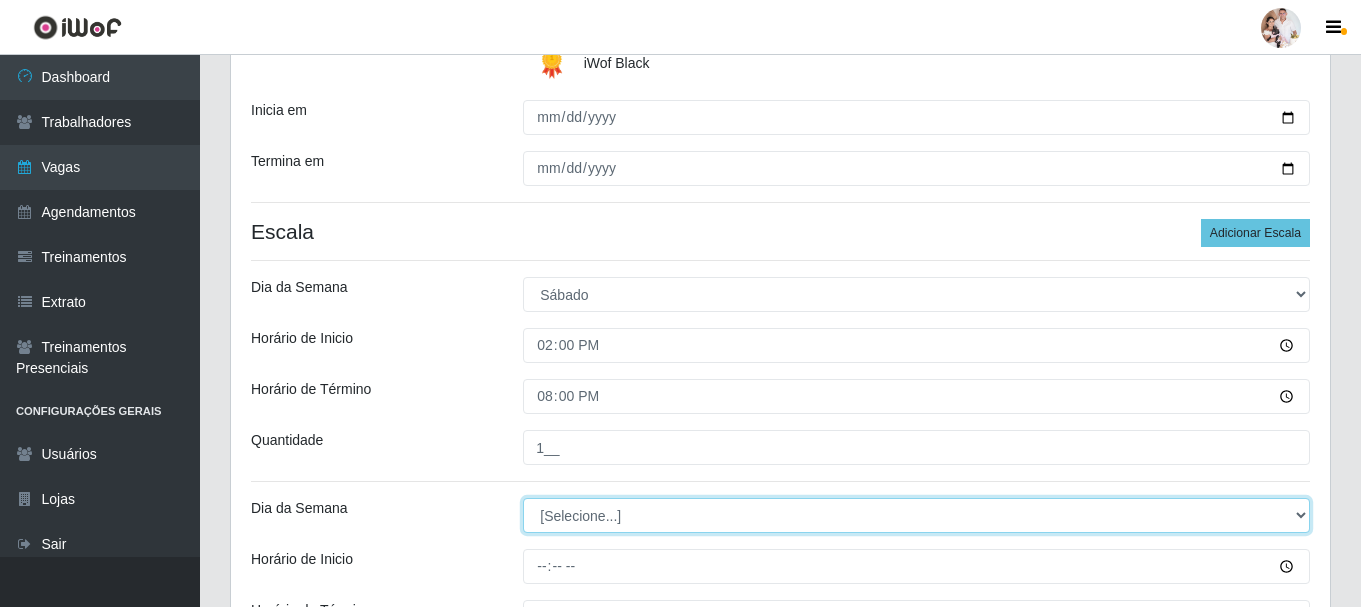 click on "[Selecione...] Segunda Terça Quarta Quinta Sexta Sábado Domingo" at bounding box center (916, 515) 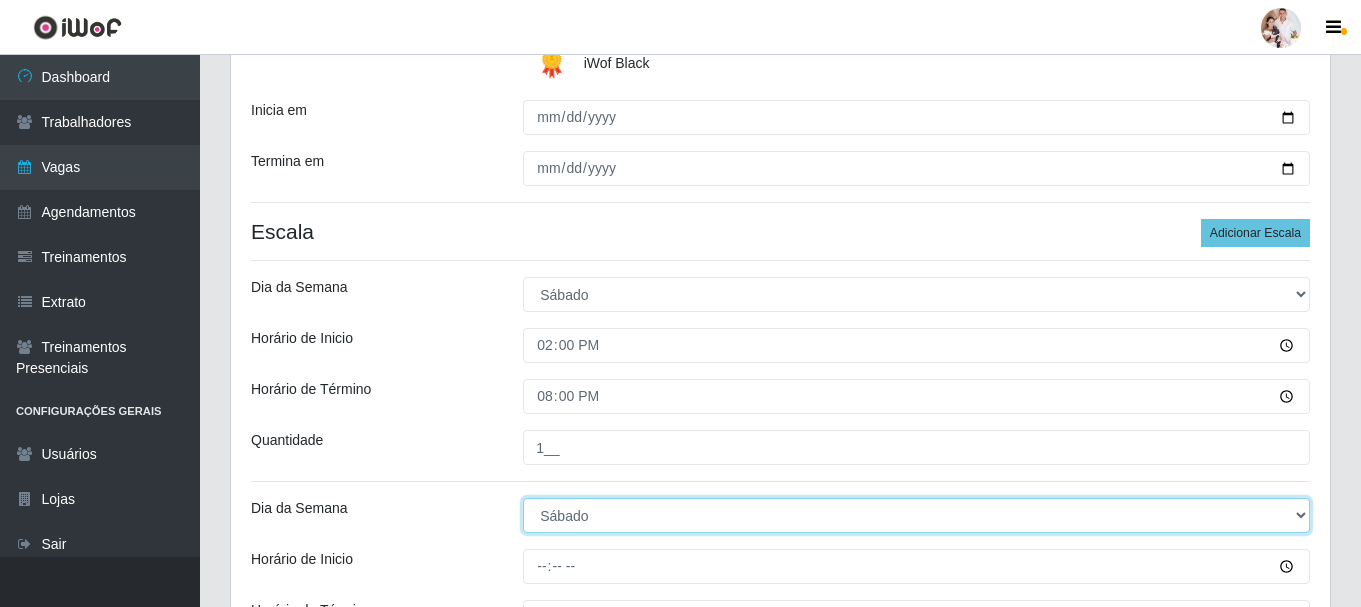 click on "[Selecione...] Segunda Terça Quarta Quinta Sexta Sábado Domingo" at bounding box center [916, 515] 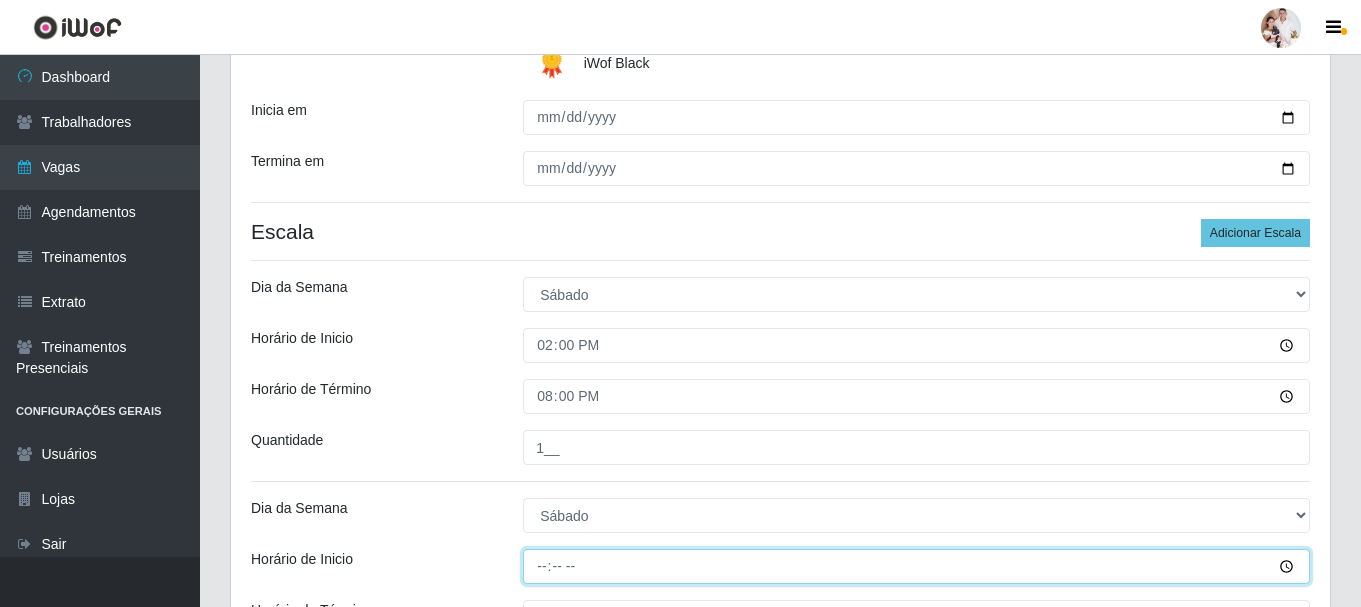 click on "Horário de Inicio" at bounding box center [916, 566] 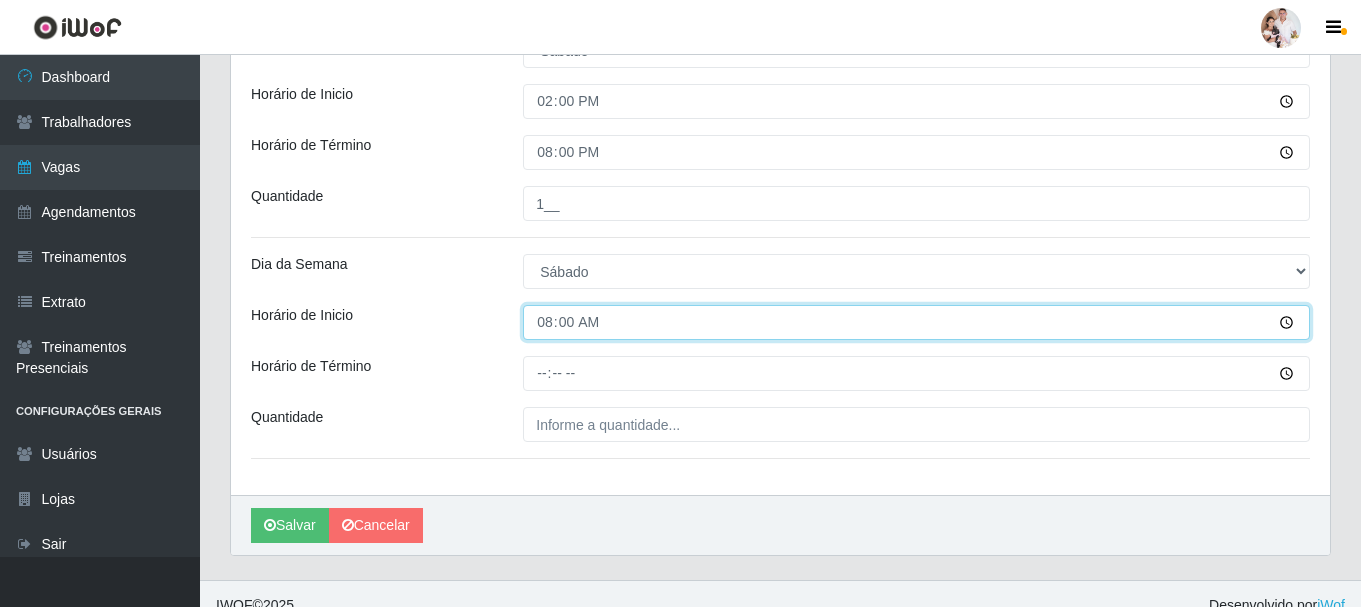 scroll, scrollTop: 667, scrollLeft: 0, axis: vertical 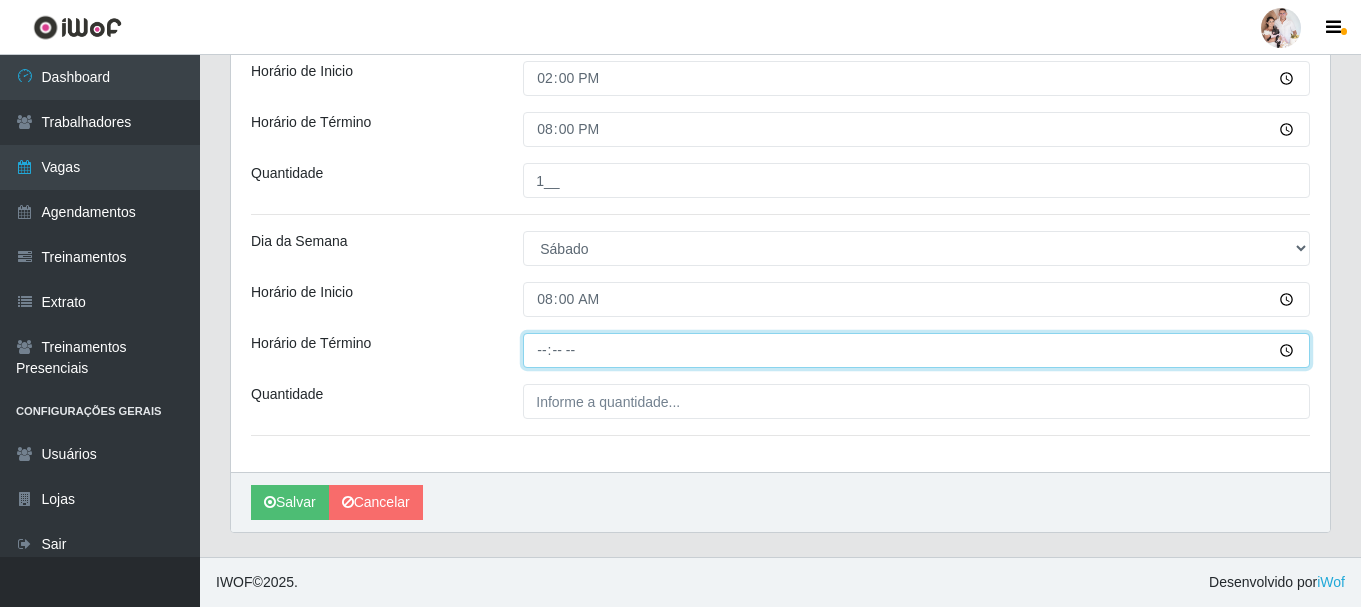 click on "Horário de Término" at bounding box center (916, 350) 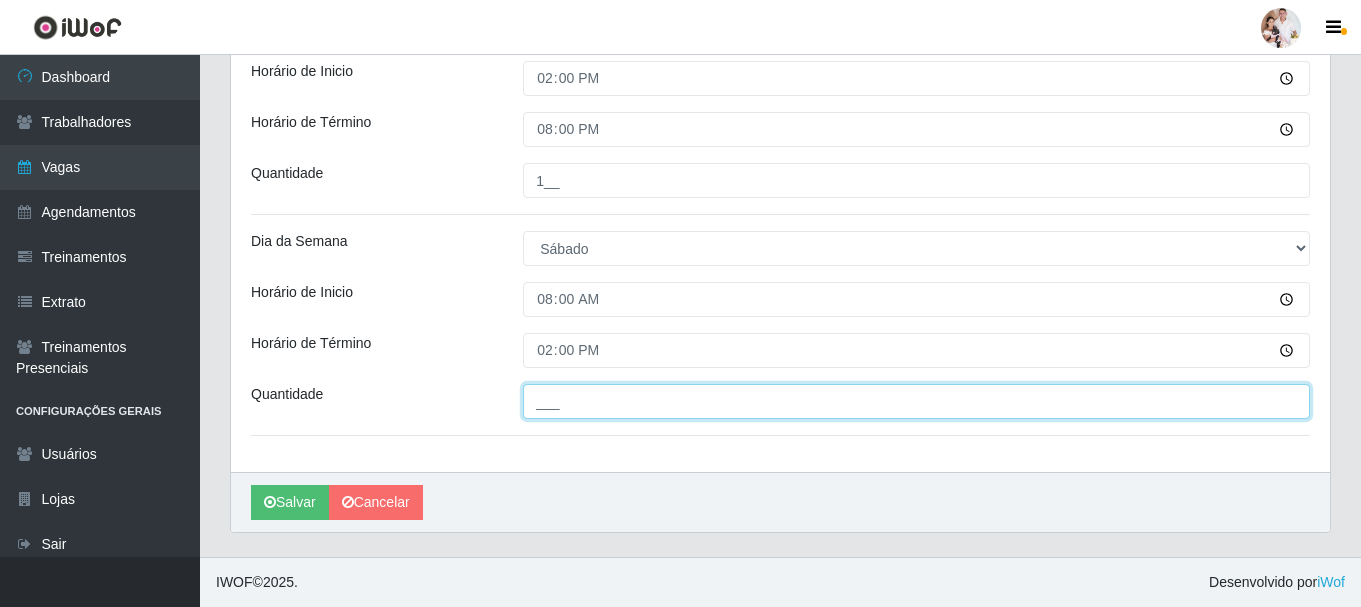 click on "___" at bounding box center [916, 401] 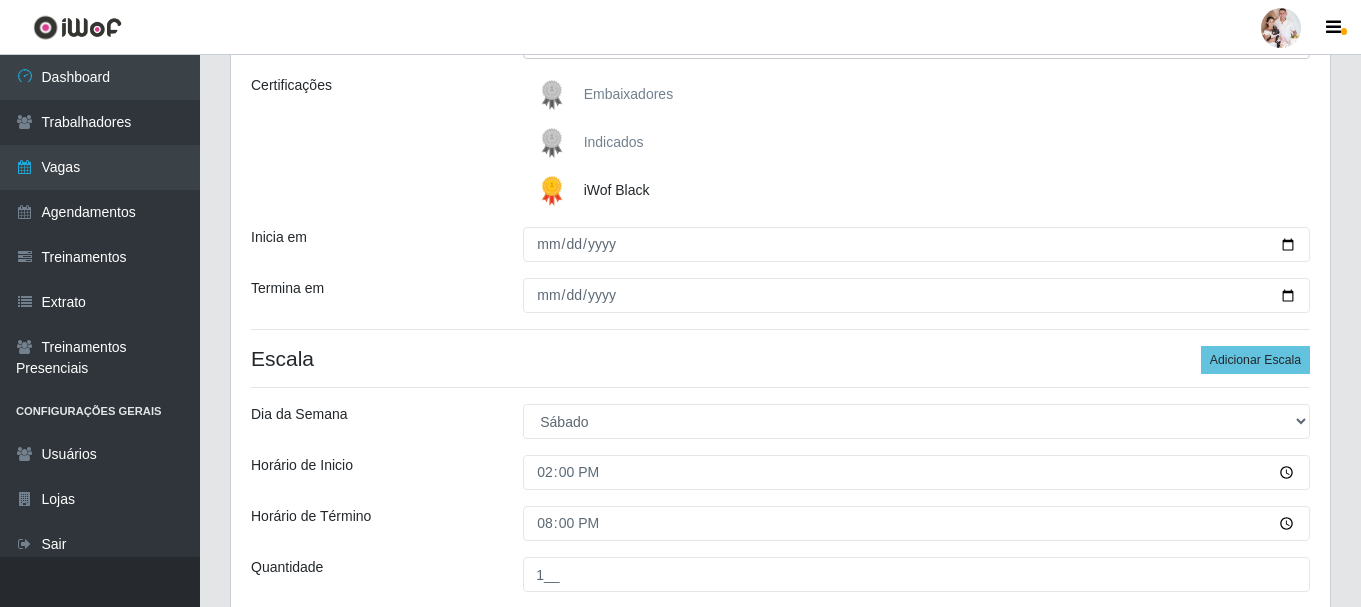 scroll, scrollTop: 267, scrollLeft: 0, axis: vertical 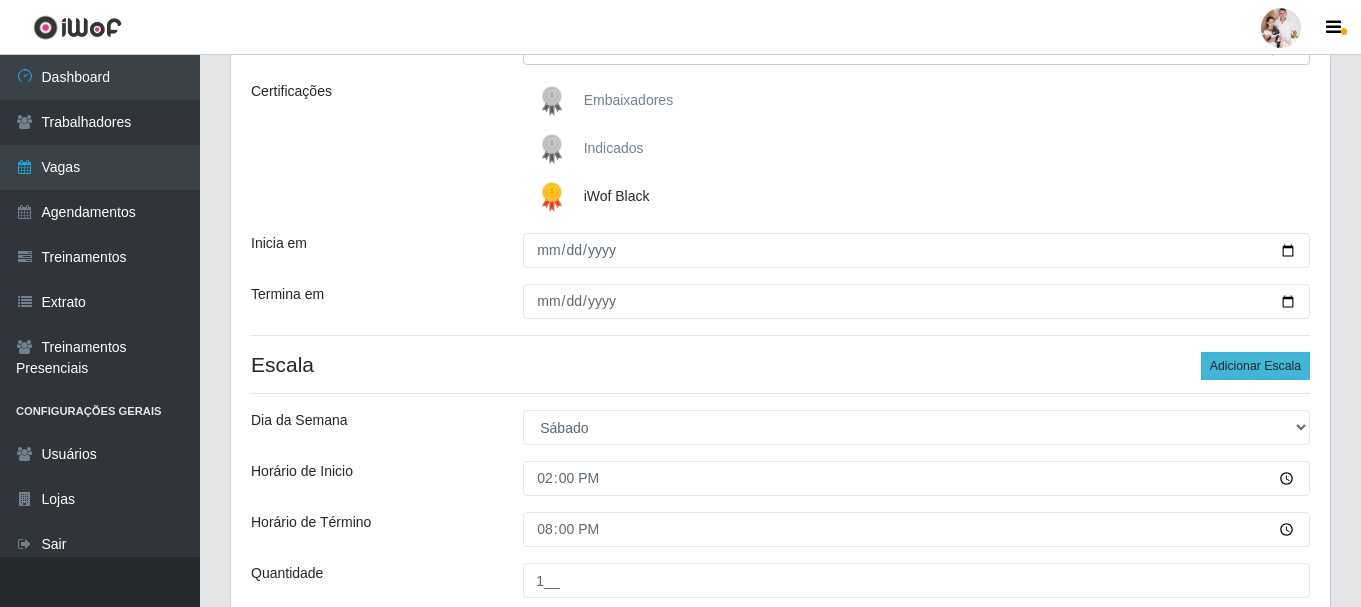 type on "1__" 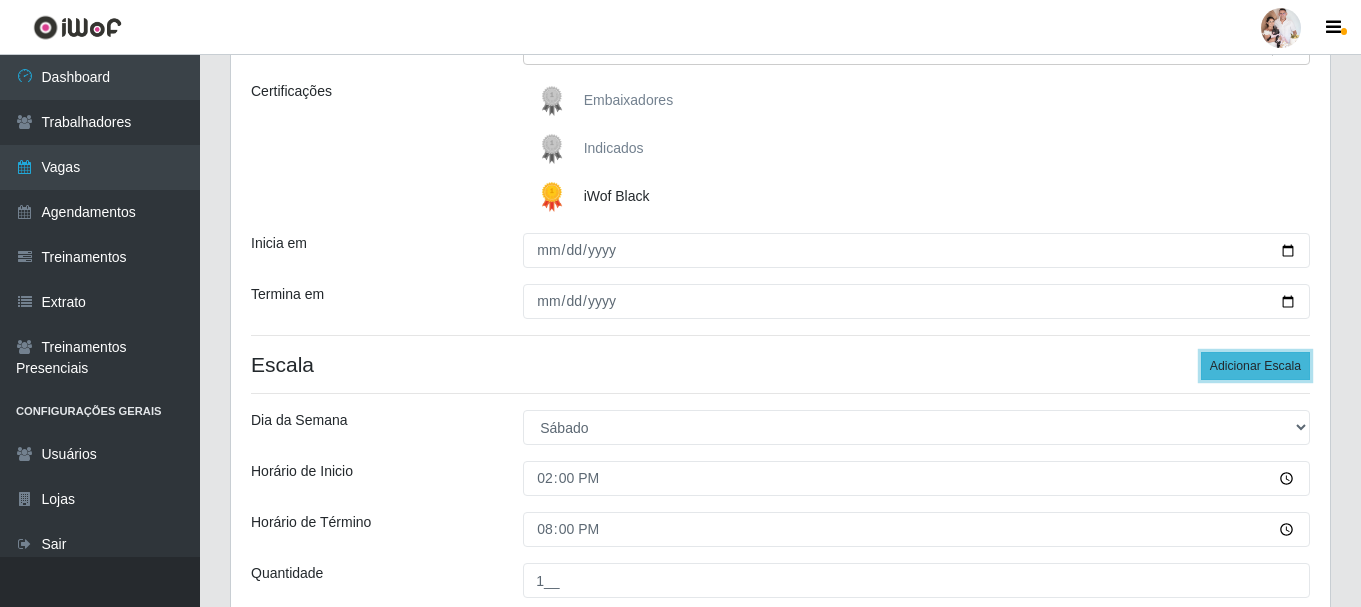 click on "Adicionar Escala" at bounding box center [1255, 366] 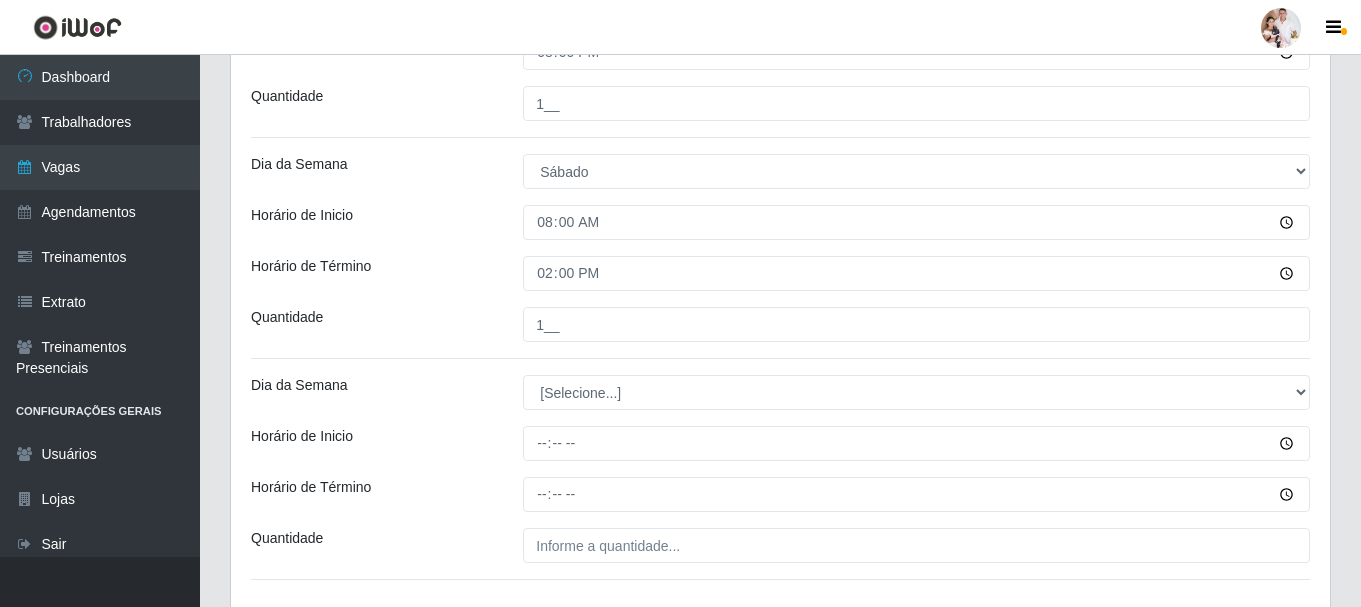 scroll, scrollTop: 767, scrollLeft: 0, axis: vertical 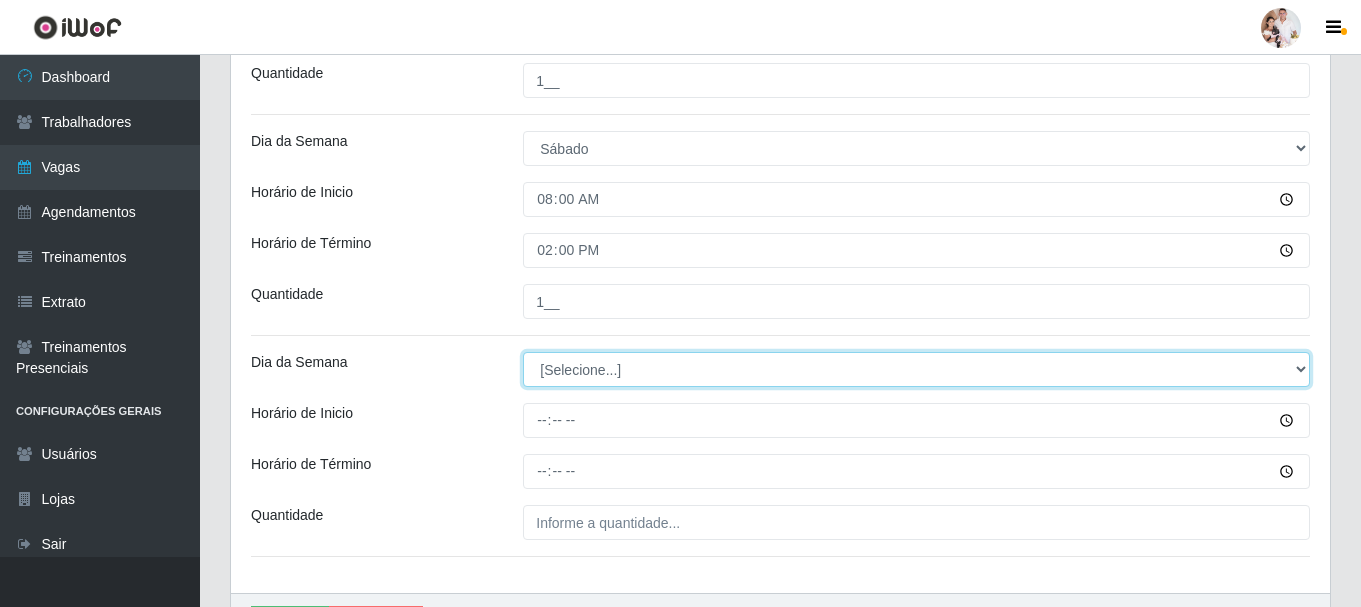 click on "[Selecione...] Segunda Terça Quarta Quinta Sexta Sábado Domingo" at bounding box center (916, 369) 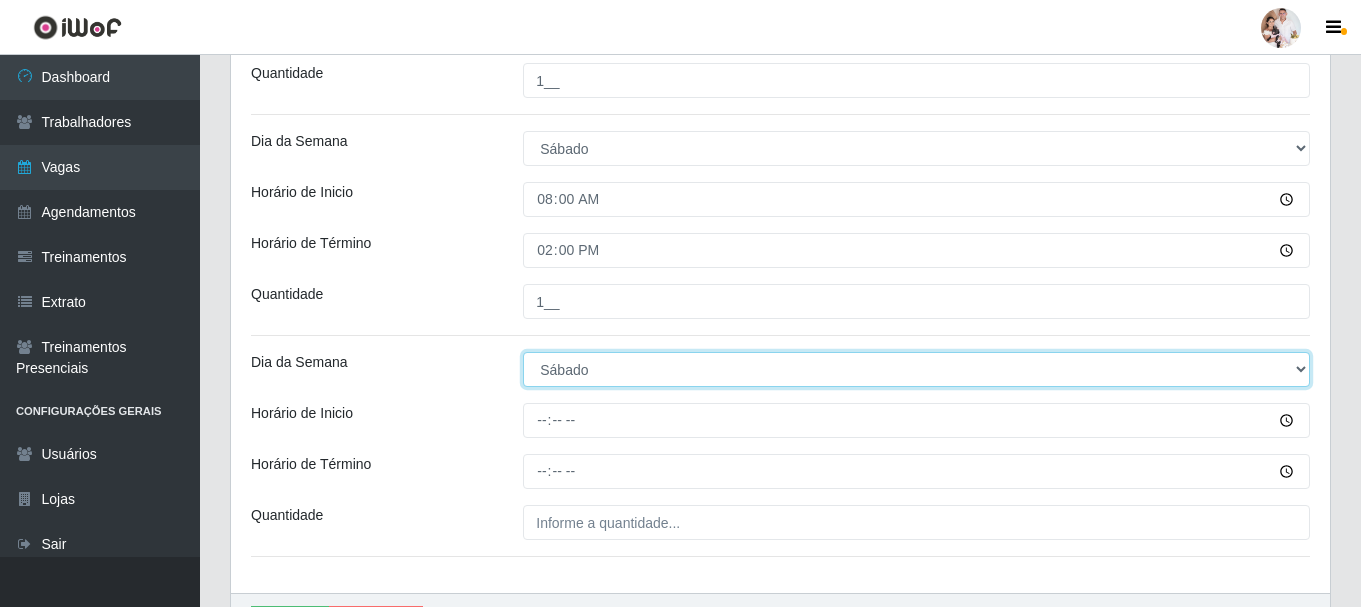 click on "[Selecione...] Segunda Terça Quarta Quinta Sexta Sábado Domingo" at bounding box center [916, 369] 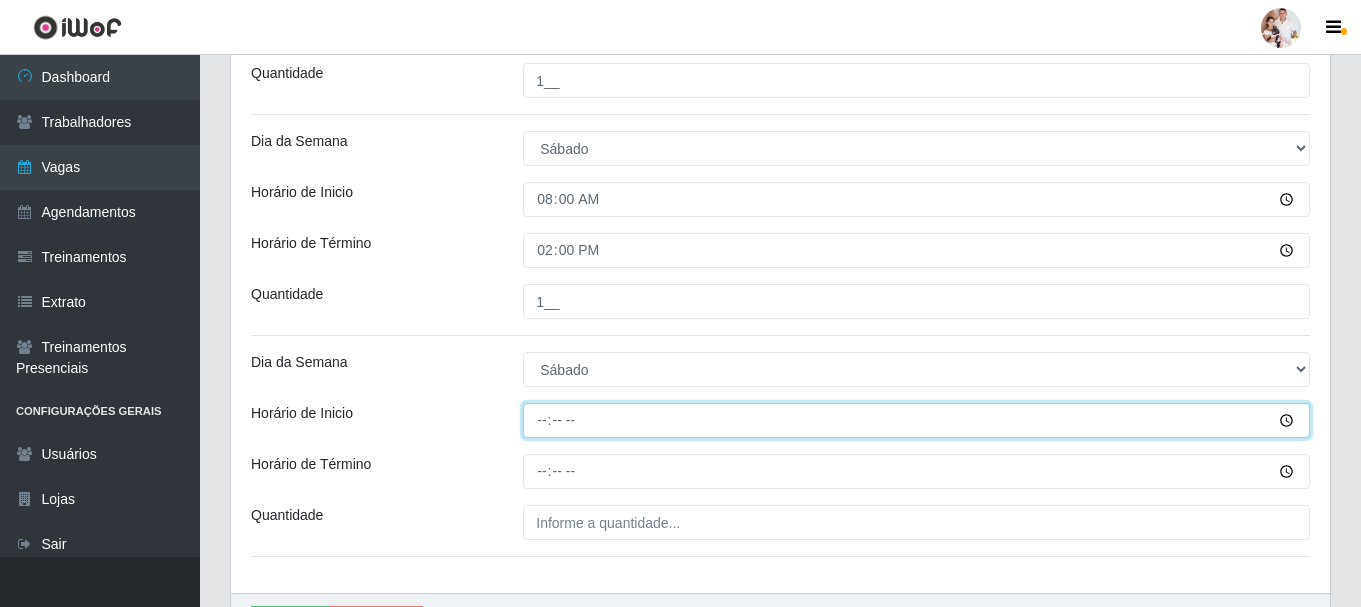 click on "Horário de Inicio" at bounding box center (916, 420) 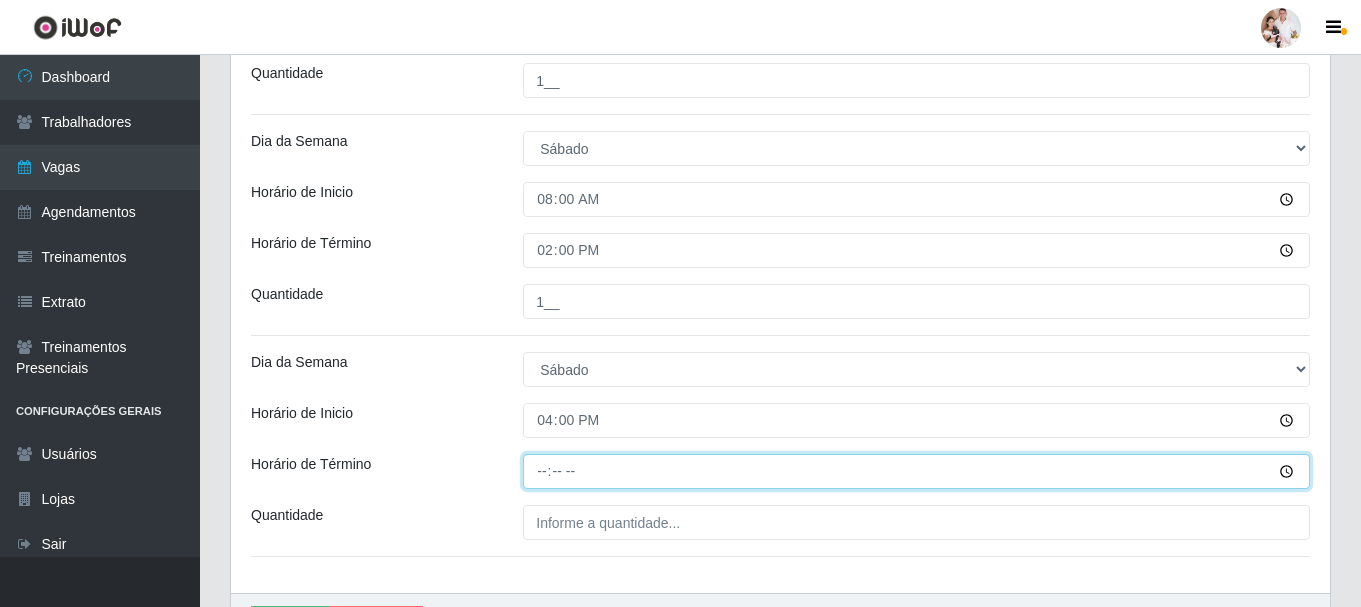 click on "Horário de Término" at bounding box center (916, 471) 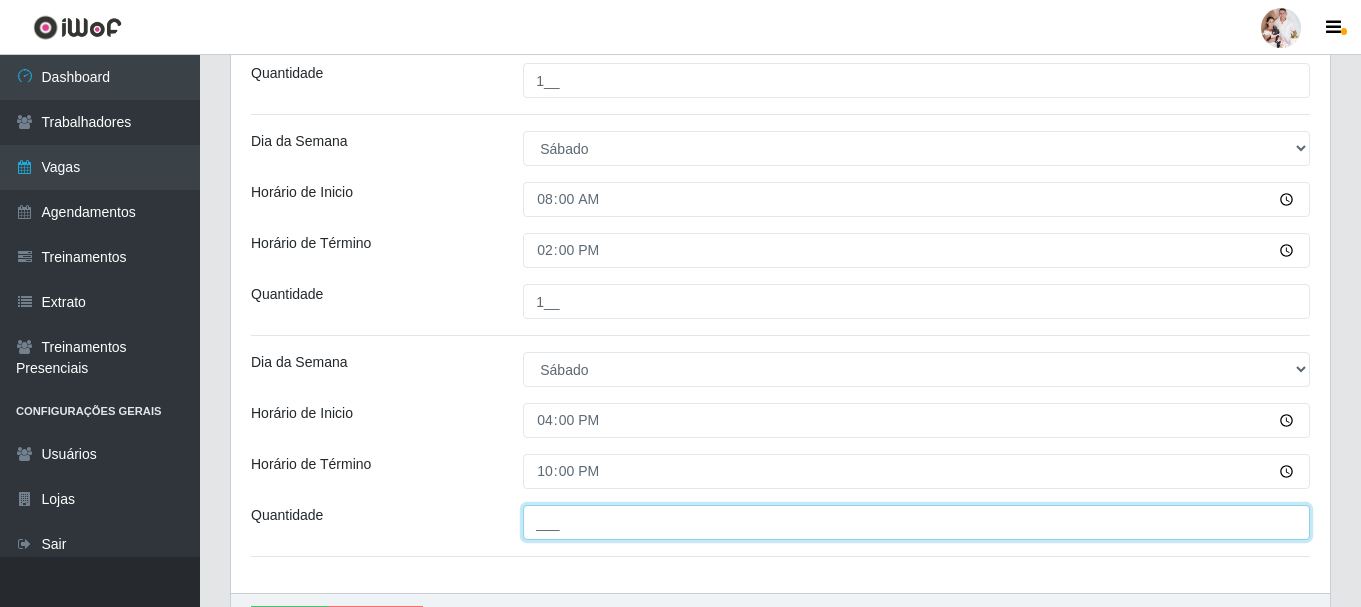 click on "___" at bounding box center [916, 522] 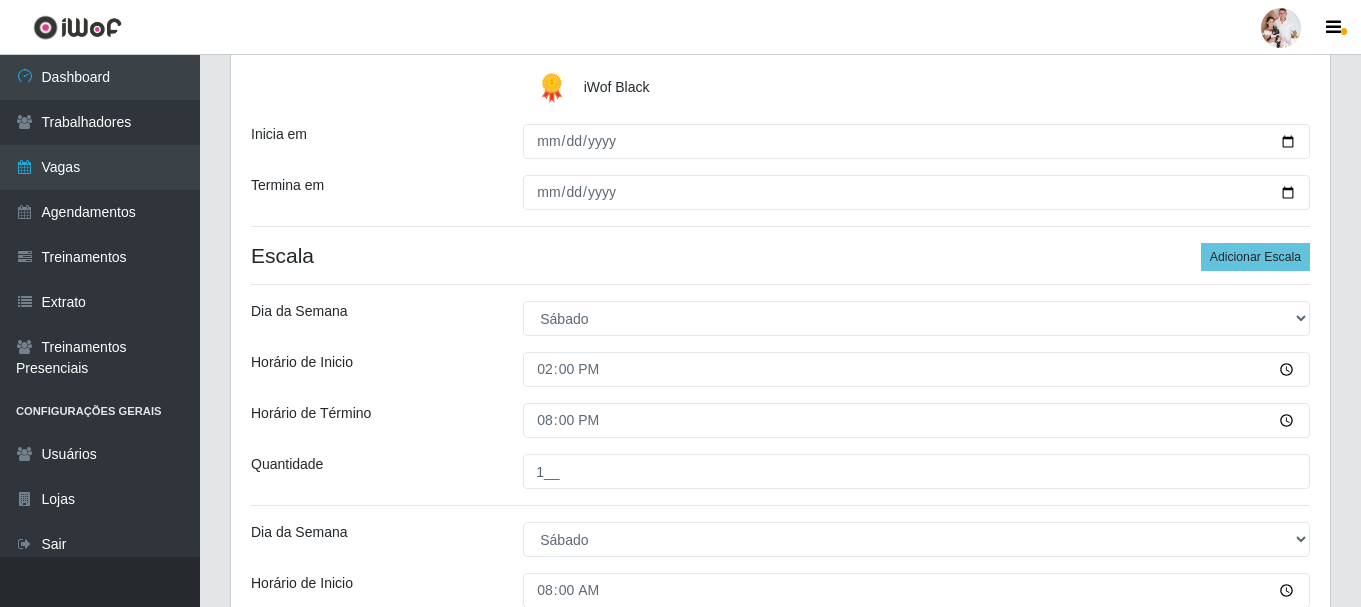 scroll, scrollTop: 267, scrollLeft: 0, axis: vertical 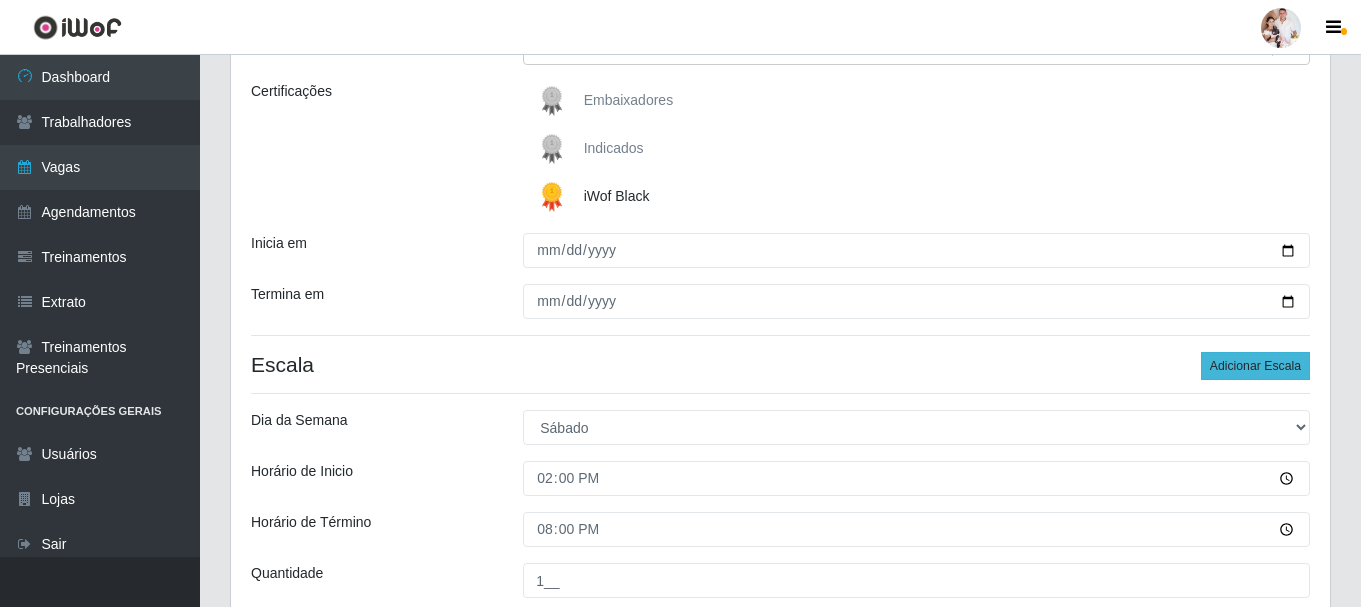 type on "4__" 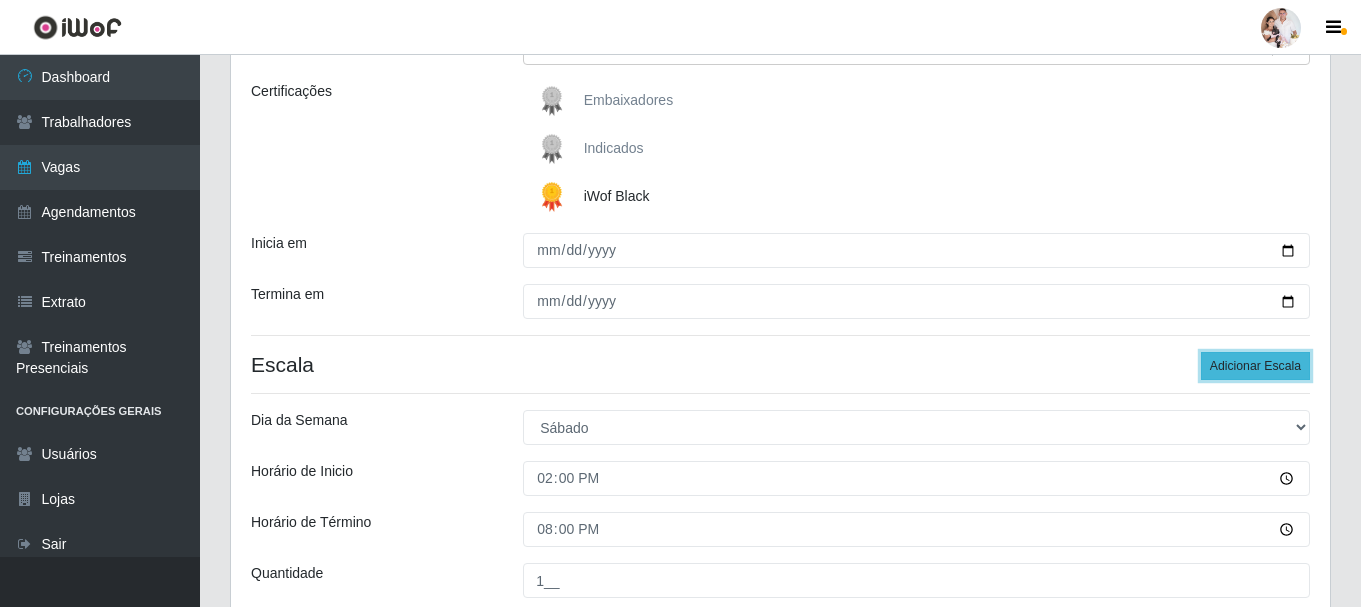 click on "Adicionar Escala" at bounding box center [1255, 366] 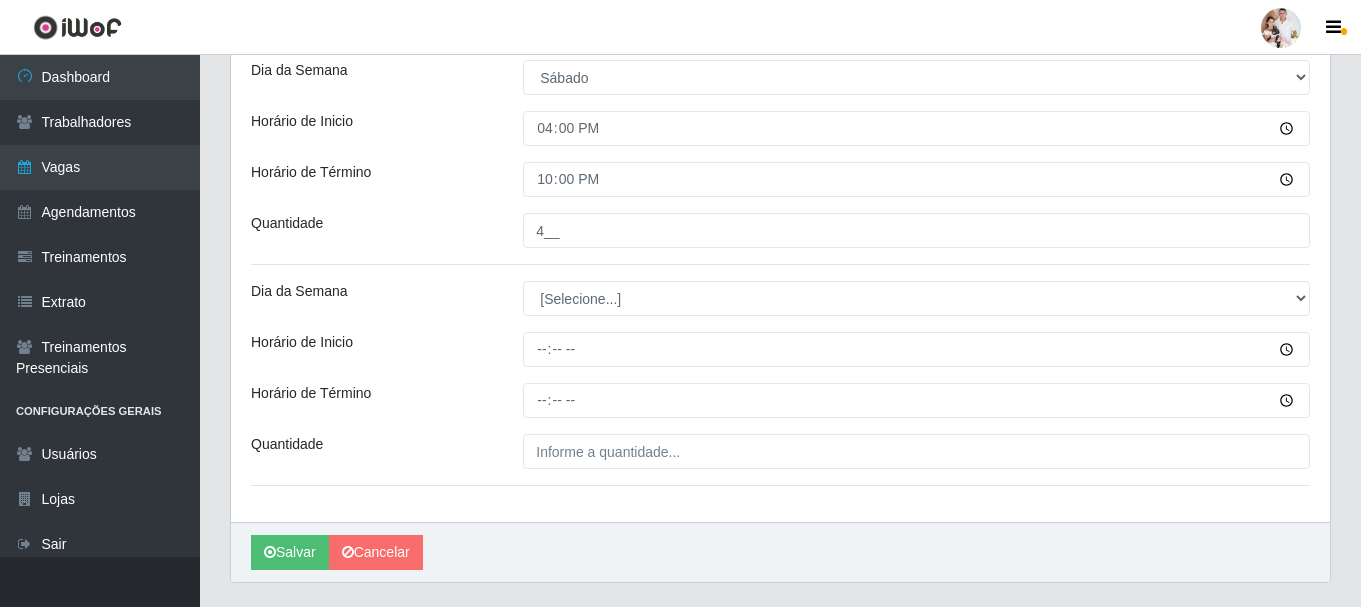 scroll, scrollTop: 1067, scrollLeft: 0, axis: vertical 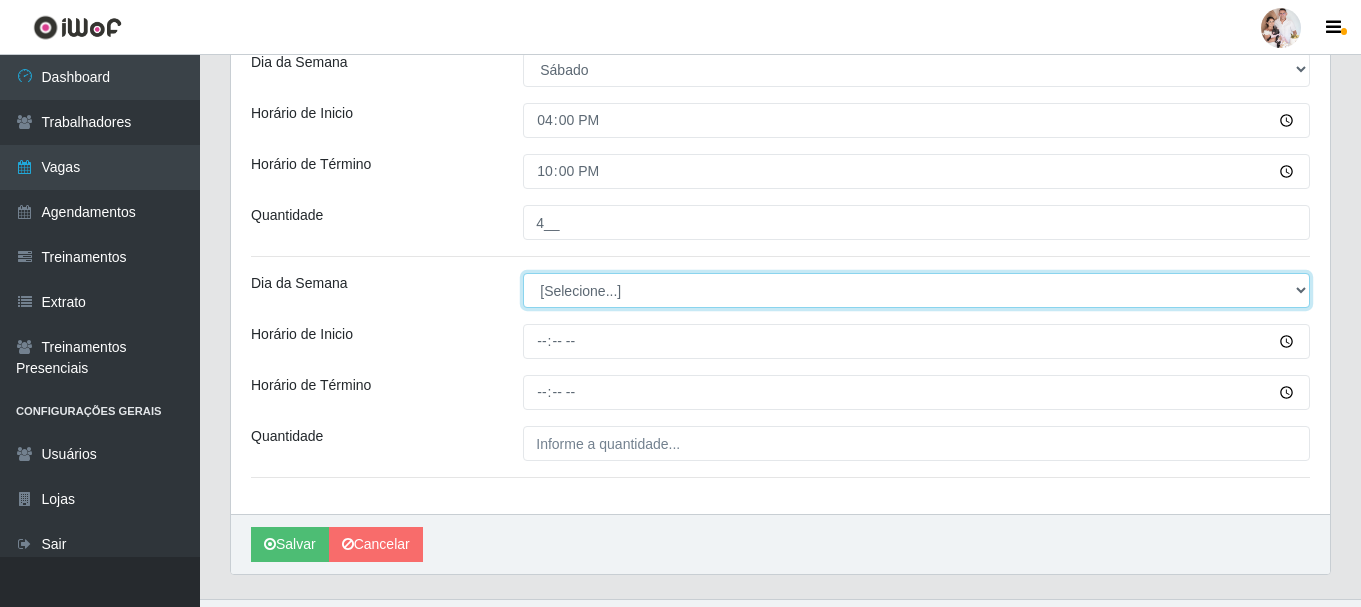 click on "[Selecione...] Segunda Terça Quarta Quinta Sexta Sábado Domingo" at bounding box center [916, 290] 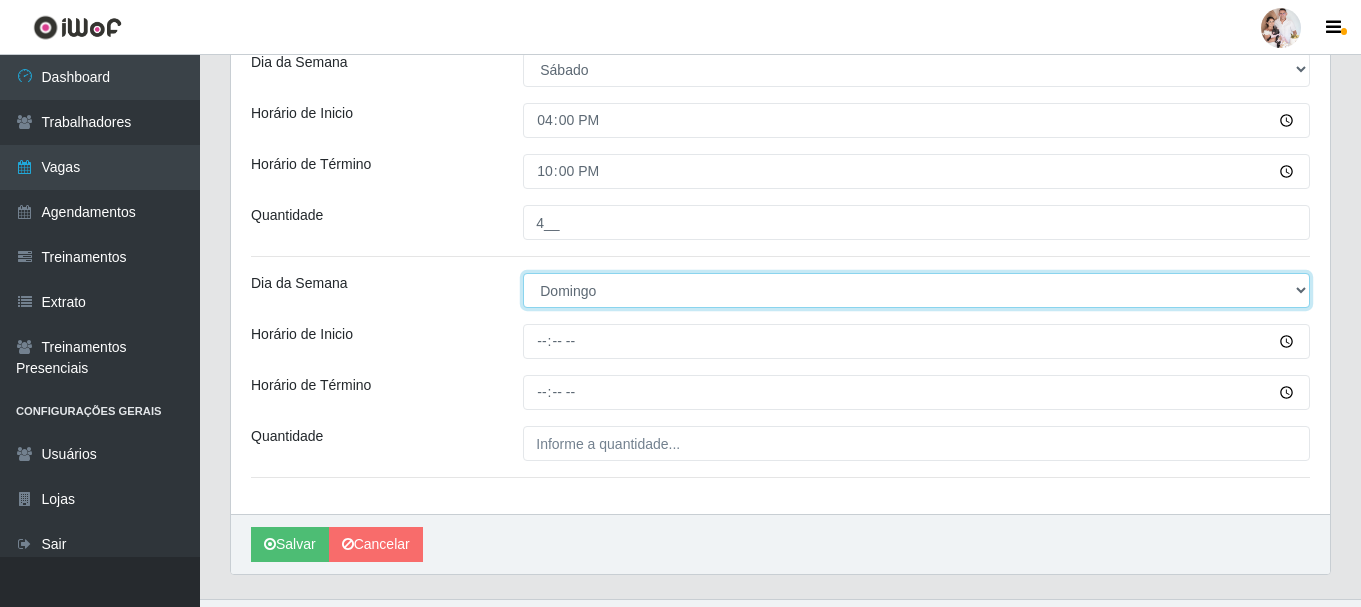click on "[Selecione...] Segunda Terça Quarta Quinta Sexta Sábado Domingo" at bounding box center [916, 290] 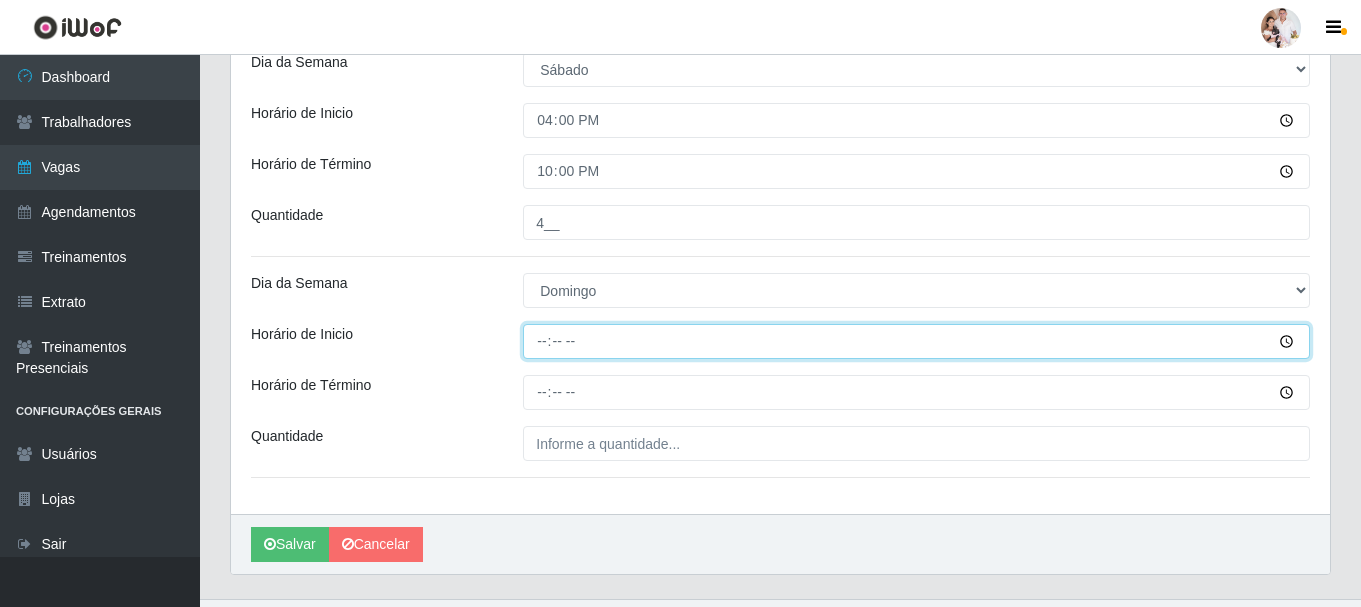 click on "Horário de Inicio" at bounding box center [916, 341] 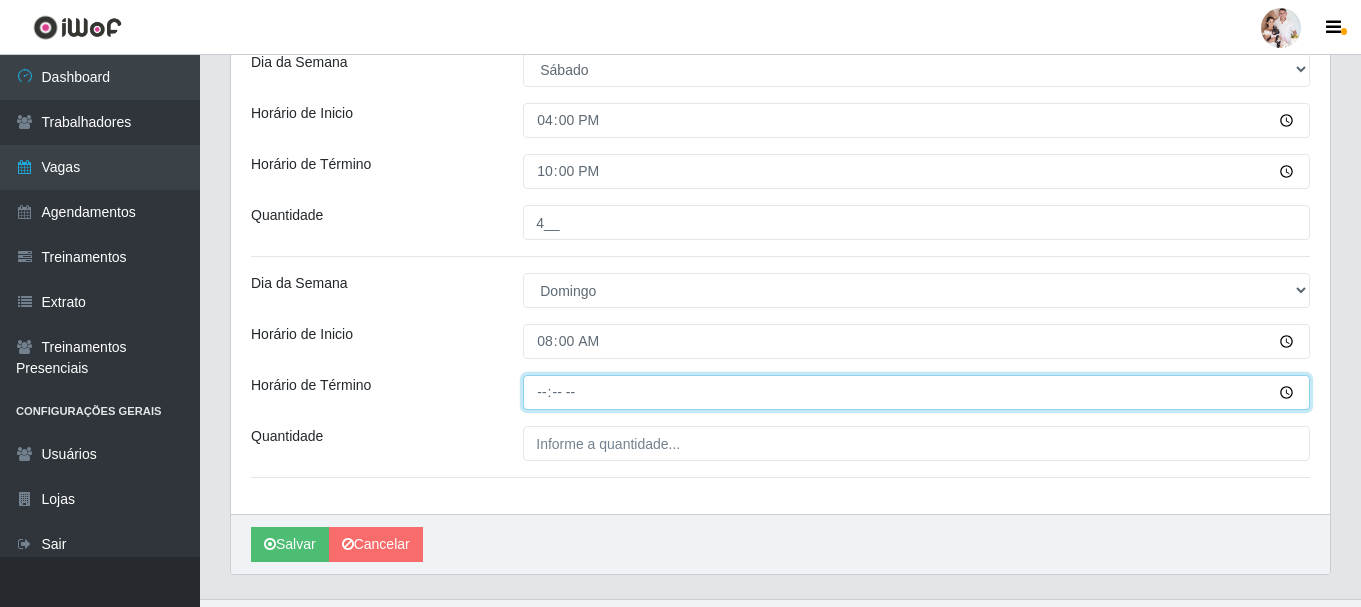 click on "Horário de Término" at bounding box center [916, 392] 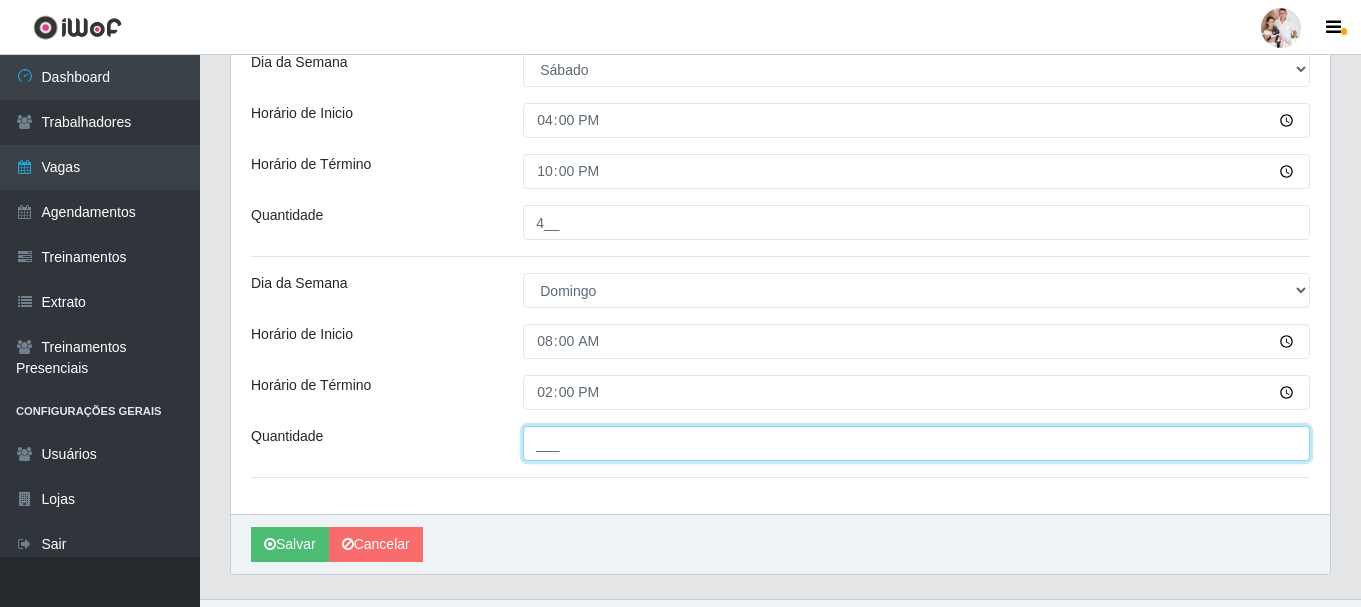 click on "___" at bounding box center (916, 443) 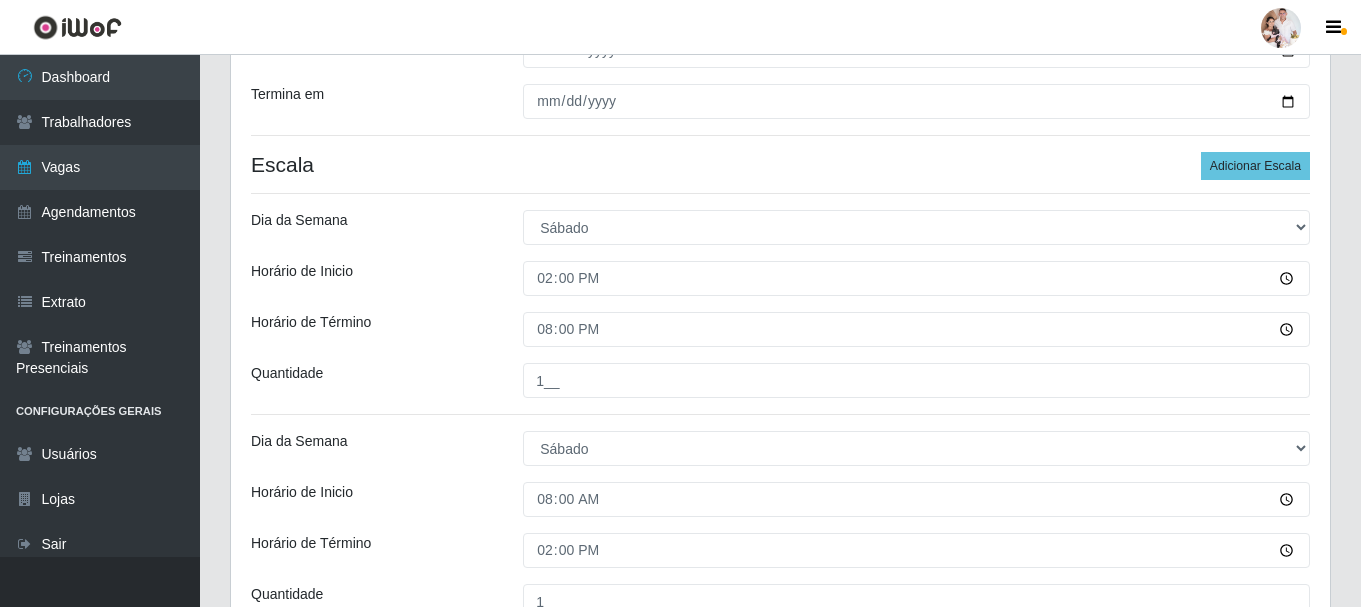 scroll, scrollTop: 367, scrollLeft: 0, axis: vertical 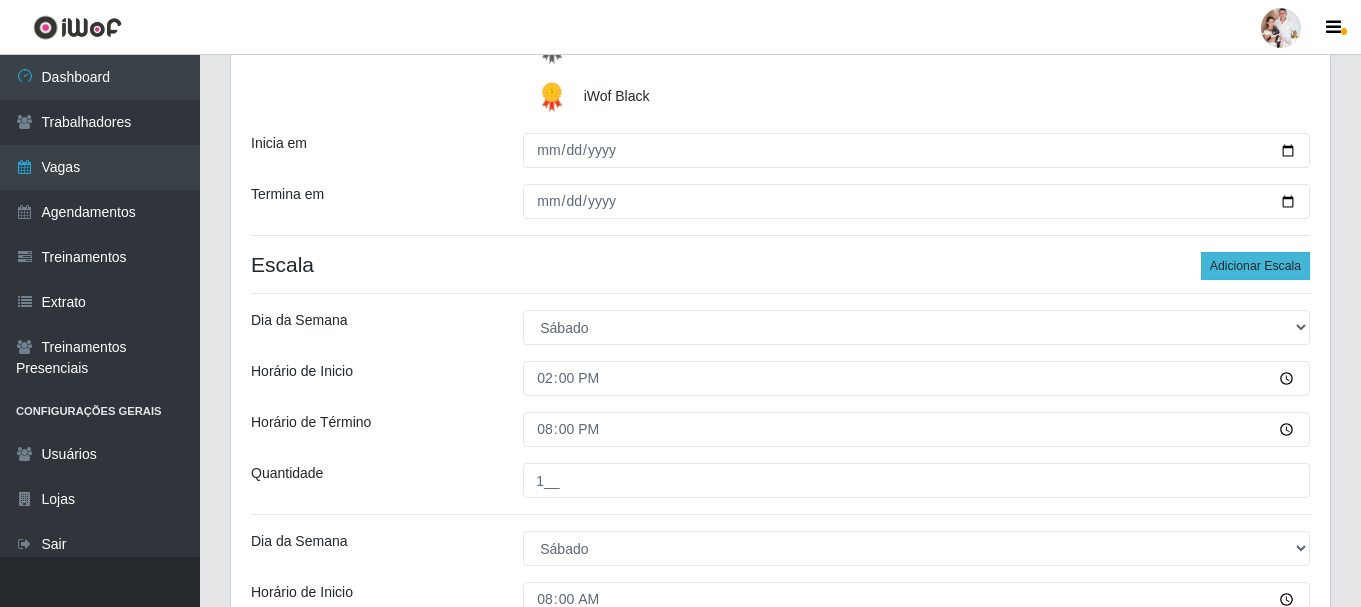 type on "2__" 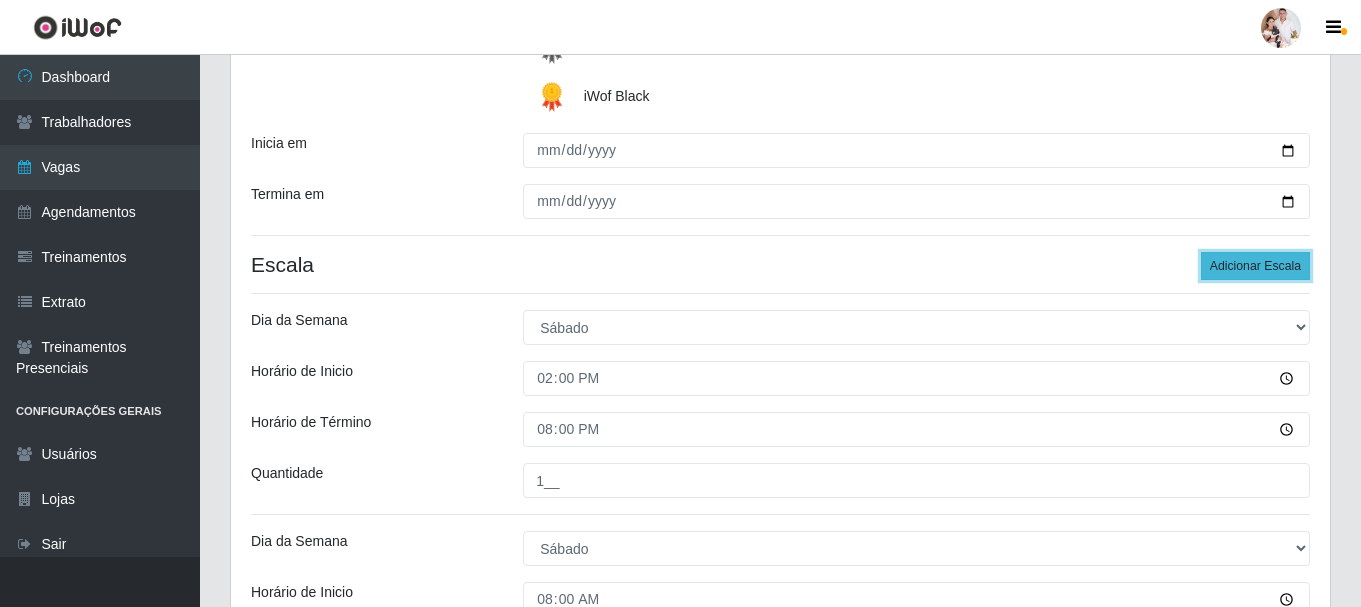 click on "Adicionar Escala" at bounding box center (1255, 266) 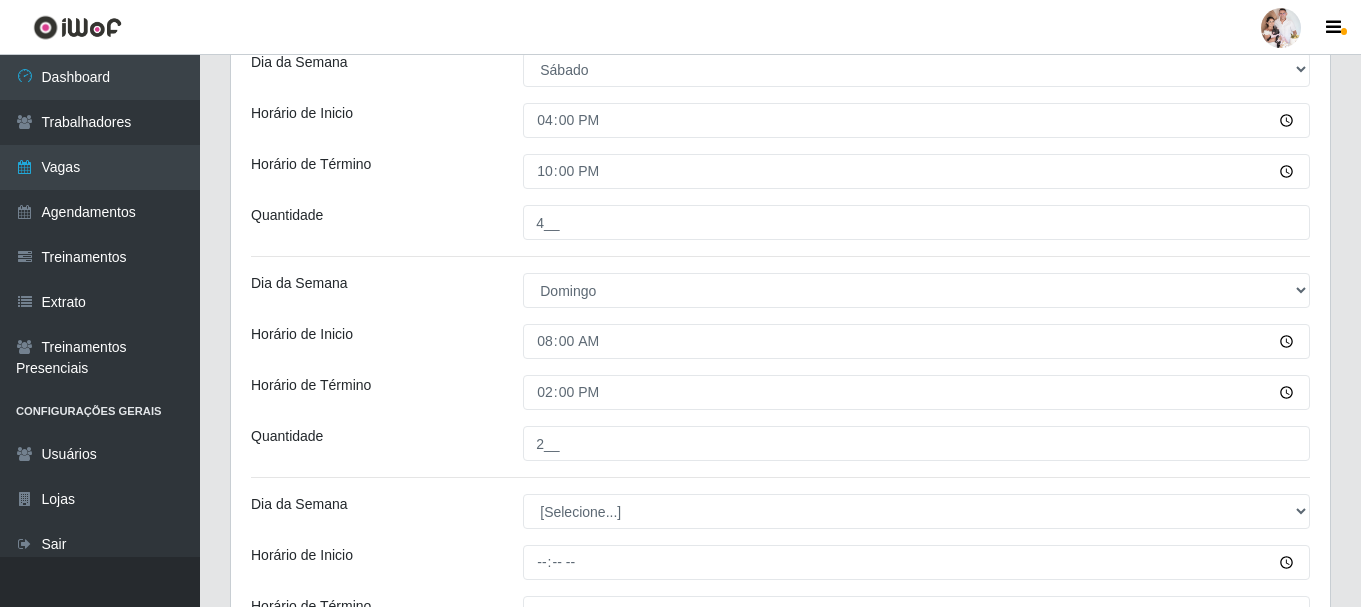 scroll, scrollTop: 1267, scrollLeft: 0, axis: vertical 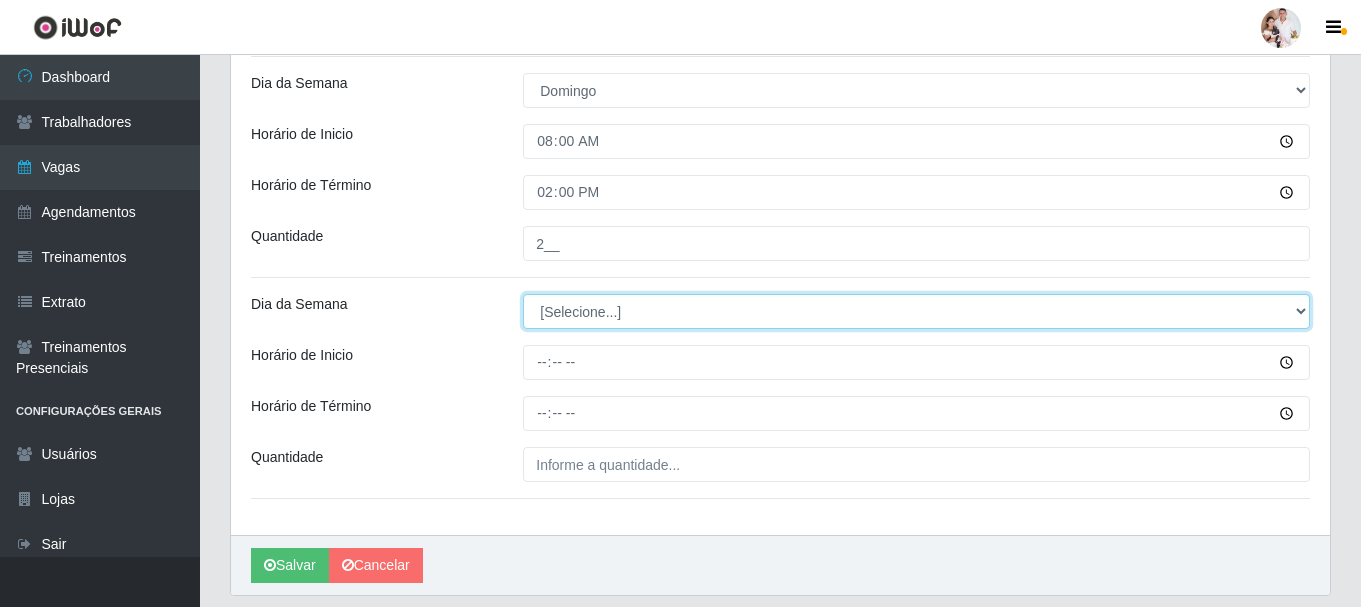 click on "[Selecione...] Segunda Terça Quarta Quinta Sexta Sábado Domingo" at bounding box center (916, 311) 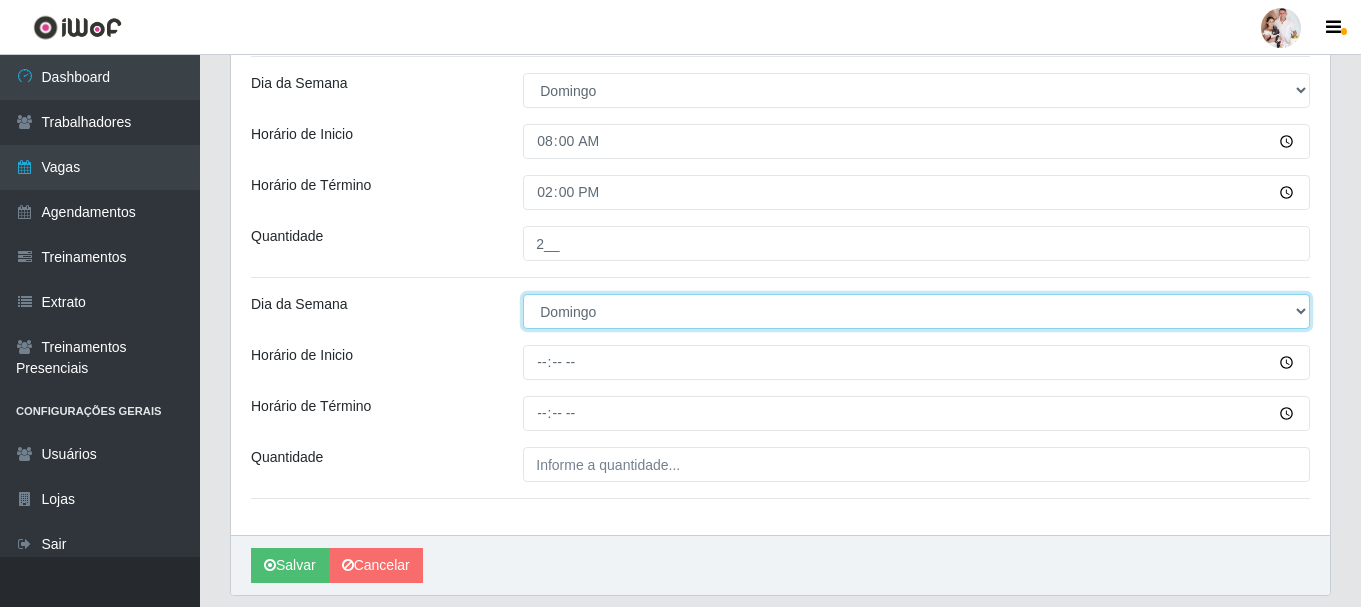 click on "[Selecione...] Segunda Terça Quarta Quinta Sexta Sábado Domingo" at bounding box center [916, 311] 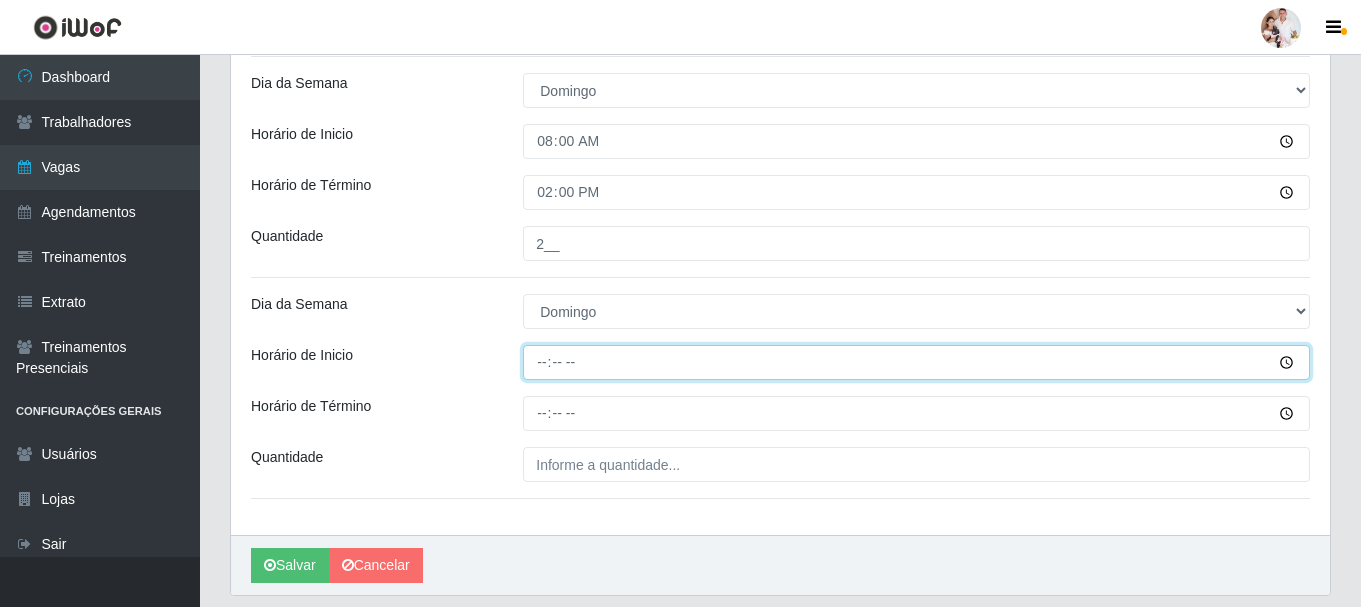 click on "Horário de Inicio" at bounding box center (916, 362) 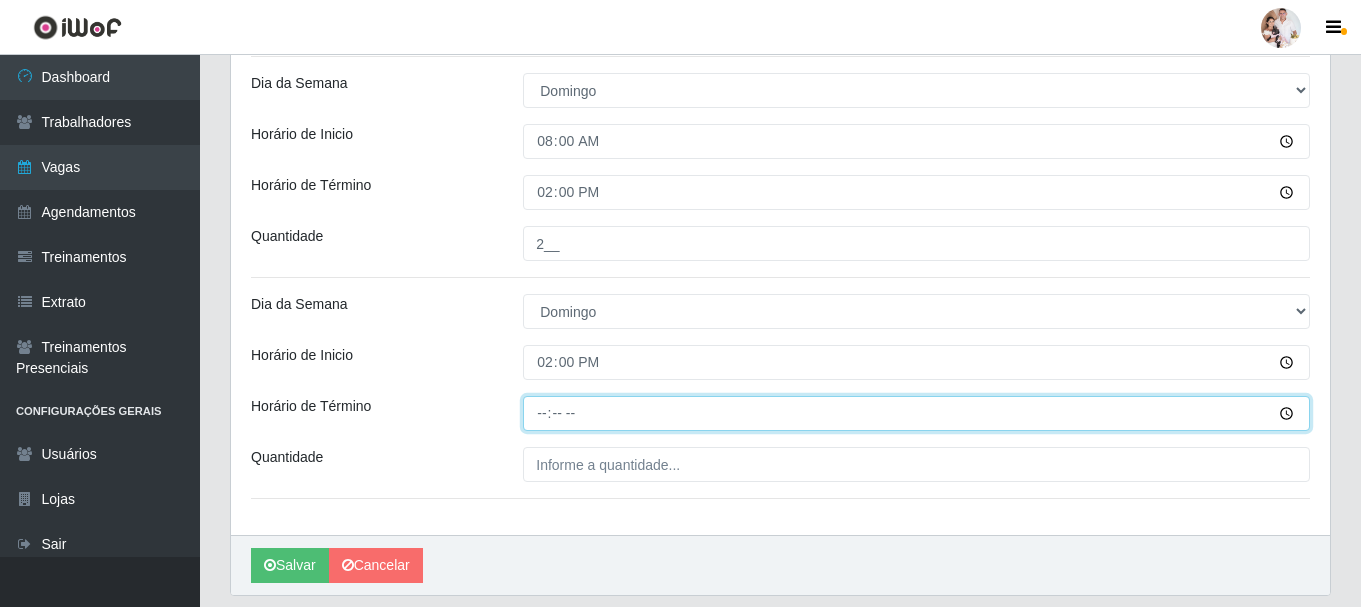 click on "Horário de Término" at bounding box center (916, 413) 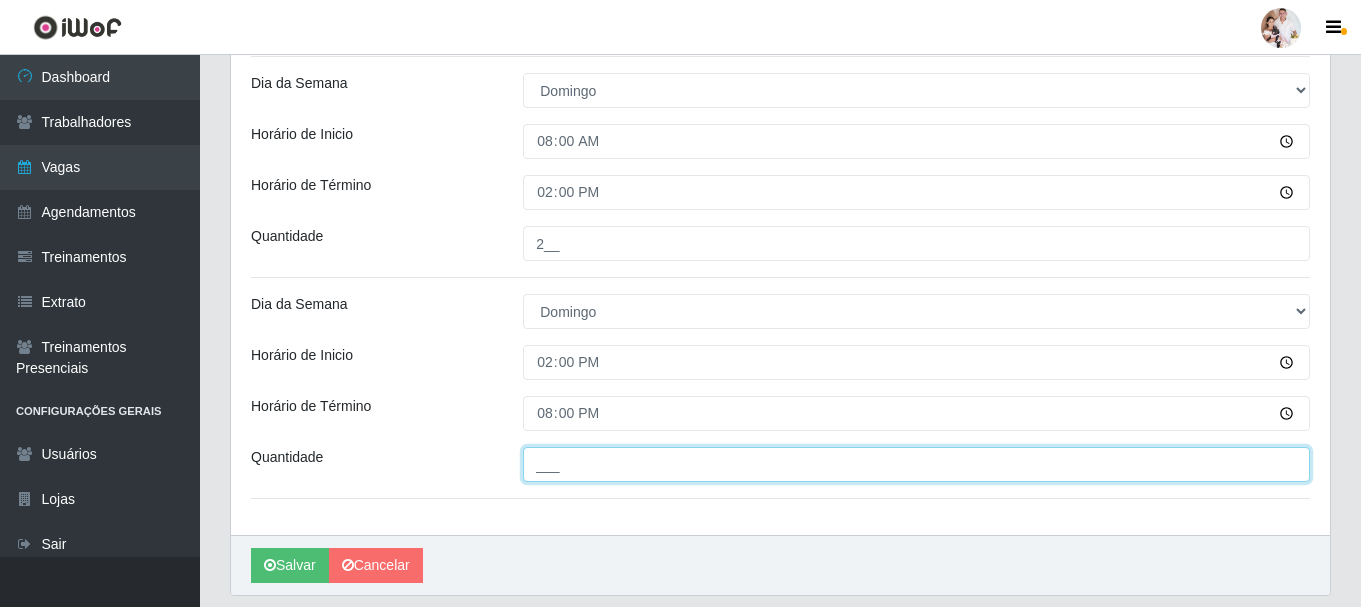 click on "___" at bounding box center [916, 464] 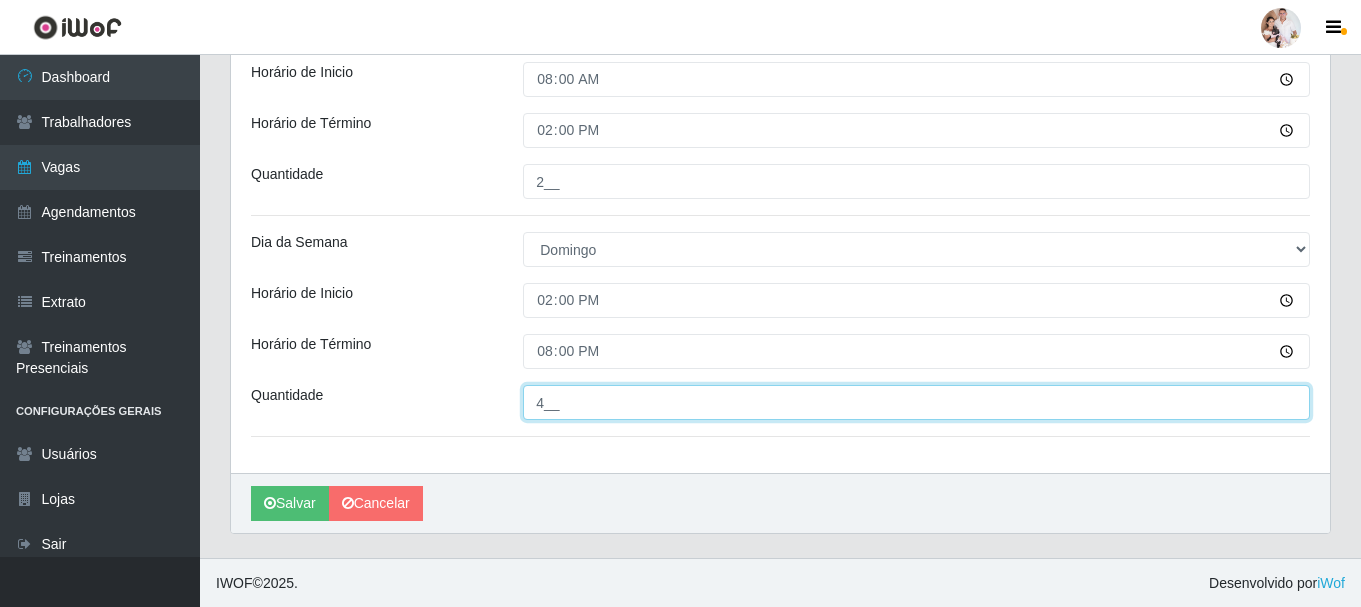 scroll, scrollTop: 1330, scrollLeft: 0, axis: vertical 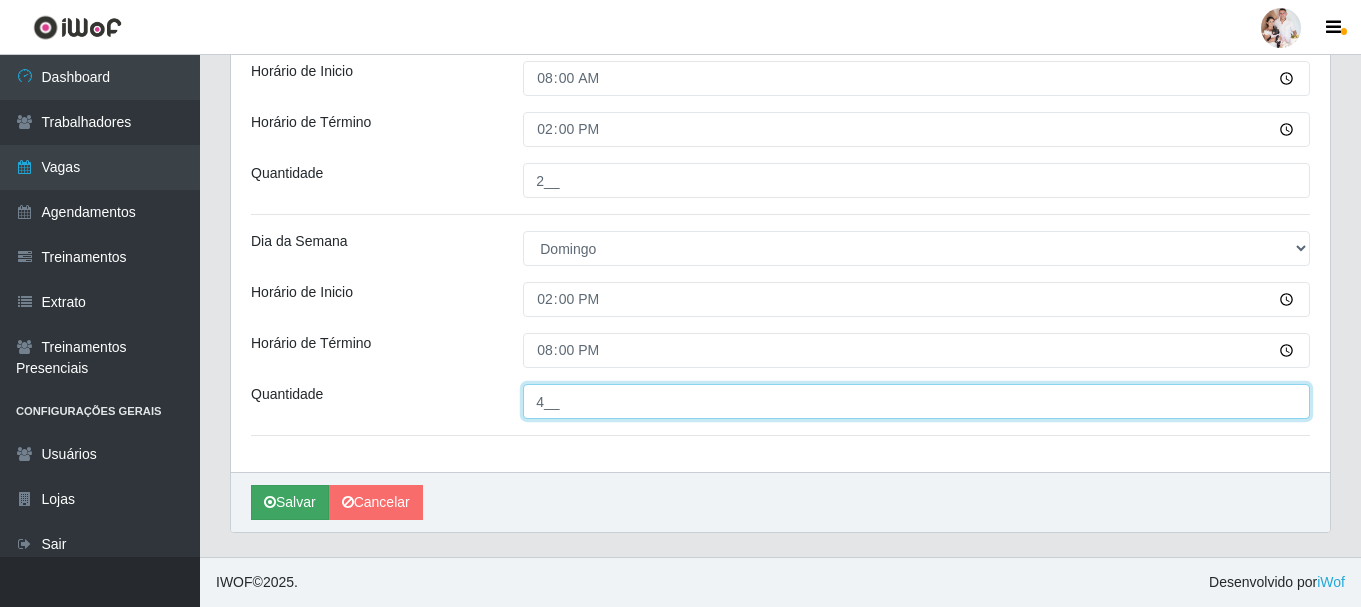 type on "4__" 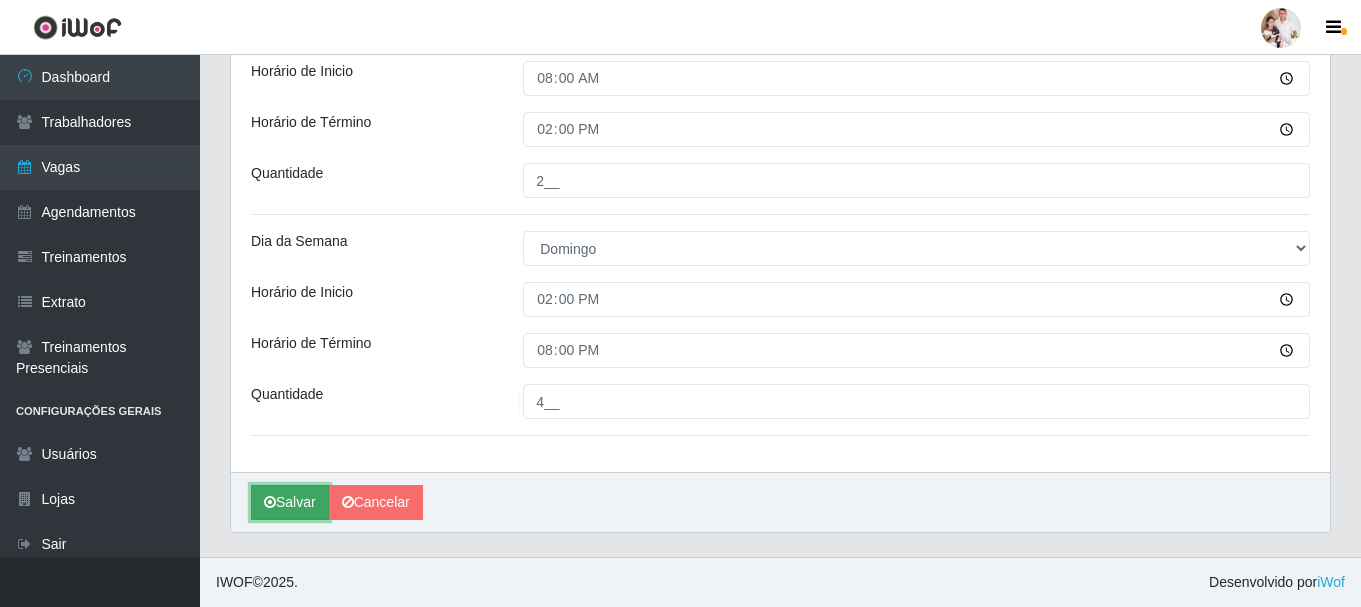 click on "Salvar" at bounding box center [290, 502] 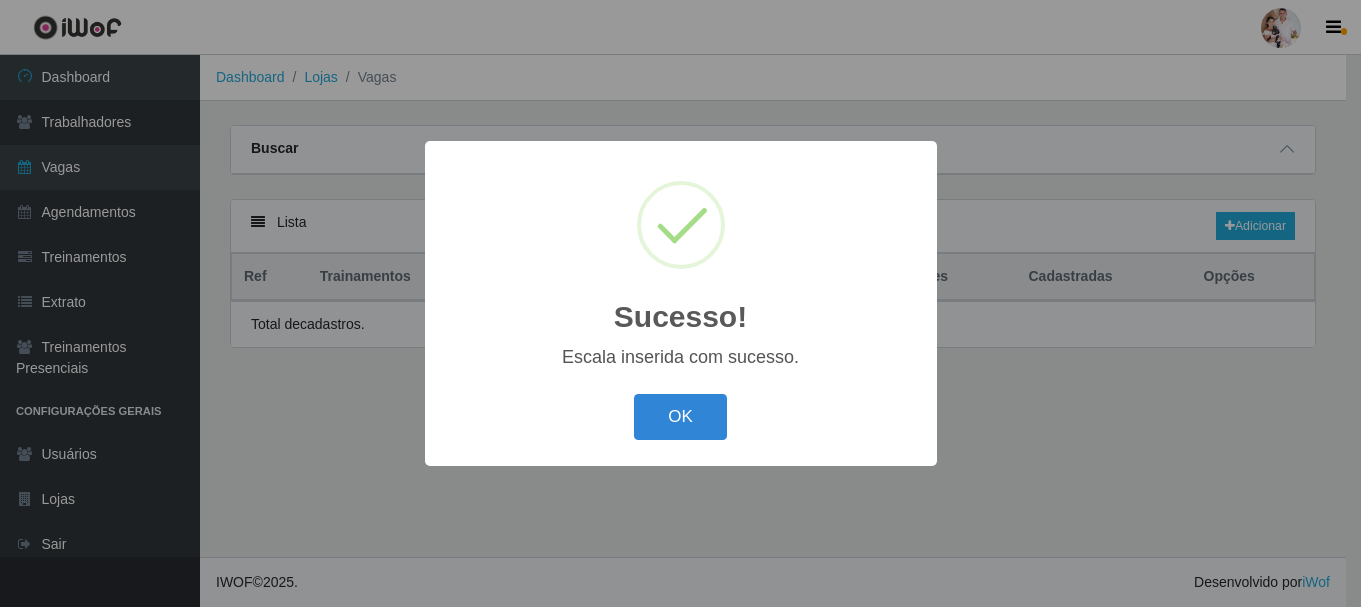 scroll, scrollTop: 0, scrollLeft: 0, axis: both 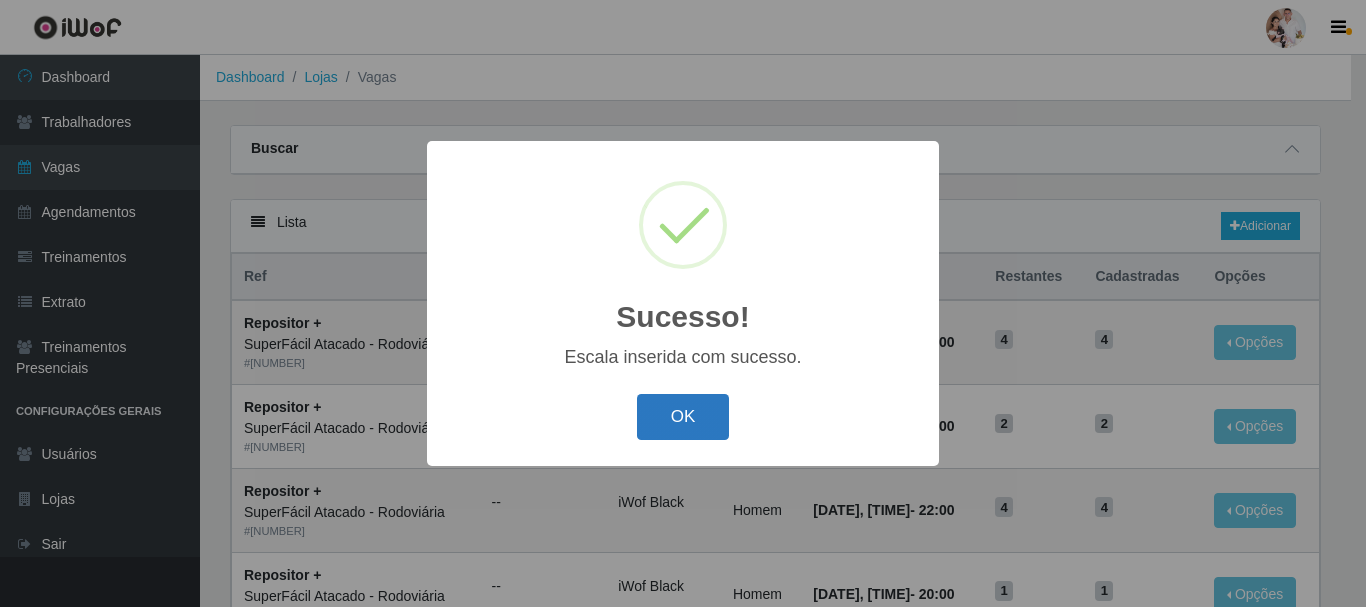 click on "OK" at bounding box center [683, 417] 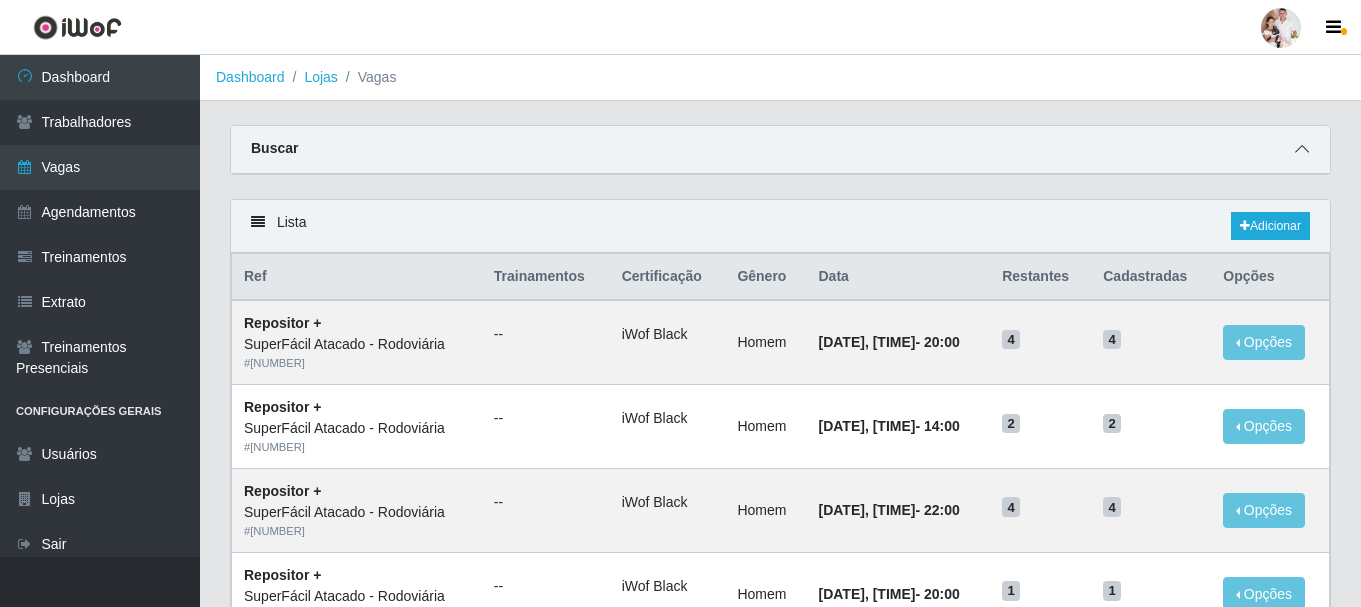 click at bounding box center [1302, 149] 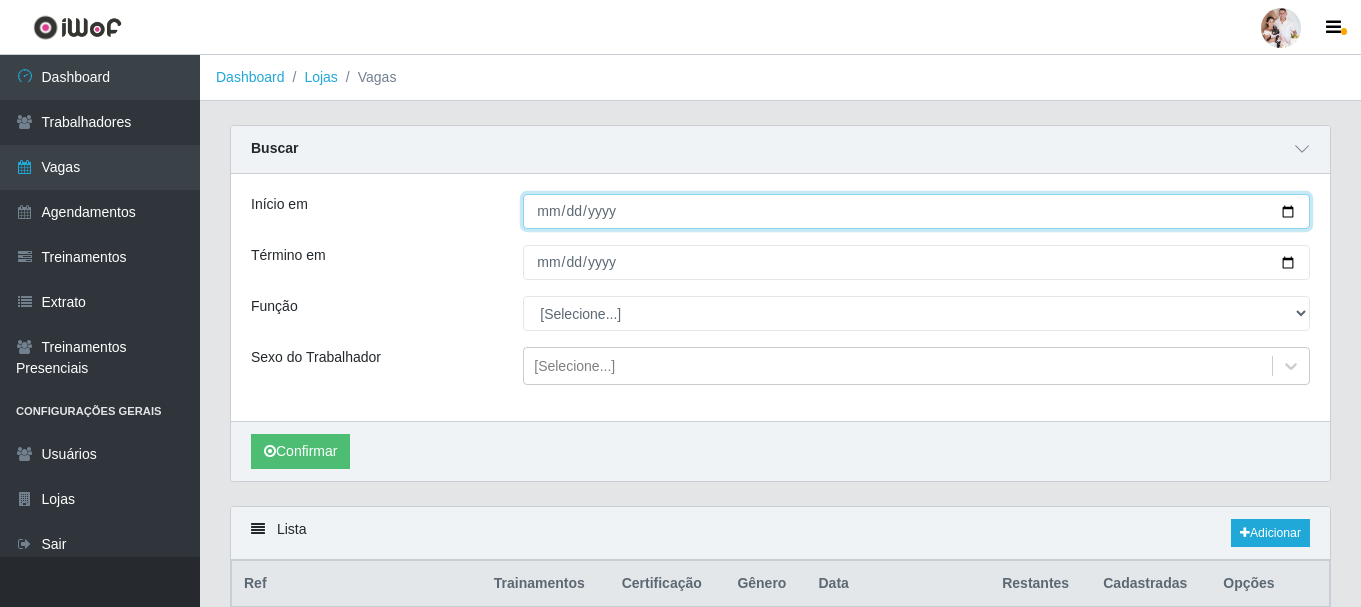 click on "Início em" at bounding box center [916, 211] 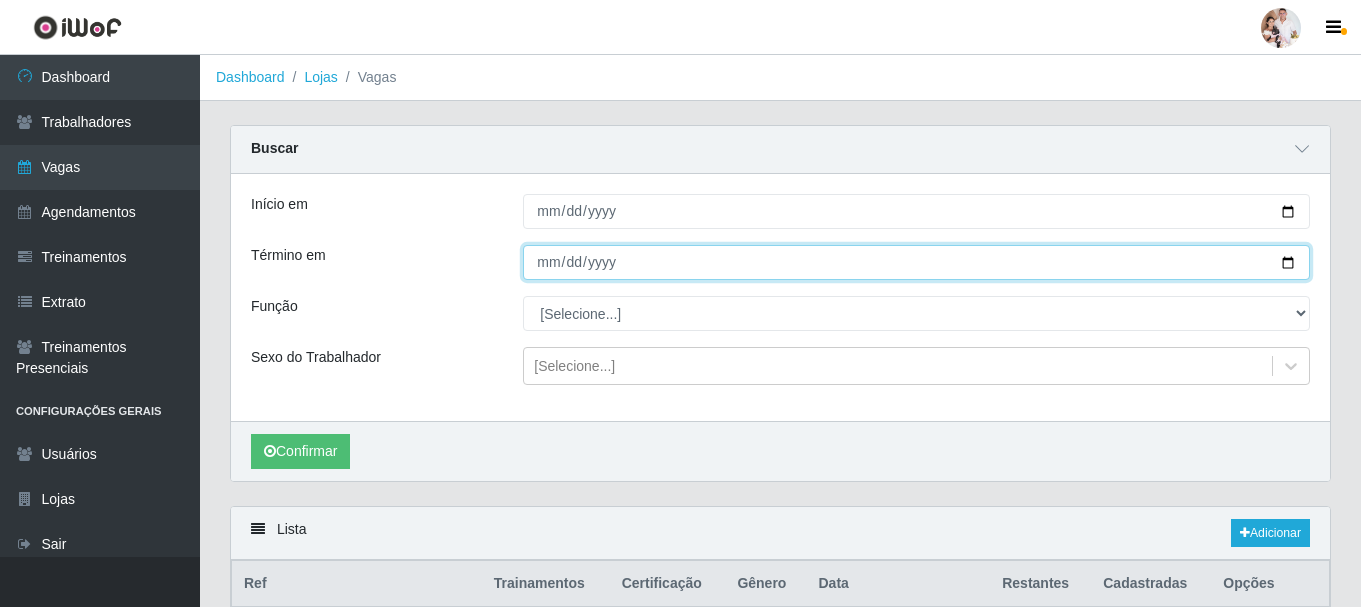 click on "Término em" at bounding box center [916, 262] 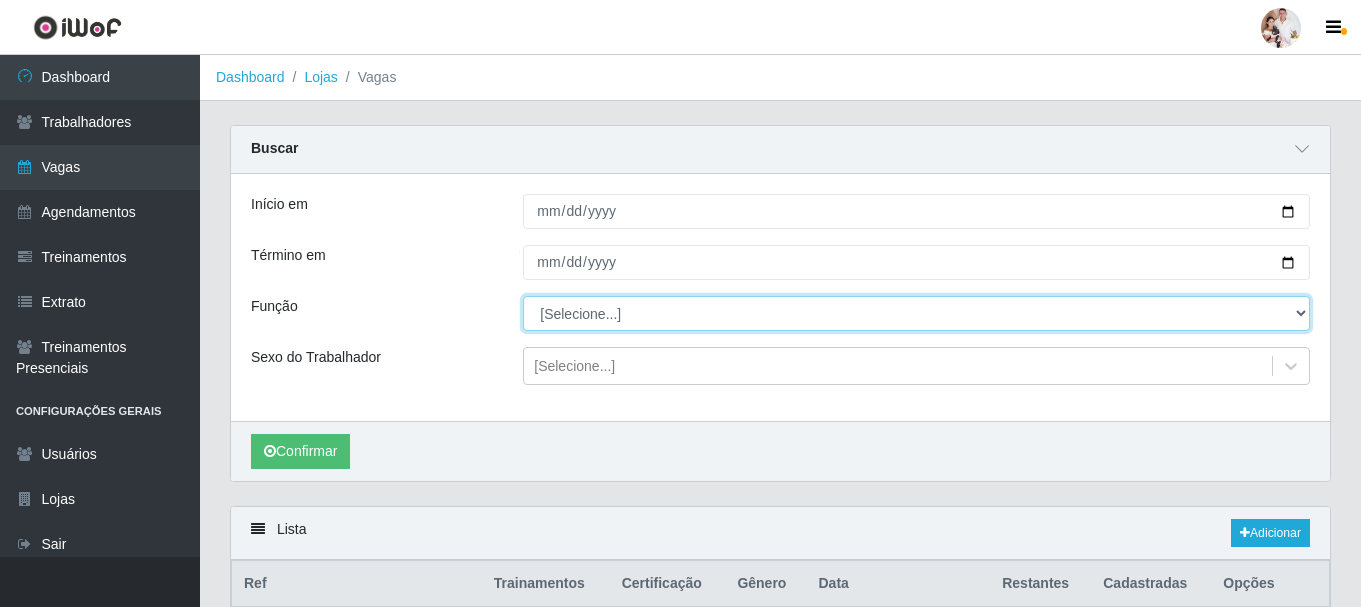 click on "[Selecione...] Embalador Embalador + Embalador ++ Operador de Caixa Operador de Caixa + Operador de Caixa ++ Repositor  Repositor + Repositor ++ Repositor de Hortifruti Repositor de Hortifruti + Repositor de Hortifruti ++" at bounding box center (916, 313) 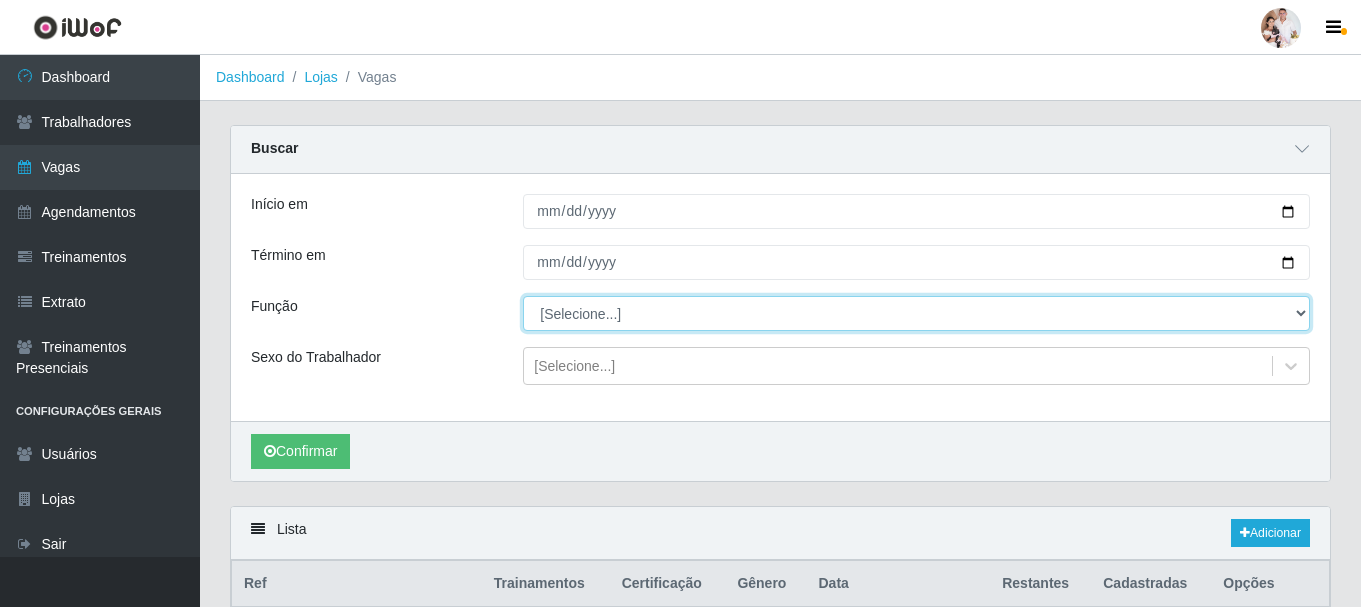 select on "22" 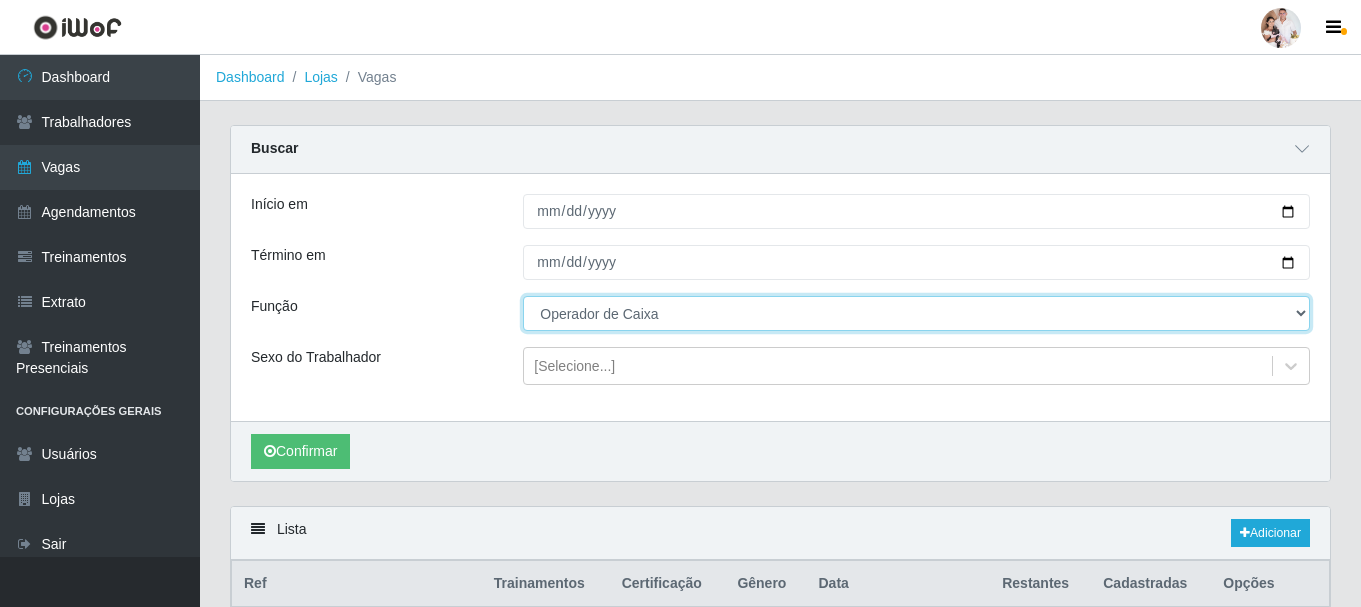 click on "[Selecione...] Embalador Embalador + Embalador ++ Operador de Caixa Operador de Caixa + Operador de Caixa ++ Repositor  Repositor + Repositor ++ Repositor de Hortifruti Repositor de Hortifruti + Repositor de Hortifruti ++" at bounding box center [916, 313] 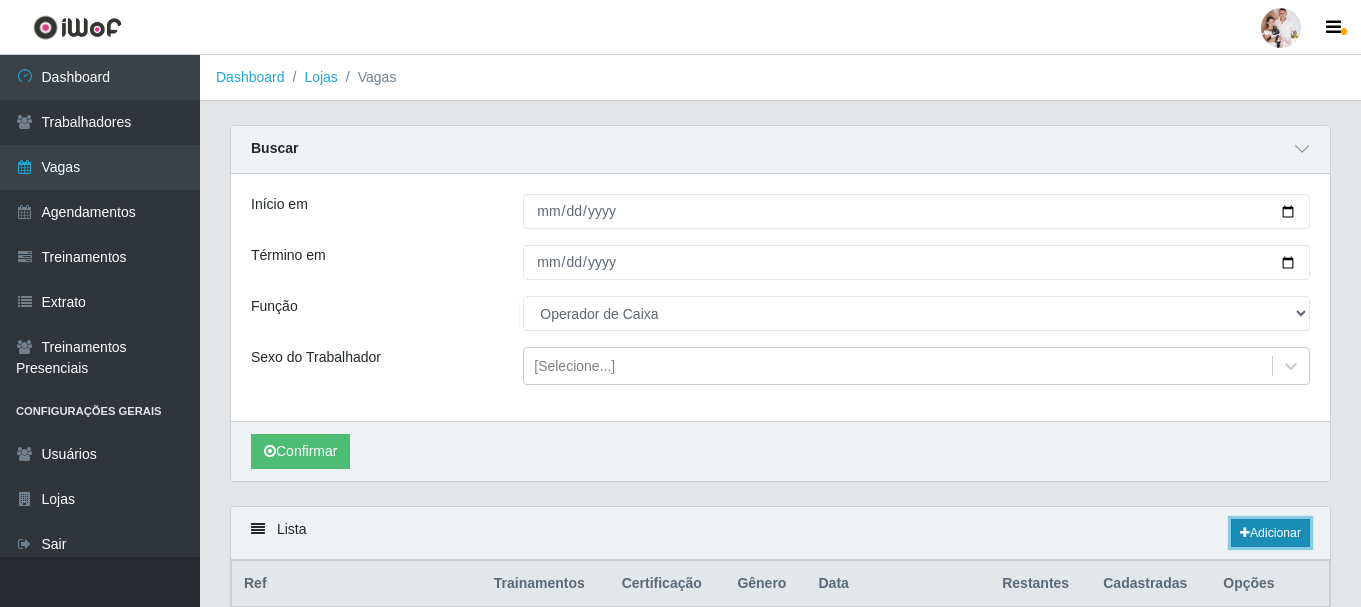 click on "Adicionar" at bounding box center [1270, 533] 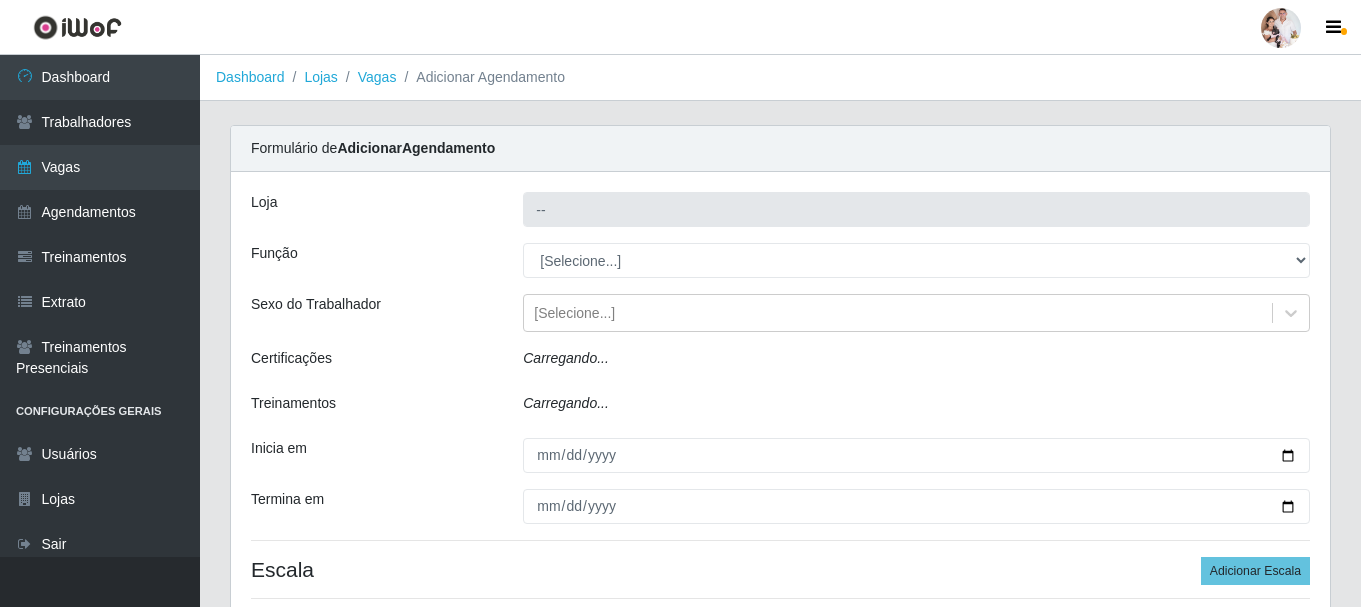 type on "SuperFácil Atacado - Rodoviária" 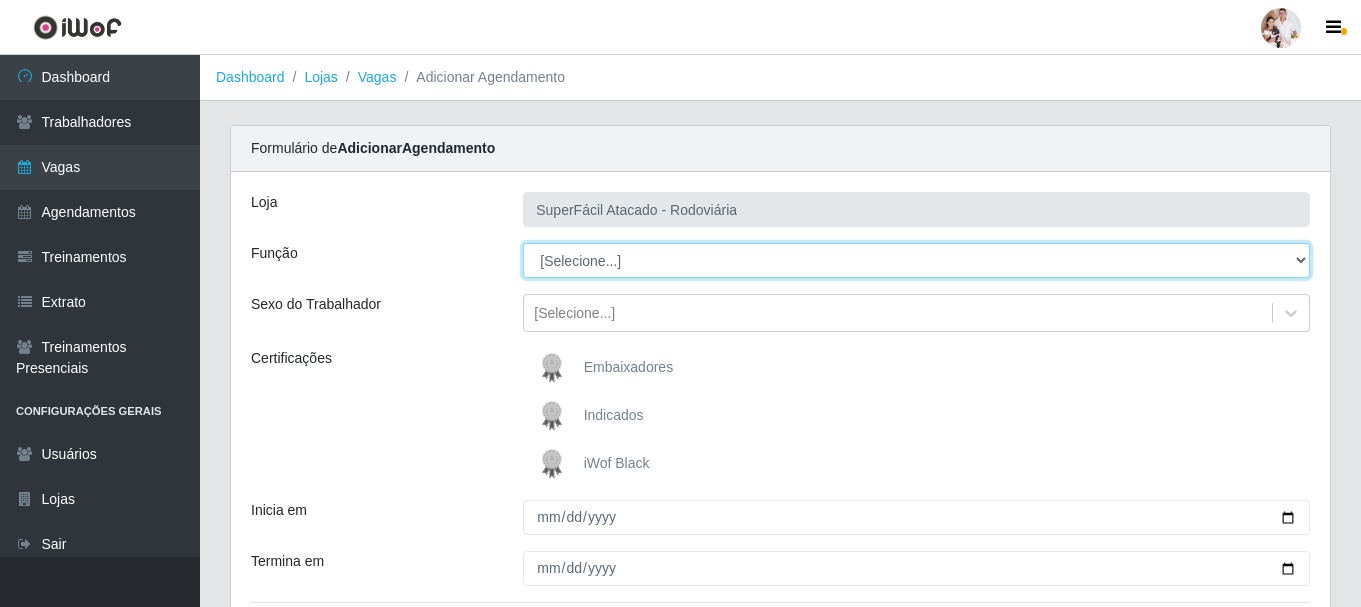 click on "[Selecione...] Embalador Embalador + Embalador ++ Operador de Caixa Operador de Caixa + Operador de Caixa ++ Repositor  Repositor + Repositor ++ Repositor de Hortifruti Repositor de Hortifruti + Repositor de Hortifruti ++" at bounding box center (916, 260) 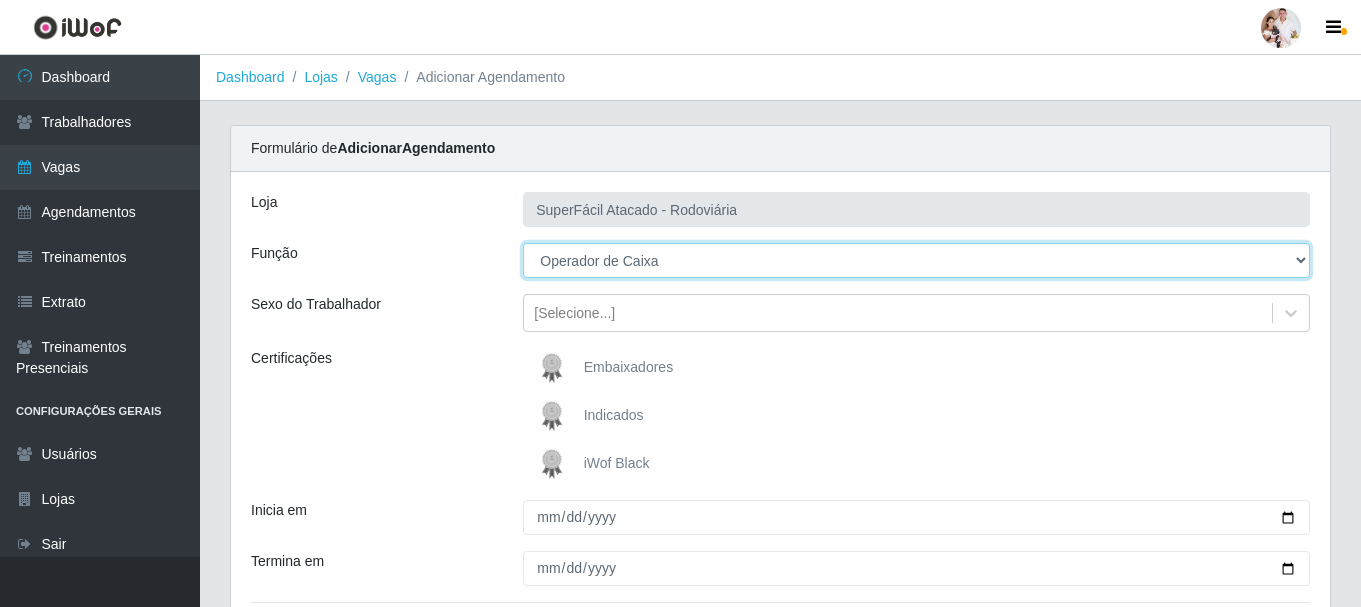 click on "[Selecione...] Embalador Embalador + Embalador ++ Operador de Caixa Operador de Caixa + Operador de Caixa ++ Repositor  Repositor + Repositor ++ Repositor de Hortifruti Repositor de Hortifruti + Repositor de Hortifruti ++" at bounding box center (916, 260) 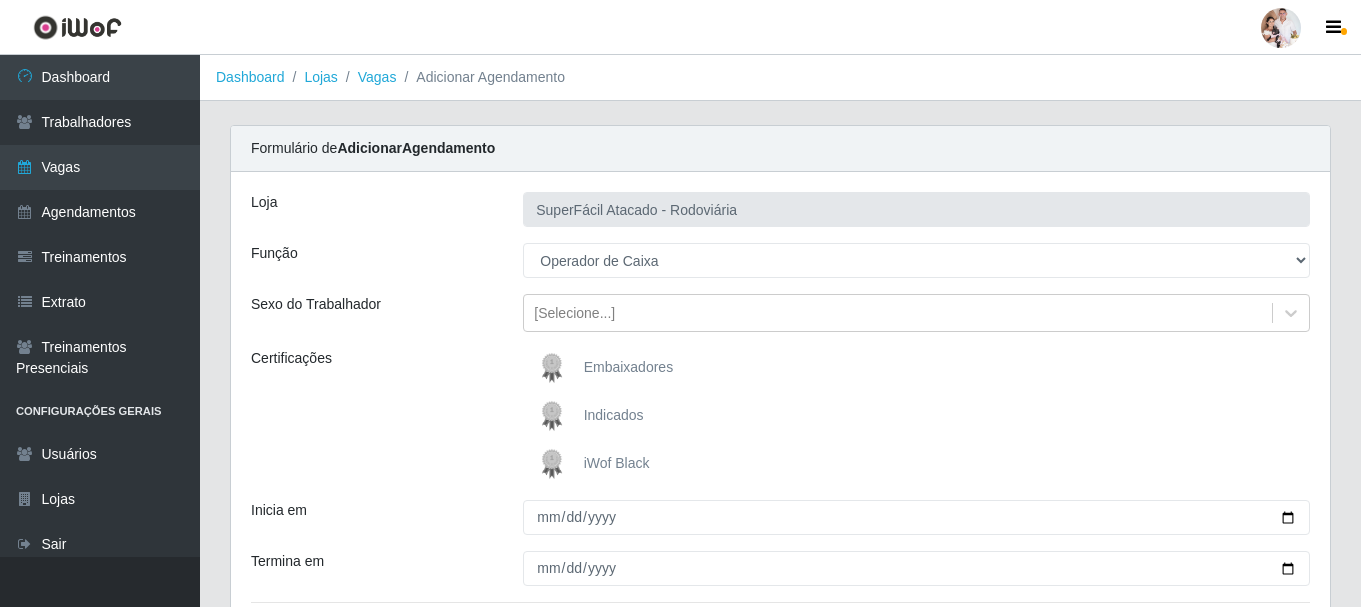 click at bounding box center [556, 464] 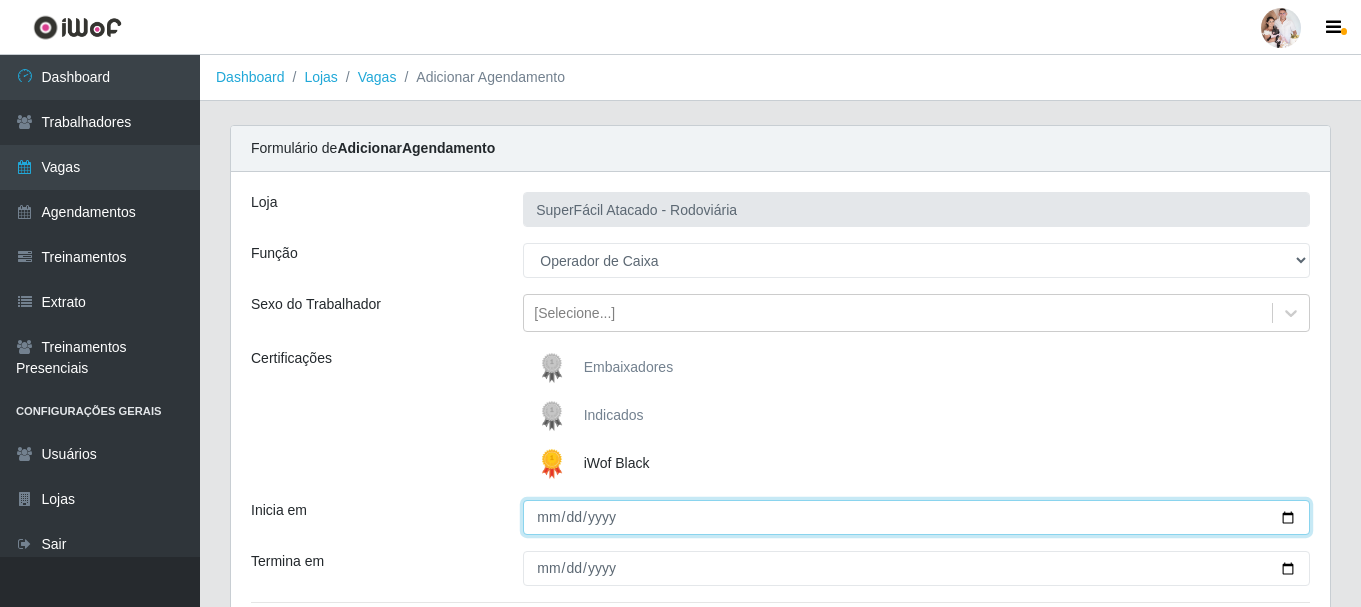 click on "Inicia em" at bounding box center [916, 517] 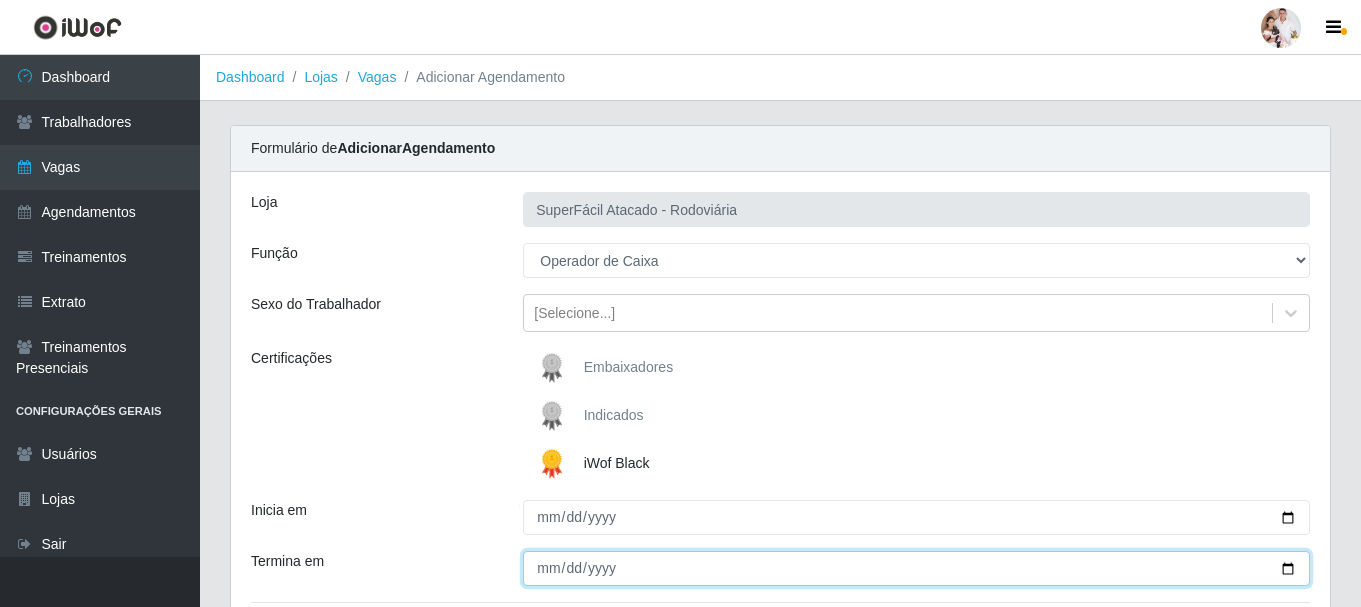 click on "Termina em" at bounding box center (916, 568) 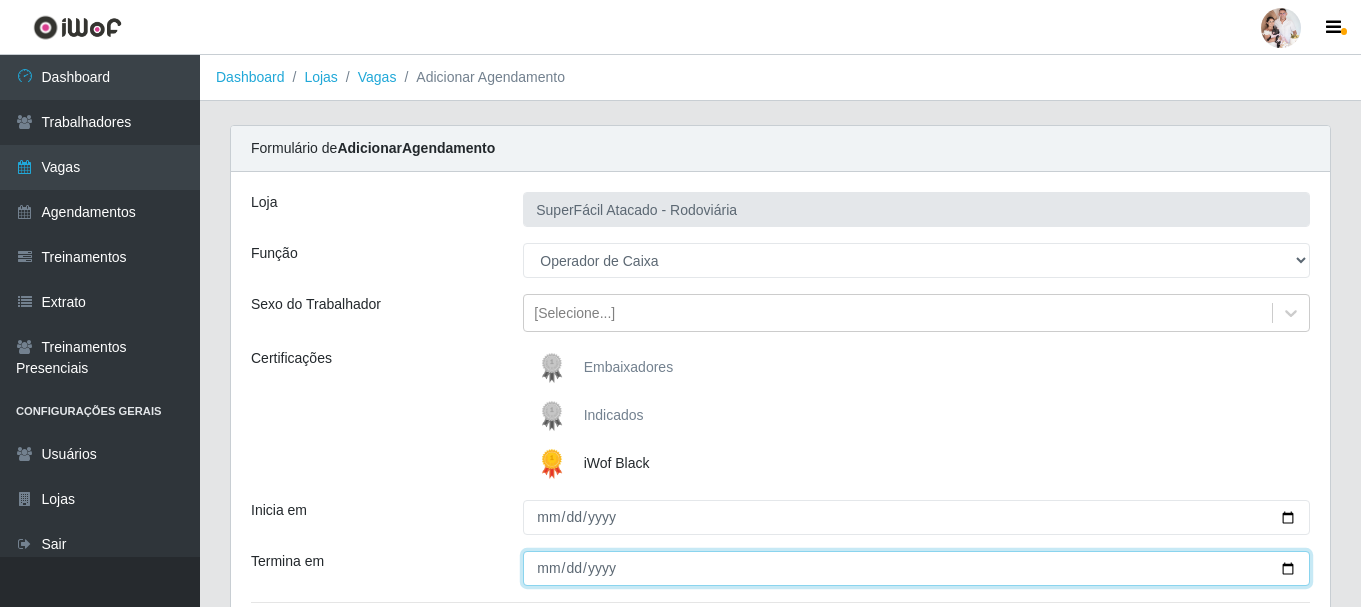 type on "[DATE]" 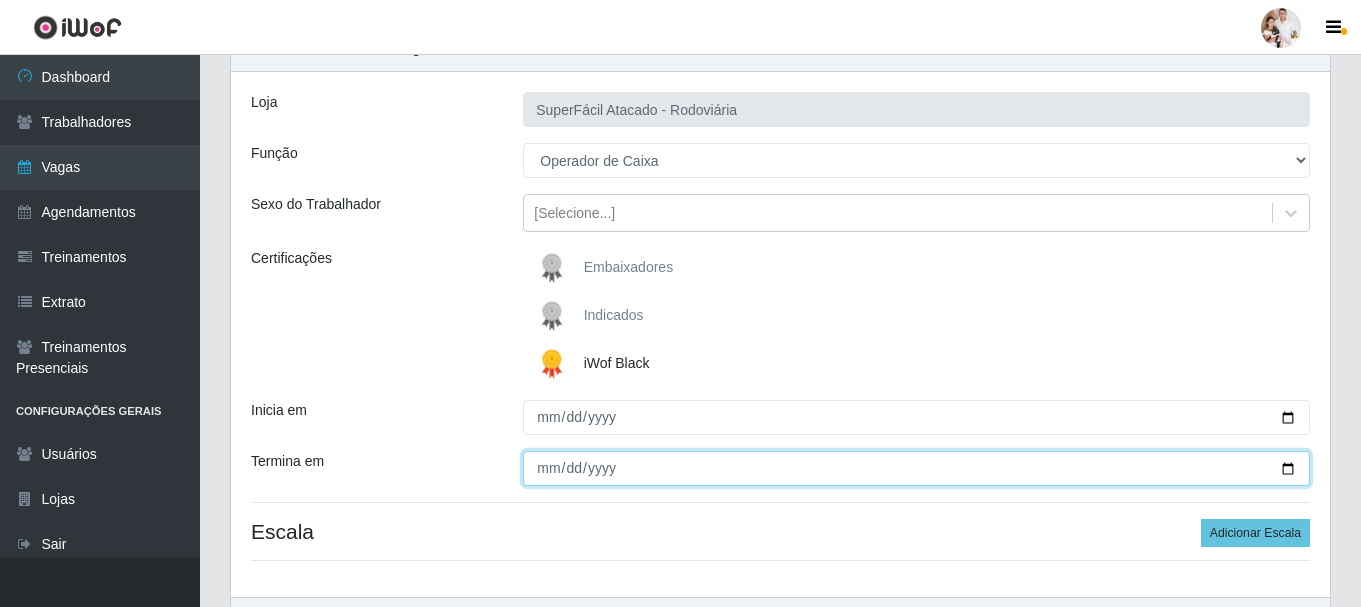 scroll, scrollTop: 200, scrollLeft: 0, axis: vertical 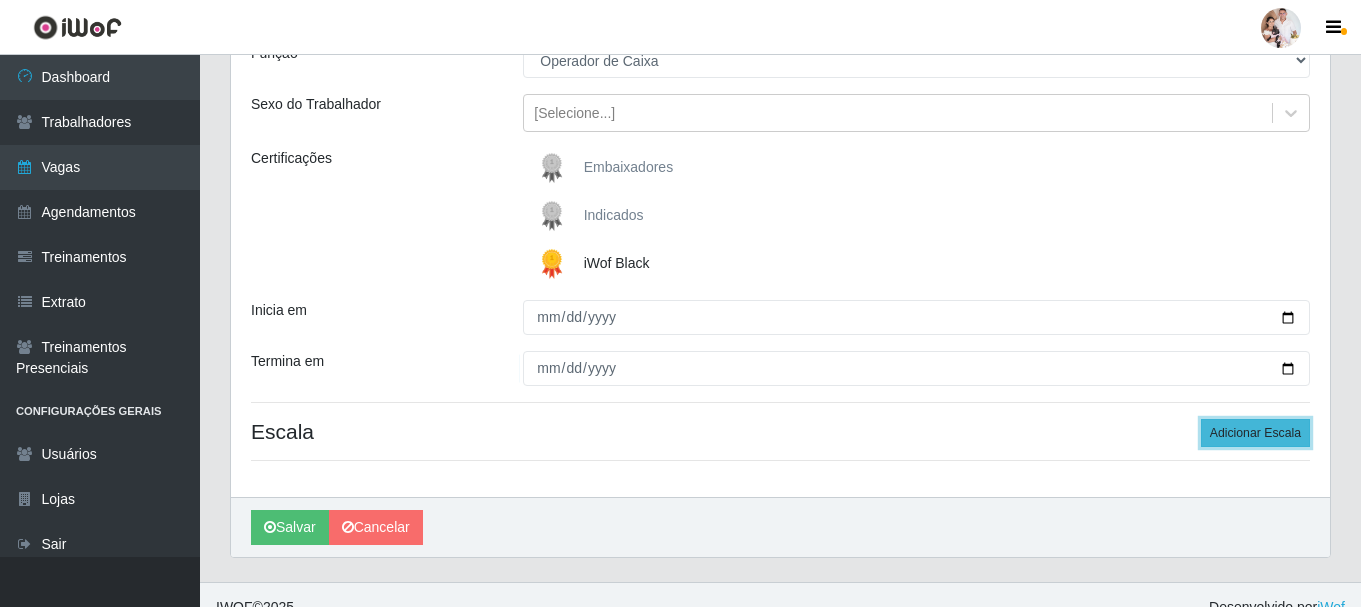 click on "Adicionar Escala" at bounding box center (1255, 433) 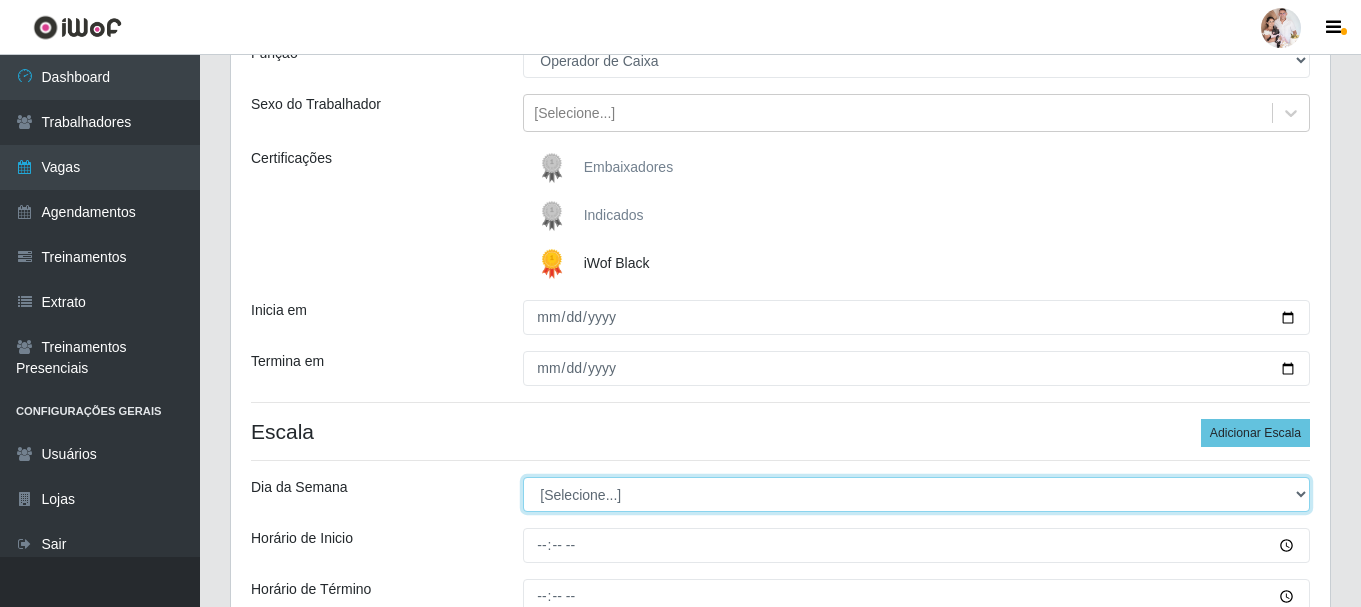 click on "[Selecione...] Segunda Terça Quarta Quinta Sexta Sábado Domingo" at bounding box center [916, 494] 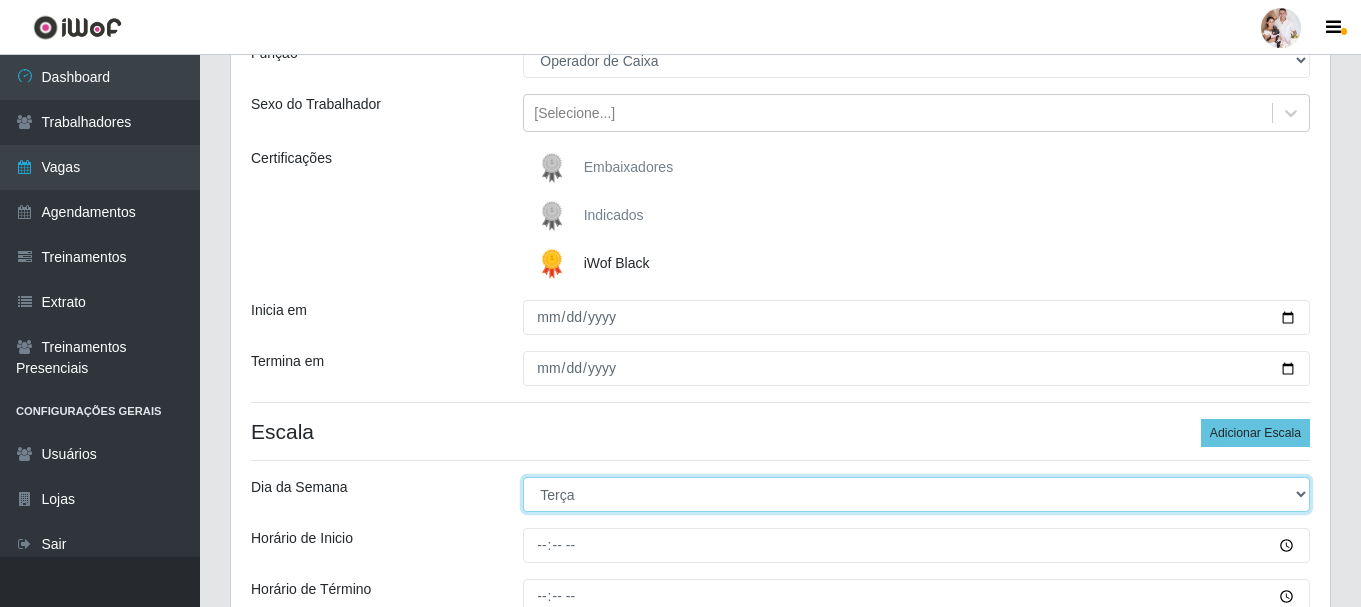 click on "[Selecione...] Segunda Terça Quarta Quinta Sexta Sábado Domingo" at bounding box center [916, 494] 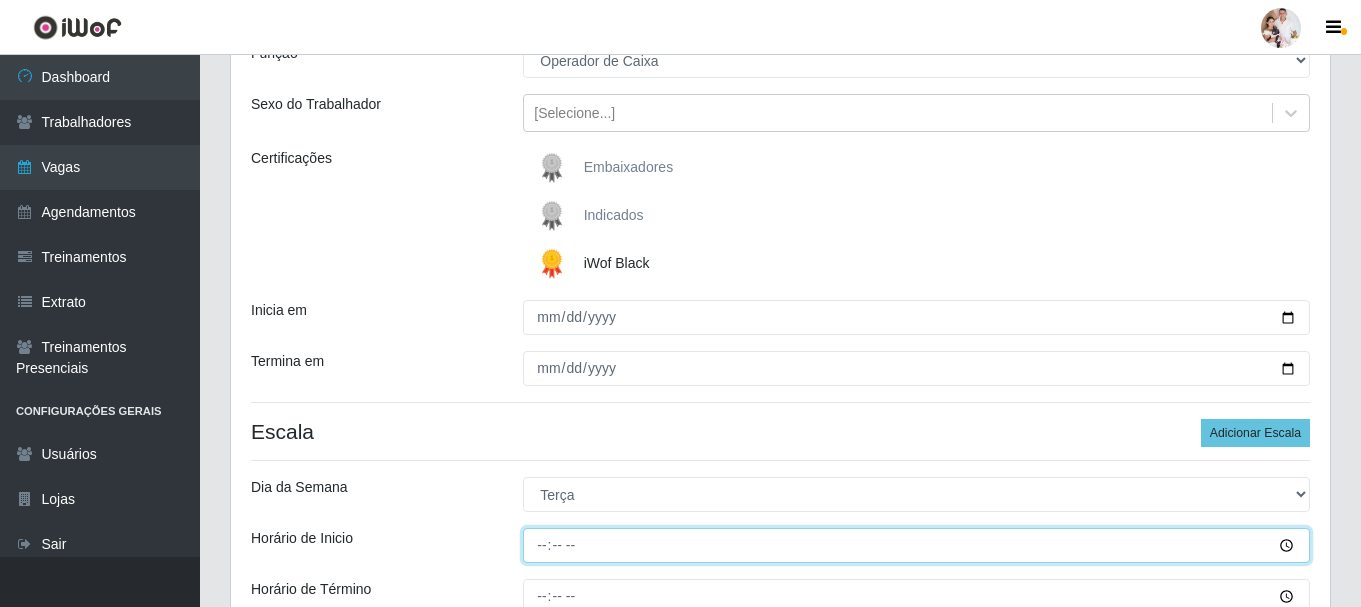 click on "Horário de Inicio" at bounding box center [916, 545] 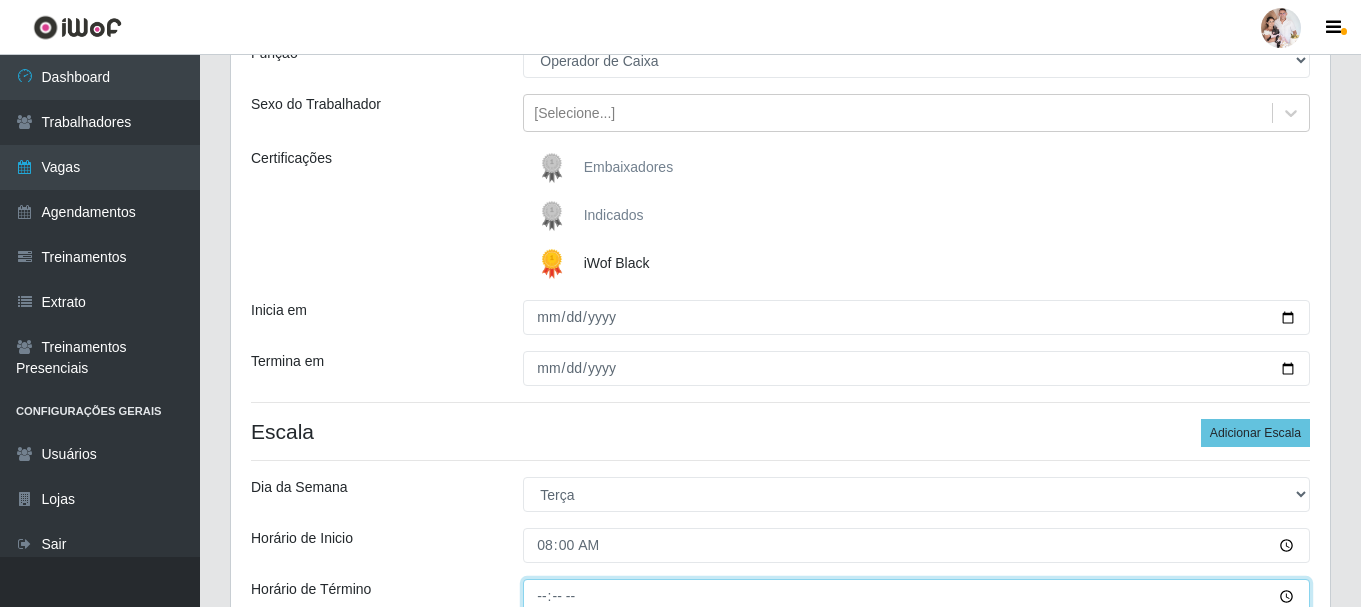click on "Horário de Término" at bounding box center (916, 596) 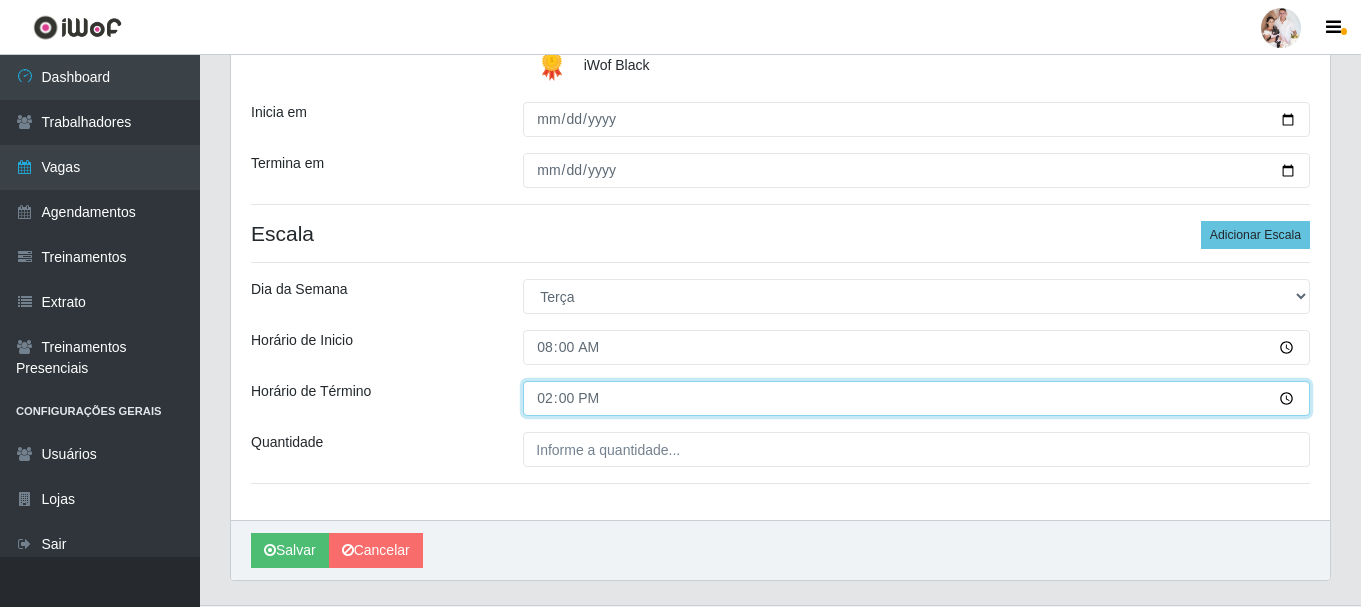 scroll, scrollTop: 400, scrollLeft: 0, axis: vertical 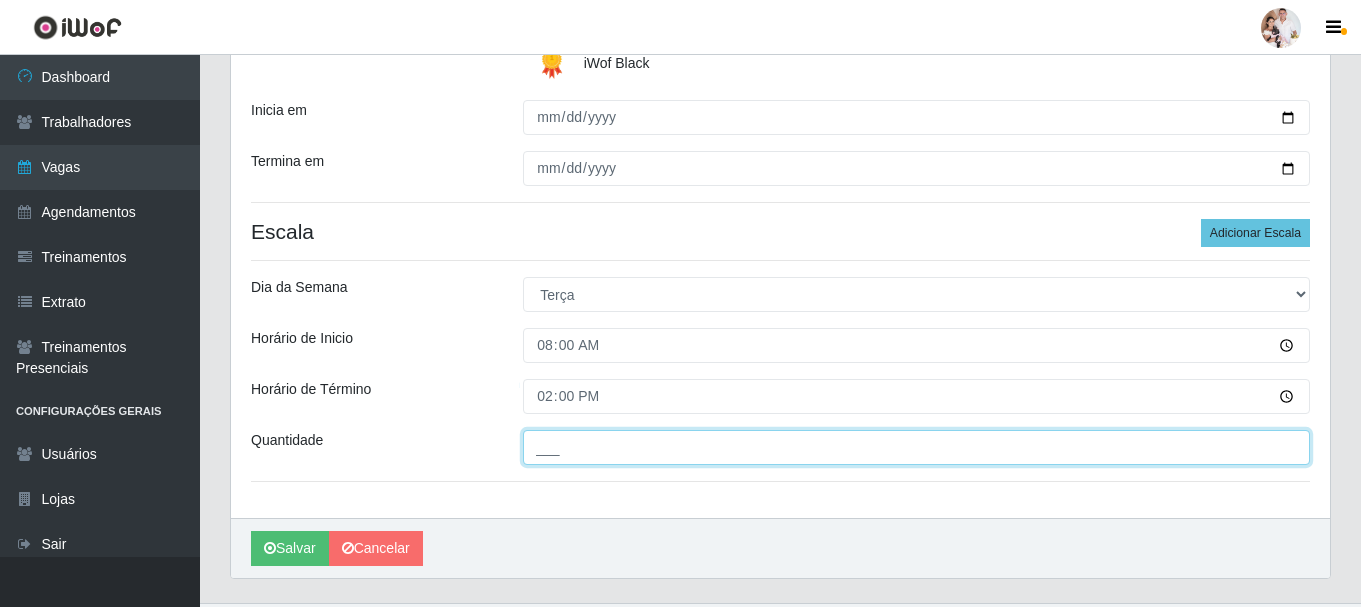 click on "___" at bounding box center (916, 447) 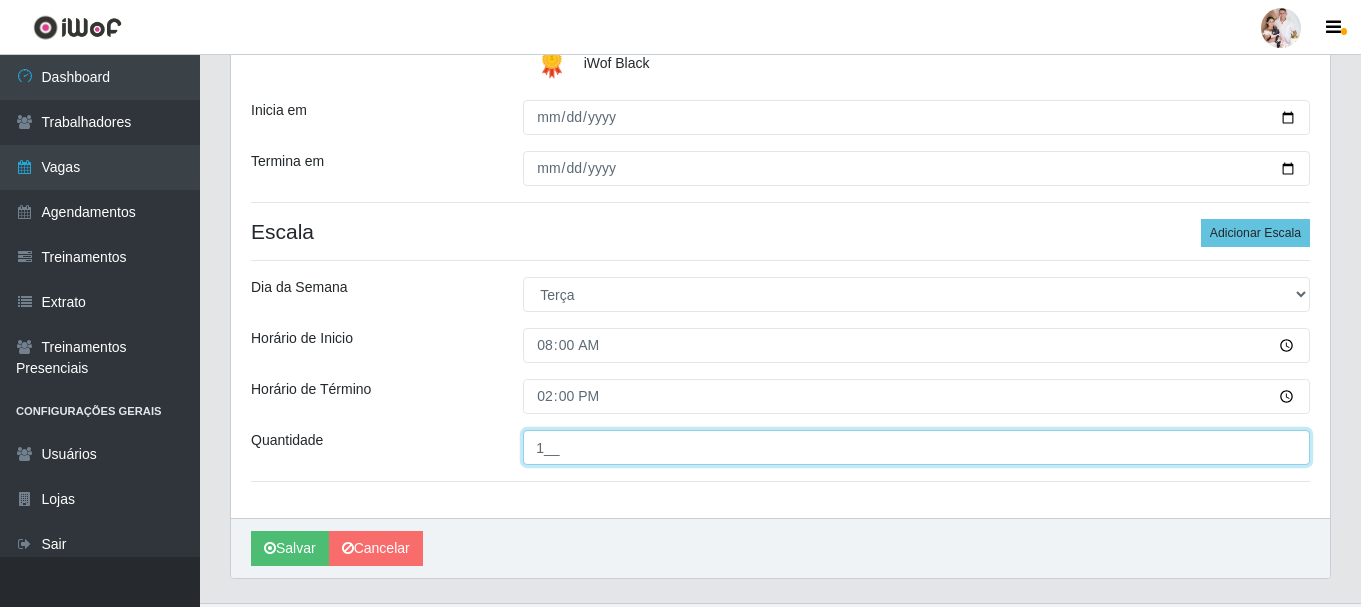 type on "1__" 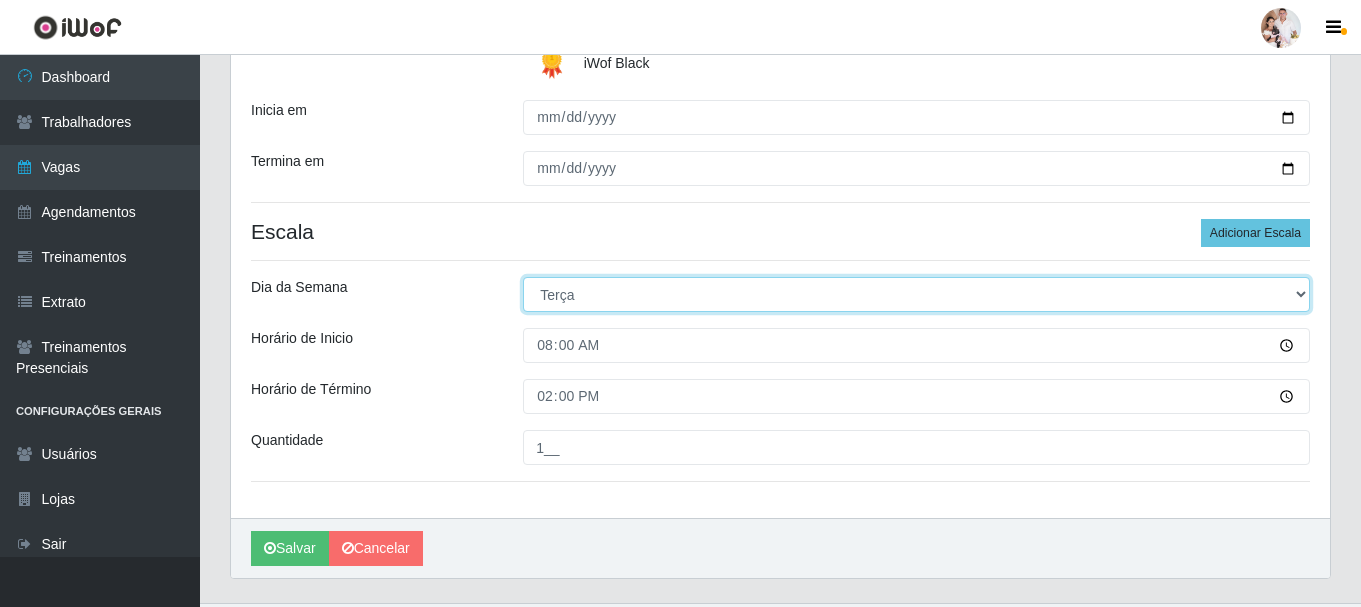 click on "[Selecione...] Segunda Terça Quarta Quinta Sexta Sábado Domingo" at bounding box center (916, 294) 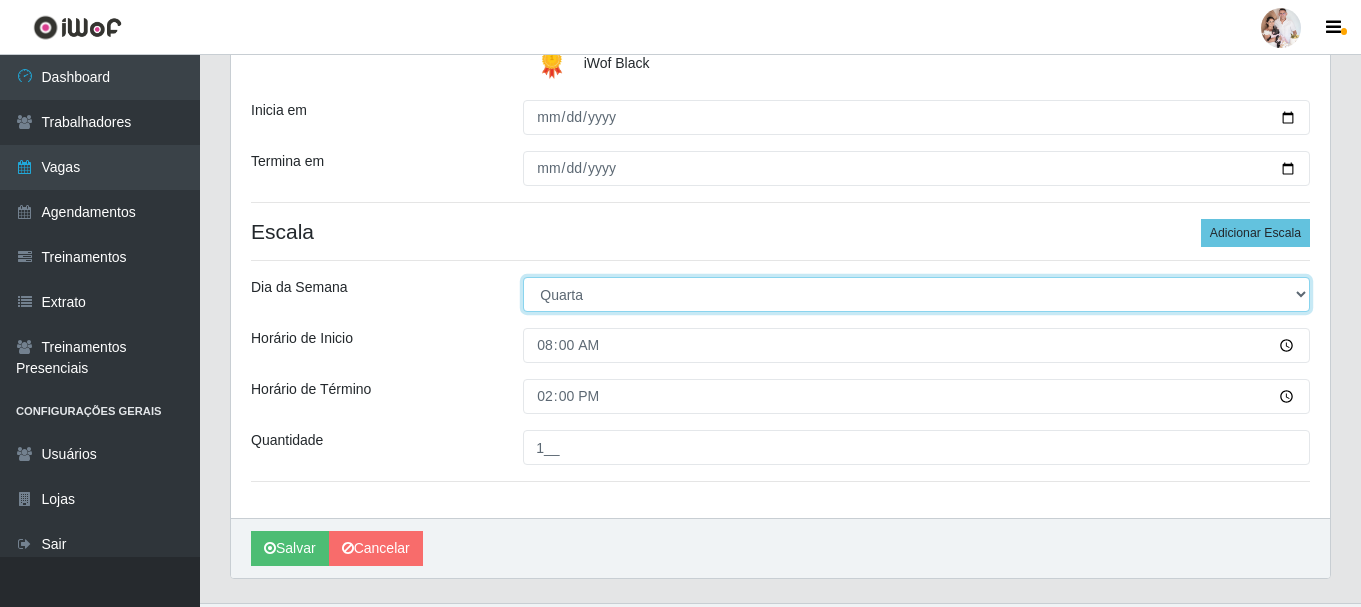 click on "[Selecione...] Segunda Terça Quarta Quinta Sexta Sábado Domingo" at bounding box center [916, 294] 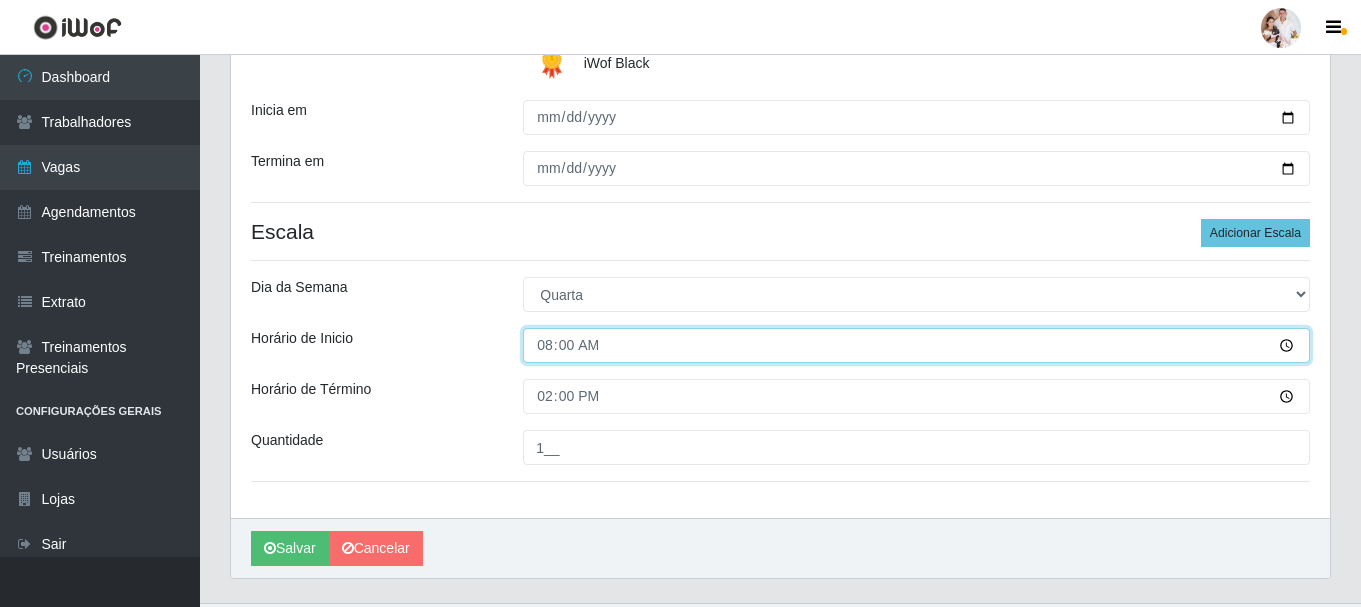 click on "08:00" at bounding box center [916, 345] 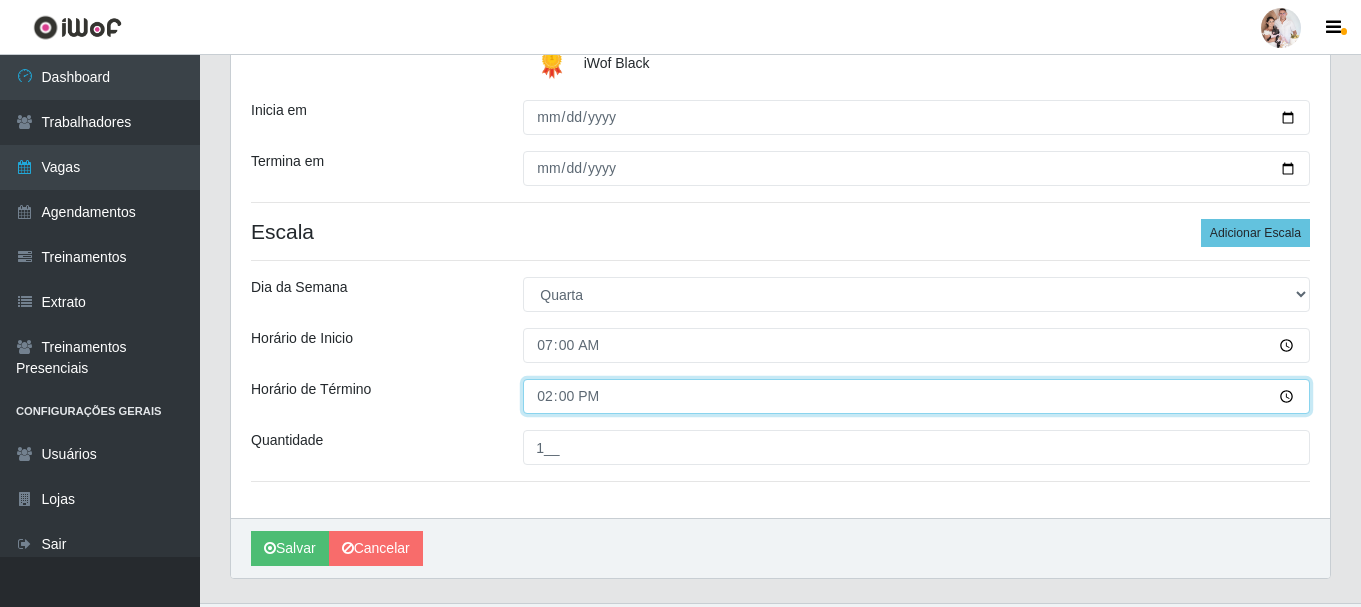 click on "14:00" at bounding box center (916, 396) 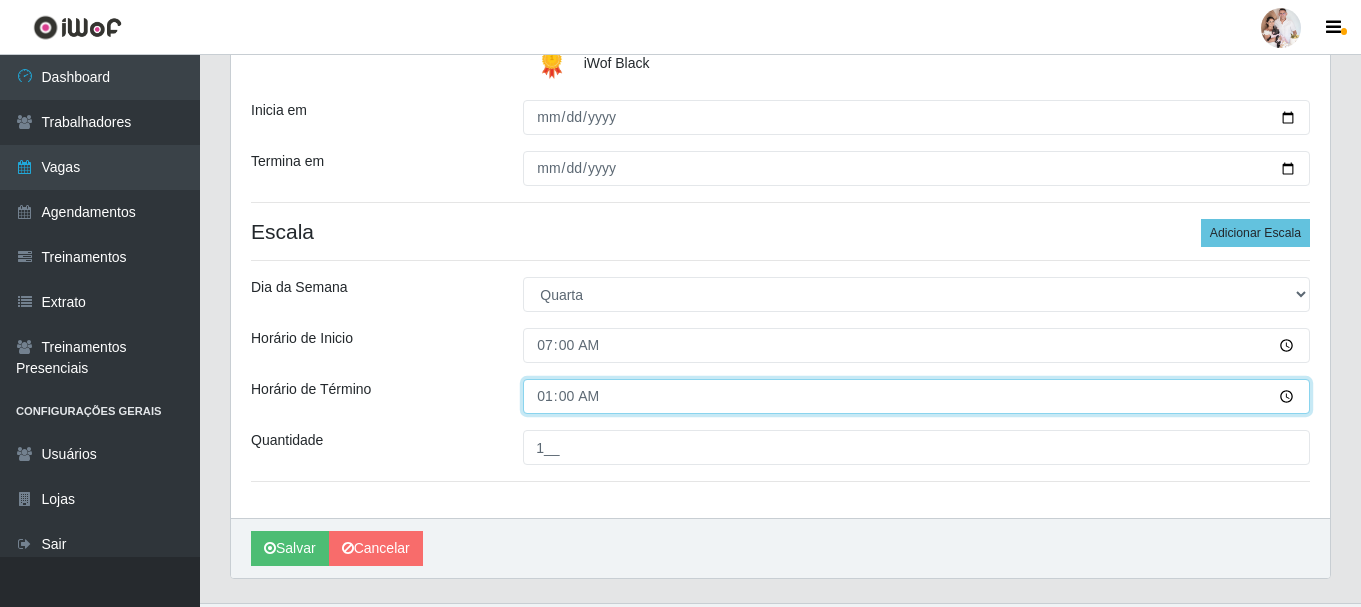type on "13:00" 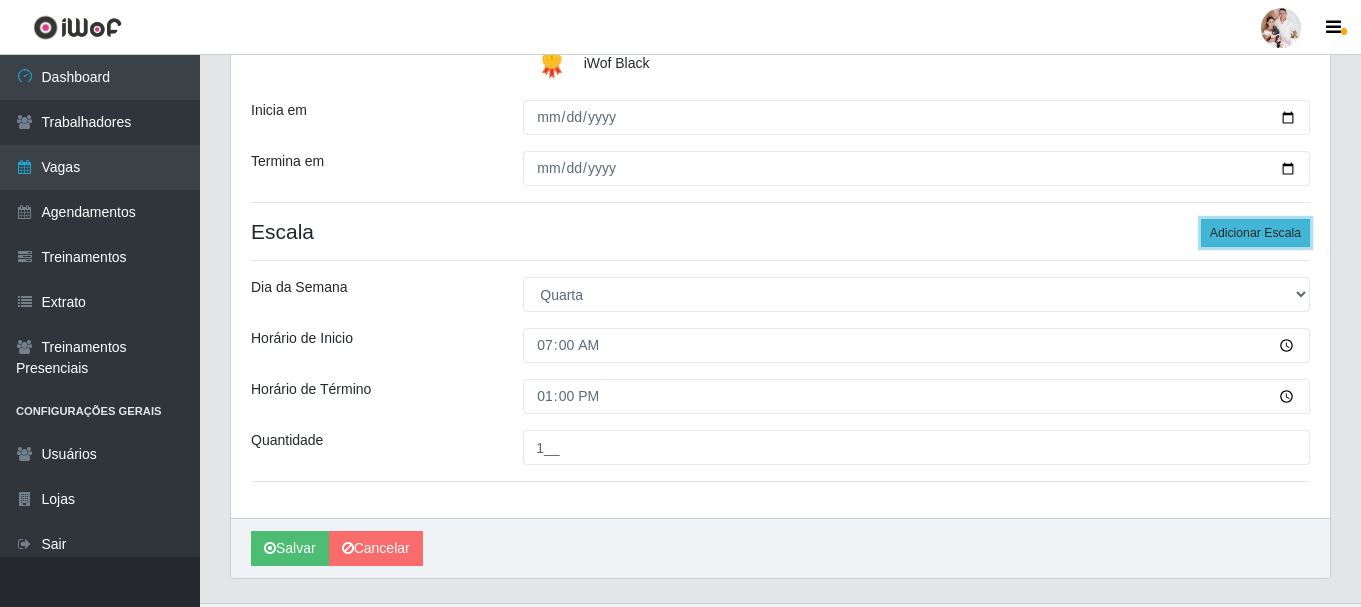 click on "Adicionar Escala" at bounding box center [1255, 233] 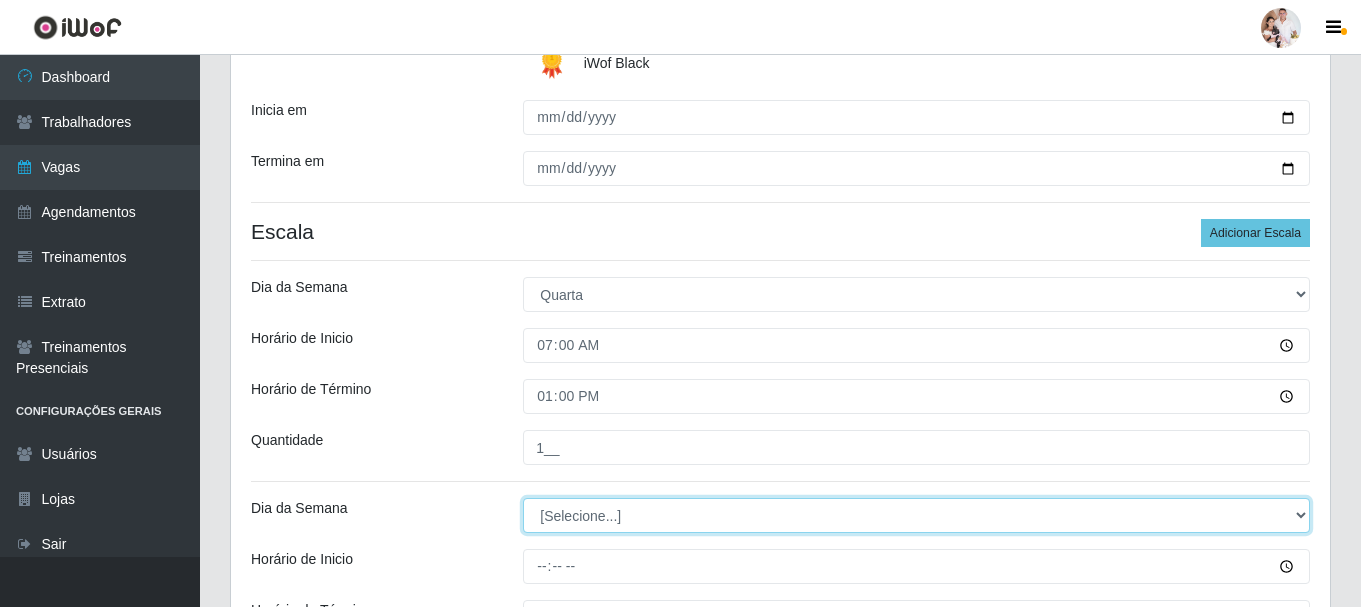 click on "[Selecione...] Segunda Terça Quarta Quinta Sexta Sábado Domingo" at bounding box center (916, 515) 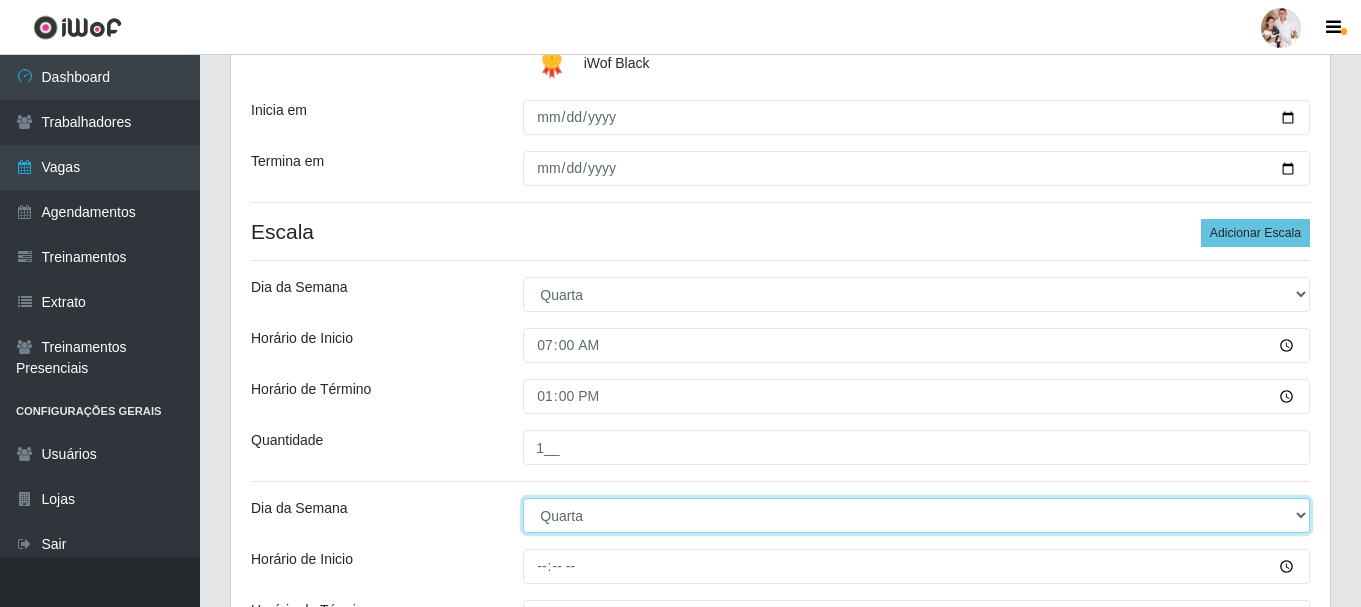 click on "[Selecione...] Segunda Terça Quarta Quinta Sexta Sábado Domingo" at bounding box center (916, 515) 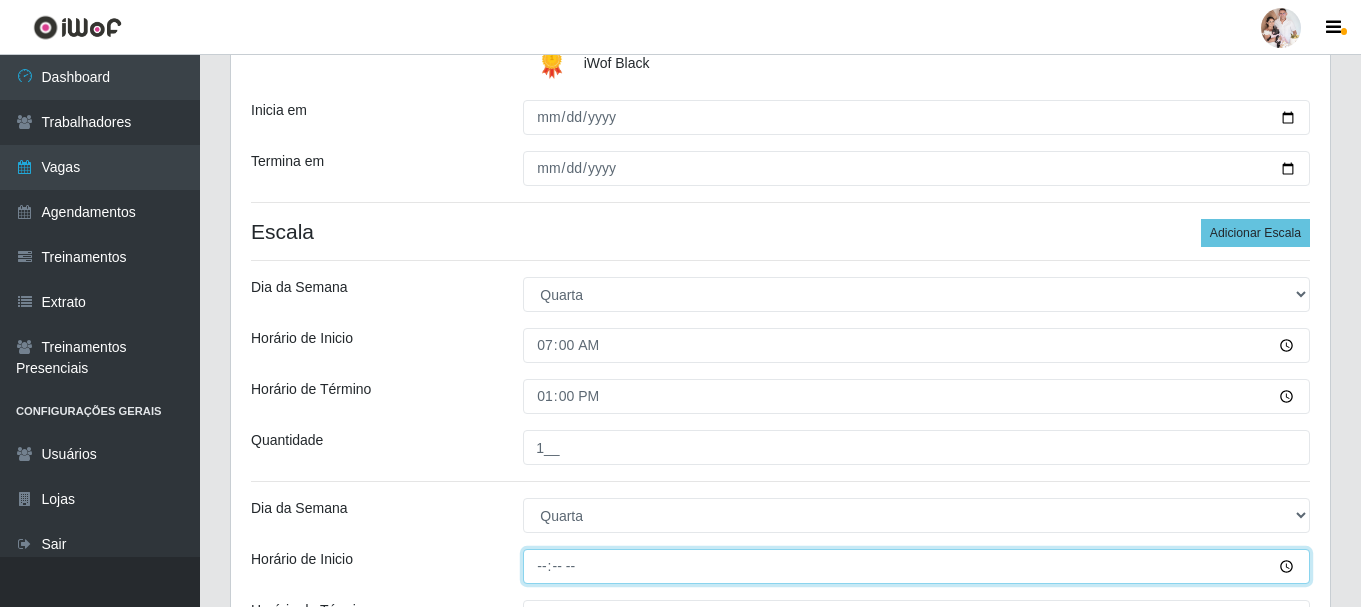 click on "Horário de Inicio" at bounding box center (916, 566) 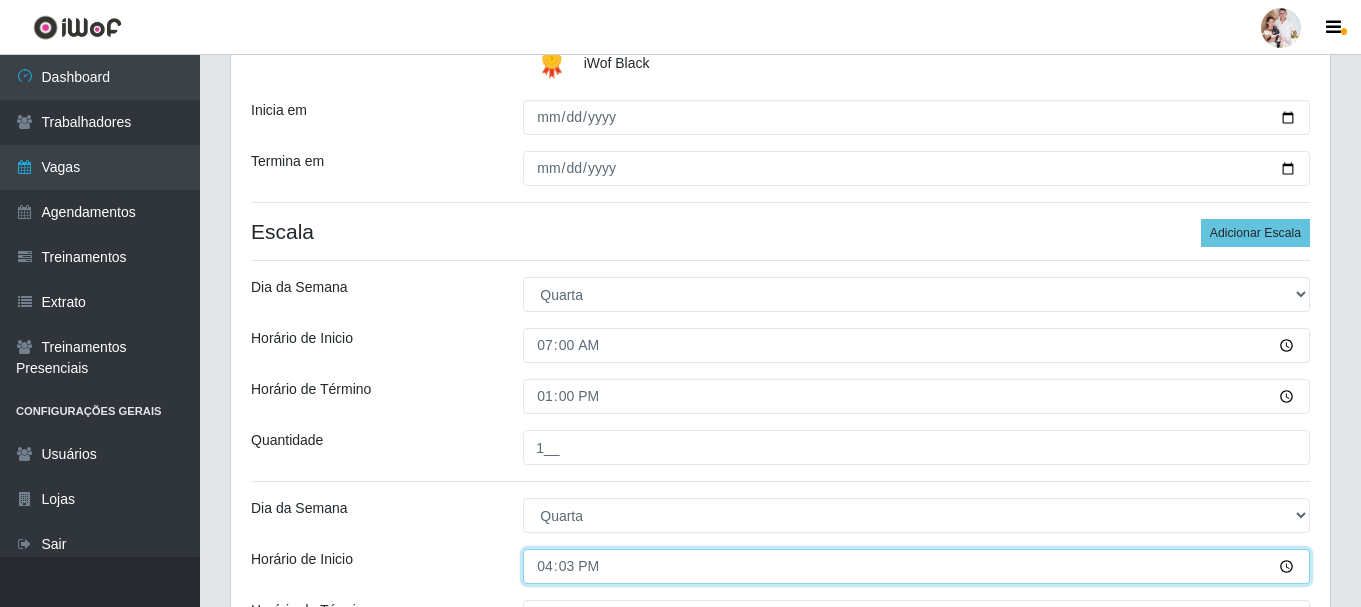 type on "16:30" 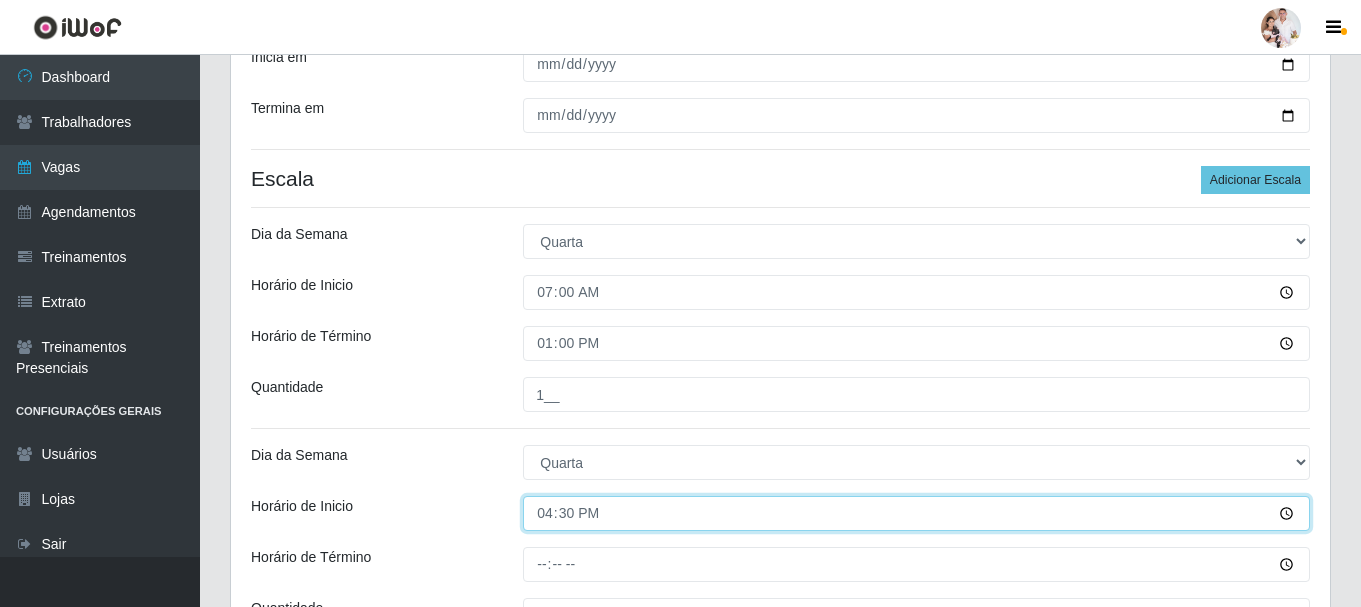 scroll, scrollTop: 500, scrollLeft: 0, axis: vertical 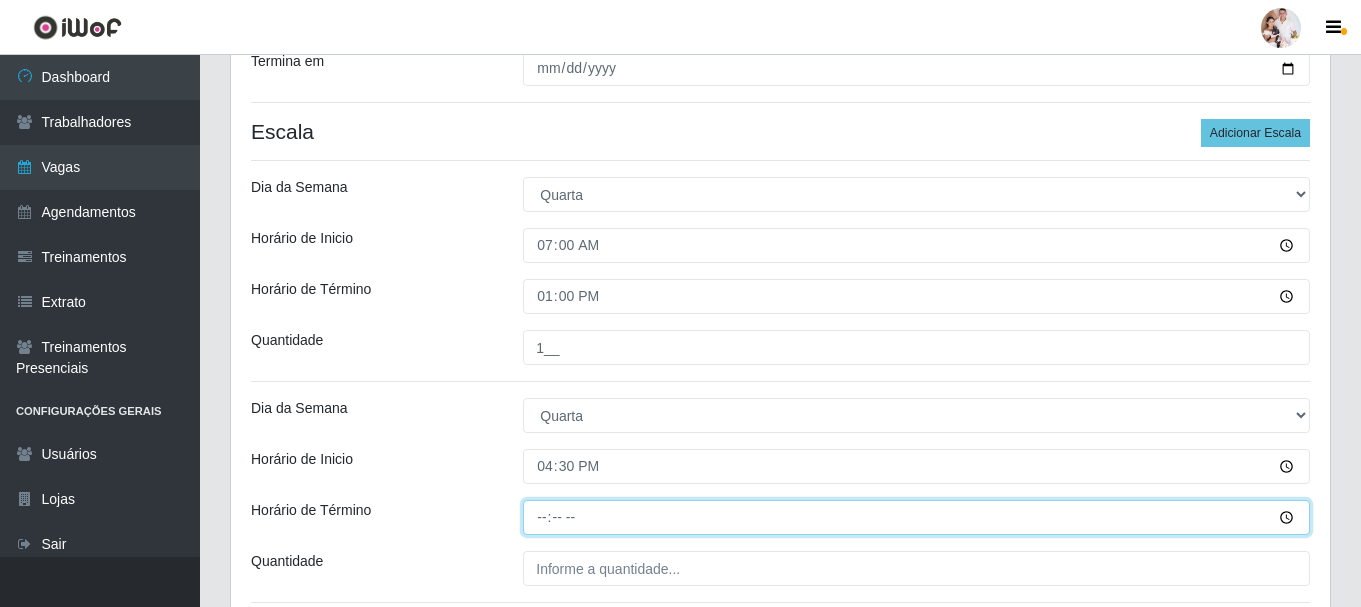 click on "Horário de Término" at bounding box center [916, 517] 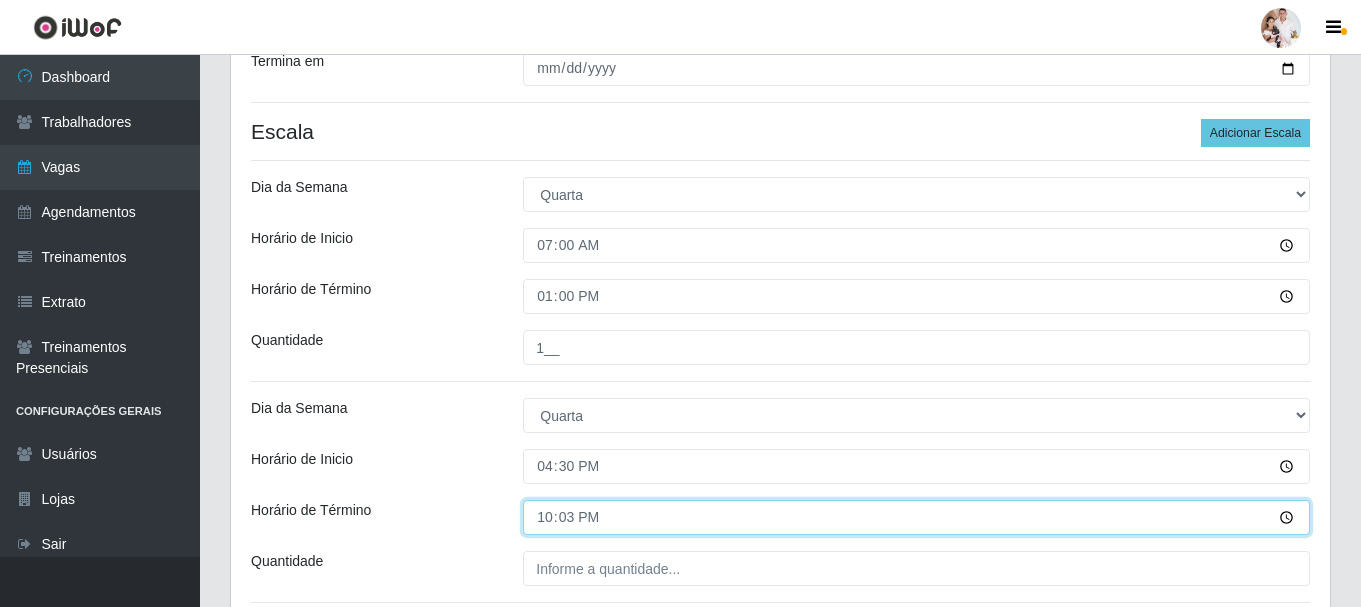type on "22:30" 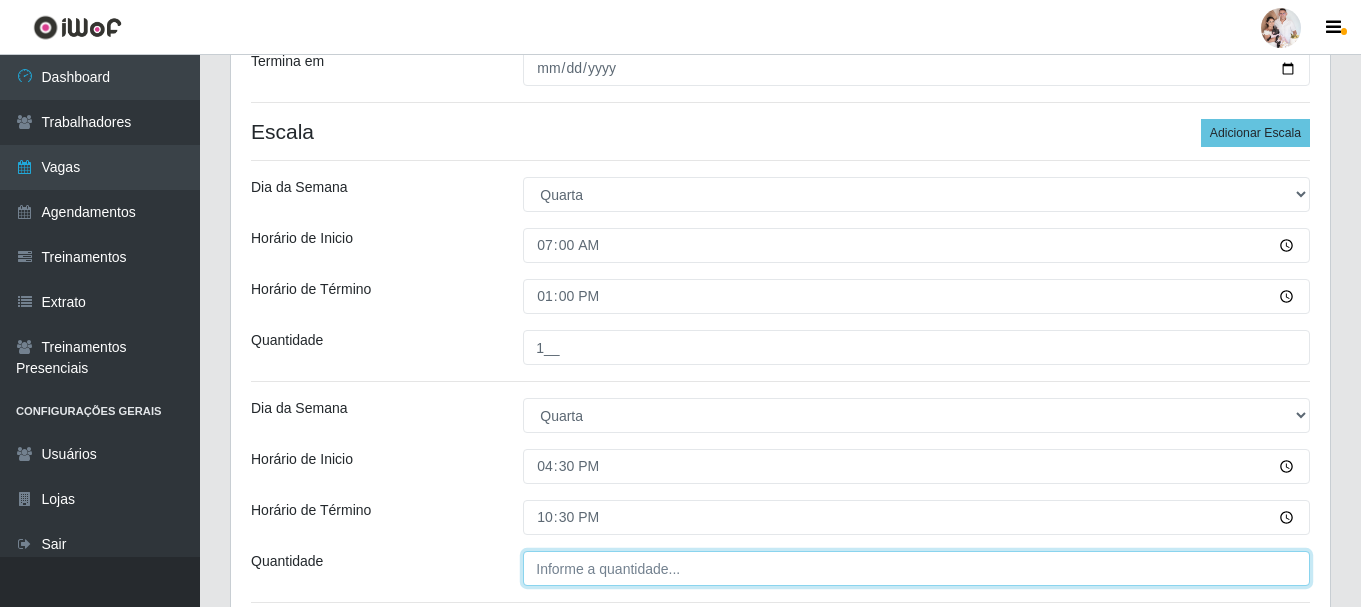 type on "___" 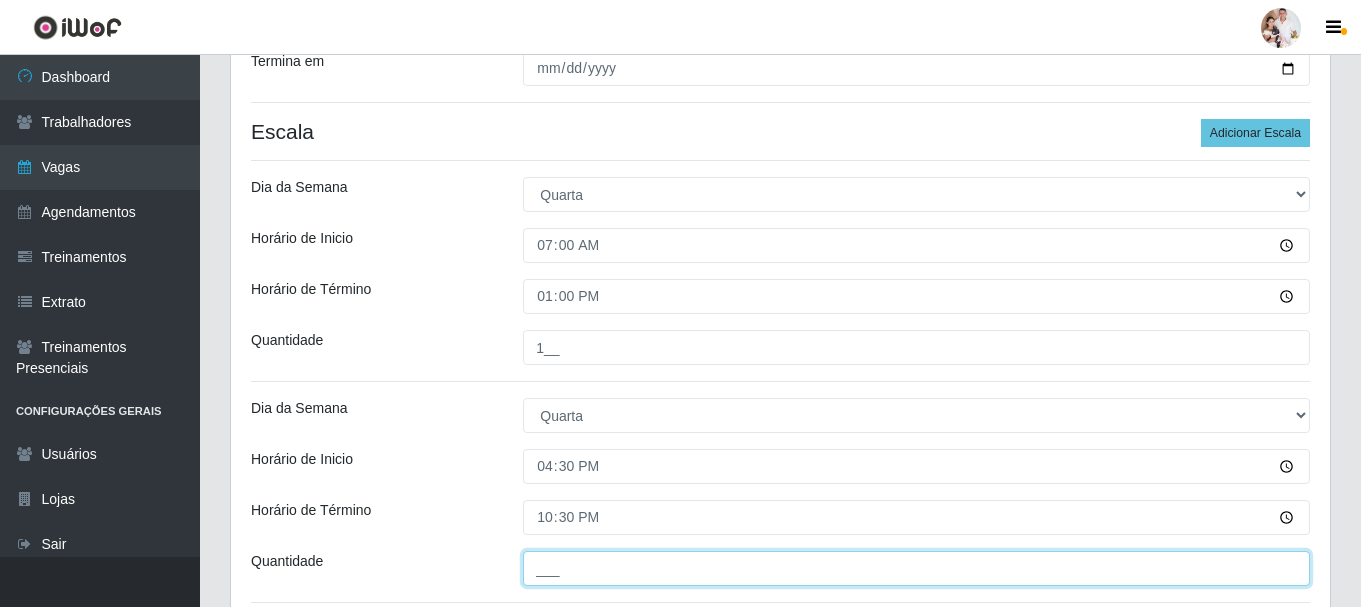 click on "___" at bounding box center (916, 568) 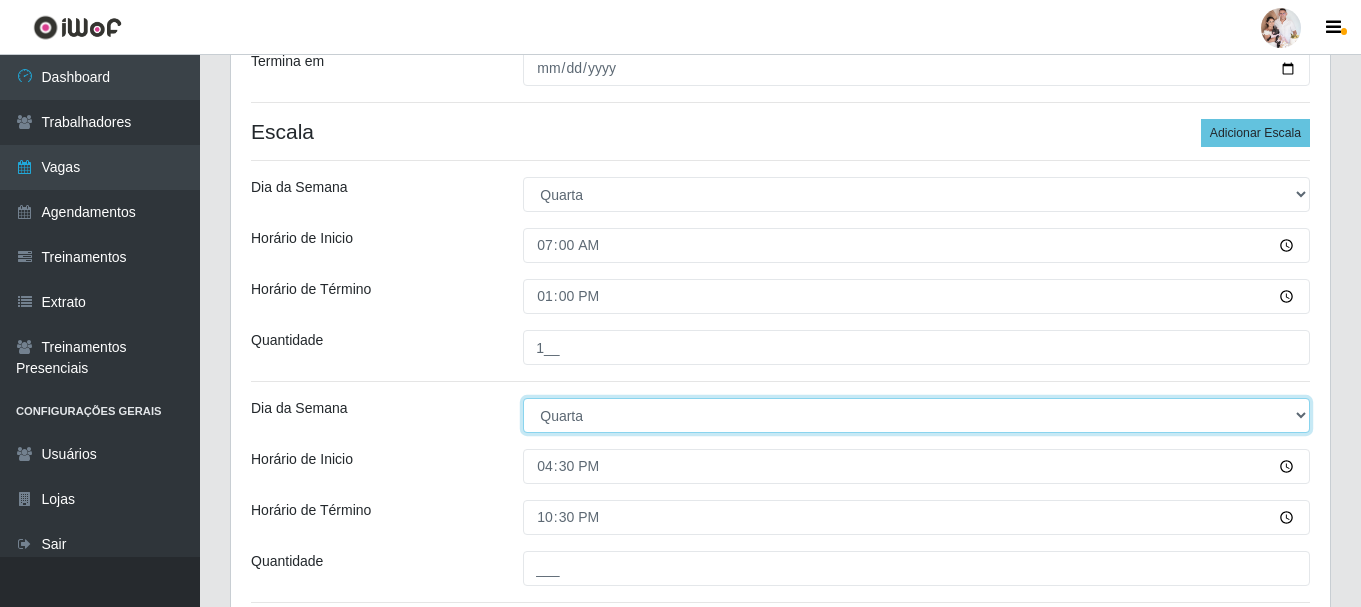 type 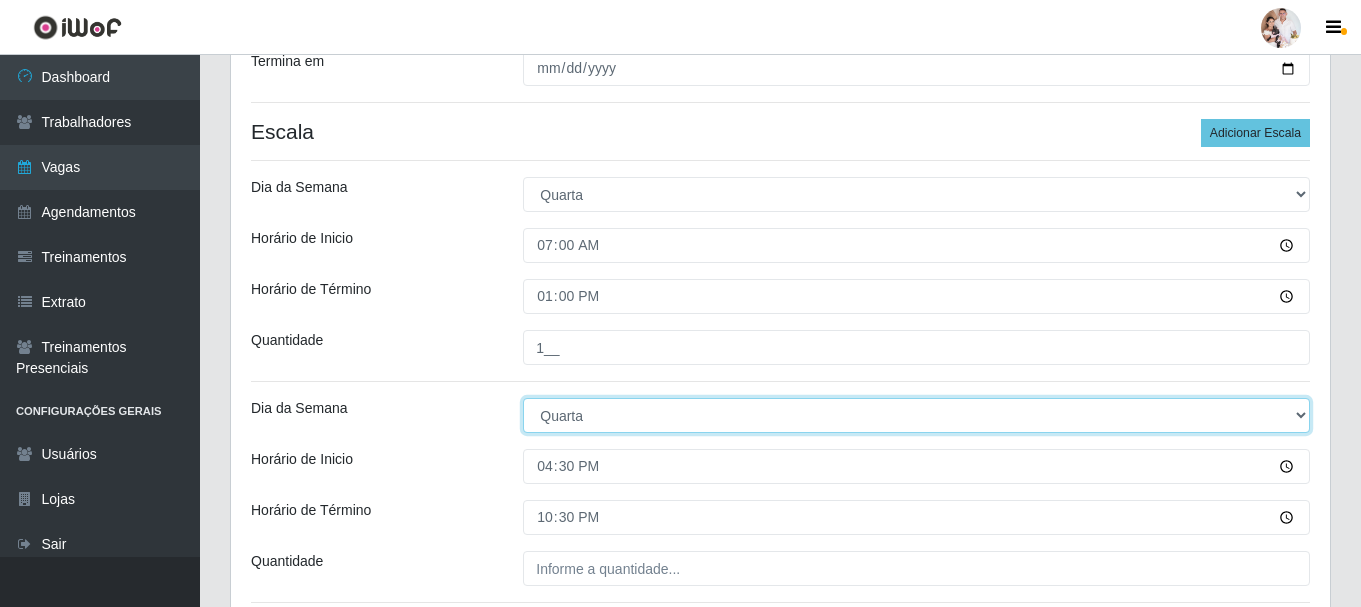 click on "[Selecione...] Segunda Terça Quarta Quinta Sexta Sábado Domingo" at bounding box center (916, 415) 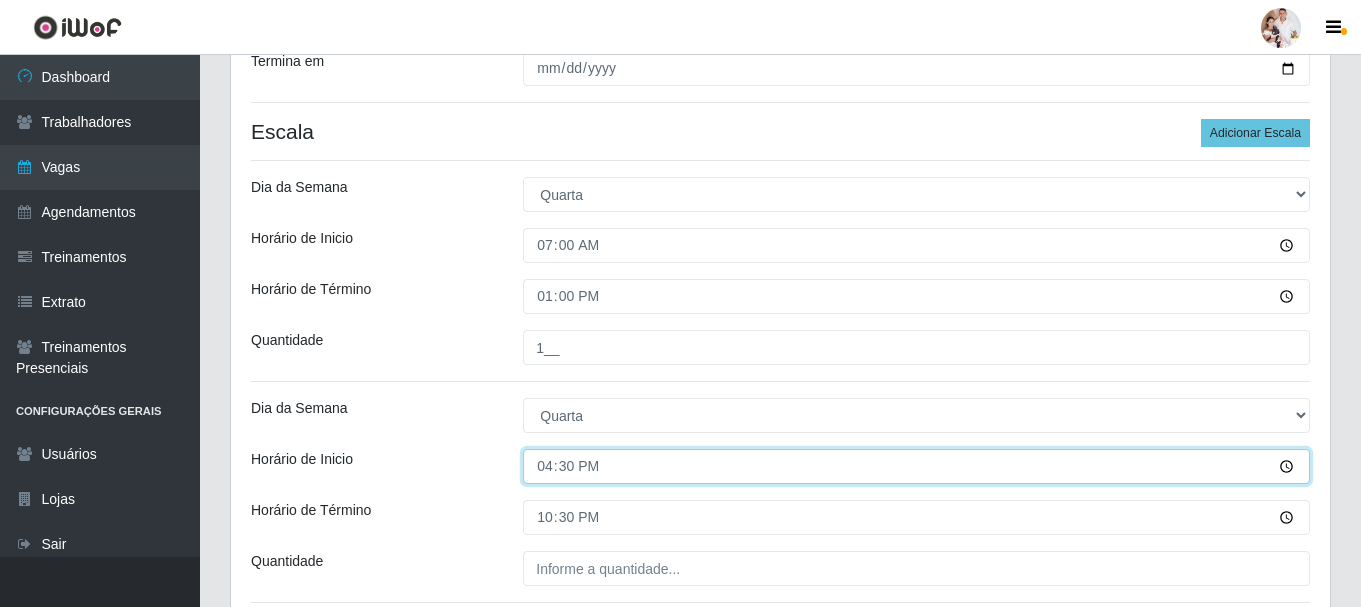 click on "16:30" at bounding box center [916, 466] 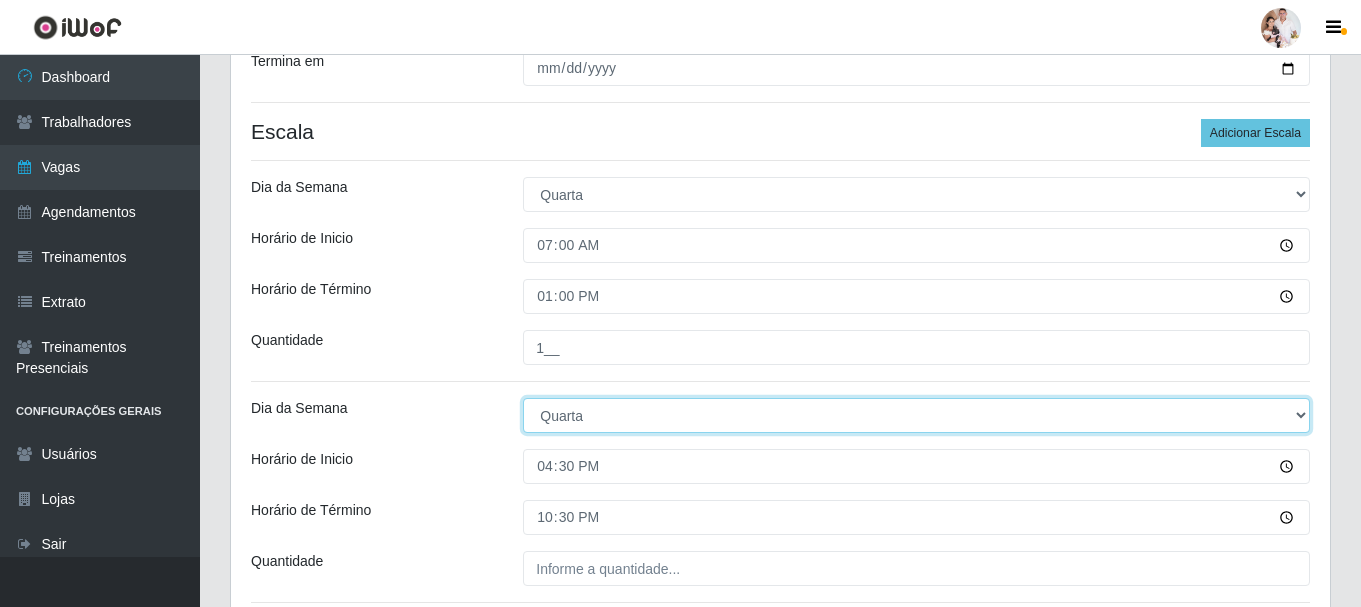 click on "[Selecione...] Segunda Terça Quarta Quinta Sexta Sábado Domingo" at bounding box center [916, 415] 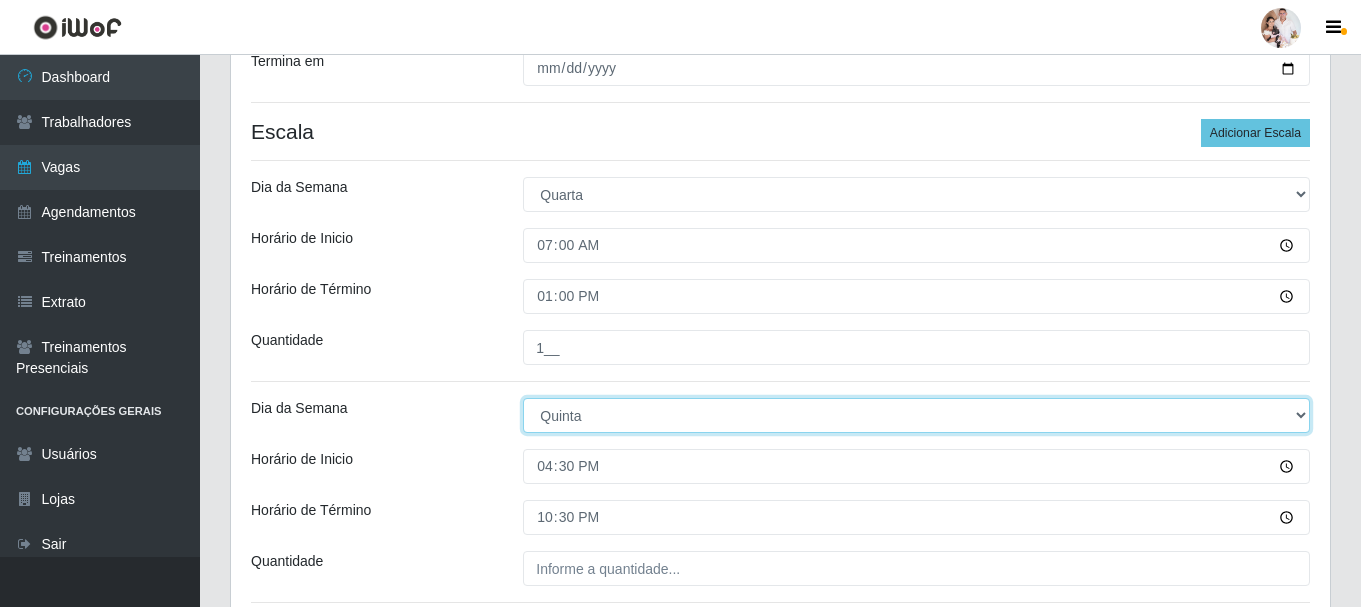 click on "[Selecione...] Segunda Terça Quarta Quinta Sexta Sábado Domingo" at bounding box center [916, 415] 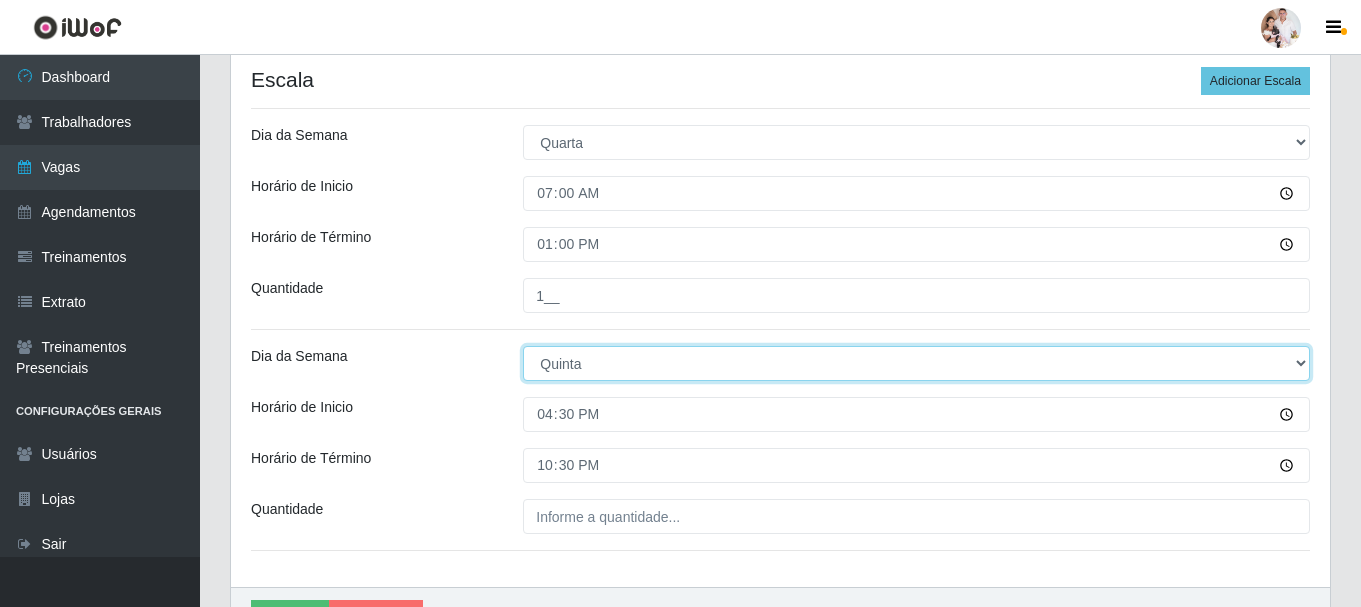 scroll, scrollTop: 600, scrollLeft: 0, axis: vertical 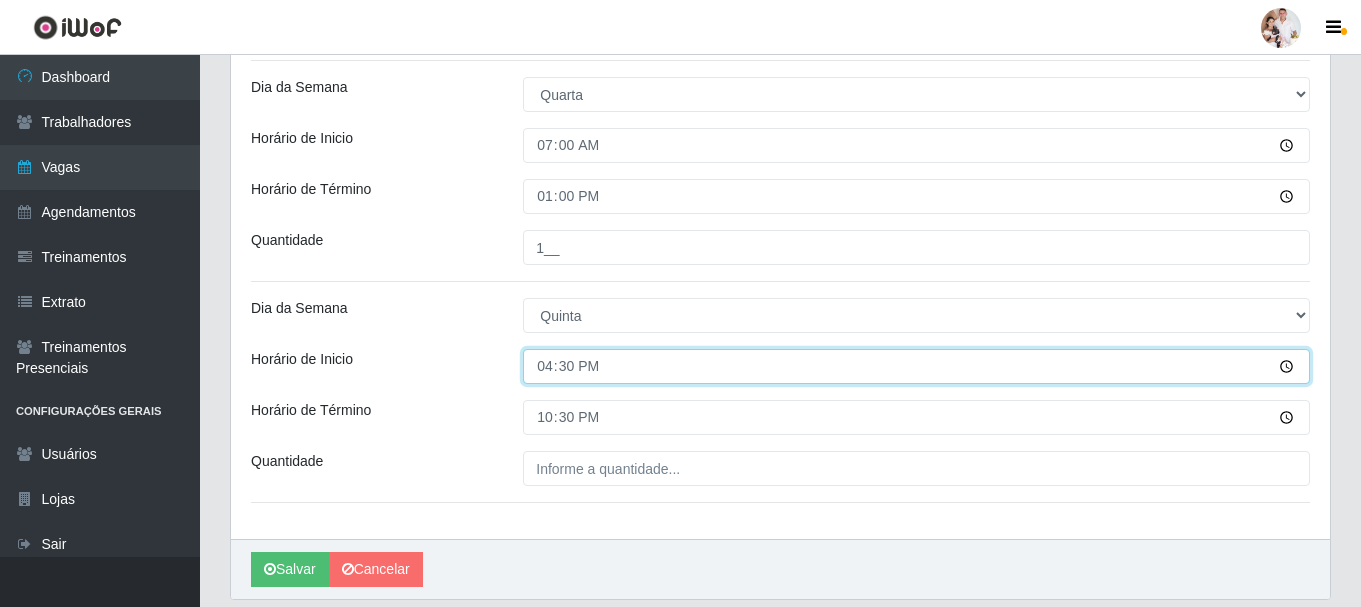click on "16:30" at bounding box center [916, 366] 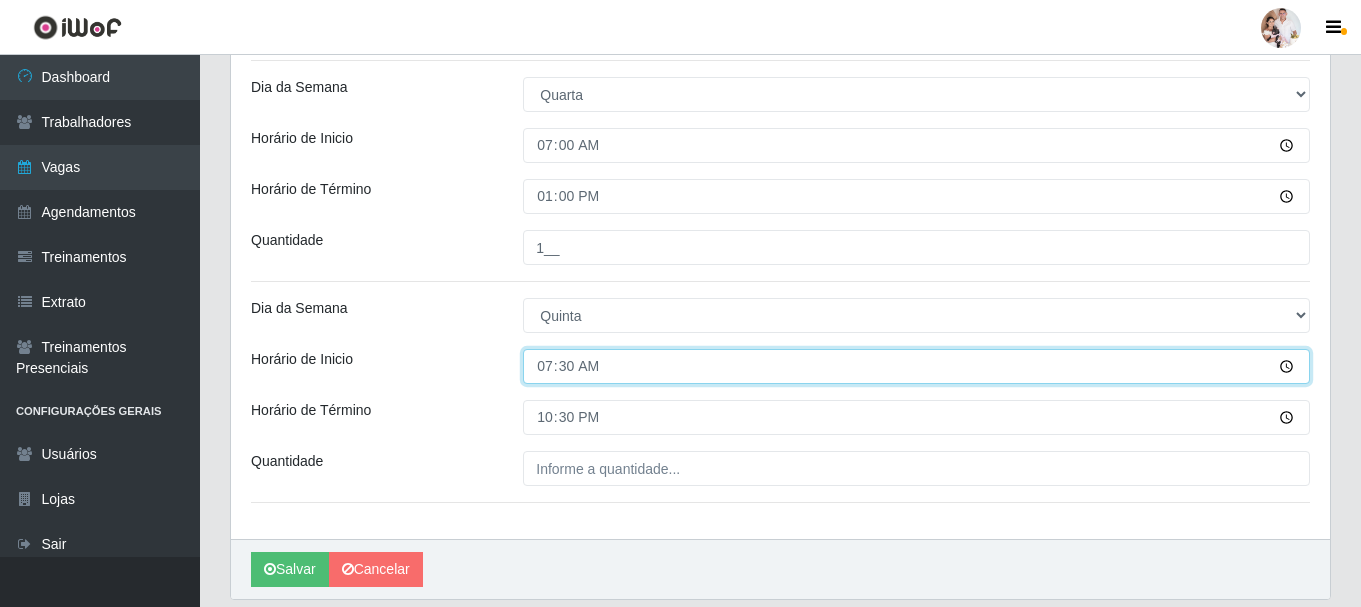 type on "07:00" 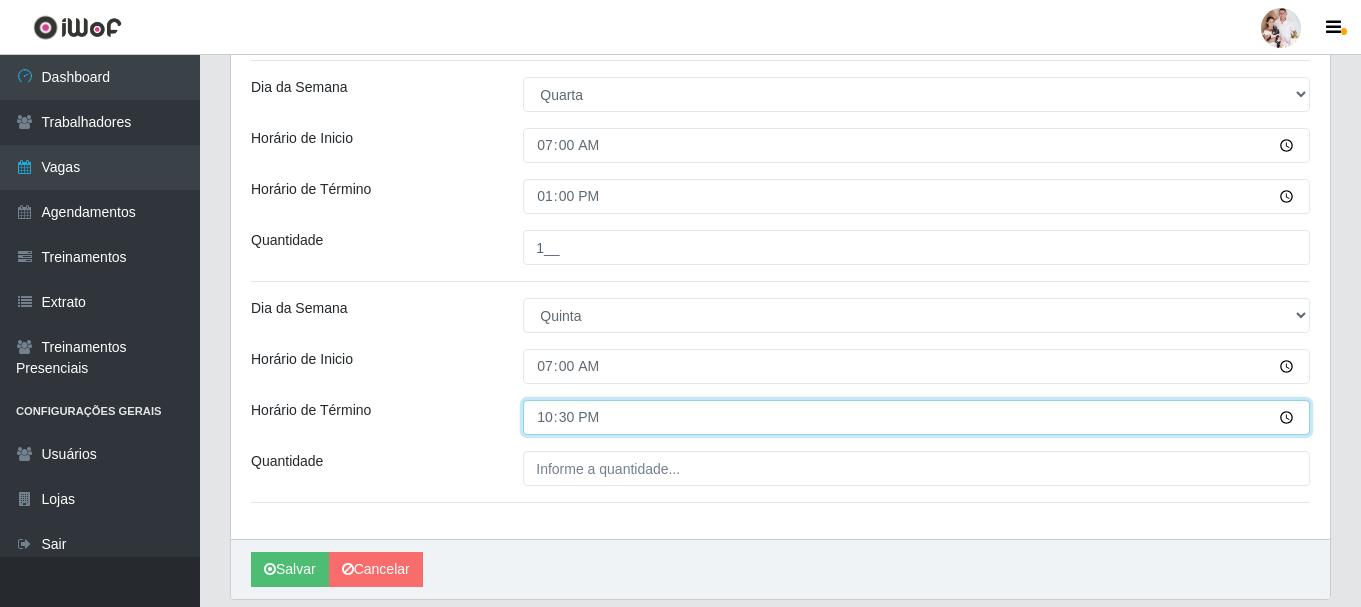 click on "22:30" at bounding box center [916, 417] 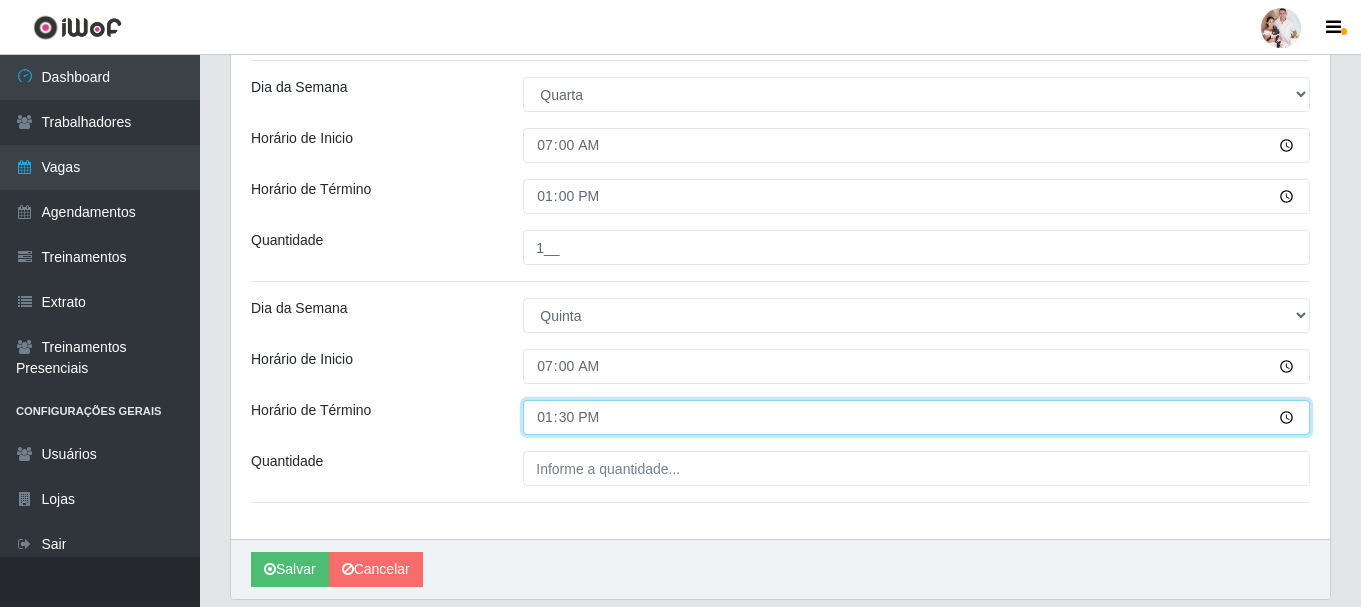 type on "13:00" 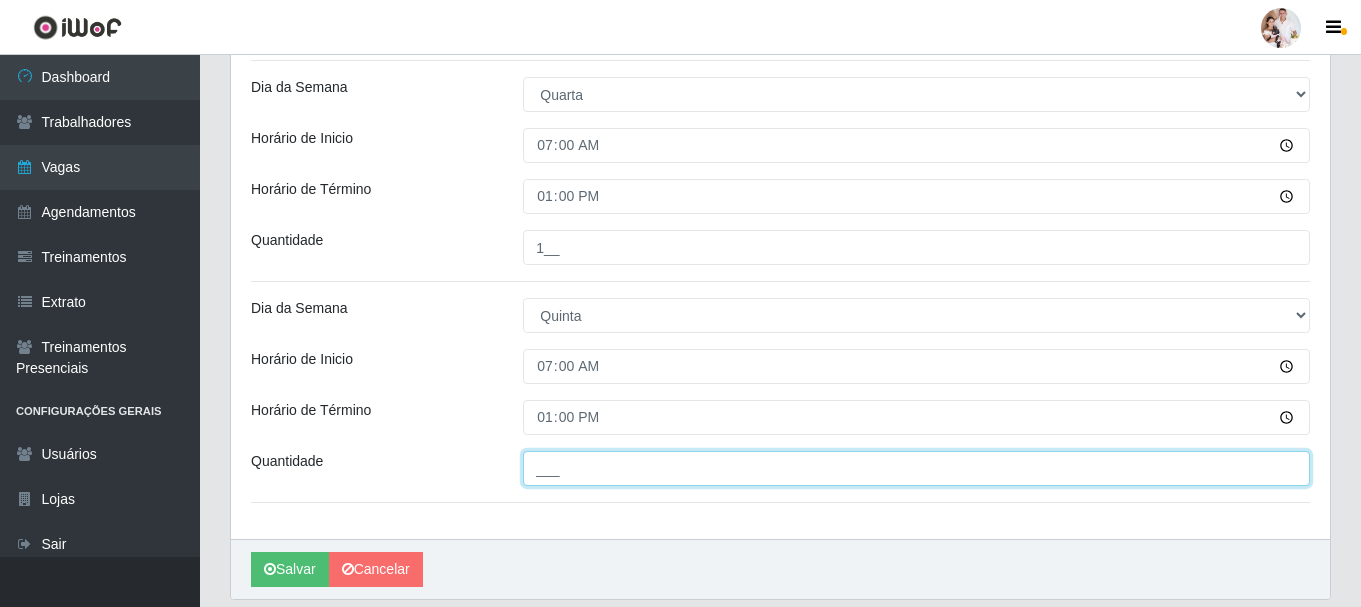 click on "___" at bounding box center [916, 468] 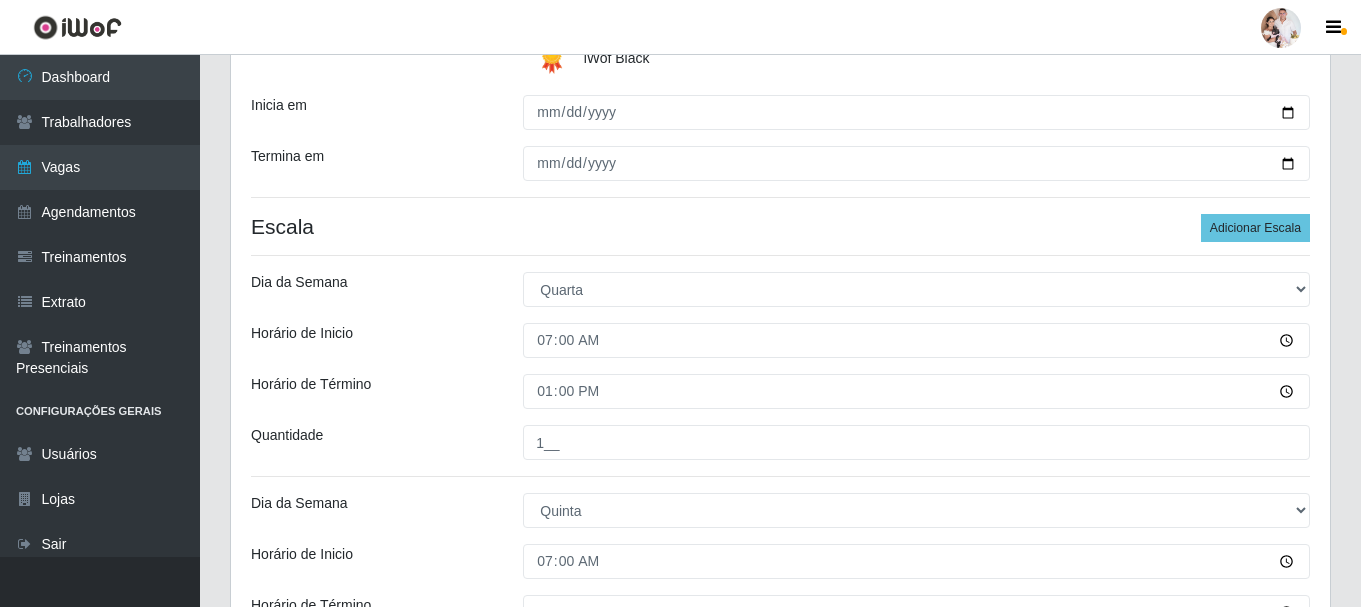 scroll, scrollTop: 400, scrollLeft: 0, axis: vertical 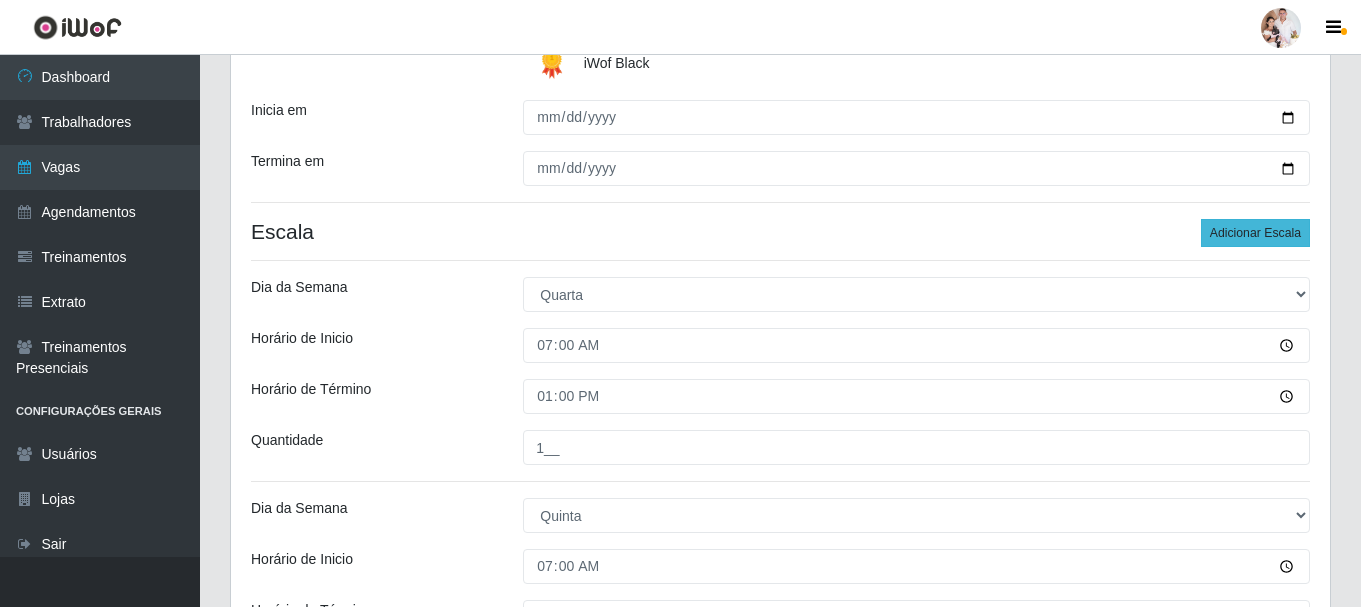 type on "1__" 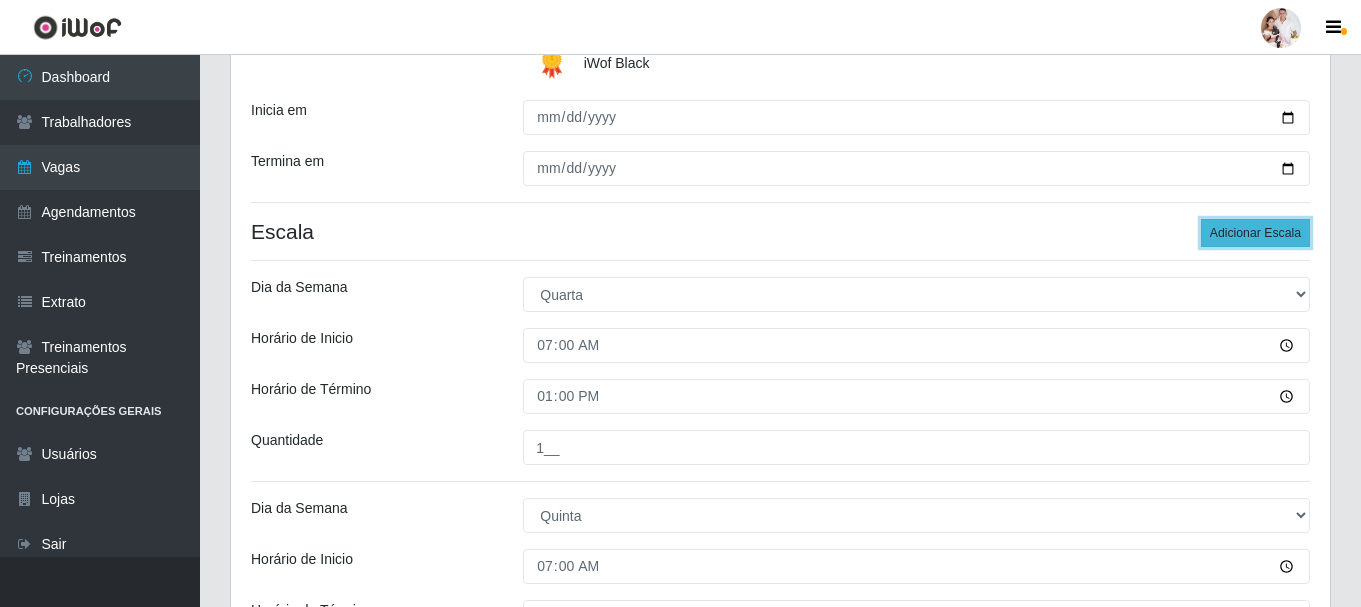 click on "Adicionar Escala" at bounding box center [1255, 233] 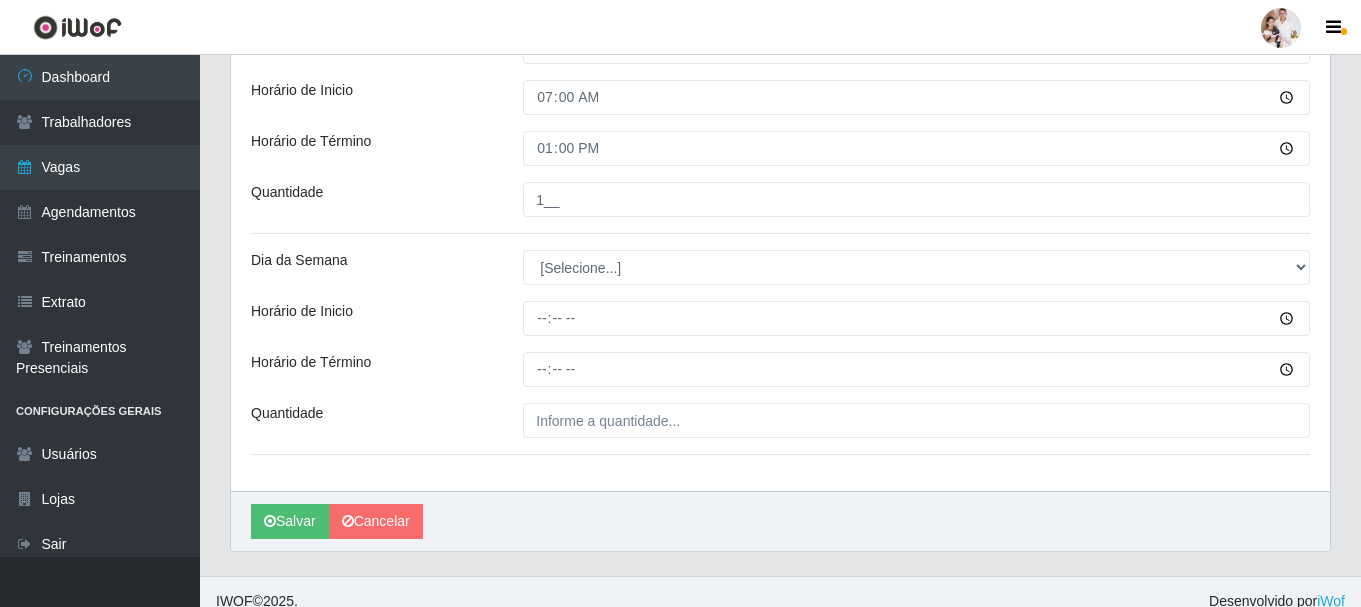 scroll, scrollTop: 888, scrollLeft: 0, axis: vertical 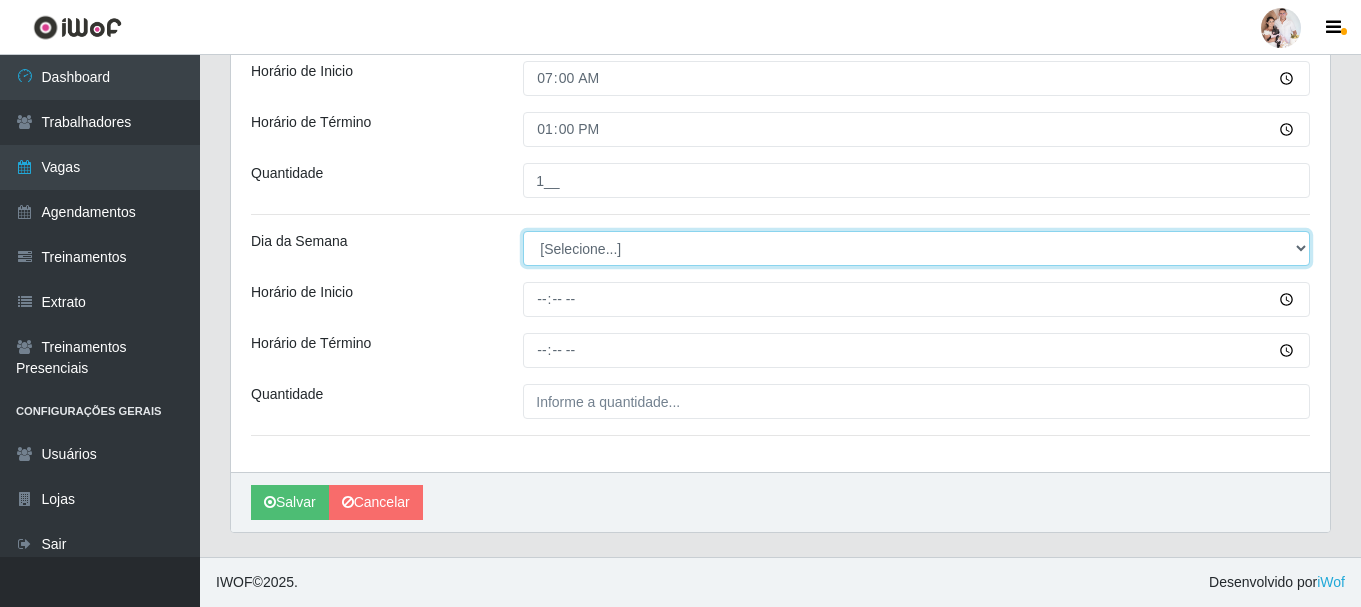 click on "[Selecione...] Segunda Terça Quarta Quinta Sexta Sábado Domingo" at bounding box center (916, 248) 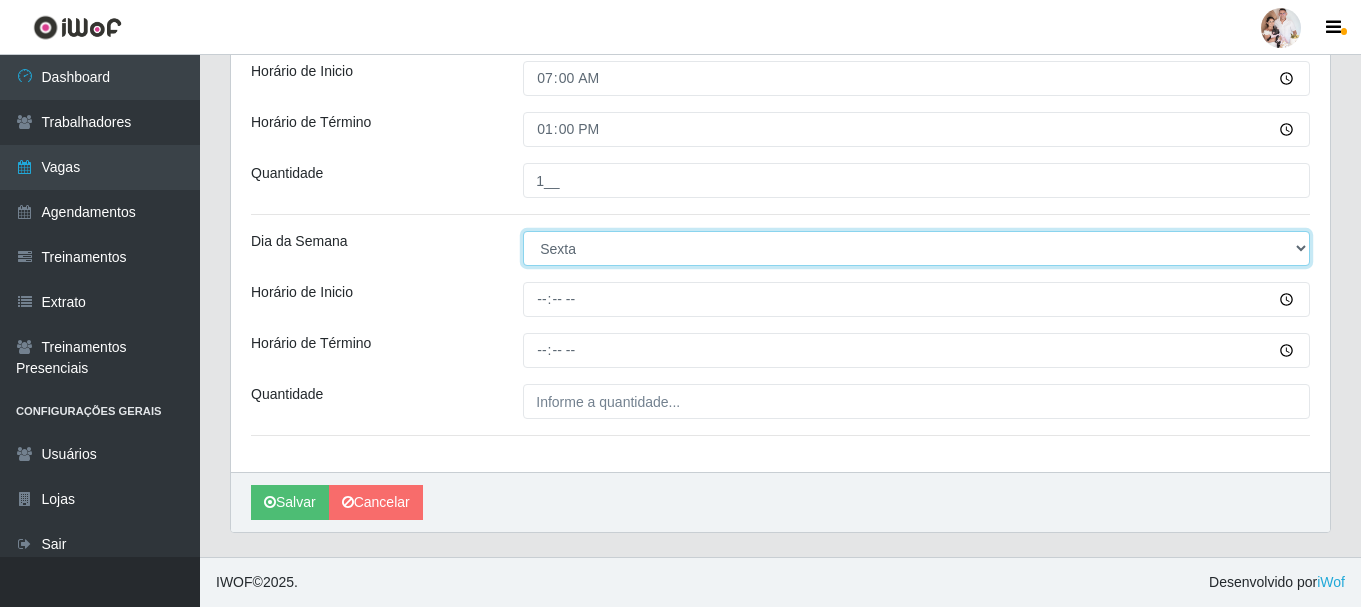 click on "[Selecione...] Segunda Terça Quarta Quinta Sexta Sábado Domingo" at bounding box center [916, 248] 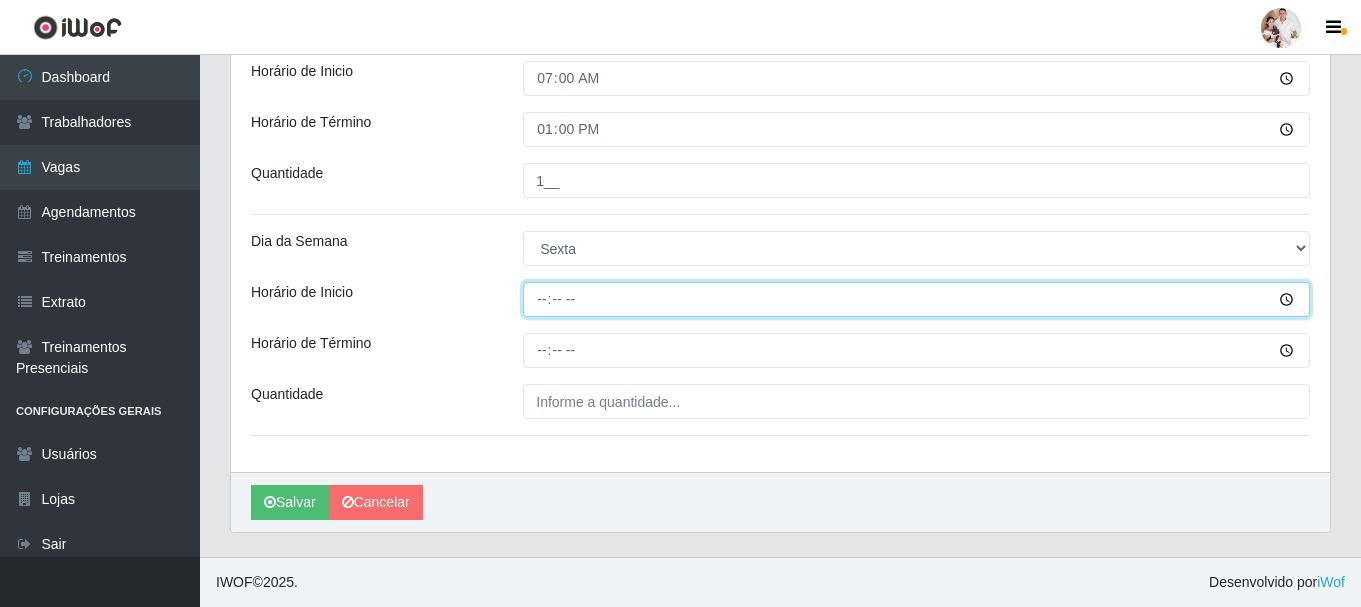click on "Horário de Inicio" at bounding box center [916, 299] 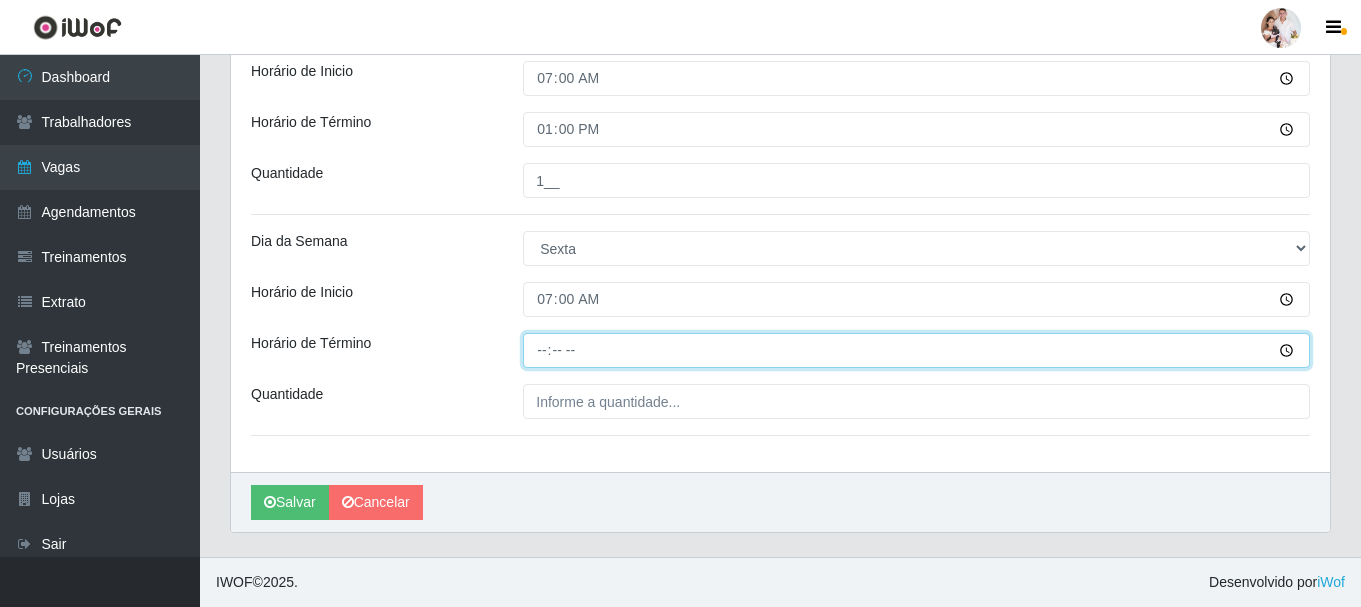 click on "Horário de Término" at bounding box center (916, 350) 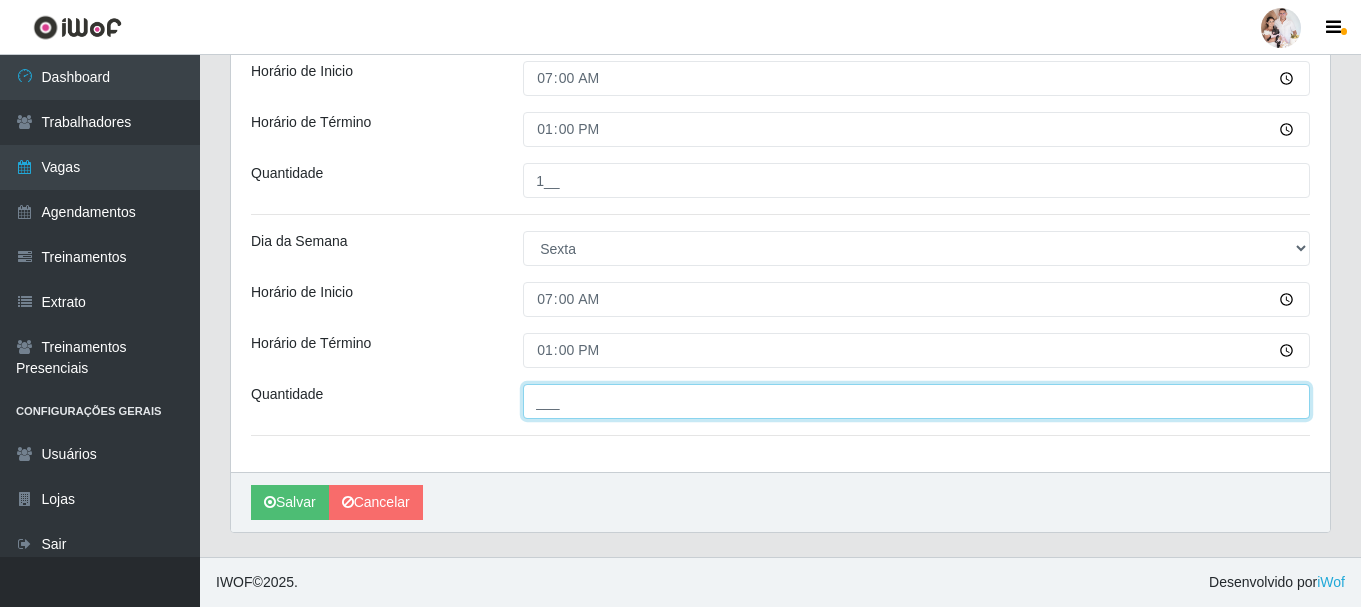 click on "___" at bounding box center (916, 401) 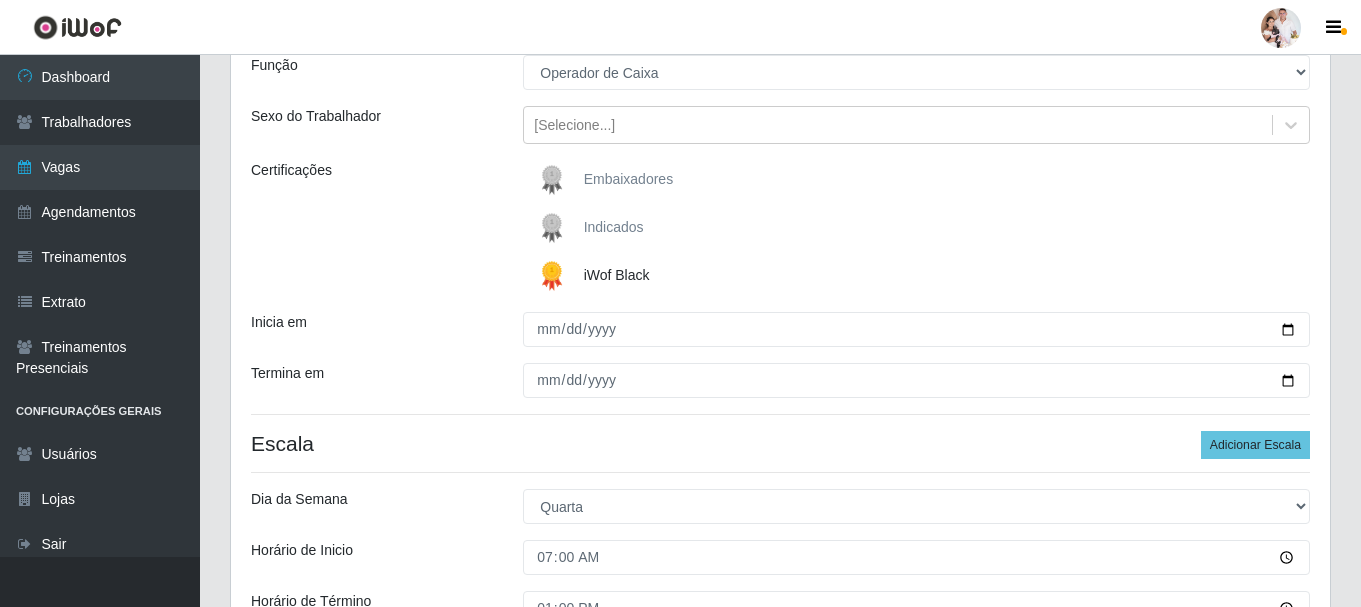 scroll, scrollTop: 288, scrollLeft: 0, axis: vertical 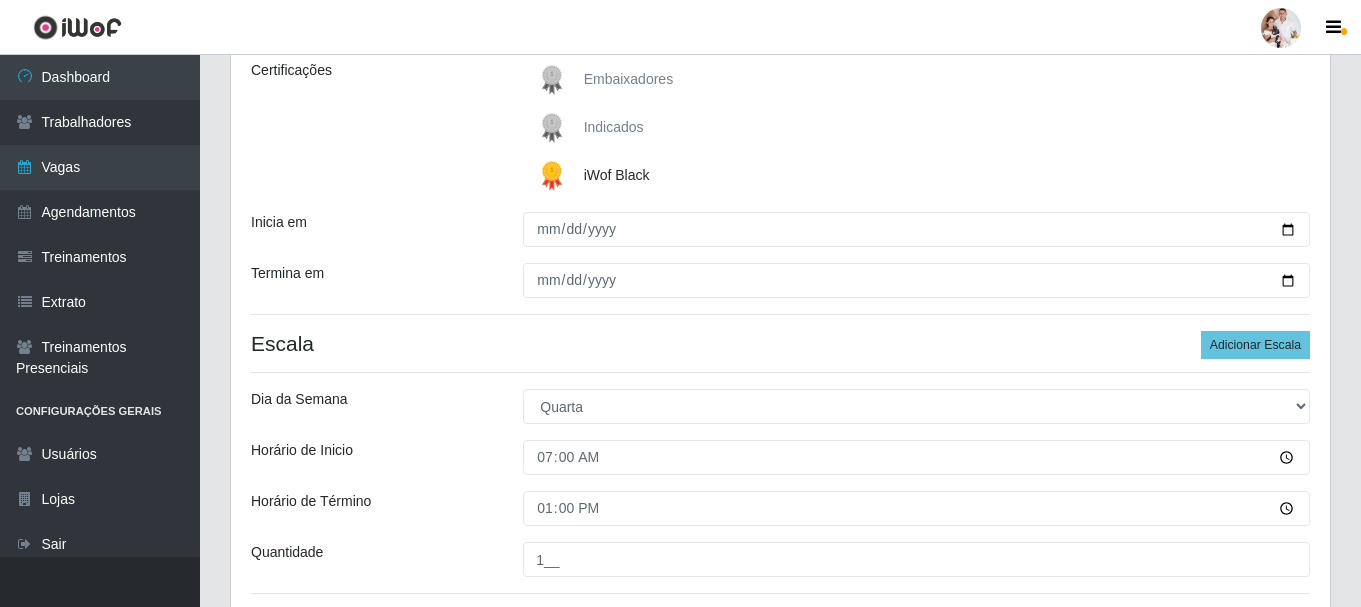 type on "1__" 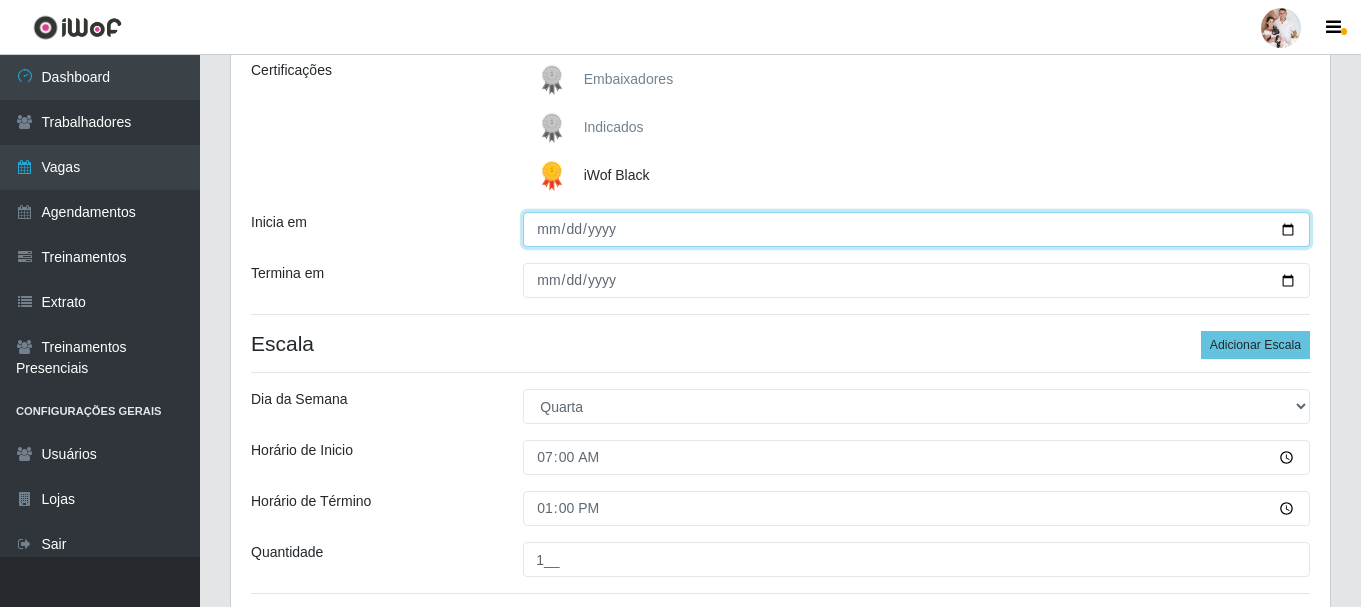 click on "[DATE]" at bounding box center [916, 229] 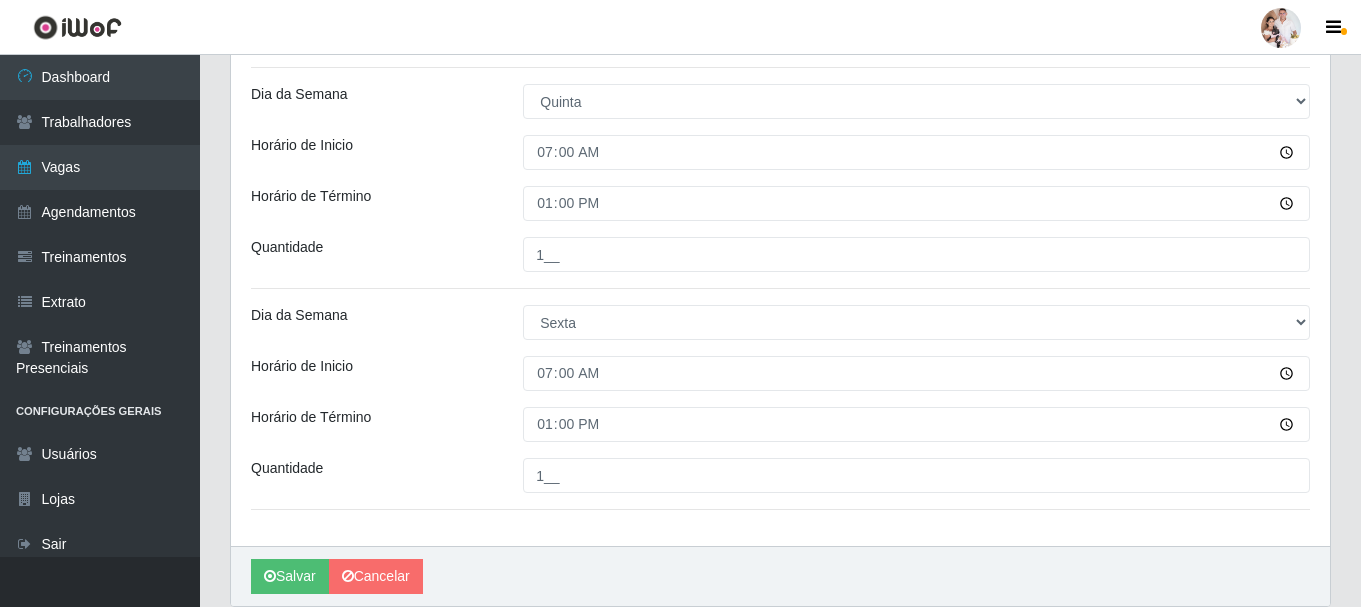 scroll, scrollTop: 888, scrollLeft: 0, axis: vertical 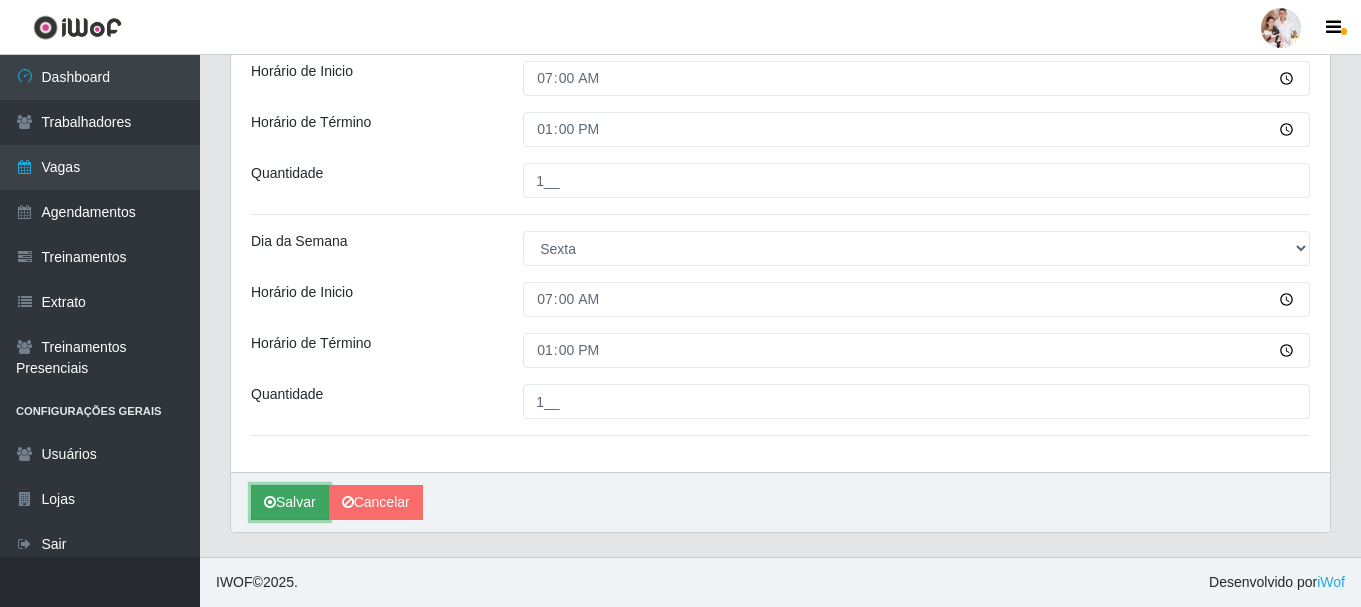 click on "Salvar" at bounding box center [290, 502] 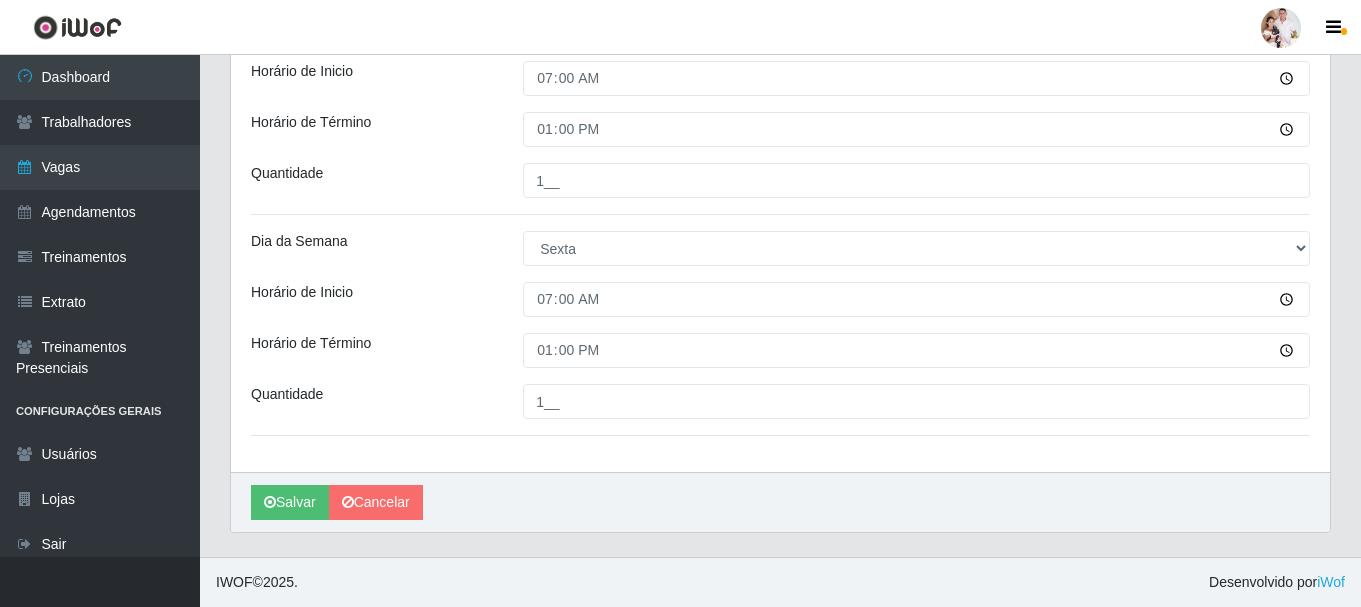 scroll, scrollTop: 0, scrollLeft: 0, axis: both 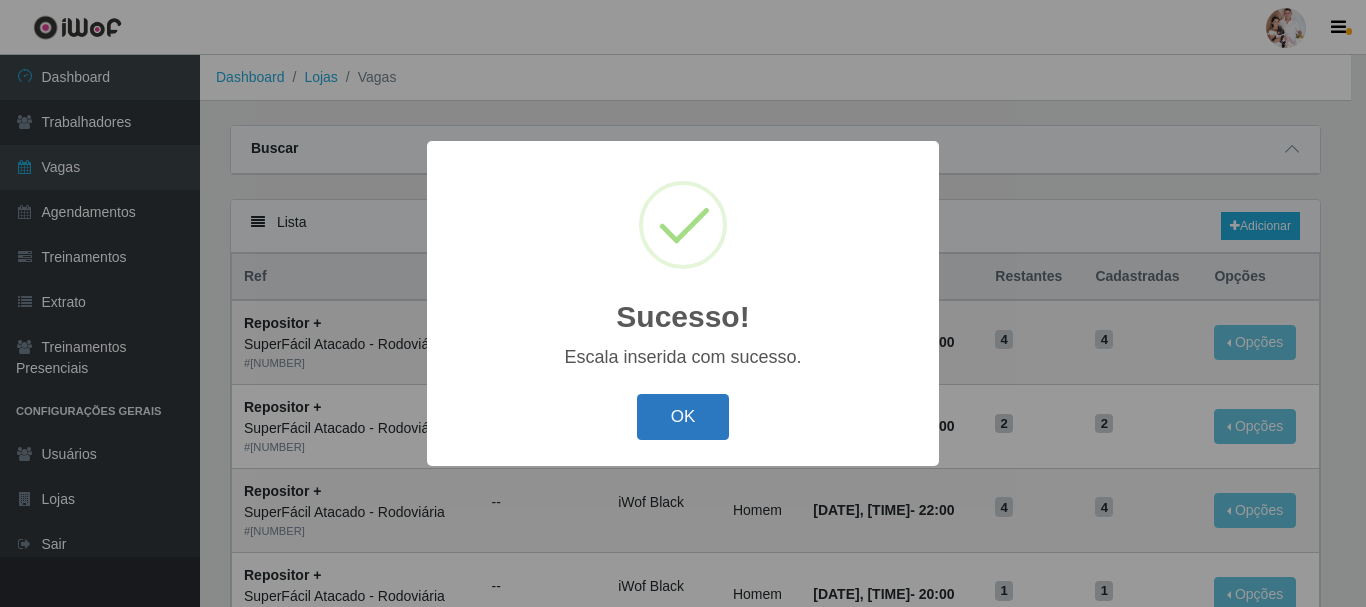 click on "OK" at bounding box center (683, 417) 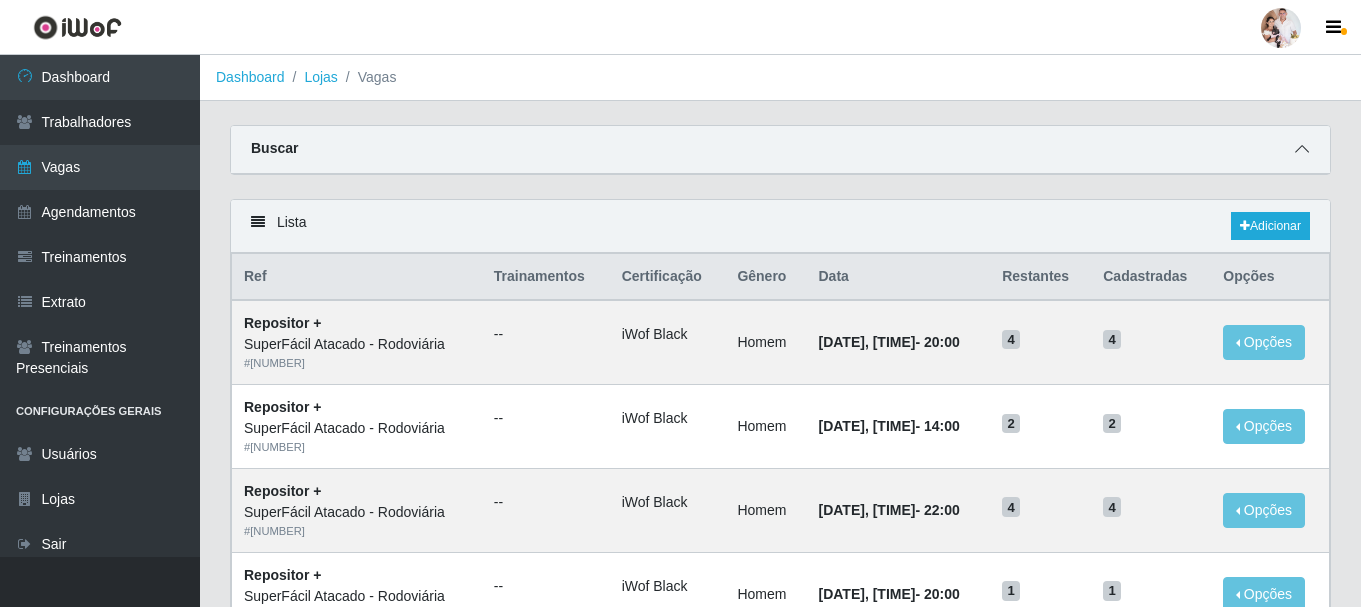 click at bounding box center [1302, 149] 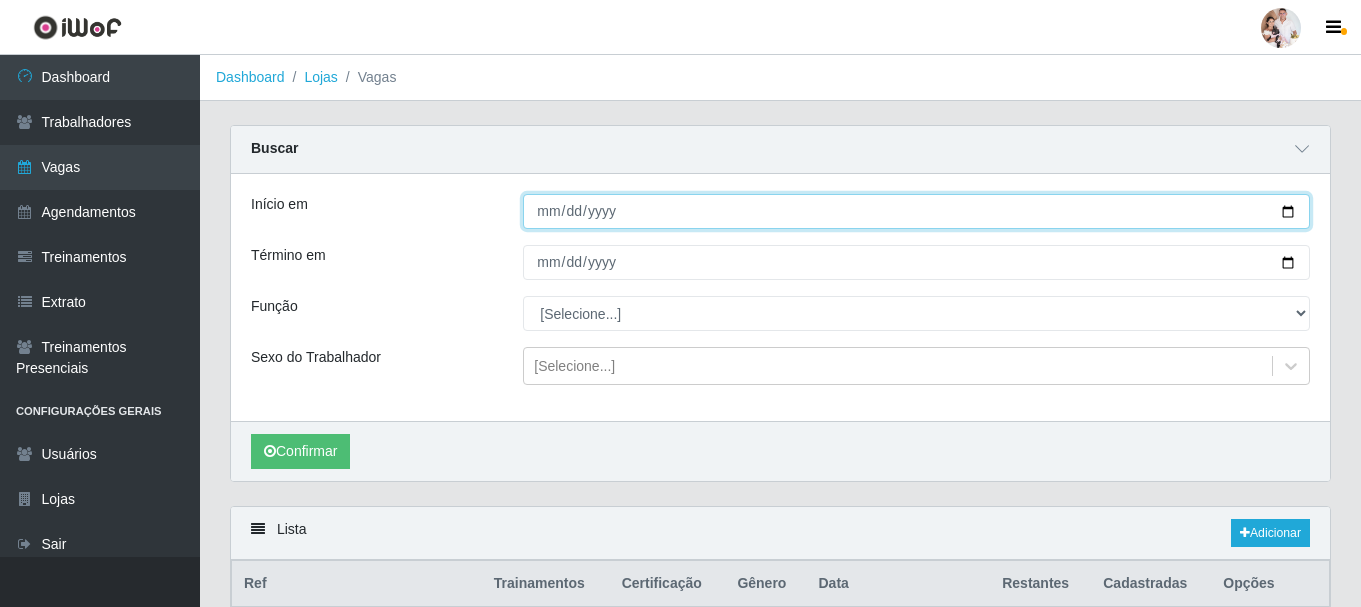 click on "Início em" at bounding box center (916, 211) 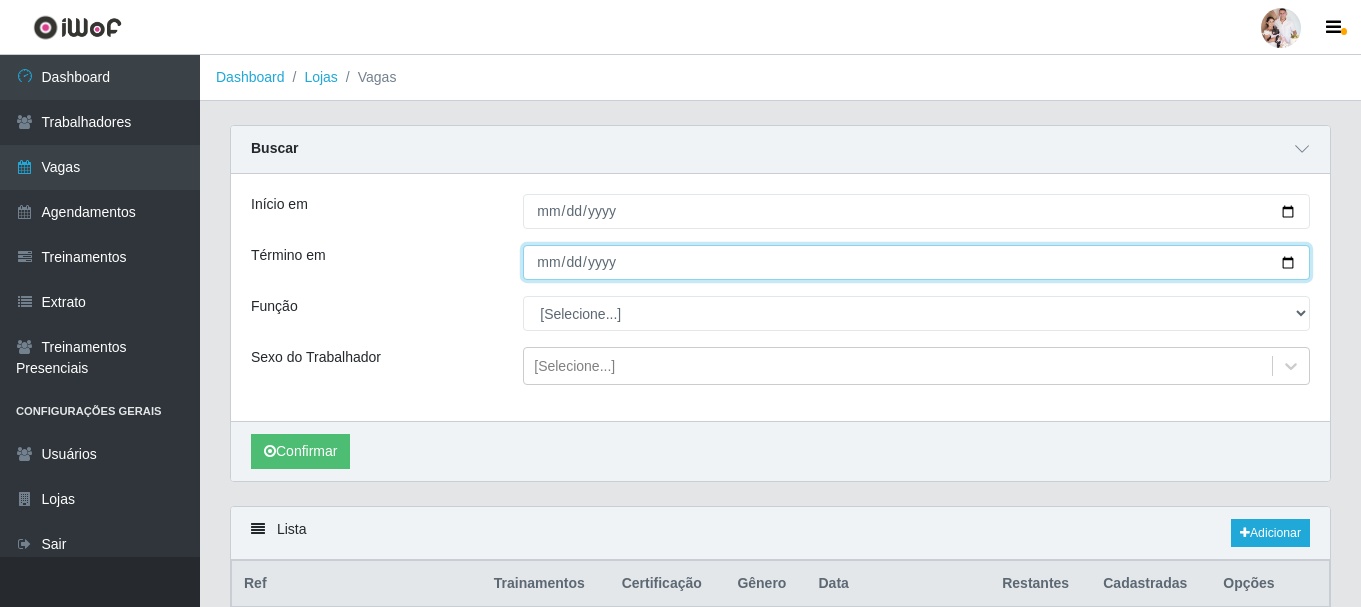 click on "Término em" at bounding box center [916, 262] 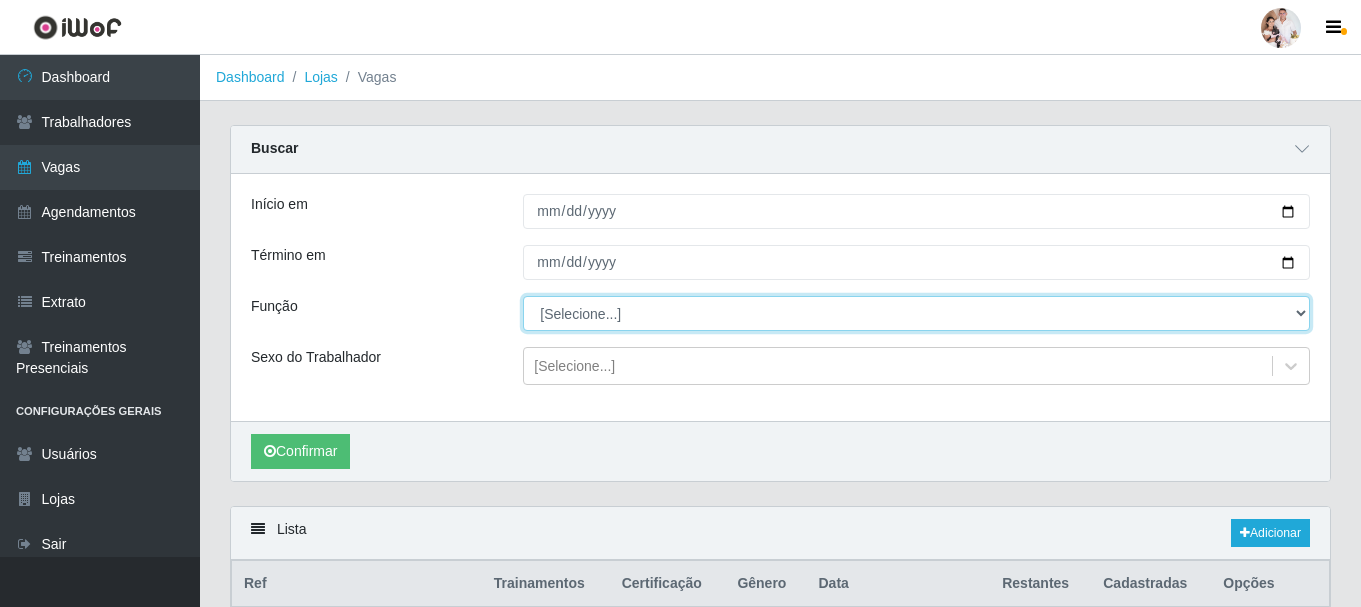 click on "[Selecione...] Embalador Embalador + Embalador ++ Operador de Caixa Operador de Caixa + Operador de Caixa ++ Repositor  Repositor + Repositor ++ Repositor de Hortifruti Repositor de Hortifruti + Repositor de Hortifruti ++" at bounding box center [916, 313] 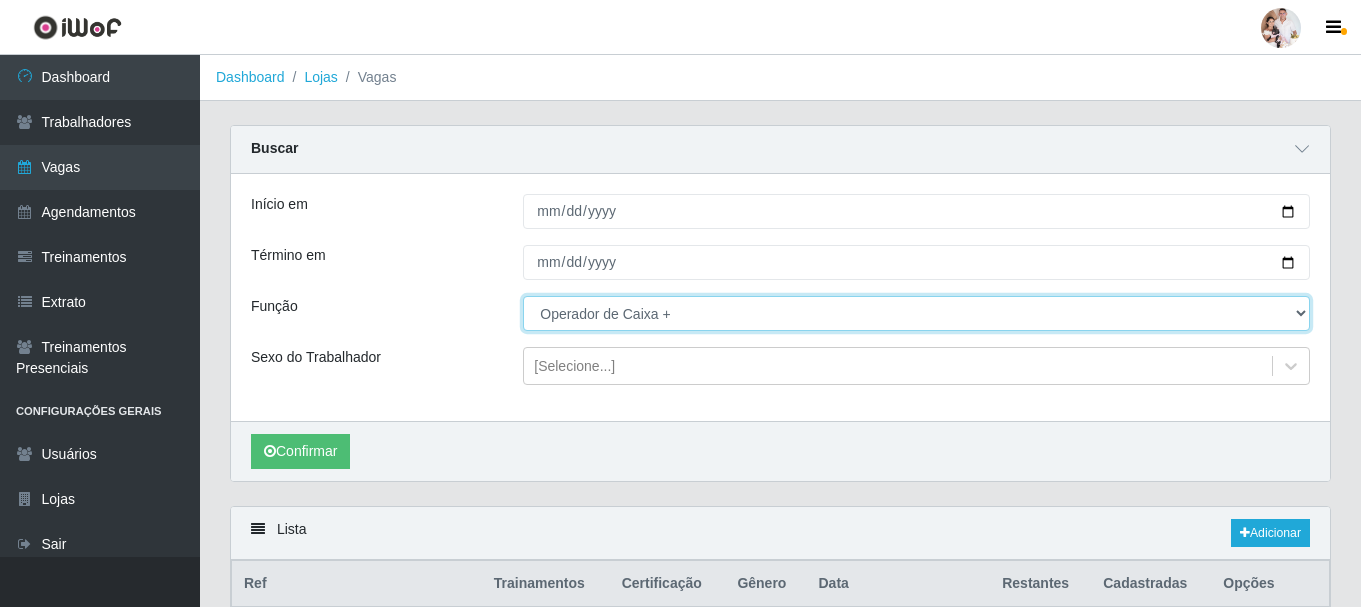 click on "[Selecione...] Embalador Embalador + Embalador ++ Operador de Caixa Operador de Caixa + Operador de Caixa ++ Repositor  Repositor + Repositor ++ Repositor de Hortifruti Repositor de Hortifruti + Repositor de Hortifruti ++" at bounding box center (916, 313) 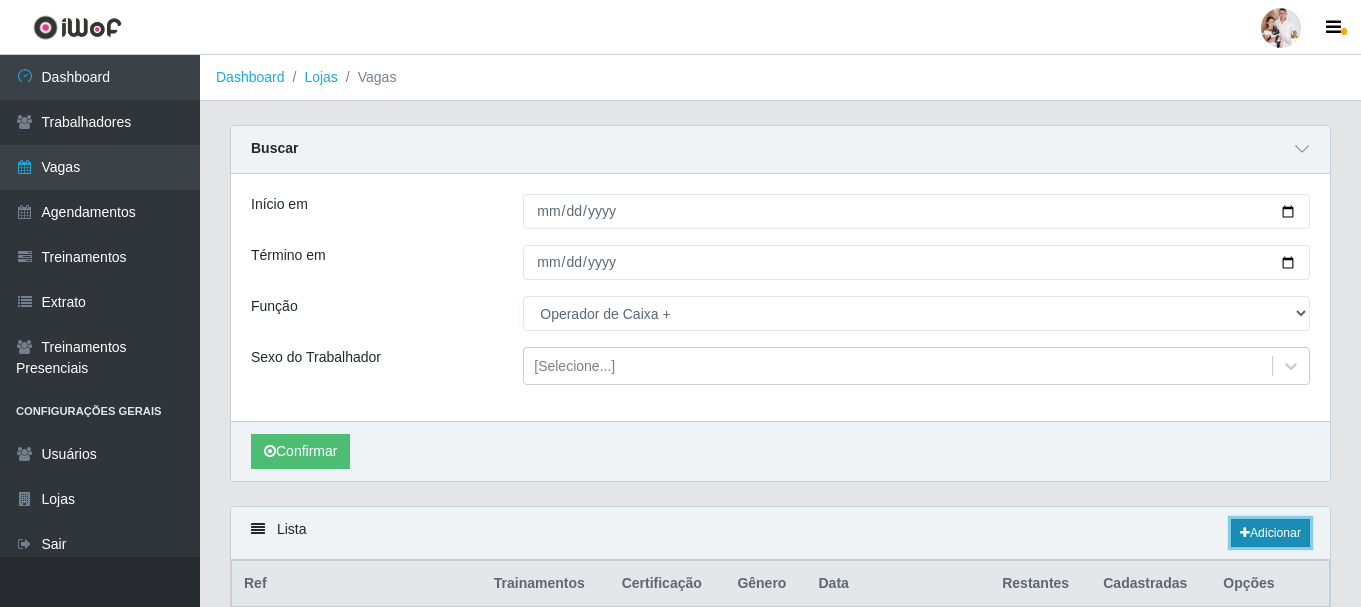 click on "Adicionar" at bounding box center [1270, 533] 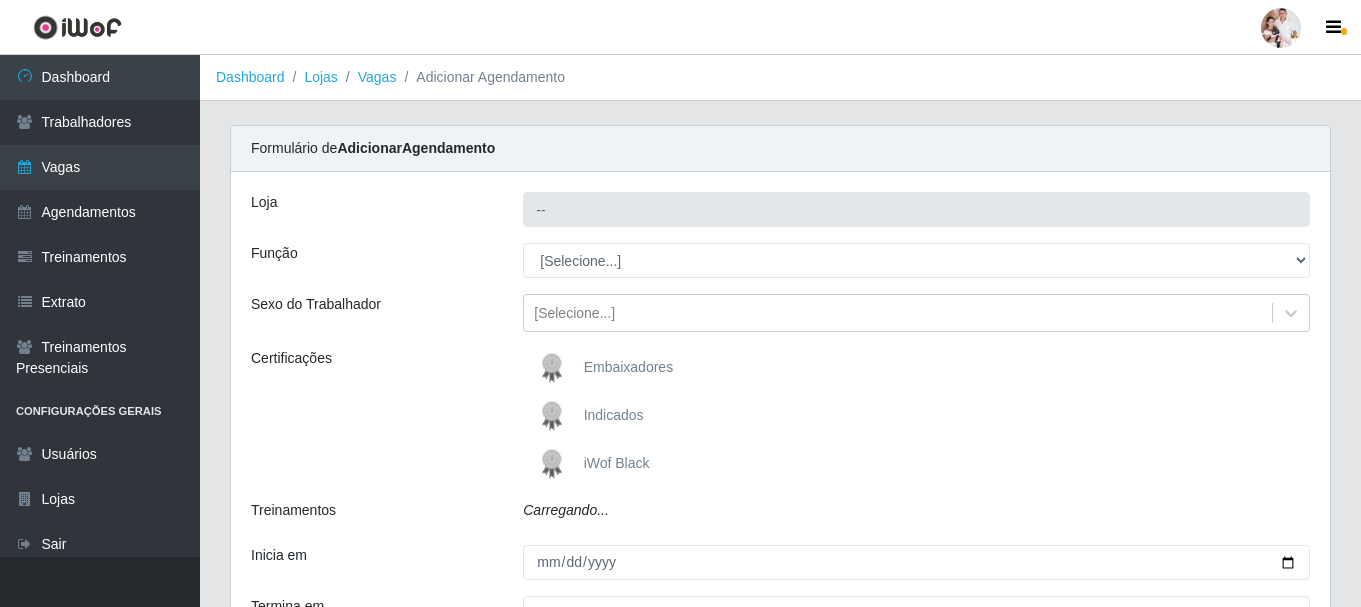 type on "SuperFácil Atacado - Rodoviária" 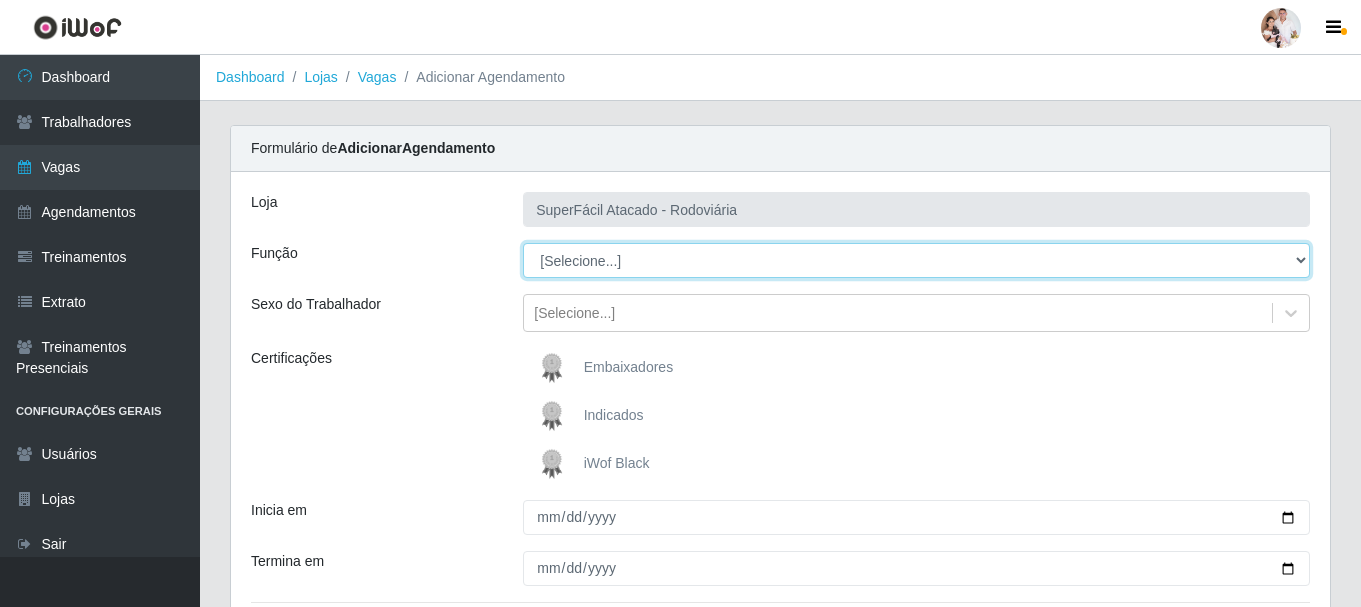 click on "[Selecione...] Embalador Embalador + Embalador ++ Operador de Caixa Operador de Caixa + Operador de Caixa ++ Repositor  Repositor + Repositor ++ Repositor de Hortifruti Repositor de Hortifruti + Repositor de Hortifruti ++" at bounding box center [916, 260] 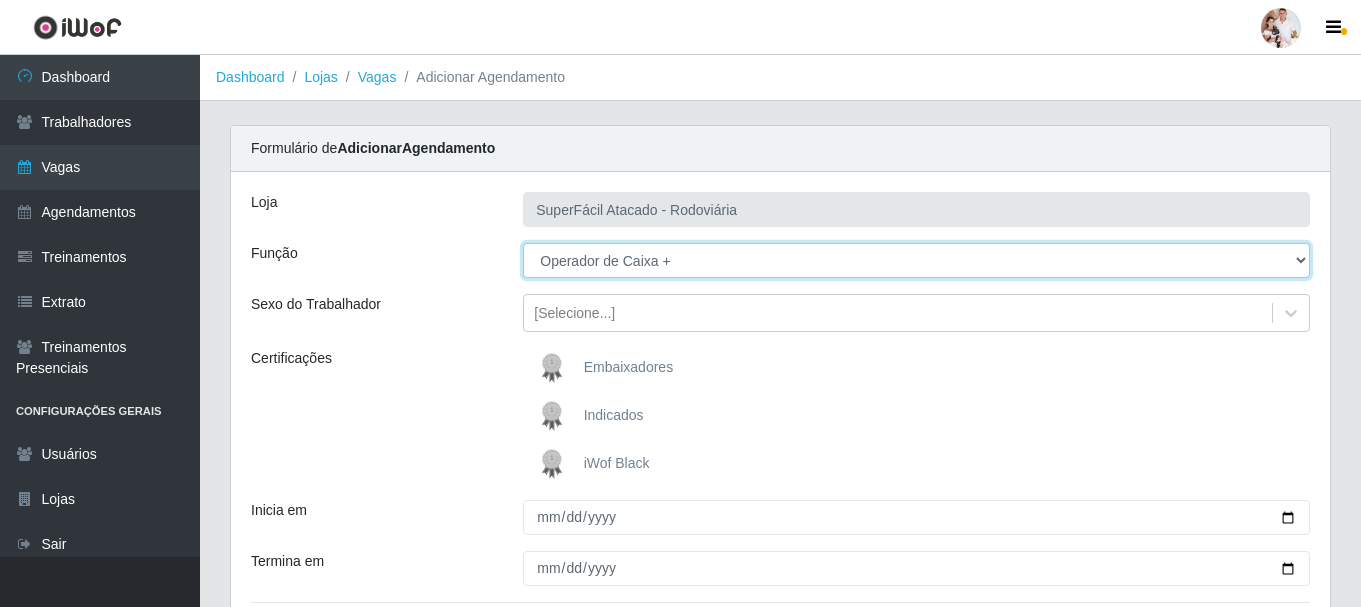 click on "[Selecione...] Embalador Embalador + Embalador ++ Operador de Caixa Operador de Caixa + Operador de Caixa ++ Repositor  Repositor + Repositor ++ Repositor de Hortifruti Repositor de Hortifruti + Repositor de Hortifruti ++" at bounding box center (916, 260) 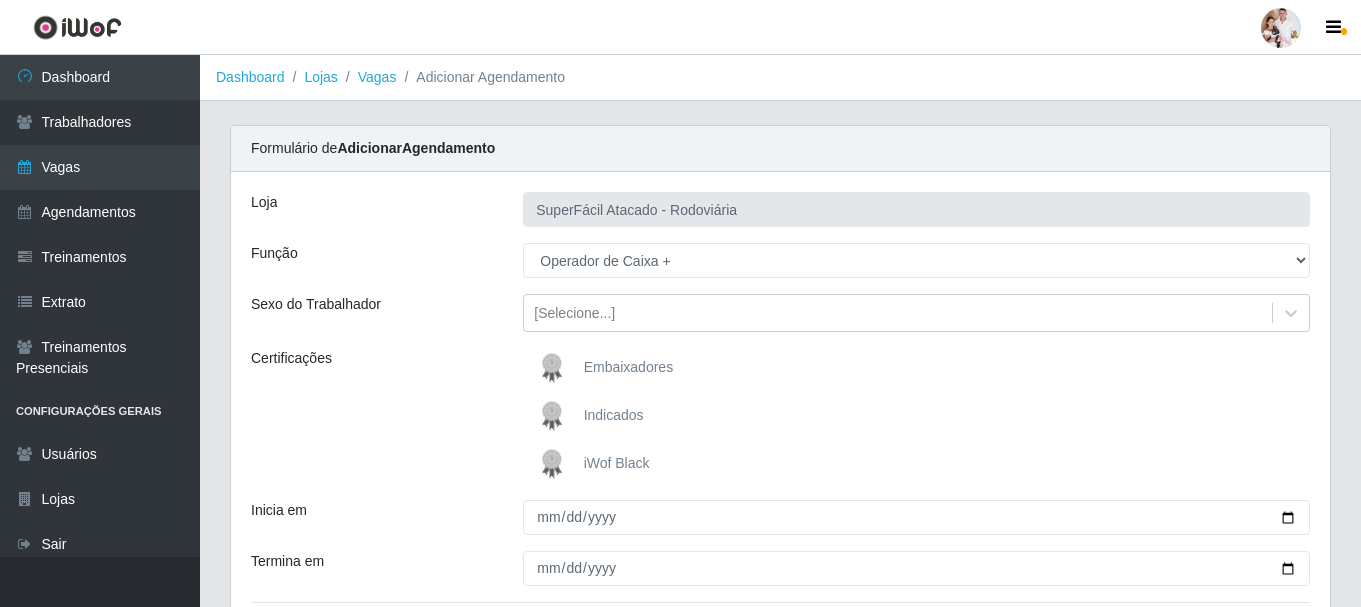 click at bounding box center (556, 464) 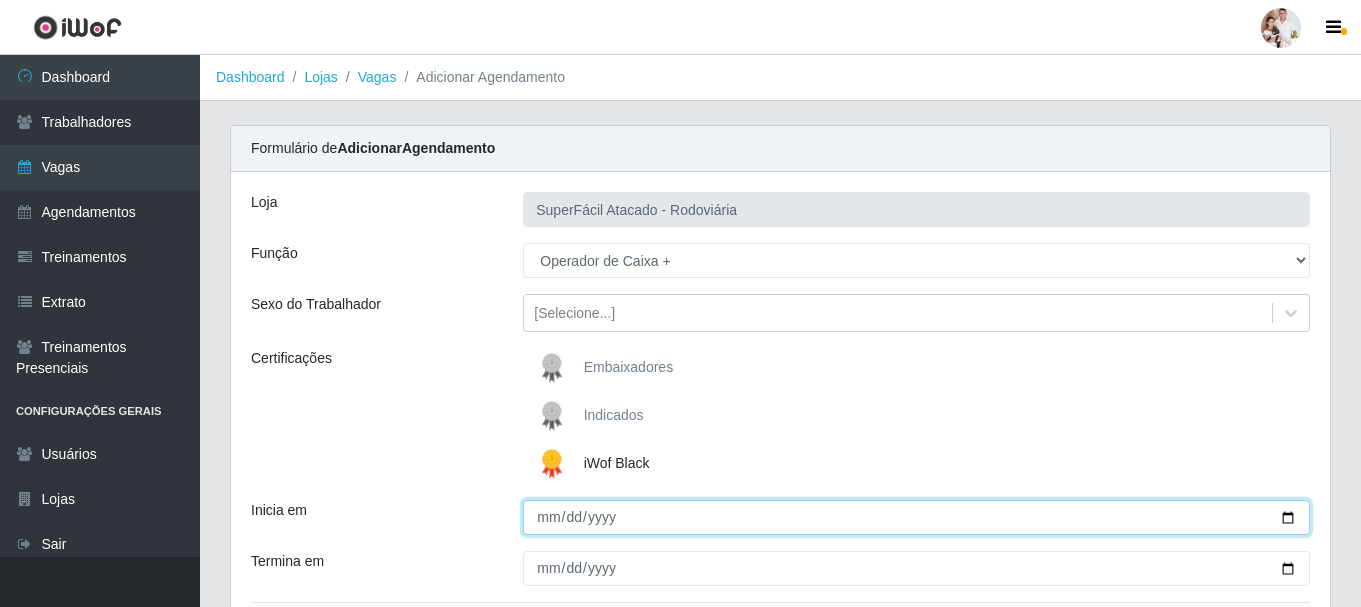 click on "Inicia em" at bounding box center (916, 517) 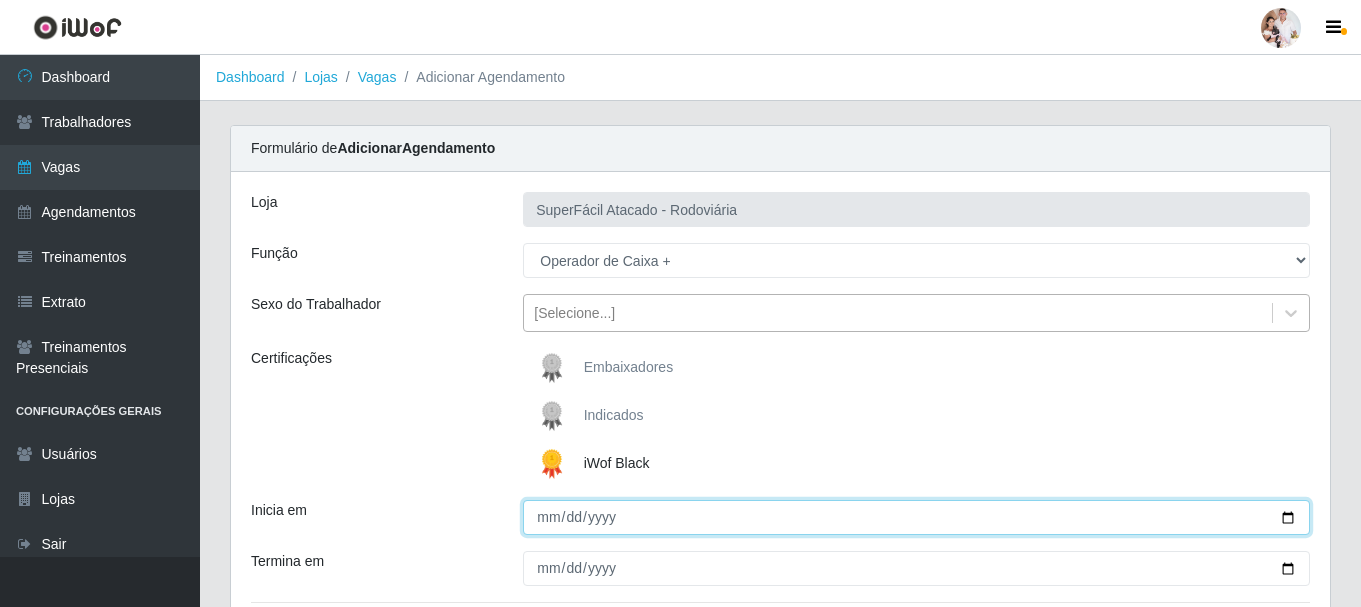 type on "[DATE]" 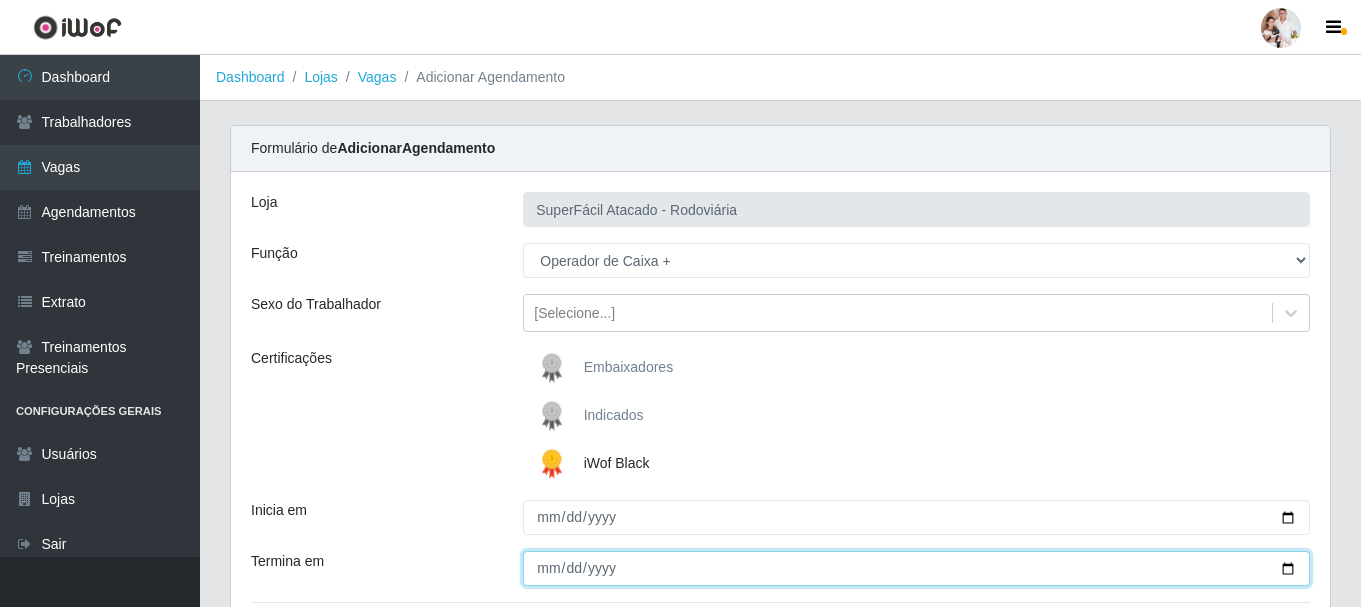 click on "Termina em" at bounding box center (916, 568) 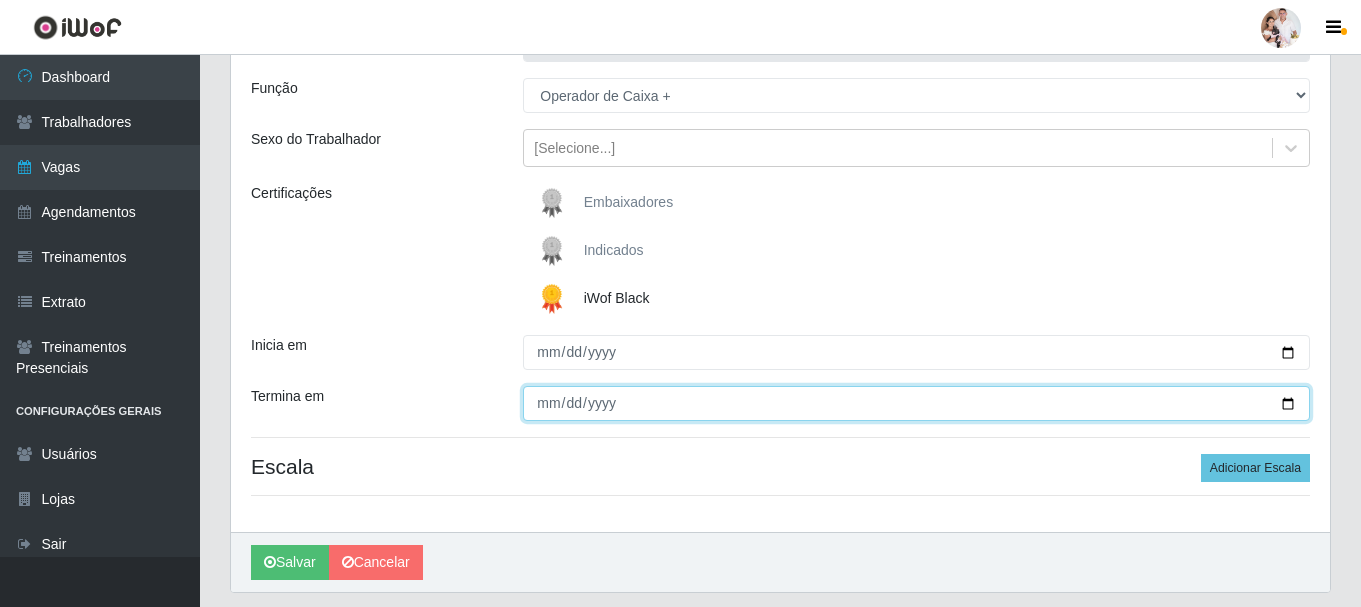 scroll, scrollTop: 200, scrollLeft: 0, axis: vertical 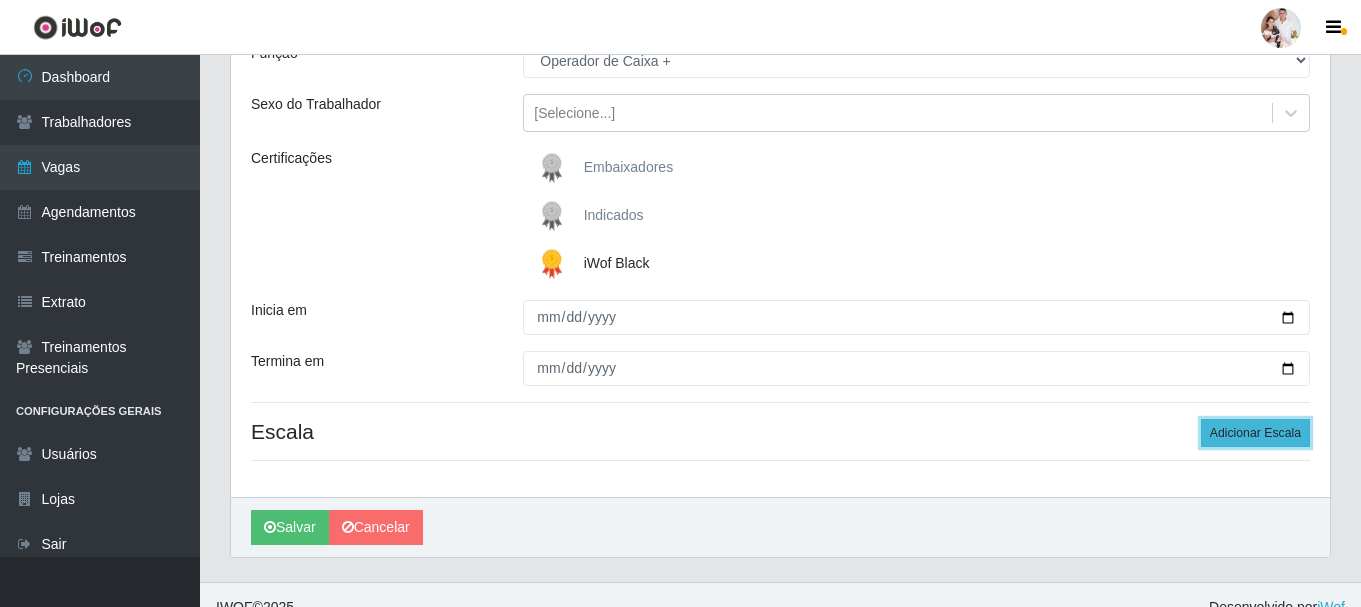click on "Adicionar Escala" at bounding box center (1255, 433) 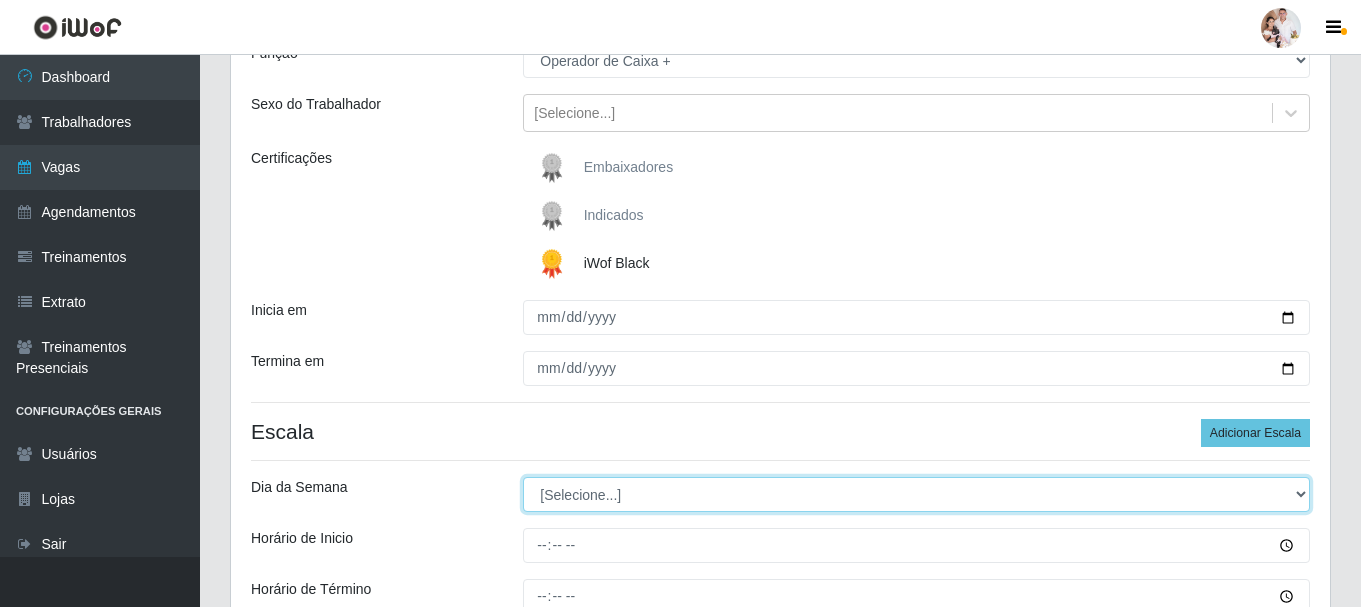 click on "[Selecione...] Segunda Terça Quarta Quinta Sexta Sábado Domingo" at bounding box center [916, 494] 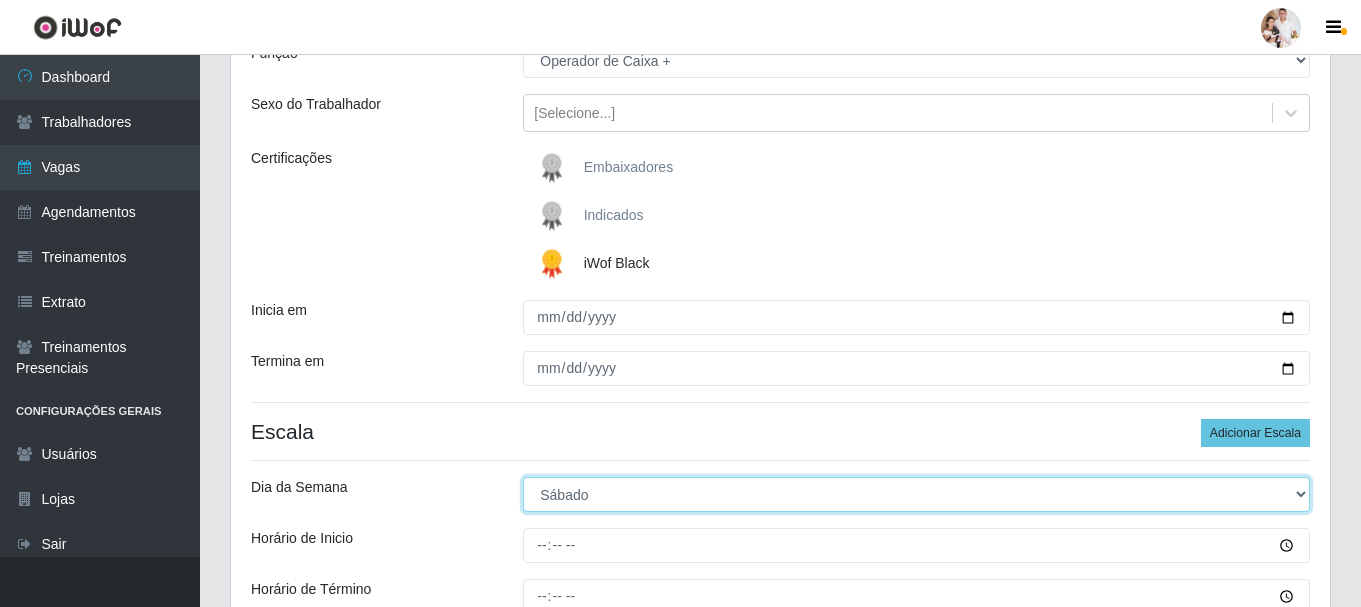 click on "[Selecione...] Segunda Terça Quarta Quinta Sexta Sábado Domingo" at bounding box center [916, 494] 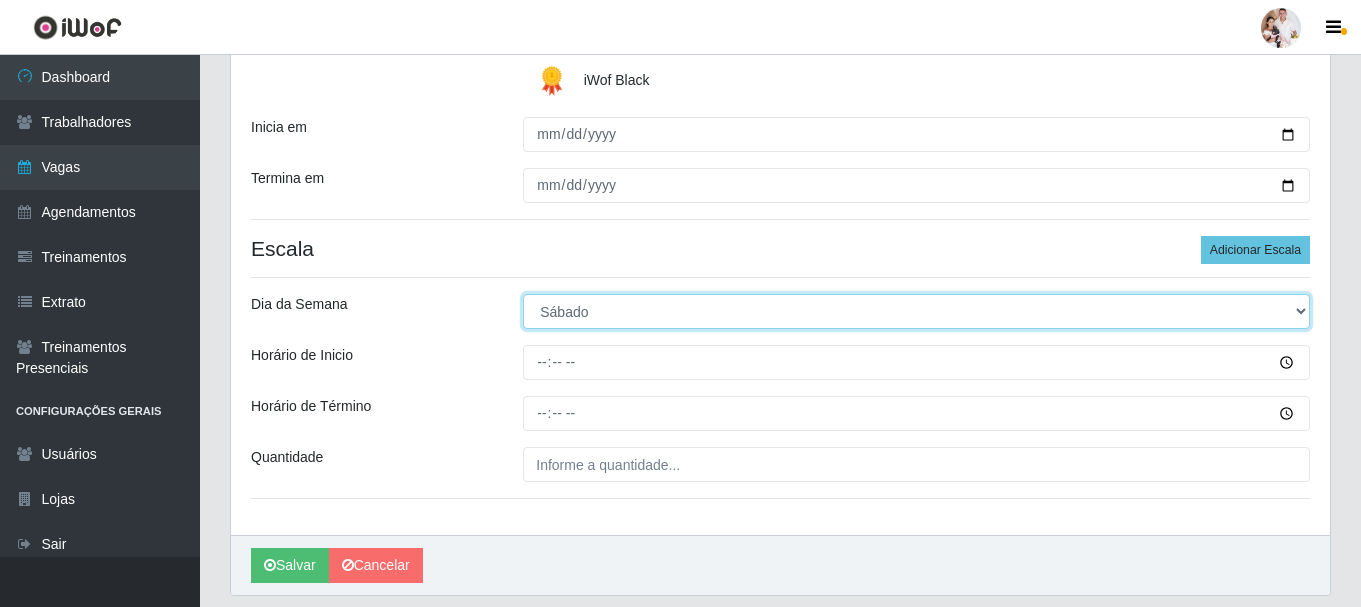 scroll, scrollTop: 400, scrollLeft: 0, axis: vertical 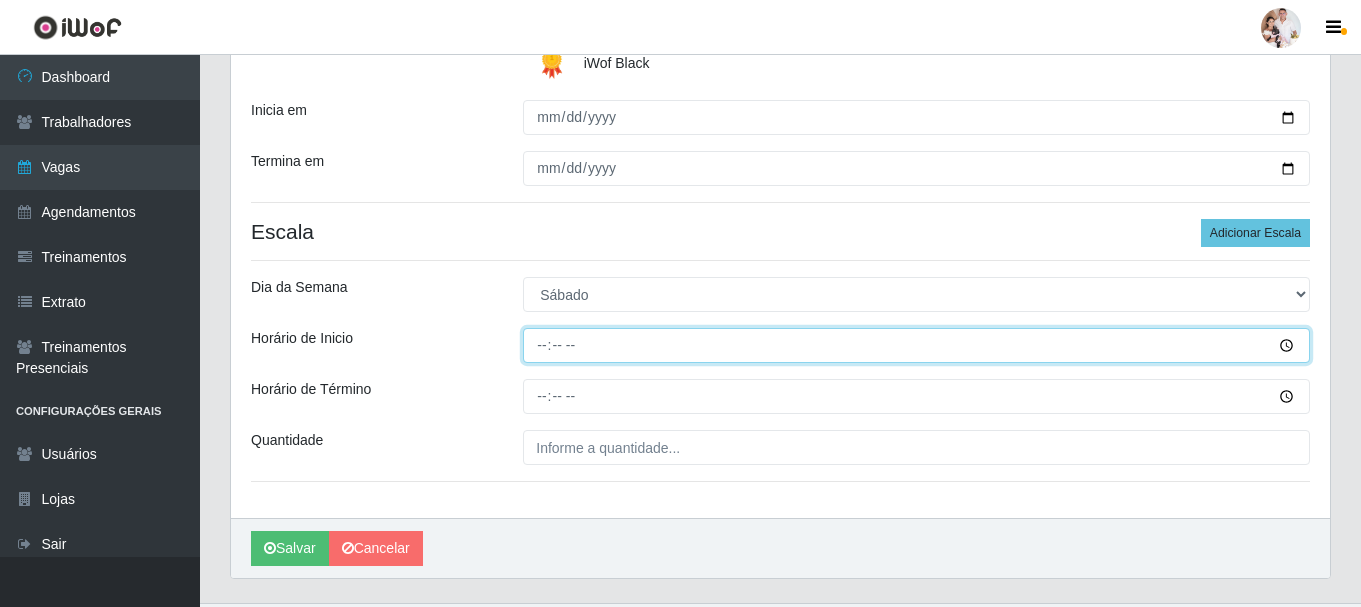 click on "Horário de Inicio" at bounding box center [916, 345] 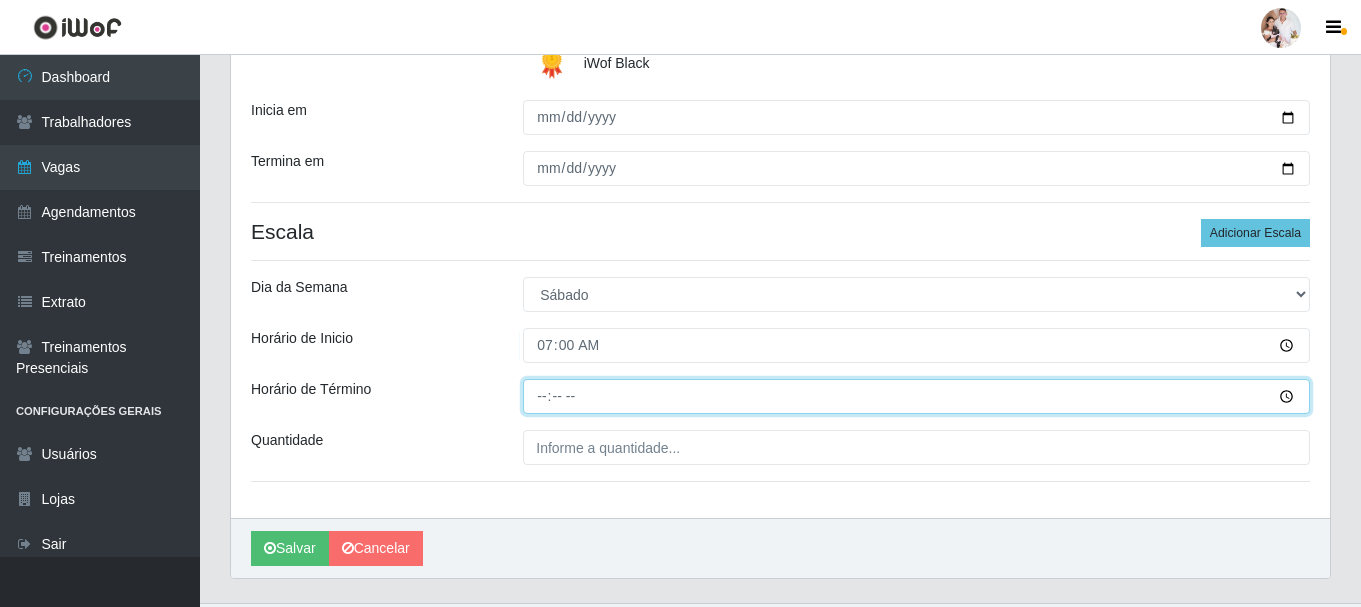 click on "Horário de Término" at bounding box center [916, 396] 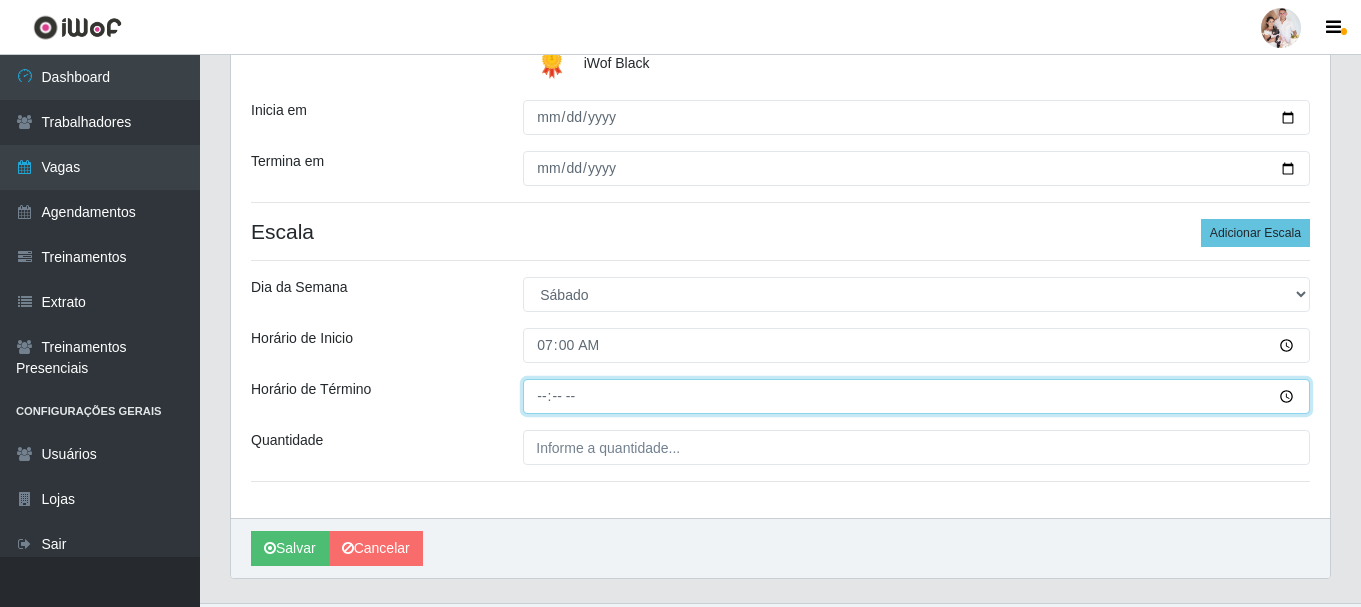 type on "13:00" 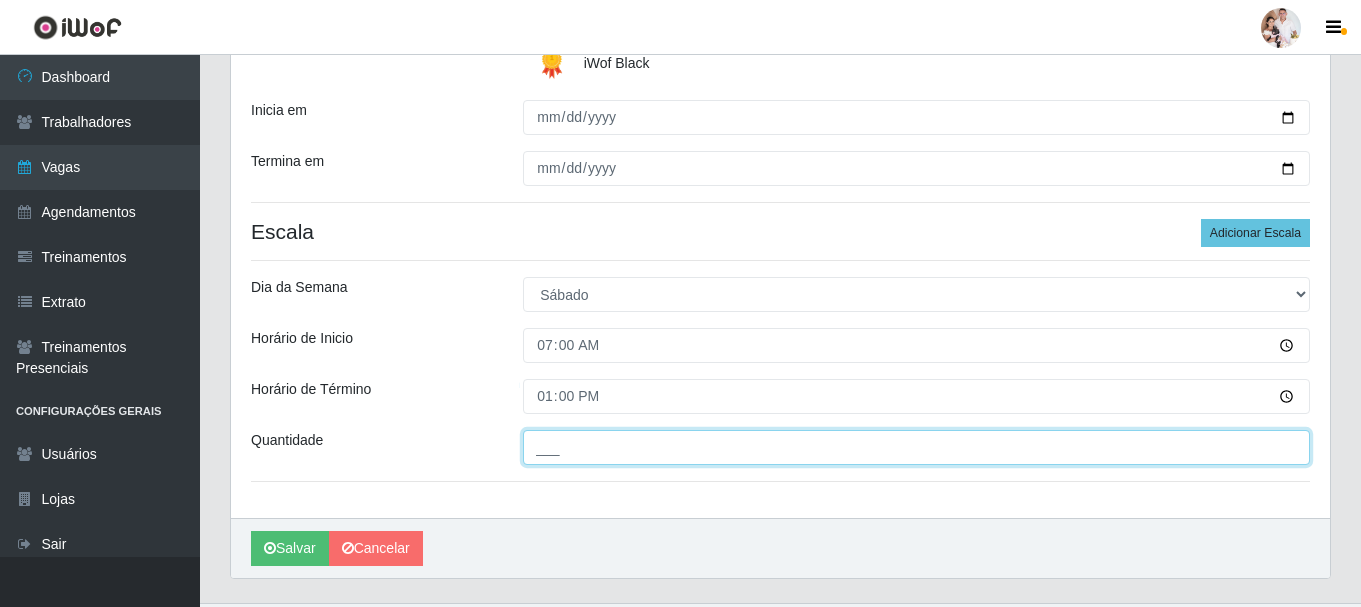 click on "___" at bounding box center (916, 447) 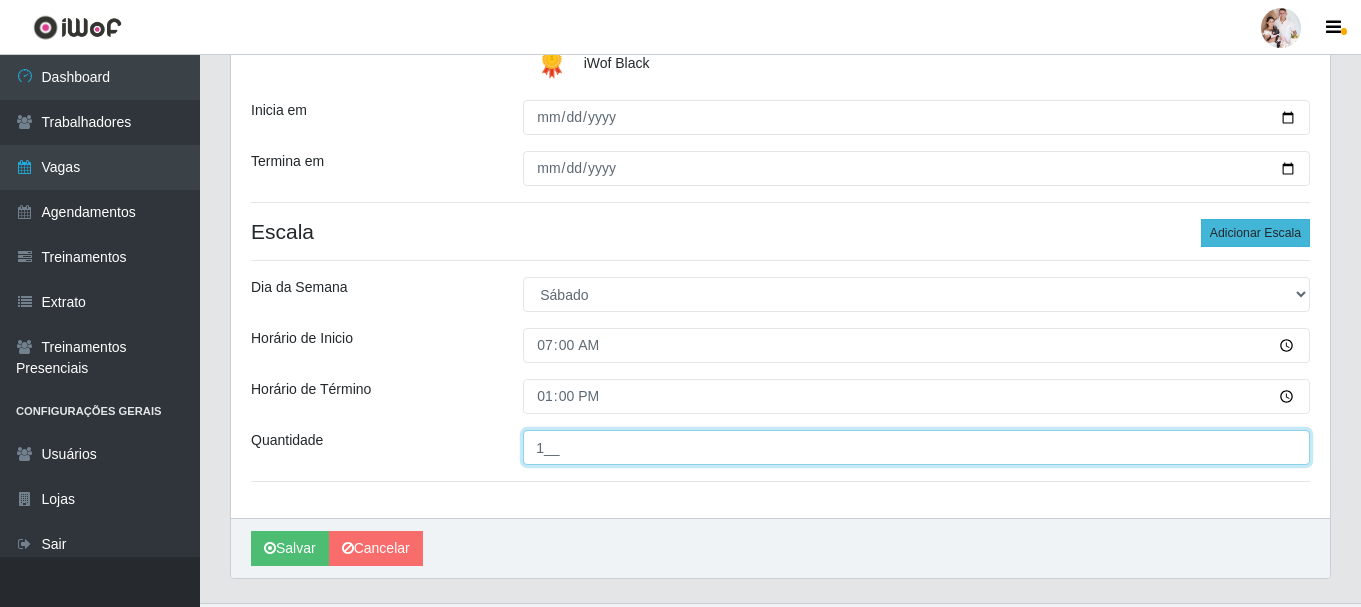 type on "1__" 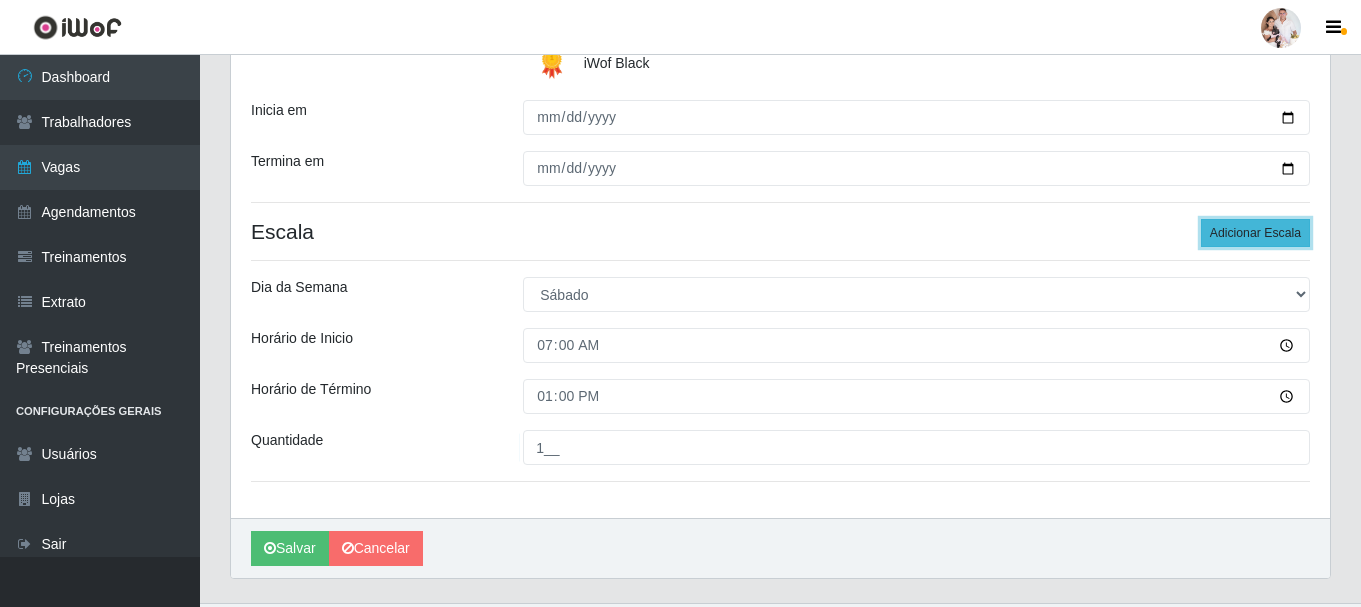 click on "Adicionar Escala" at bounding box center (1255, 233) 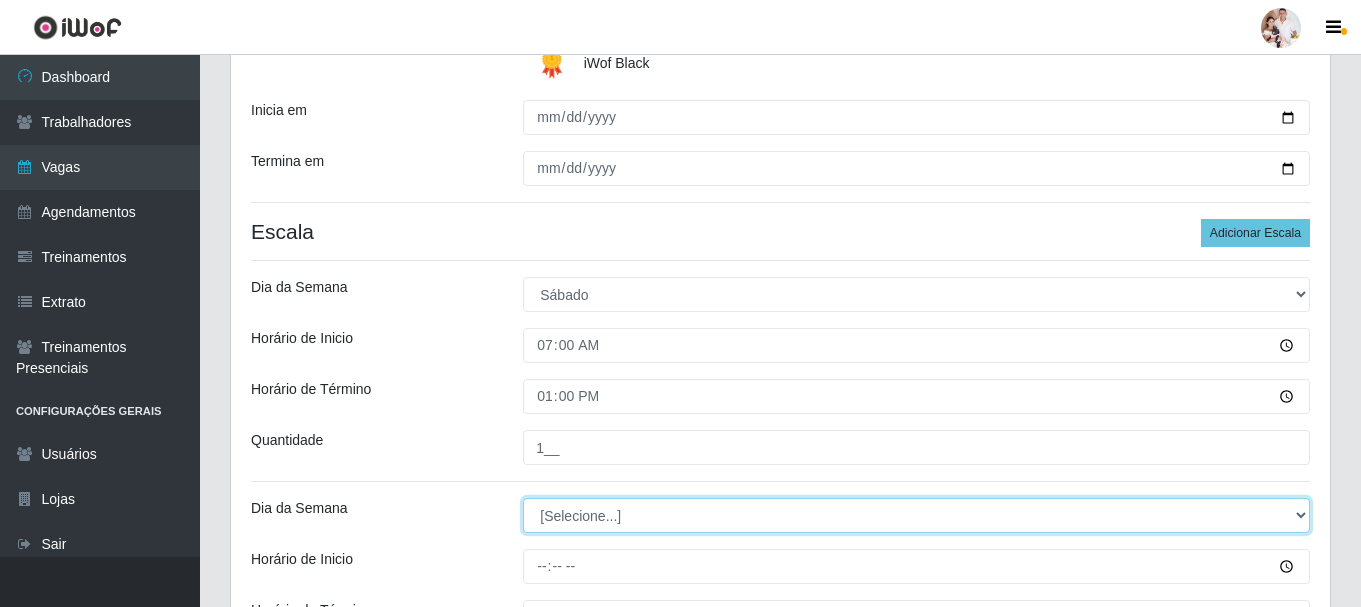 click on "[Selecione...] Segunda Terça Quarta Quinta Sexta Sábado Domingo" at bounding box center [916, 515] 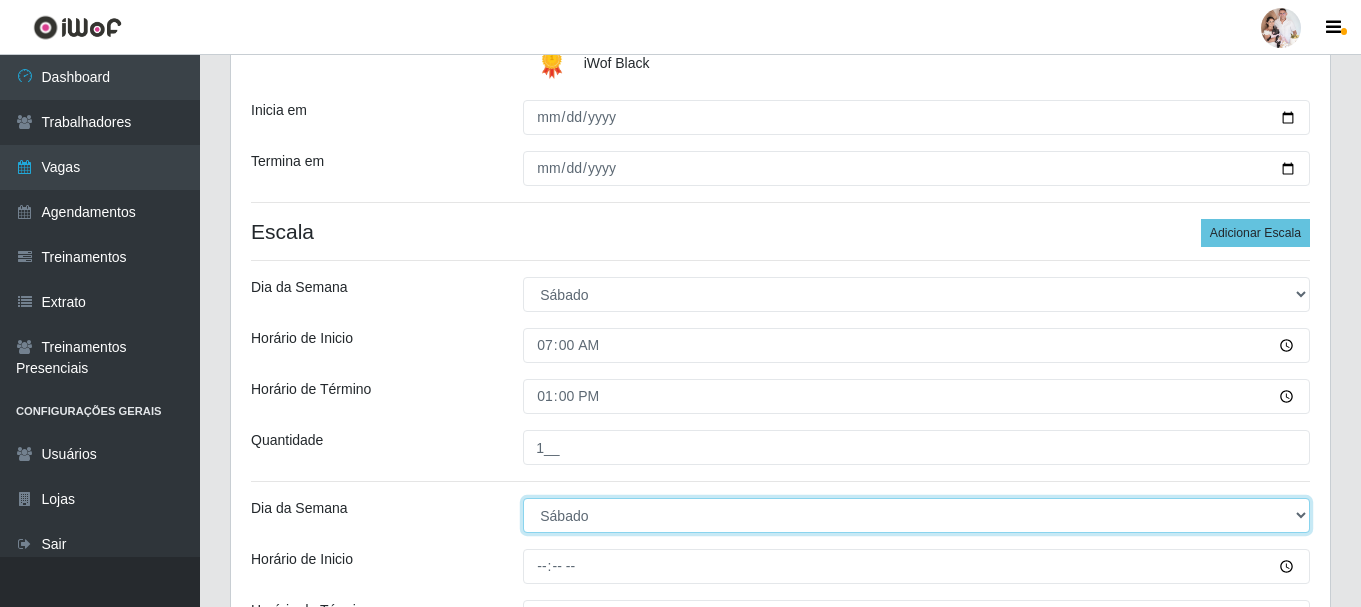 click on "[Selecione...] Segunda Terça Quarta Quinta Sexta Sábado Domingo" at bounding box center (916, 515) 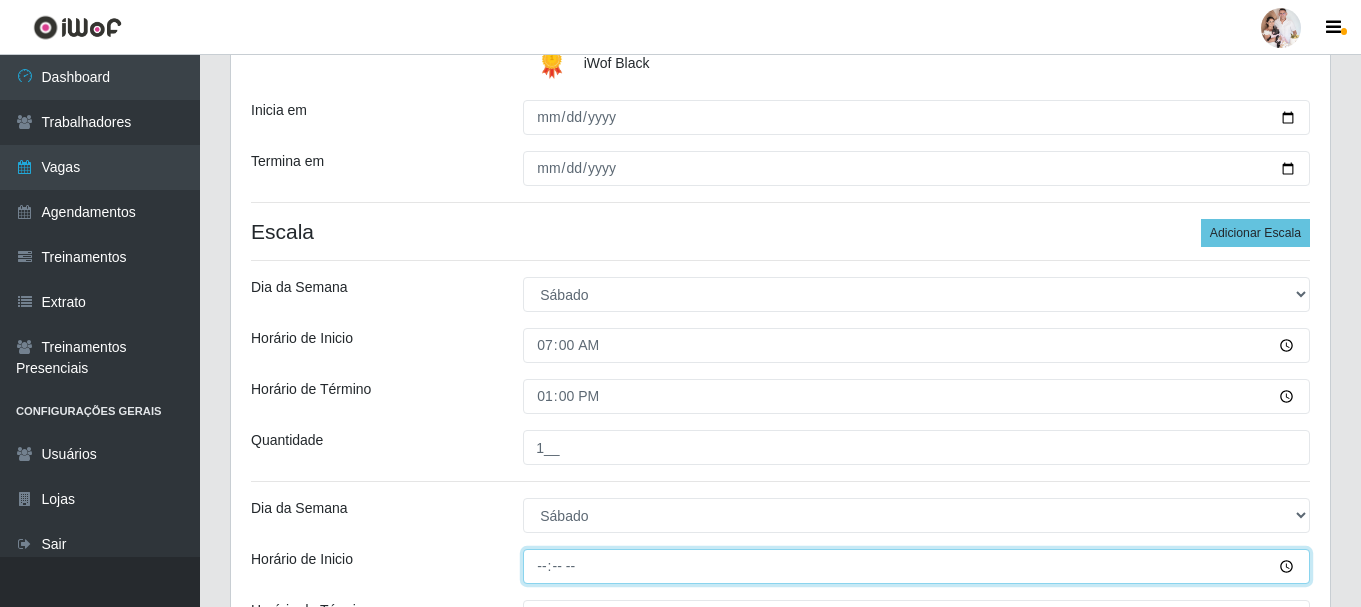 click on "Horário de Inicio" at bounding box center [916, 566] 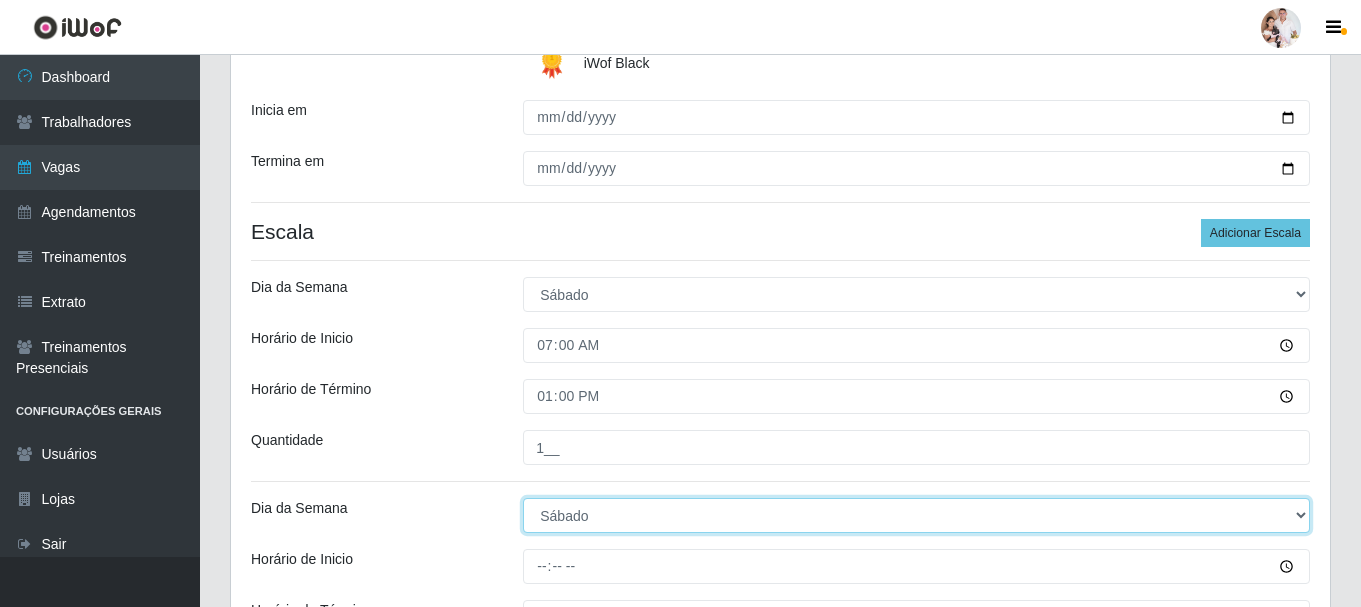 click on "[Selecione...] Segunda Terça Quarta Quinta Sexta Sábado Domingo" at bounding box center (916, 515) 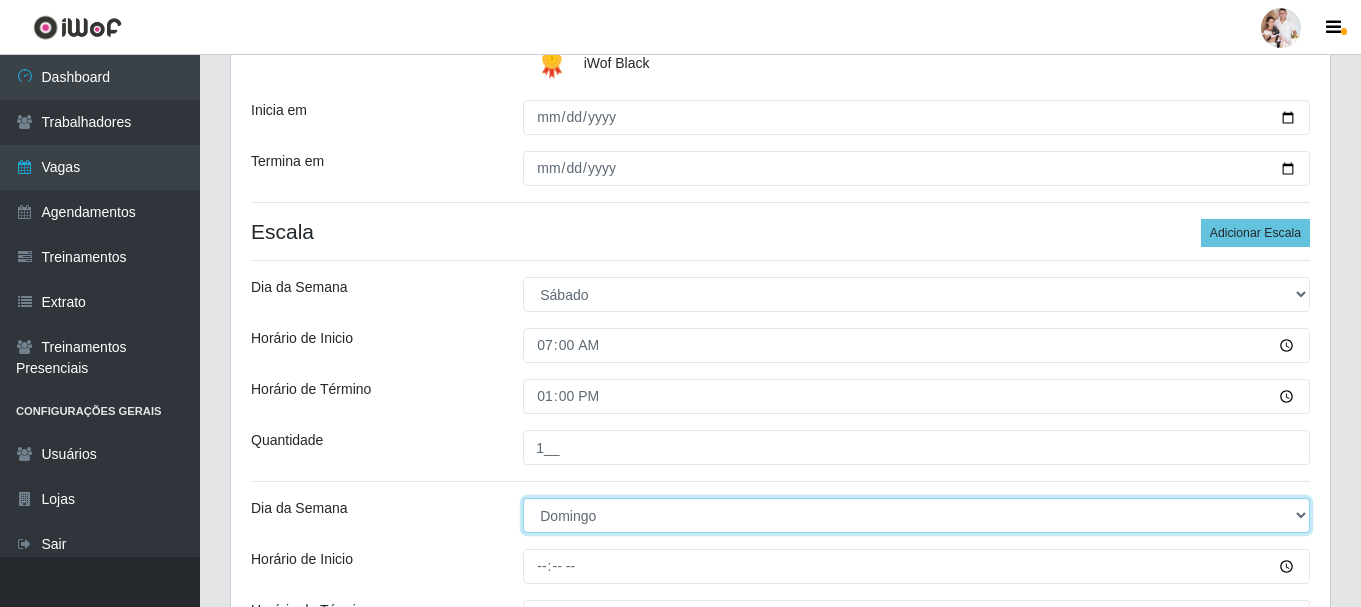 click on "[Selecione...] Segunda Terça Quarta Quinta Sexta Sábado Domingo" at bounding box center [916, 515] 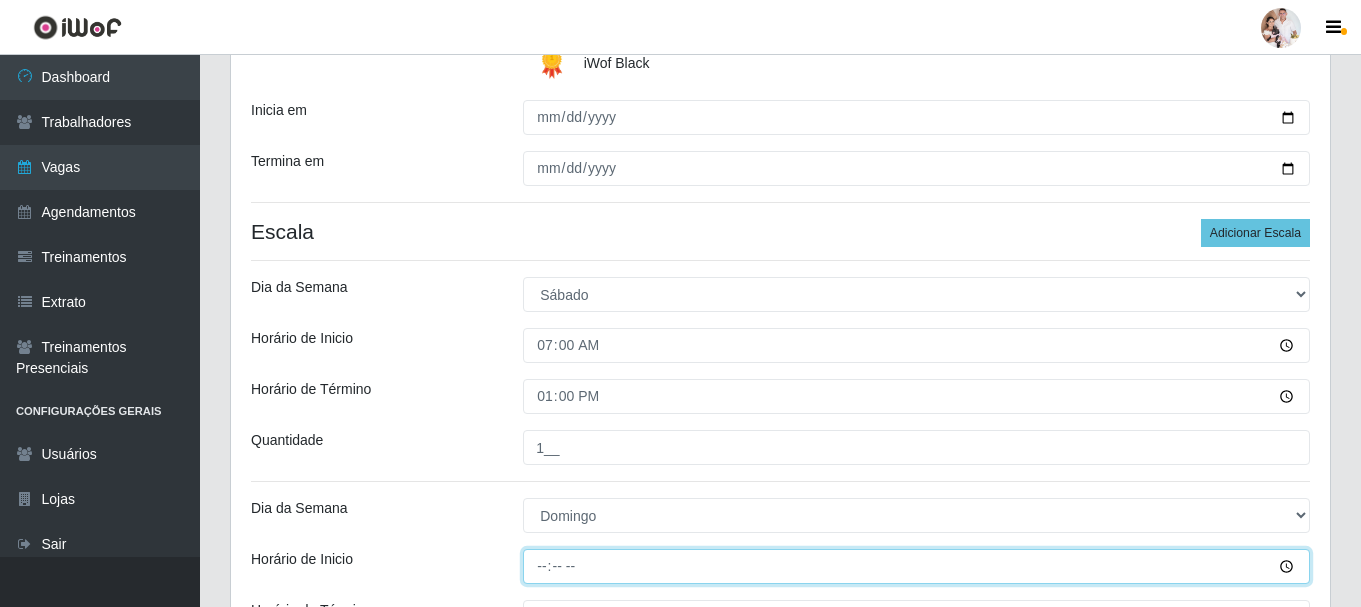 click on "Horário de Inicio" at bounding box center (916, 566) 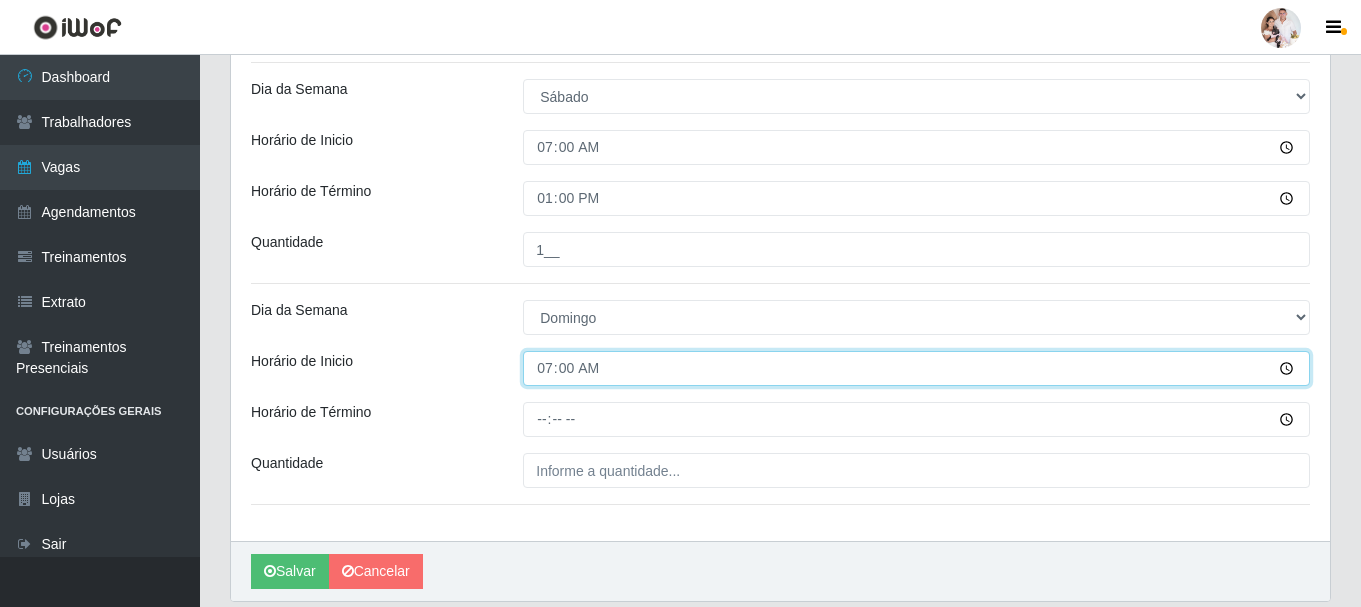 scroll, scrollTop: 600, scrollLeft: 0, axis: vertical 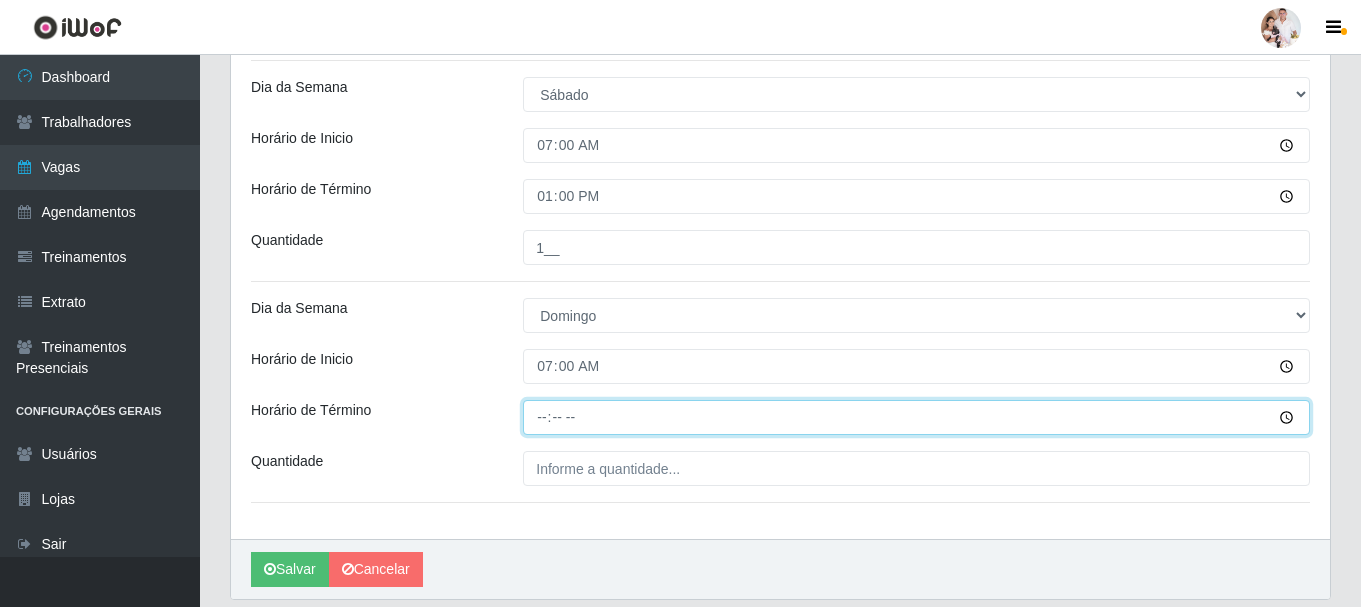 click on "Horário de Término" at bounding box center (916, 417) 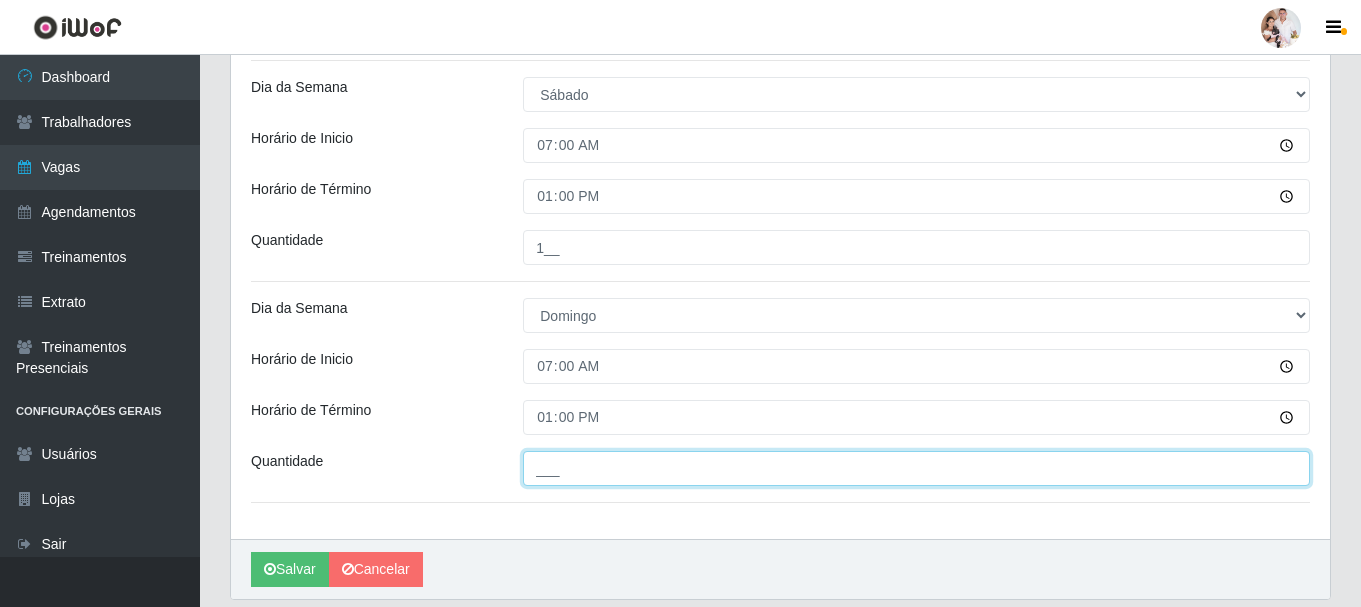 click on "___" at bounding box center (916, 468) 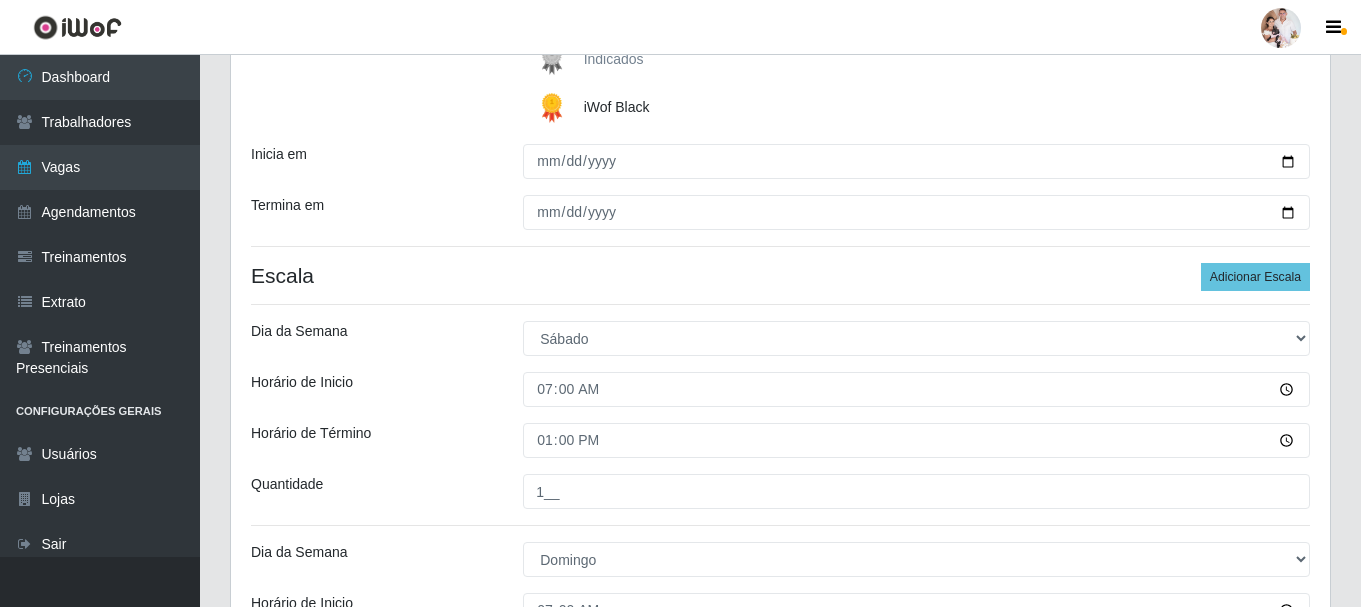 scroll, scrollTop: 300, scrollLeft: 0, axis: vertical 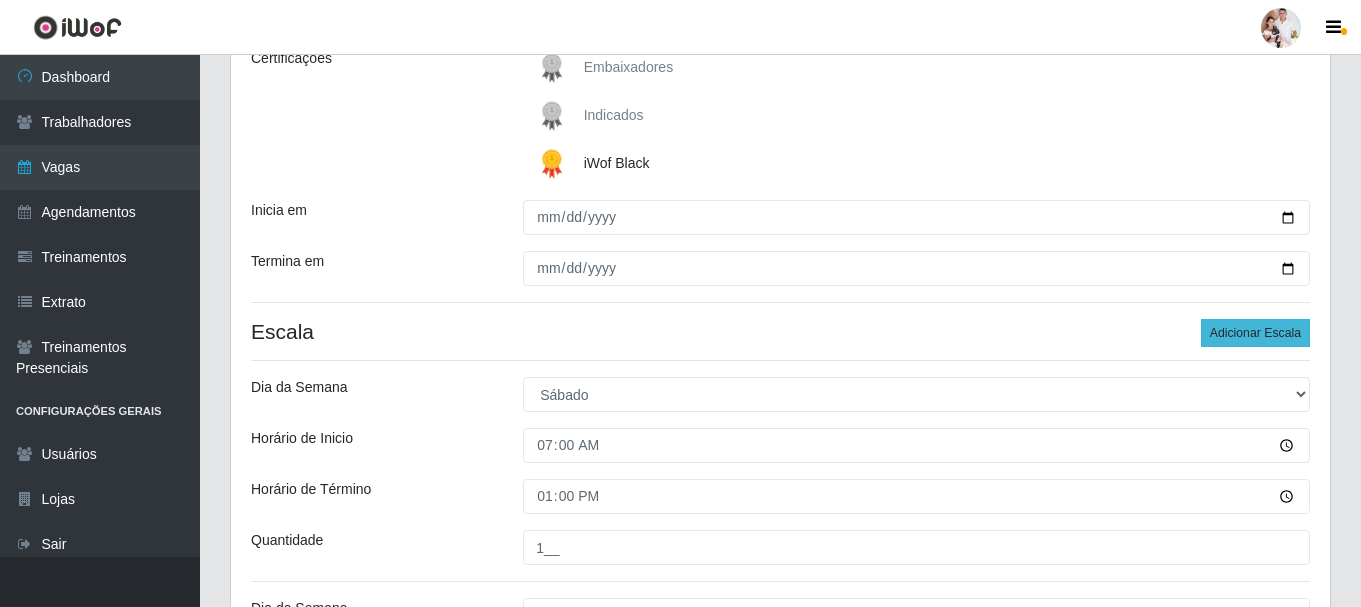 type on "1__" 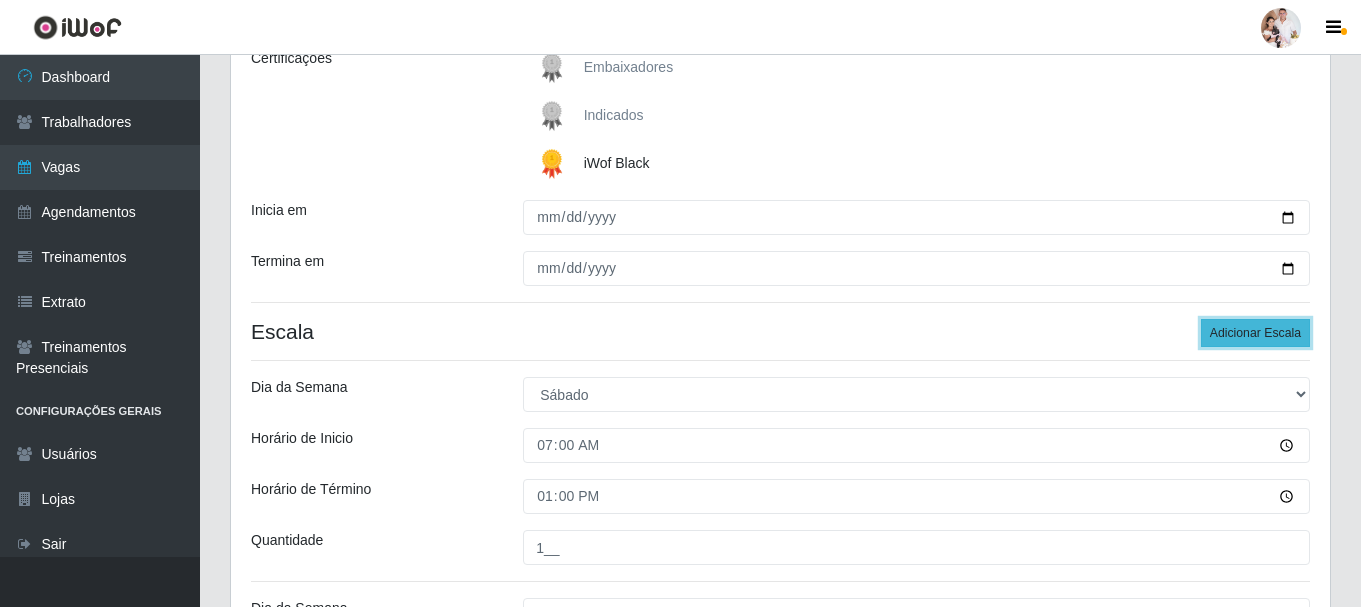 click on "Adicionar Escala" at bounding box center (1255, 333) 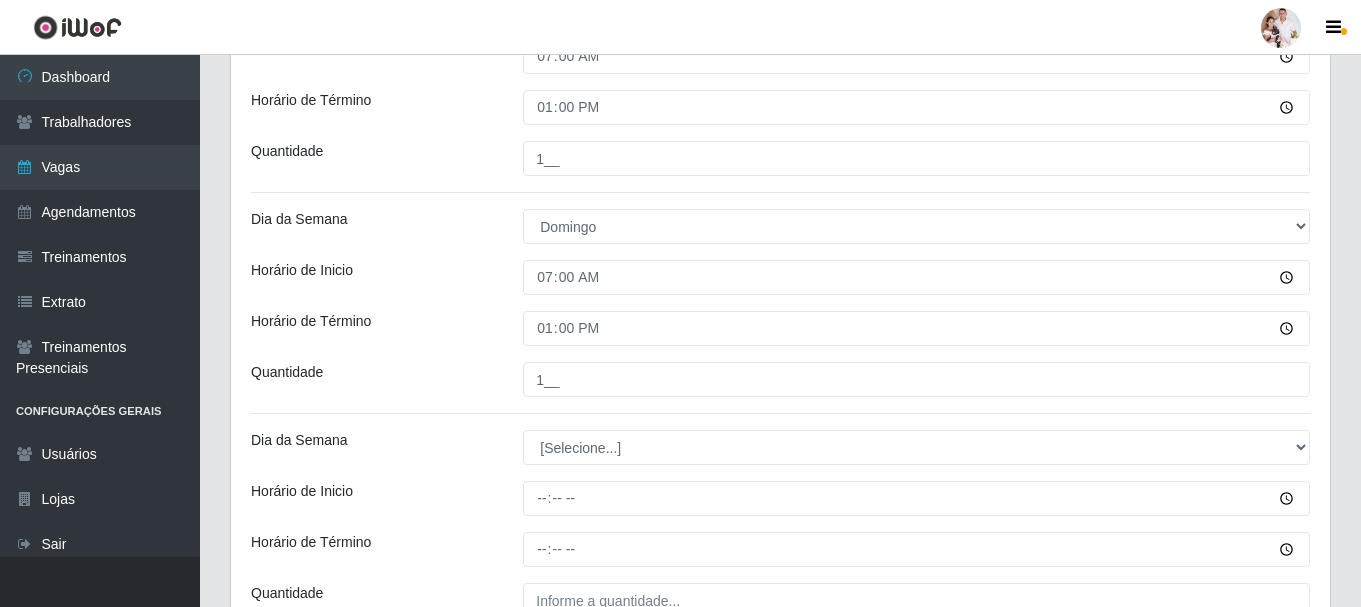 scroll, scrollTop: 688, scrollLeft: 0, axis: vertical 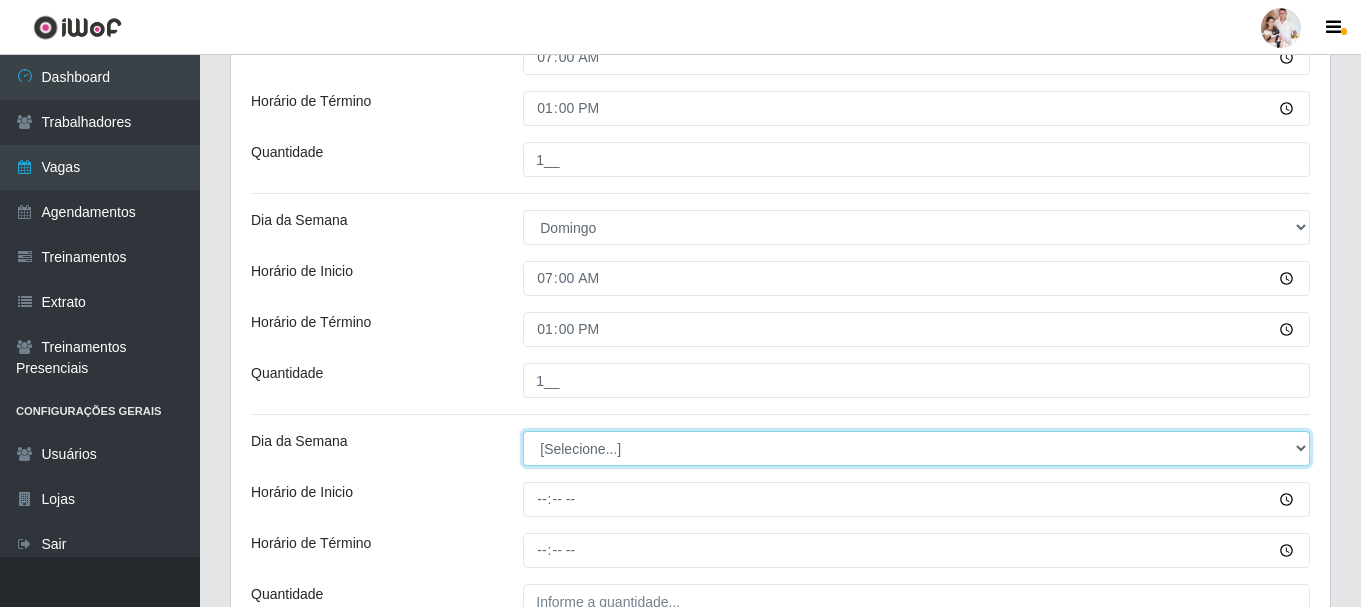 click on "[Selecione...] Segunda Terça Quarta Quinta Sexta Sábado Domingo" at bounding box center (916, 448) 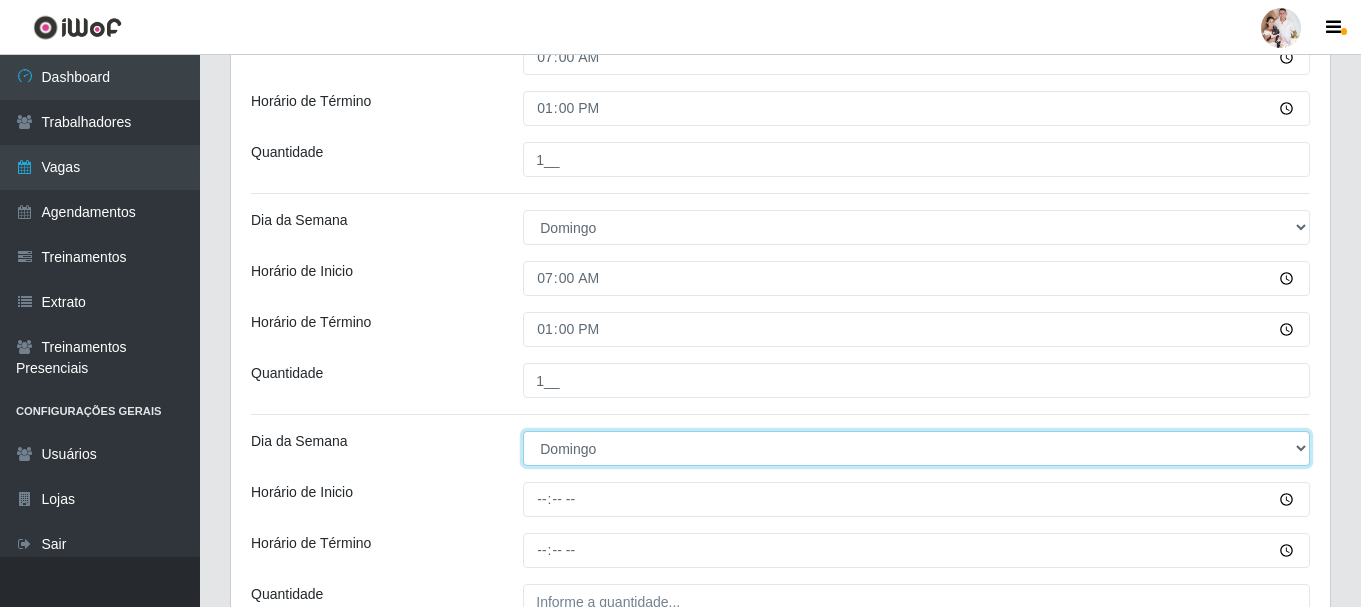 click on "[Selecione...] Segunda Terça Quarta Quinta Sexta Sábado Domingo" at bounding box center (916, 448) 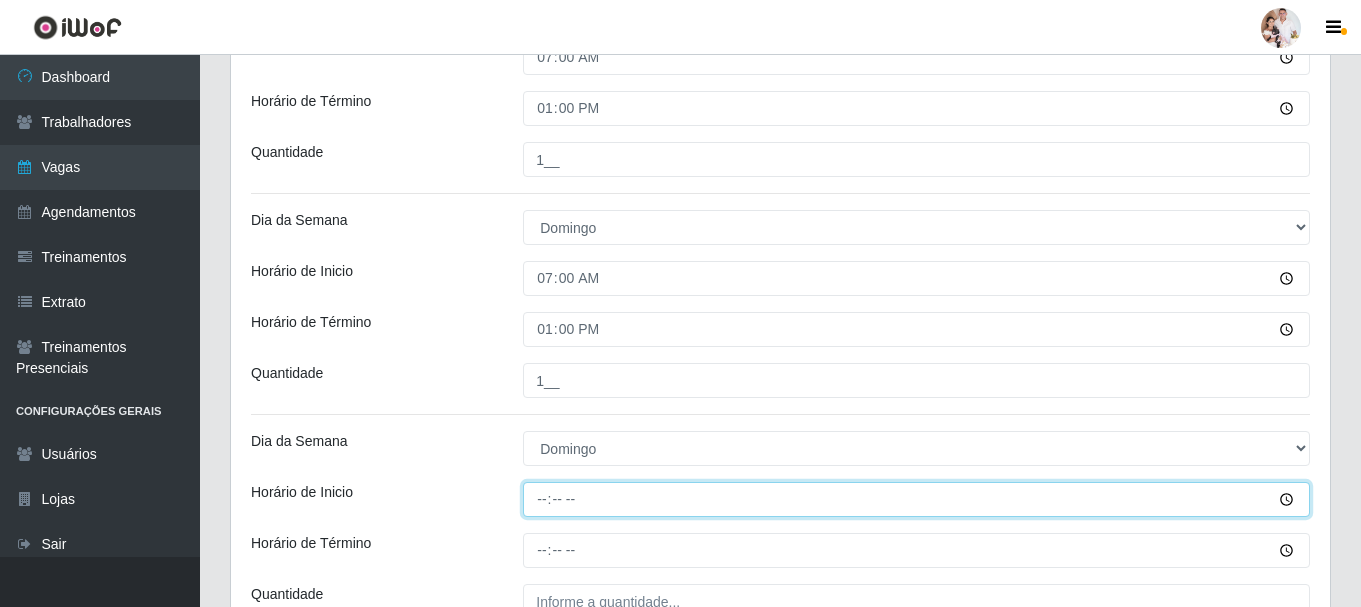click on "Horário de Inicio" at bounding box center [916, 499] 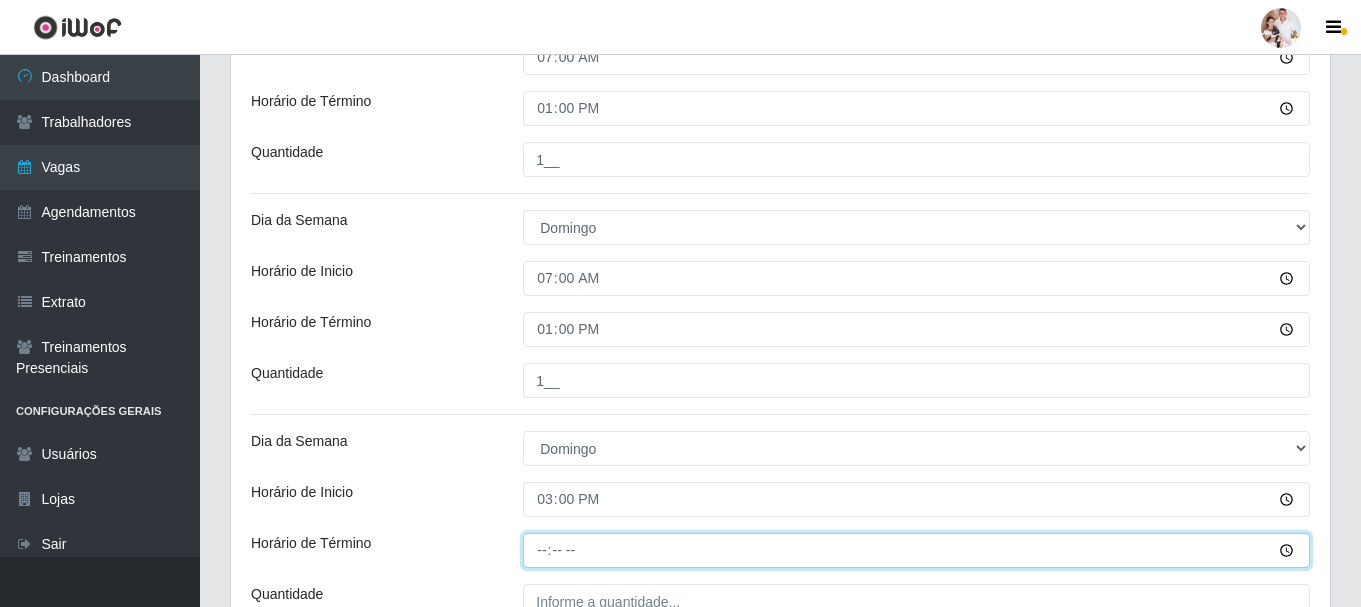 click on "Horário de Término" at bounding box center [916, 550] 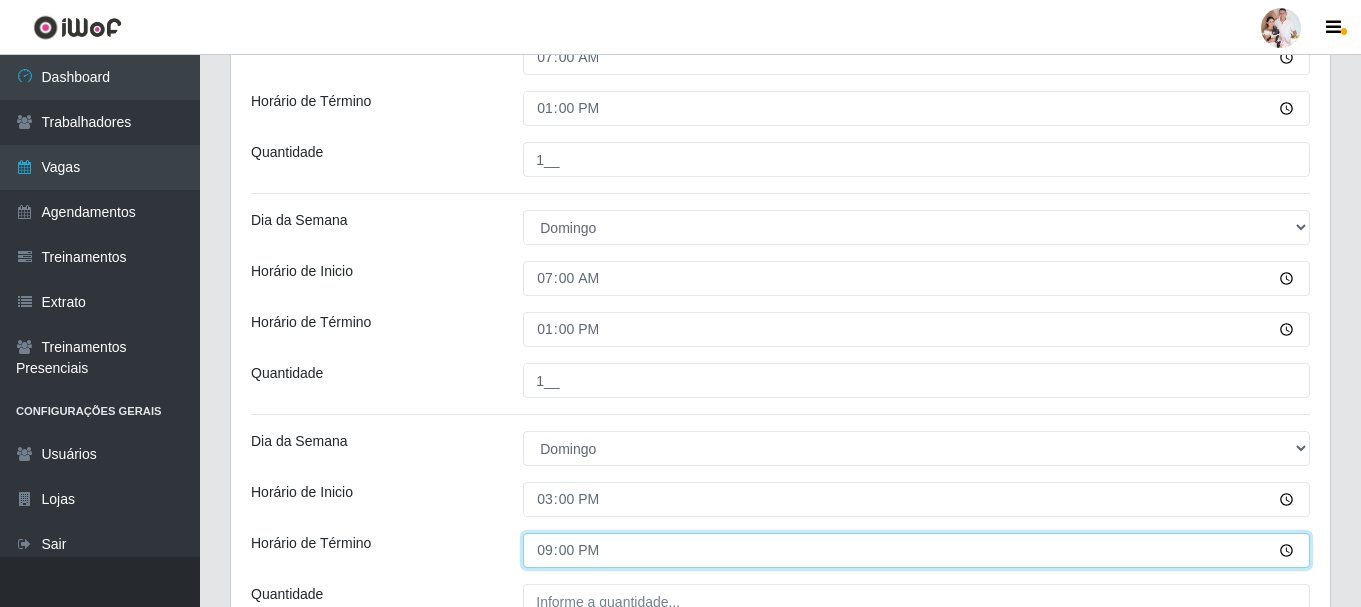 scroll, scrollTop: 788, scrollLeft: 0, axis: vertical 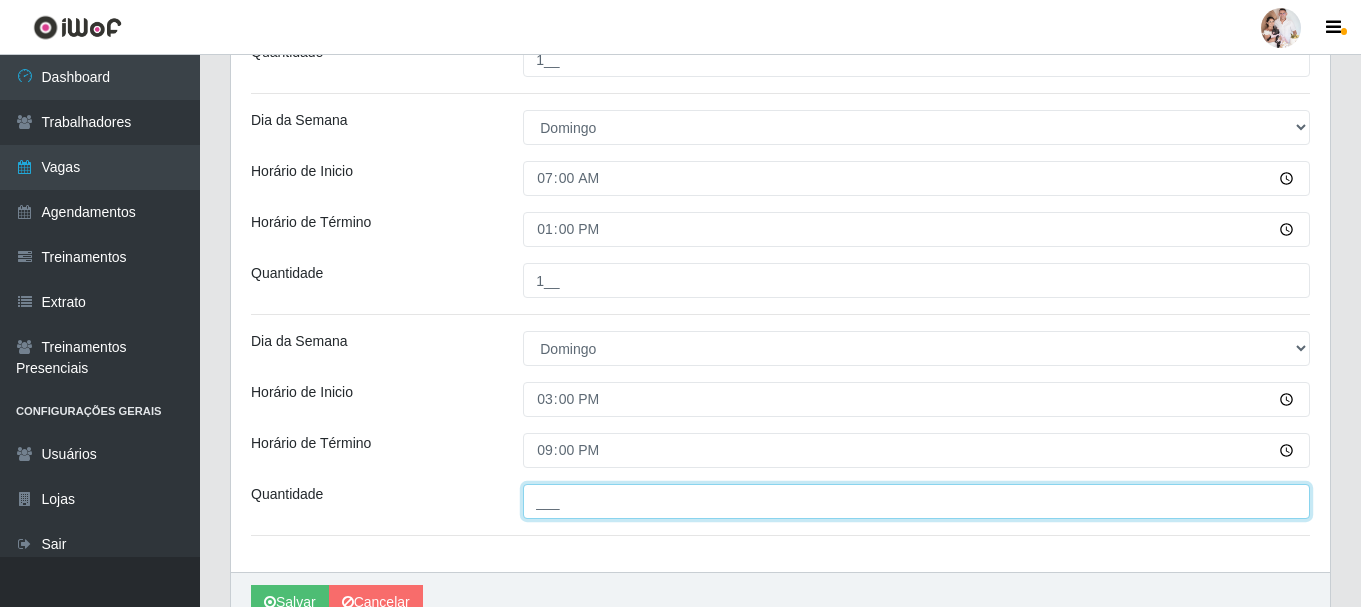 click on "___" at bounding box center [916, 501] 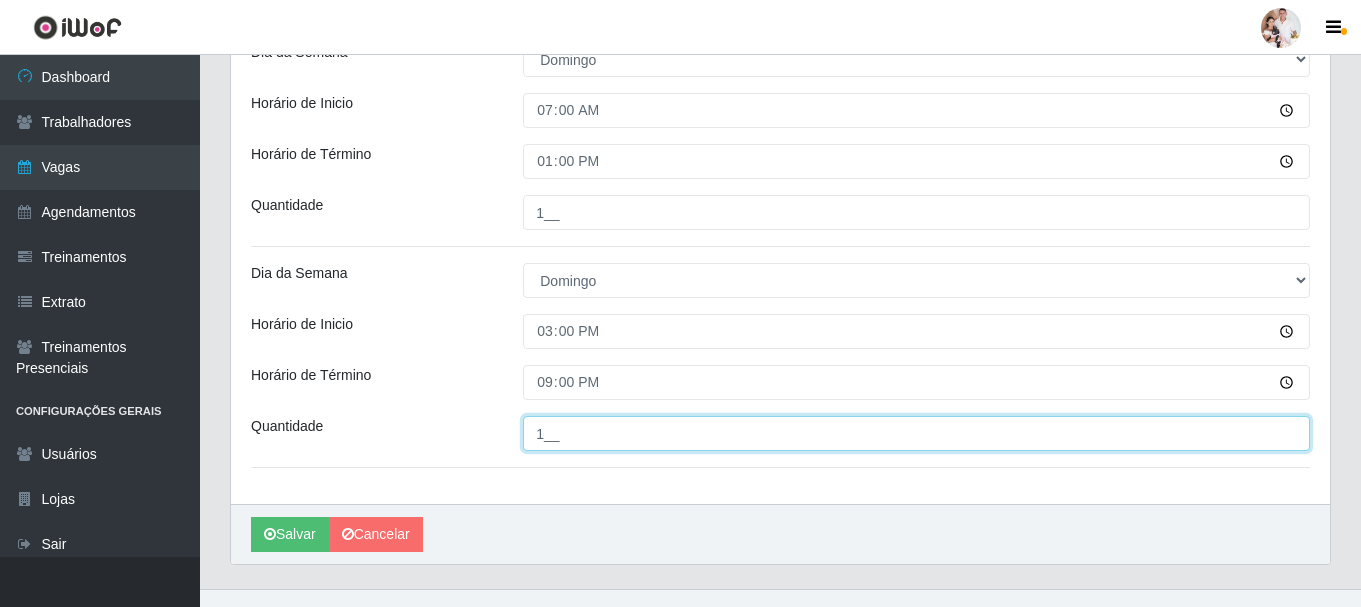 scroll, scrollTop: 888, scrollLeft: 0, axis: vertical 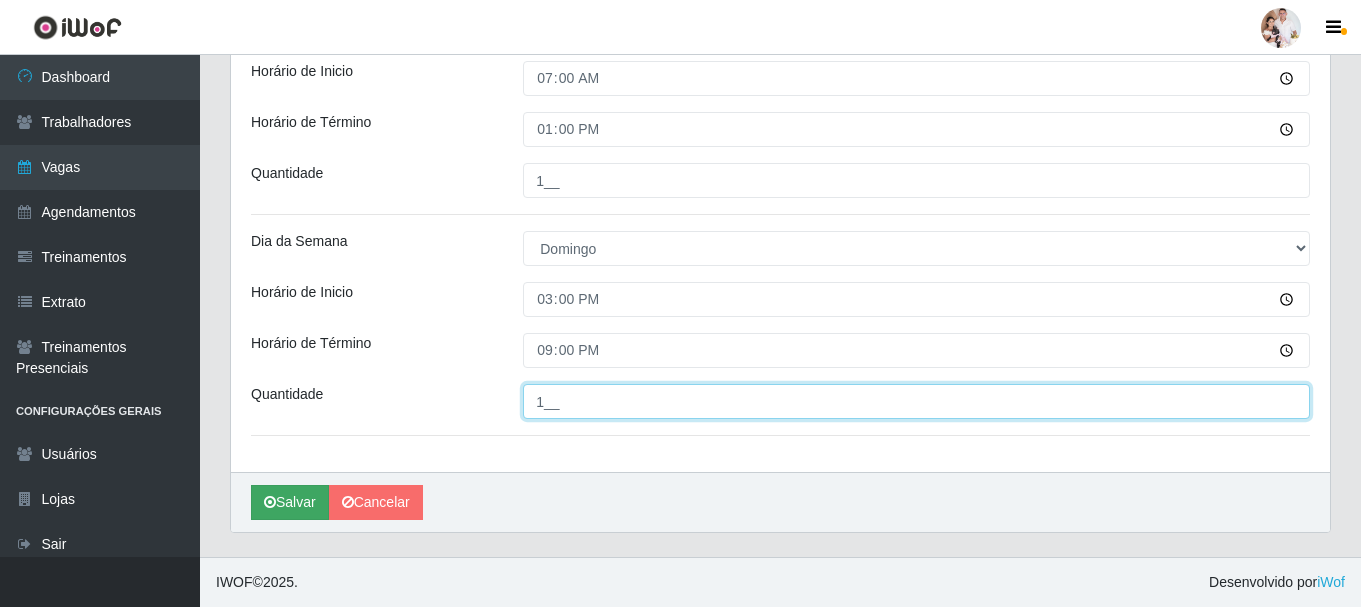 type on "1__" 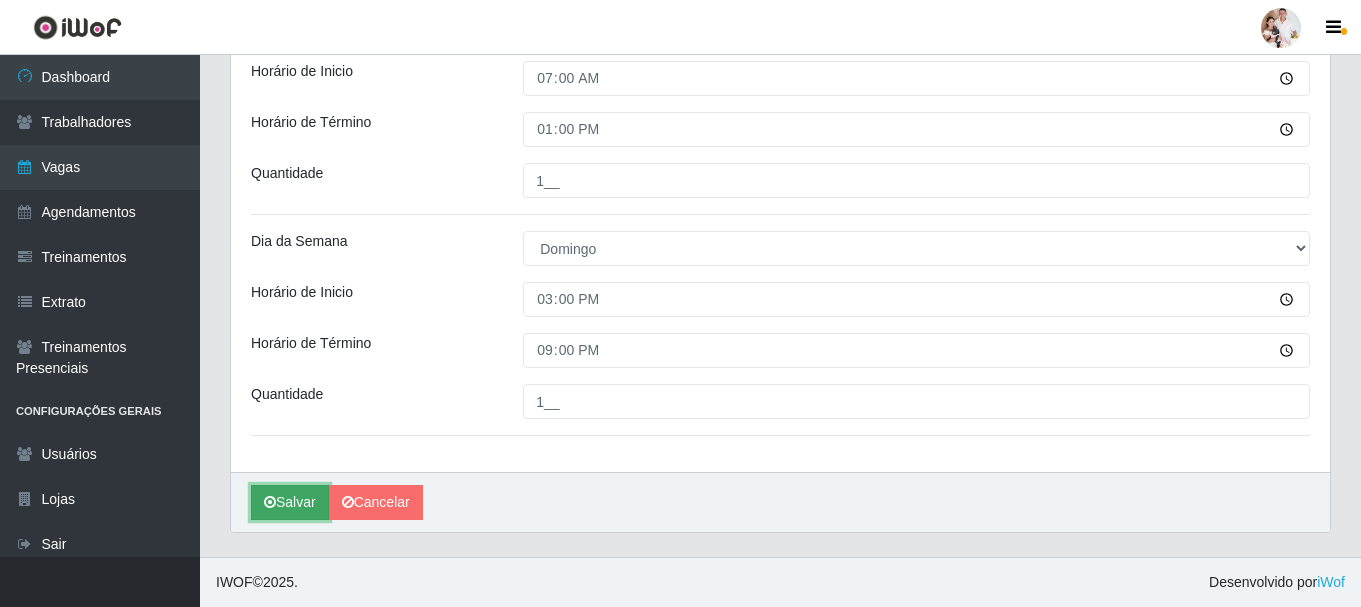 click on "Salvar" at bounding box center (290, 502) 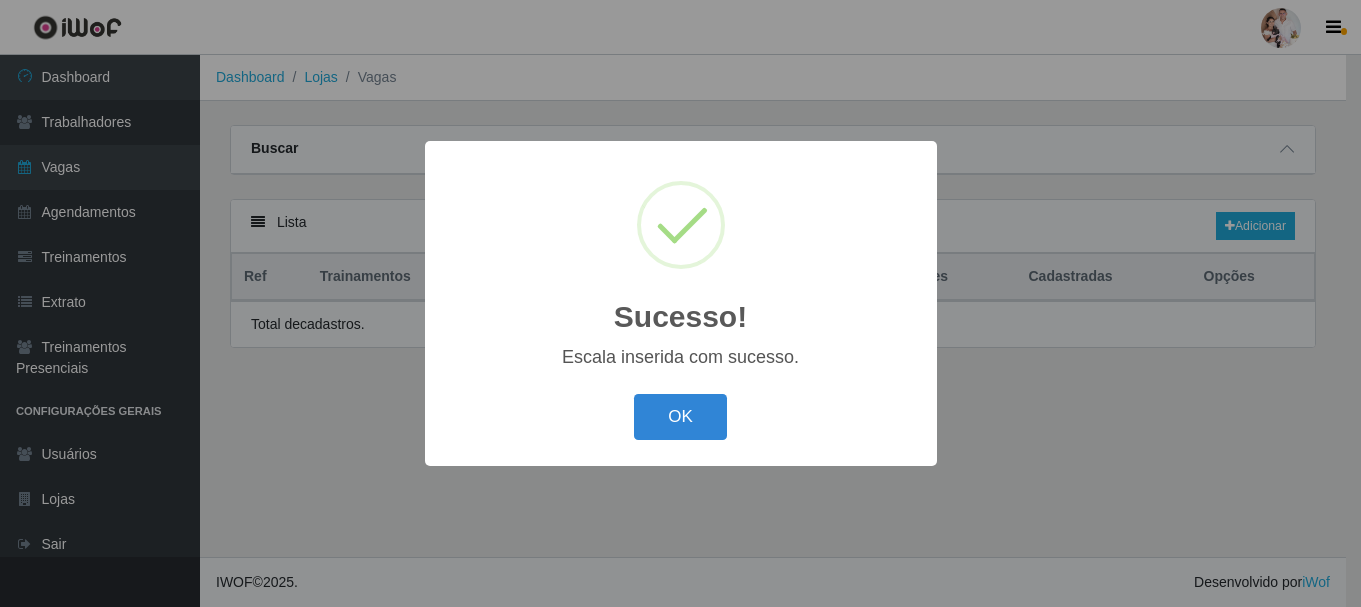 scroll, scrollTop: 0, scrollLeft: 0, axis: both 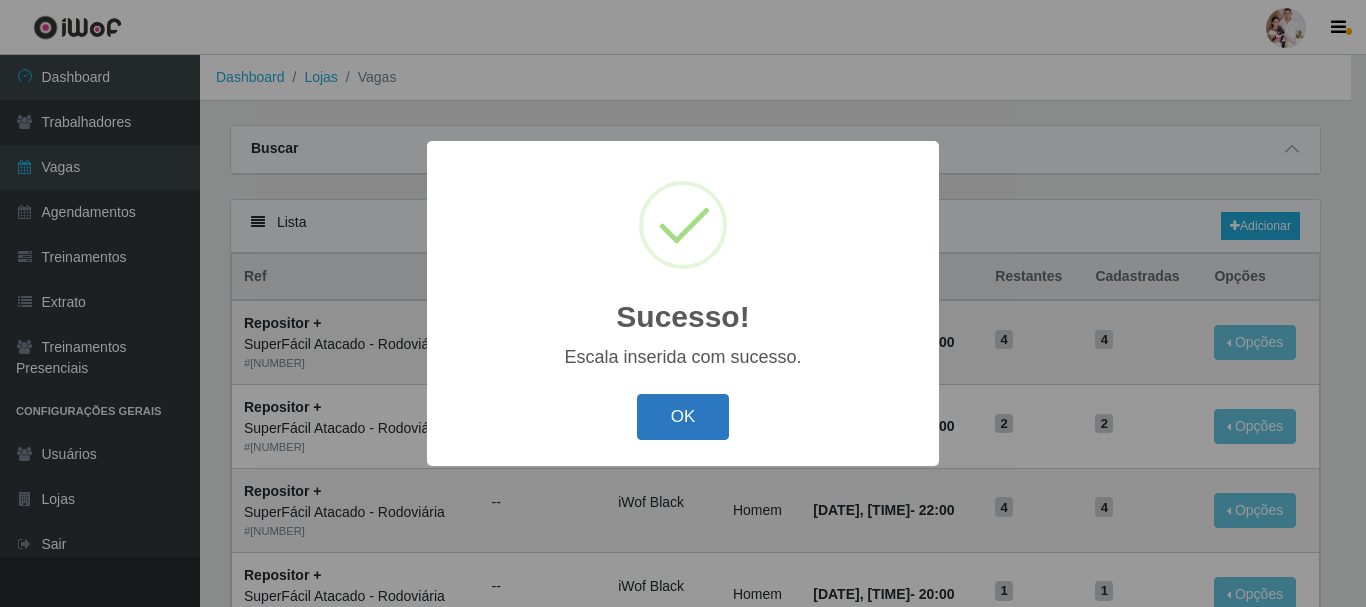 click on "OK" at bounding box center [683, 417] 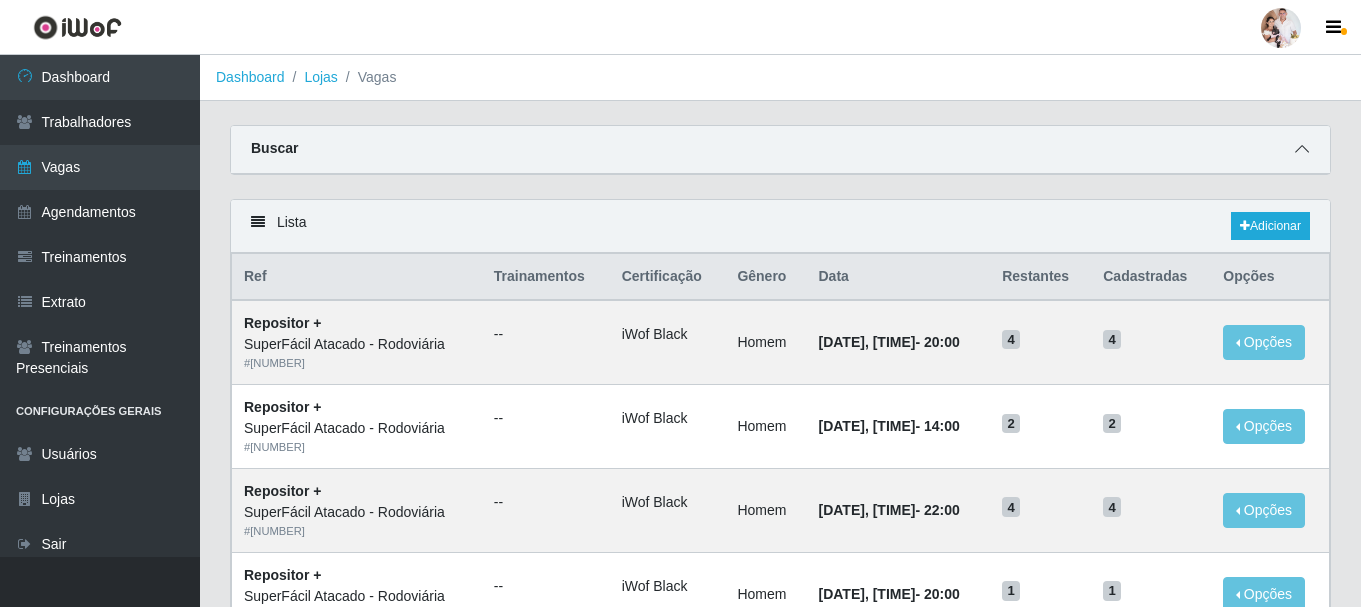 click at bounding box center (1302, 149) 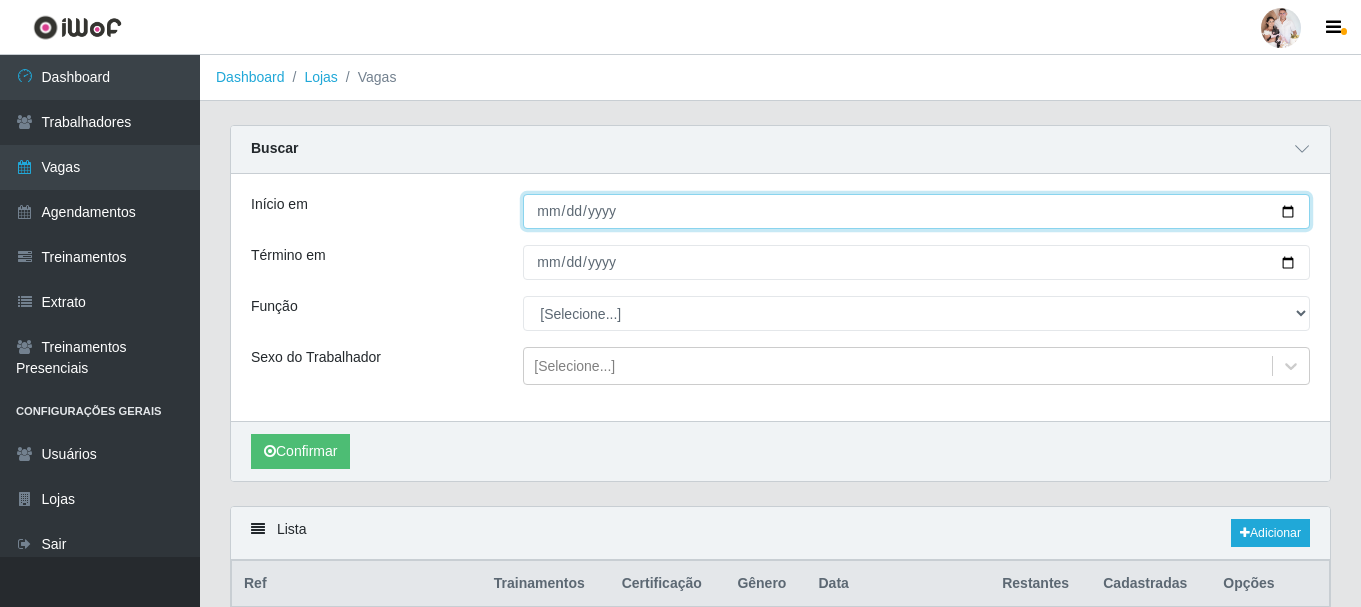 click on "Início em" at bounding box center (916, 211) 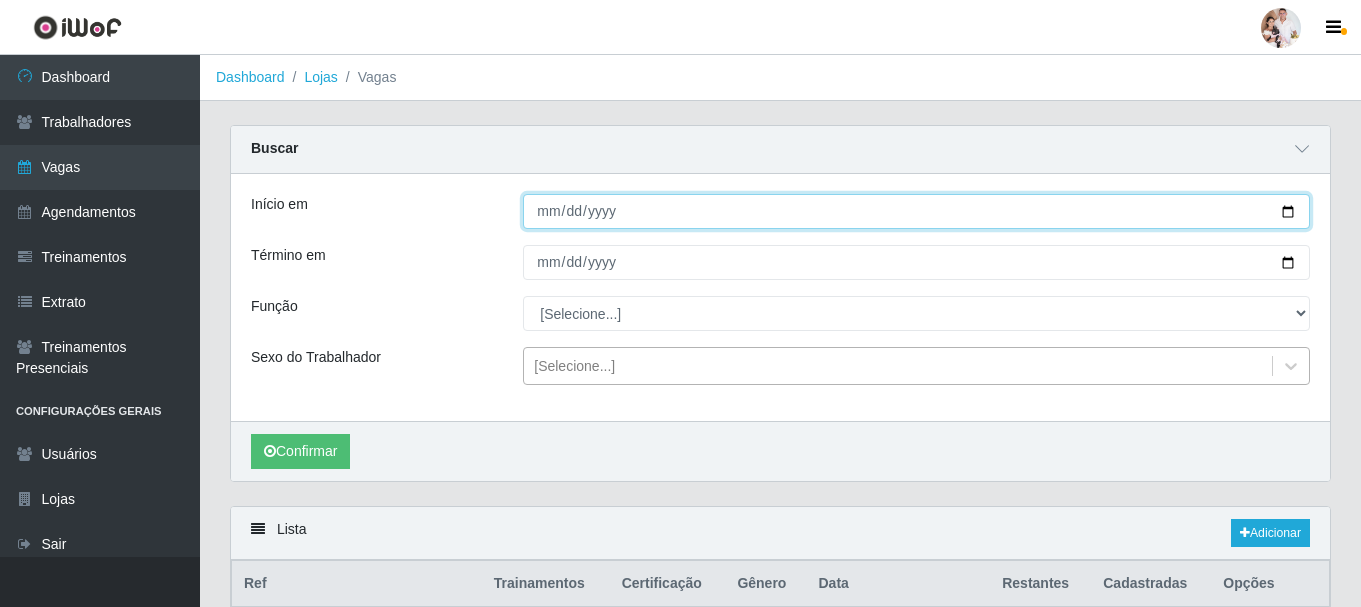 type on "[DATE]" 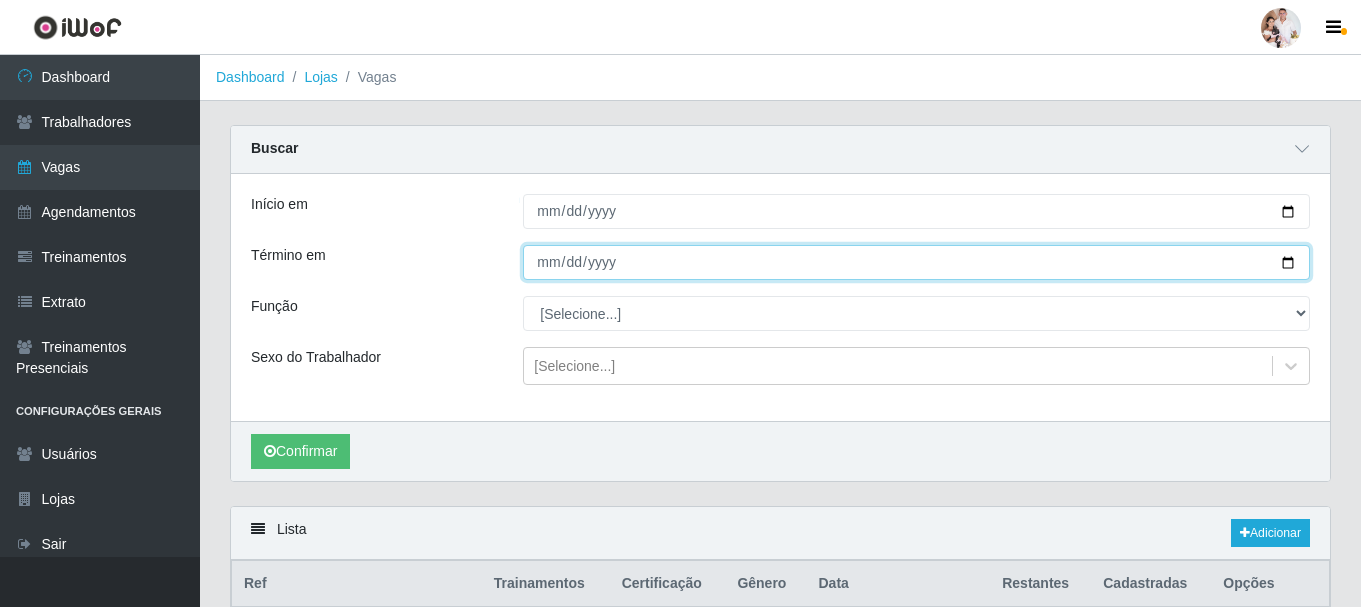 click on "Término em" at bounding box center (916, 262) 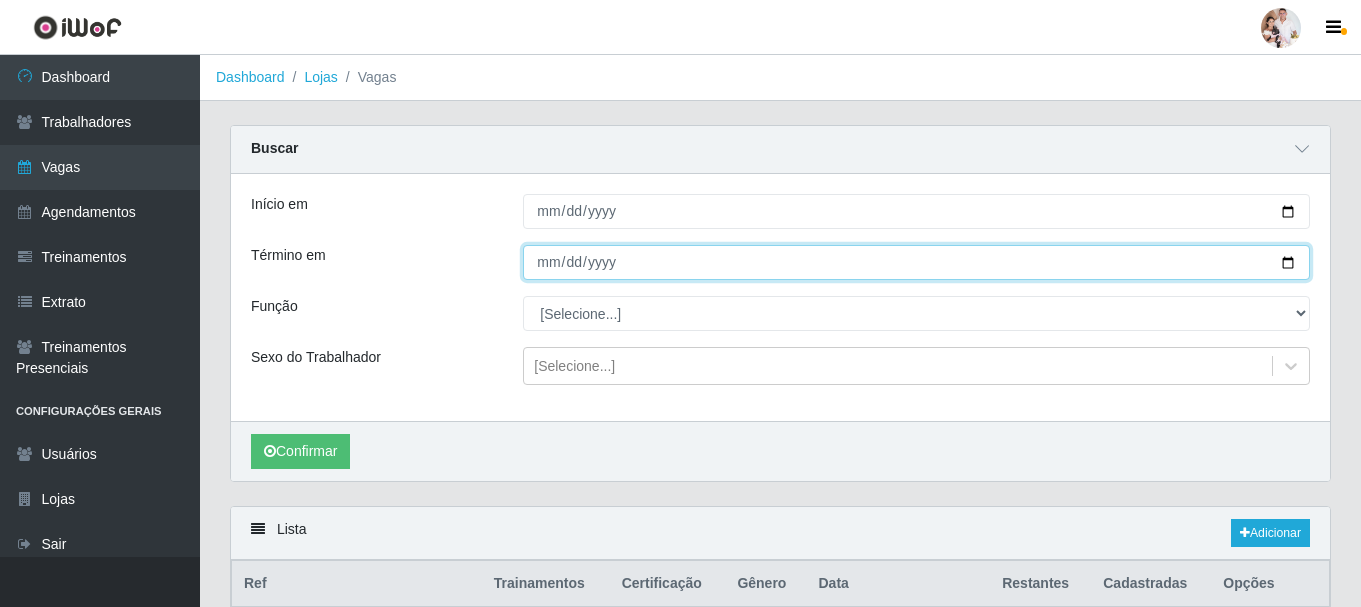 type on "[DATE]" 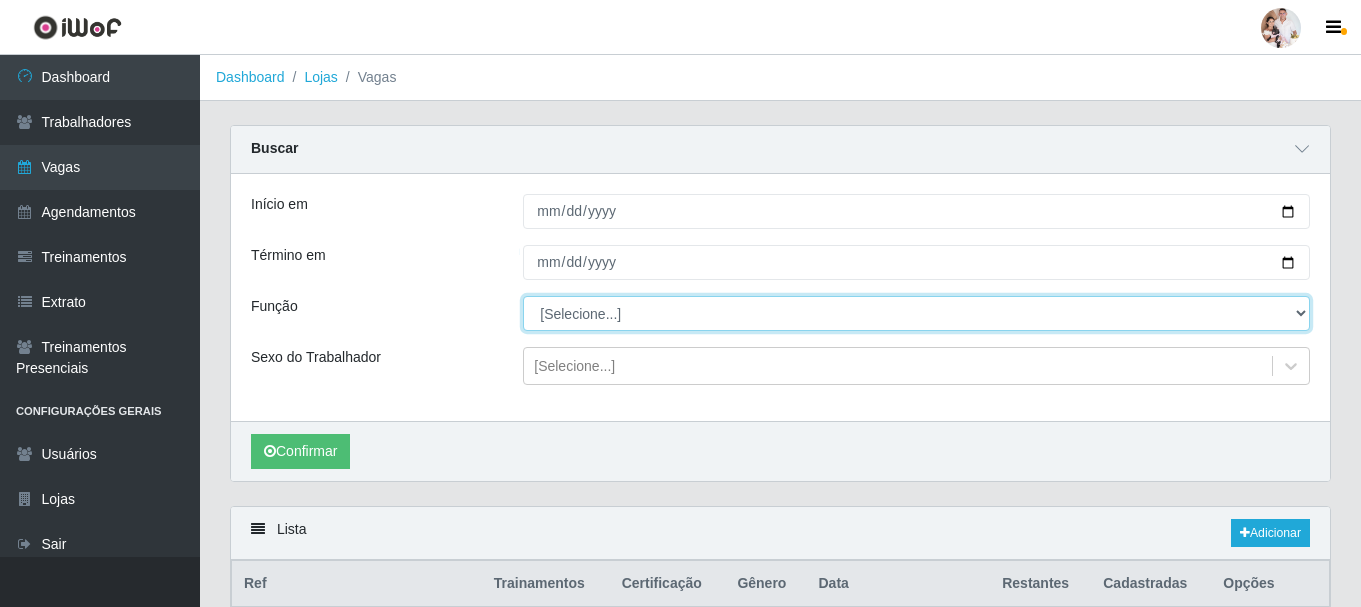 click on "[Selecione...] Embalador Embalador + Embalador ++ Operador de Caixa Operador de Caixa + Operador de Caixa ++ Repositor  Repositor + Repositor ++ Repositor de Hortifruti Repositor de Hortifruti + Repositor de Hortifruti ++" at bounding box center [916, 313] 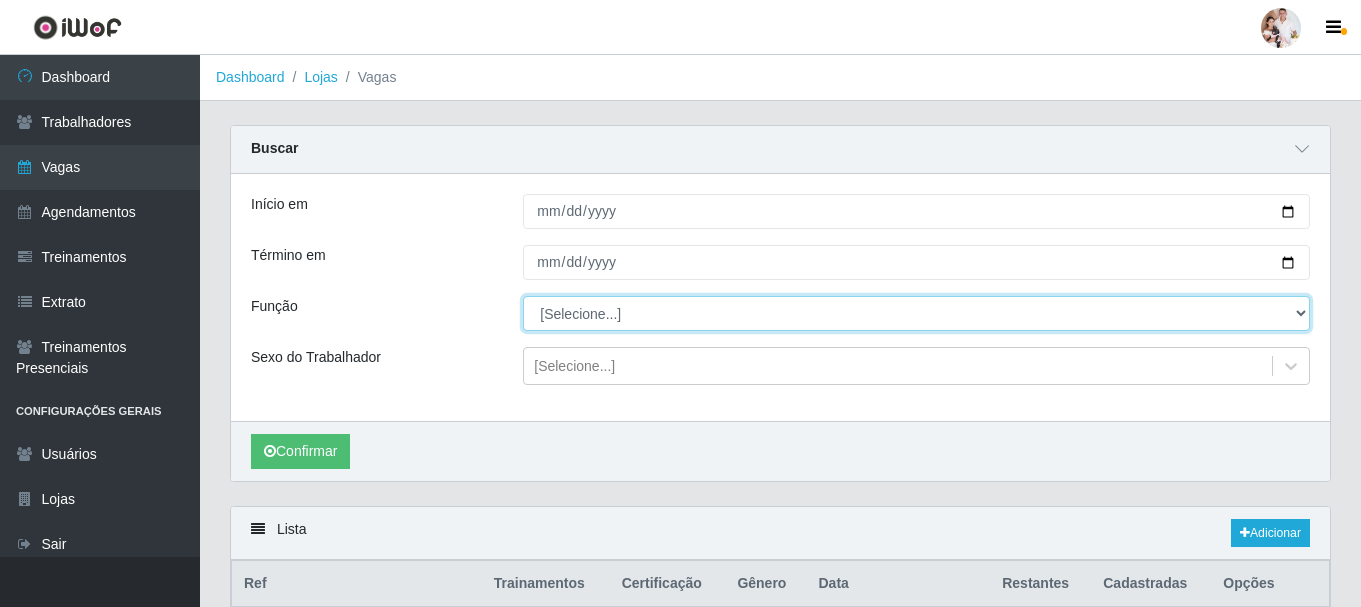 select on "22" 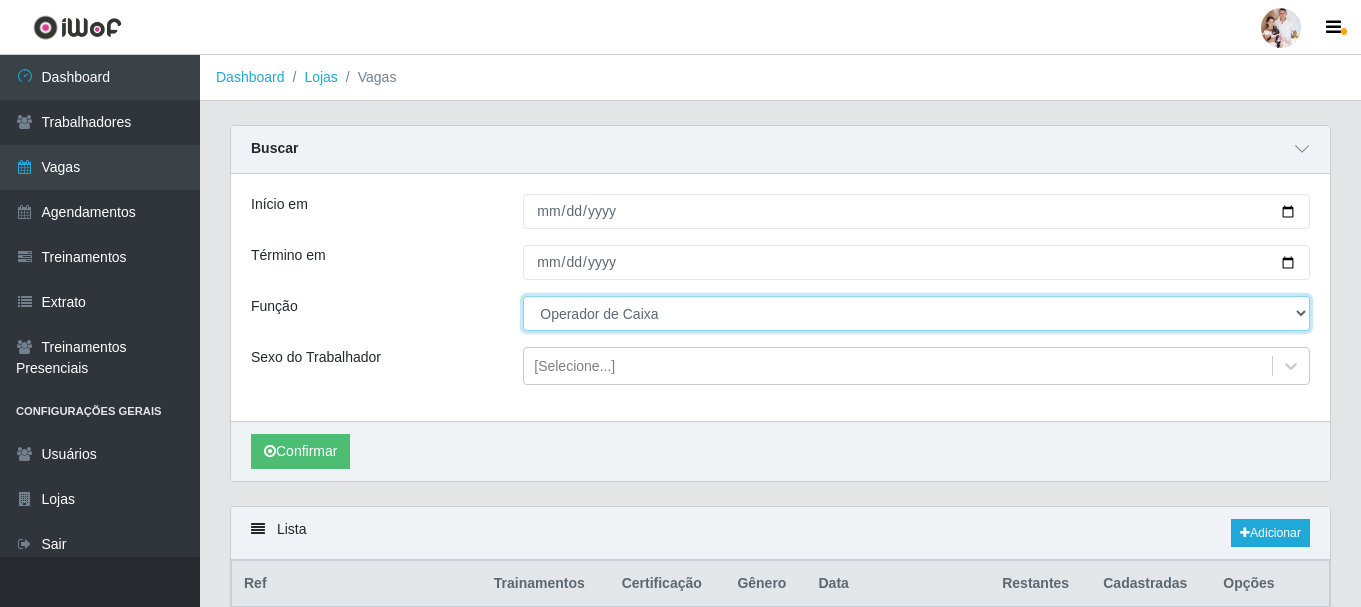 click on "[Selecione...] Embalador Embalador + Embalador ++ Operador de Caixa Operador de Caixa + Operador de Caixa ++ Repositor  Repositor + Repositor ++ Repositor de Hortifruti Repositor de Hortifruti + Repositor de Hortifruti ++" at bounding box center [916, 313] 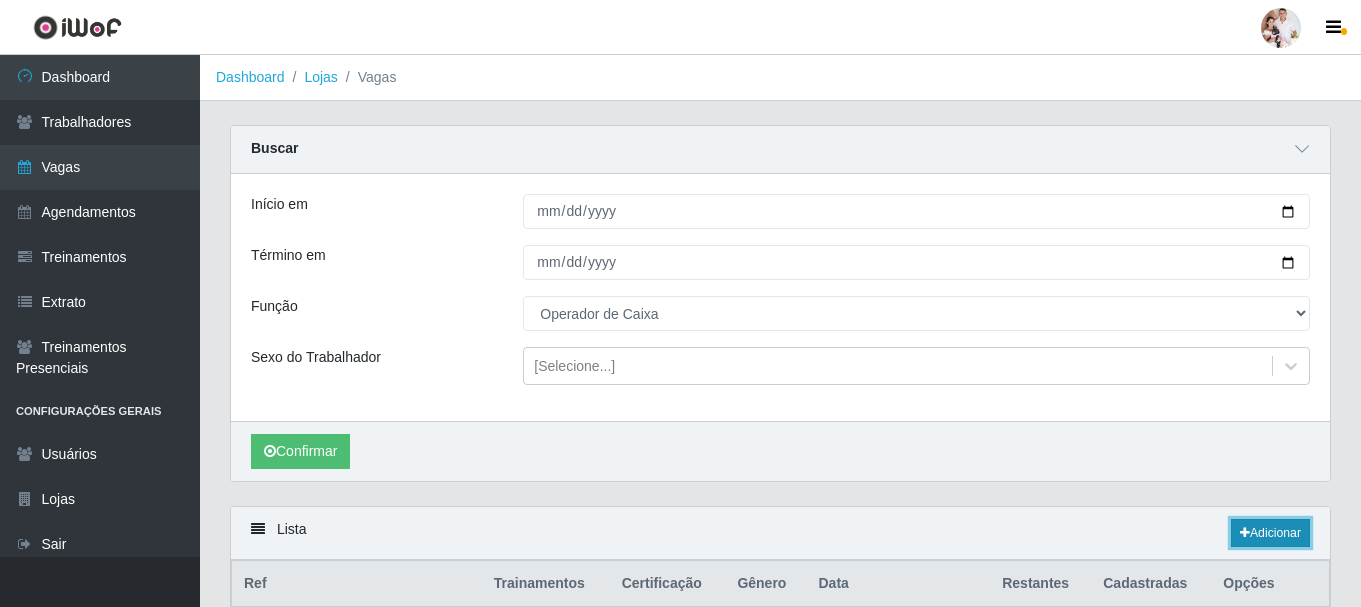 click on "Adicionar" at bounding box center [1270, 533] 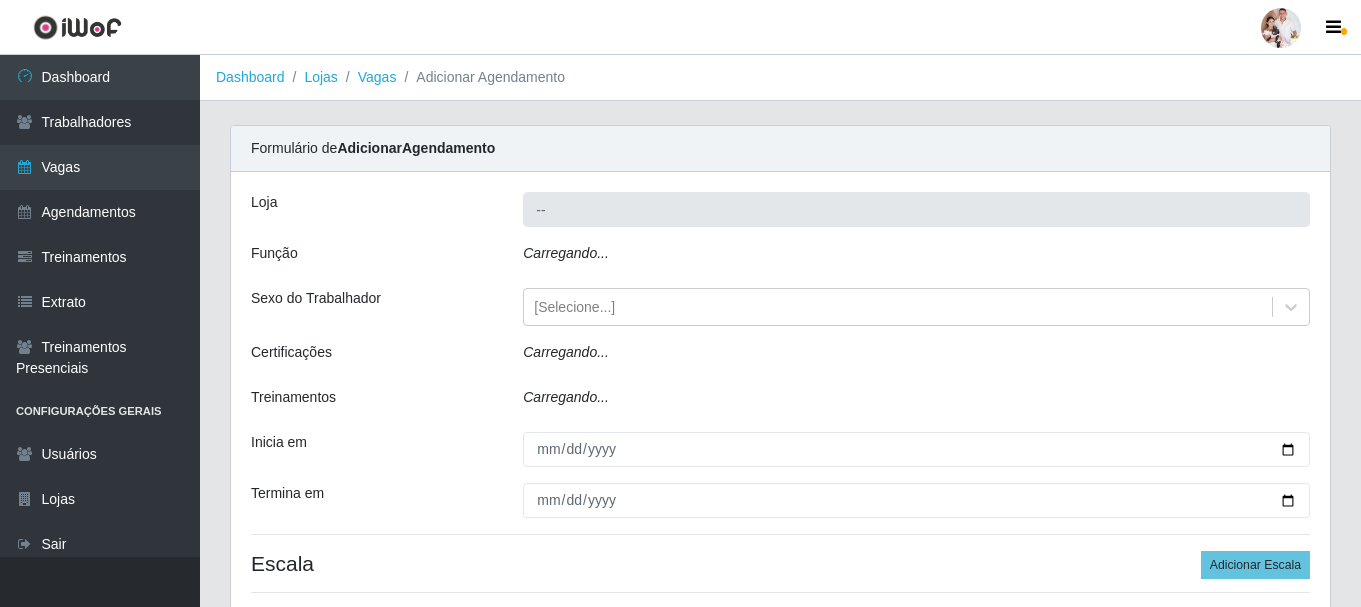 type on "SuperFácil Atacado - Rodoviária" 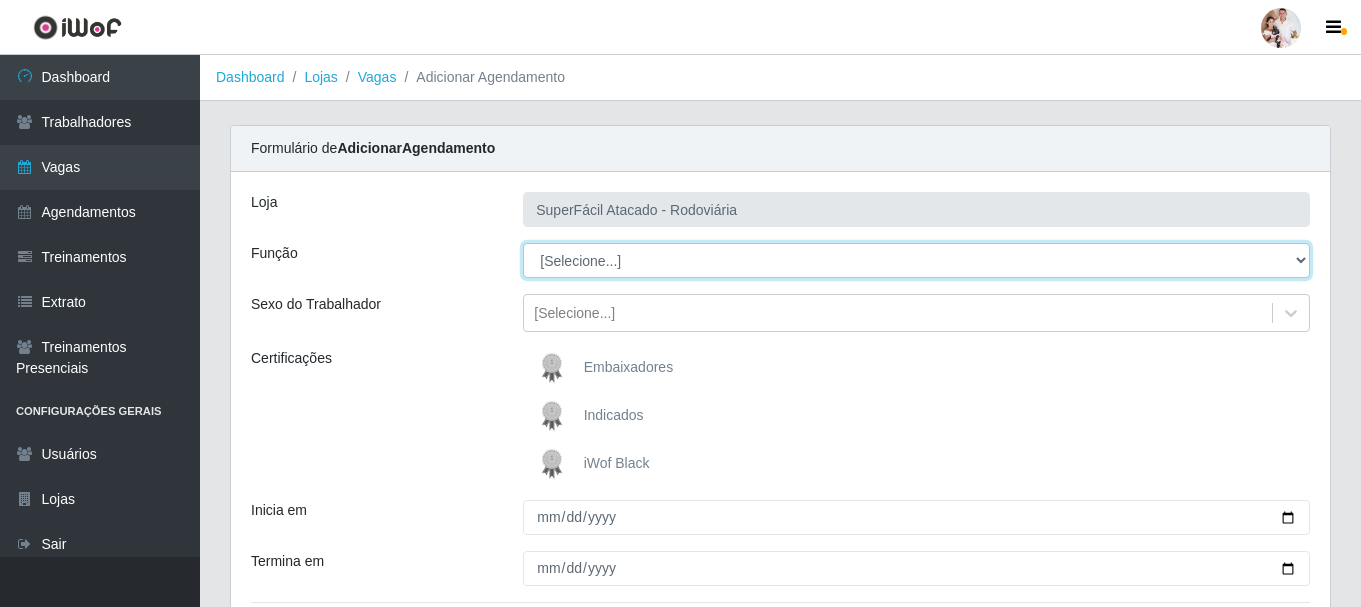 click on "[Selecione...] Embalador Embalador + Embalador ++ Operador de Caixa Operador de Caixa + Operador de Caixa ++ Repositor  Repositor + Repositor ++ Repositor de Hortifruti Repositor de Hortifruti + Repositor de Hortifruti ++" at bounding box center [916, 260] 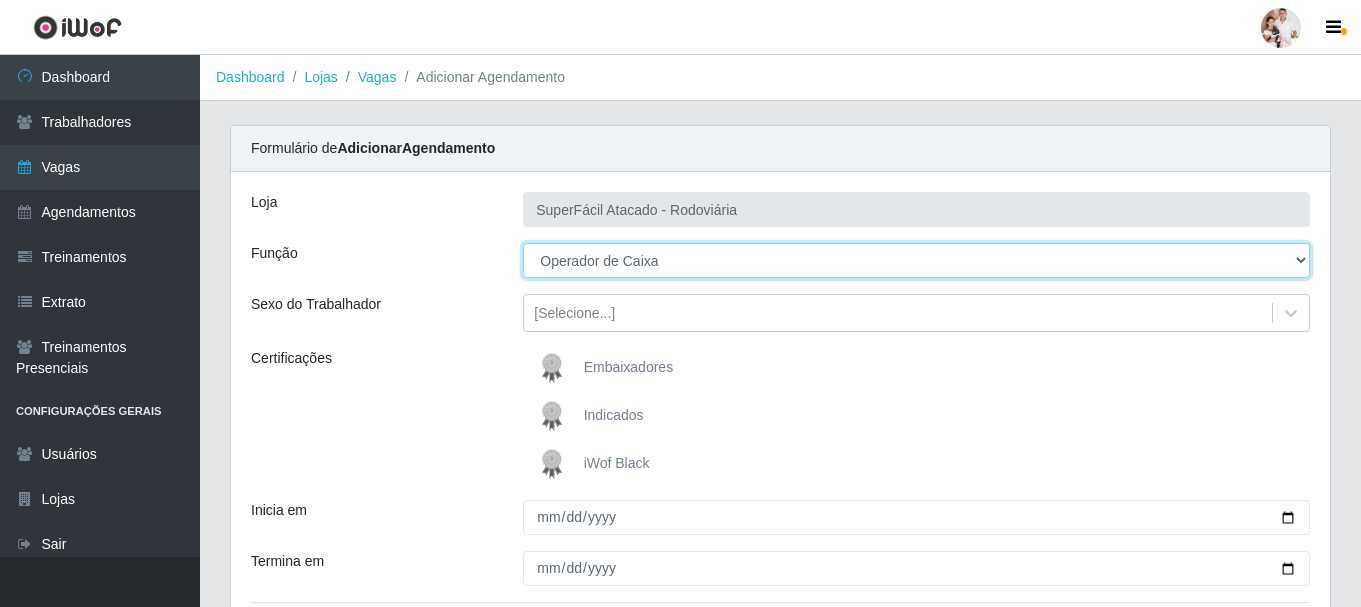 click on "[Selecione...] Embalador Embalador + Embalador ++ Operador de Caixa Operador de Caixa + Operador de Caixa ++ Repositor  Repositor + Repositor ++ Repositor de Hortifruti Repositor de Hortifruti + Repositor de Hortifruti ++" at bounding box center [916, 260] 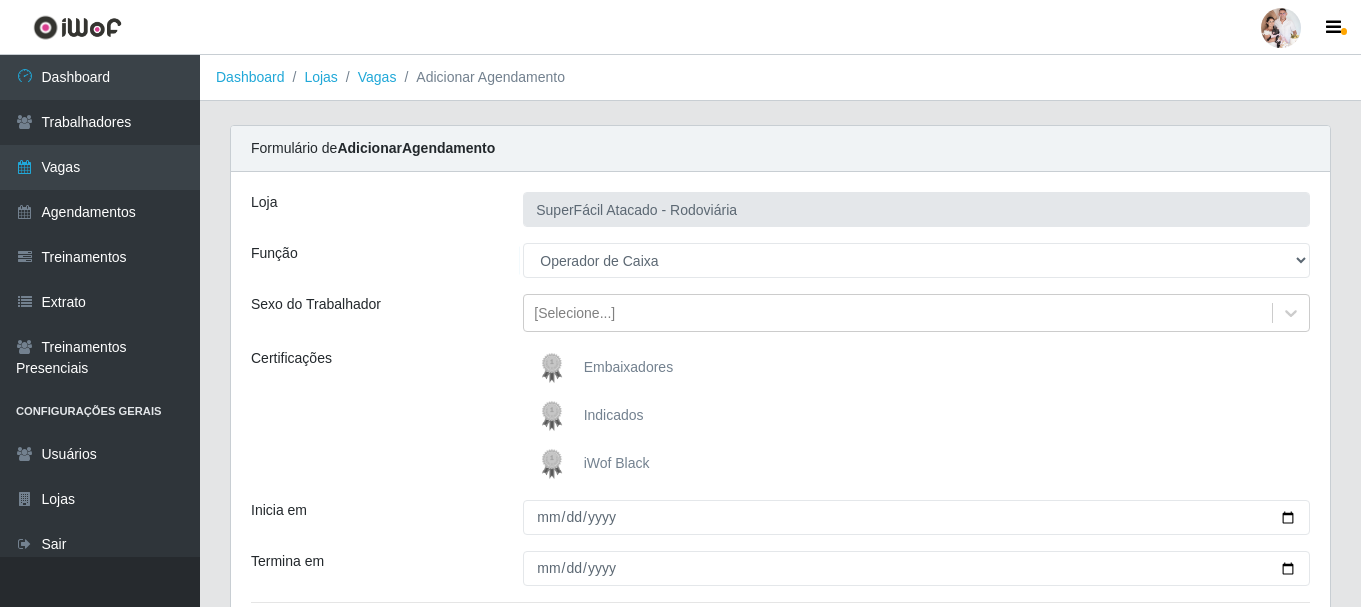 click on "iWof Black" at bounding box center (617, 463) 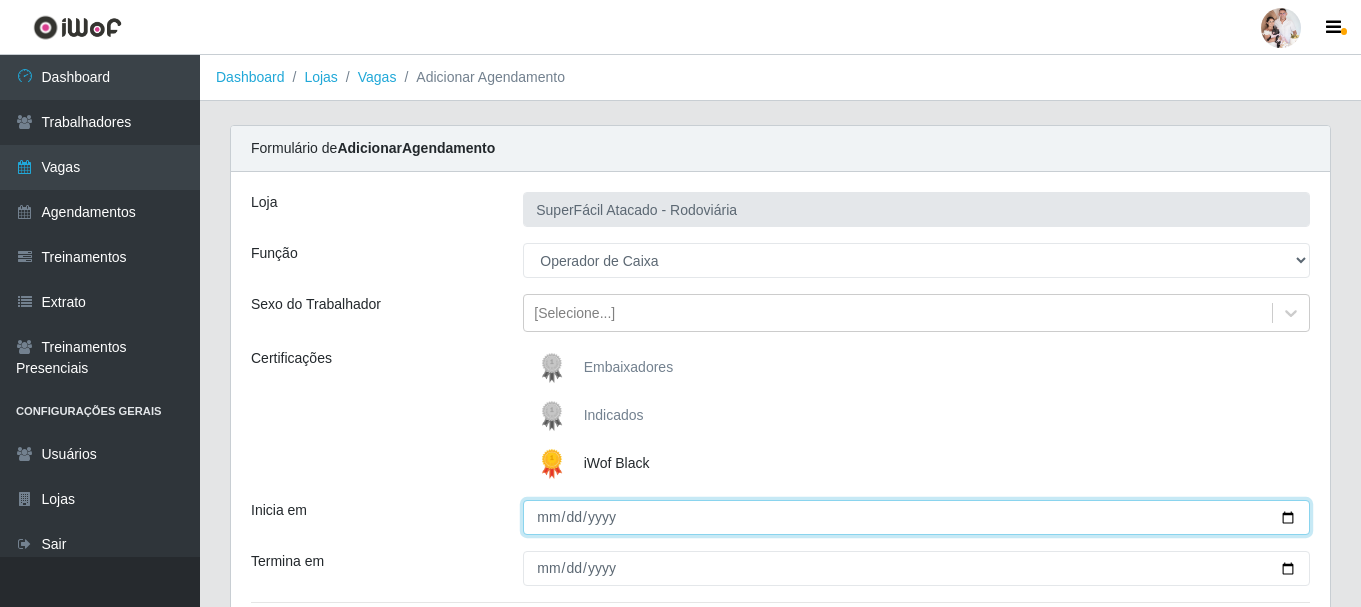 click on "Inicia em" at bounding box center (916, 517) 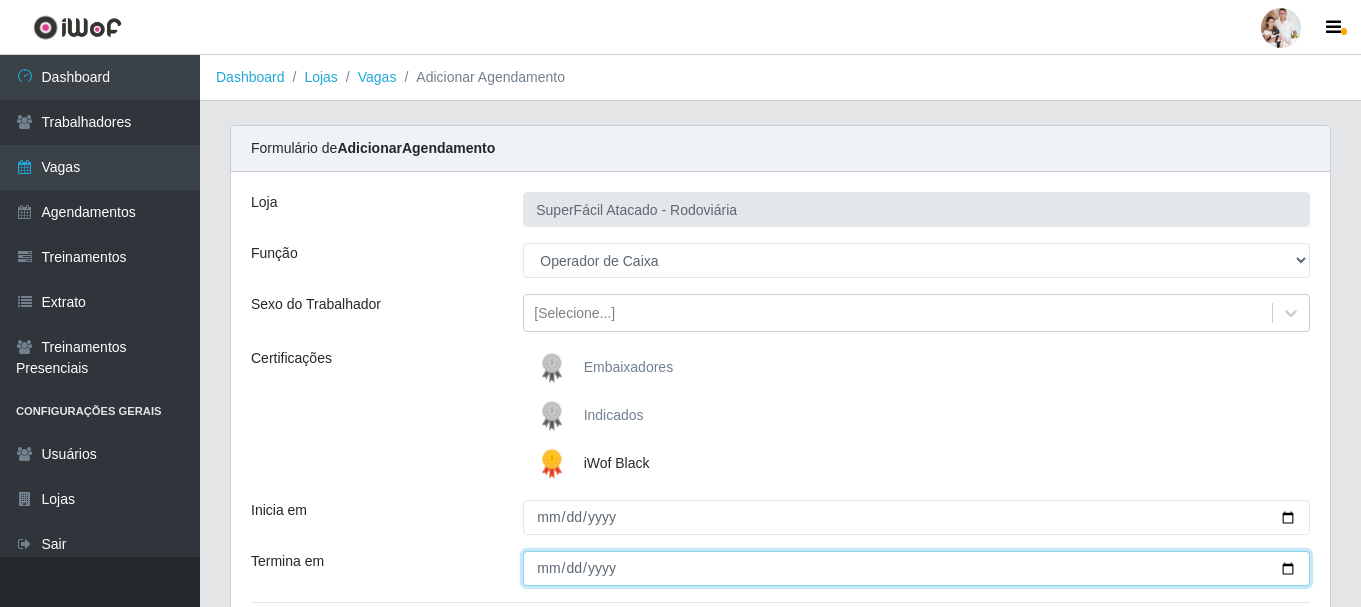 click on "Termina em" at bounding box center [916, 568] 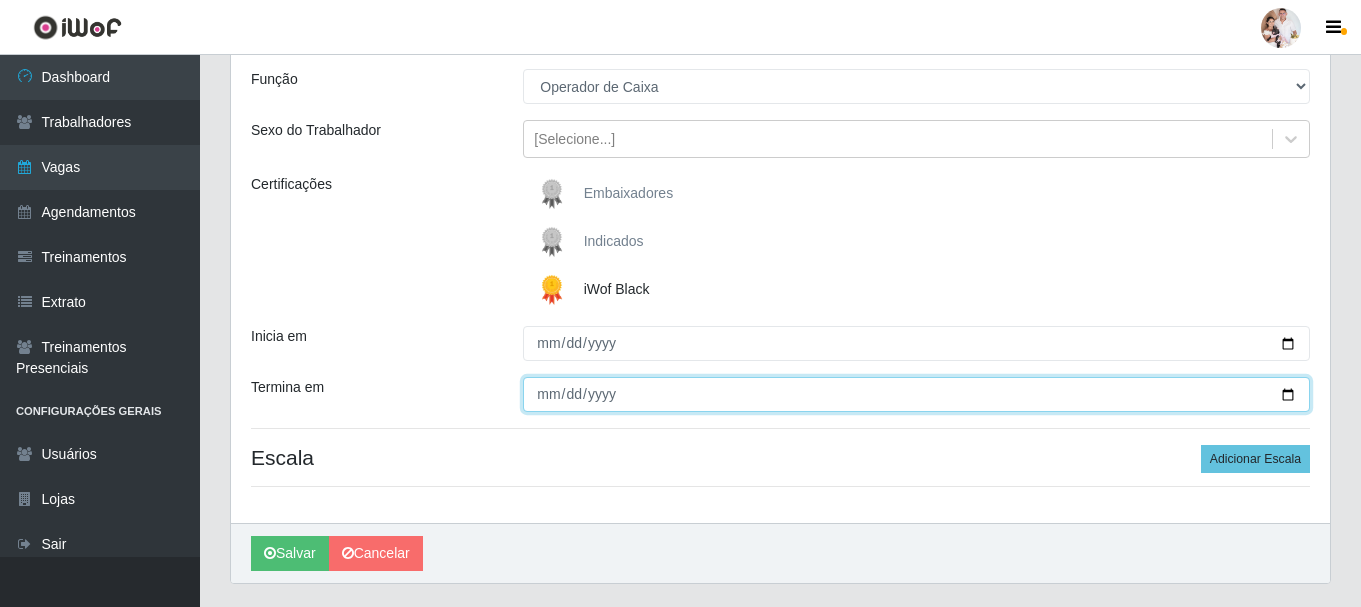 scroll, scrollTop: 200, scrollLeft: 0, axis: vertical 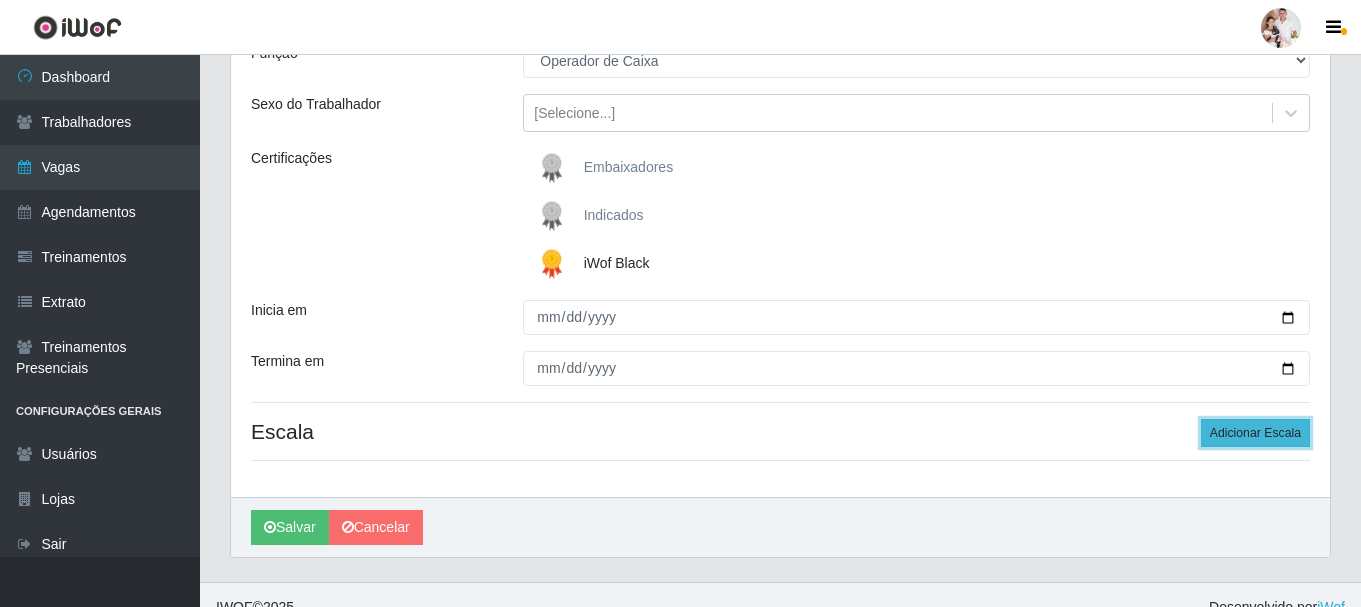 click on "Adicionar Escala" at bounding box center (1255, 433) 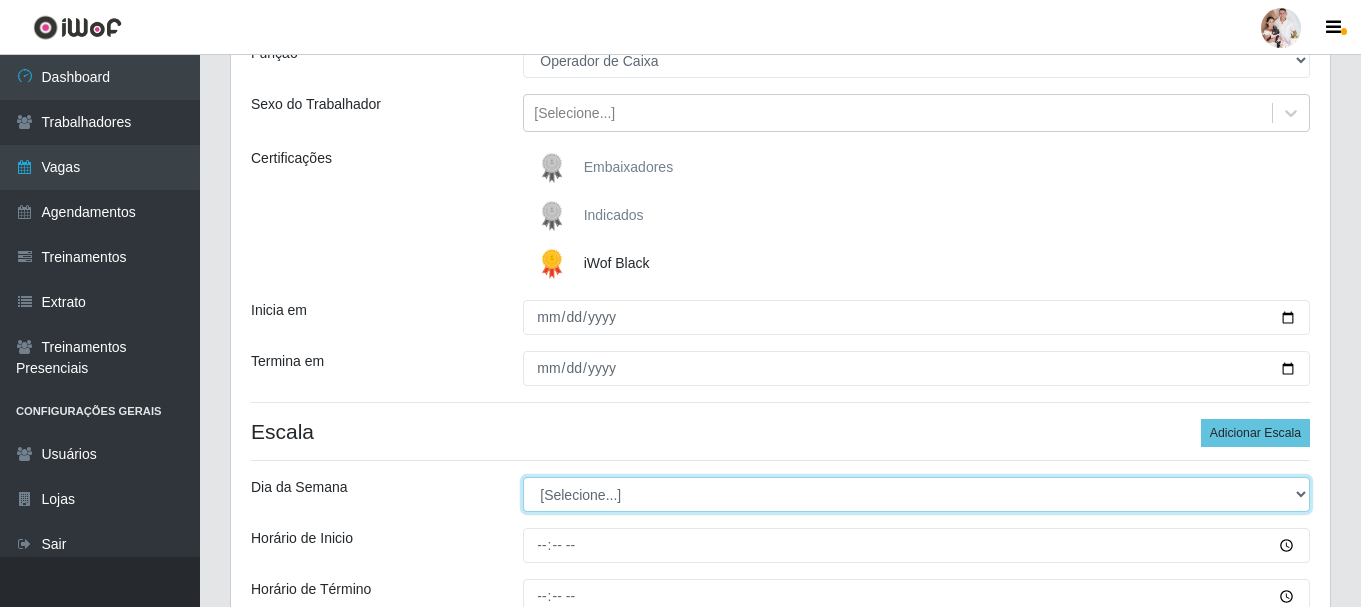 click on "[Selecione...] Segunda Terça Quarta Quinta Sexta Sábado Domingo" at bounding box center (916, 494) 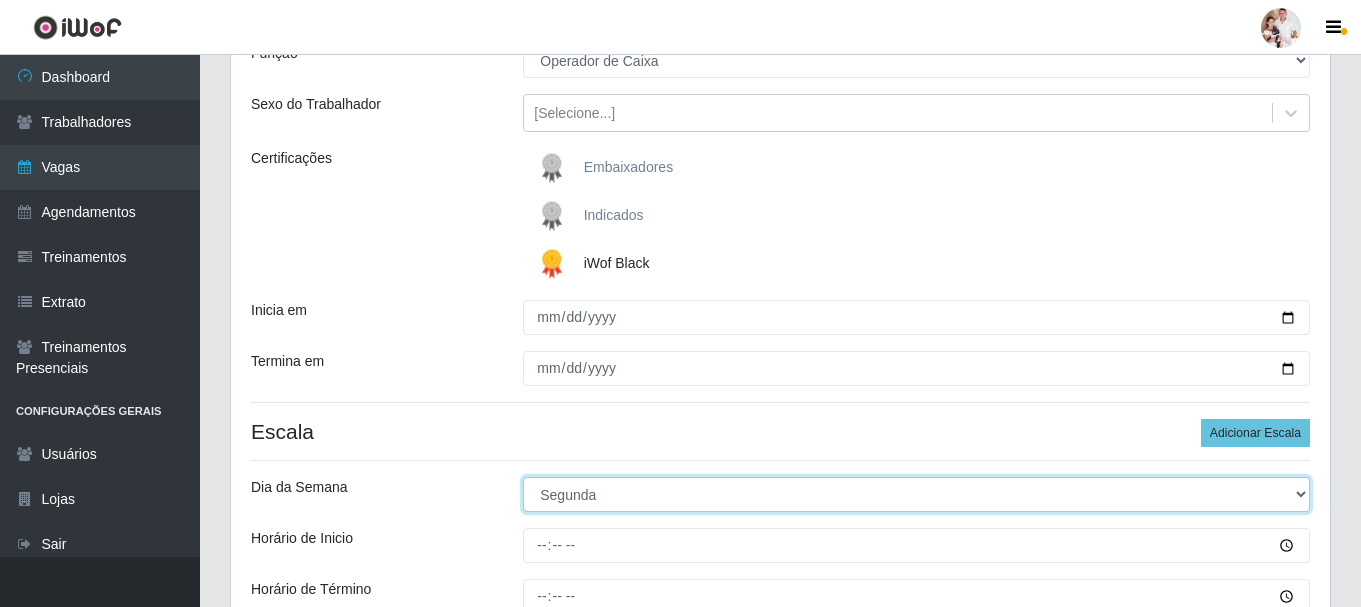 click on "[Selecione...] Segunda Terça Quarta Quinta Sexta Sábado Domingo" at bounding box center (916, 494) 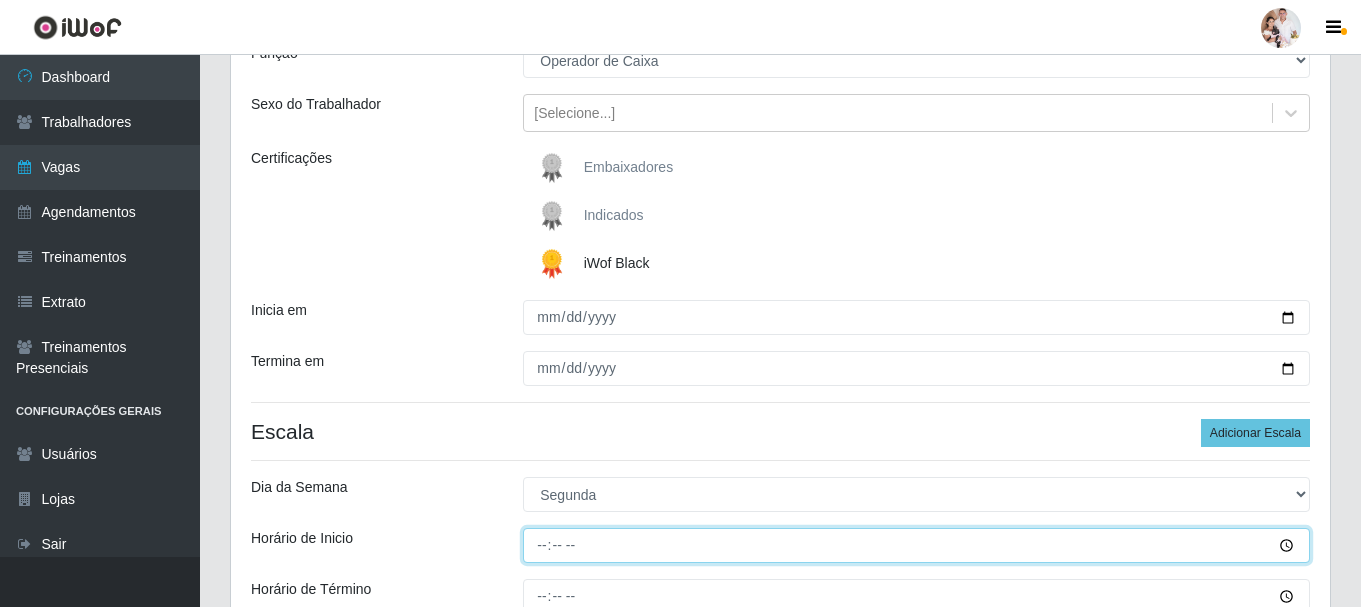 click on "Horário de Inicio" at bounding box center [916, 545] 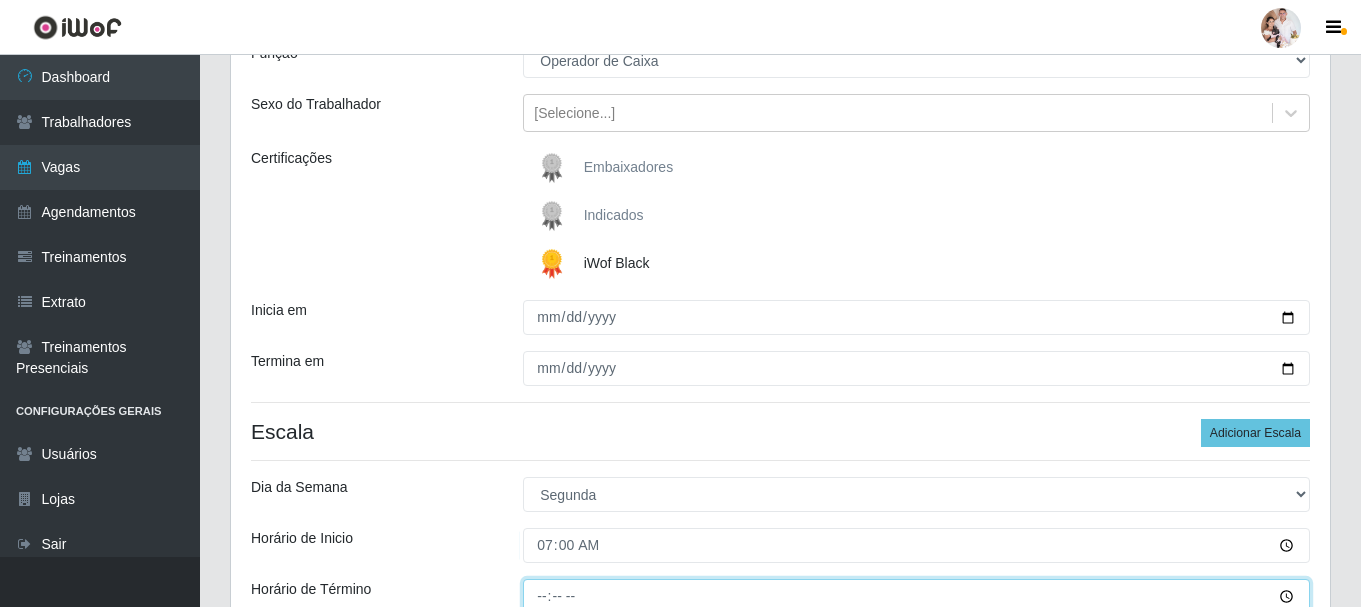 click on "Horário de Término" at bounding box center [916, 596] 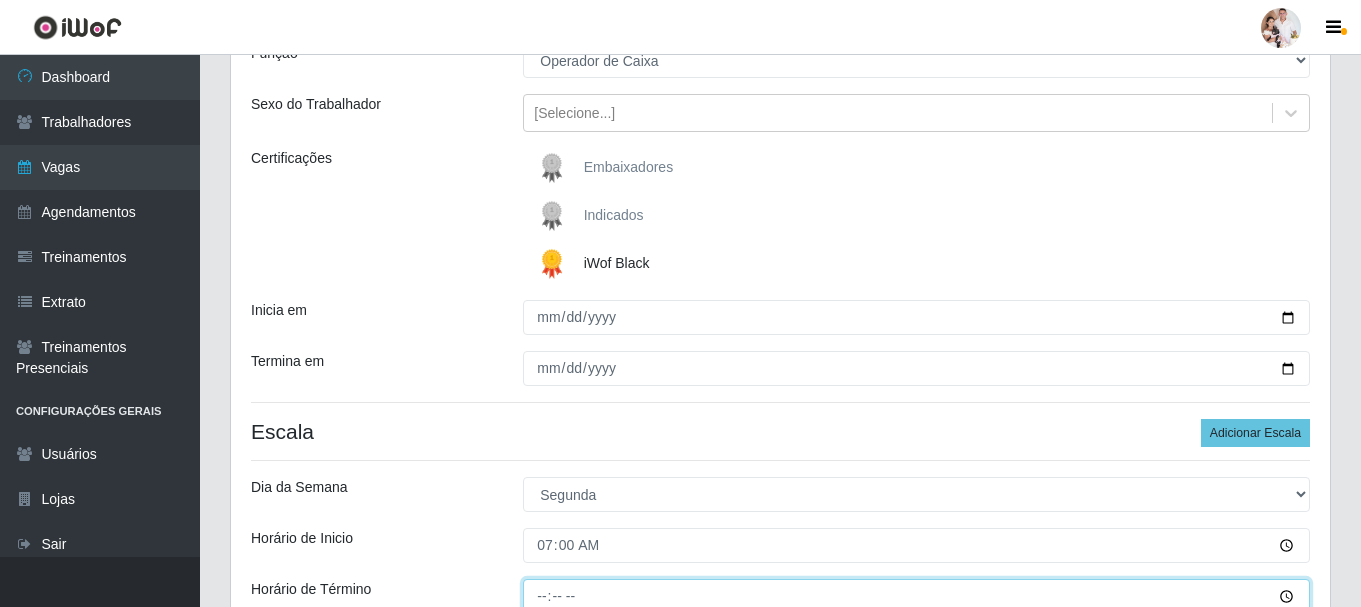 type on "13:00" 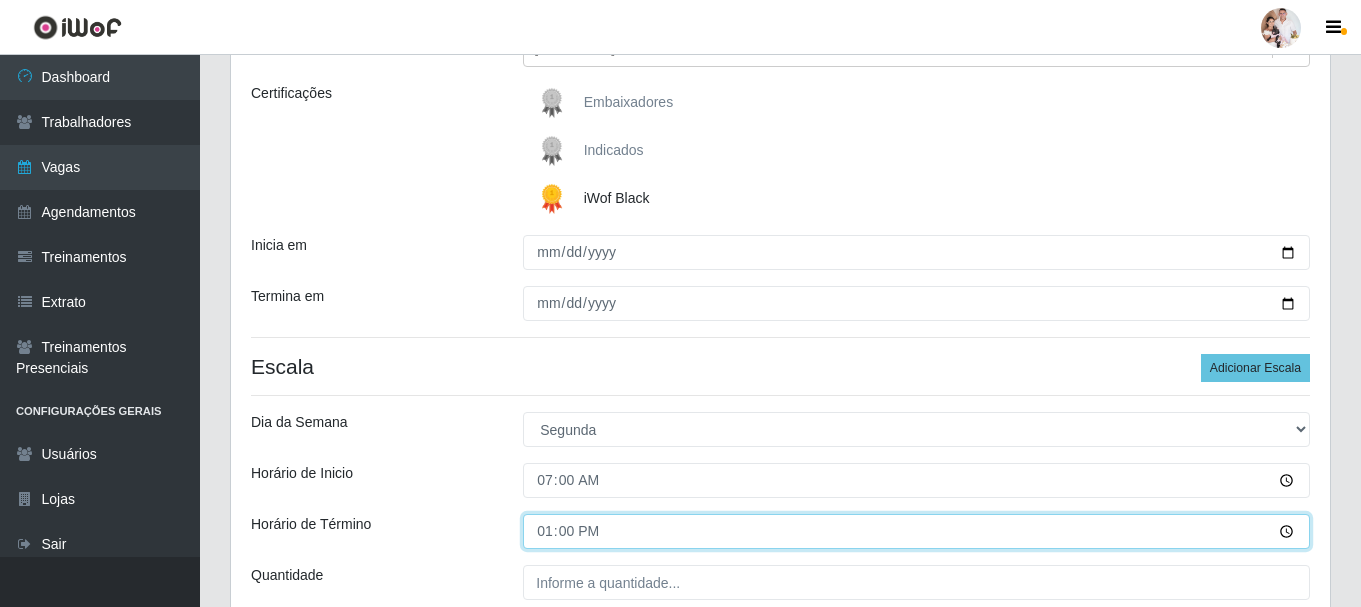 scroll, scrollTop: 300, scrollLeft: 0, axis: vertical 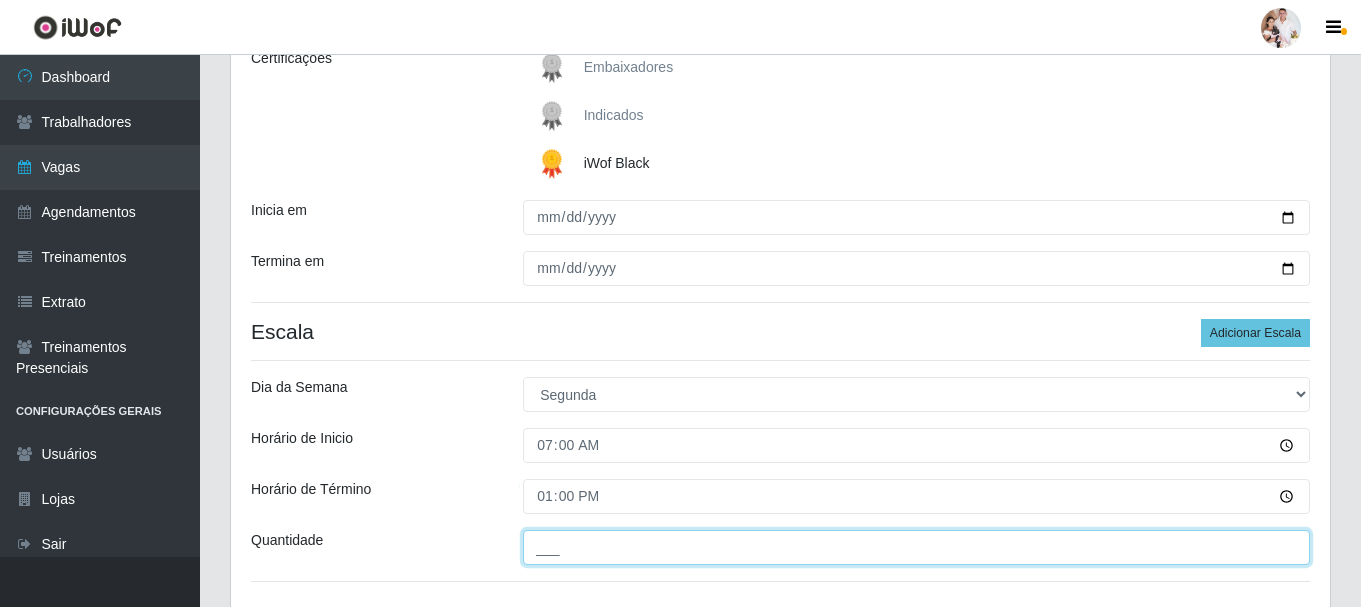 click on "___" at bounding box center (916, 547) 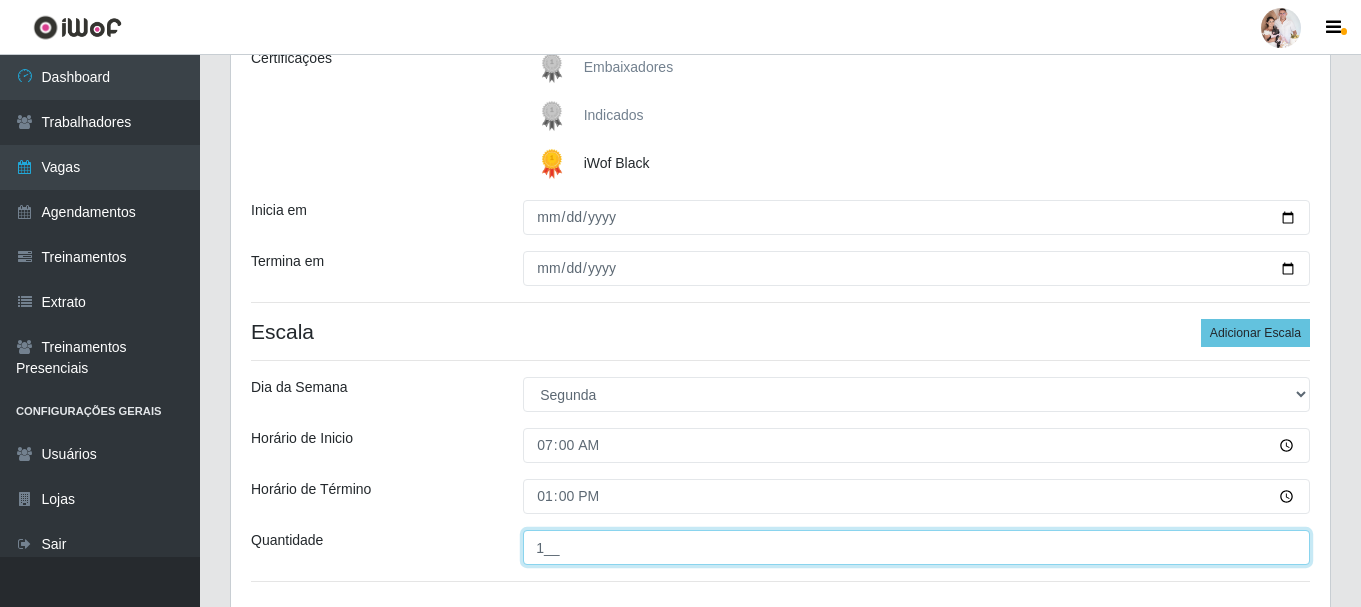 type on "1__" 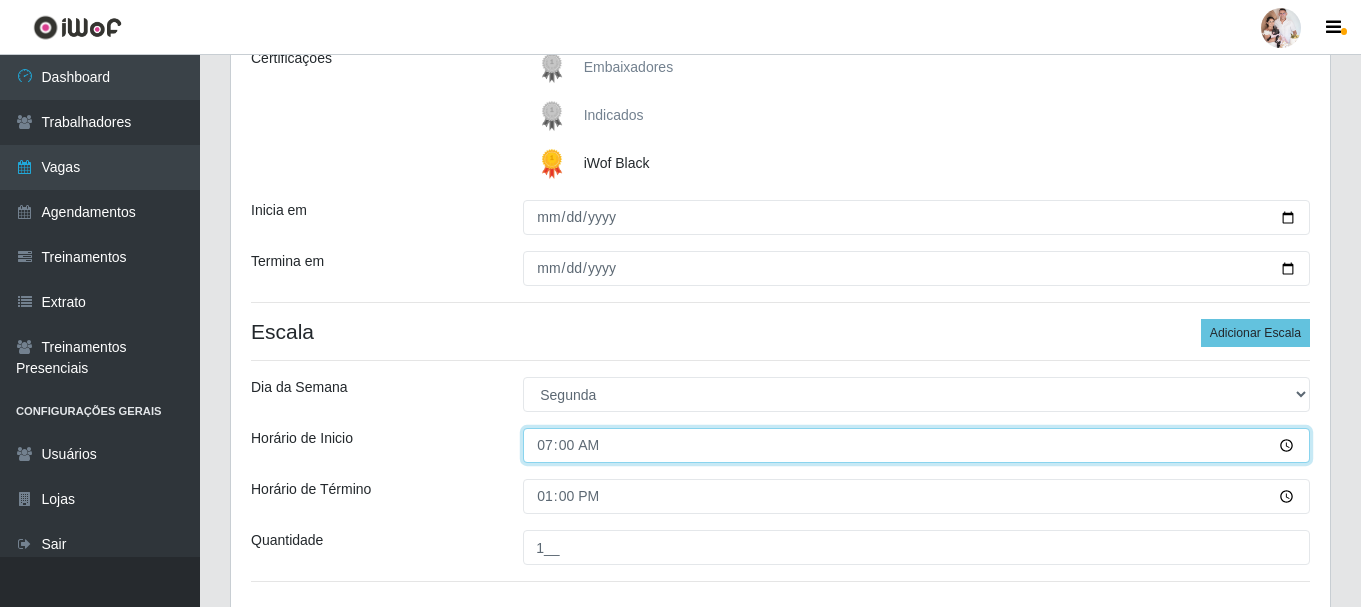 click on "07:00" at bounding box center (916, 445) 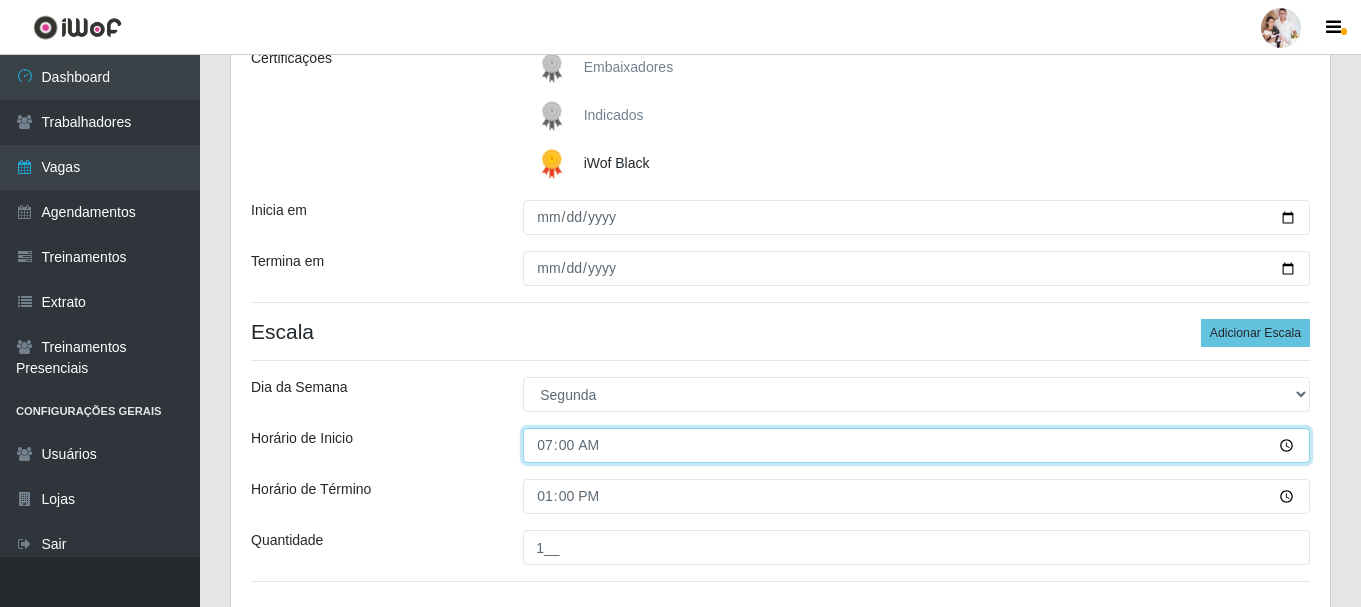 type on "08:00" 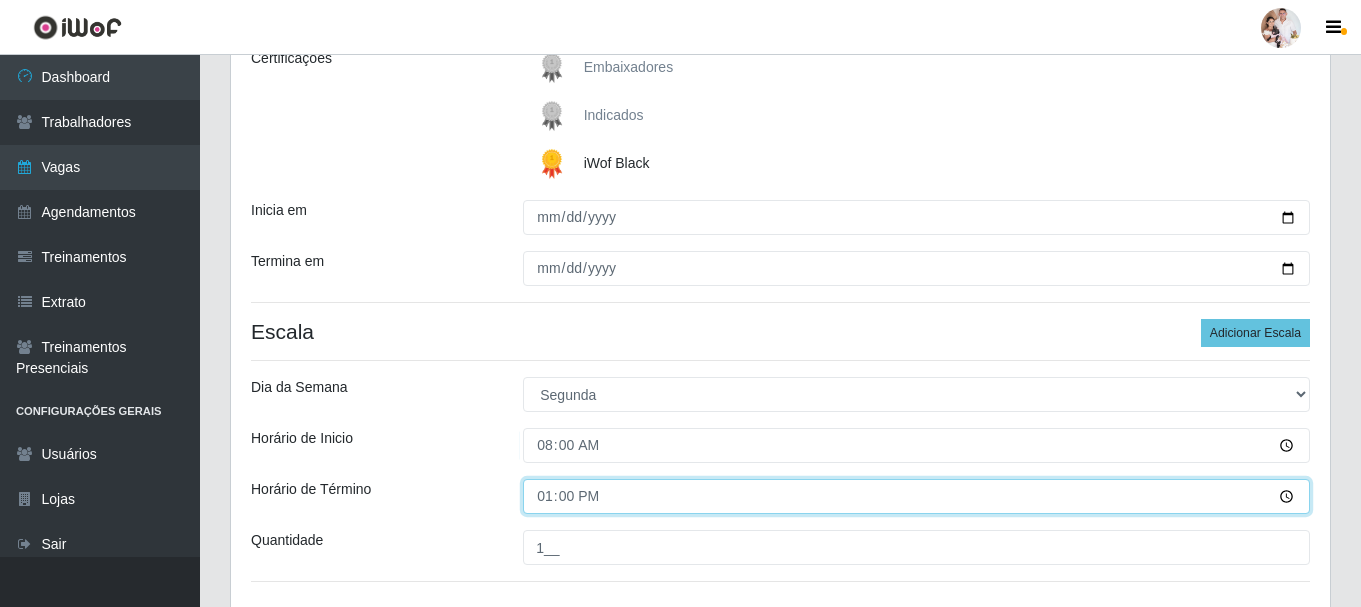 click on "13:00" at bounding box center (916, 496) 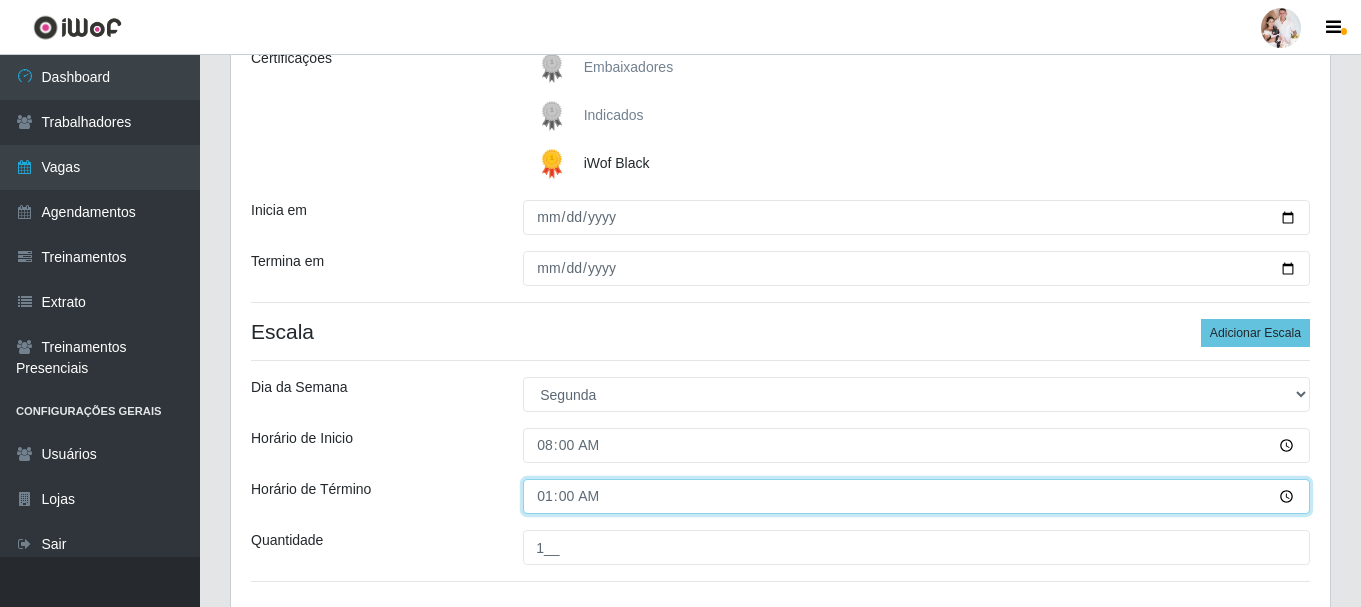 type on "14:00" 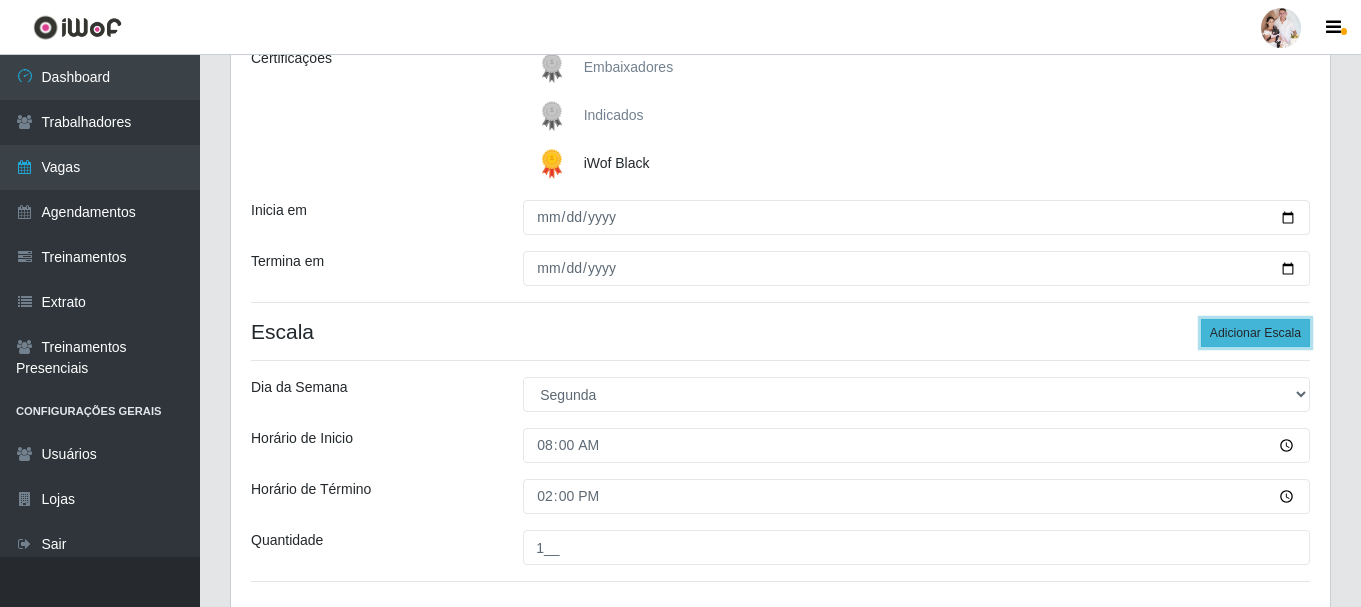 click on "Adicionar Escala" at bounding box center (1255, 333) 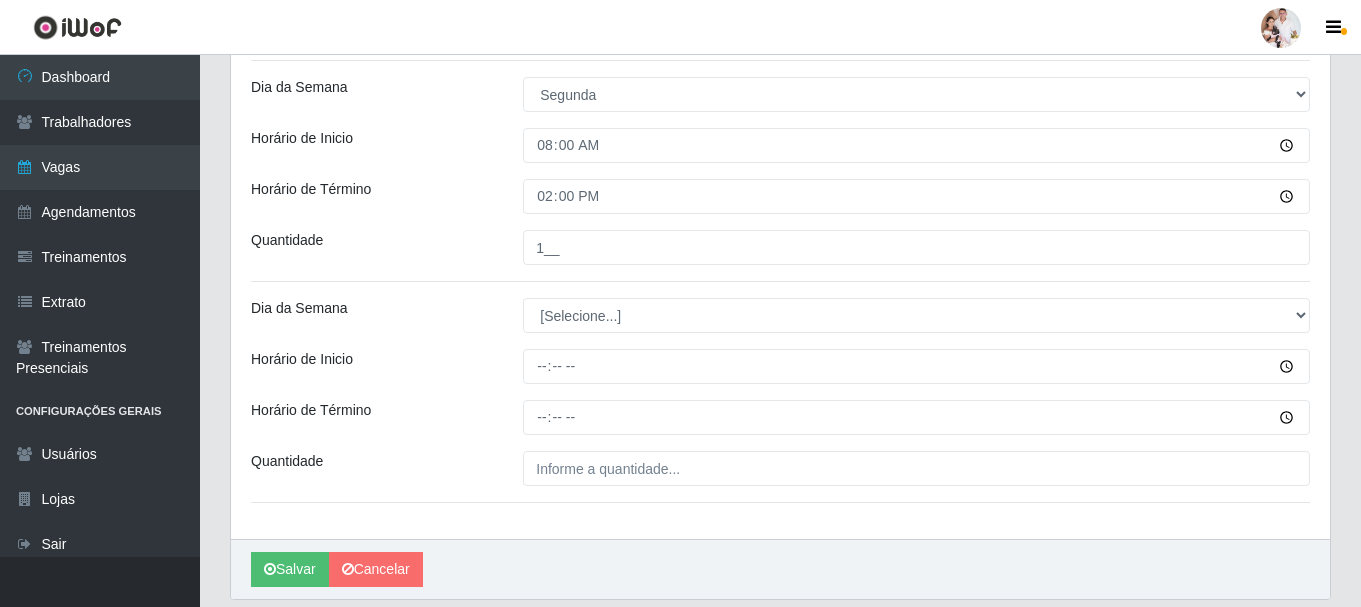 scroll, scrollTop: 667, scrollLeft: 0, axis: vertical 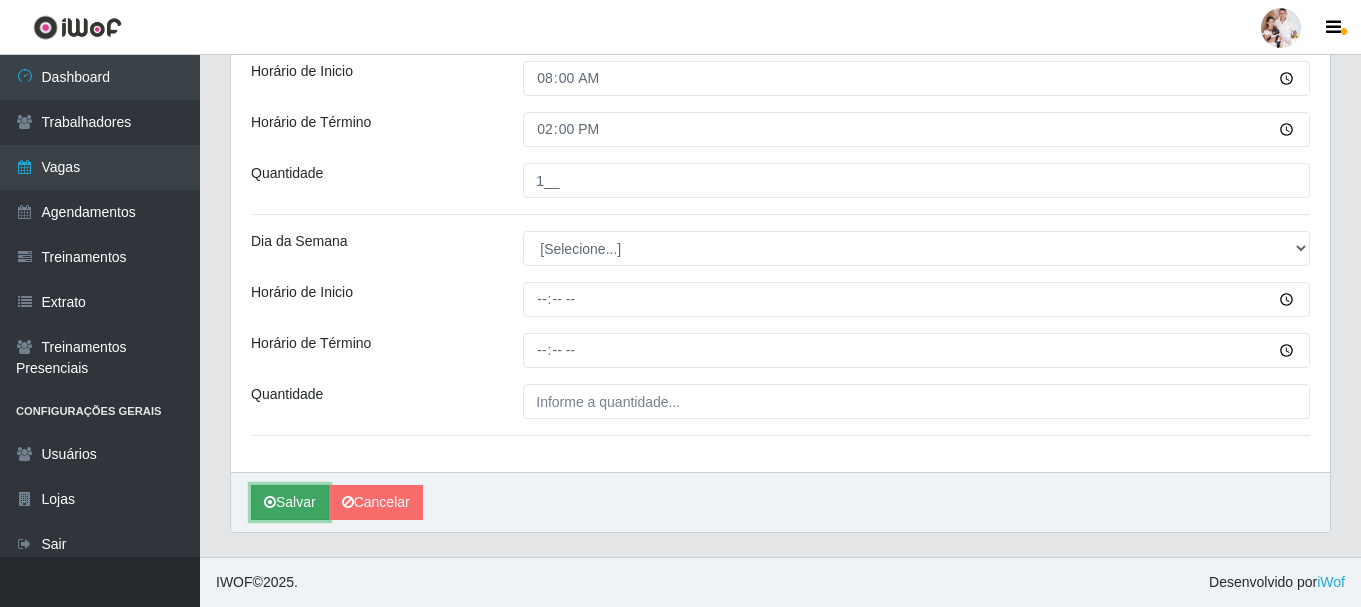 click on "Salvar" at bounding box center [290, 502] 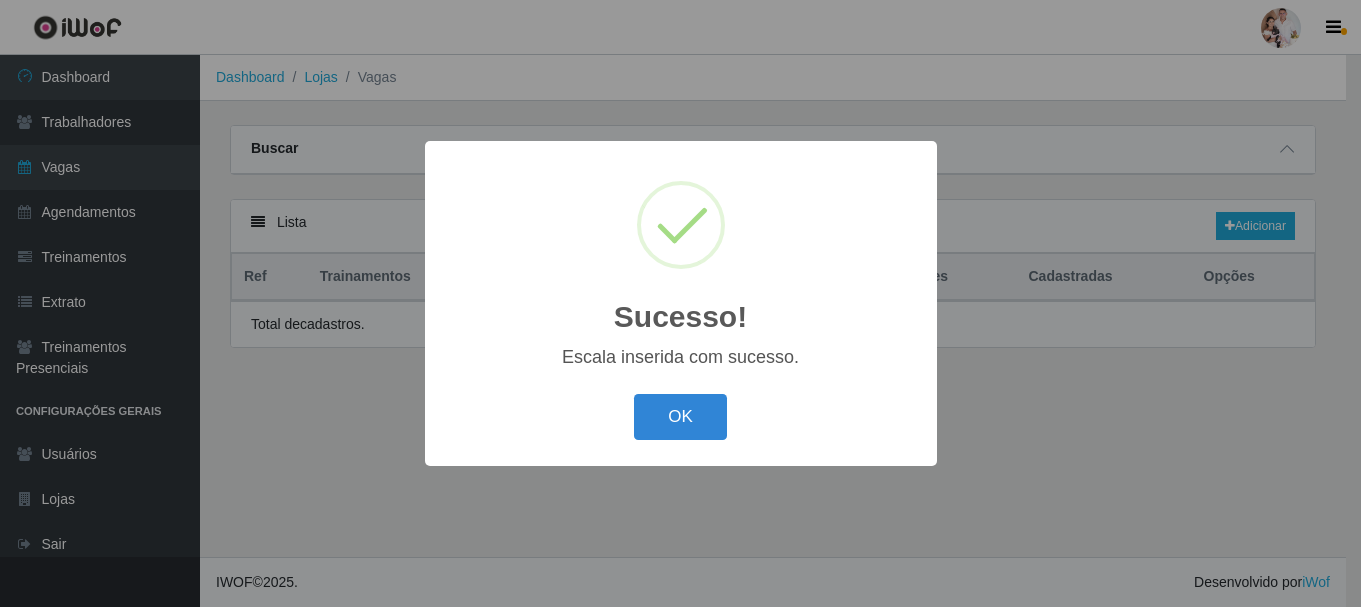 scroll, scrollTop: 0, scrollLeft: 0, axis: both 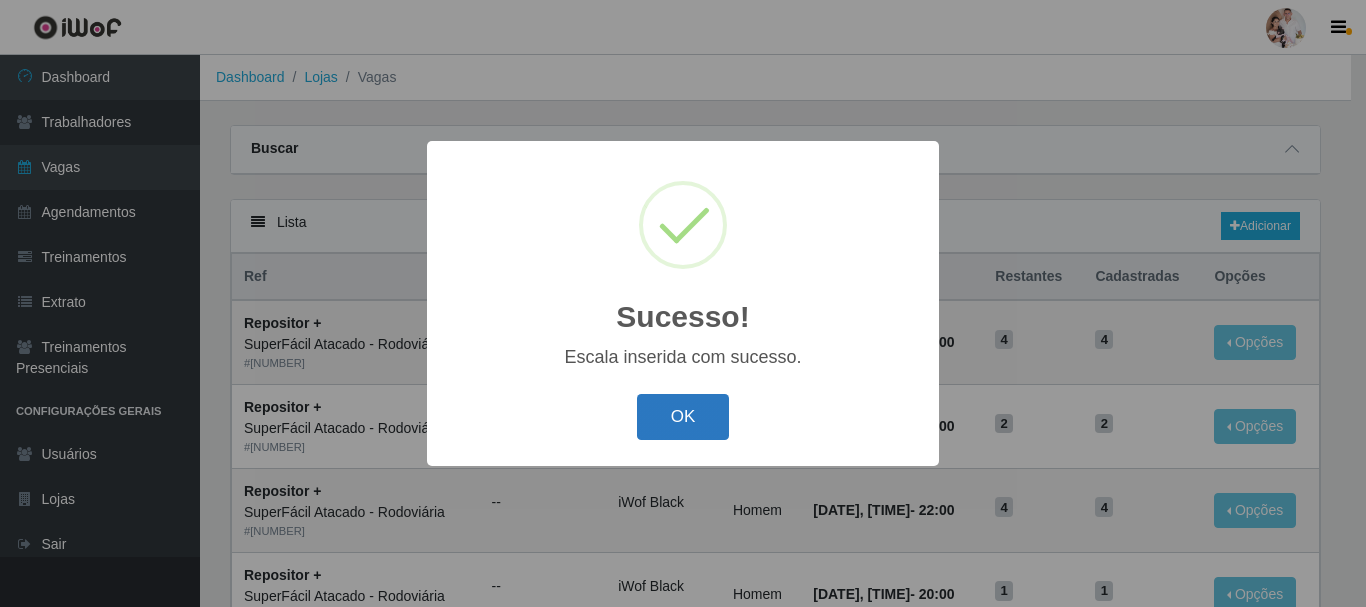 click on "OK" at bounding box center (683, 417) 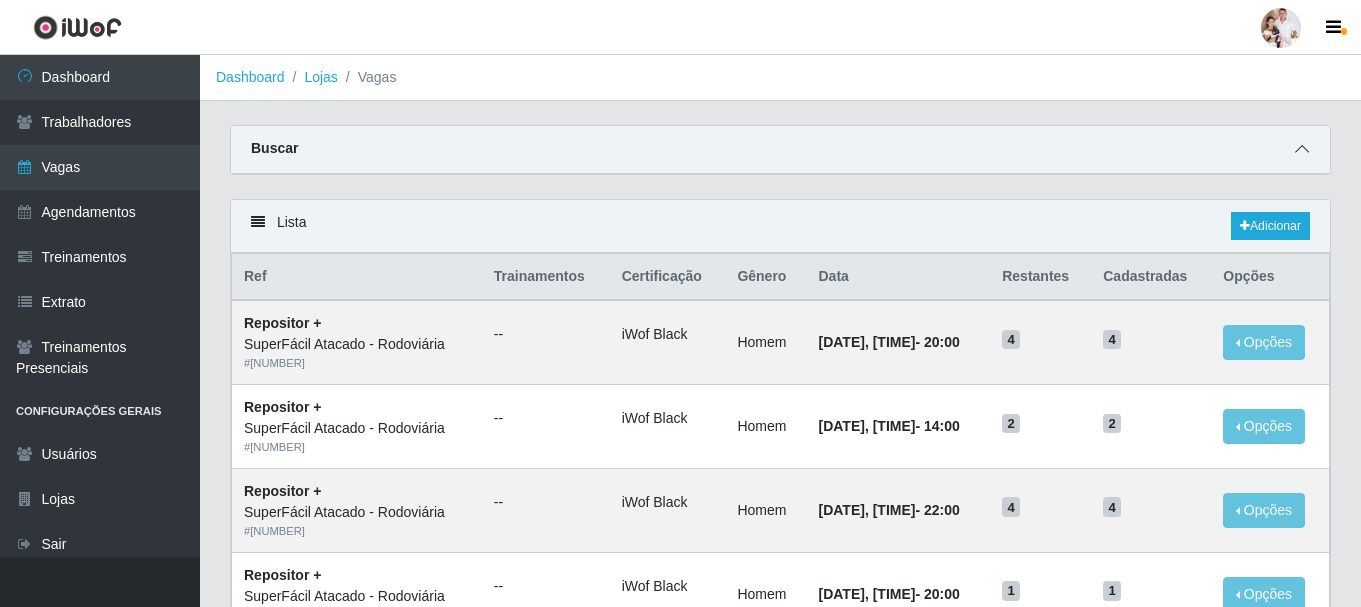 click at bounding box center (1302, 149) 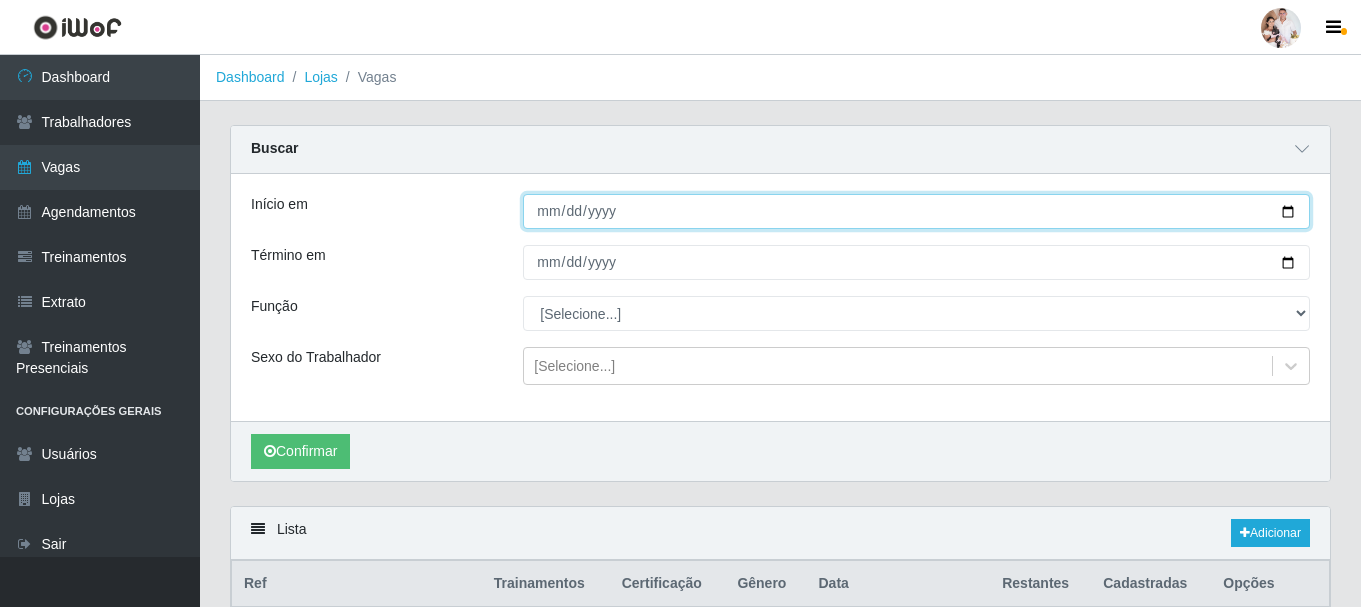 click on "Início em" at bounding box center [916, 211] 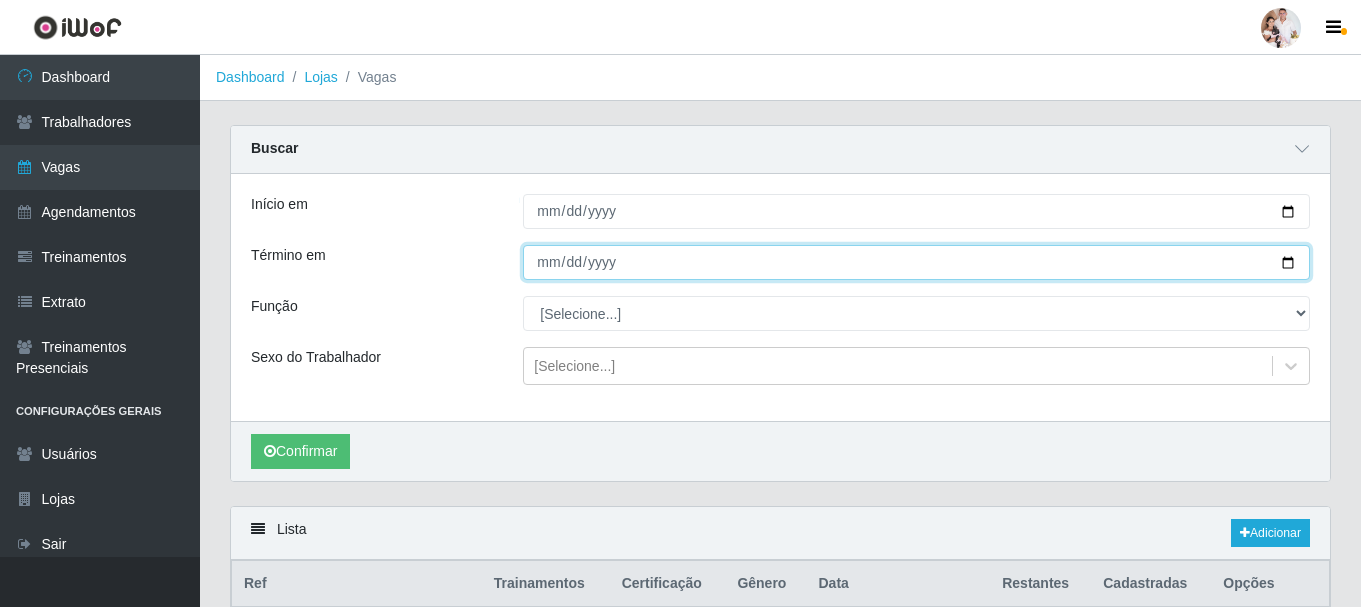 click on "Término em" at bounding box center [916, 262] 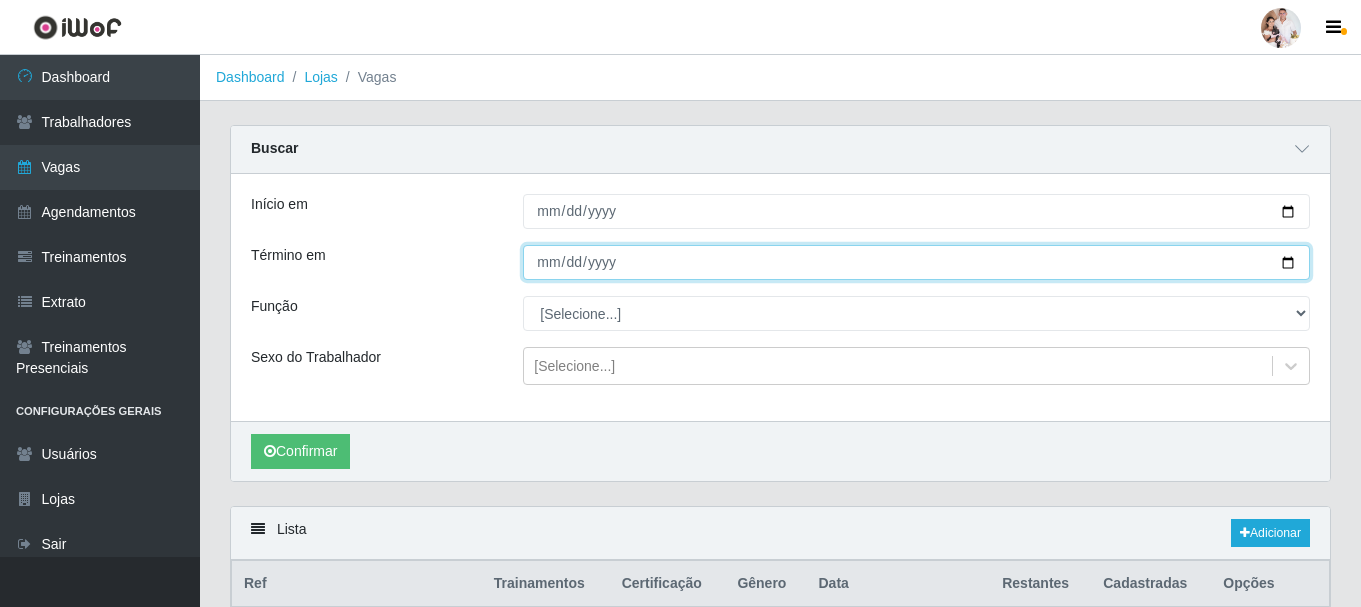 click on "[DATE]" at bounding box center (916, 262) 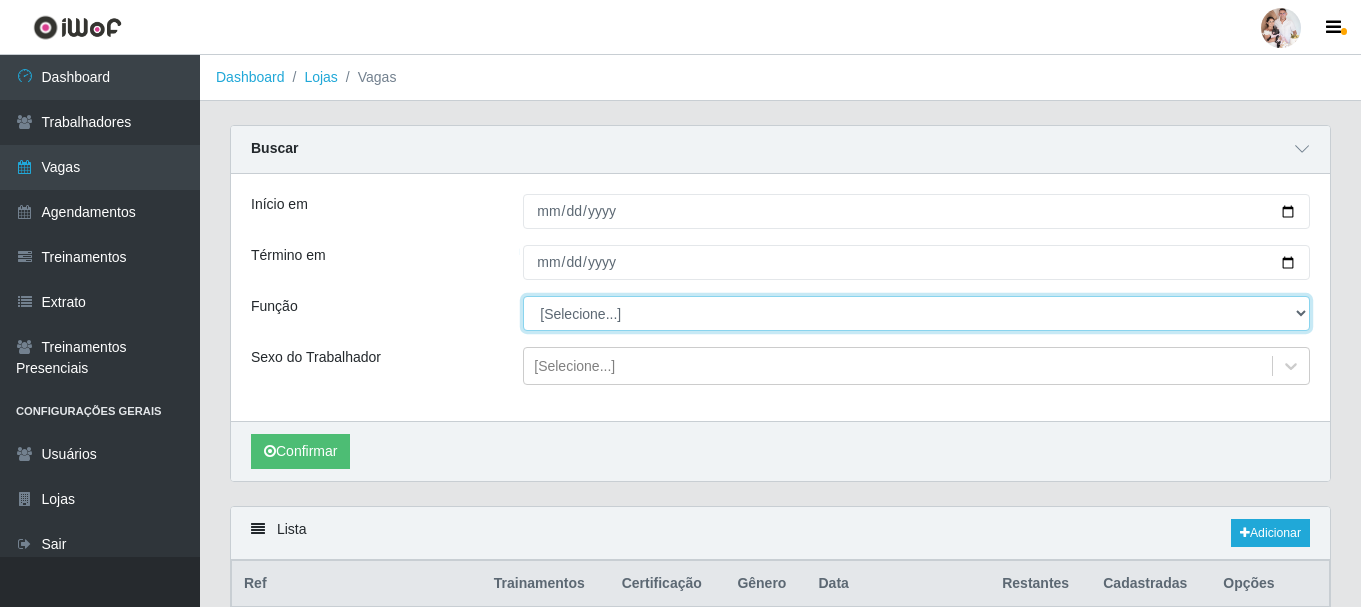 click on "[Selecione...] Embalador Embalador + Embalador ++ Operador de Caixa Operador de Caixa + Operador de Caixa ++ Repositor  Repositor + Repositor ++ Repositor de Hortifruti Repositor de Hortifruti + Repositor de Hortifruti ++" at bounding box center (916, 313) 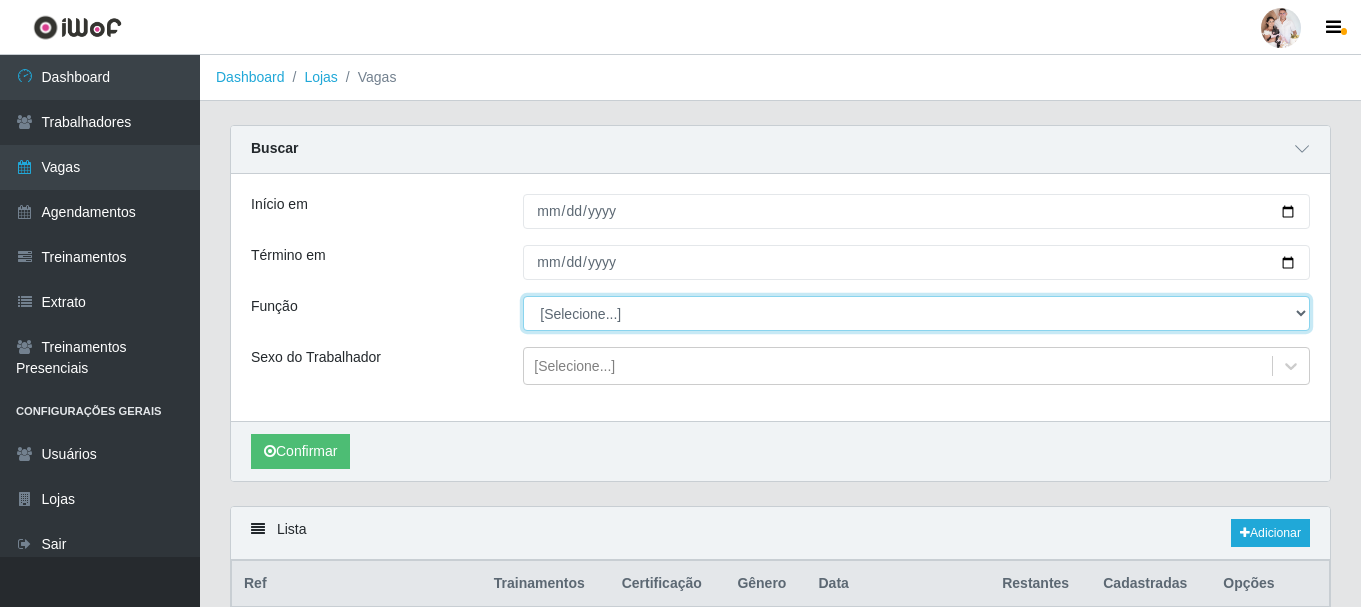 select on "22" 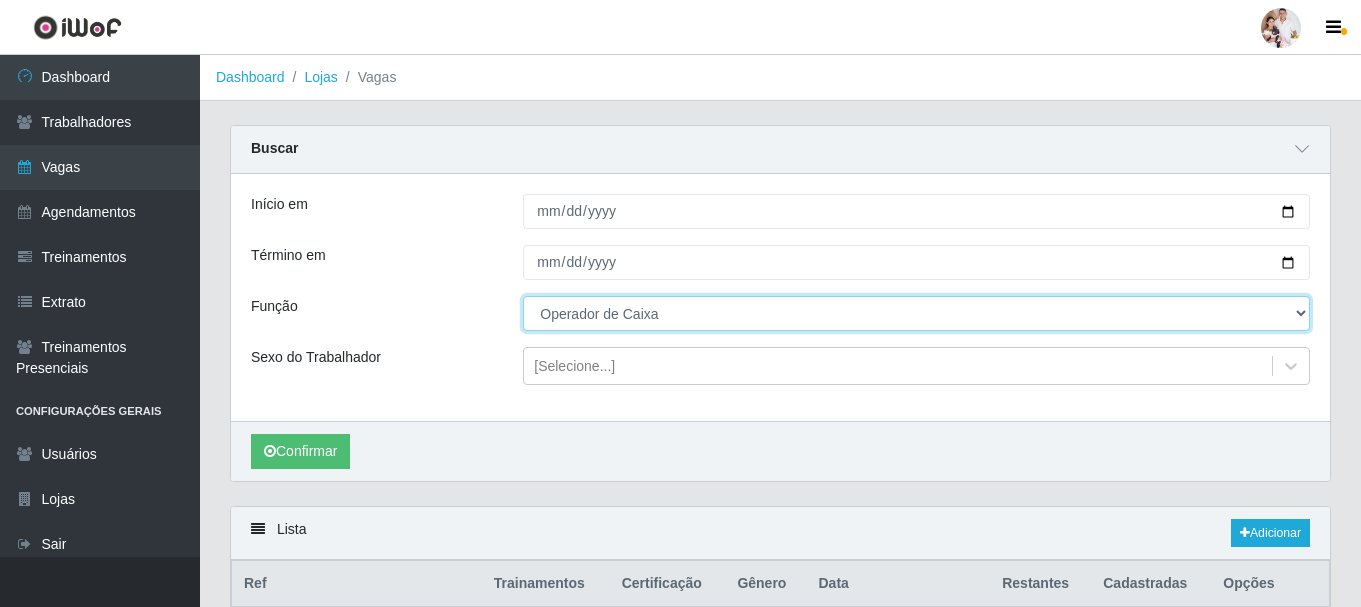 click on "[Selecione...] Embalador Embalador + Embalador ++ Operador de Caixa Operador de Caixa + Operador de Caixa ++ Repositor  Repositor + Repositor ++ Repositor de Hortifruti Repositor de Hortifruti + Repositor de Hortifruti ++" at bounding box center [916, 313] 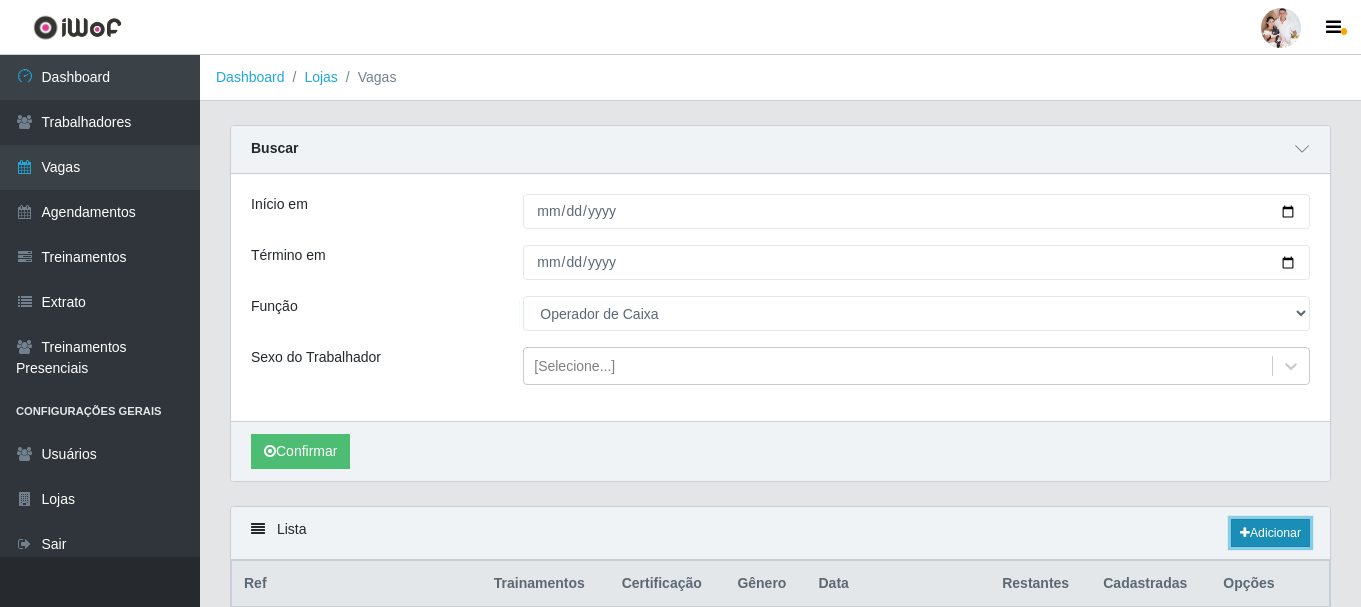 click on "Adicionar" at bounding box center (1270, 533) 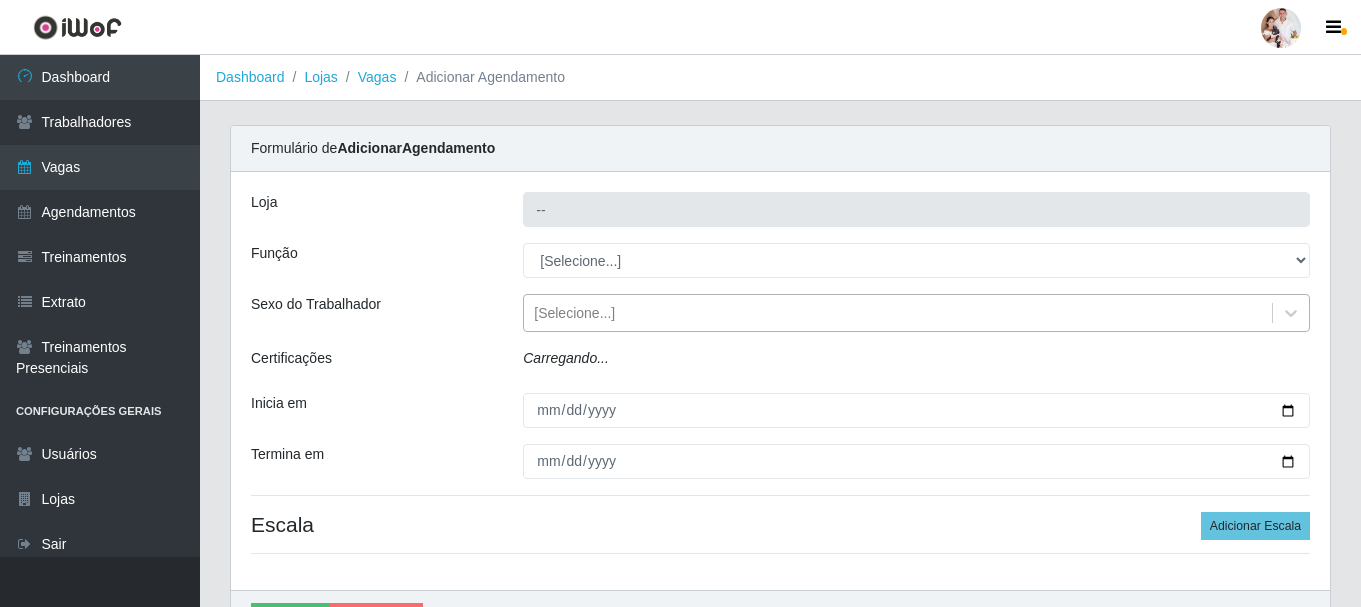type on "SuperFácil Atacado - Rodoviária" 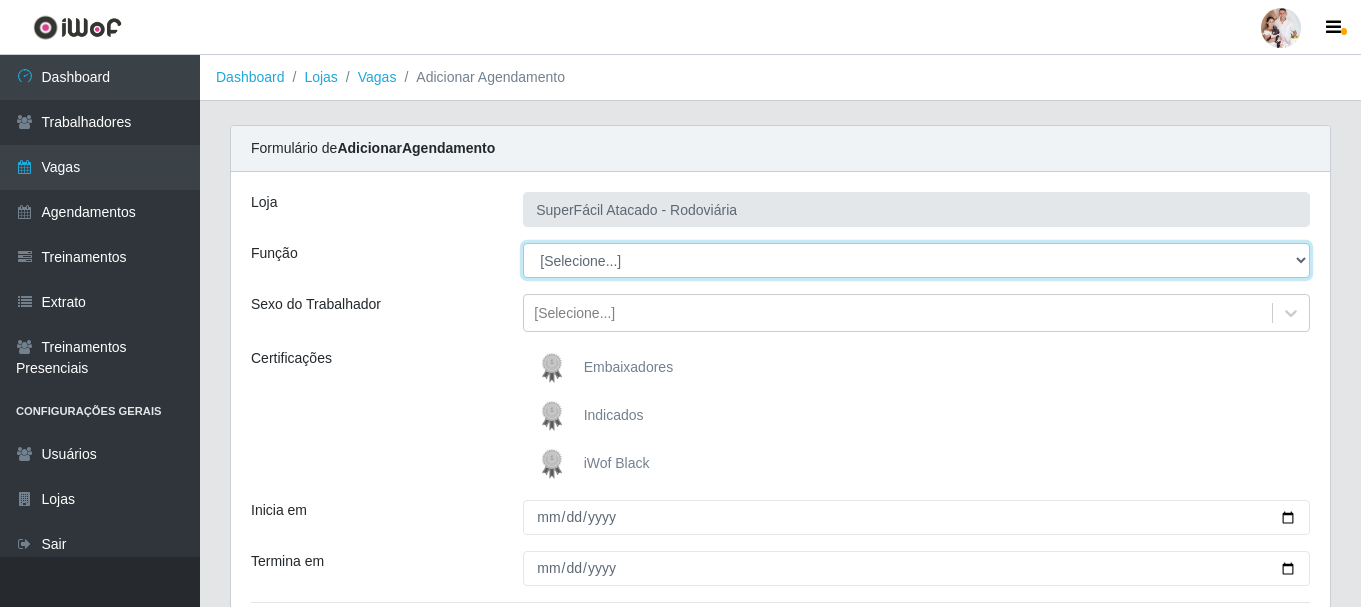 click on "[Selecione...] Embalador Embalador + Embalador ++ Operador de Caixa Operador de Caixa + Operador de Caixa ++ Repositor  Repositor + Repositor ++ Repositor de Hortifruti Repositor de Hortifruti + Repositor de Hortifruti ++" at bounding box center (916, 260) 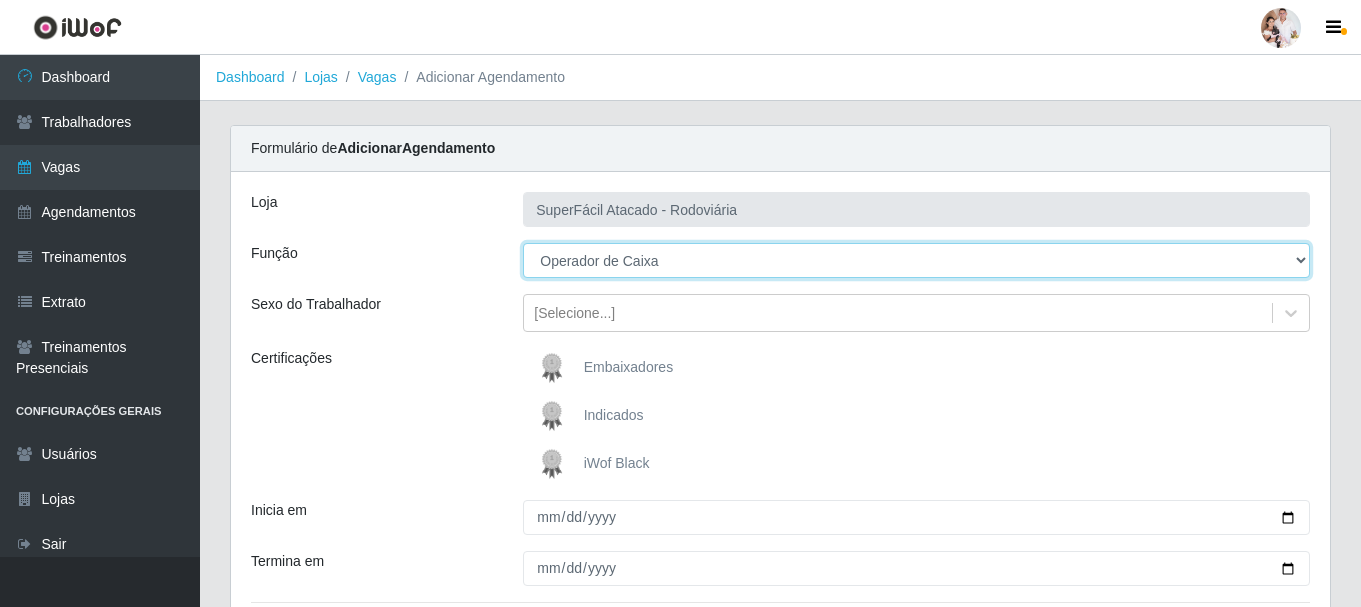 click on "[Selecione...] Embalador Embalador + Embalador ++ Operador de Caixa Operador de Caixa + Operador de Caixa ++ Repositor  Repositor + Repositor ++ Repositor de Hortifruti Repositor de Hortifruti + Repositor de Hortifruti ++" at bounding box center (916, 260) 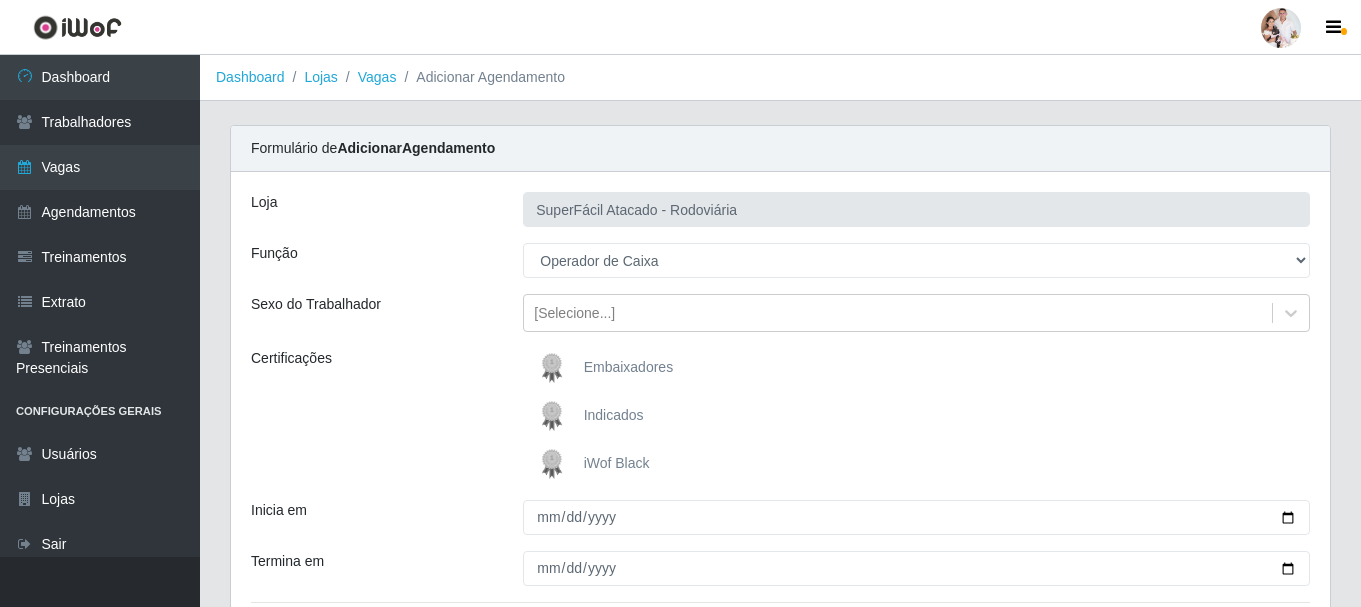 click at bounding box center (556, 464) 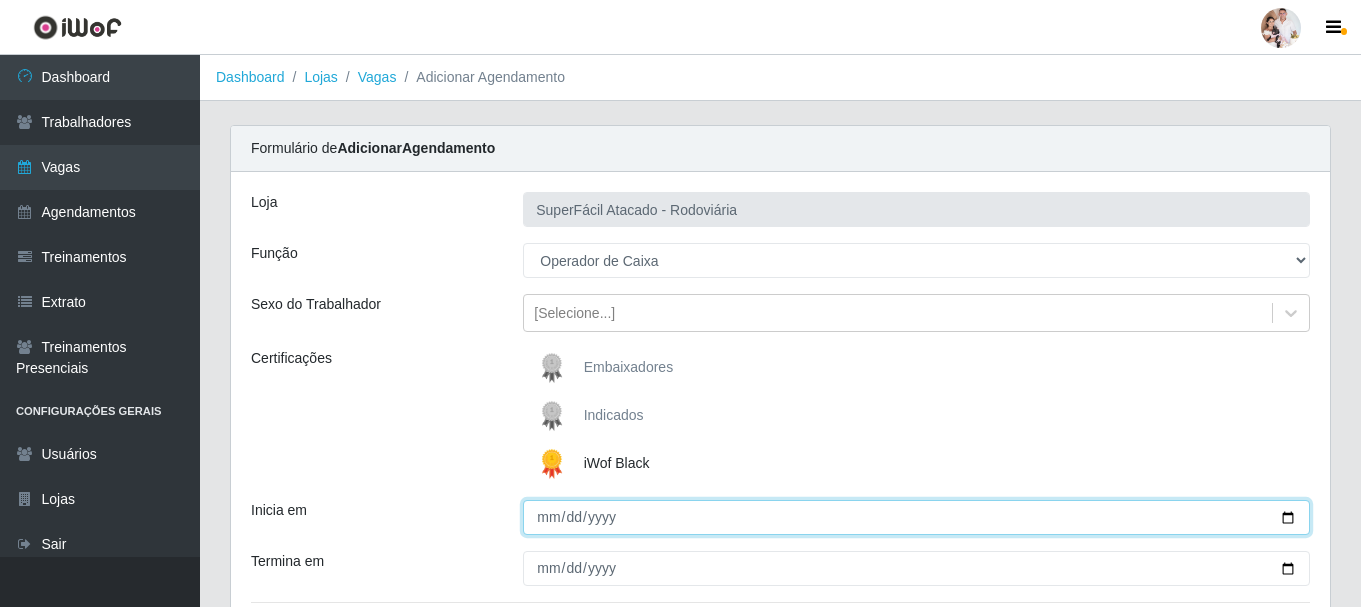 click on "Inicia em" at bounding box center (916, 517) 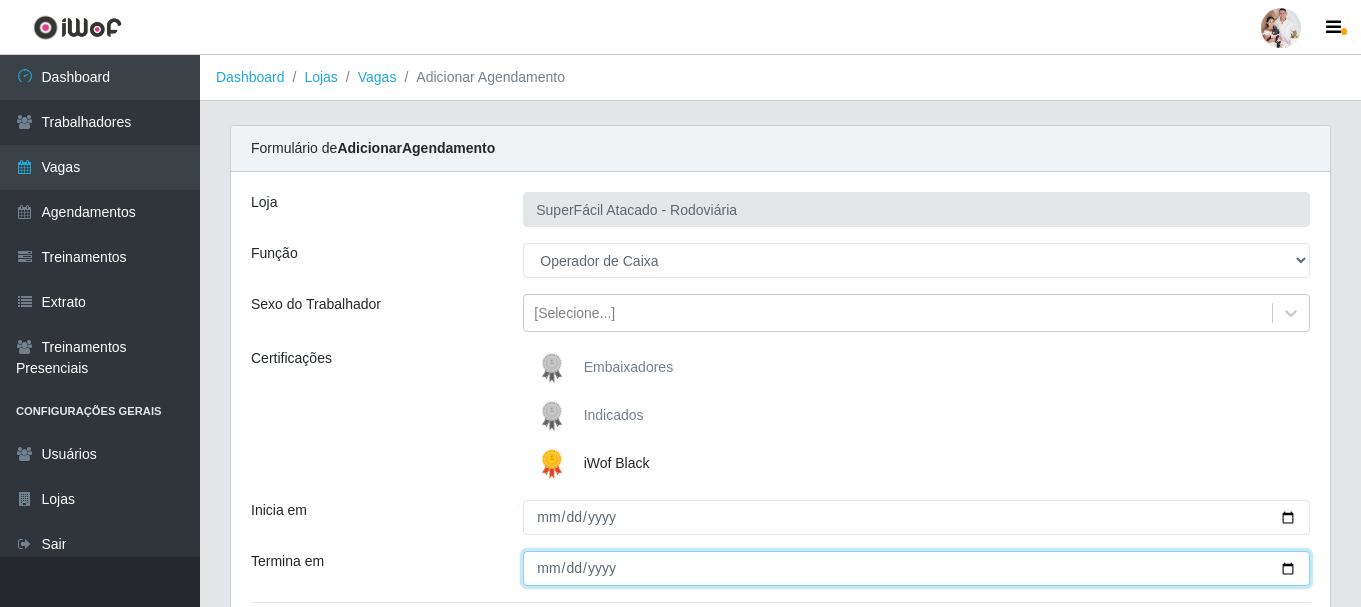 click on "Termina em" at bounding box center [916, 568] 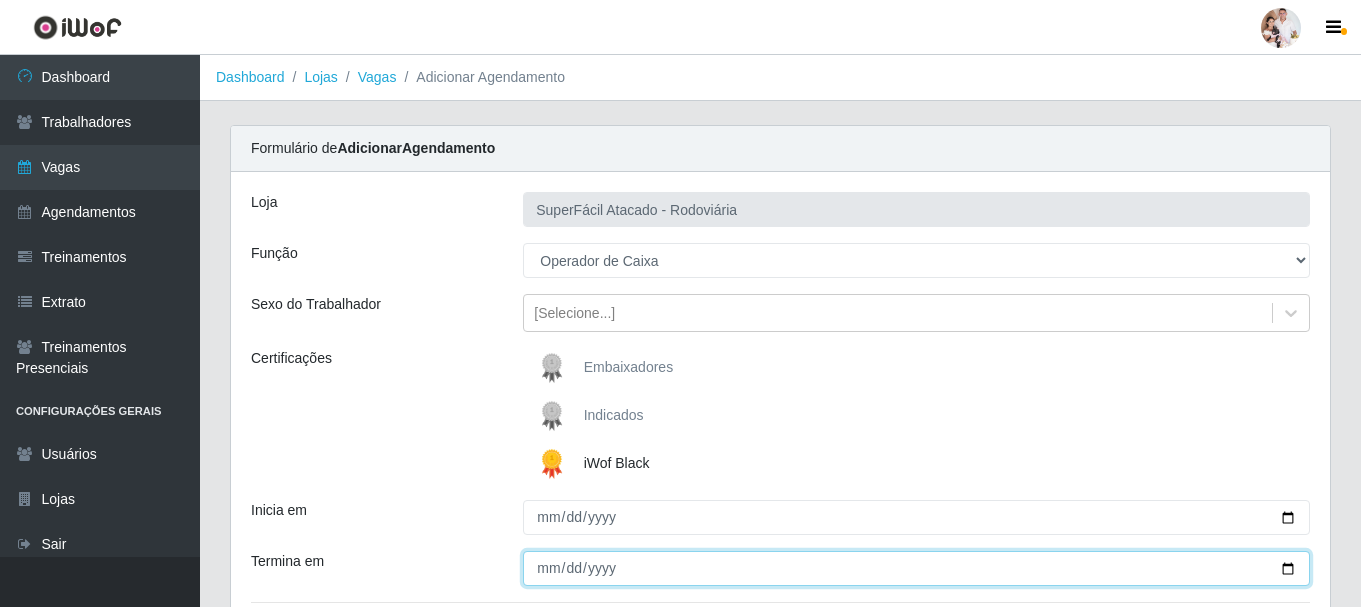 type on "[DATE]" 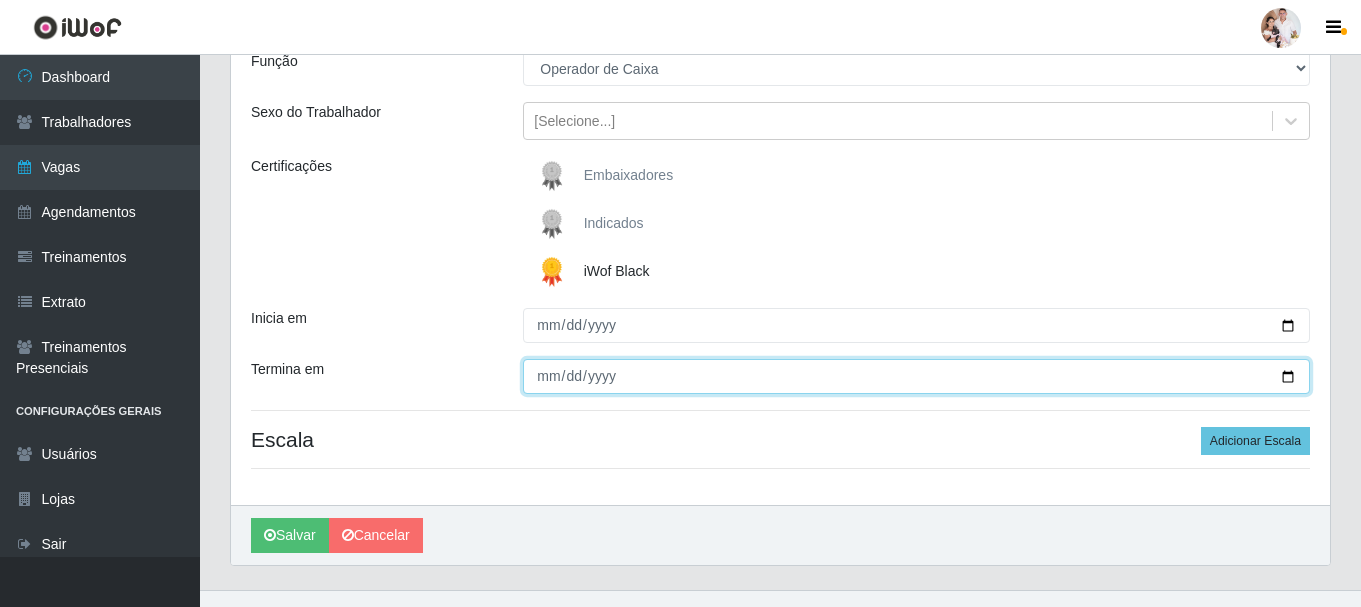 scroll, scrollTop: 200, scrollLeft: 0, axis: vertical 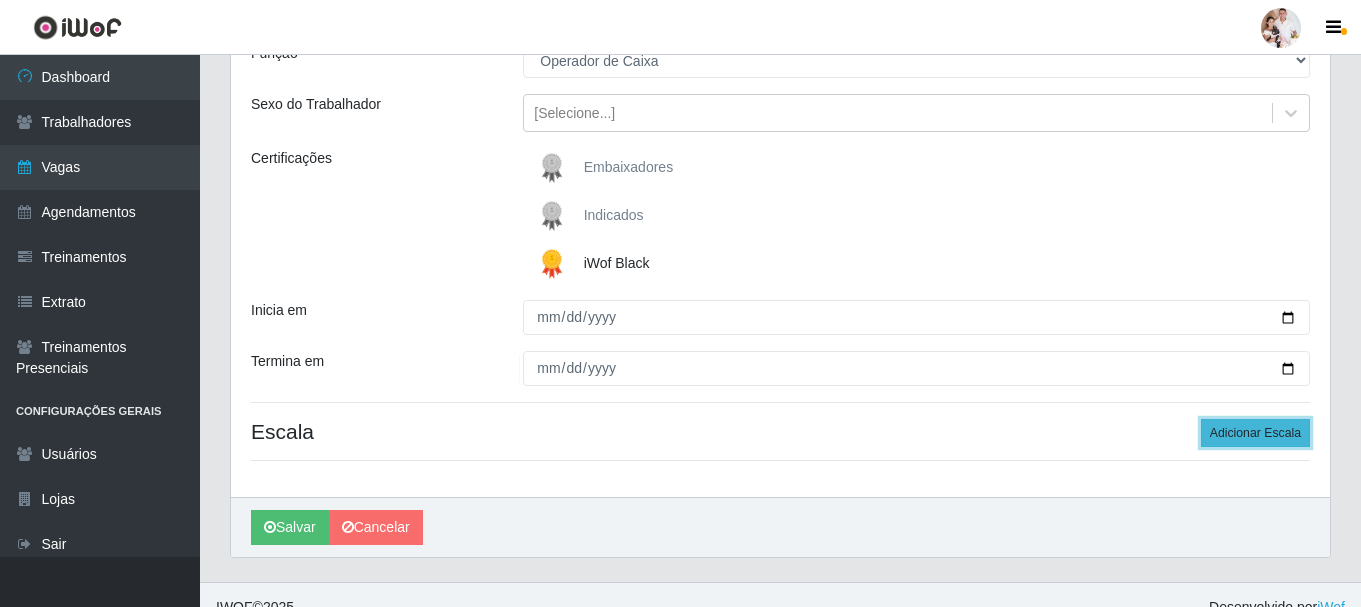 click on "Adicionar Escala" at bounding box center (1255, 433) 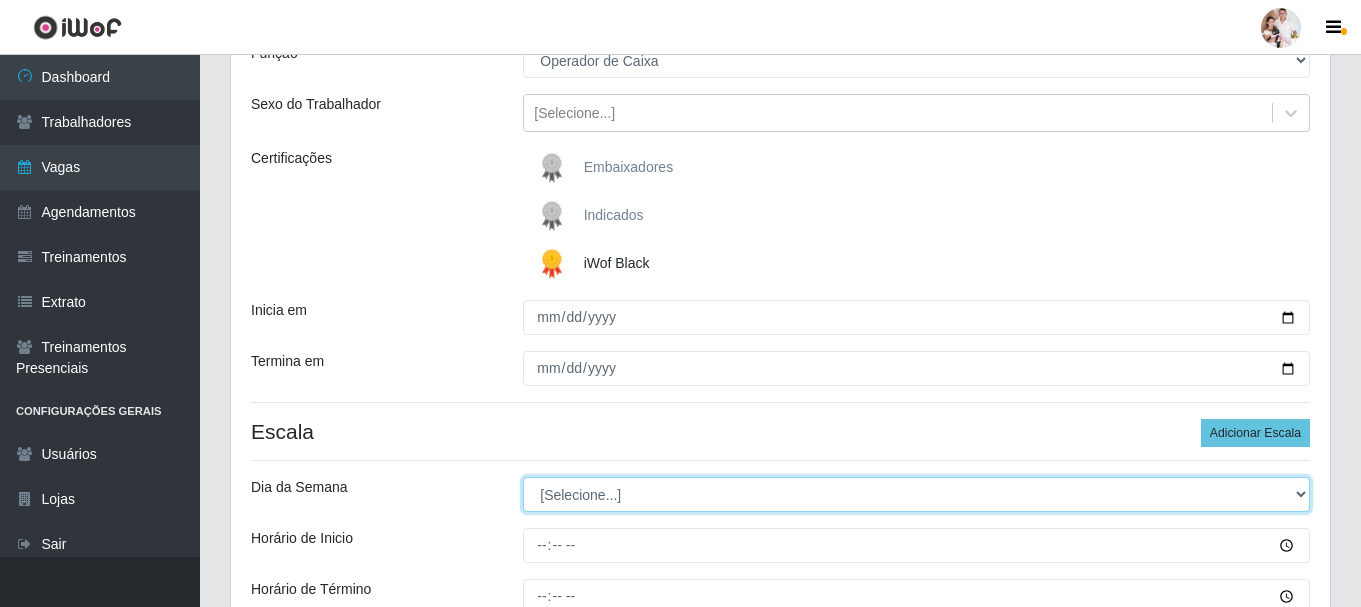 click on "[Selecione...] Segunda Terça Quarta Quinta Sexta Sábado Domingo" at bounding box center (916, 494) 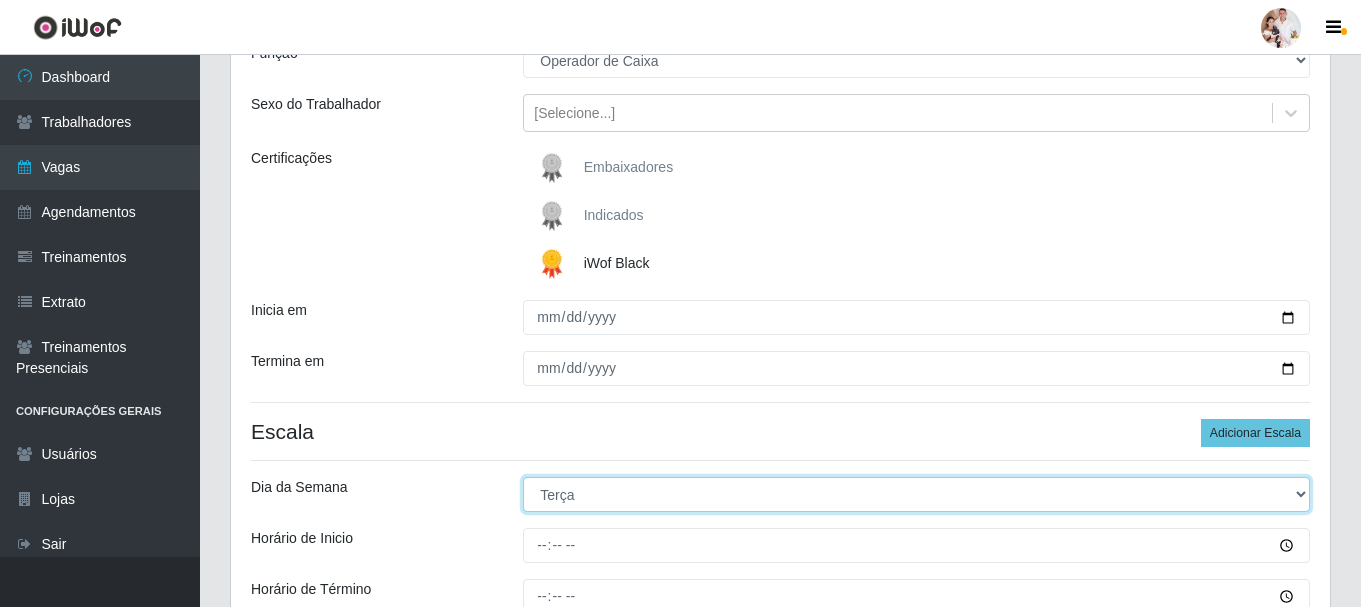 click on "[Selecione...] Segunda Terça Quarta Quinta Sexta Sábado Domingo" at bounding box center [916, 494] 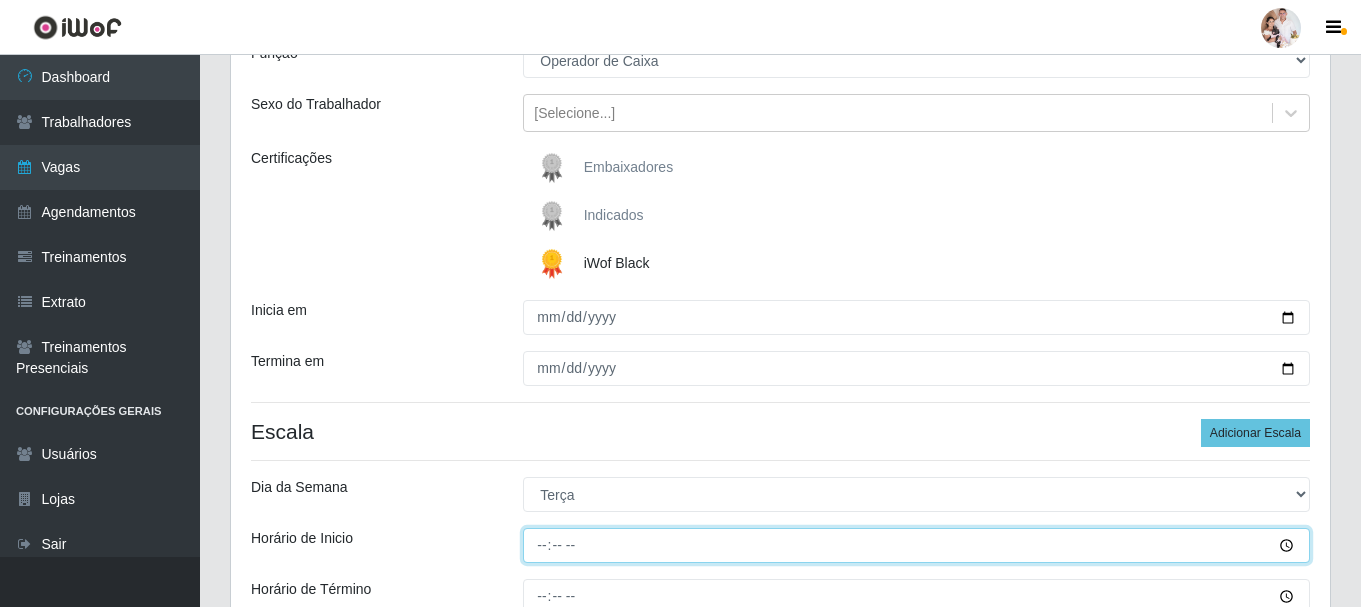 click on "Horário de Inicio" at bounding box center (916, 545) 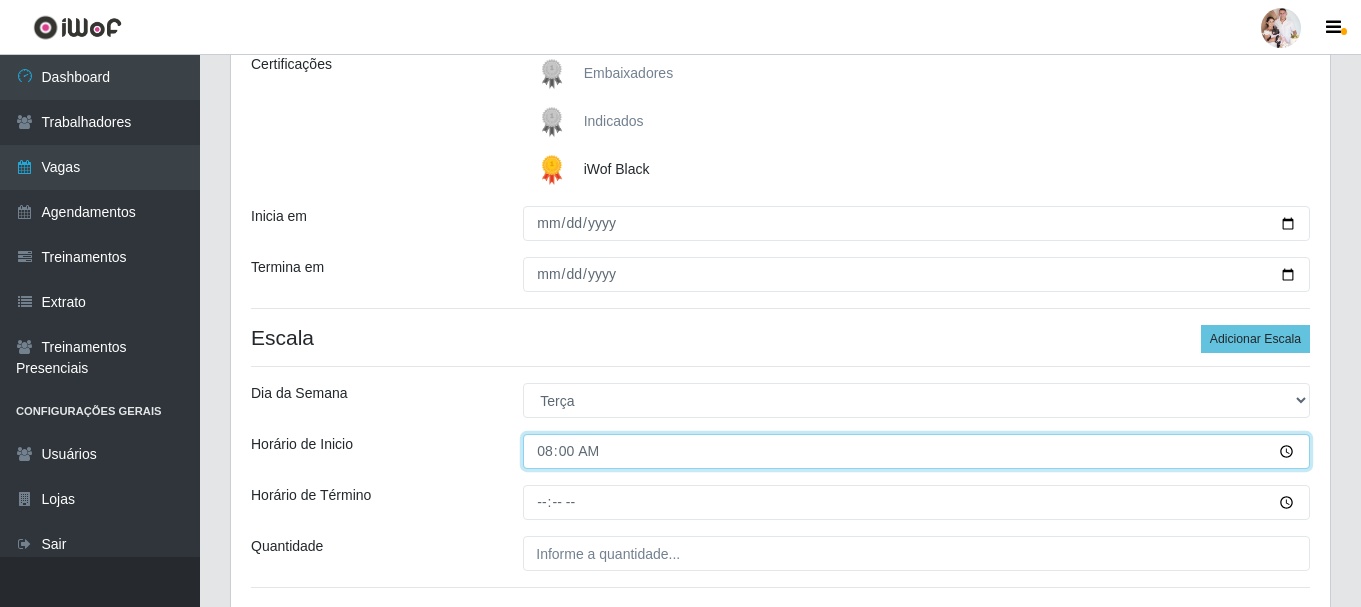 scroll, scrollTop: 446, scrollLeft: 0, axis: vertical 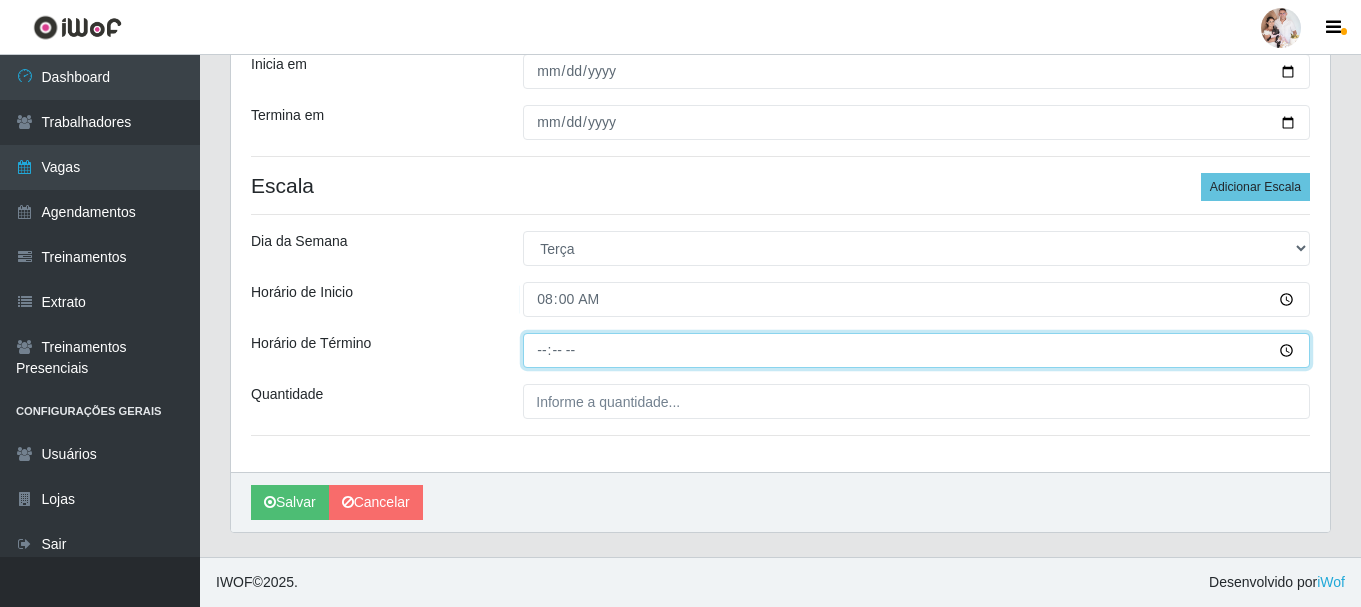 click on "Horário de Término" at bounding box center [916, 350] 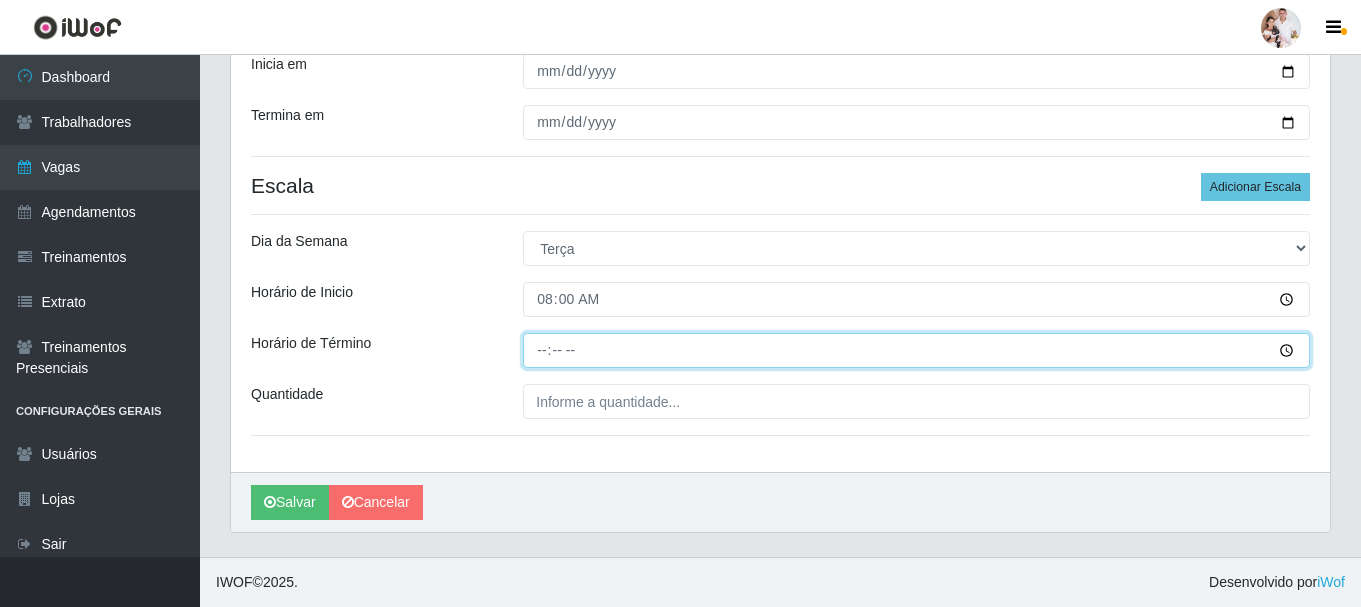 type on "14:00" 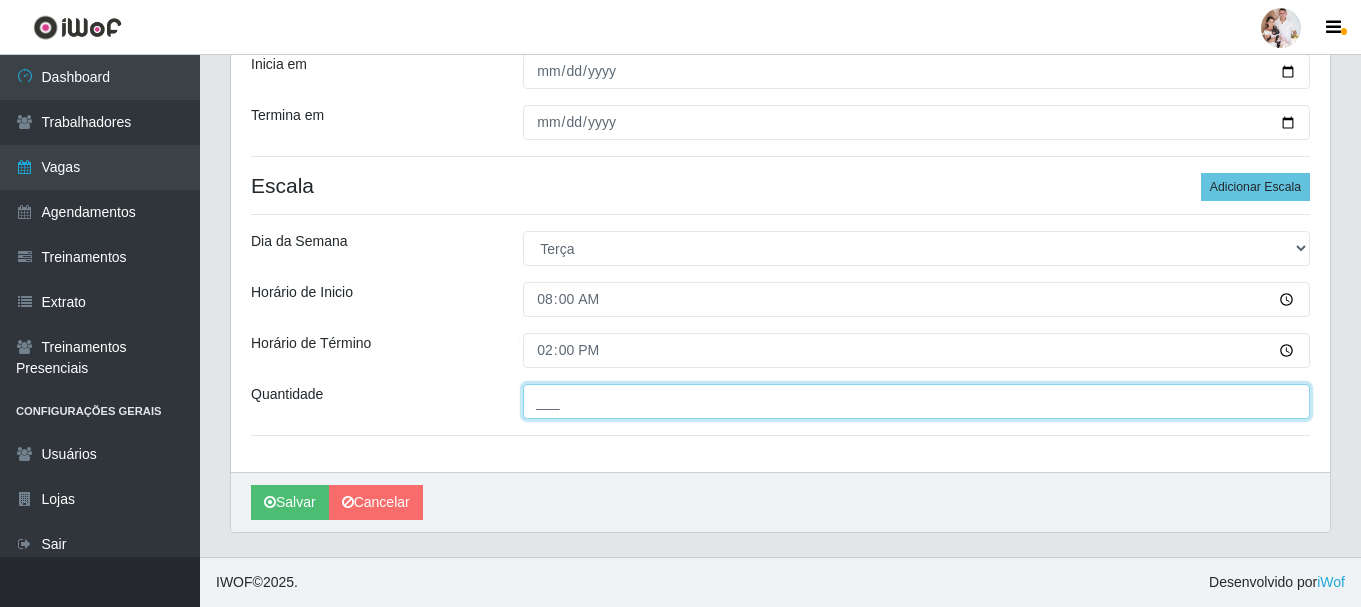 click on "___" at bounding box center [916, 401] 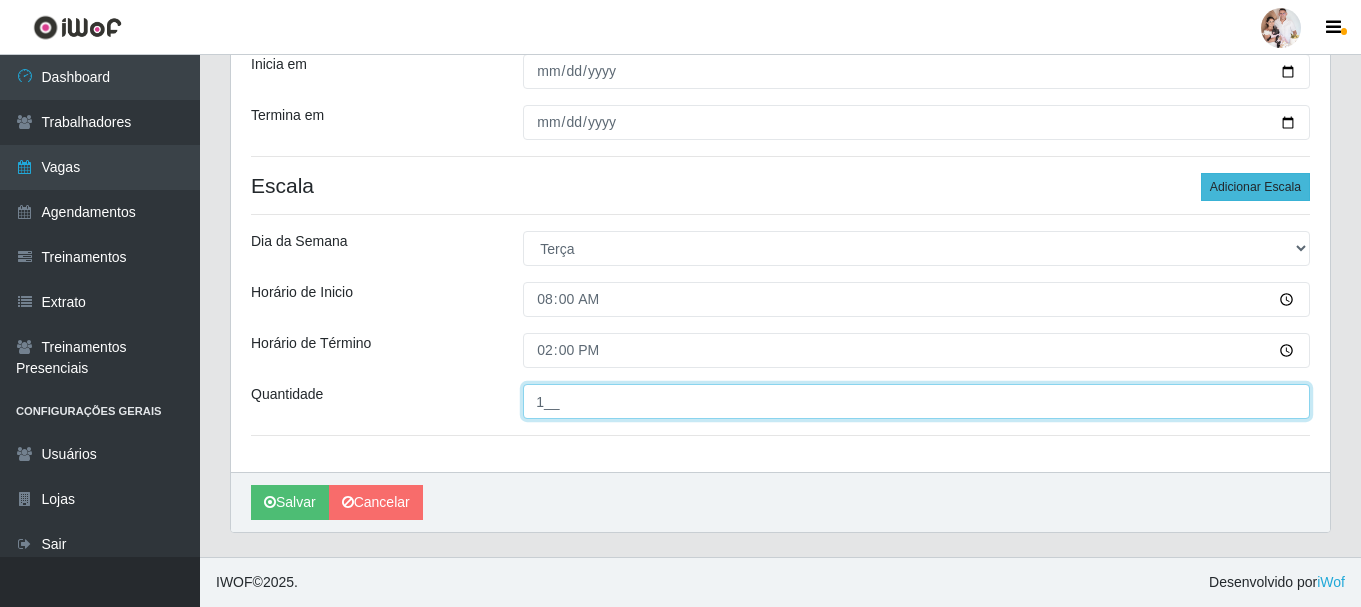 type on "1__" 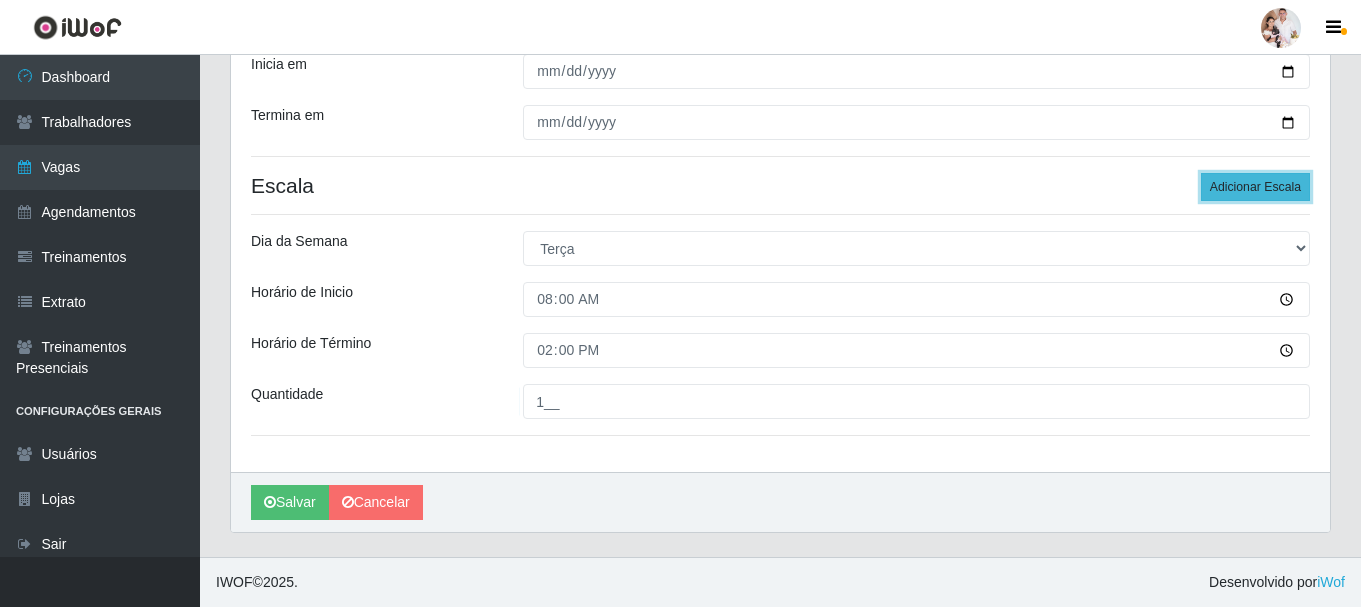 click on "Adicionar Escala" at bounding box center [1255, 187] 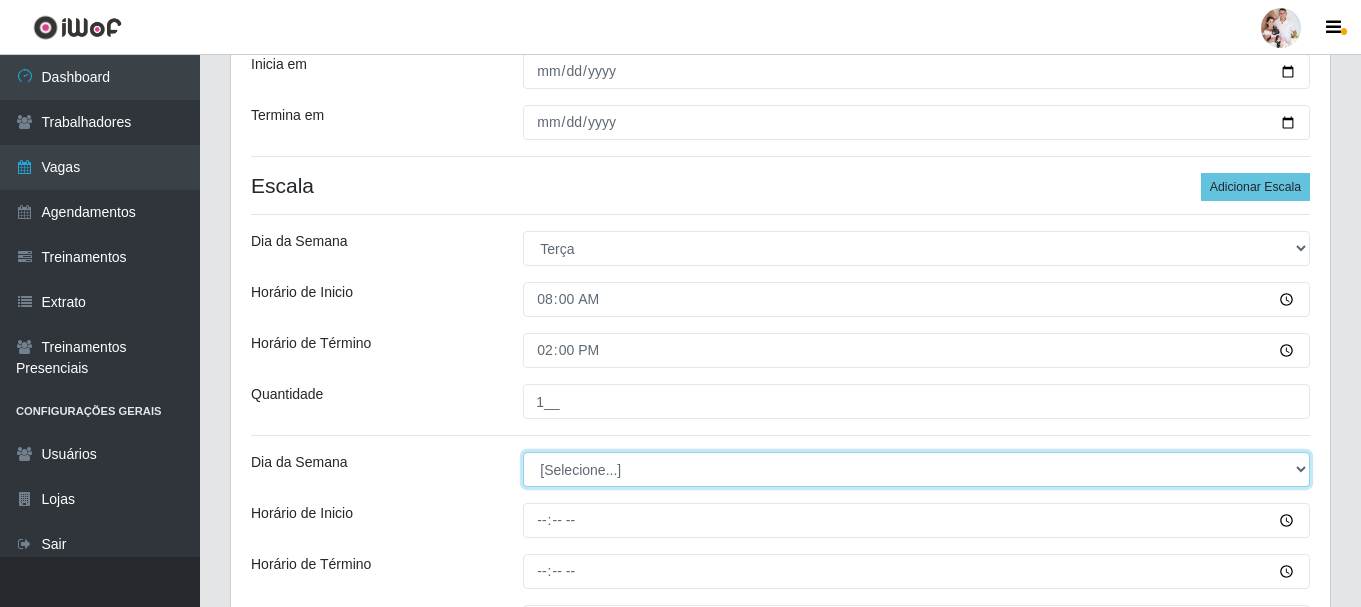 click on "[Selecione...] Segunda Terça Quarta Quinta Sexta Sábado Domingo" at bounding box center (916, 469) 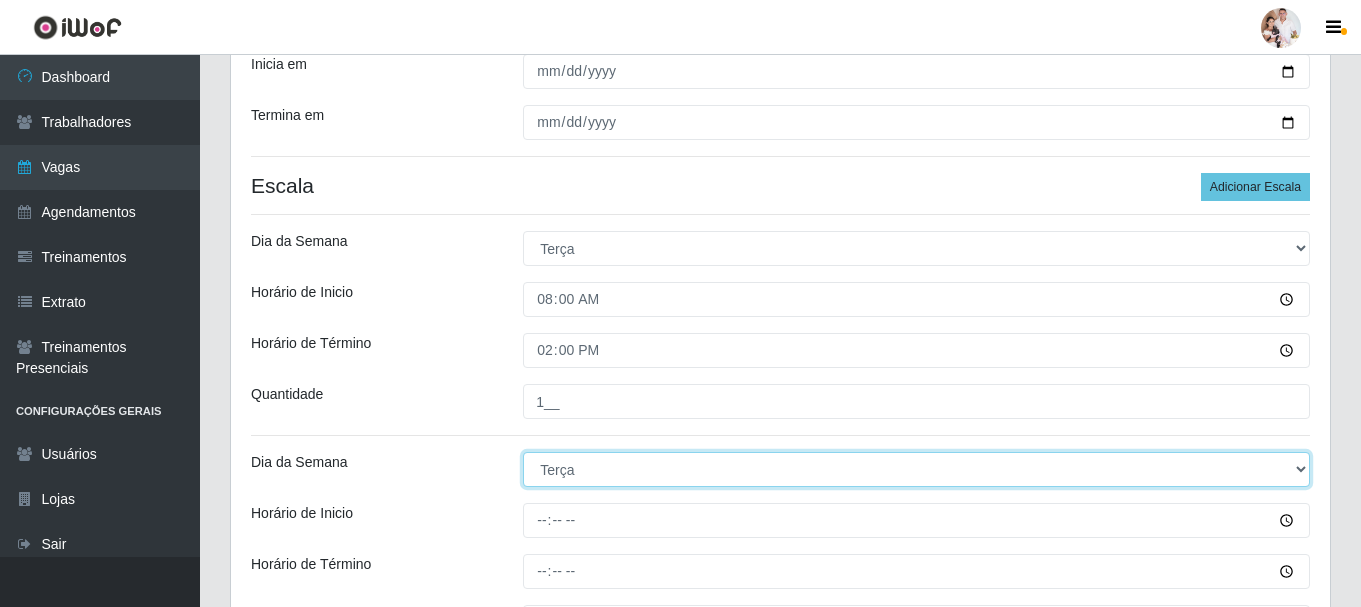 click on "[Selecione...] Segunda Terça Quarta Quinta Sexta Sábado Domingo" at bounding box center (916, 469) 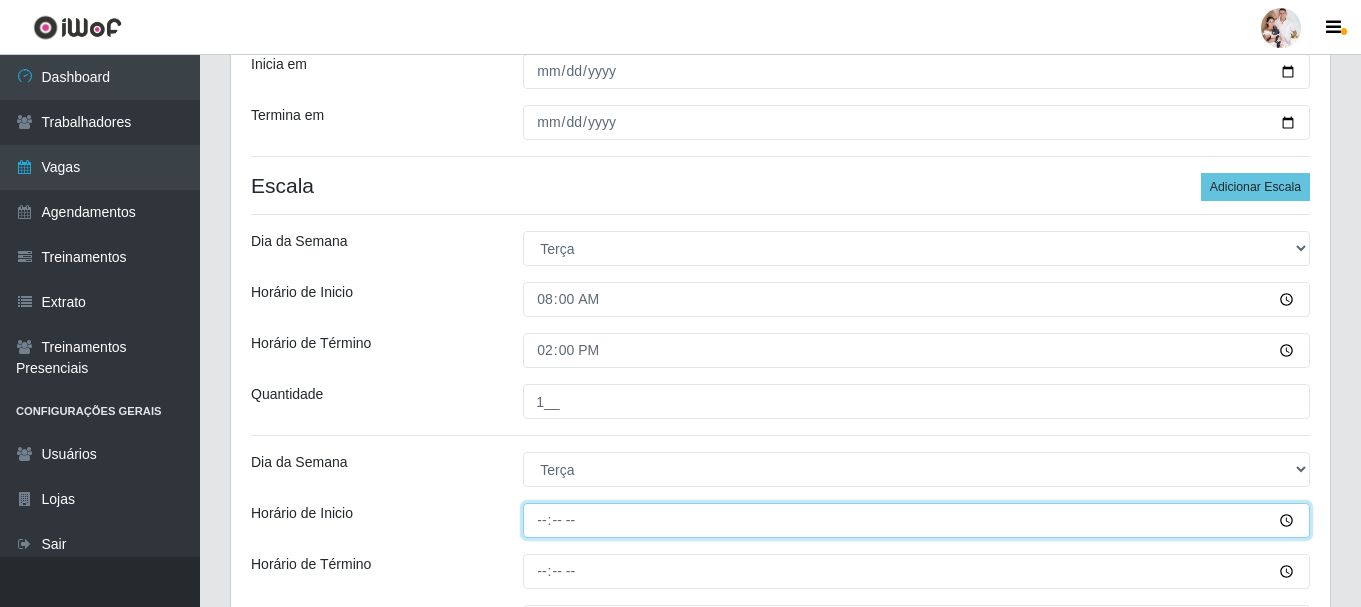 click on "Horário de Inicio" at bounding box center [916, 520] 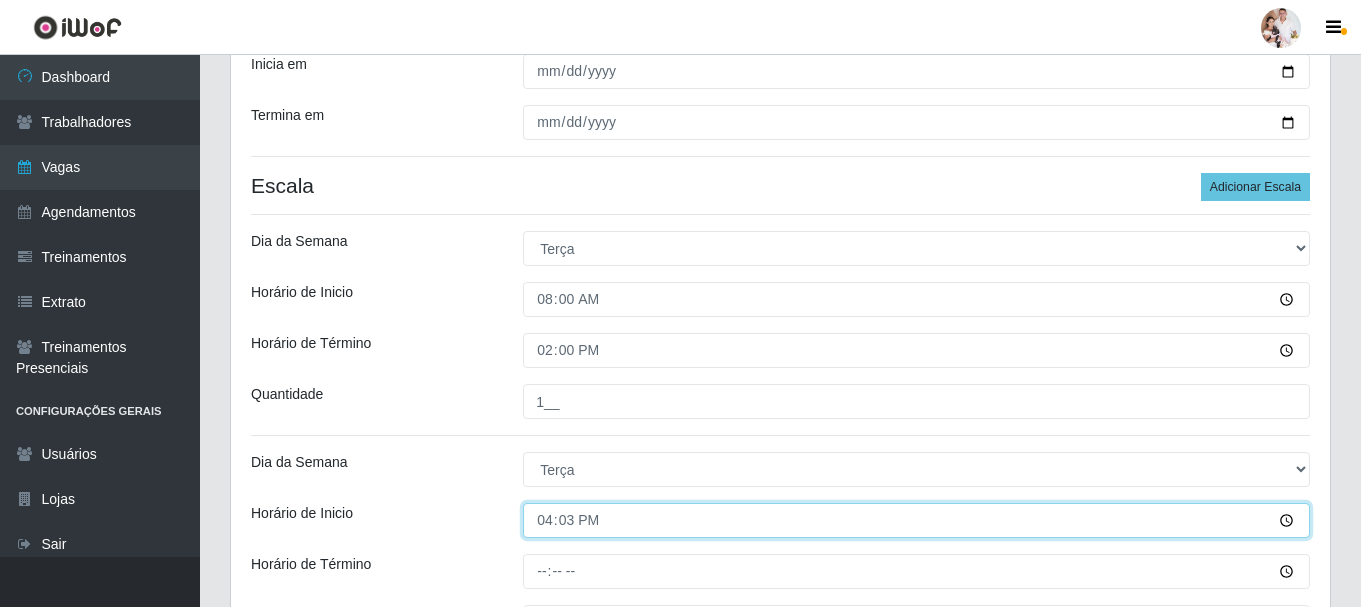 type on "16:30" 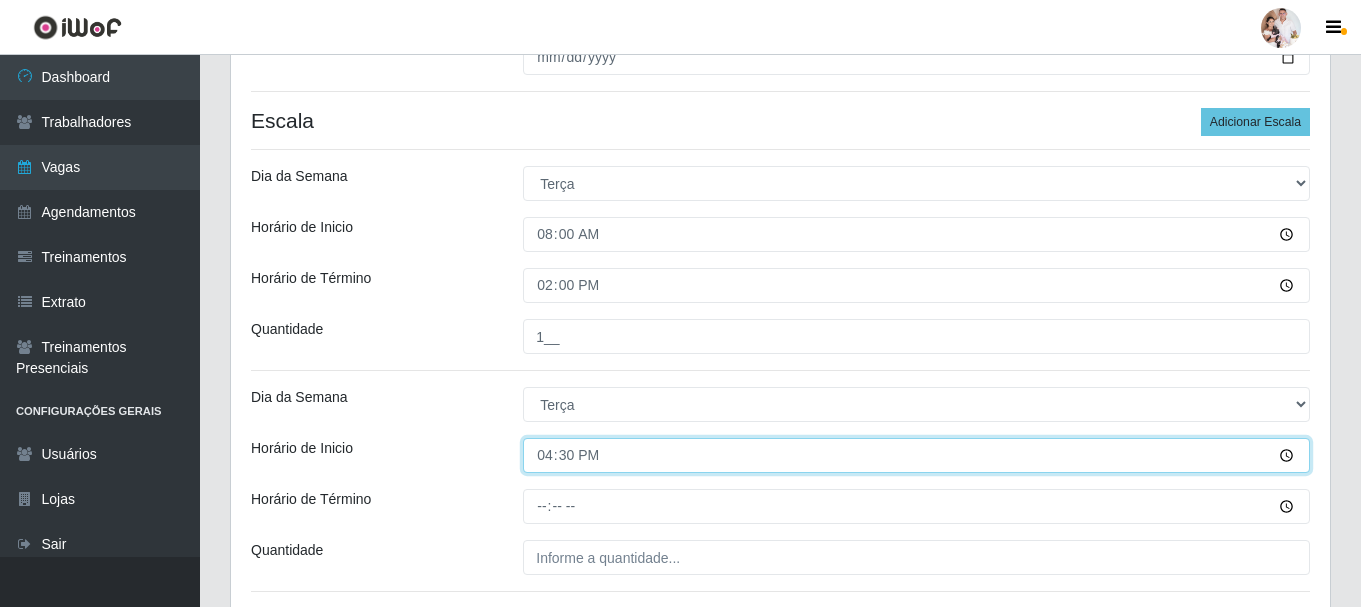 scroll, scrollTop: 546, scrollLeft: 0, axis: vertical 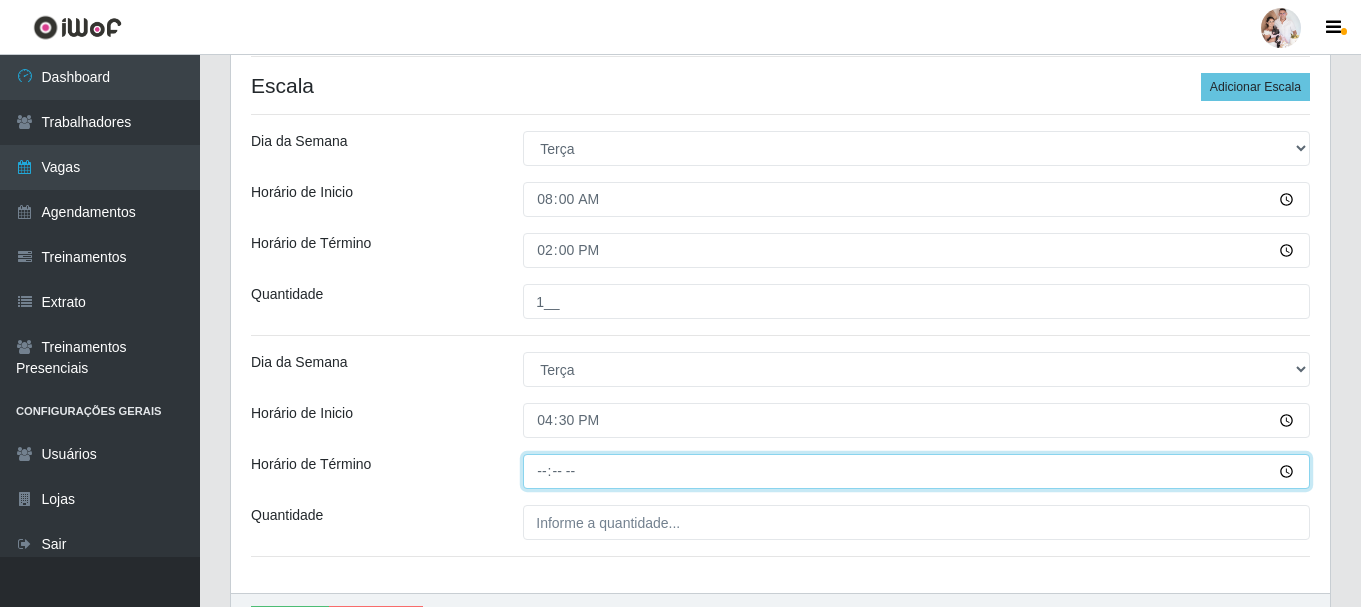 click on "Horário de Término" at bounding box center [916, 471] 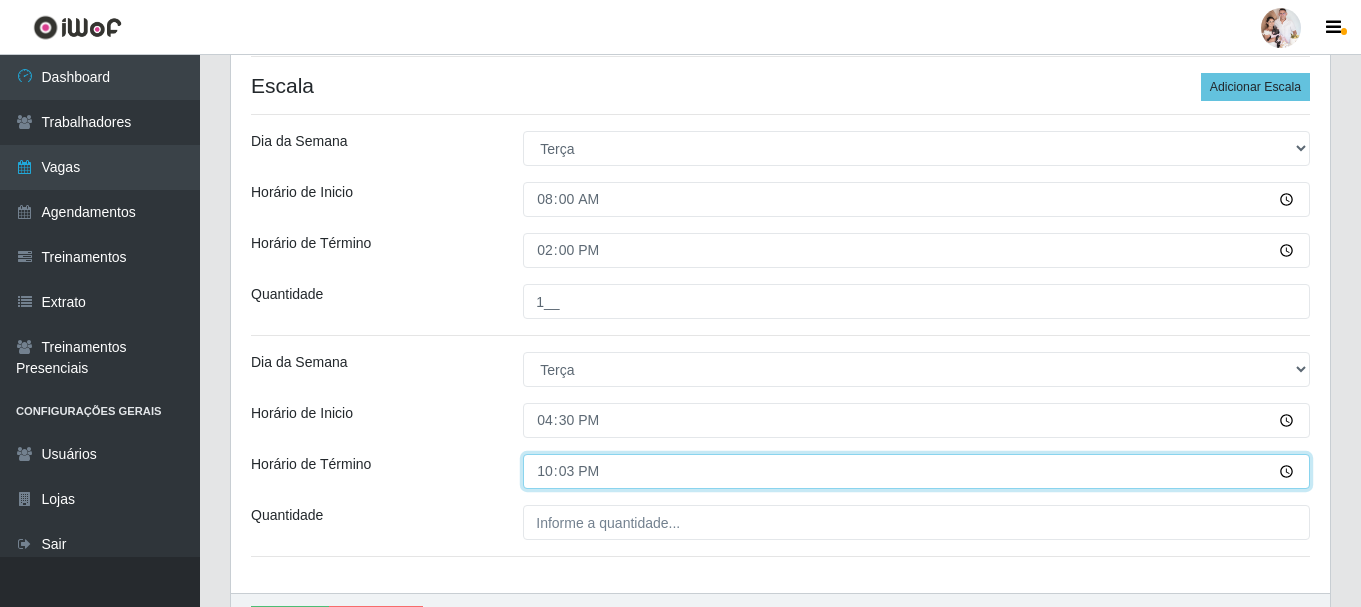 type on "22:30" 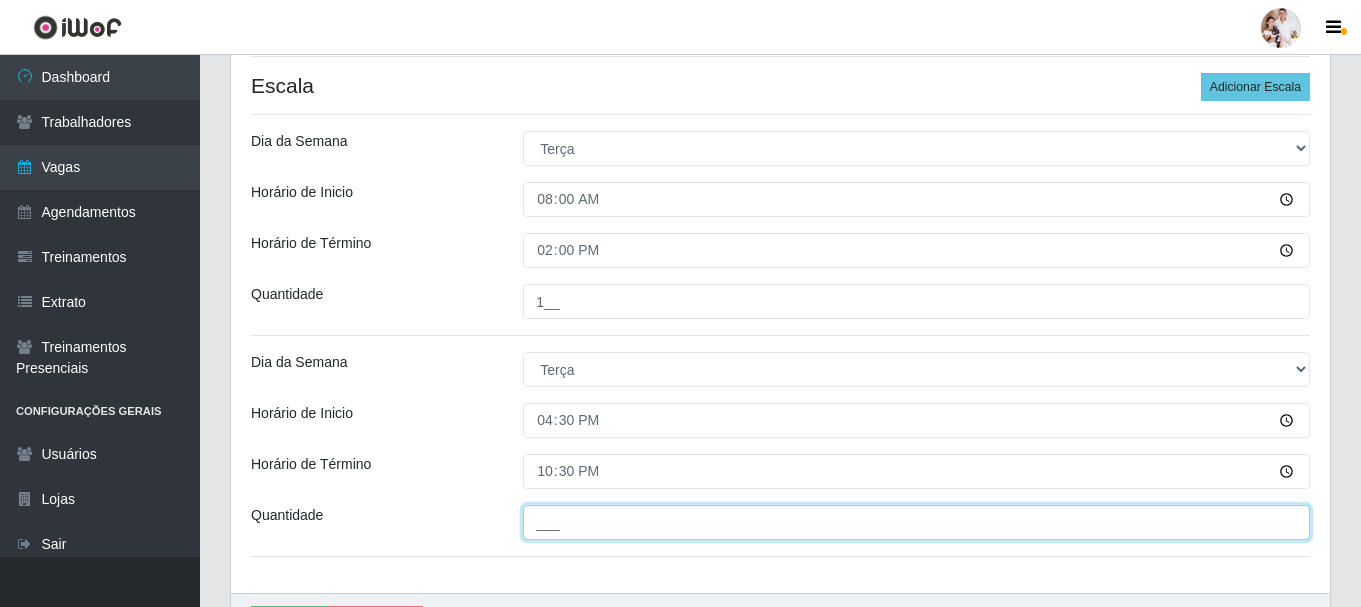 click on "___" at bounding box center (916, 522) 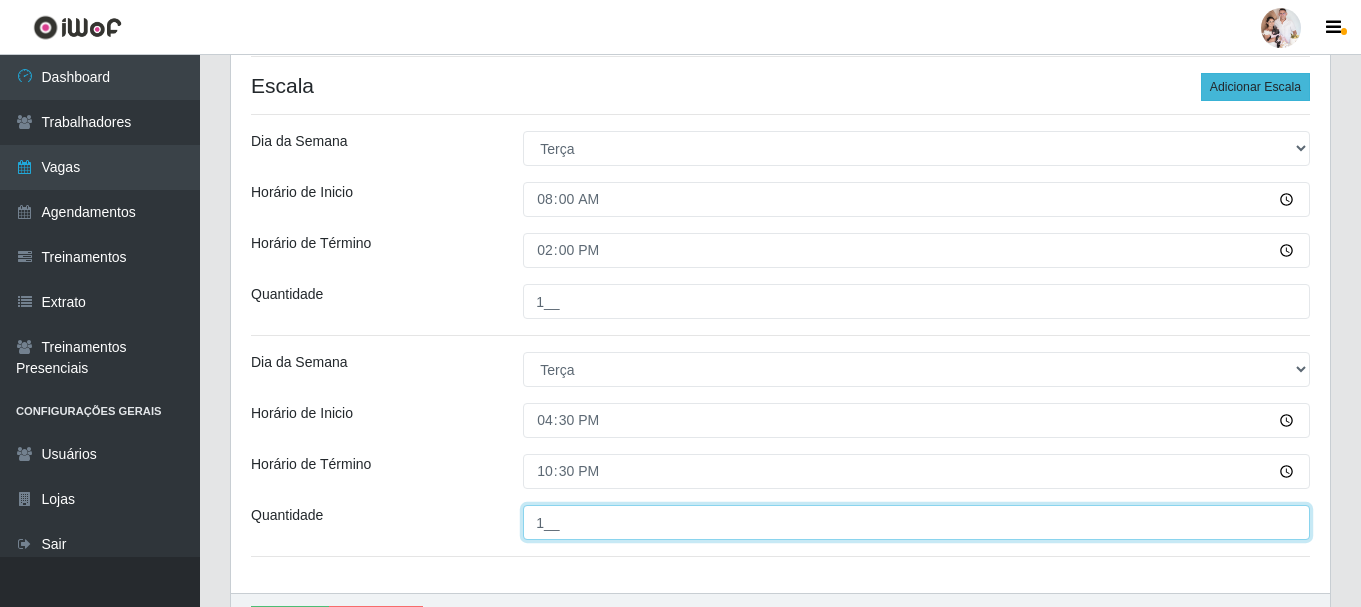 type on "1__" 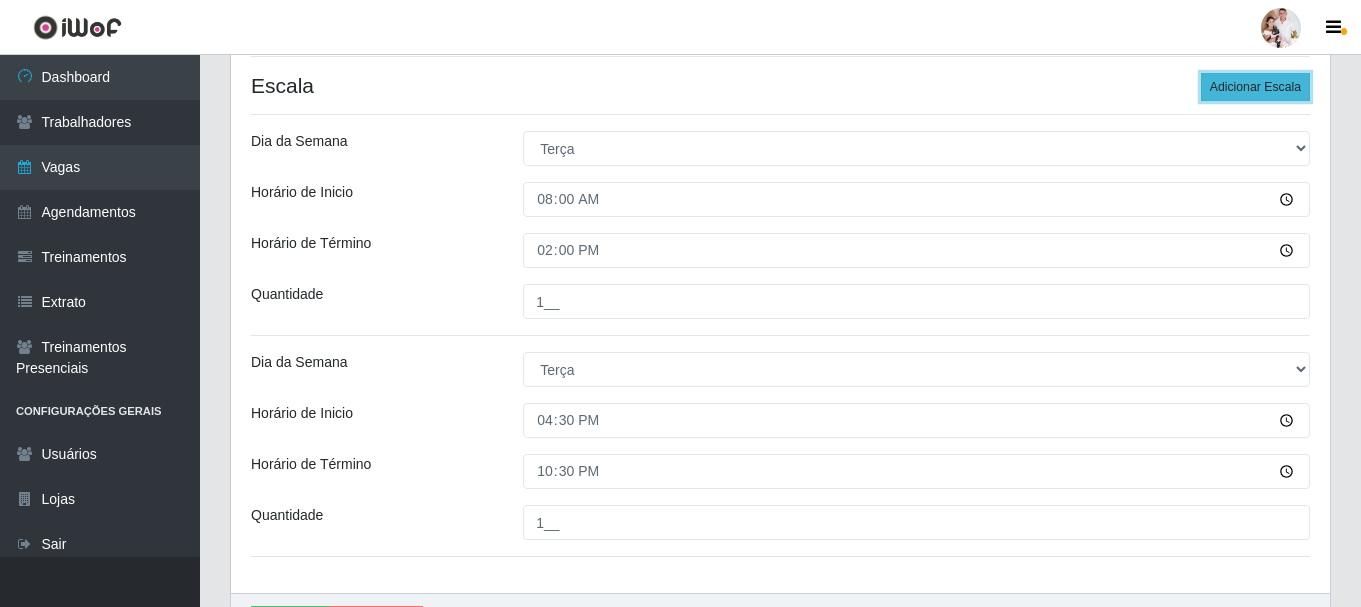 click on "Adicionar Escala" at bounding box center (1255, 87) 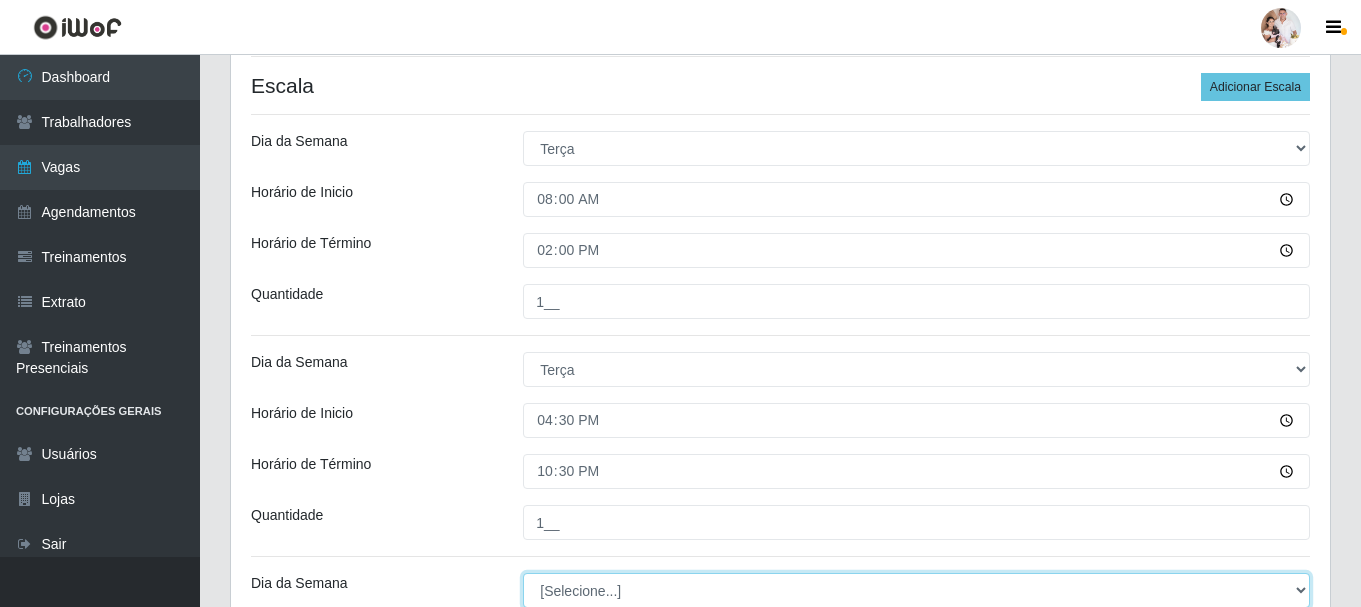 scroll, scrollTop: 547, scrollLeft: 0, axis: vertical 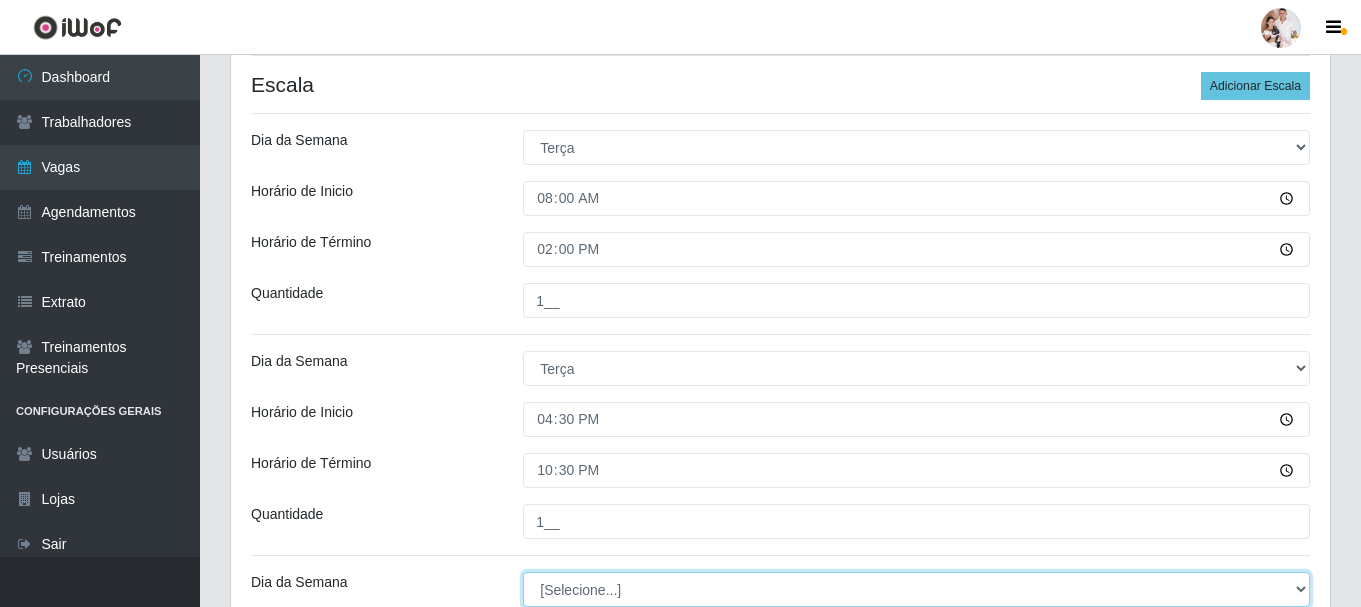 click on "[Selecione...] Segunda Terça Quarta Quinta Sexta Sábado Domingo" at bounding box center [916, 589] 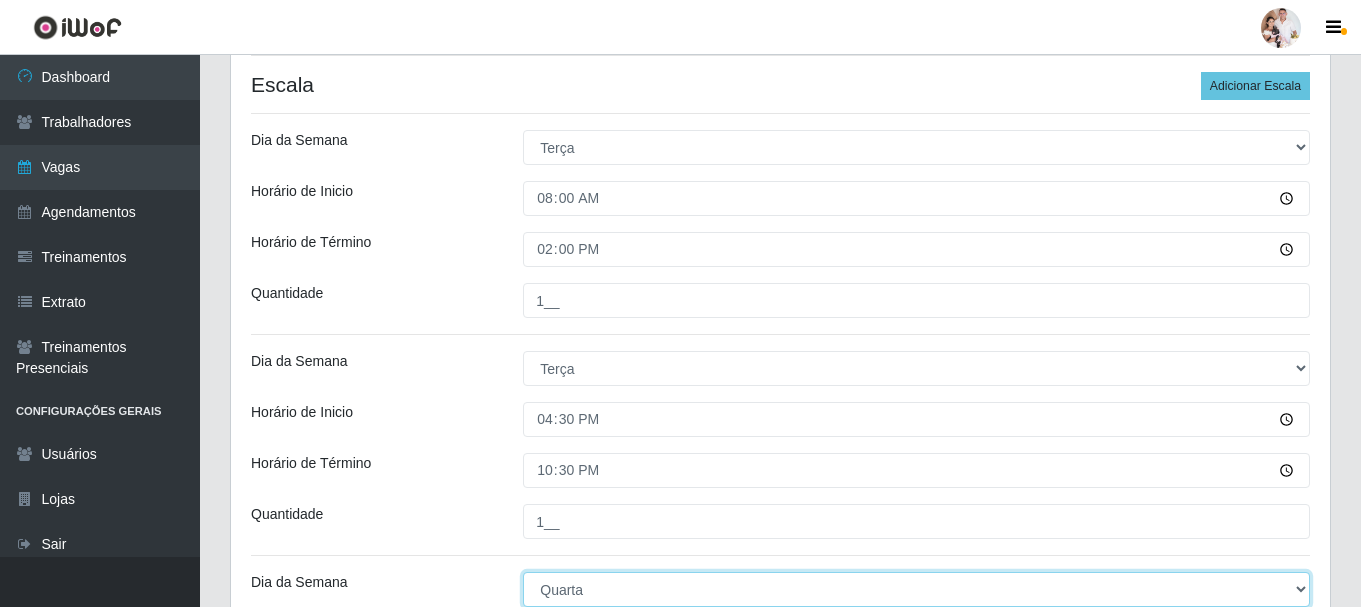 click on "[Selecione...] Segunda Terça Quarta Quinta Sexta Sábado Domingo" at bounding box center [916, 589] 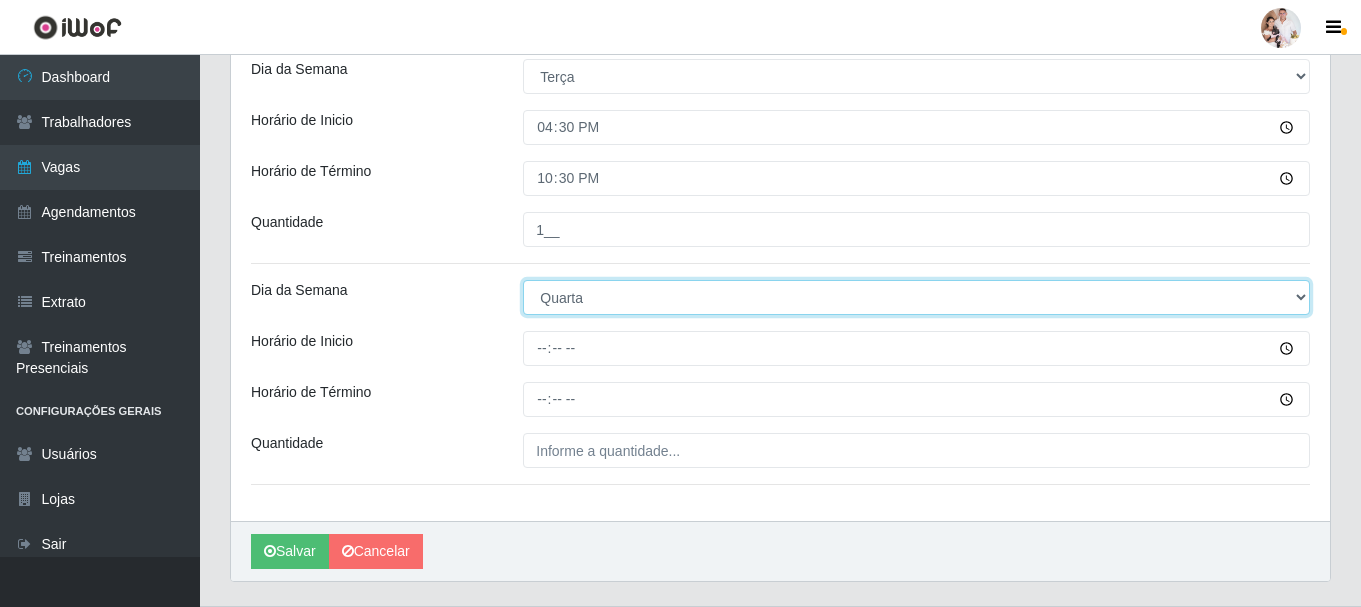 scroll, scrollTop: 847, scrollLeft: 0, axis: vertical 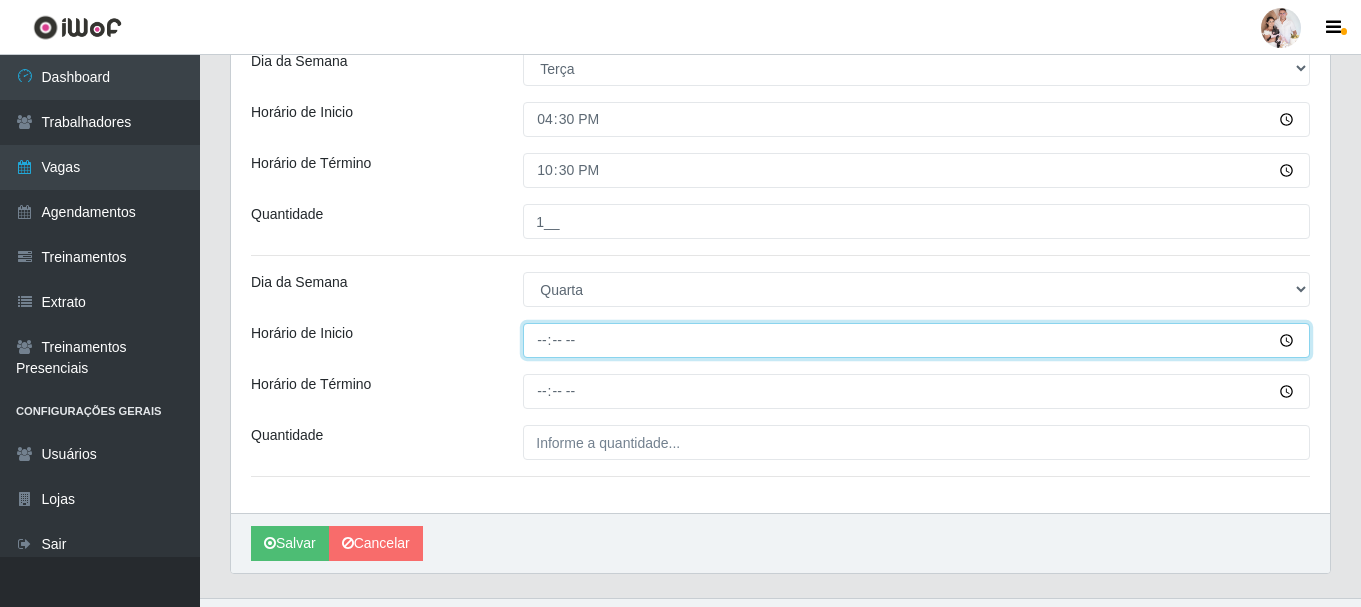 click on "Horário de Inicio" at bounding box center [916, 340] 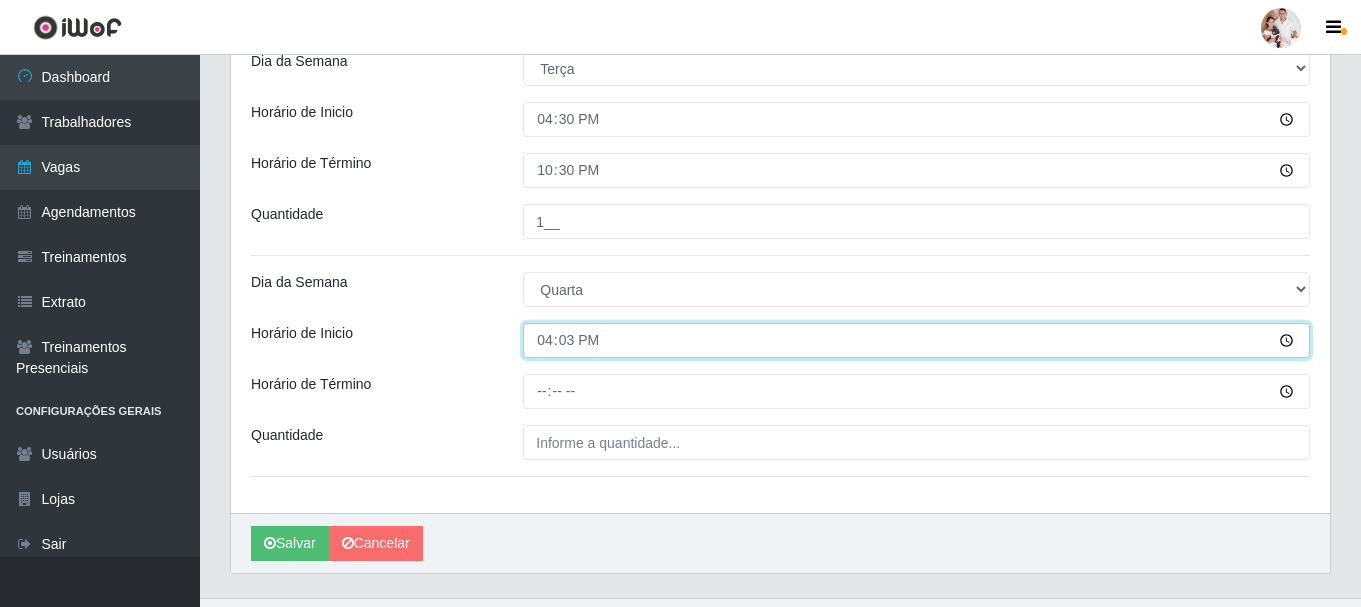 type on "16:30" 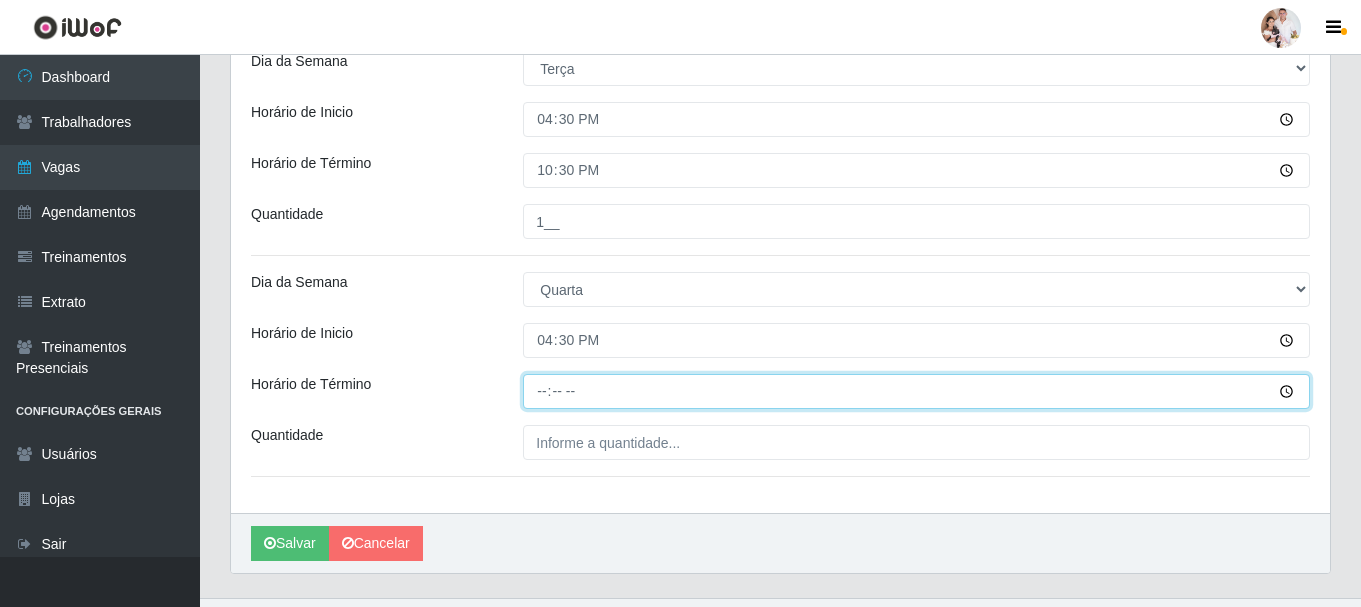 click on "Horário de Término" at bounding box center [916, 391] 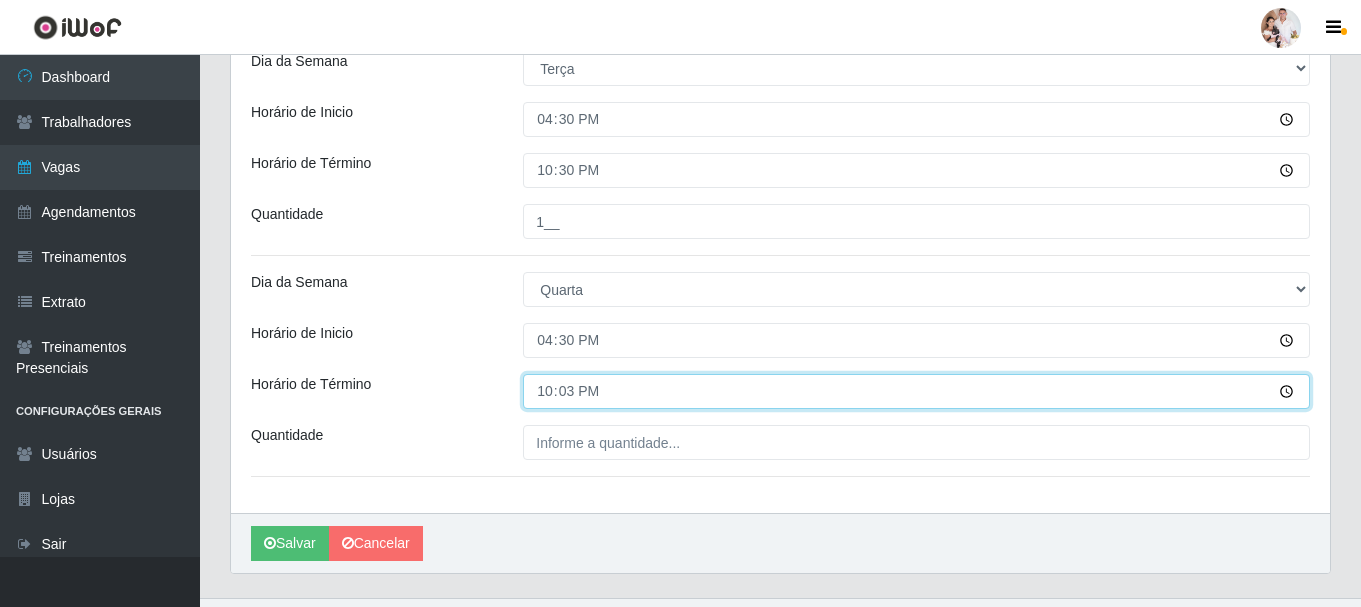 type on "22:30" 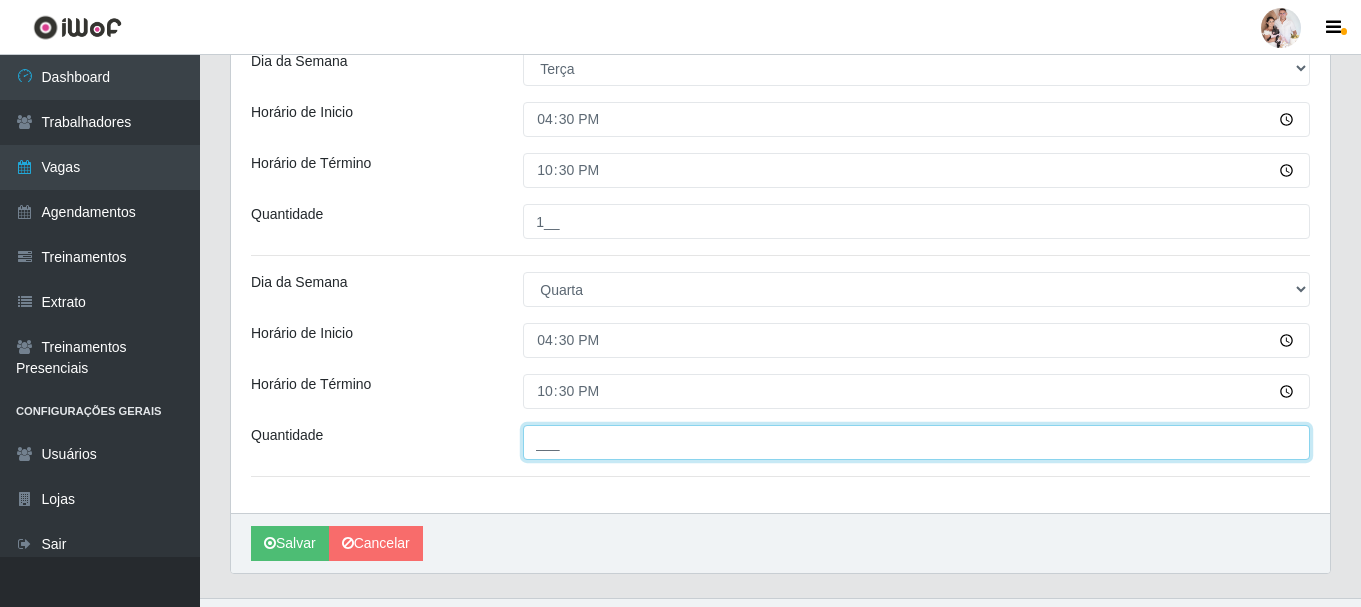 click on "___" at bounding box center [916, 442] 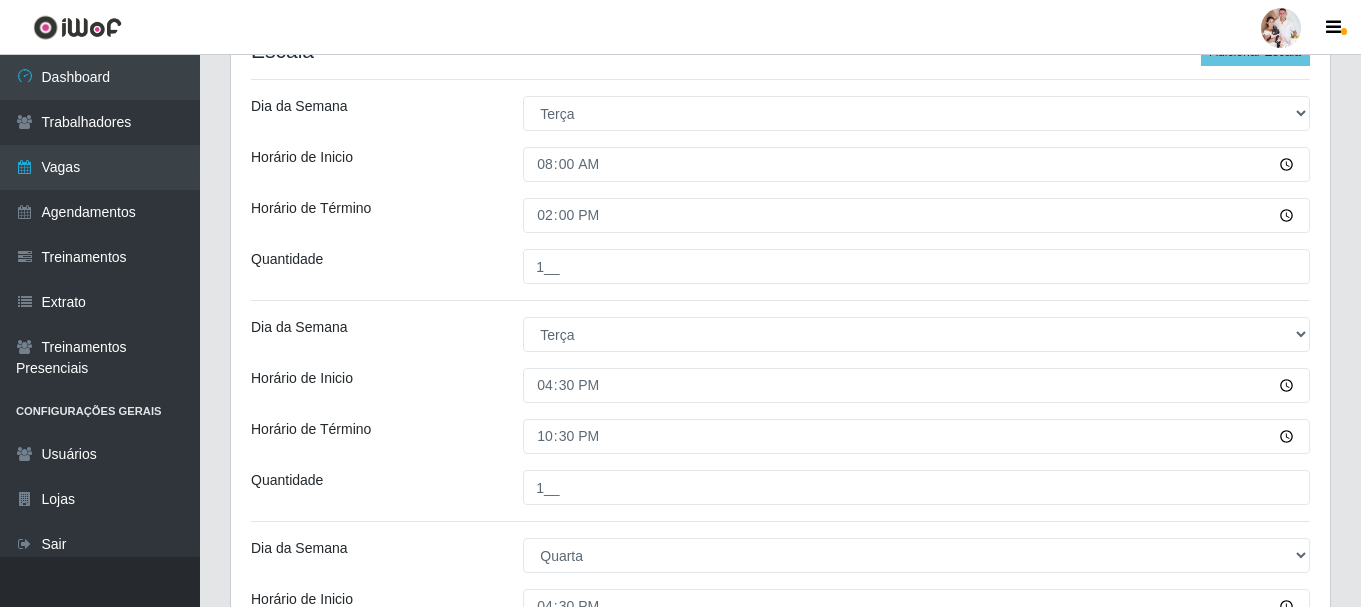 scroll, scrollTop: 547, scrollLeft: 0, axis: vertical 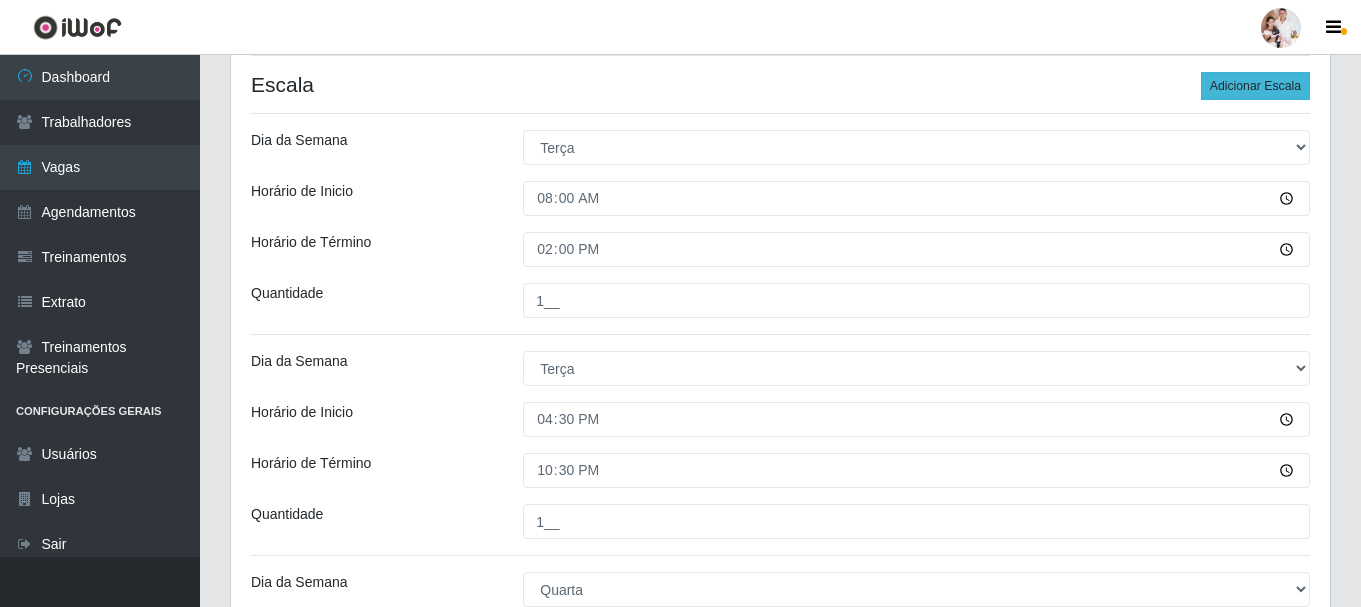 type on "1__" 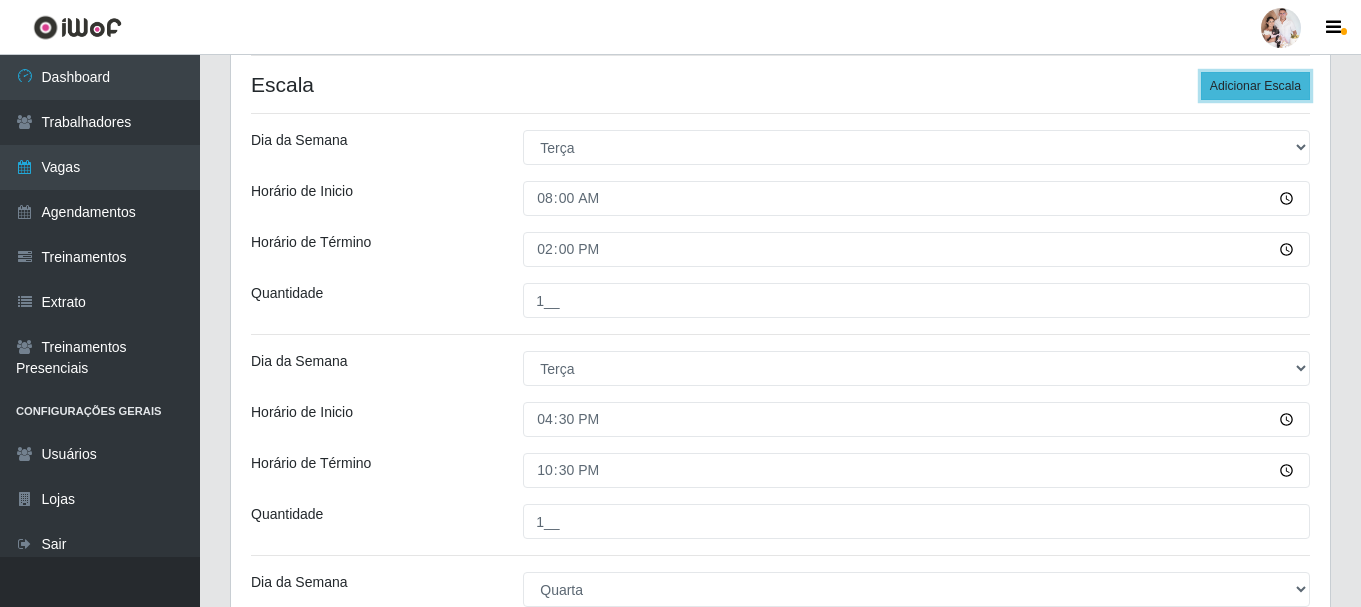click on "Adicionar Escala" at bounding box center (1255, 86) 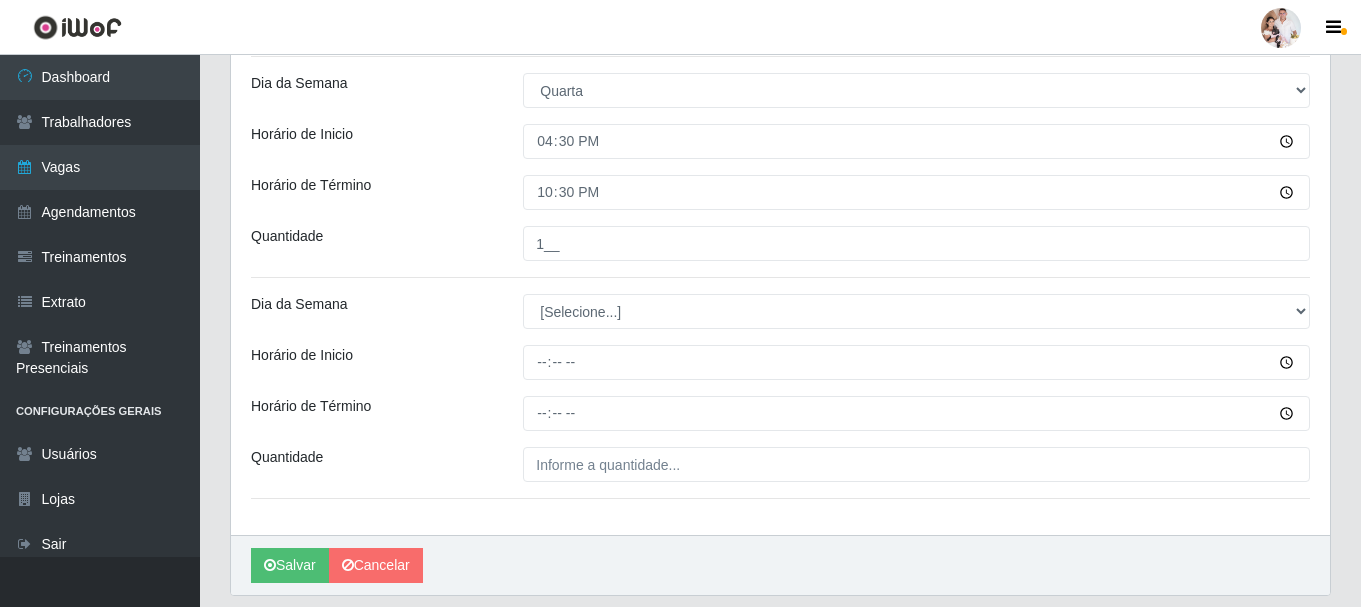 scroll, scrollTop: 1047, scrollLeft: 0, axis: vertical 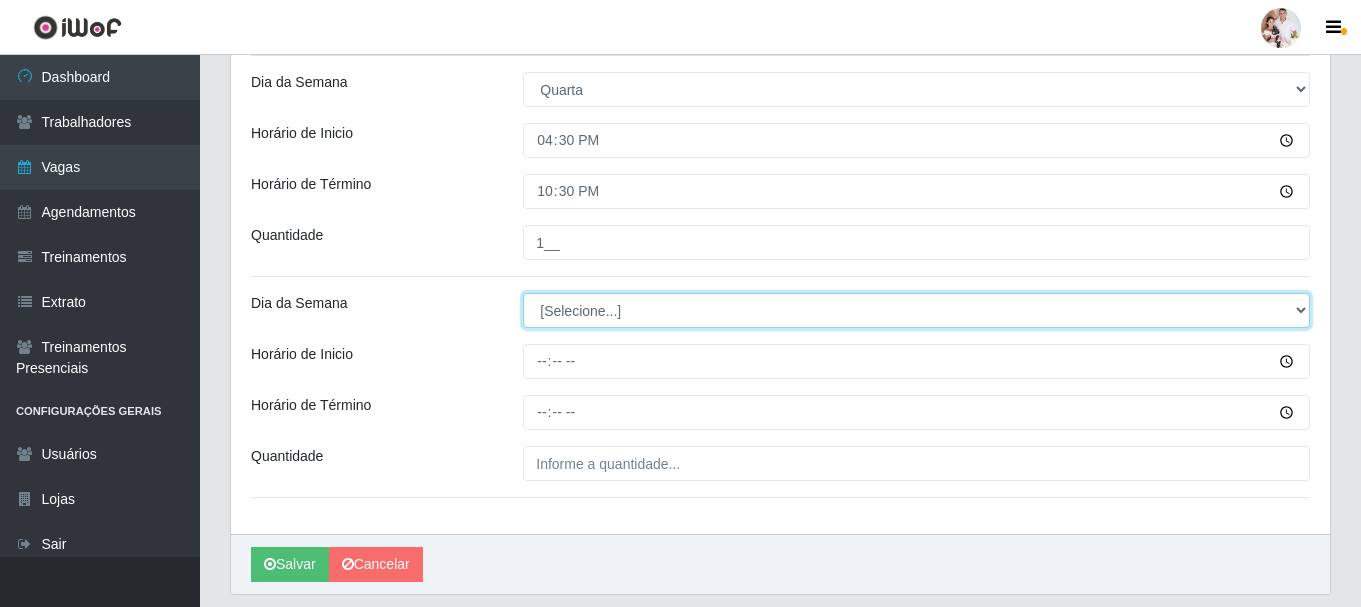 click on "[Selecione...] Segunda Terça Quarta Quinta Sexta Sábado Domingo" at bounding box center (916, 310) 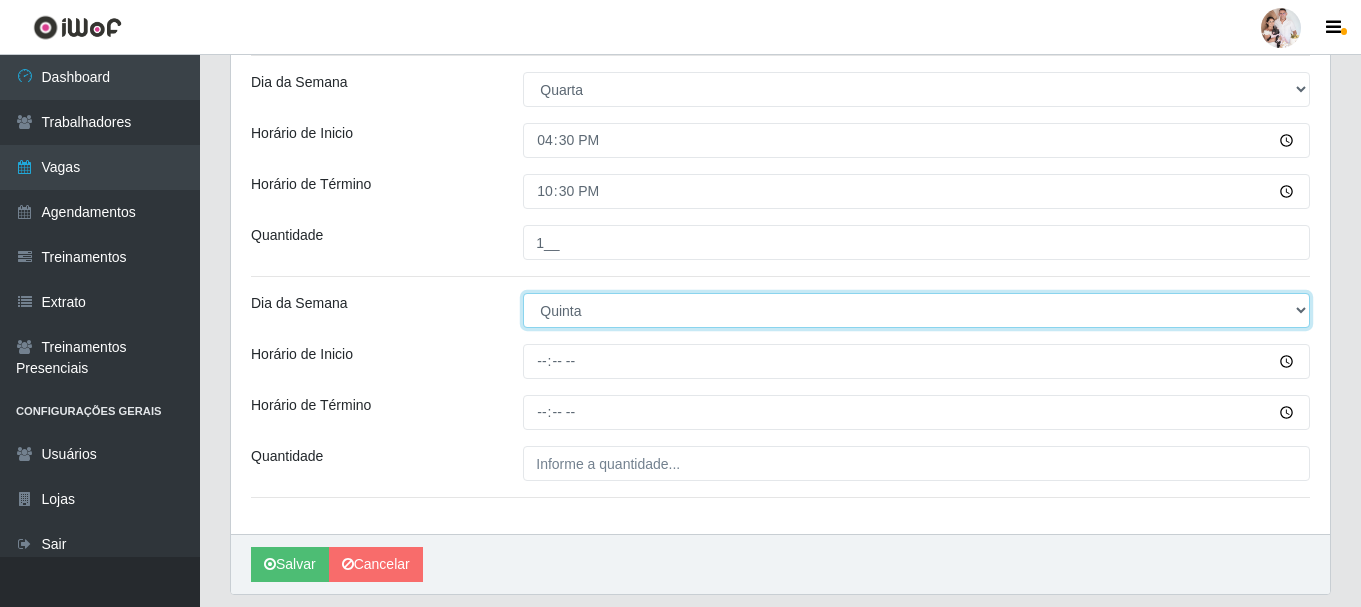 click on "[Selecione...] Segunda Terça Quarta Quinta Sexta Sábado Domingo" at bounding box center [916, 310] 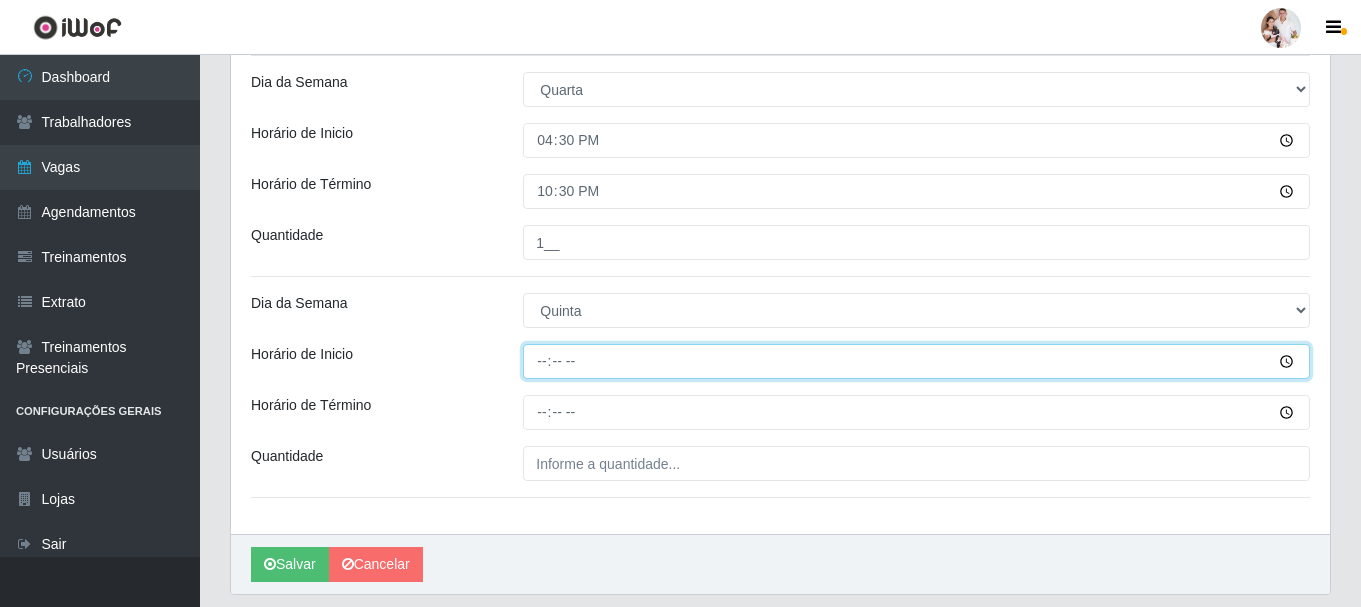 click on "Horário de Inicio" at bounding box center [916, 361] 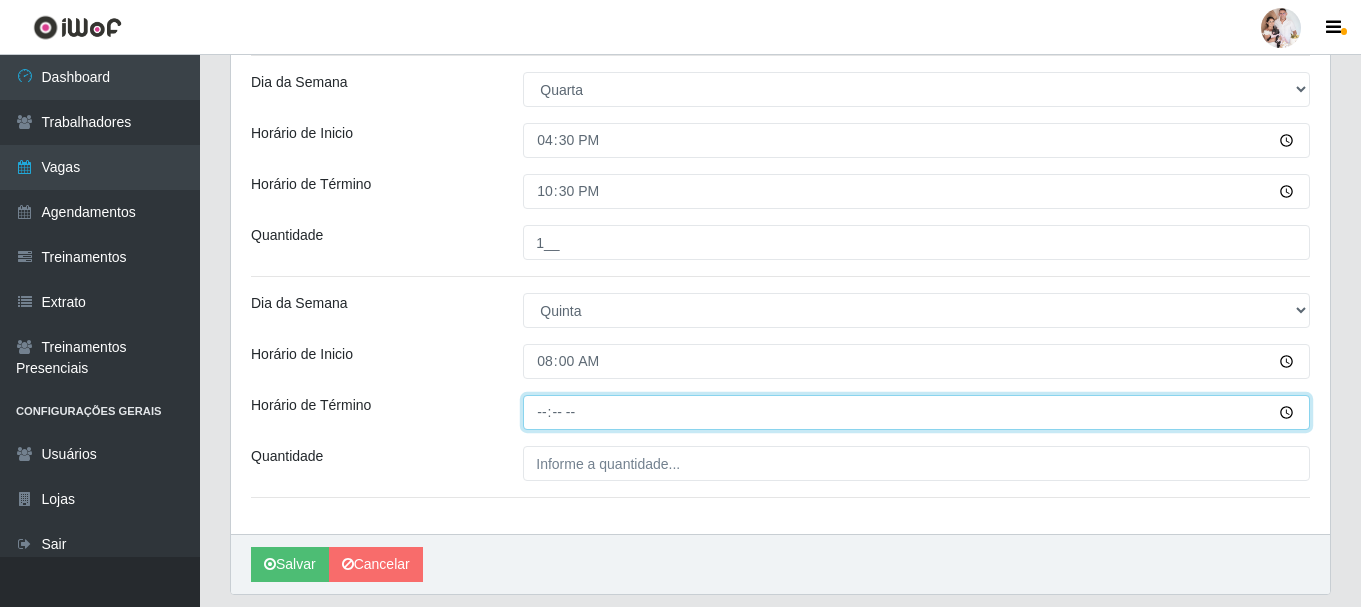 click on "Horário de Término" at bounding box center (916, 412) 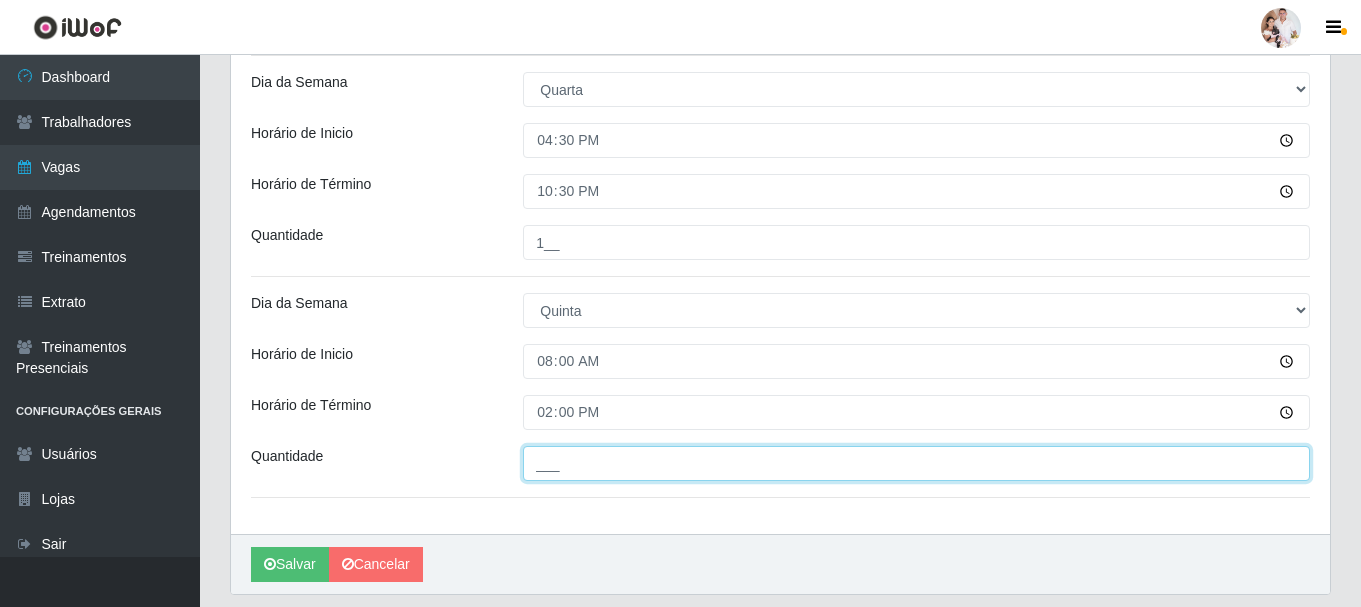 click on "___" at bounding box center (916, 463) 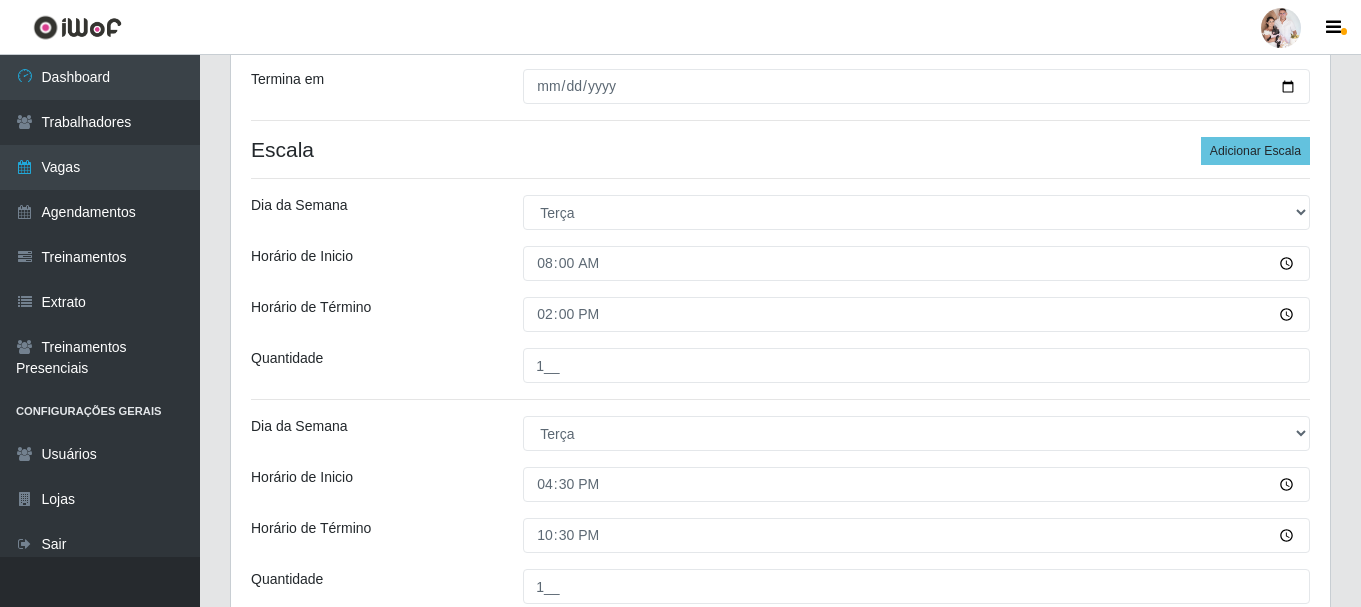 scroll, scrollTop: 447, scrollLeft: 0, axis: vertical 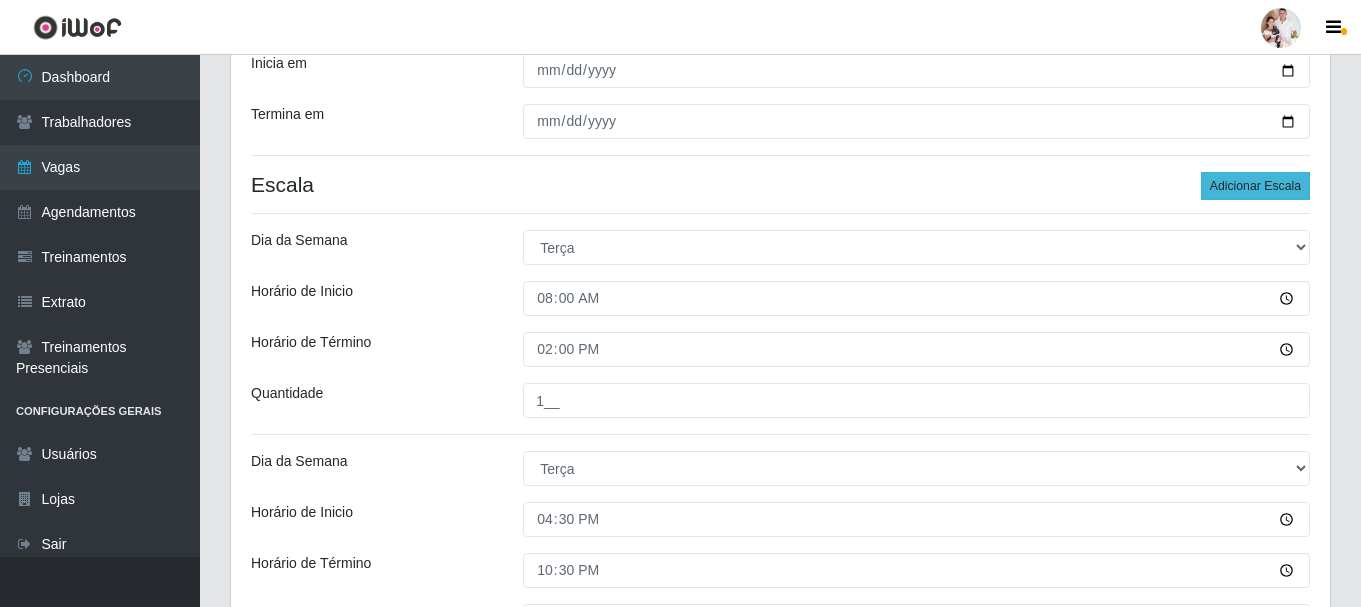 type on "1__" 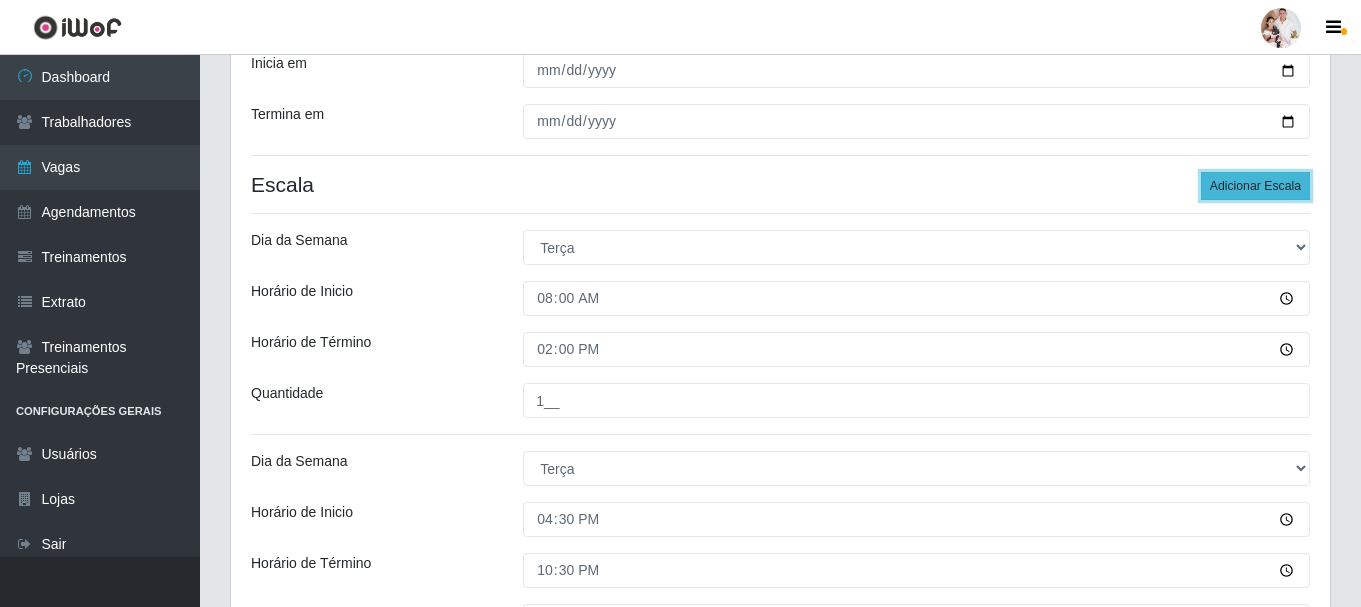 click on "Adicionar Escala" at bounding box center (1255, 186) 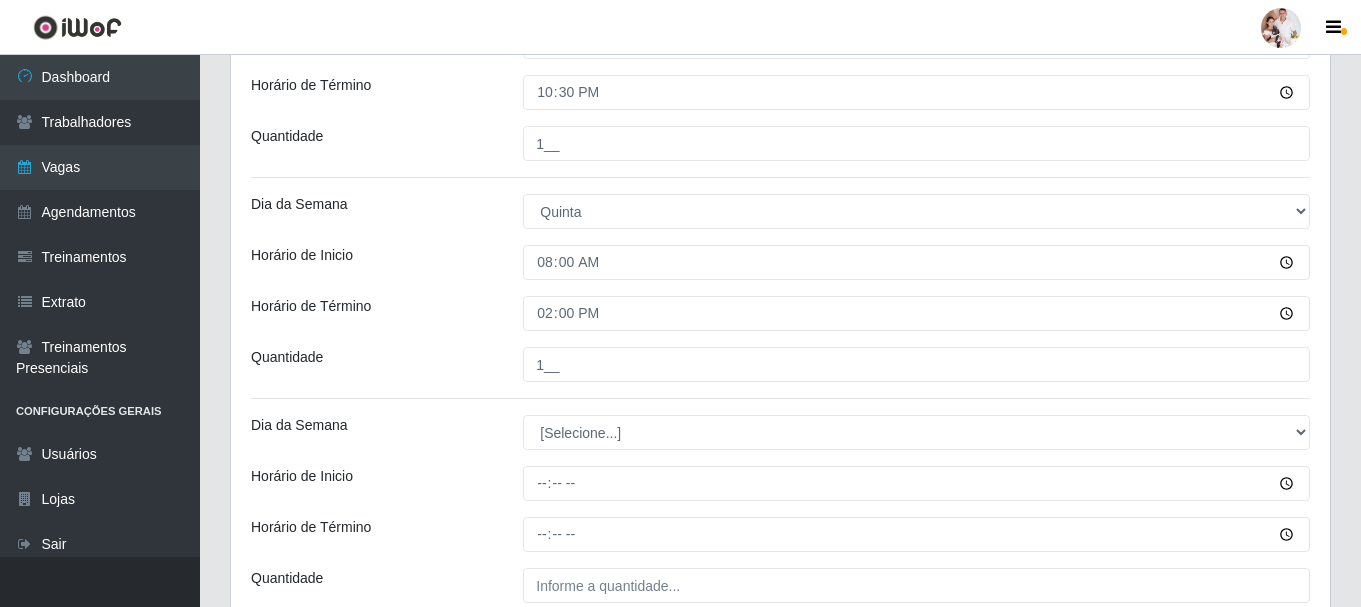 scroll, scrollTop: 1147, scrollLeft: 0, axis: vertical 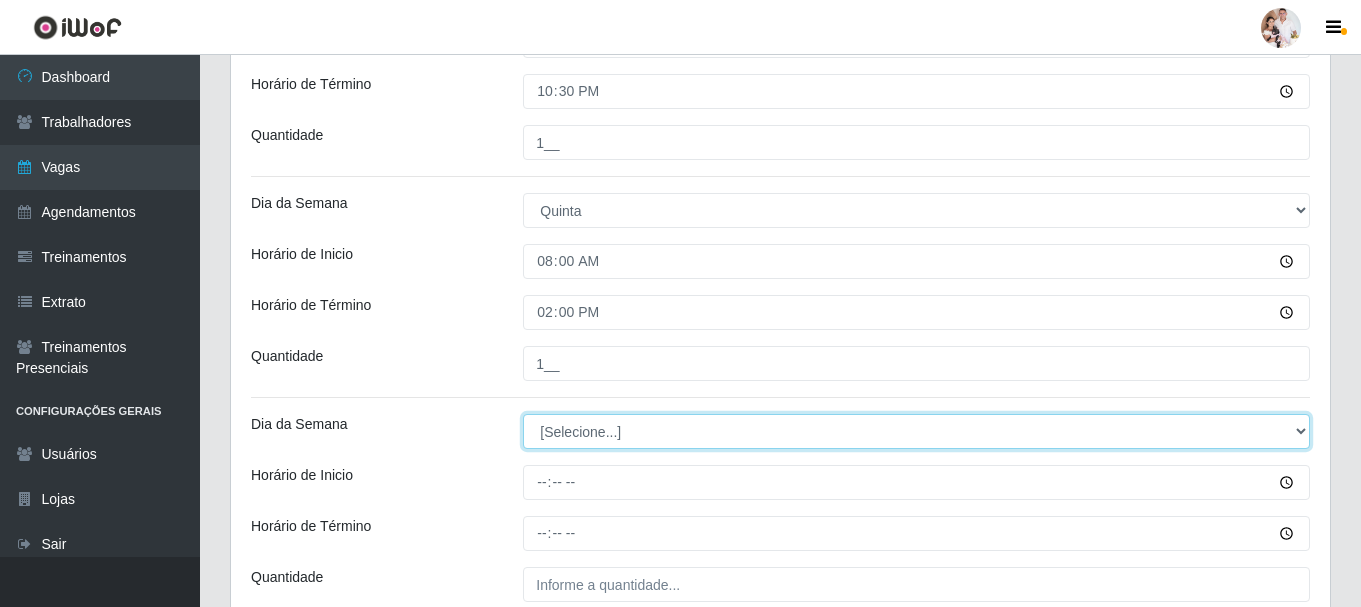click on "[Selecione...] Segunda Terça Quarta Quinta Sexta Sábado Domingo" at bounding box center [916, 431] 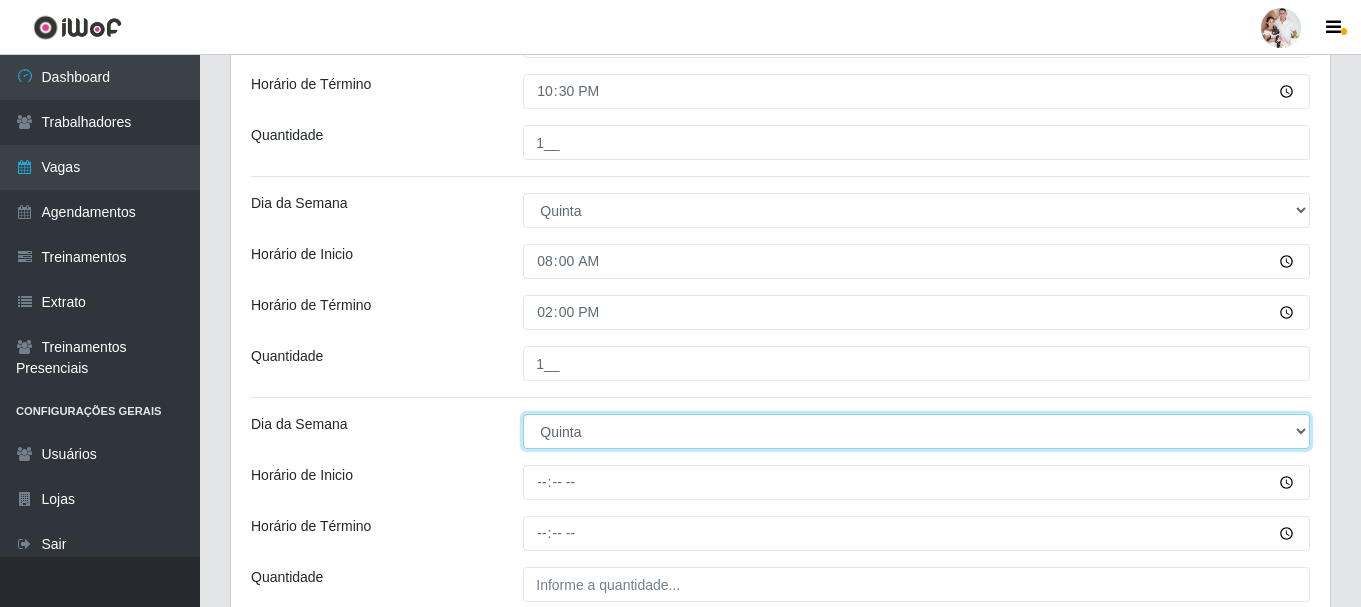 click on "[Selecione...] Segunda Terça Quarta Quinta Sexta Sábado Domingo" at bounding box center [916, 431] 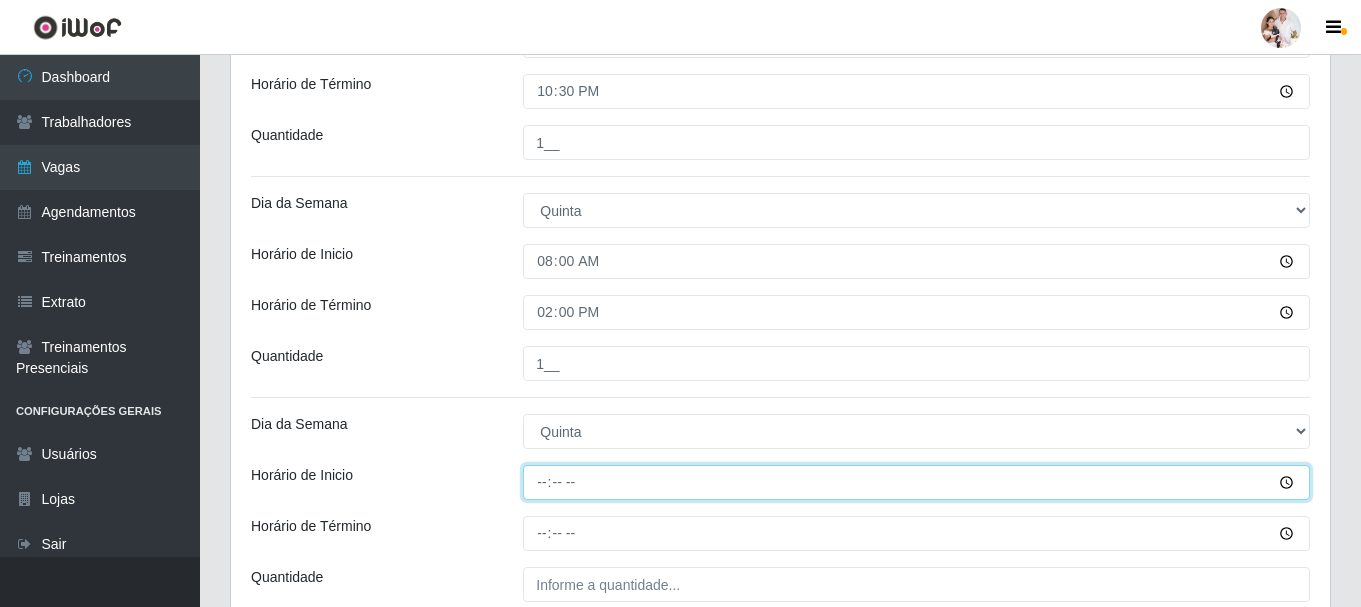 click on "Horário de Inicio" at bounding box center [916, 482] 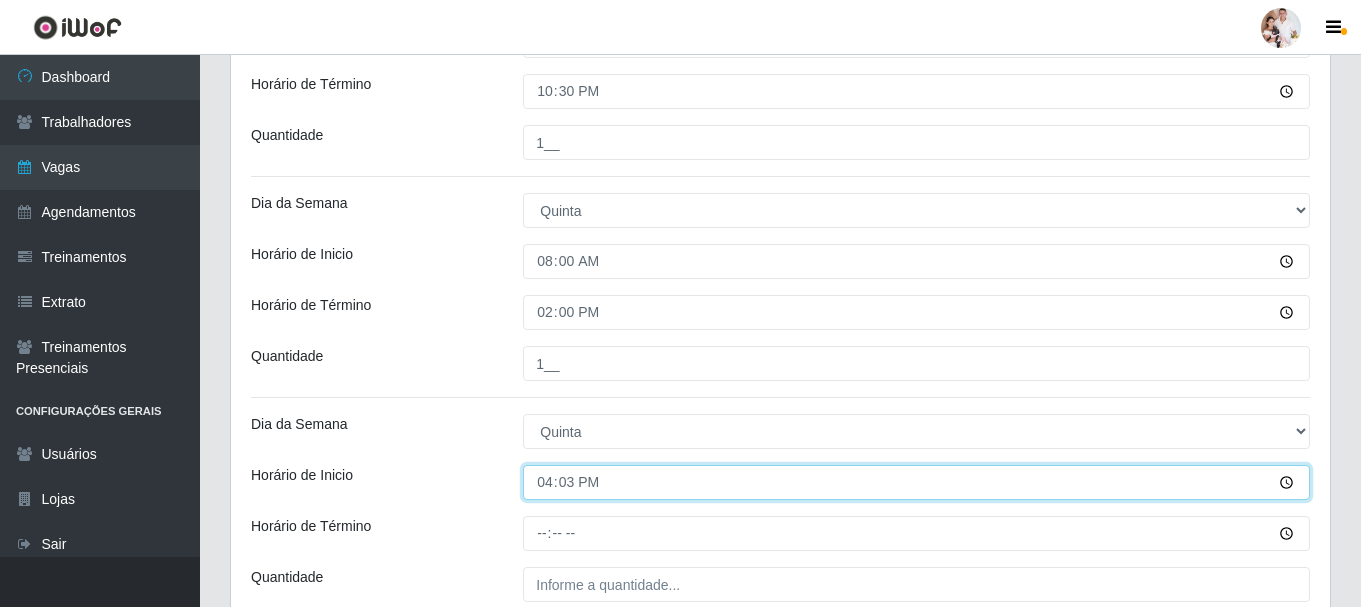 type on "16:30" 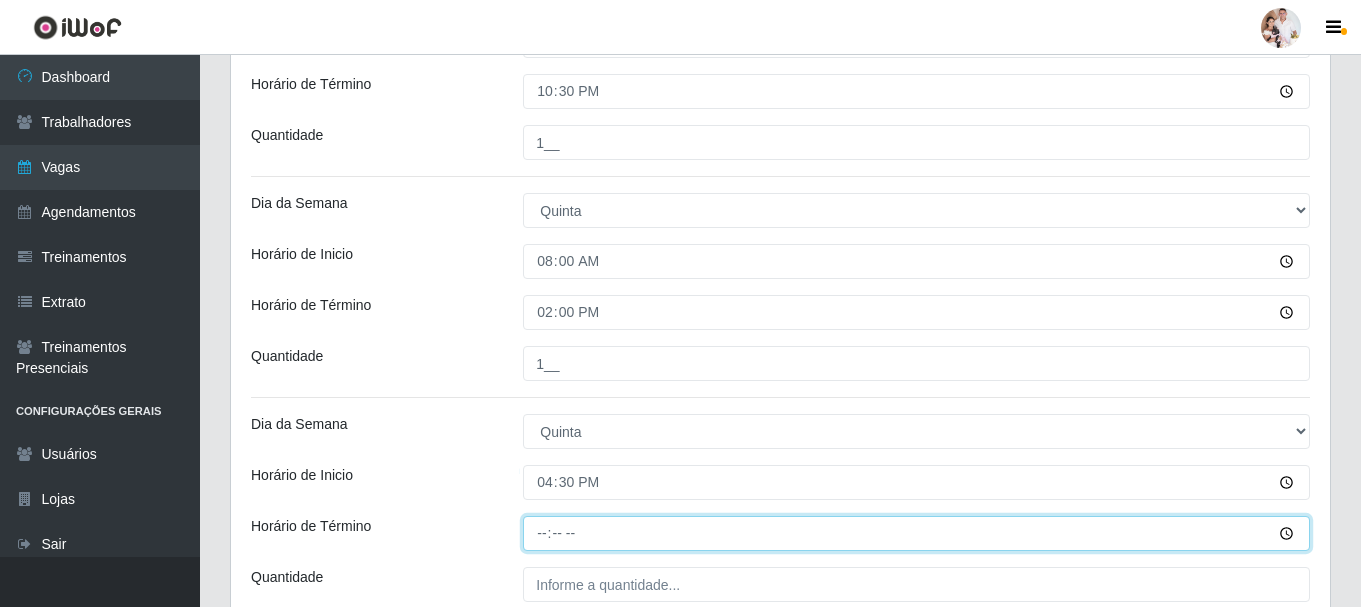 click on "Horário de Término" at bounding box center (916, 533) 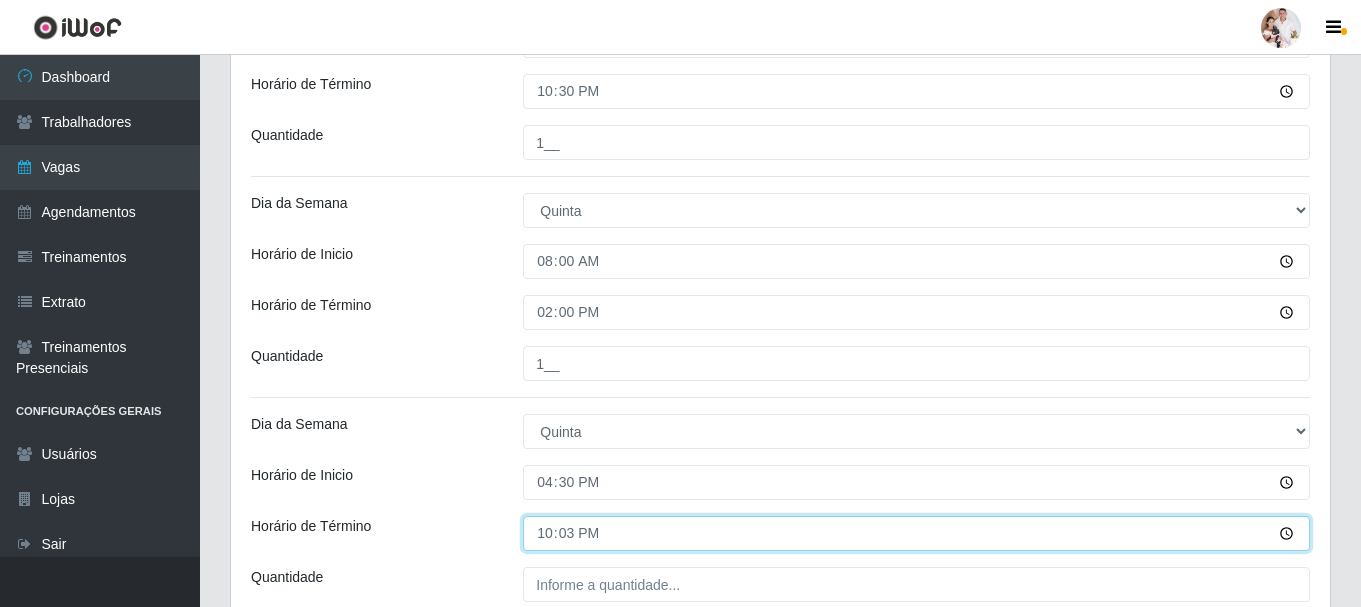 type on "22:30" 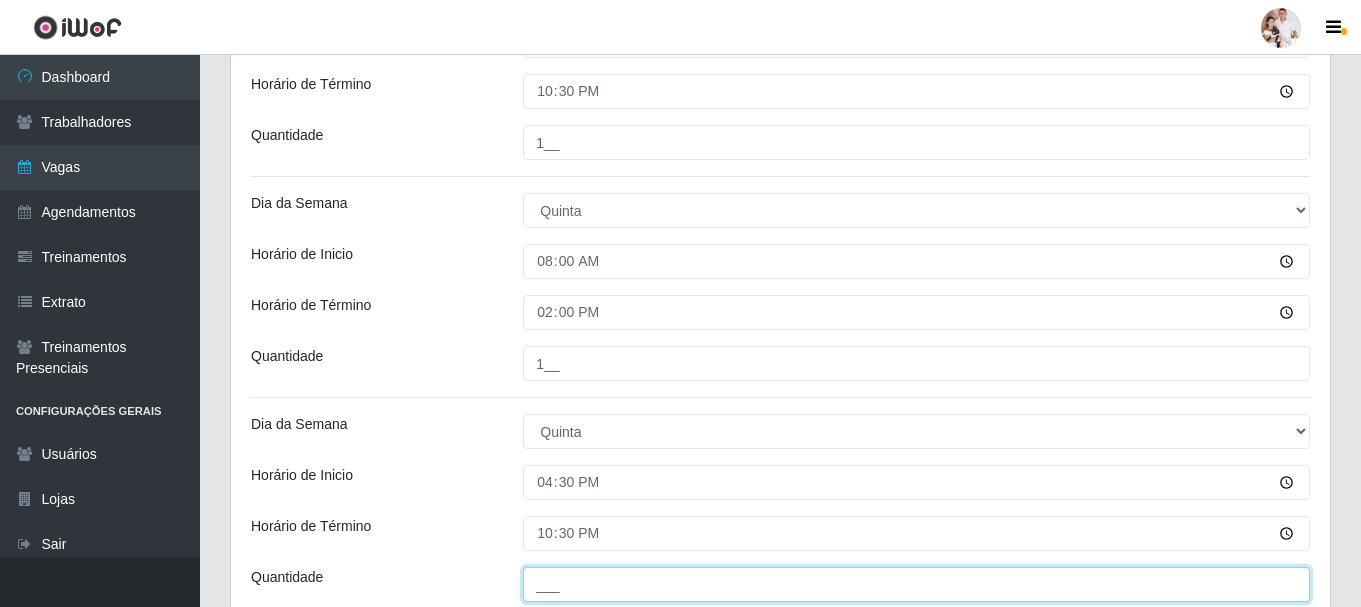 click on "___" at bounding box center (916, 584) 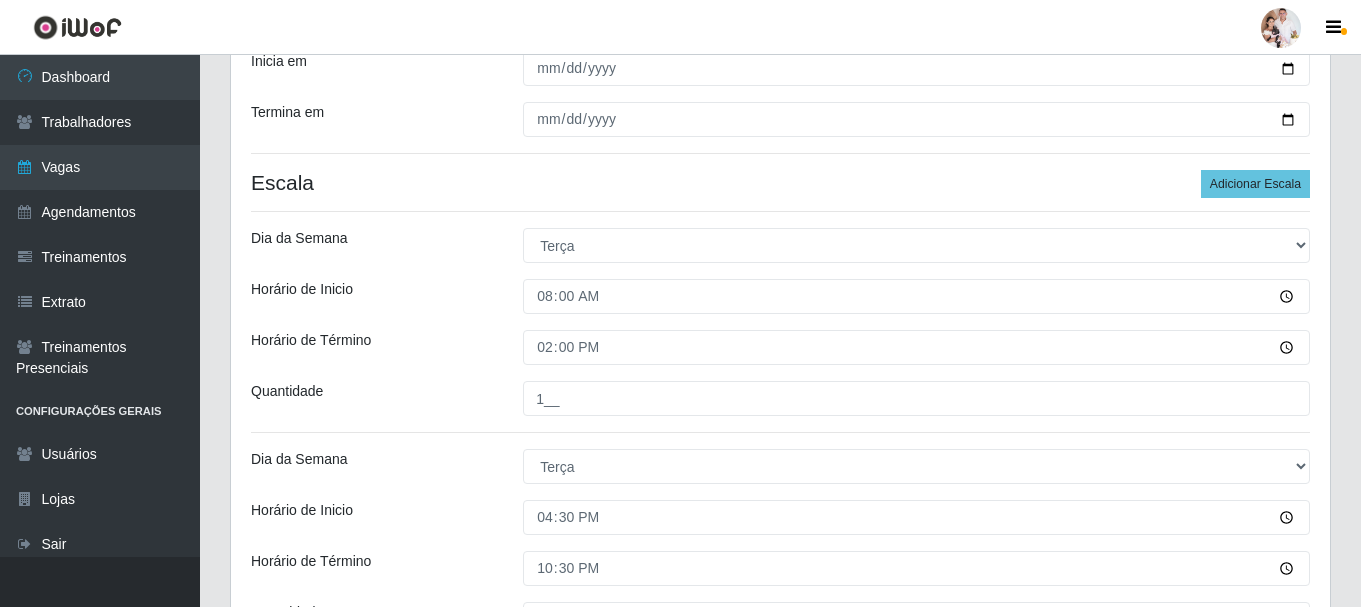 scroll, scrollTop: 447, scrollLeft: 0, axis: vertical 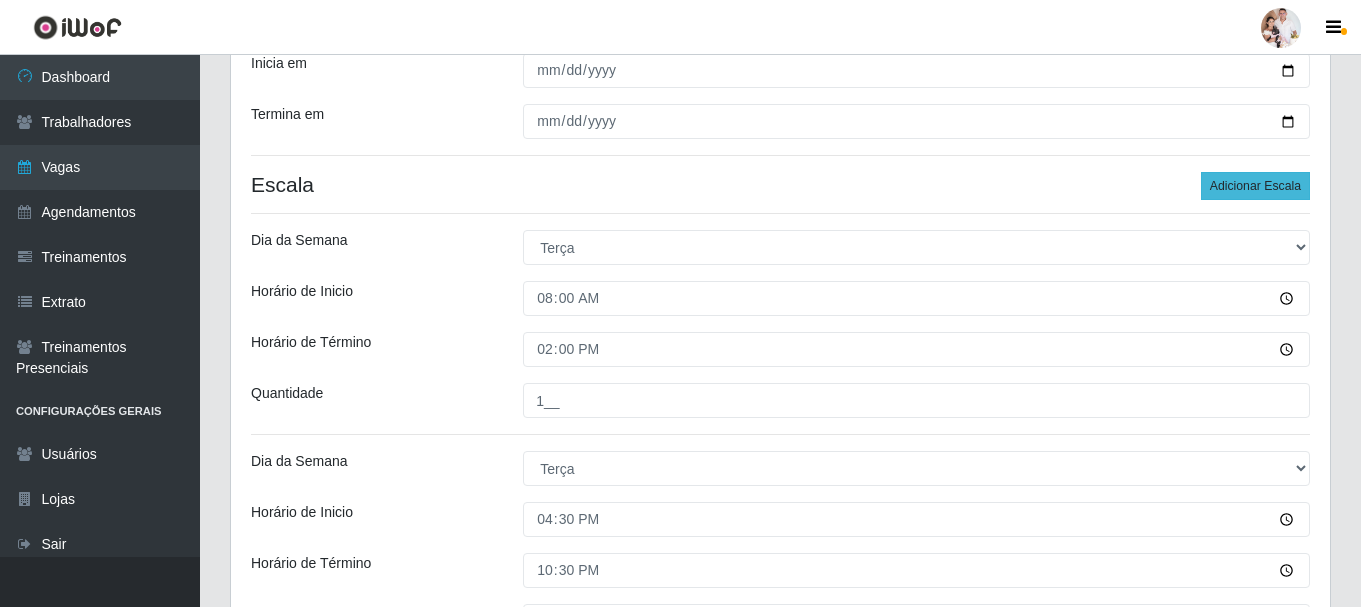 type on "1__" 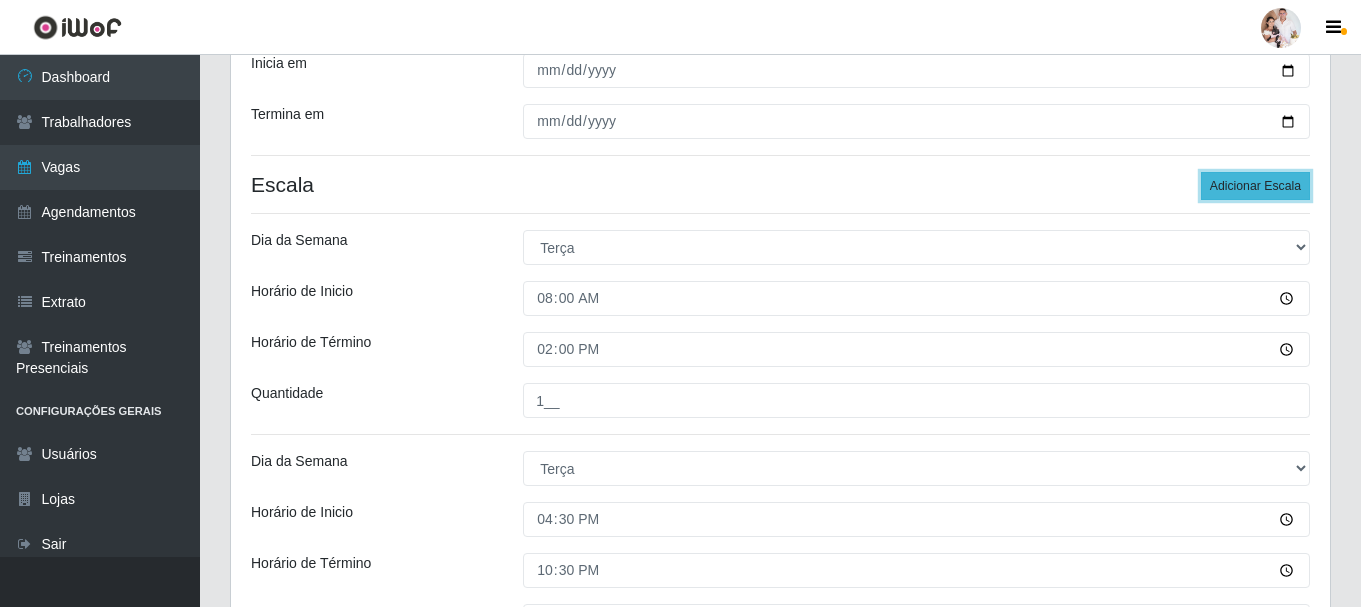 click on "Adicionar Escala" at bounding box center [1255, 186] 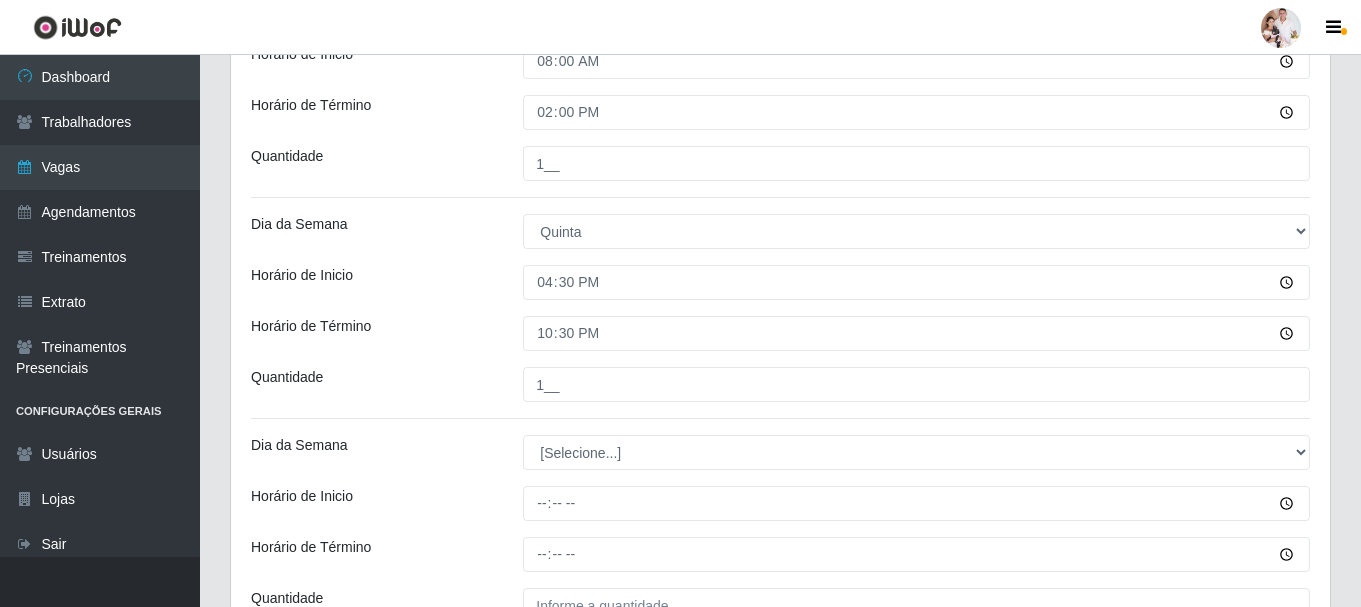 scroll, scrollTop: 1547, scrollLeft: 0, axis: vertical 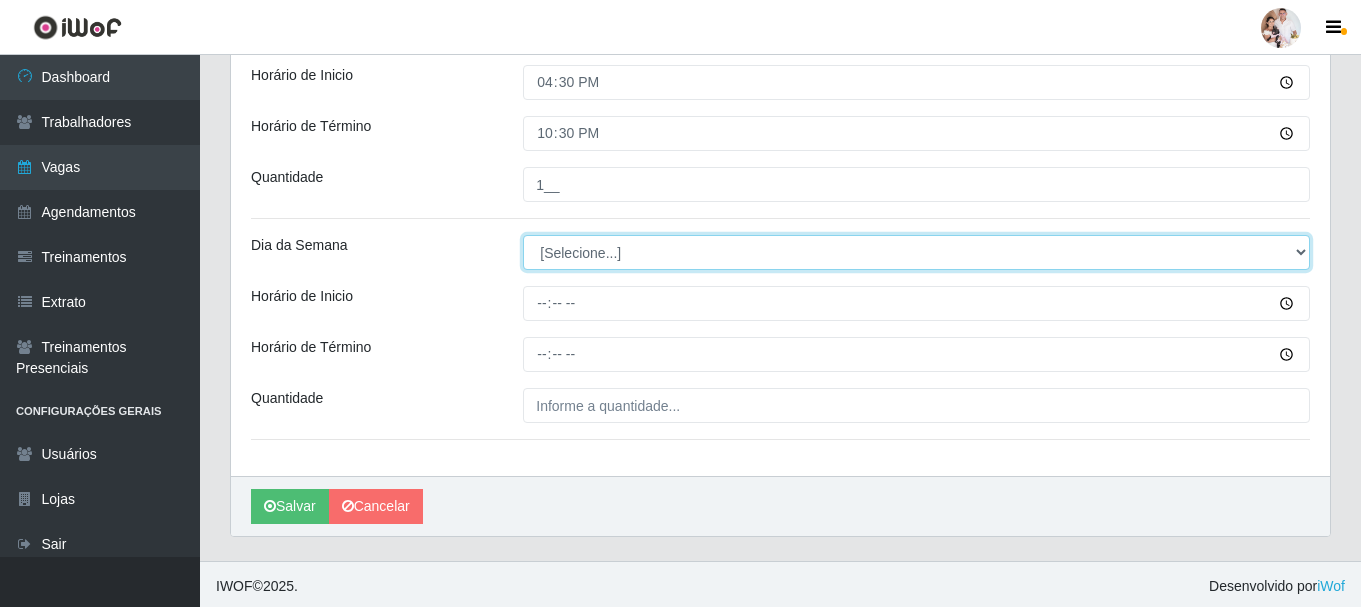 click on "[Selecione...] Segunda Terça Quarta Quinta Sexta Sábado Domingo" at bounding box center [916, 252] 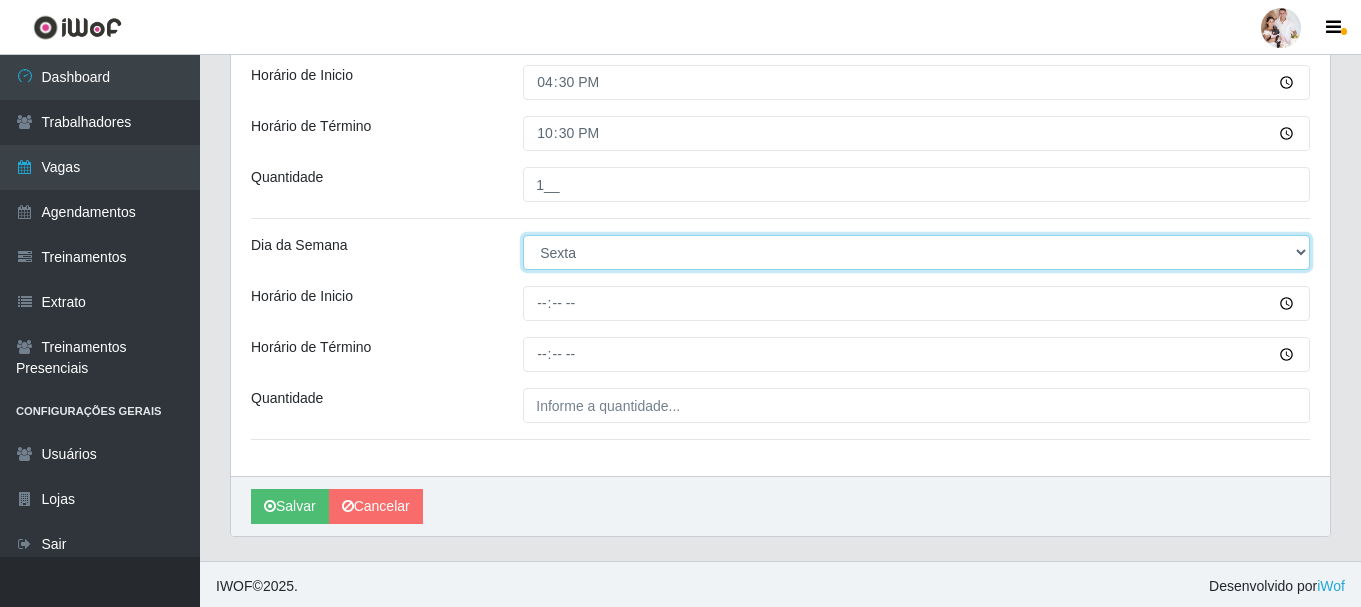 click on "[Selecione...] Segunda Terça Quarta Quinta Sexta Sábado Domingo" at bounding box center (916, 252) 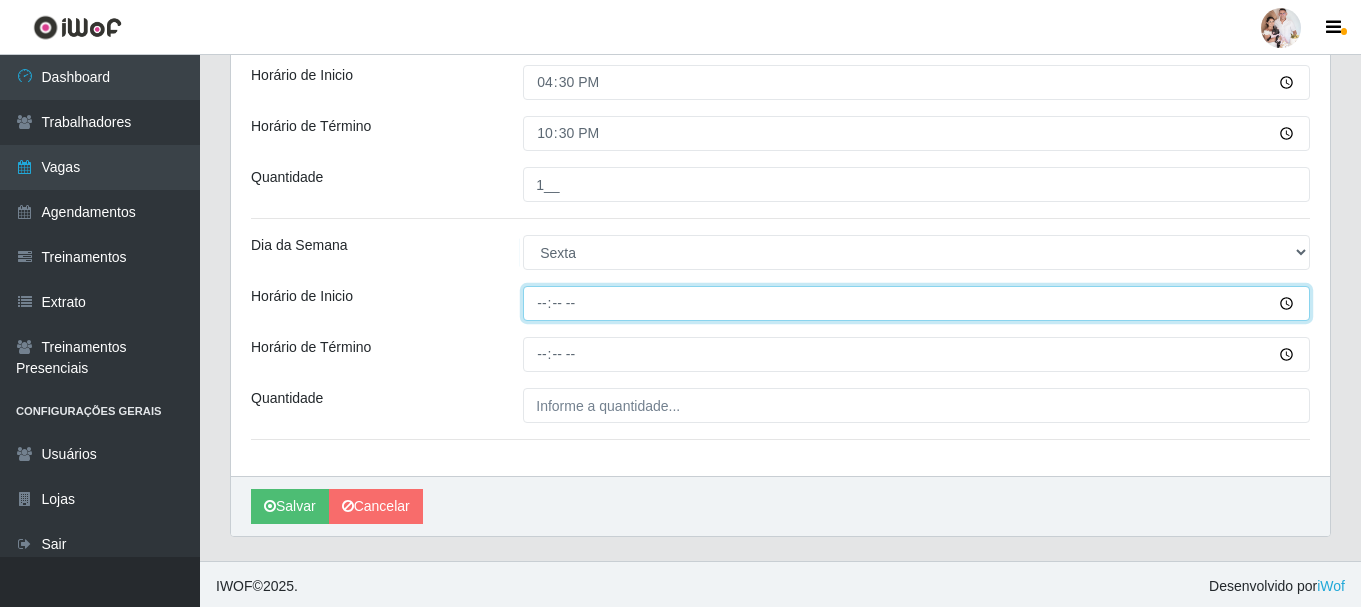 click on "Horário de Inicio" at bounding box center [916, 303] 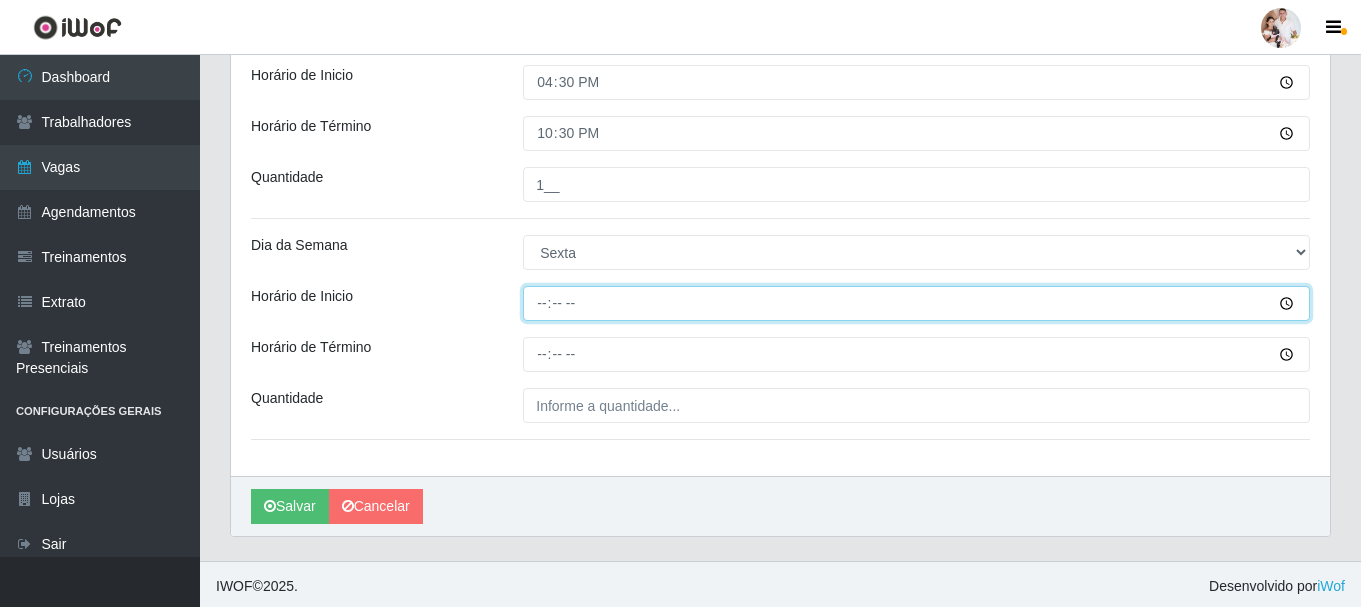 type on "08:00" 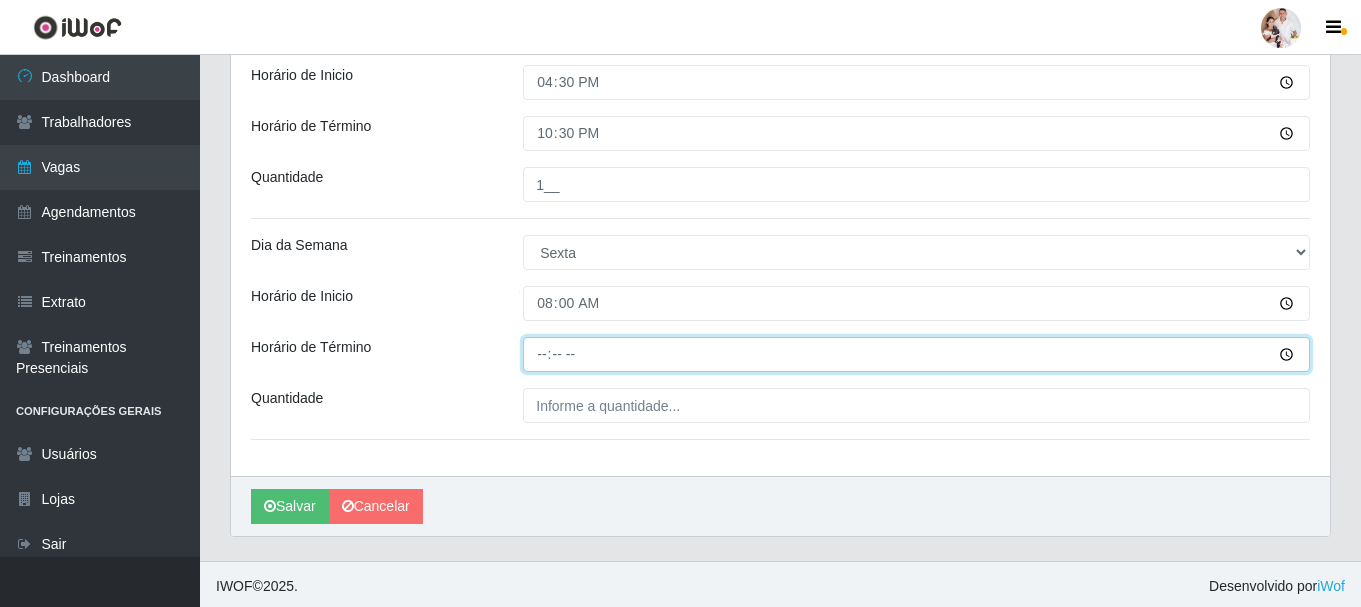 click on "Horário de Término" at bounding box center [916, 354] 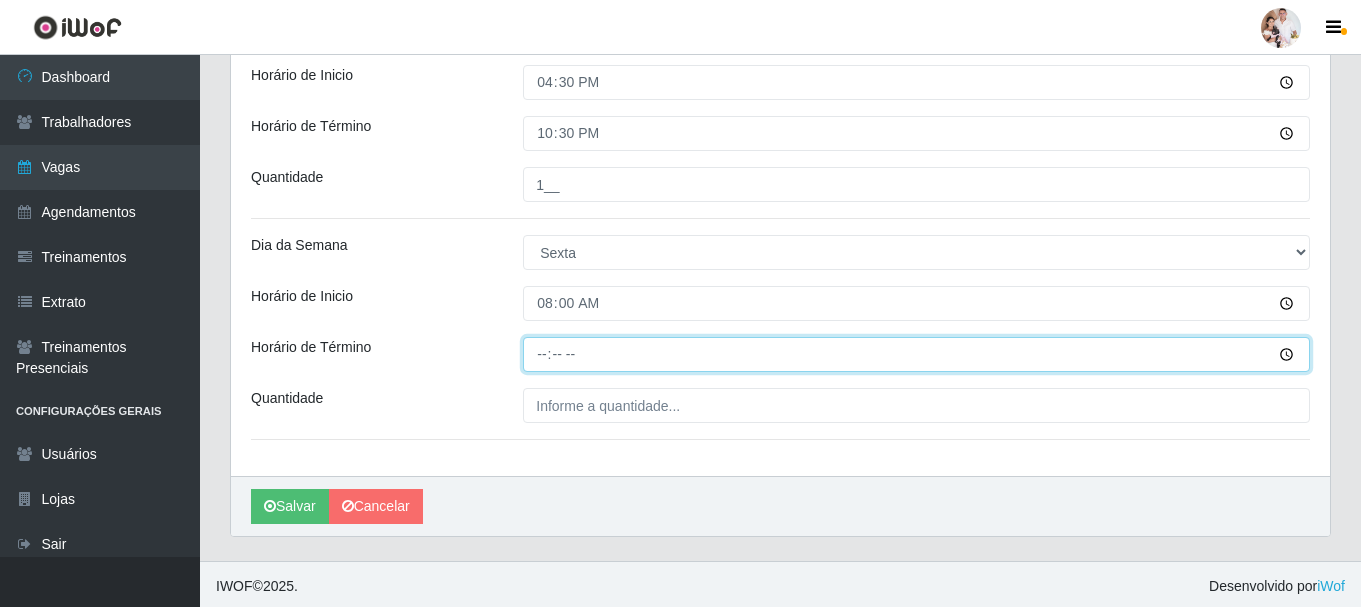 type on "14:00" 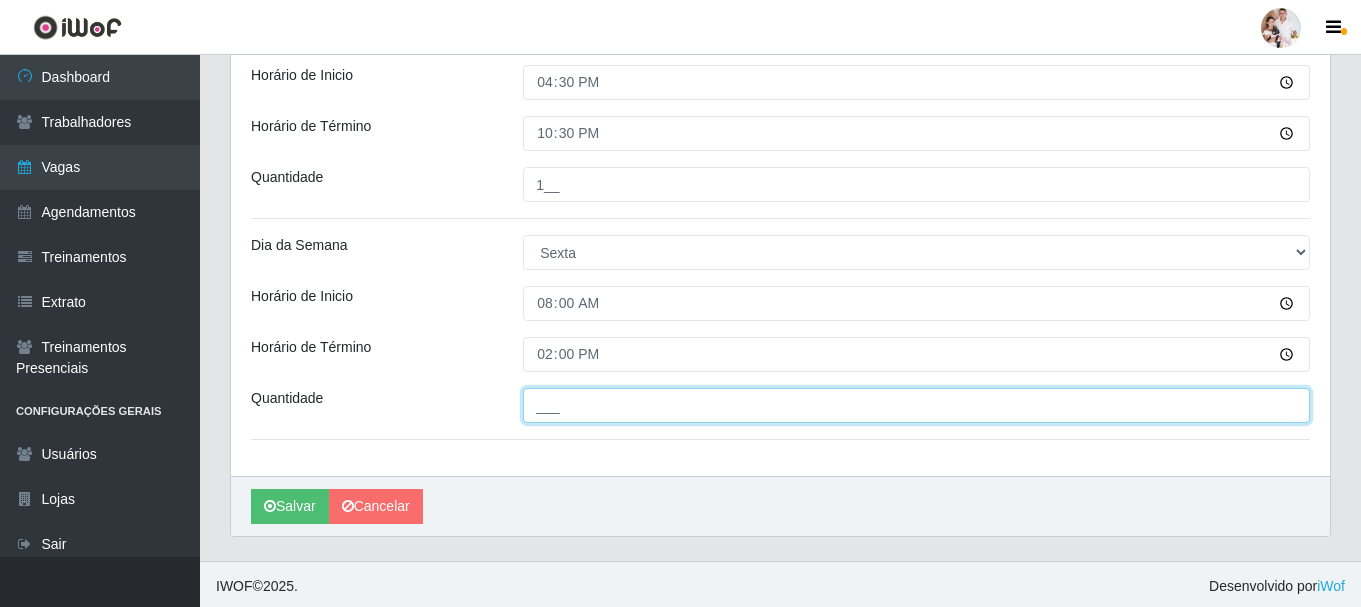 click on "___" at bounding box center [916, 405] 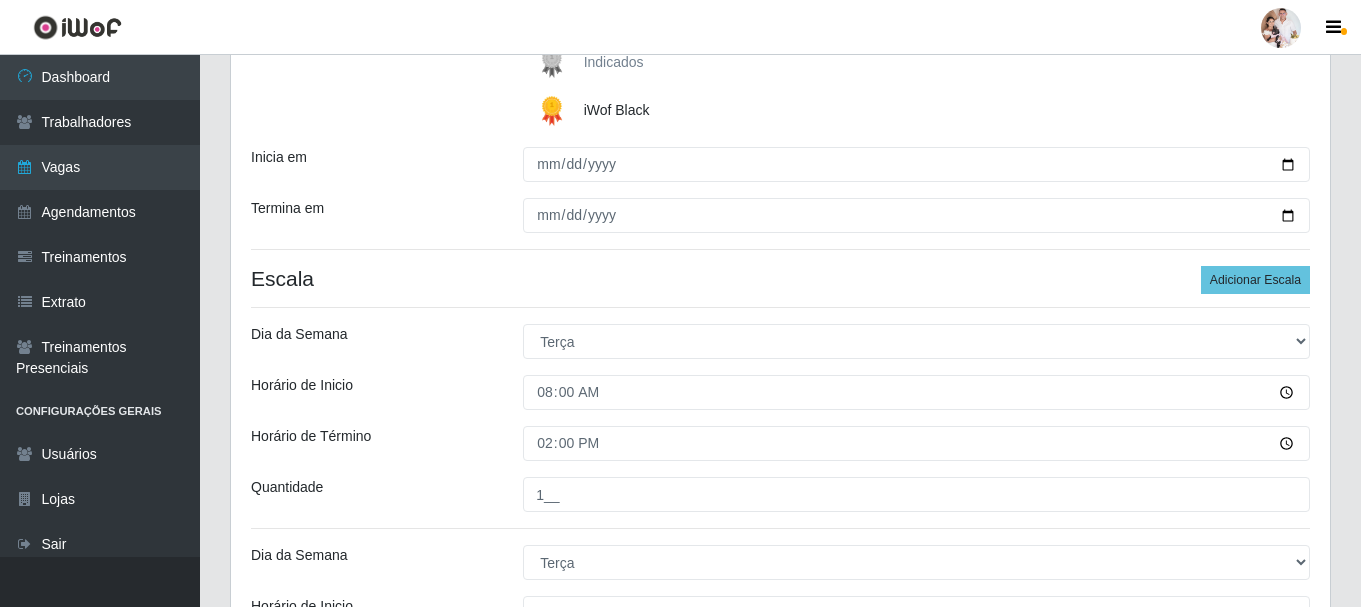 scroll, scrollTop: 347, scrollLeft: 0, axis: vertical 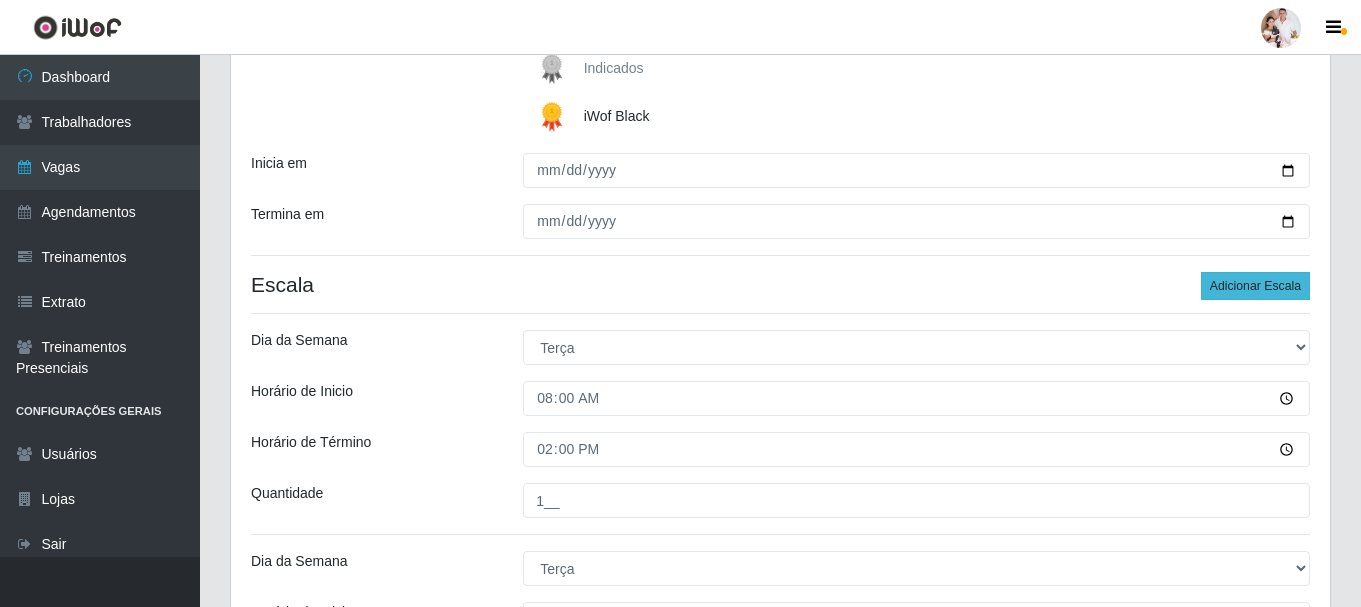 type on "2__" 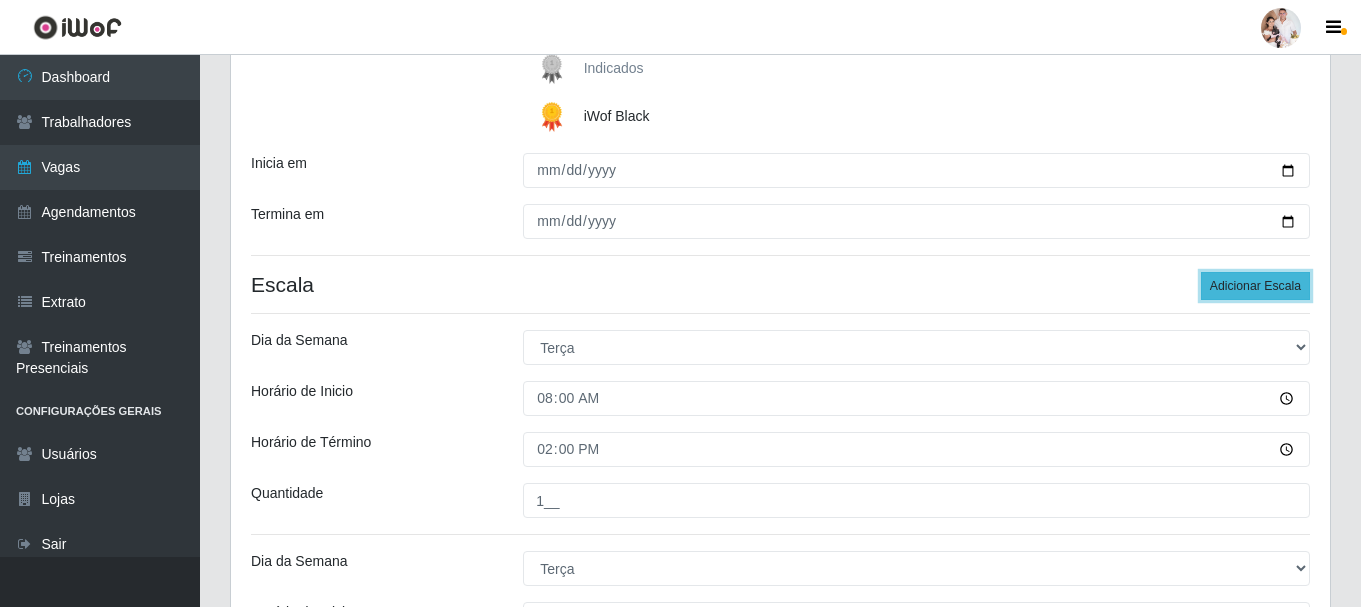 click on "Adicionar Escala" at bounding box center [1255, 286] 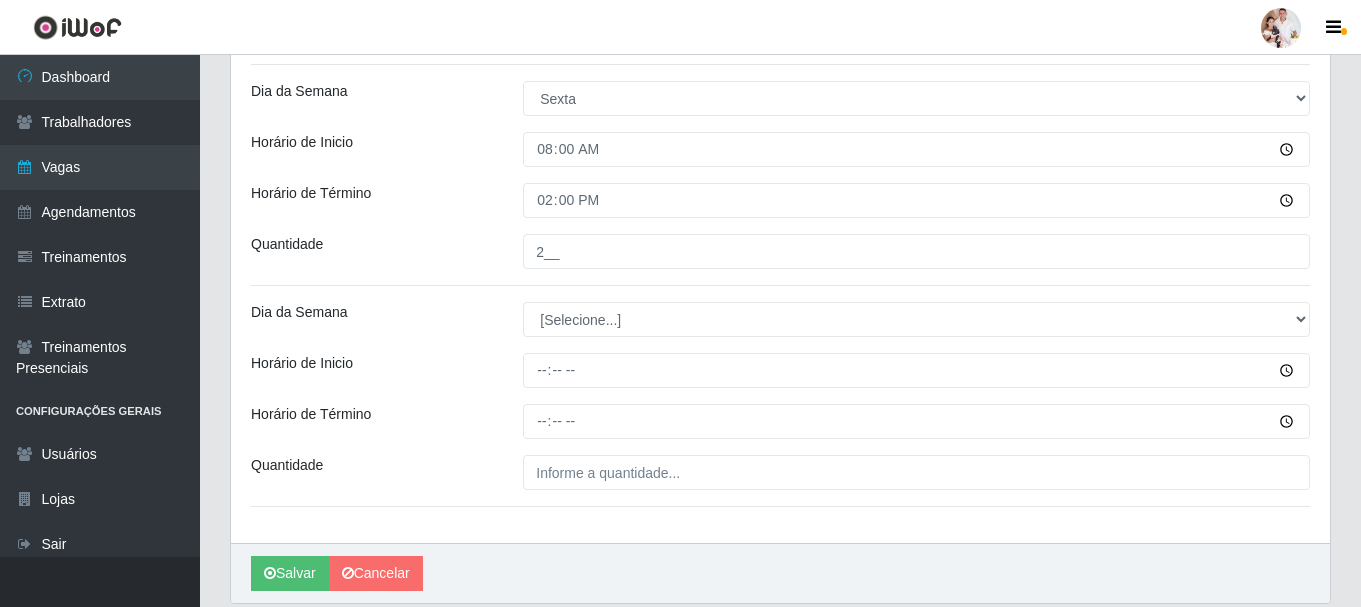 scroll, scrollTop: 1747, scrollLeft: 0, axis: vertical 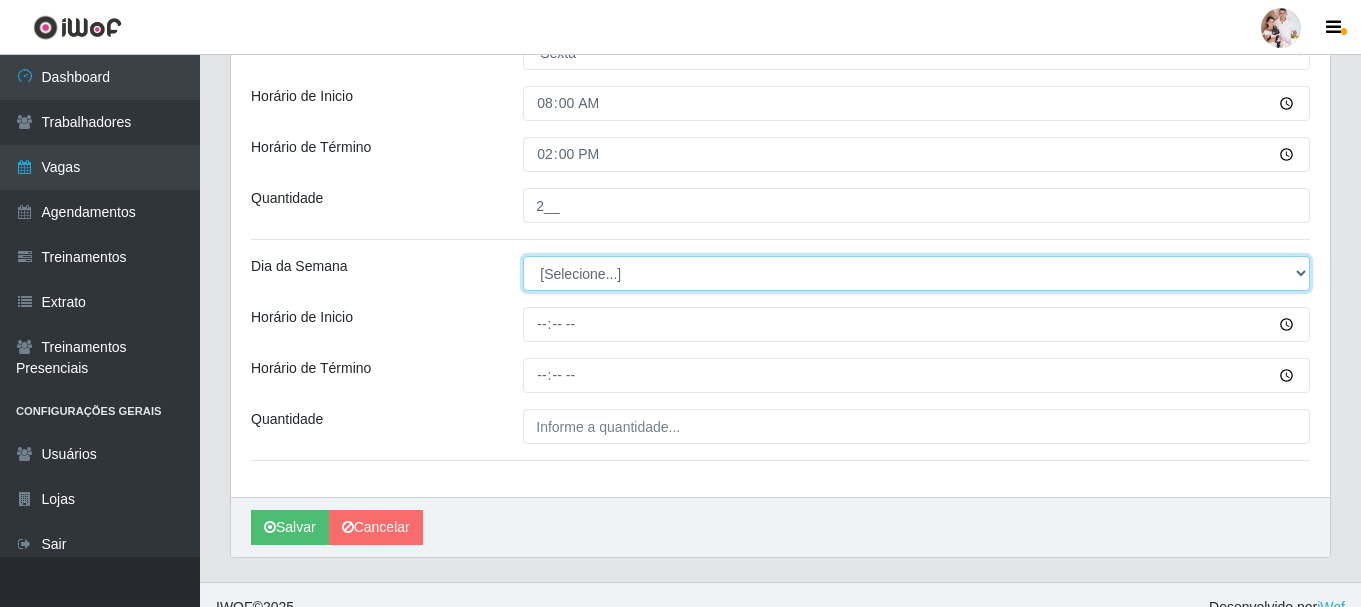 click on "[Selecione...] Segunda Terça Quarta Quinta Sexta Sábado Domingo" at bounding box center [916, 273] 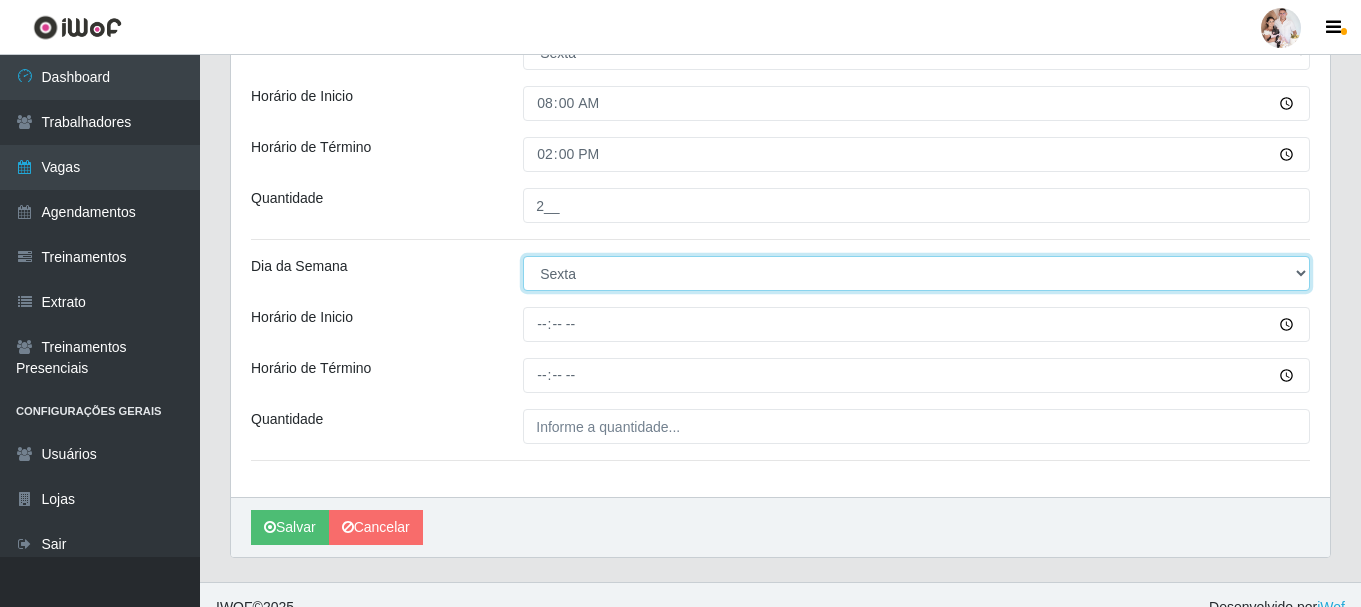 click on "[Selecione...] Segunda Terça Quarta Quinta Sexta Sábado Domingo" at bounding box center (916, 273) 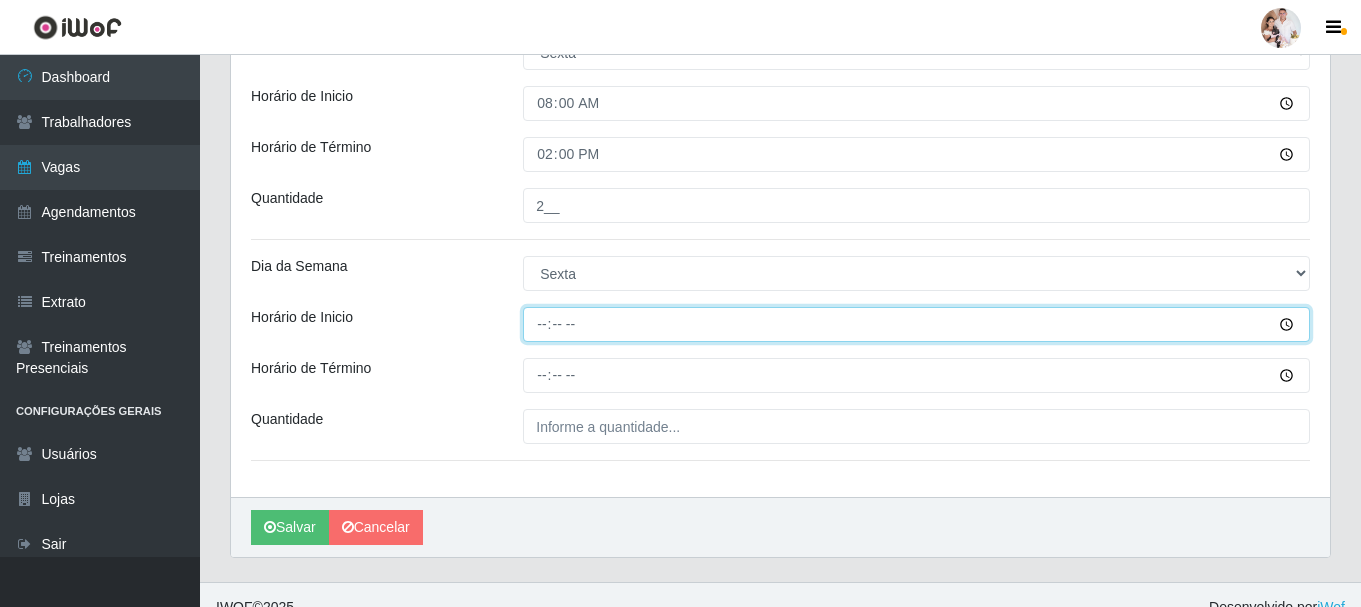 click on "Horário de Inicio" at bounding box center (916, 324) 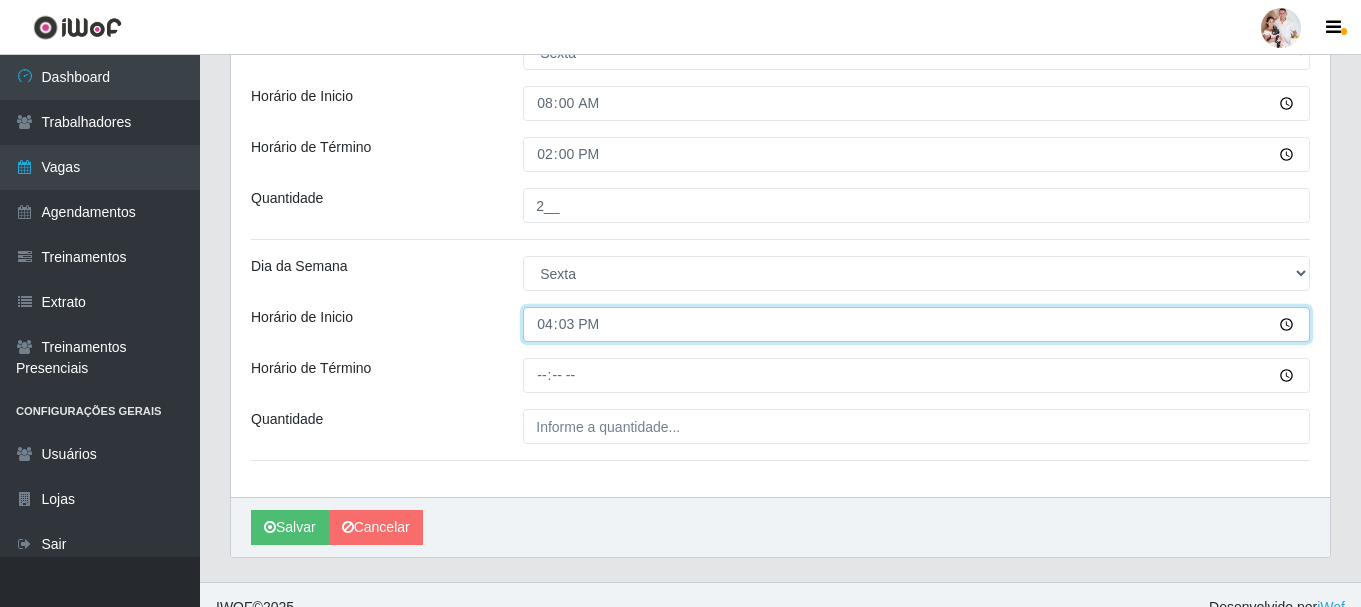 type on "16:30" 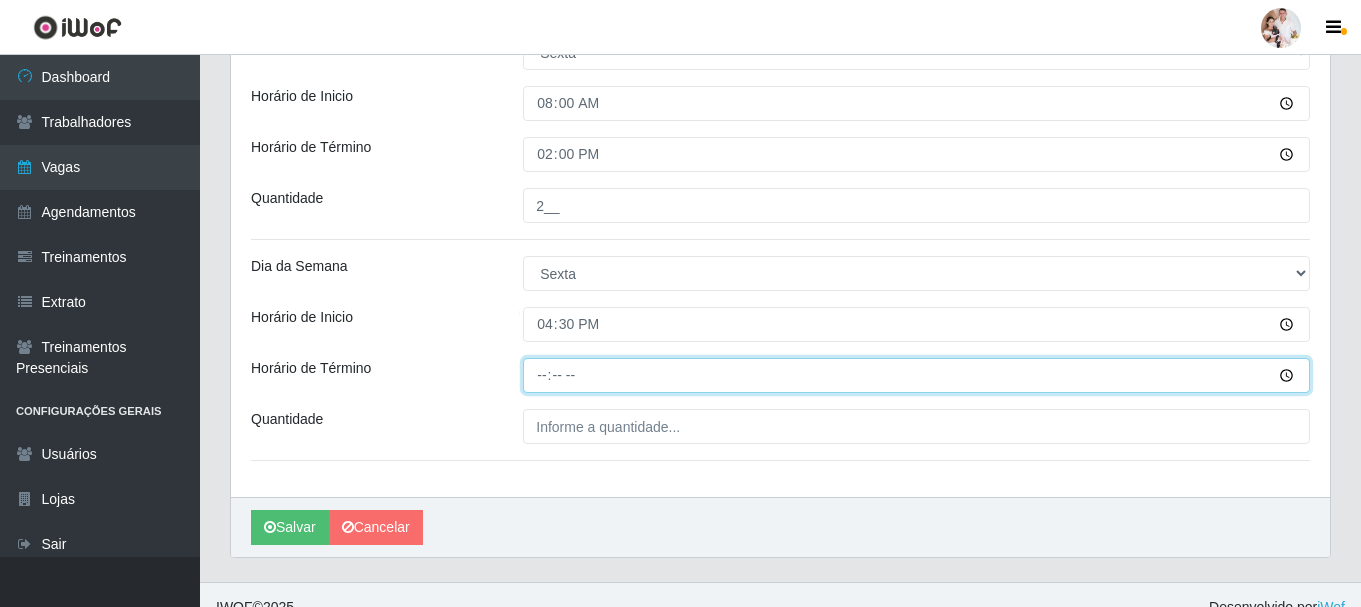 click on "Horário de Término" at bounding box center [916, 375] 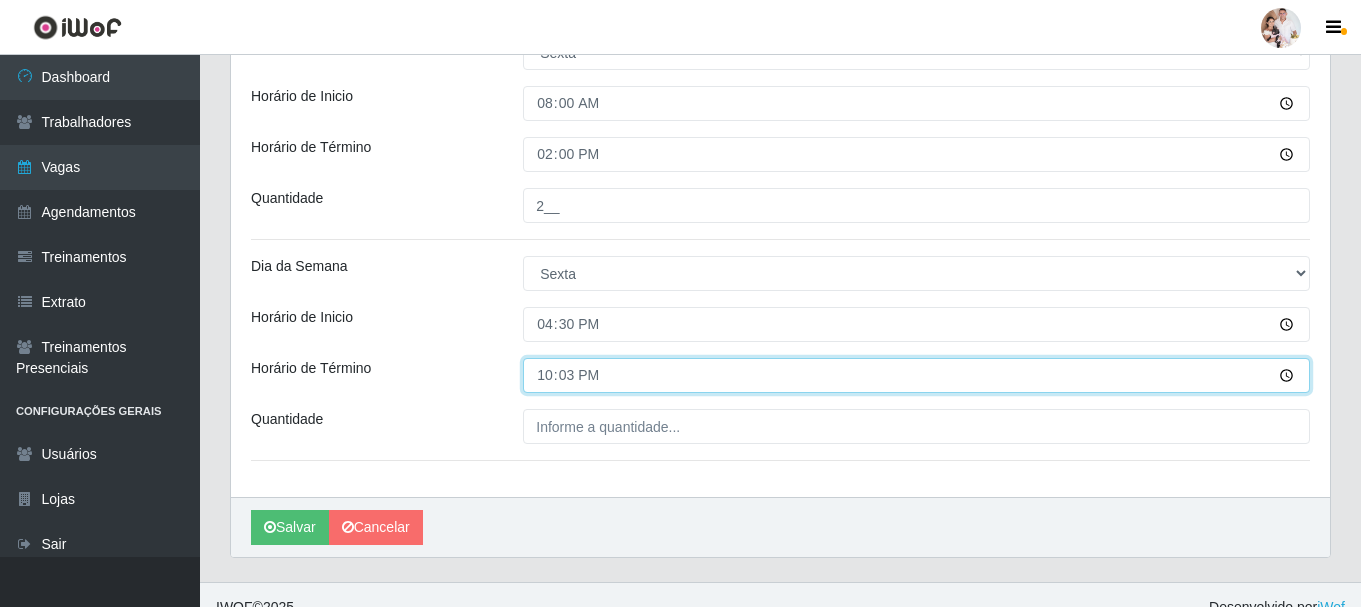 type on "22:30" 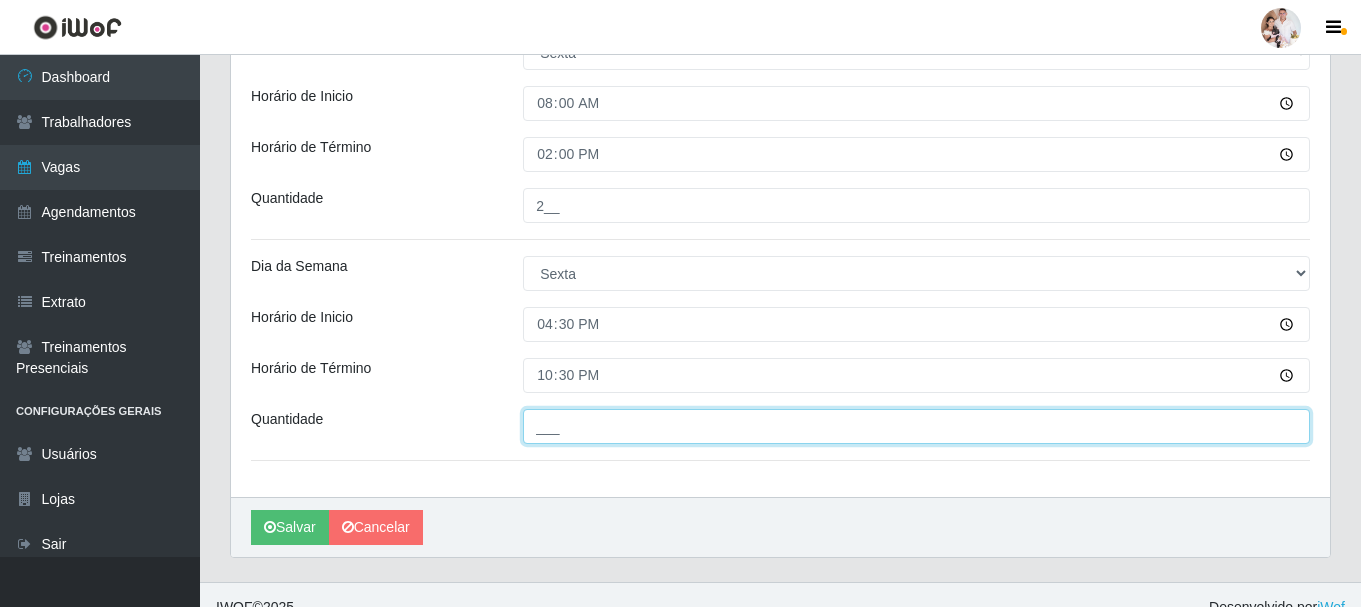 click on "___" at bounding box center (916, 426) 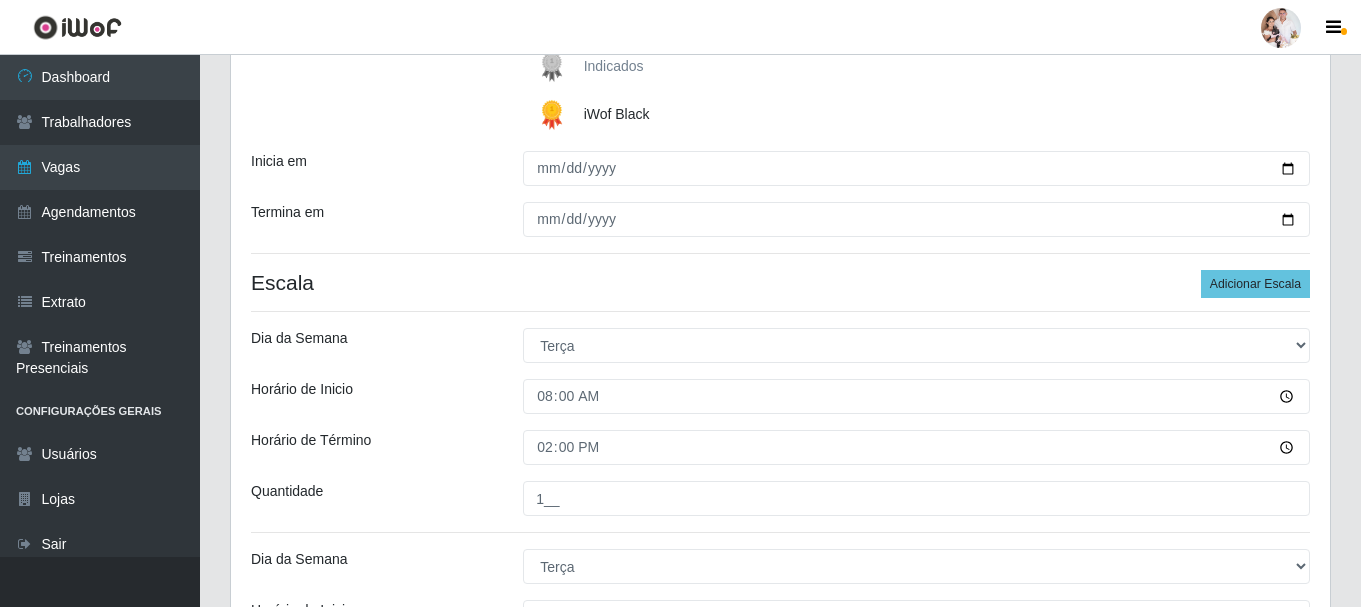 scroll, scrollTop: 347, scrollLeft: 0, axis: vertical 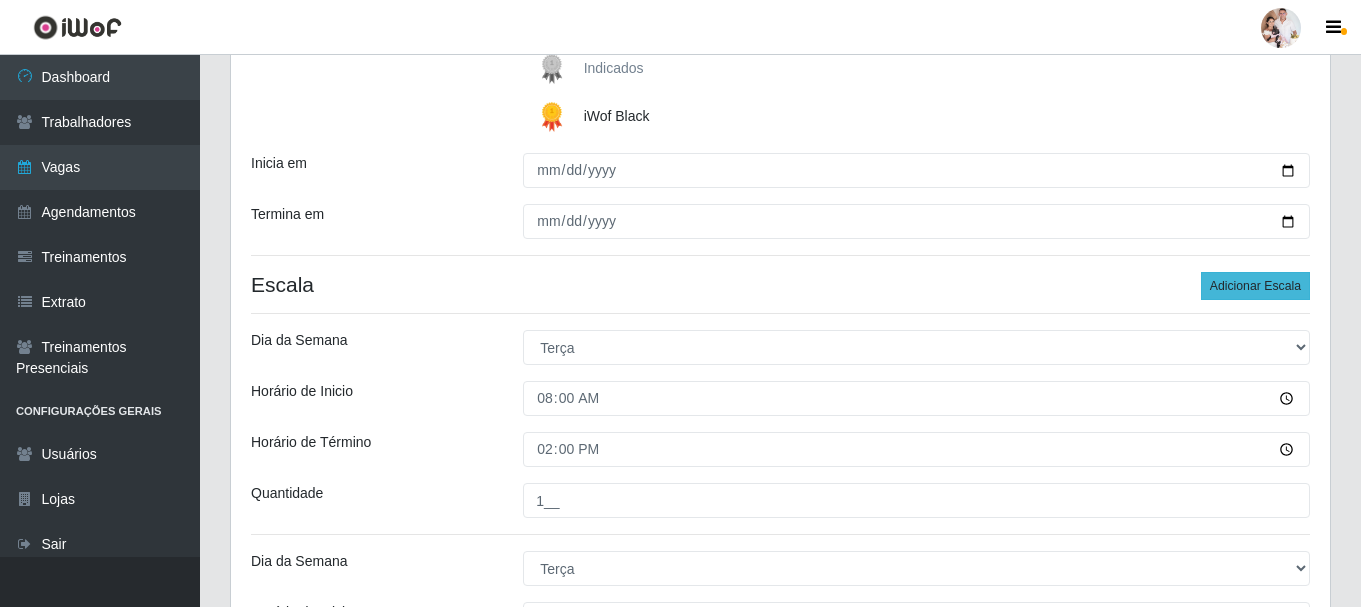 type on "5__" 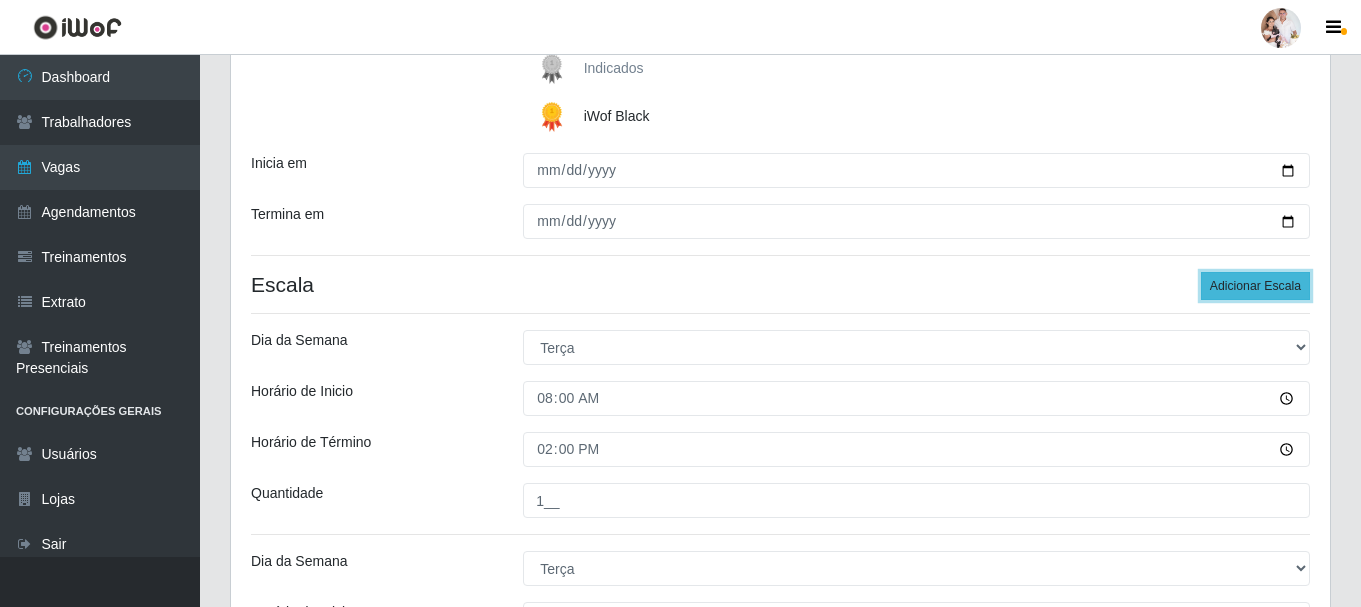 click on "Adicionar Escala" at bounding box center (1255, 286) 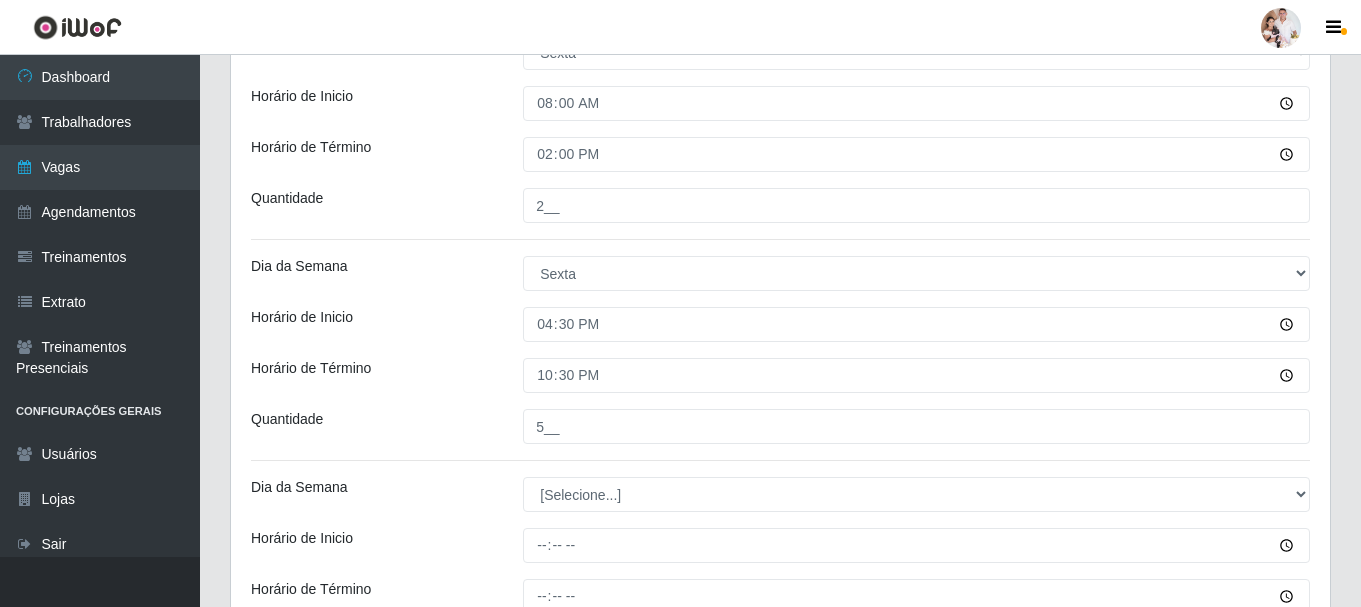 scroll, scrollTop: 1847, scrollLeft: 0, axis: vertical 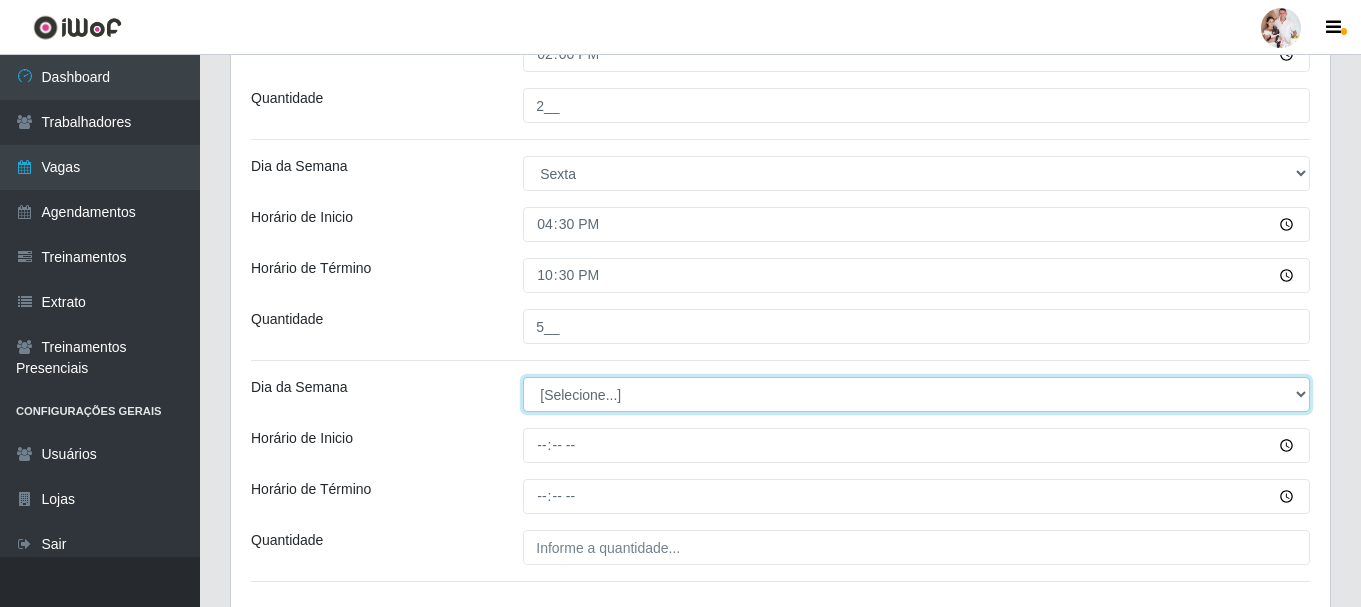click on "[Selecione...] Segunda Terça Quarta Quinta Sexta Sábado Domingo" at bounding box center (916, 394) 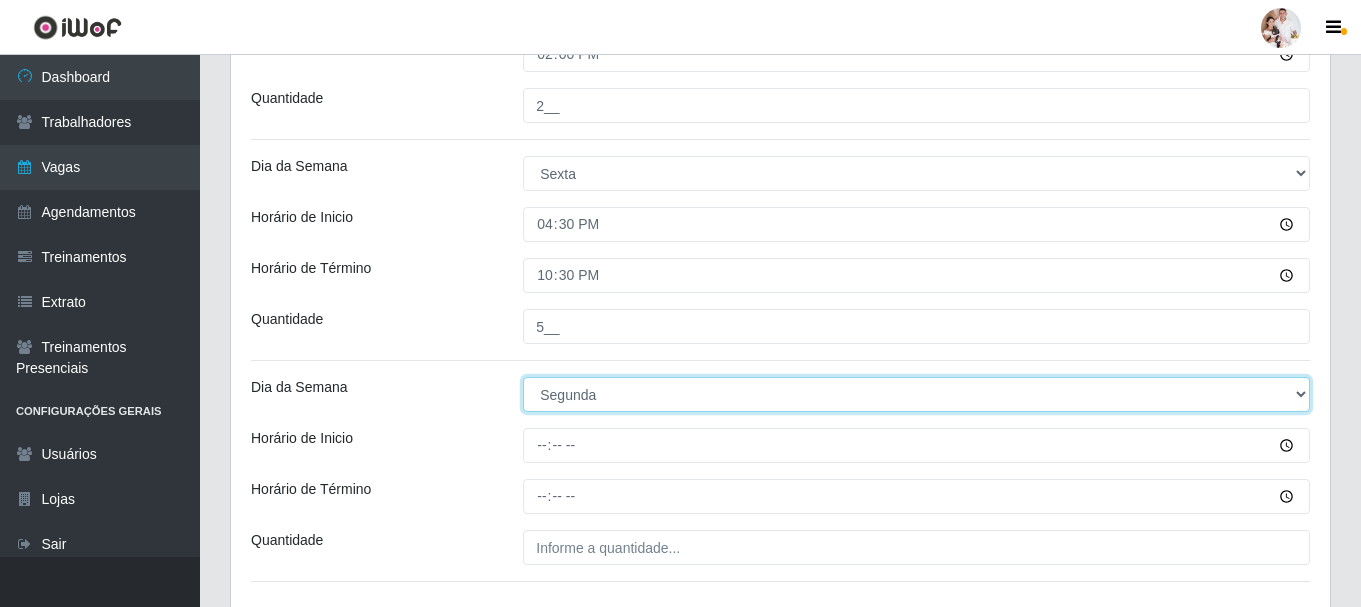 click on "[Selecione...] Segunda Terça Quarta Quinta Sexta Sábado Domingo" at bounding box center (916, 394) 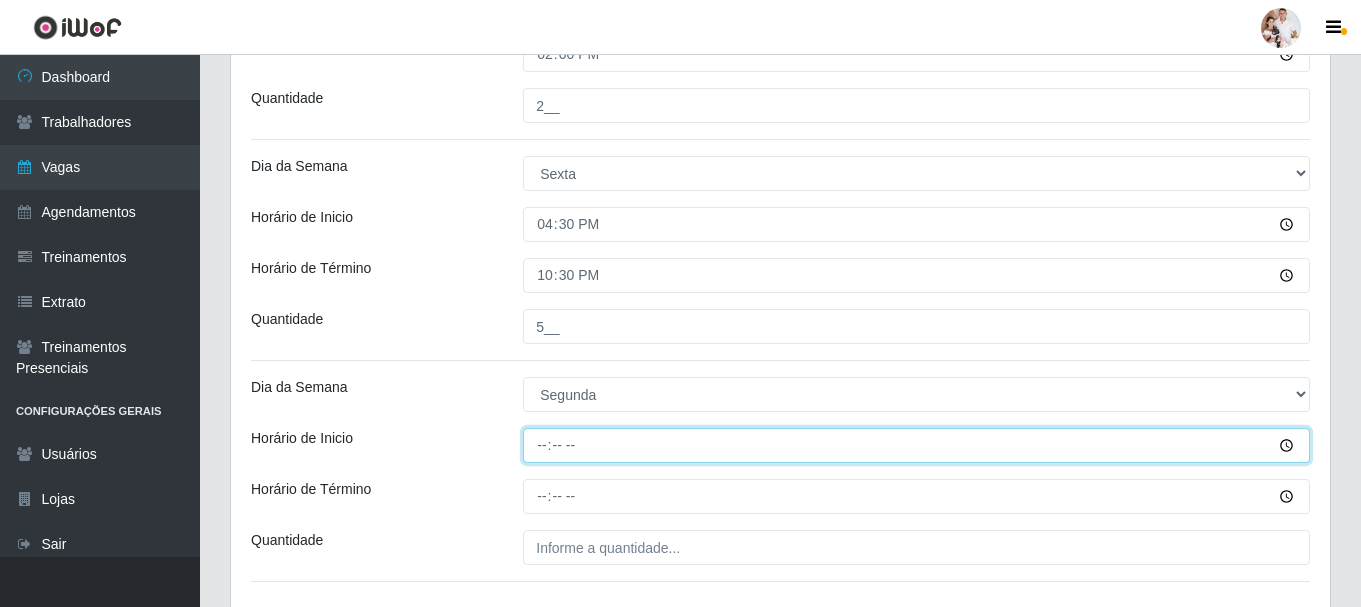 click on "Horário de Inicio" at bounding box center [916, 445] 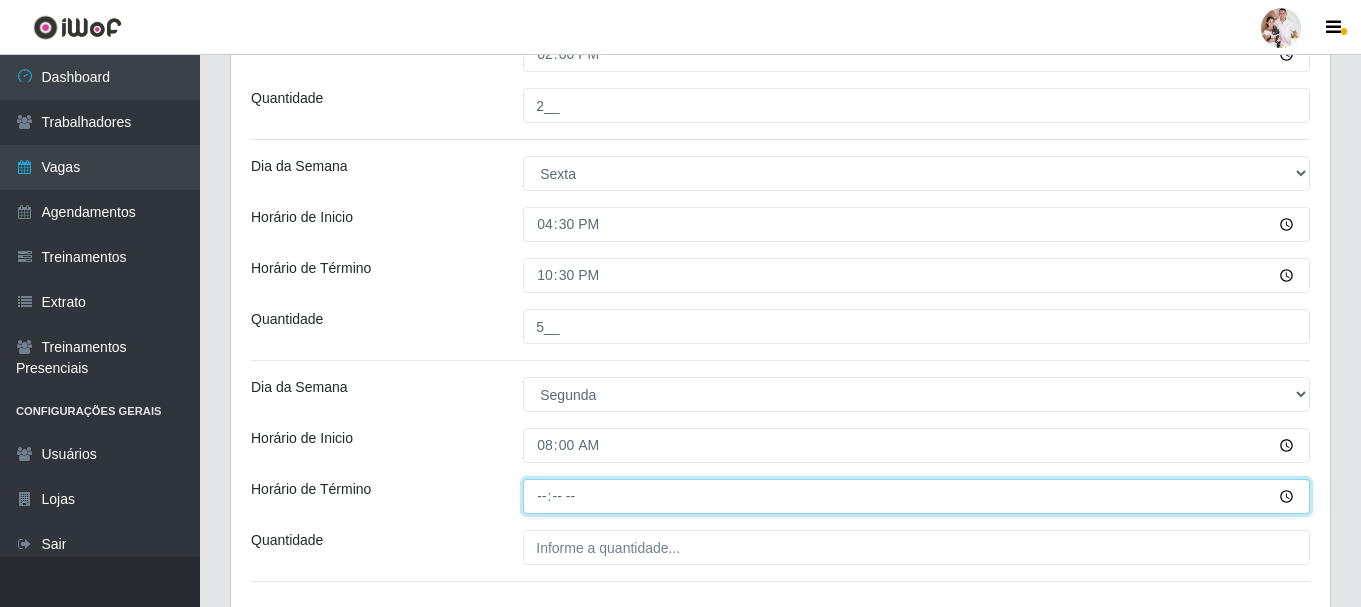 click on "Horário de Término" at bounding box center (916, 496) 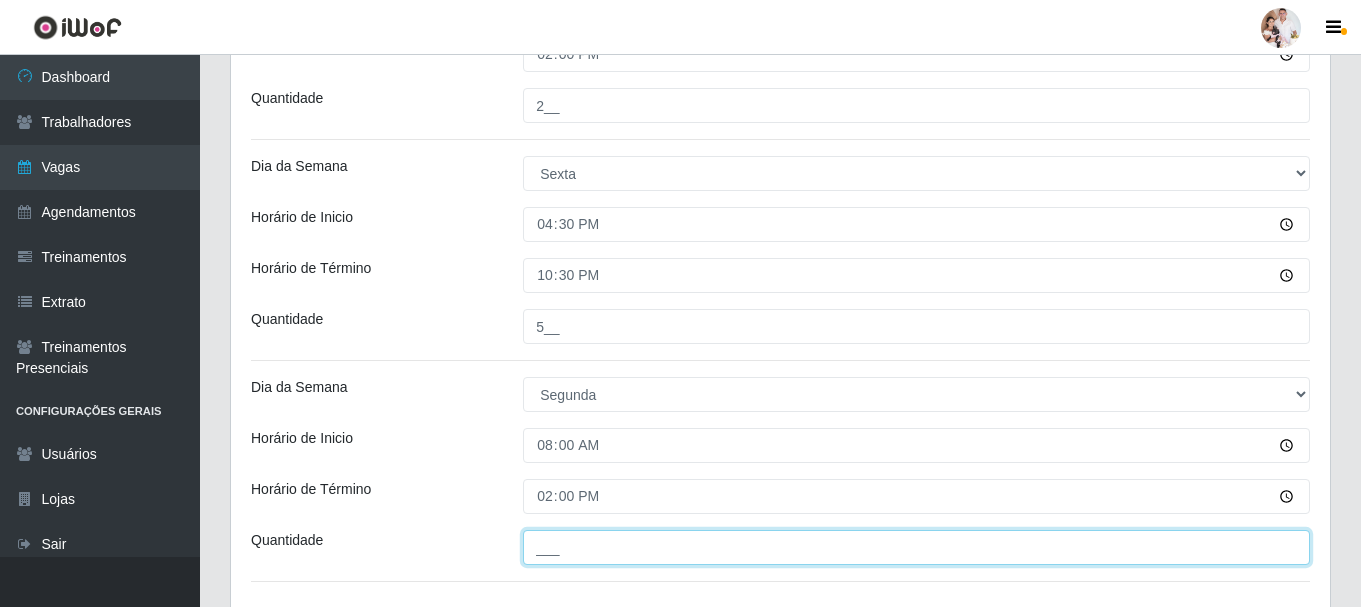click on "___" at bounding box center (916, 547) 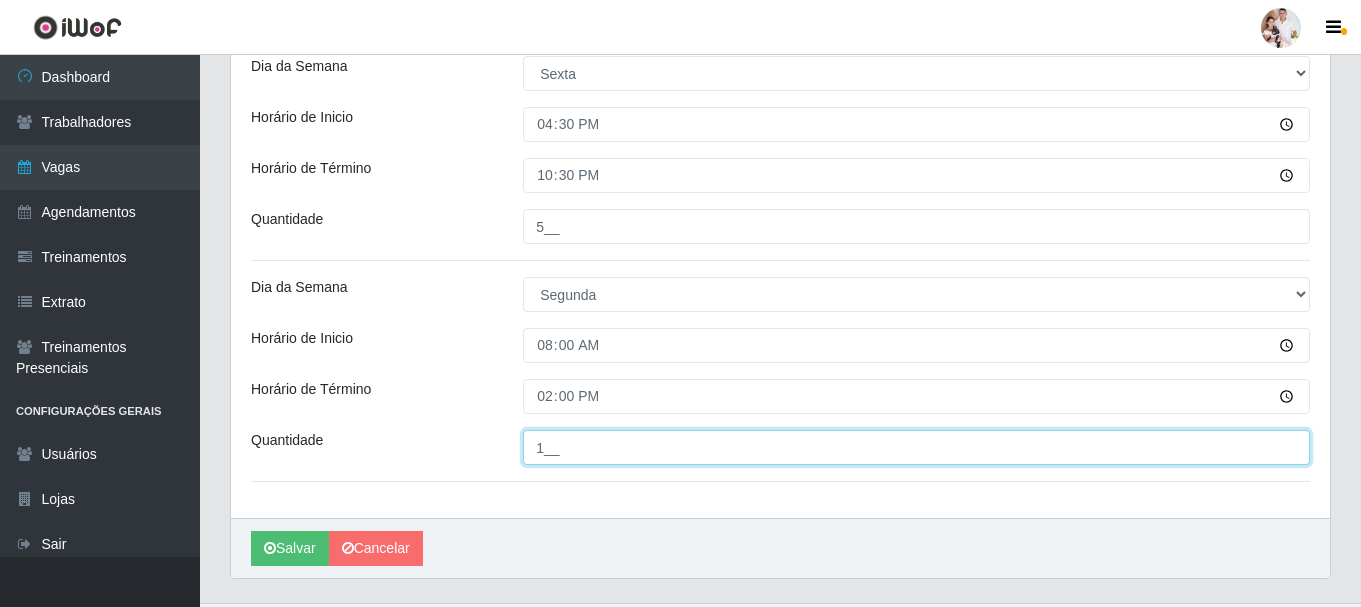 scroll, scrollTop: 1993, scrollLeft: 0, axis: vertical 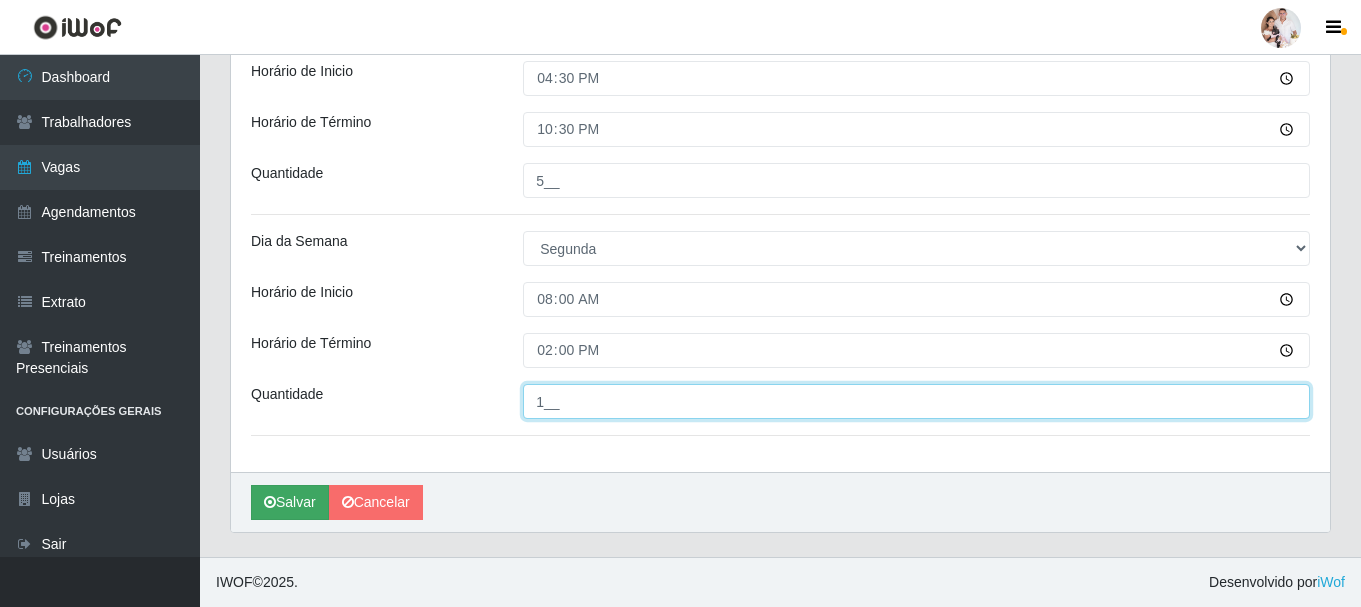 type on "1__" 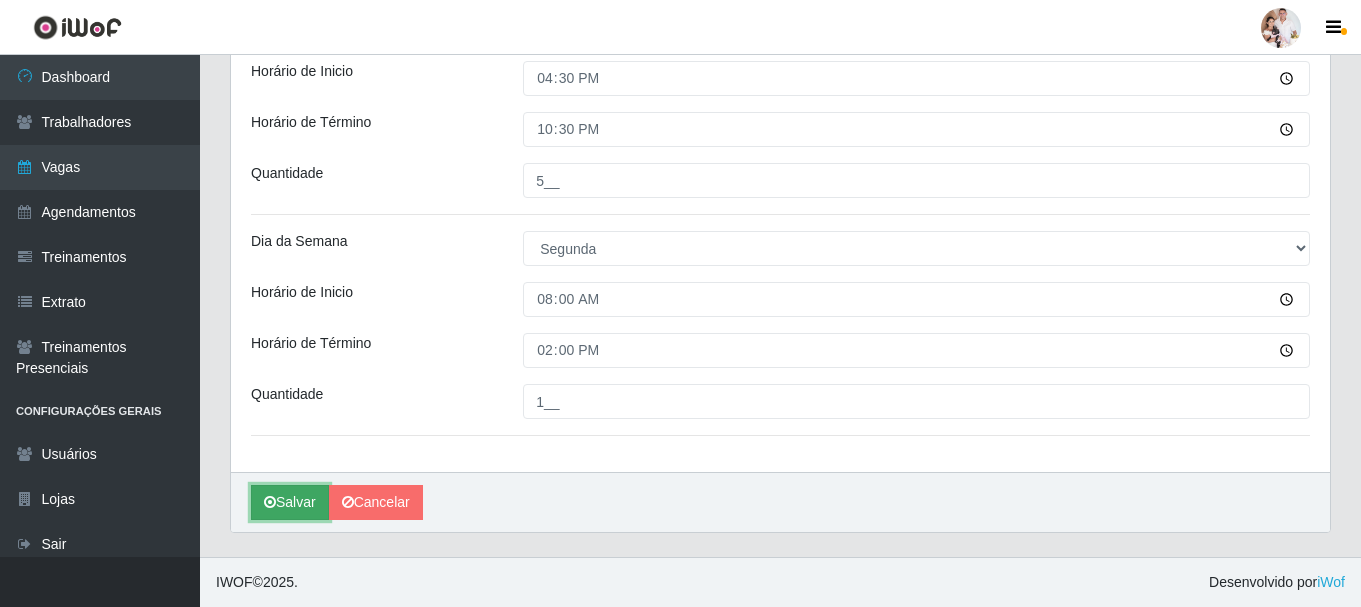 click on "Salvar" at bounding box center (290, 502) 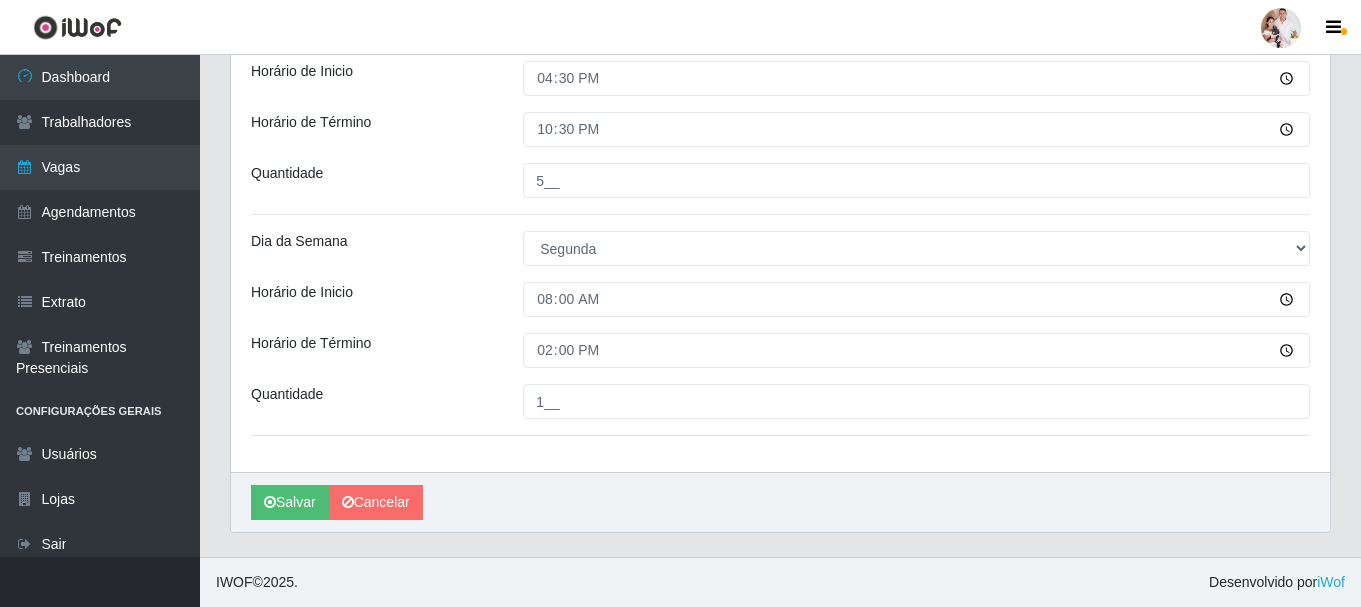 scroll, scrollTop: 0, scrollLeft: 0, axis: both 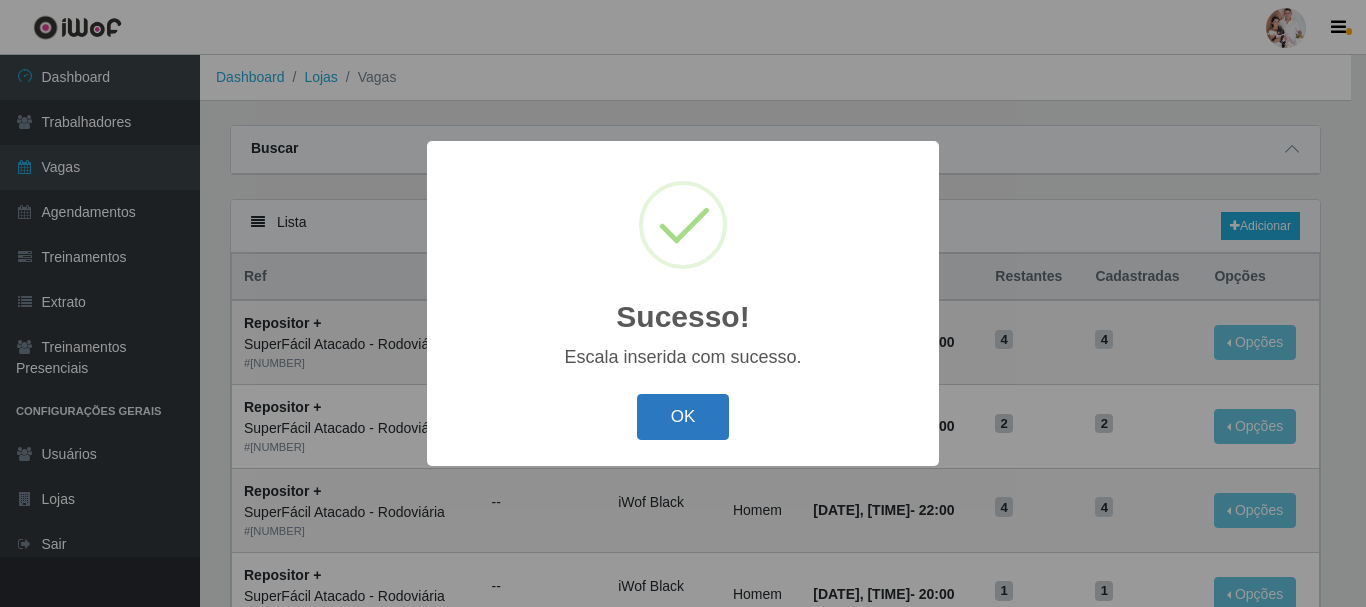 click on "OK" at bounding box center [683, 417] 